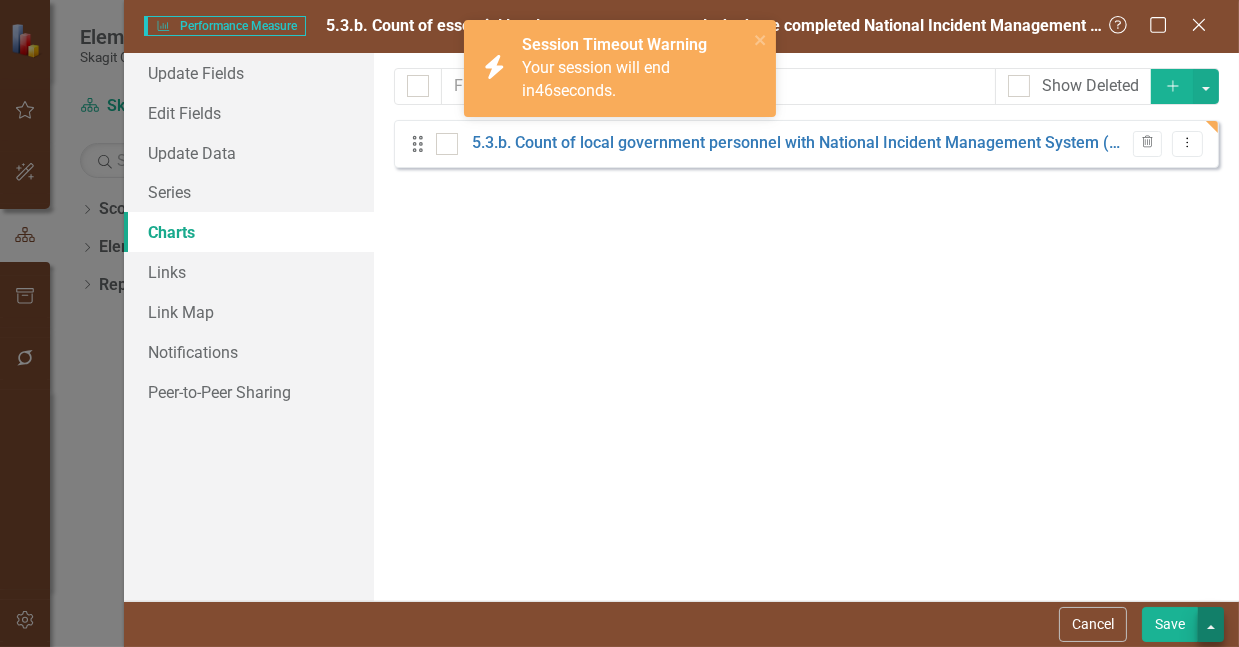 scroll, scrollTop: 0, scrollLeft: 0, axis: both 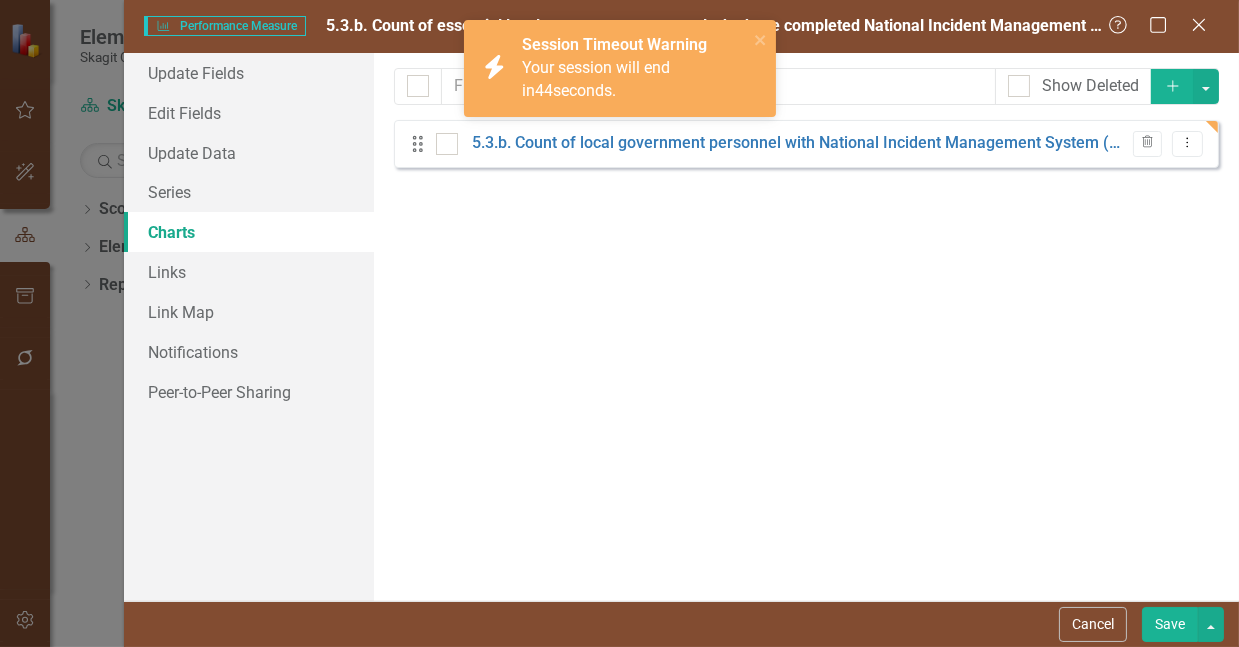 click on "Save" at bounding box center [1170, 624] 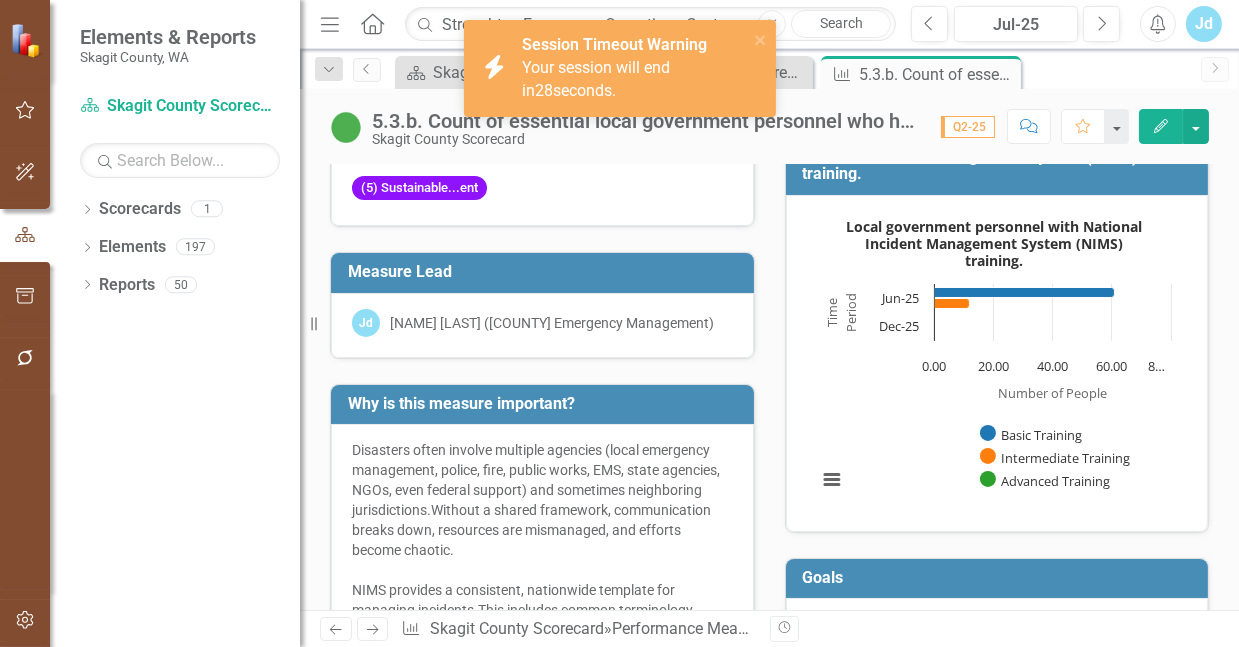 click on "Edit" 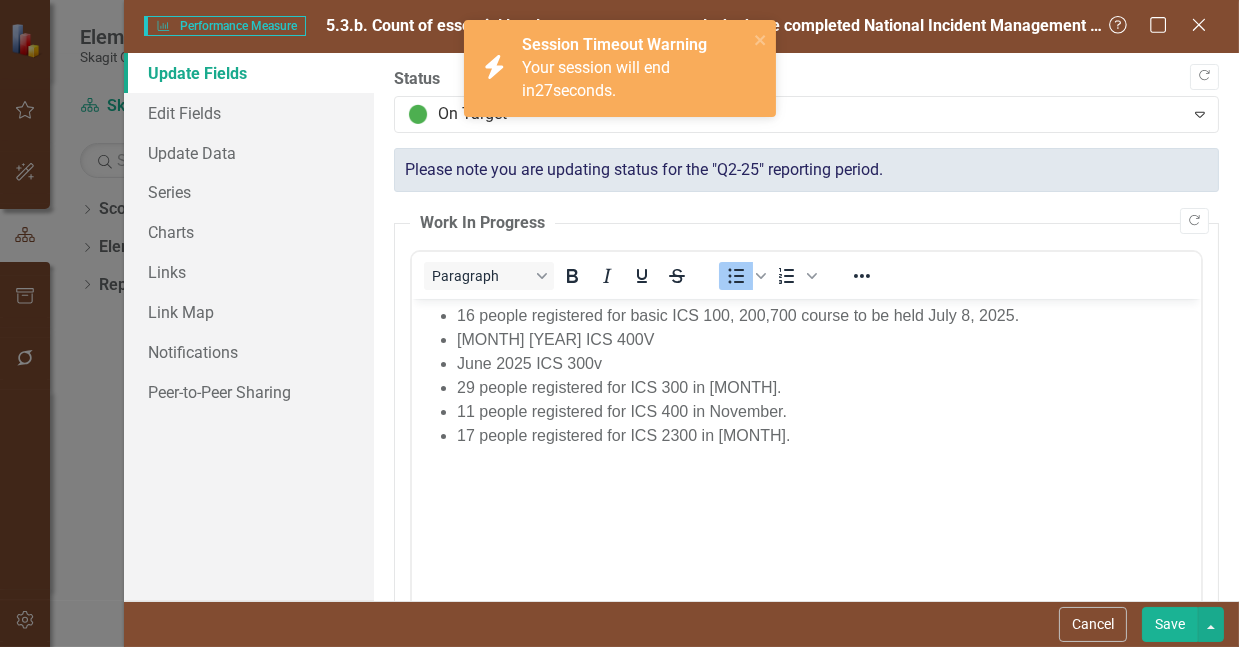 scroll, scrollTop: 0, scrollLeft: 0, axis: both 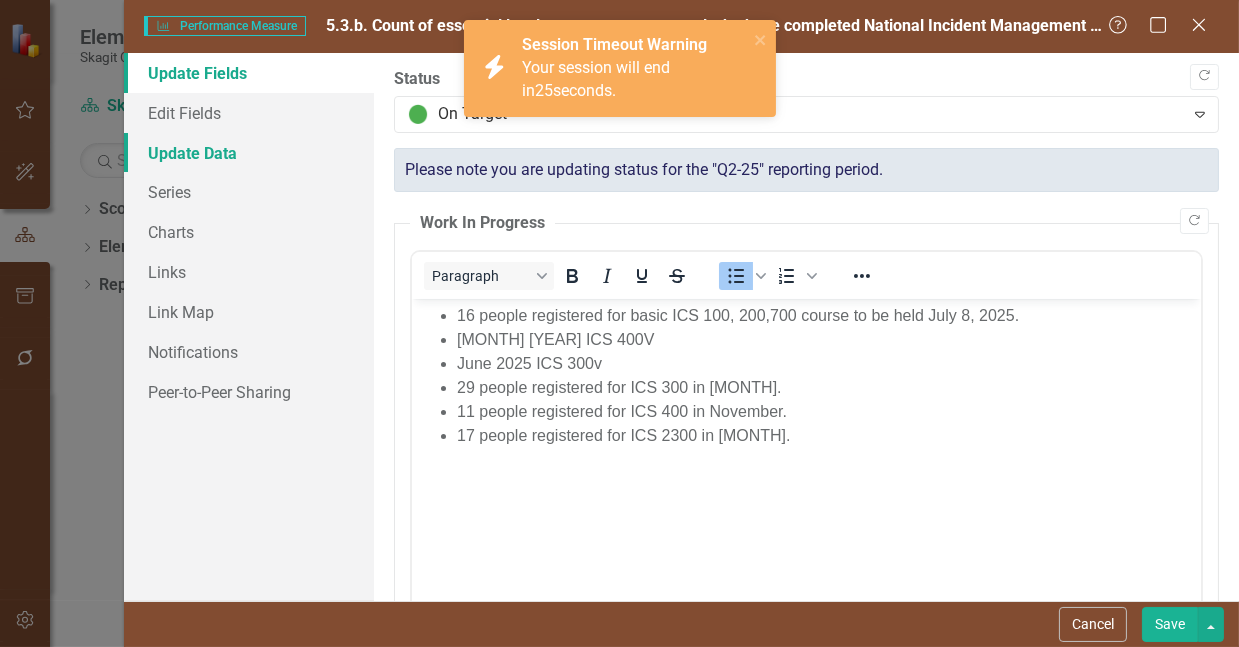 click on "Update  Data" at bounding box center [249, 153] 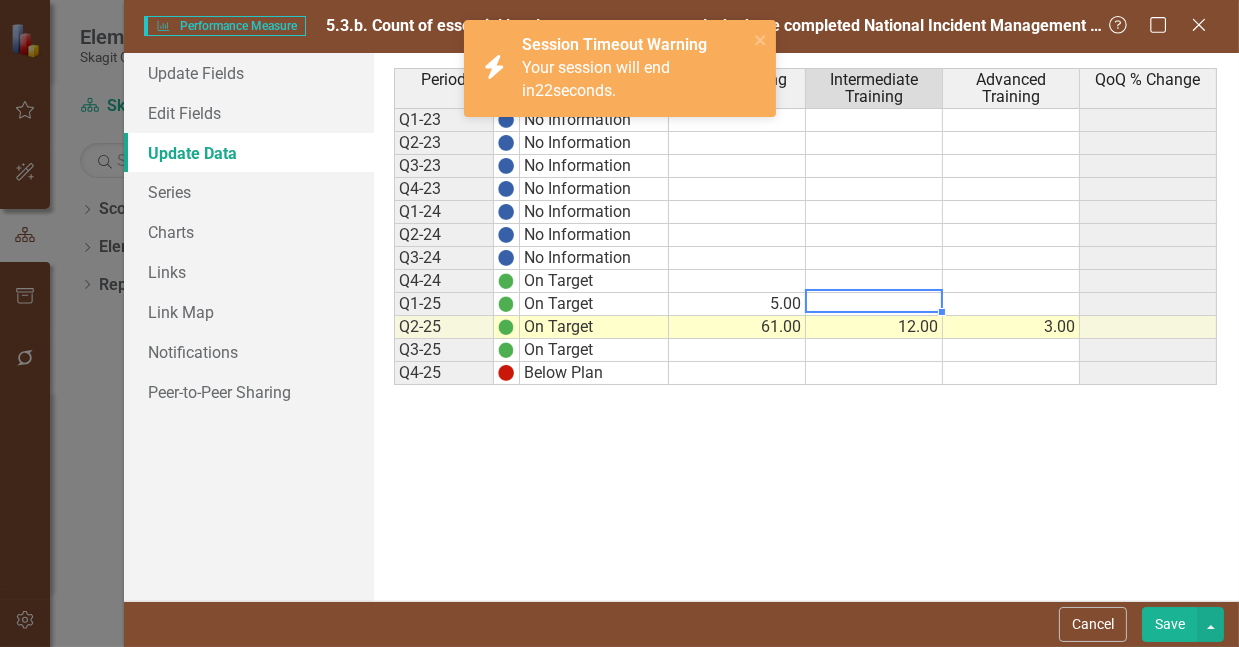 click at bounding box center [874, 304] 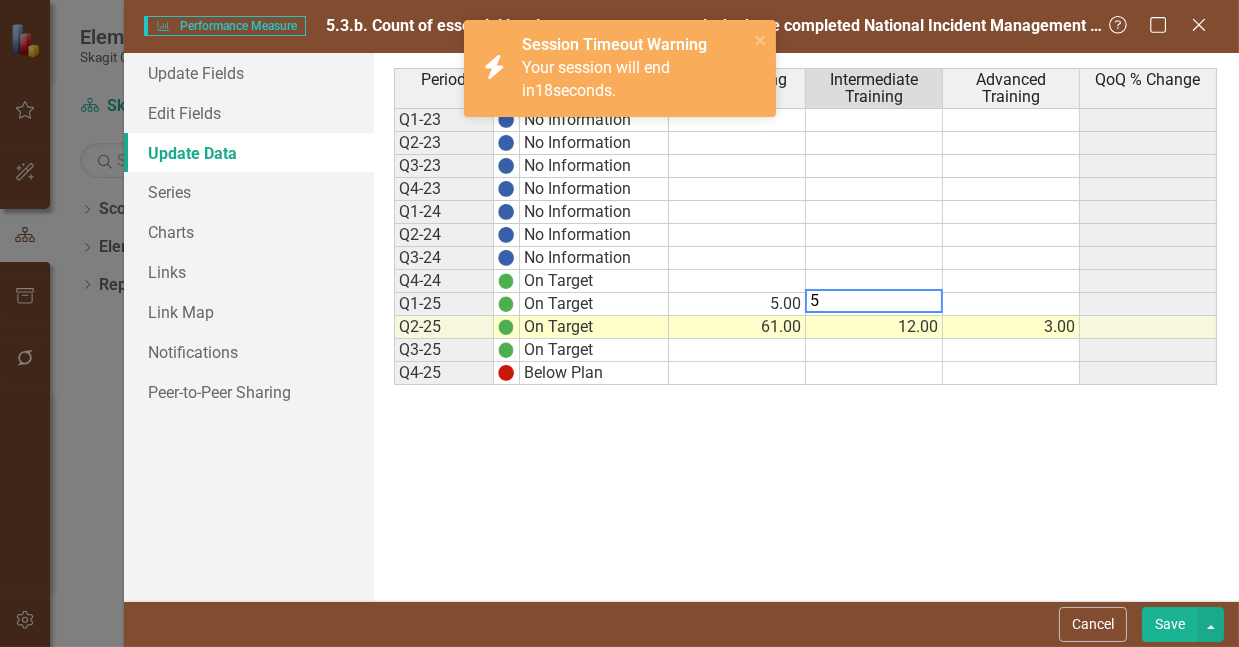 type on "5" 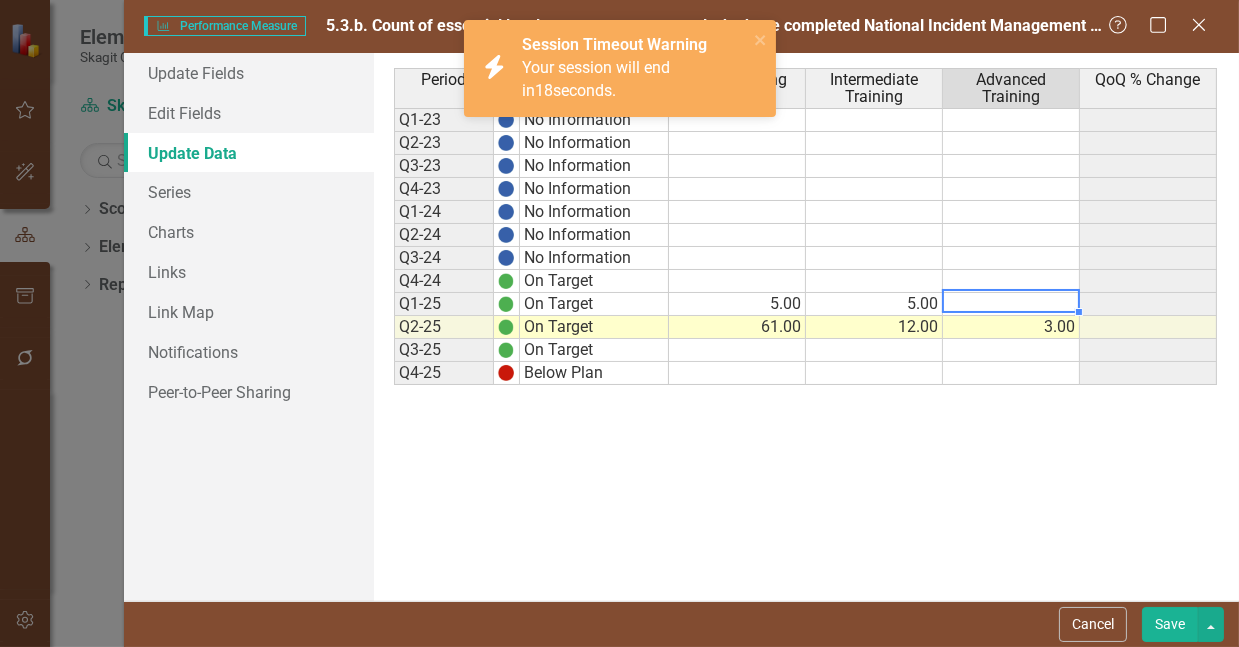 click at bounding box center (1011, 304) 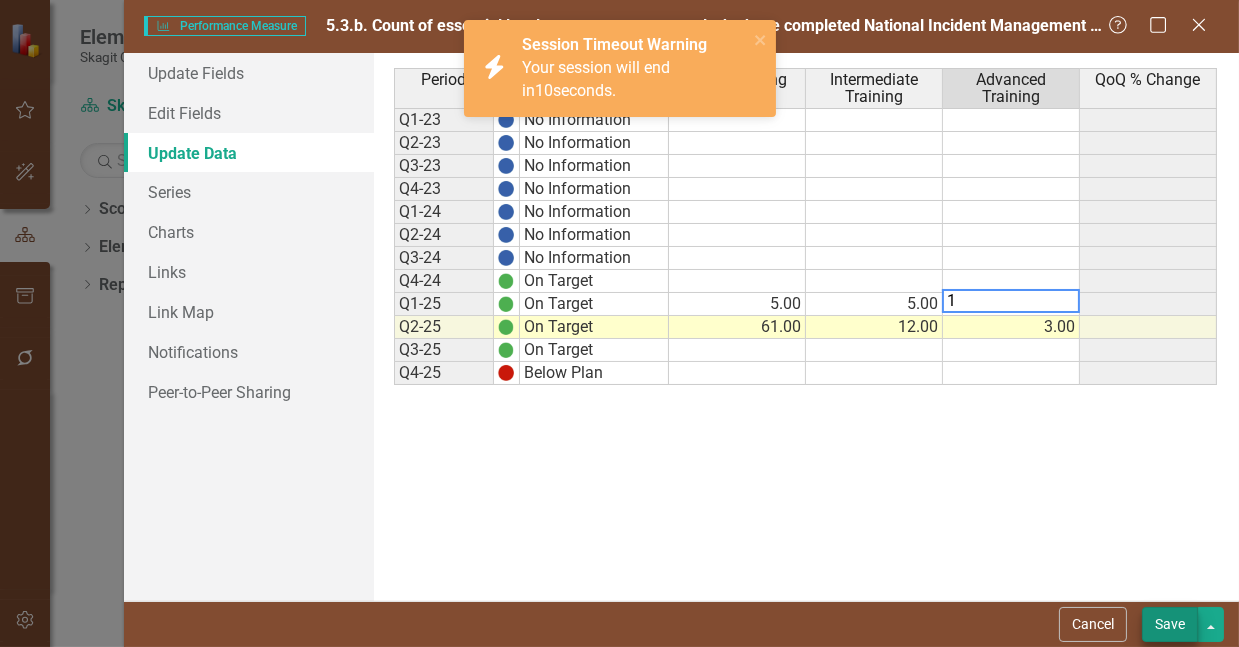 type on "1" 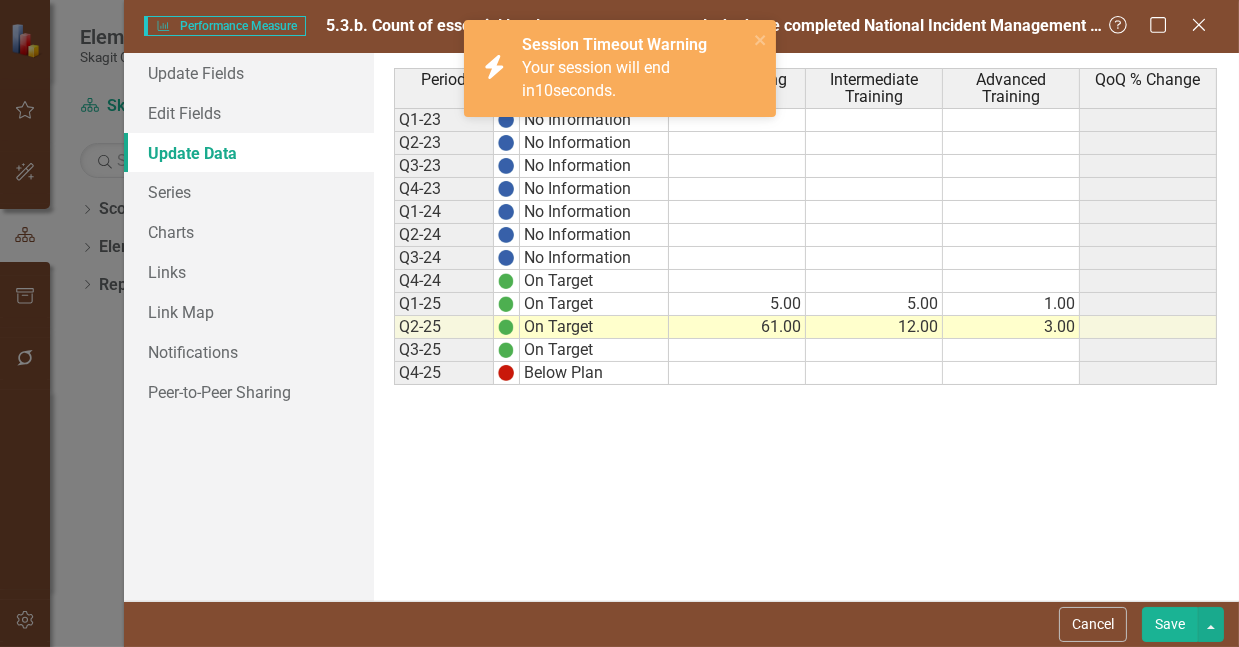 click on "Save" at bounding box center (1170, 624) 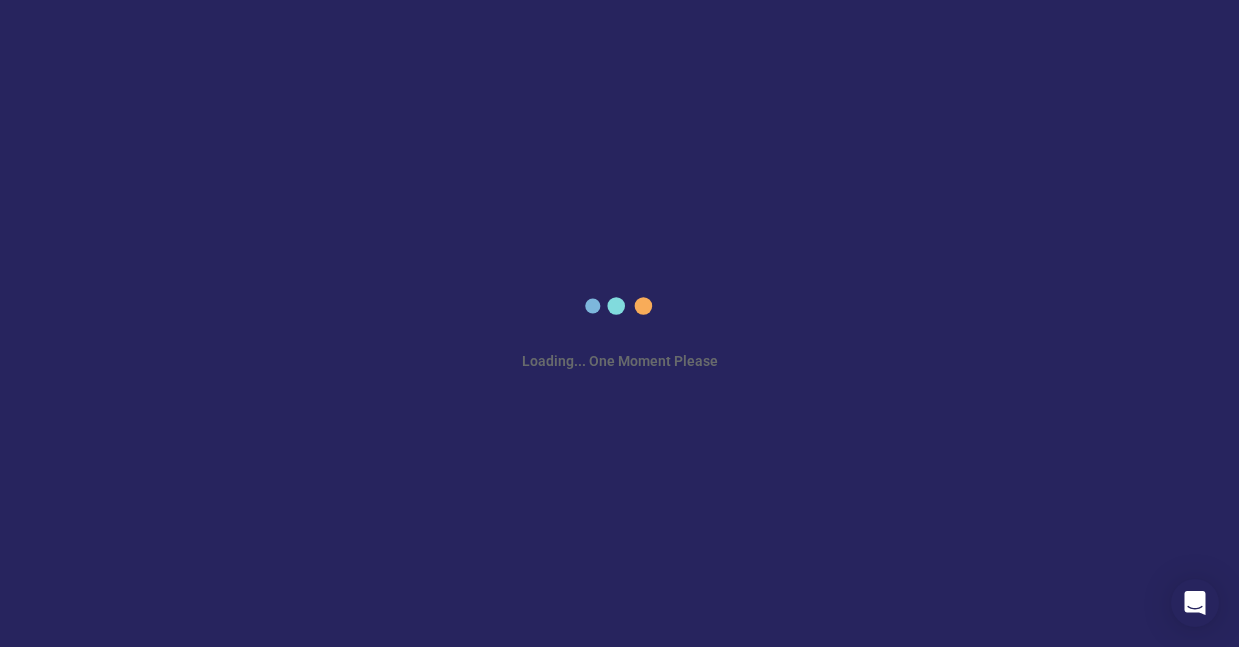 scroll, scrollTop: 0, scrollLeft: 0, axis: both 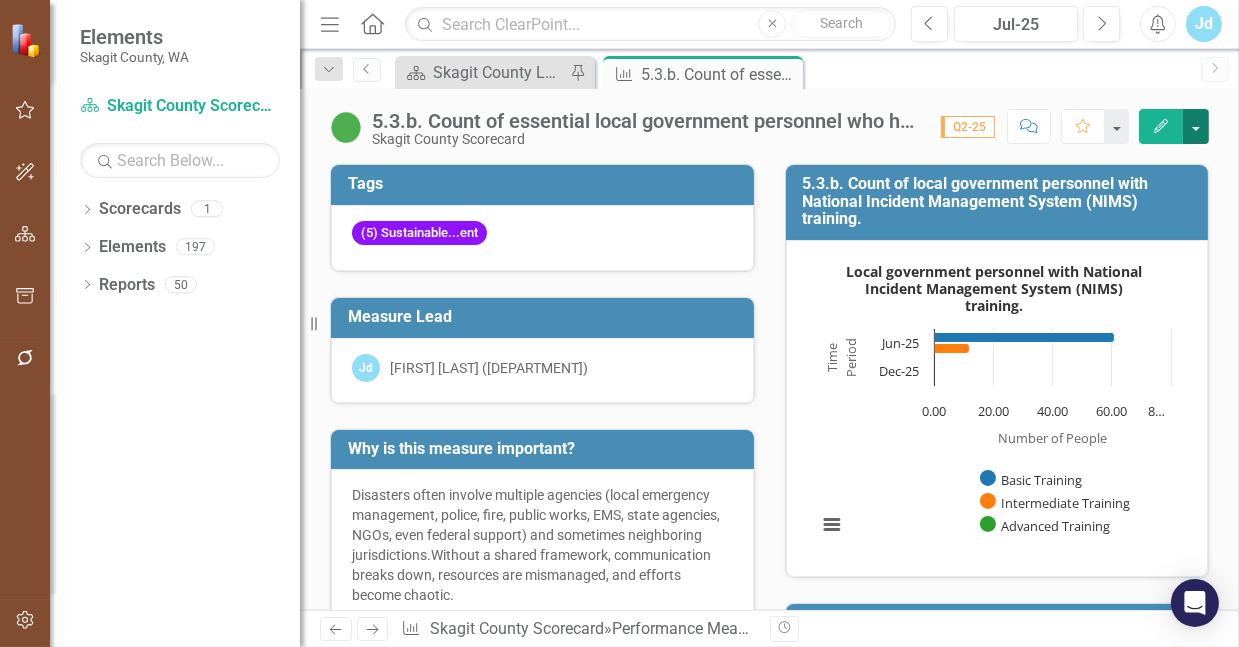 click at bounding box center [1196, 126] 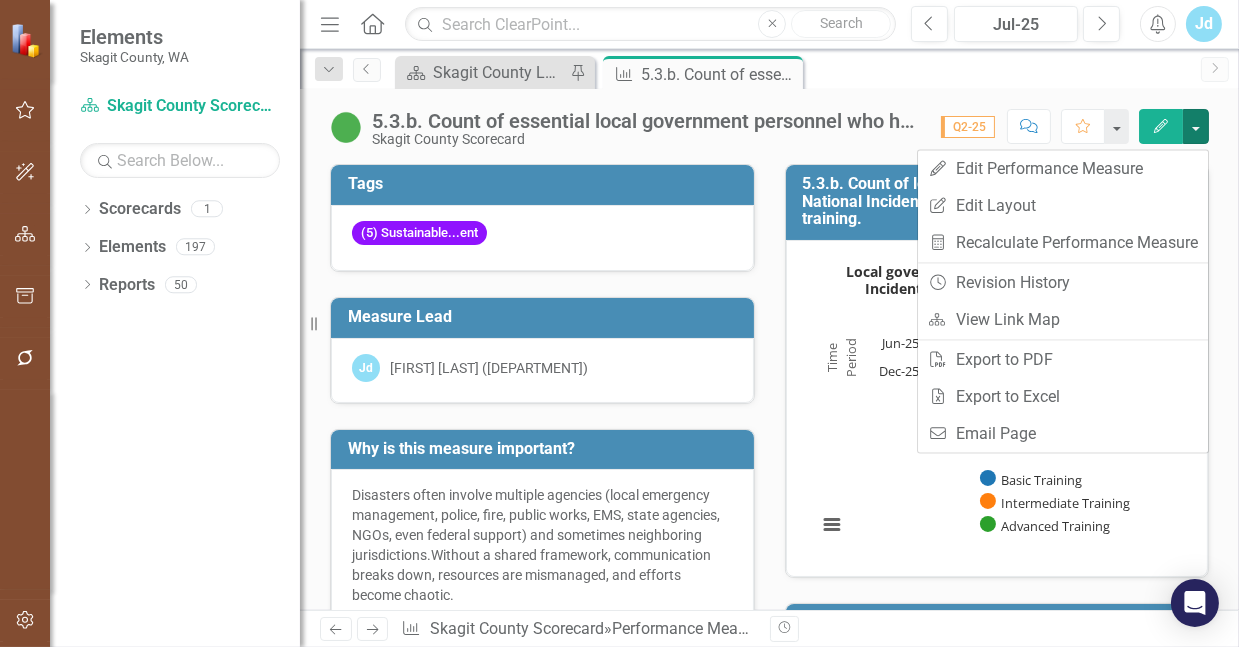 click on "Edit" 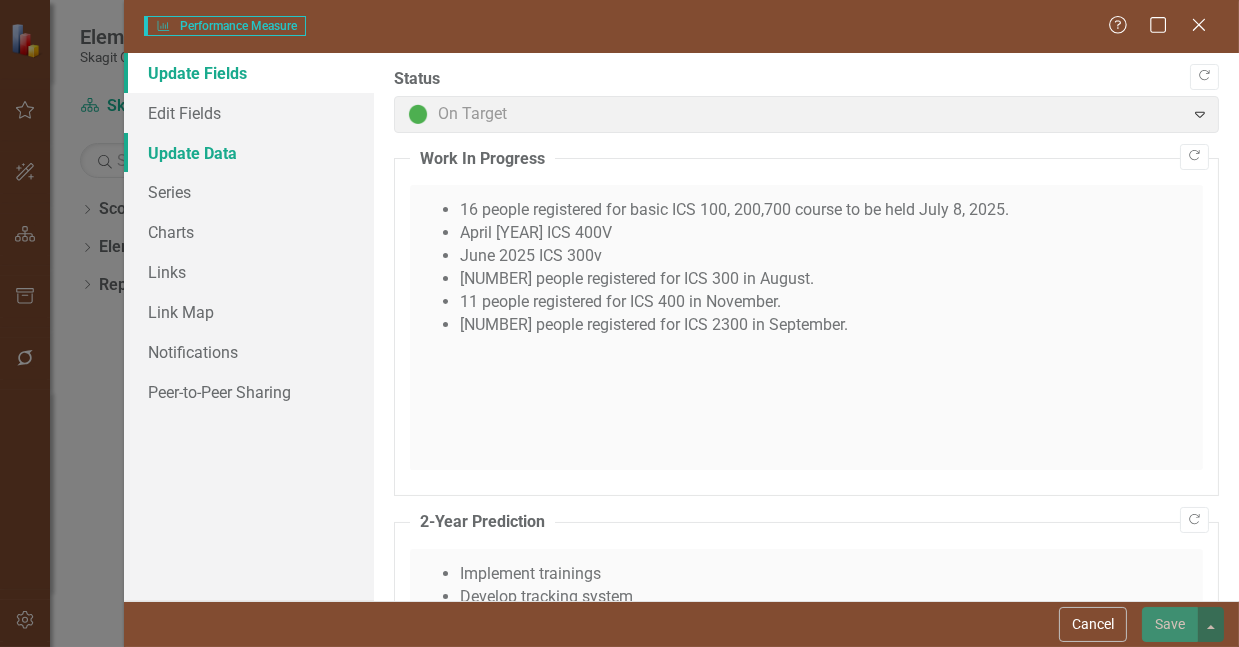 click on "Update  Data" at bounding box center (249, 153) 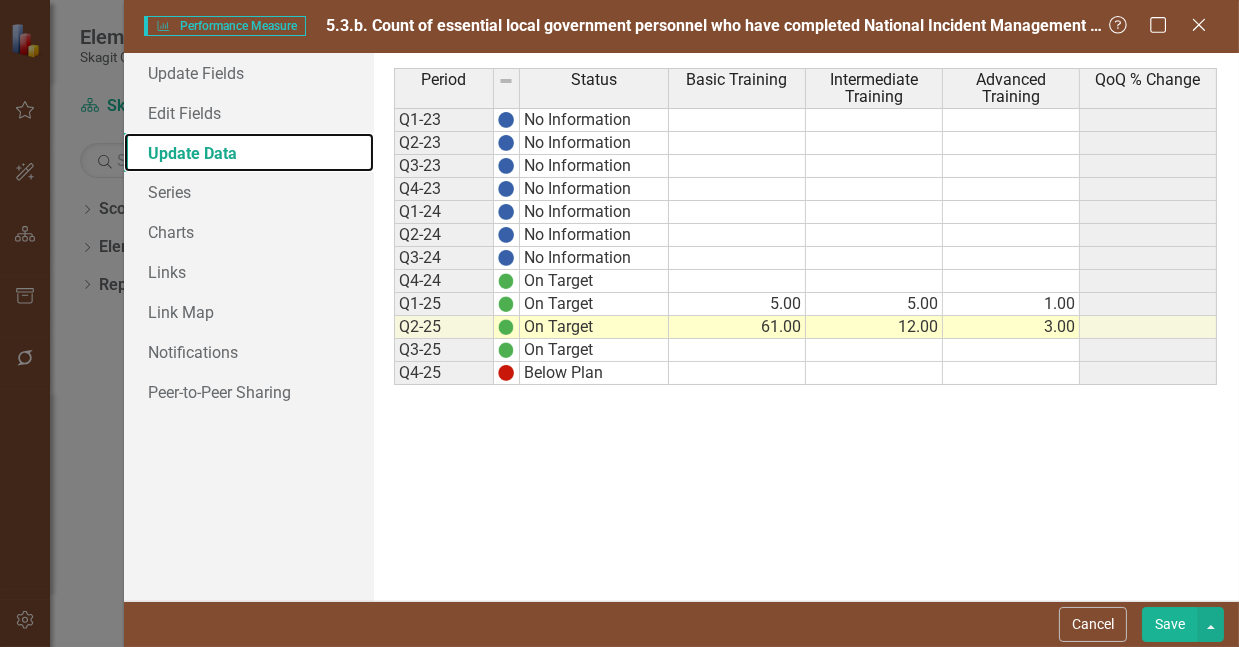 scroll, scrollTop: 0, scrollLeft: 0, axis: both 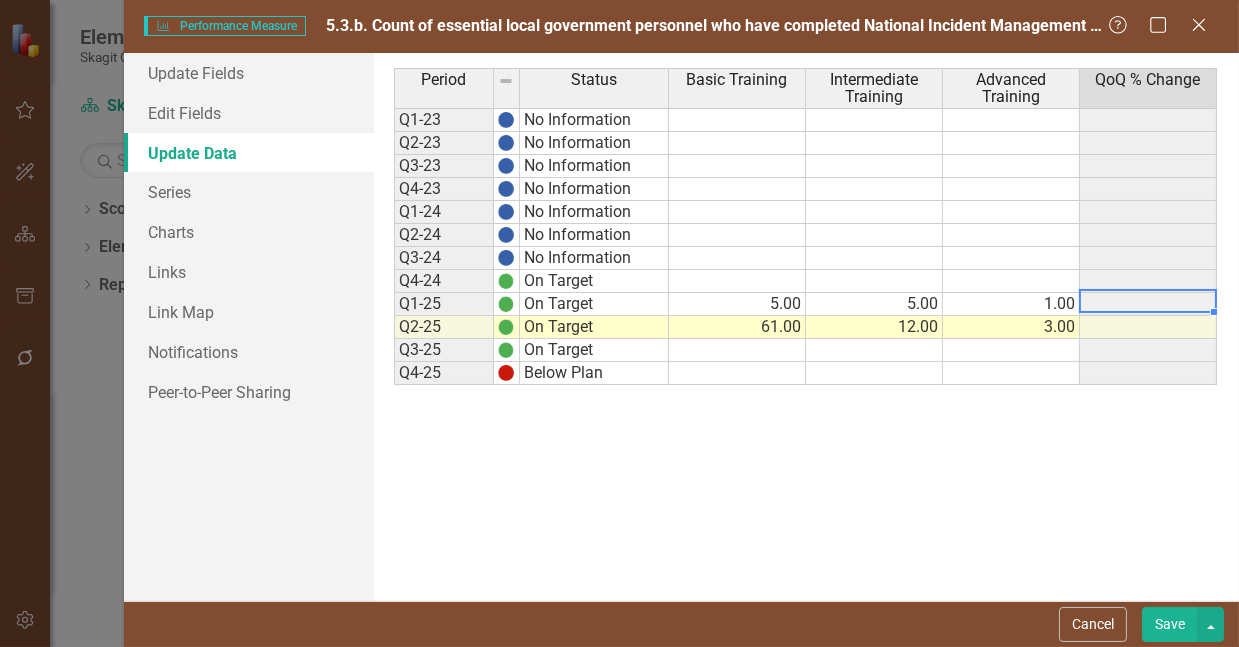 click at bounding box center (1148, 304) 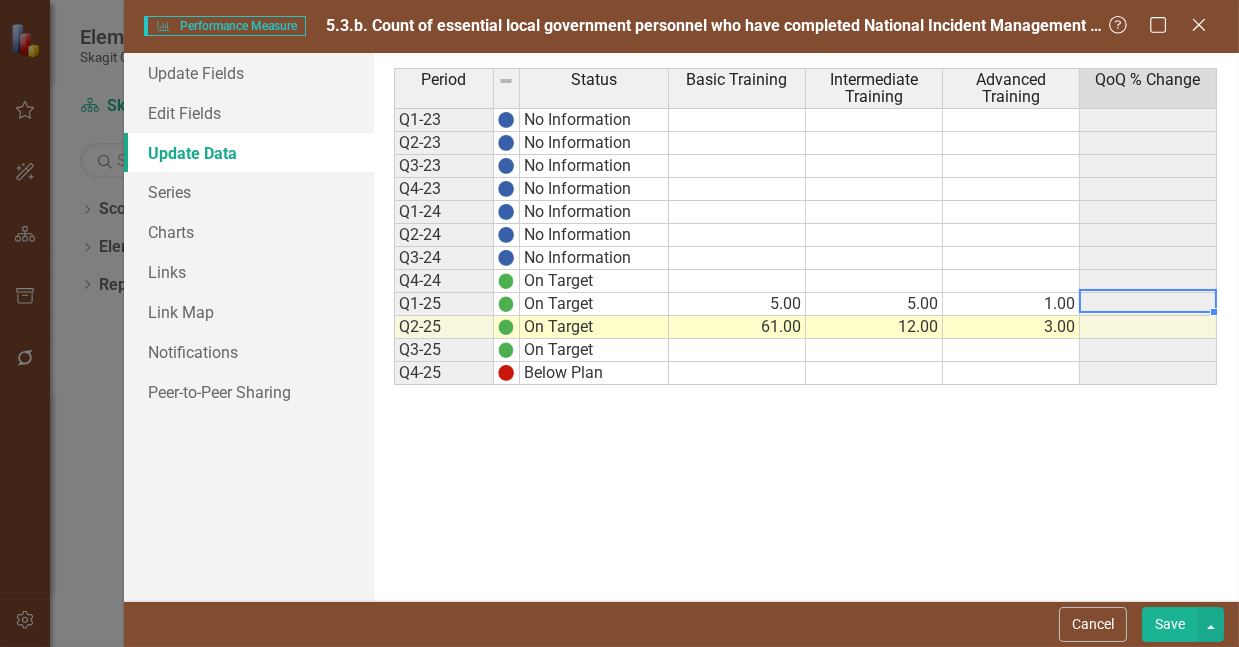 click at bounding box center [1148, 304] 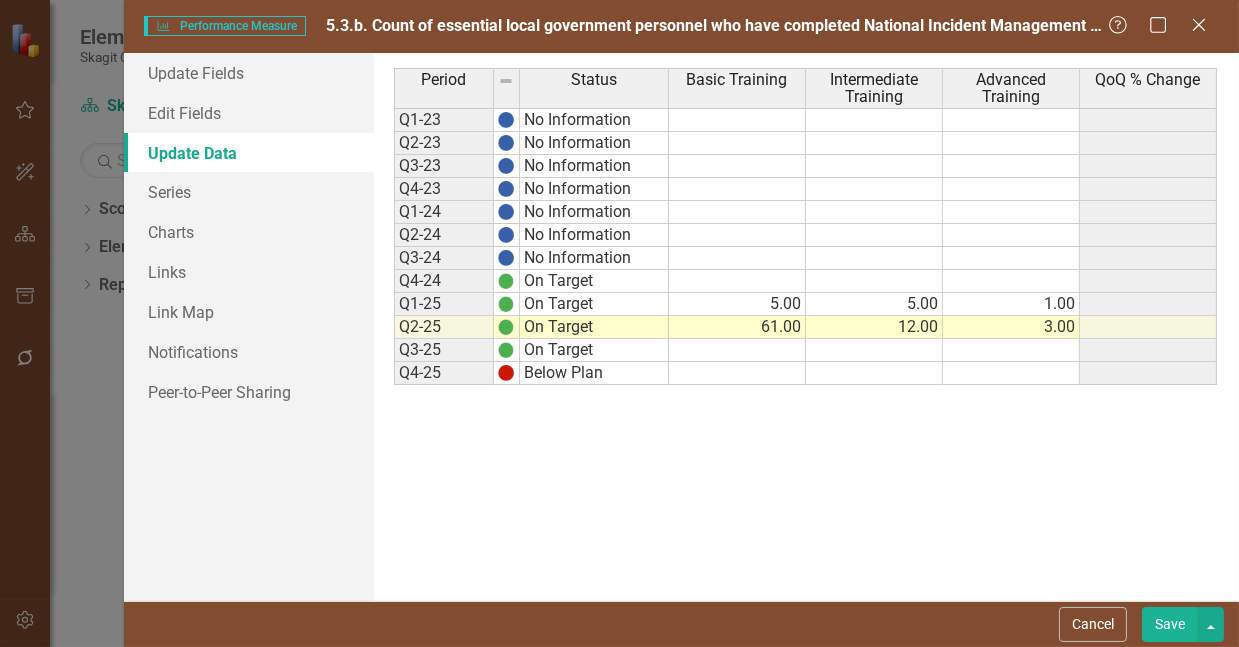 click on "Period Status Basic Training Intermediate Training Advanced Training QoQ % Change Q1-23 No Information Q2-23 No Information Q3-23 No Information Q4-23 No Information Q1-24 No Information Q2-24 No Information Q3-24 No Information Q4-24 On Target Q1-25 On Target 5.00 5.00 1.00 Q2-25 On Target 61.00 12.00 3.00 Q3-25 On Target Q4-25 Below Plan" at bounding box center (806, 327) 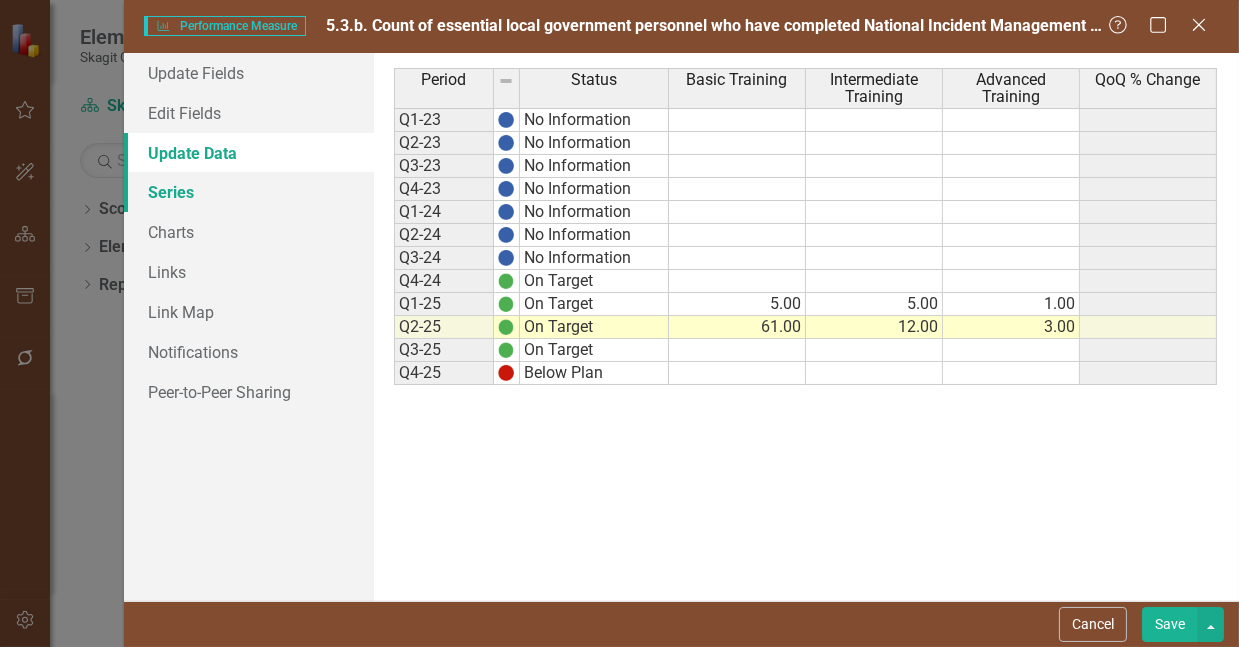 click on "Series" at bounding box center (249, 192) 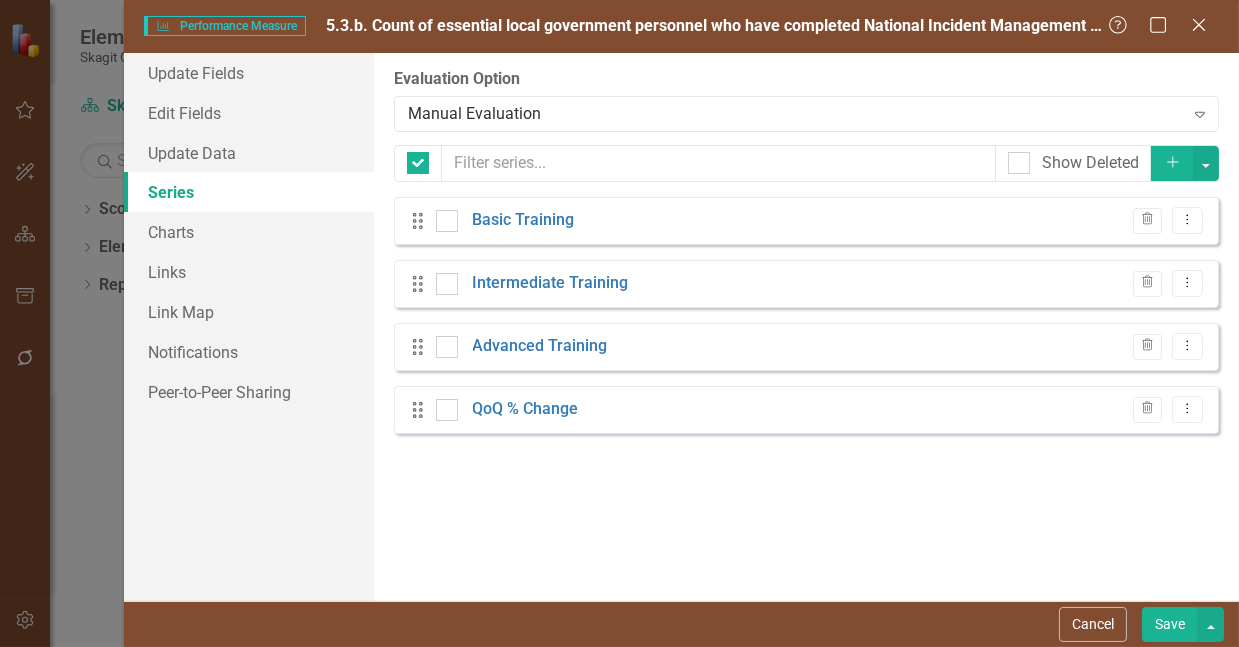 checkbox on "false" 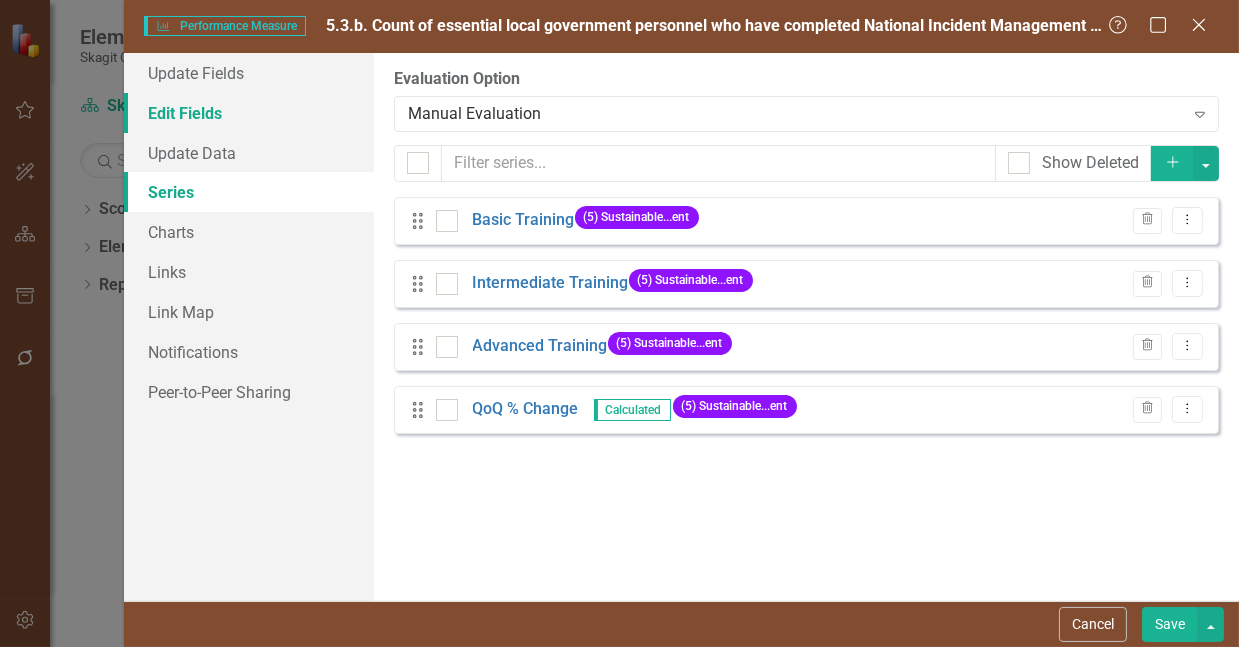 click on "Edit Fields" at bounding box center (249, 113) 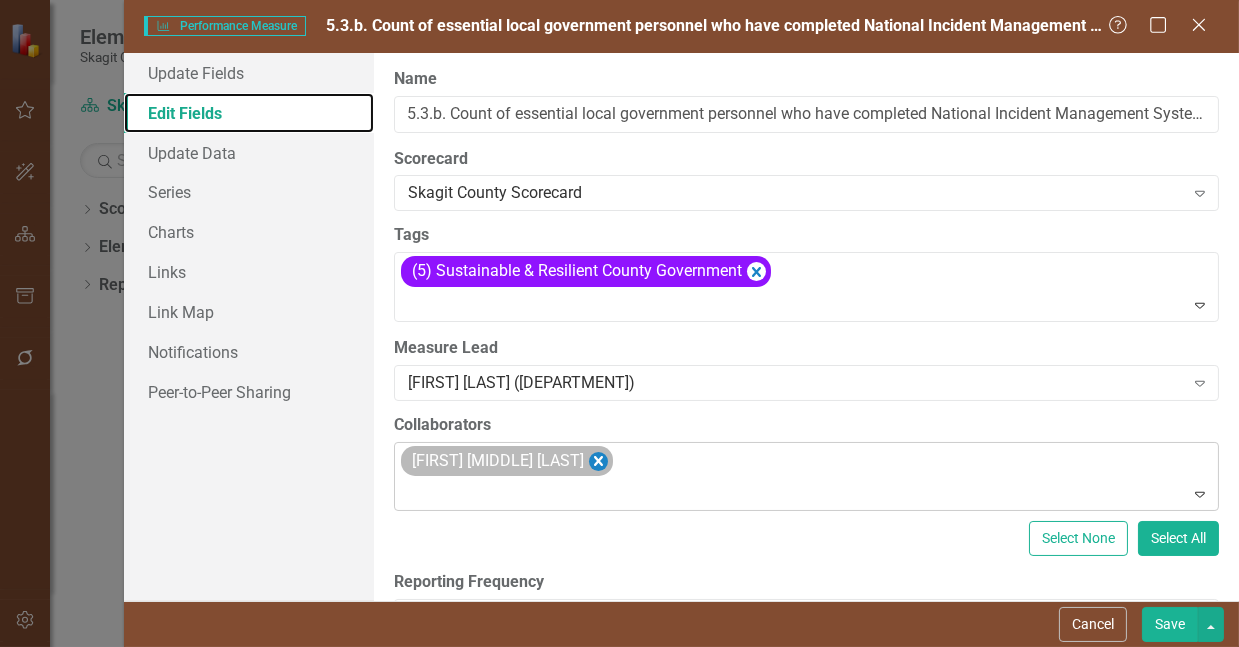 click 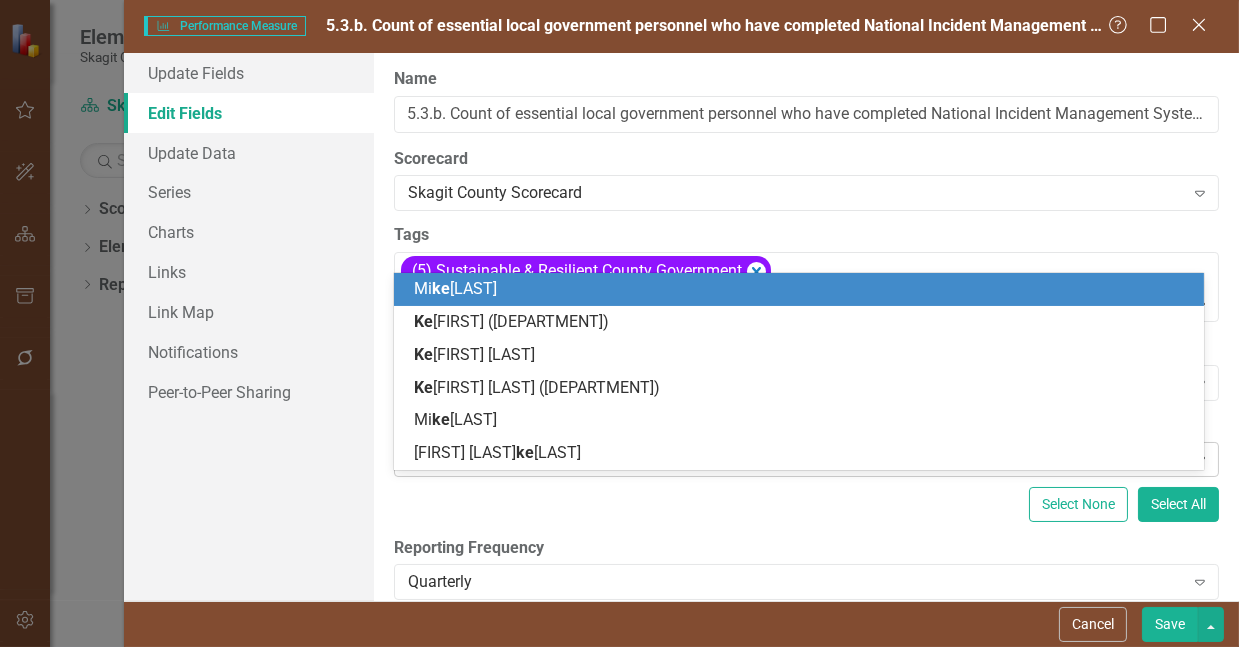 type on "k" 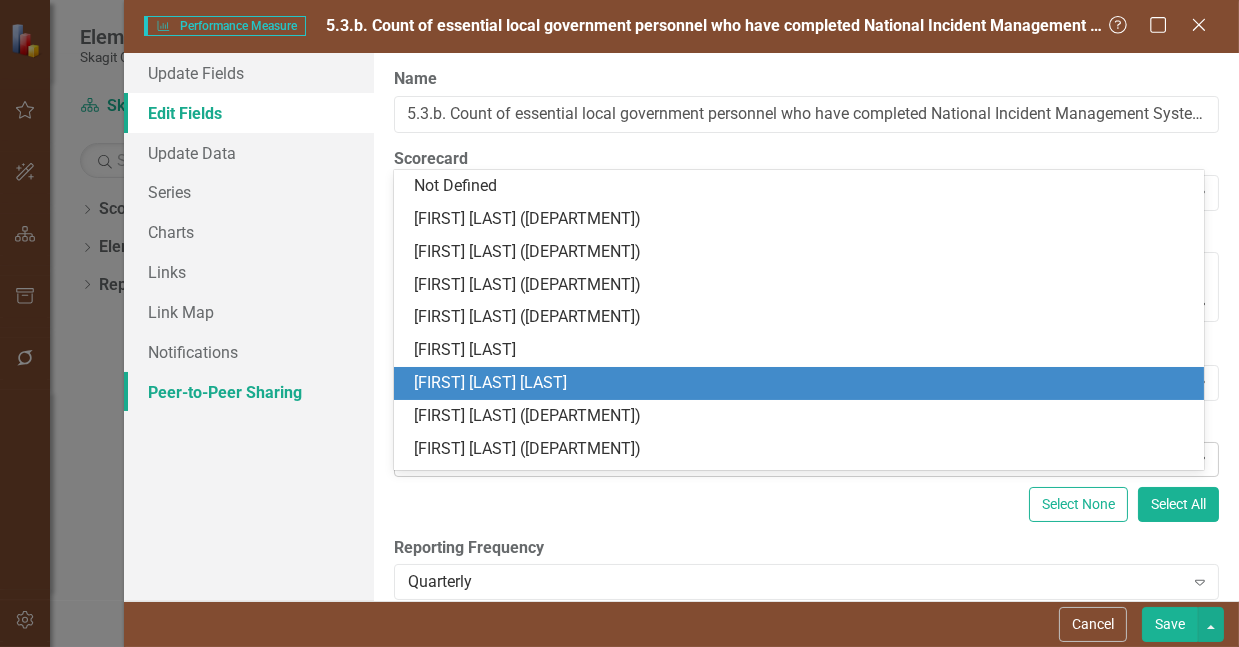 click on "Peer-to-Peer Sharing" at bounding box center [249, 392] 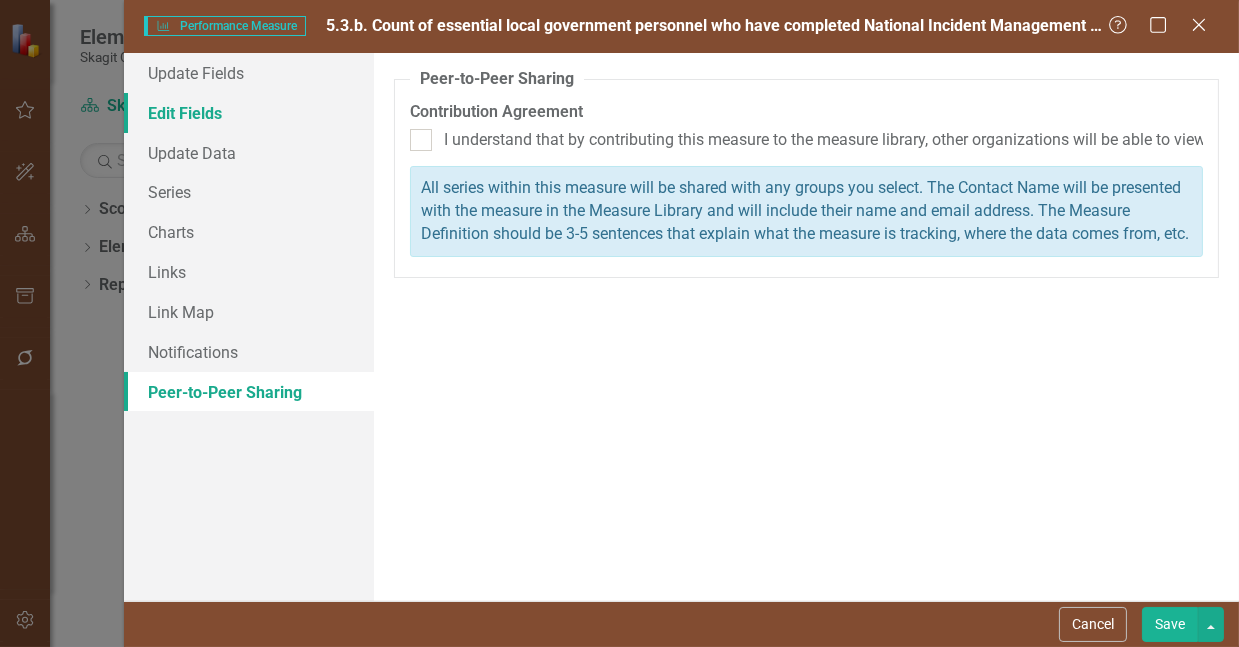click on "Edit Fields" at bounding box center (249, 113) 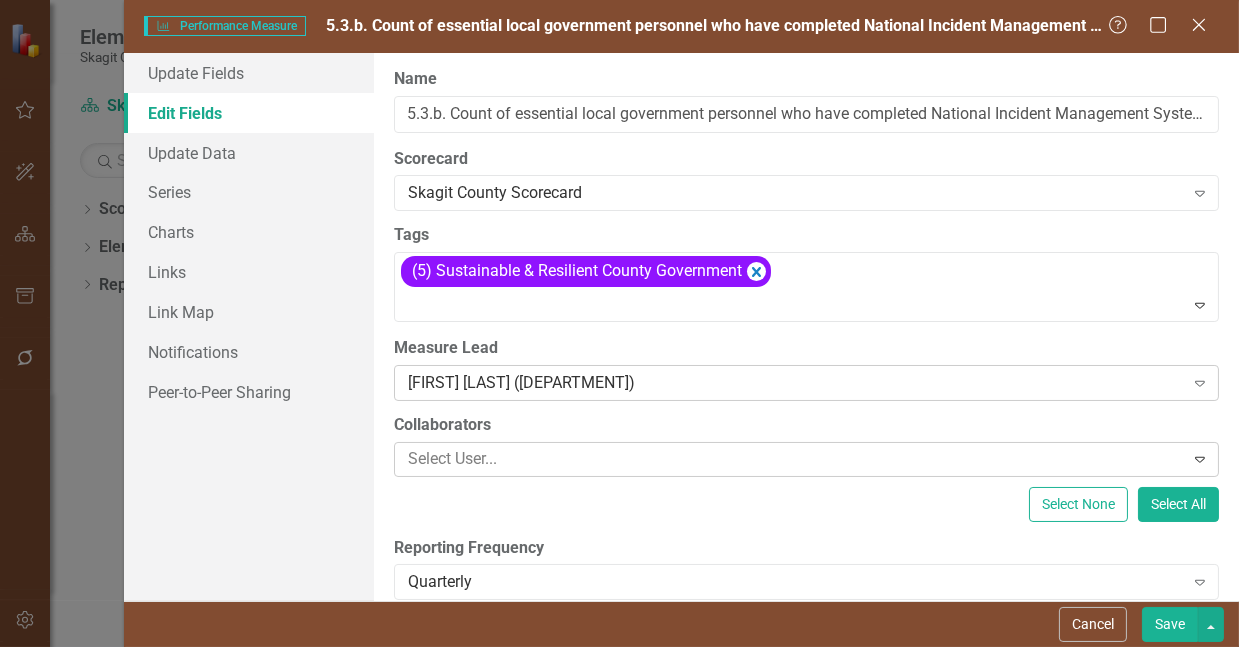 click on "[FIRST] [LAST] (Skagit County Emergency Management)" at bounding box center [796, 382] 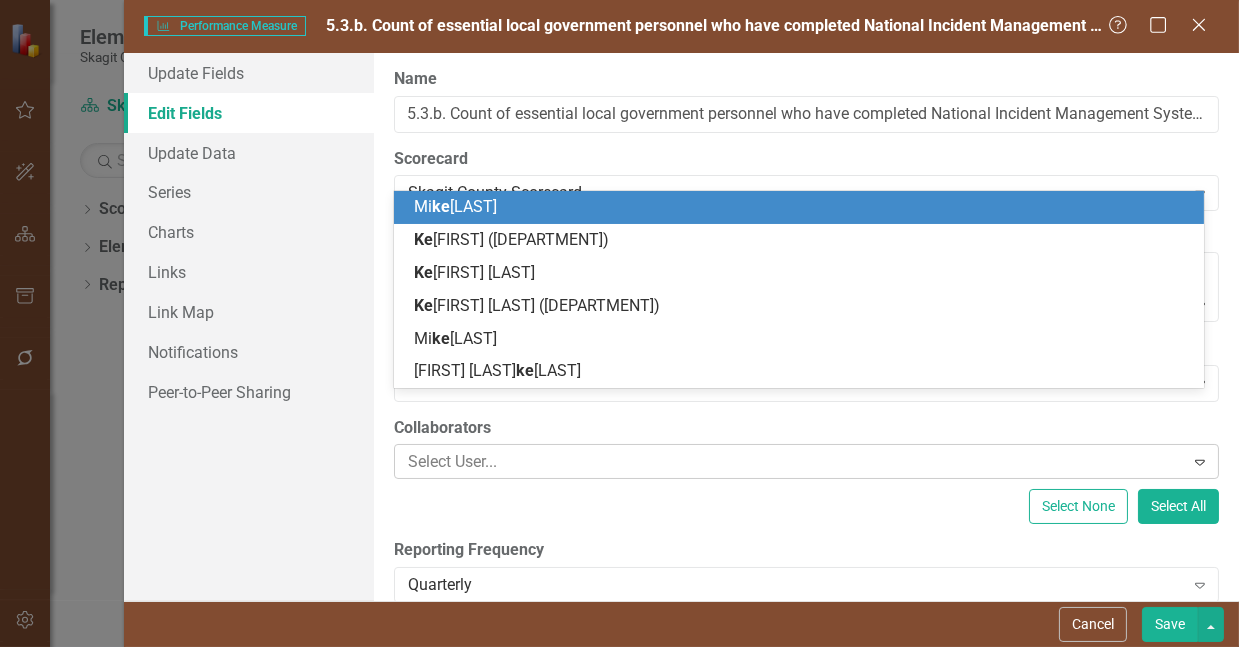 scroll, scrollTop: 0, scrollLeft: 0, axis: both 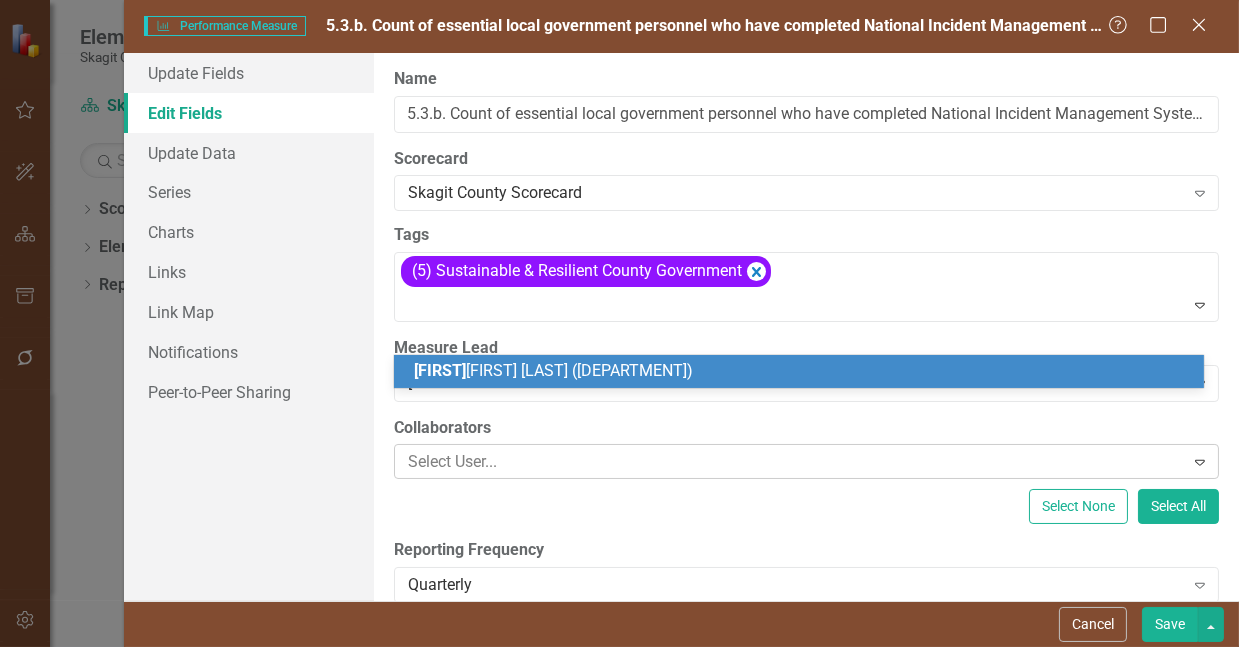 click on "Kev in  Jackman (Emergency Management)" at bounding box center [553, 370] 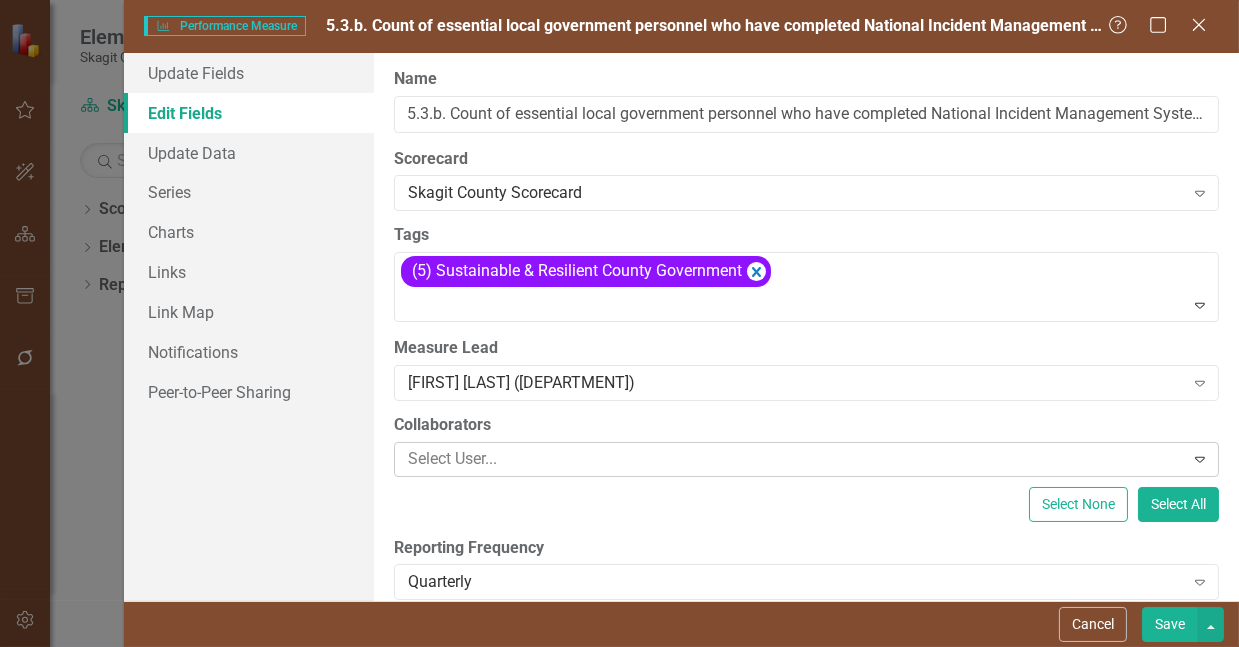 click at bounding box center (792, 459) 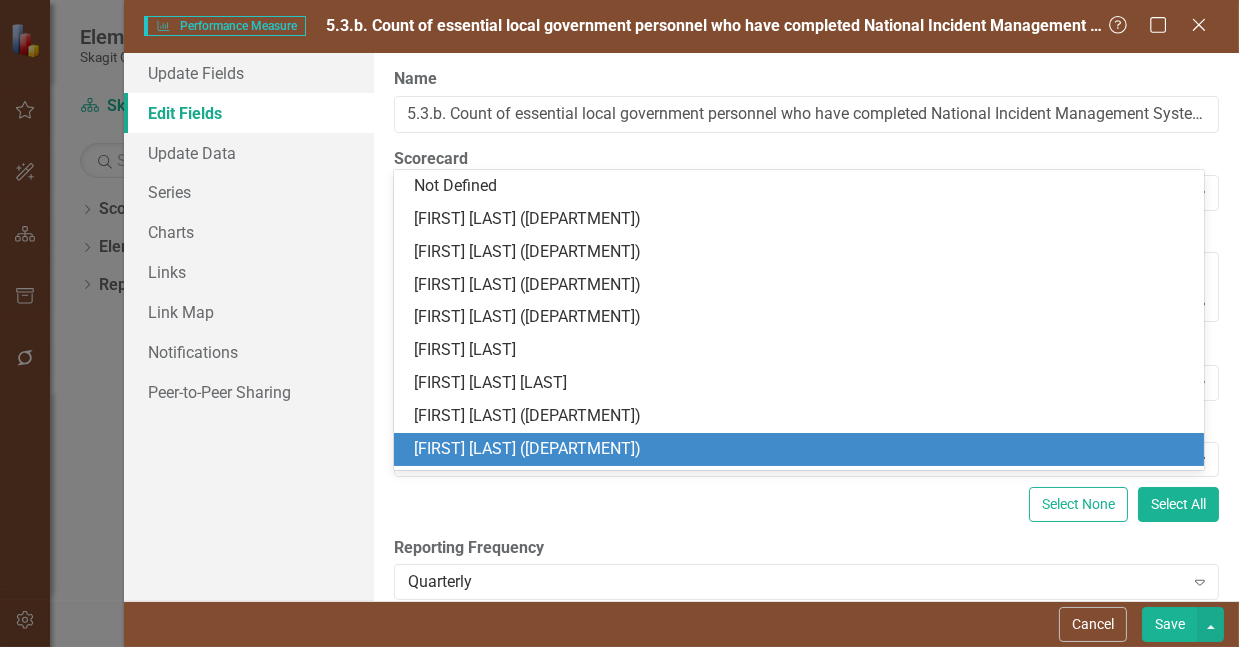 scroll, scrollTop: 7, scrollLeft: 0, axis: vertical 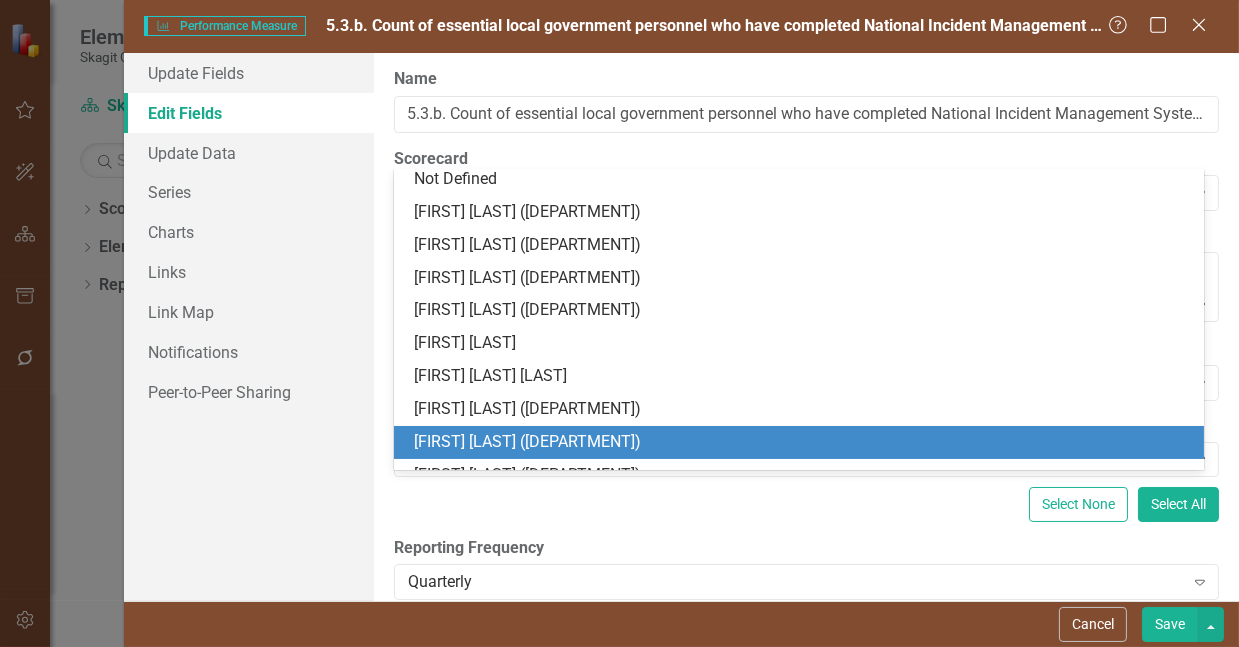 click on "[FIRST] [LAST] (Skagit County Emergency Management)" at bounding box center [803, 442] 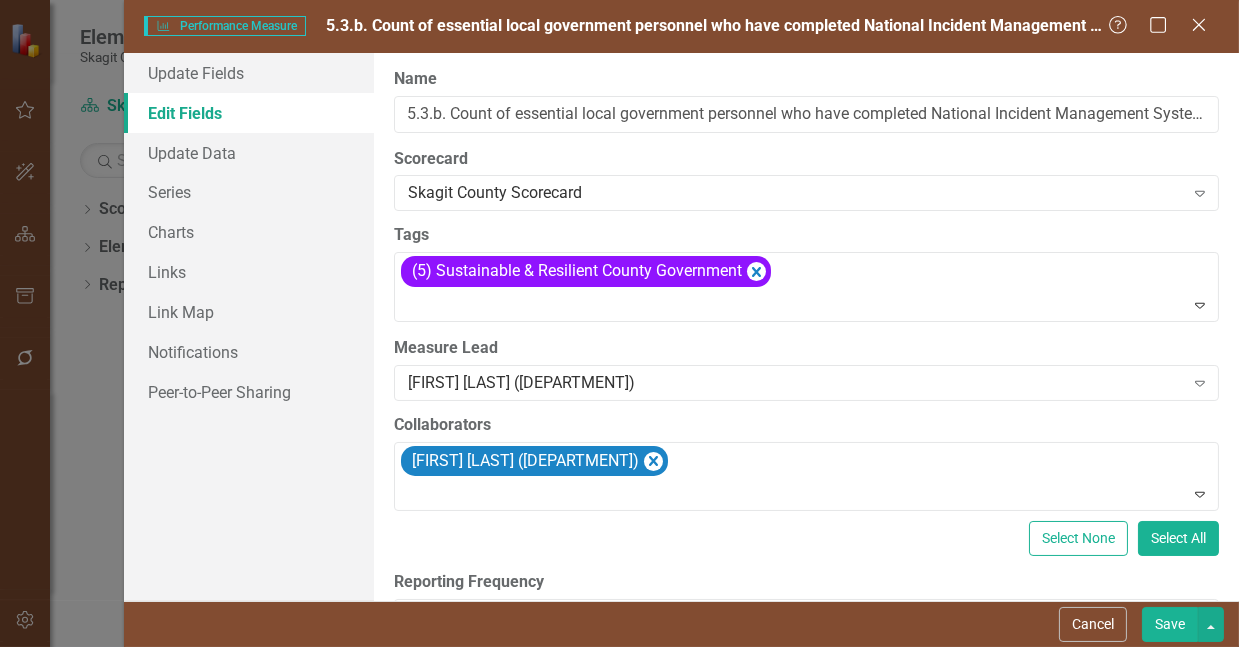 click on "Save" at bounding box center [1170, 624] 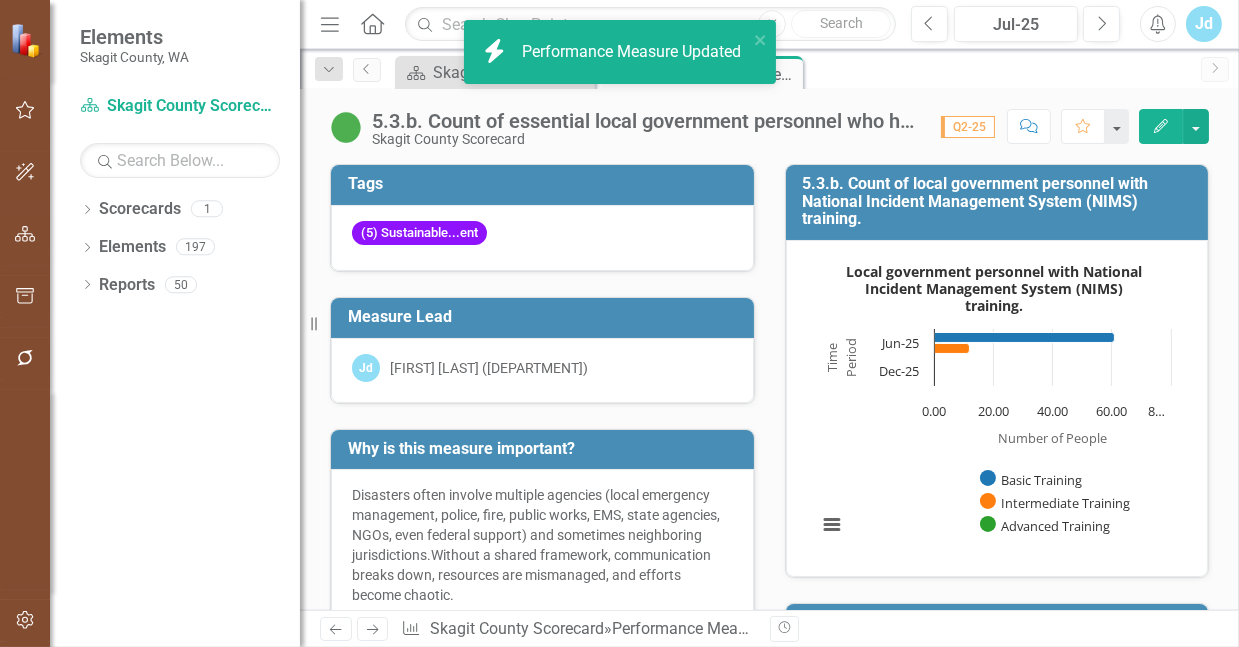 click on "Edit" 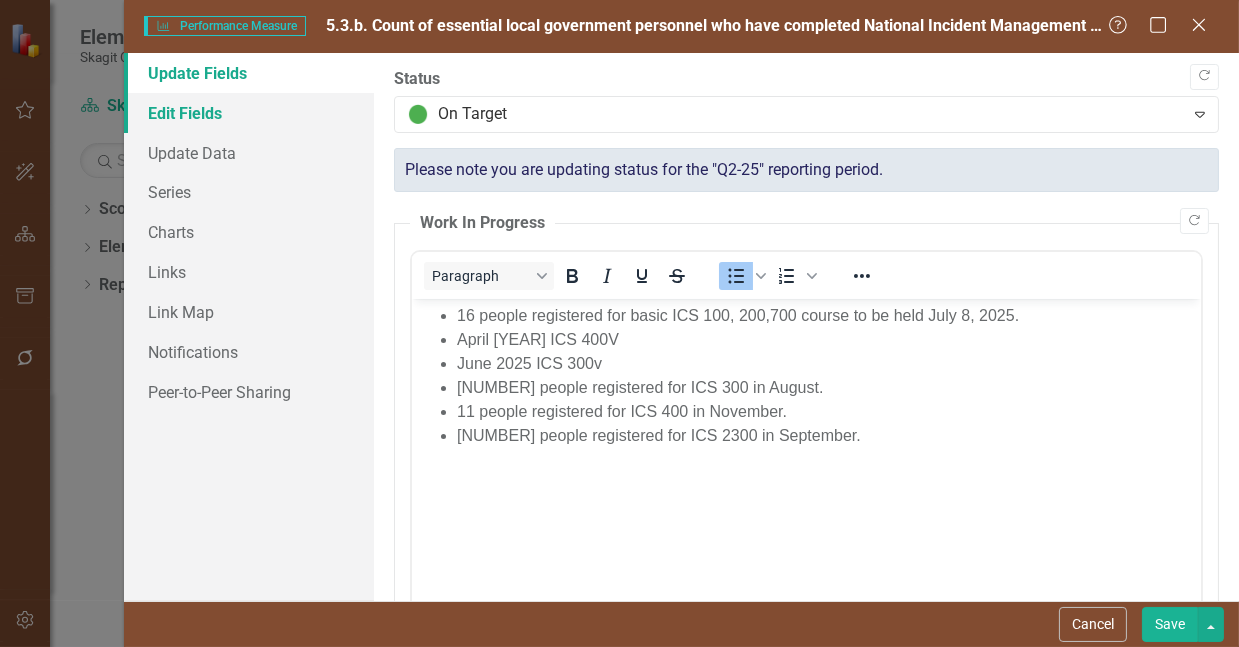 scroll, scrollTop: 0, scrollLeft: 0, axis: both 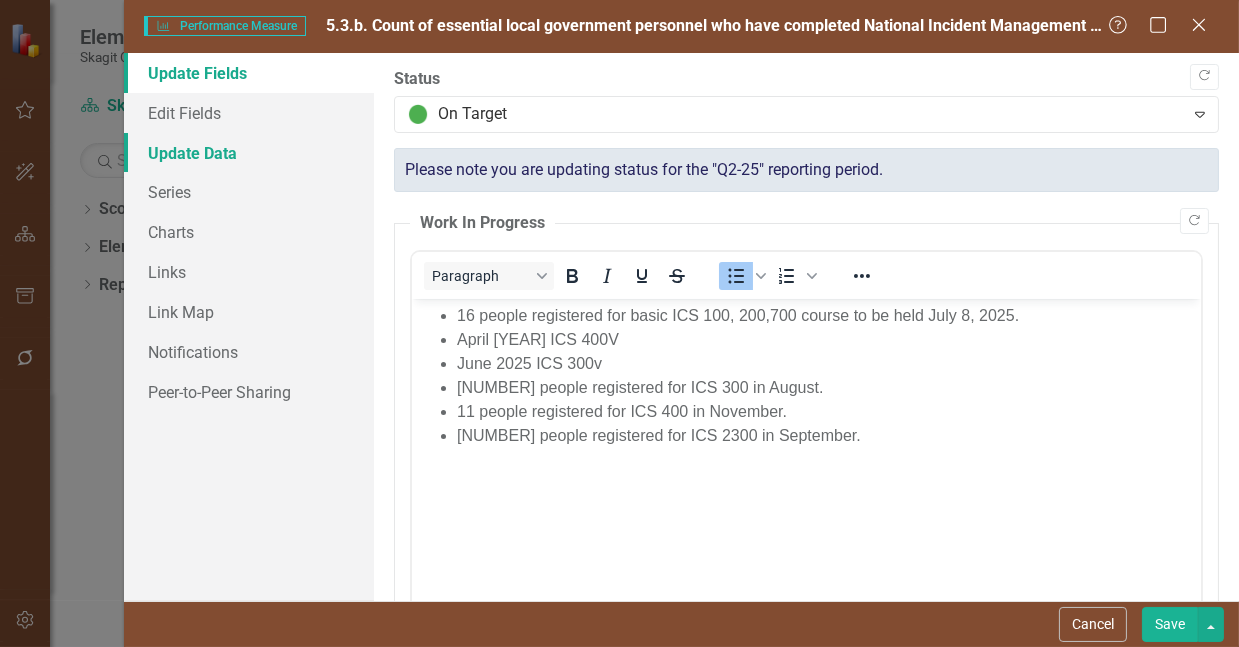 click on "Update  Data" at bounding box center (249, 153) 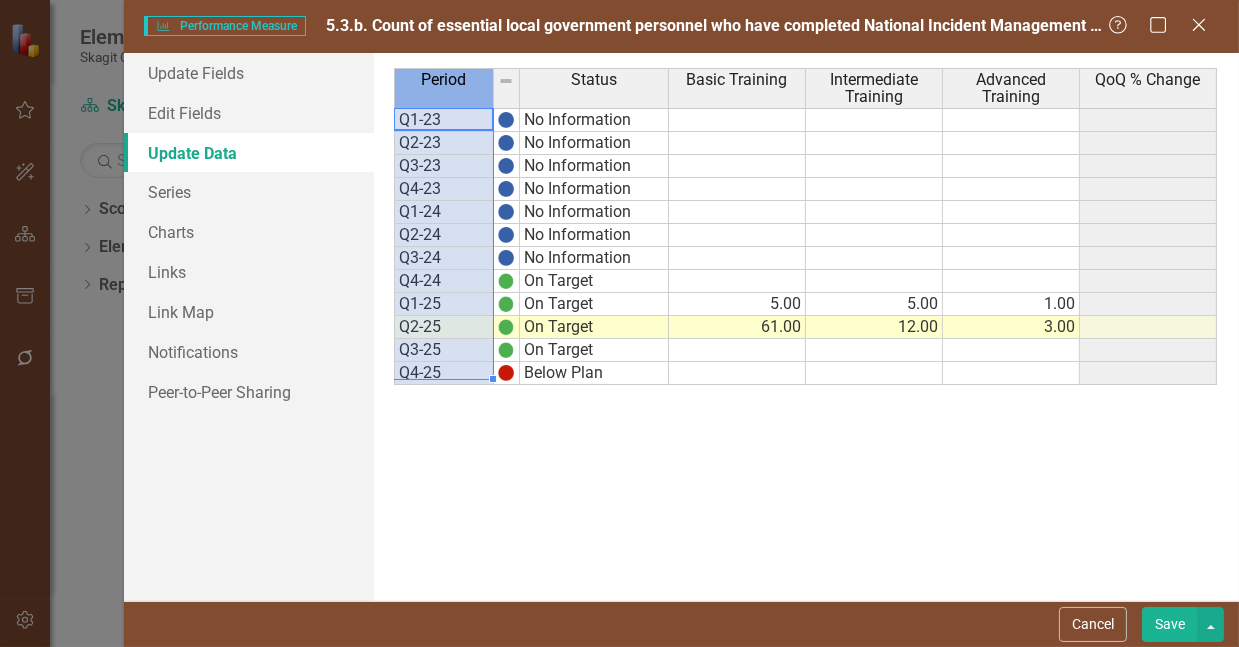click on "Period" at bounding box center (443, 80) 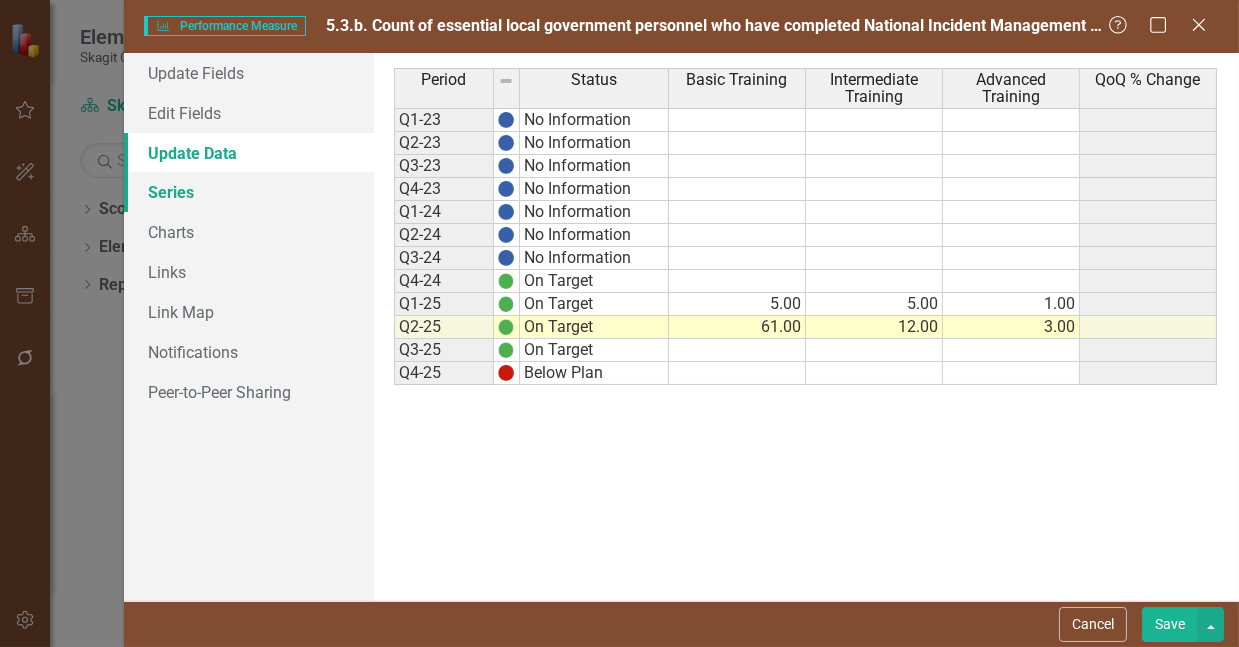 click on "Series" at bounding box center [249, 192] 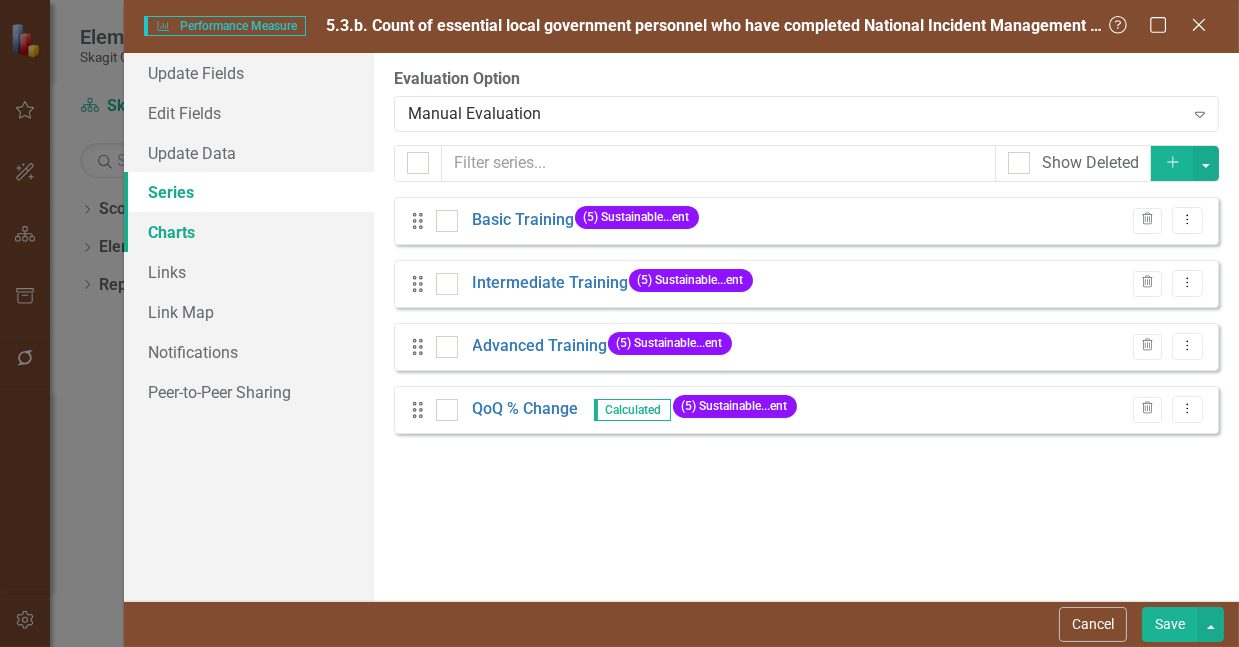 click on "Charts" at bounding box center (249, 232) 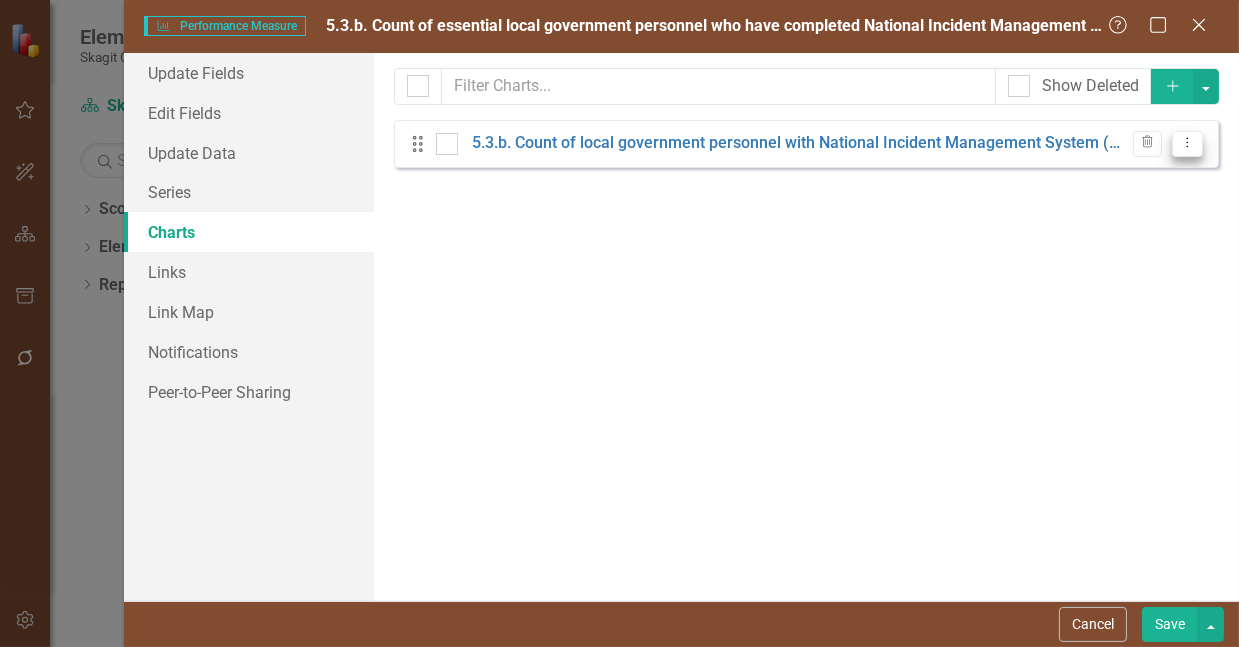 click on "Dropdown Menu" 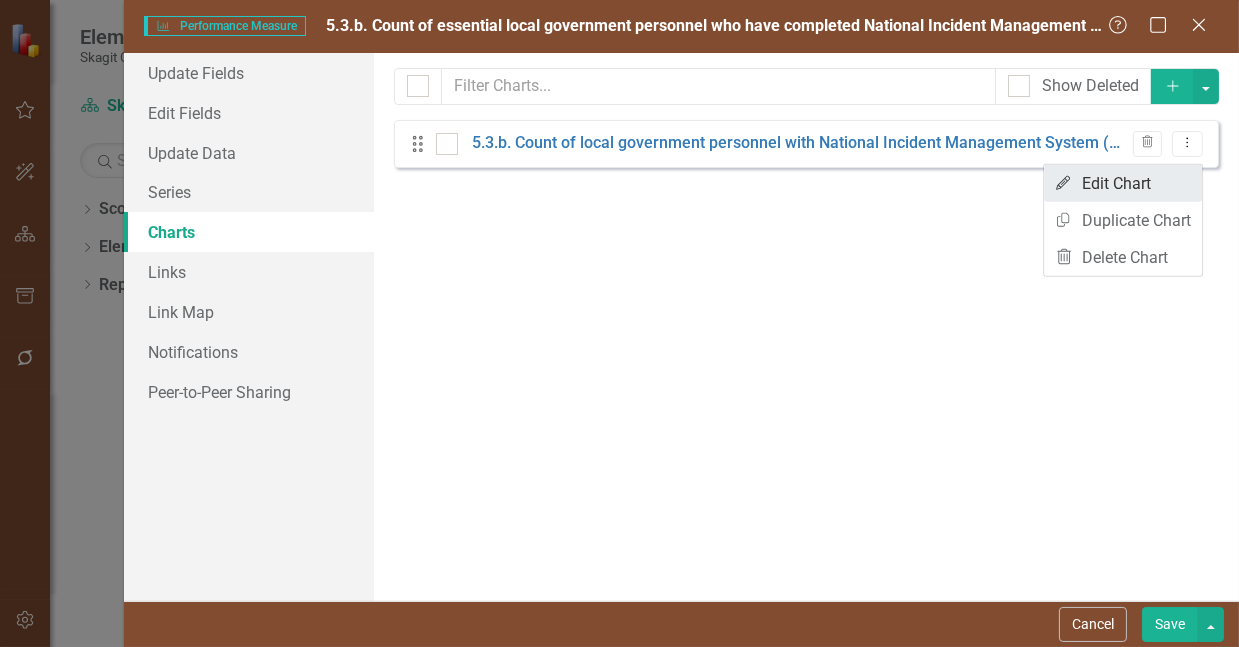 click on "Edit Edit Chart" at bounding box center [1123, 183] 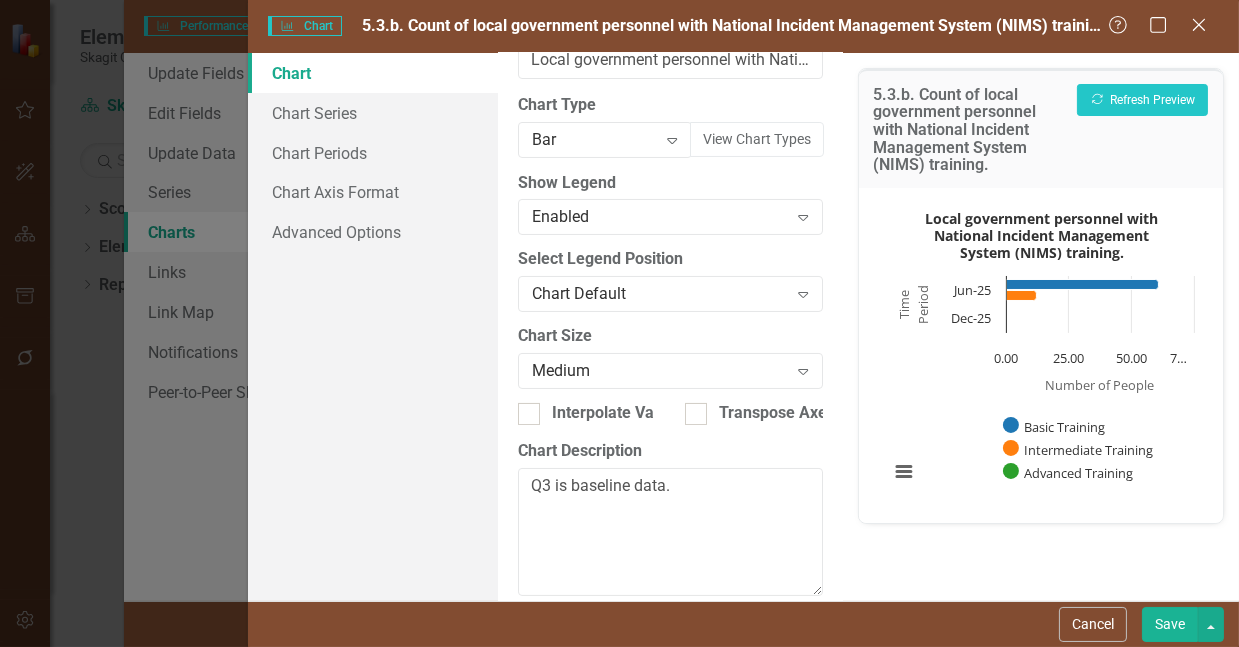 scroll, scrollTop: 282, scrollLeft: 0, axis: vertical 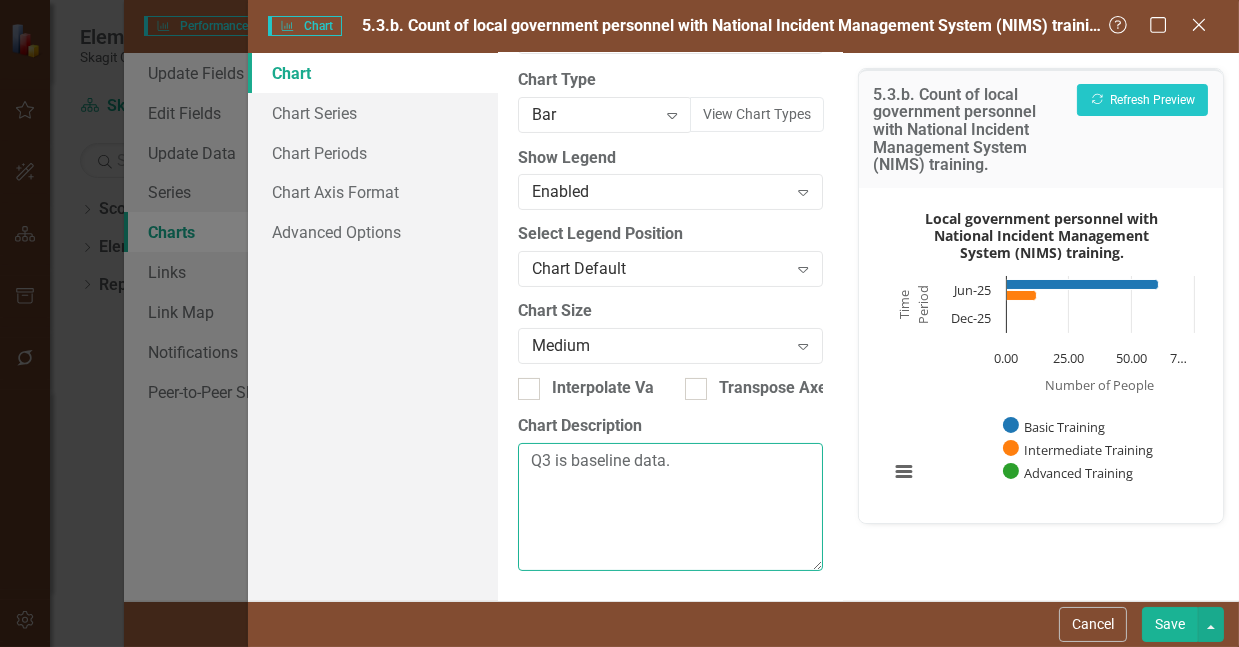 click on "Q3 is baseline data." at bounding box center (670, 507) 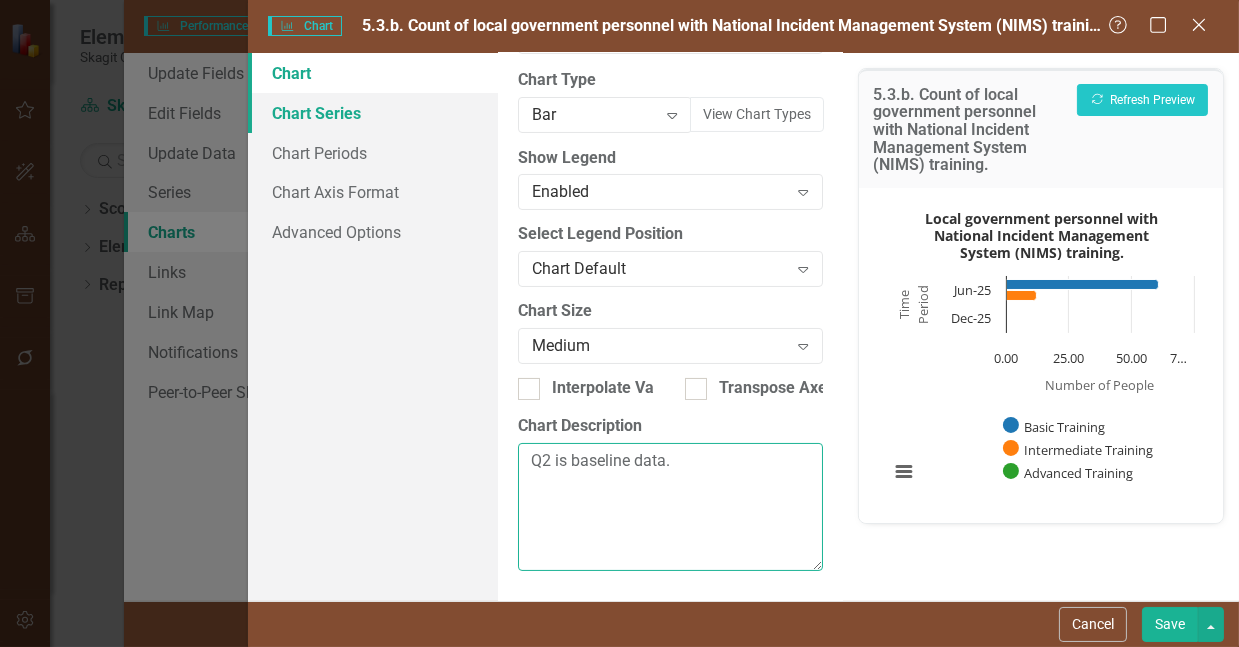 type on "Q2 is baseline data." 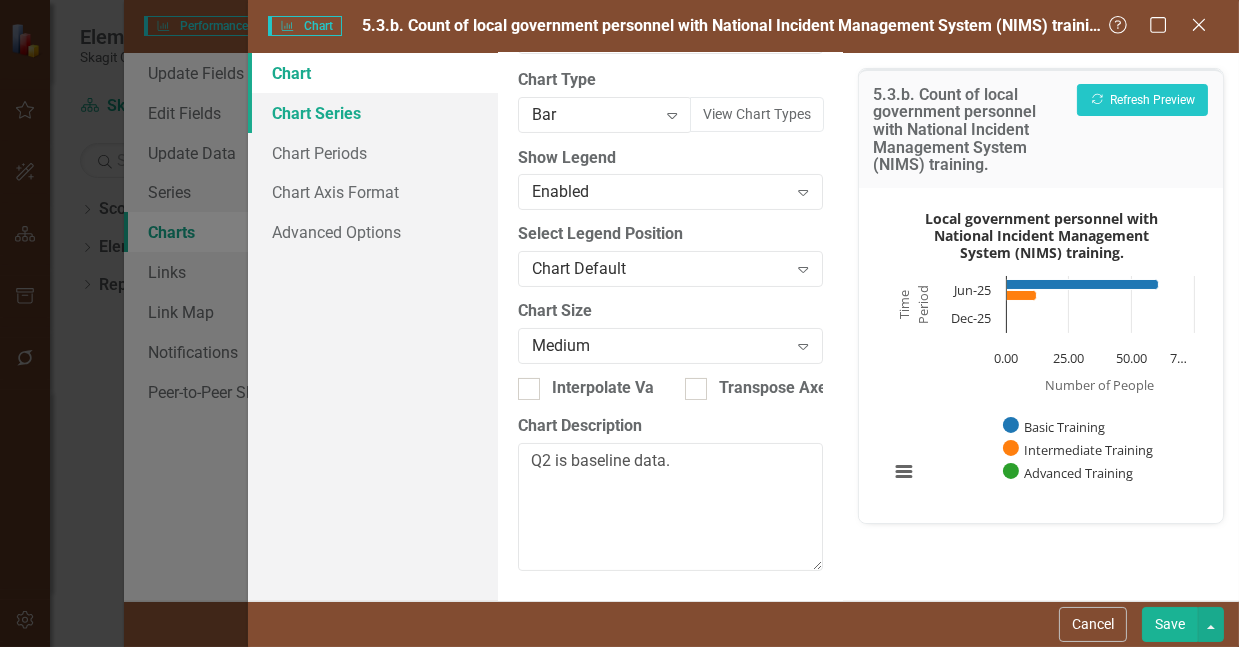 click on "Chart Series" at bounding box center (373, 113) 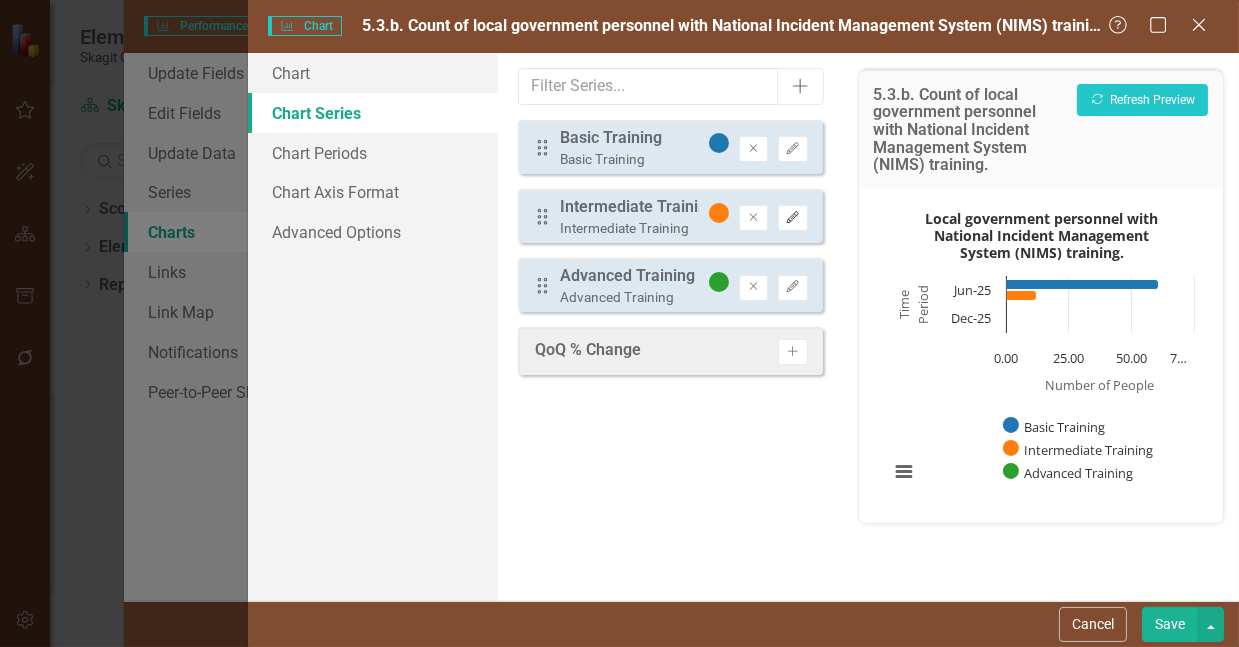 click on "Edit" 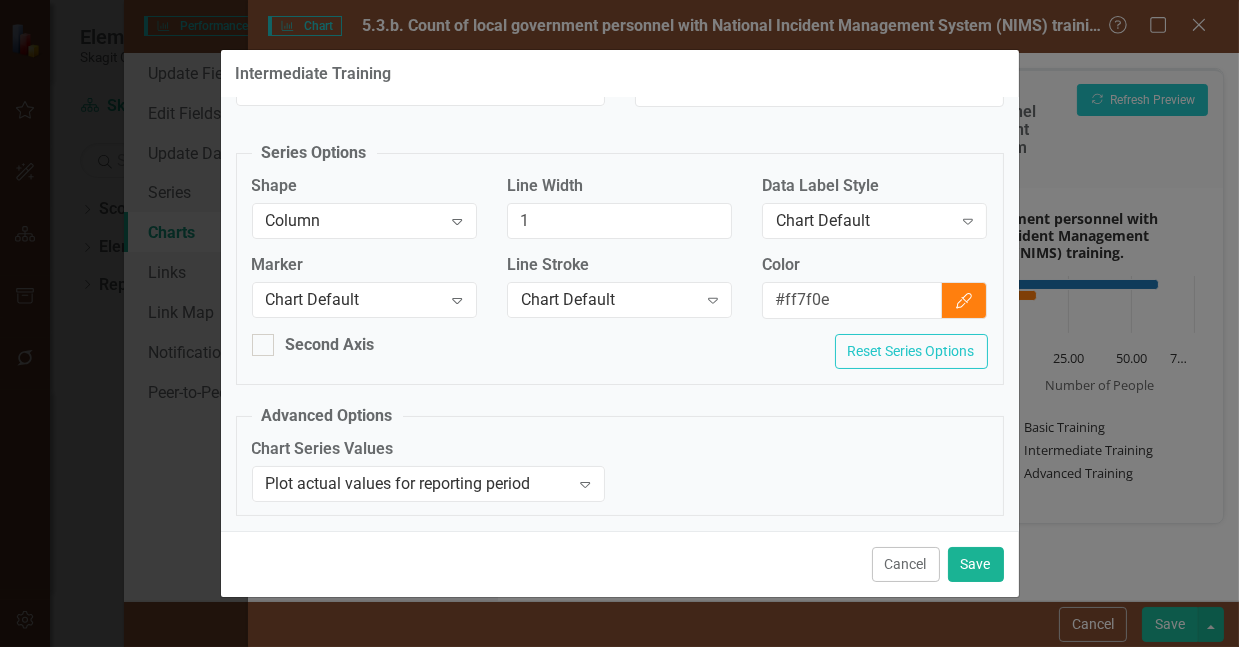scroll, scrollTop: 126, scrollLeft: 0, axis: vertical 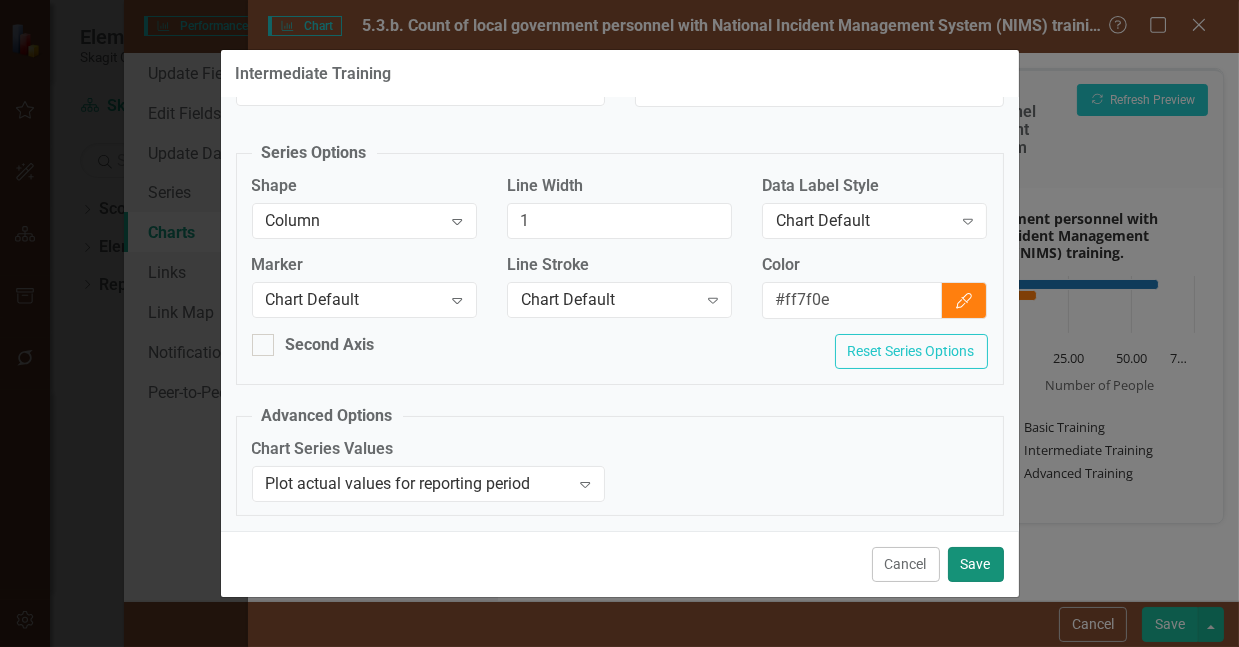 click on "Save" at bounding box center (976, 564) 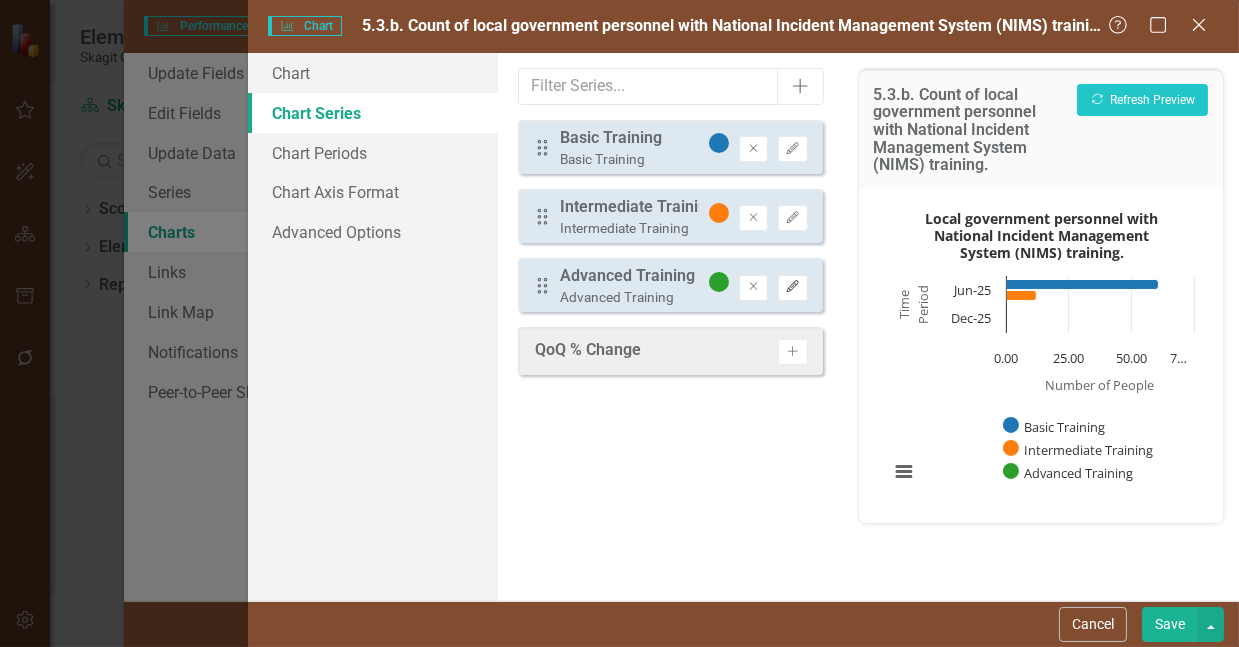 click on "Edit" 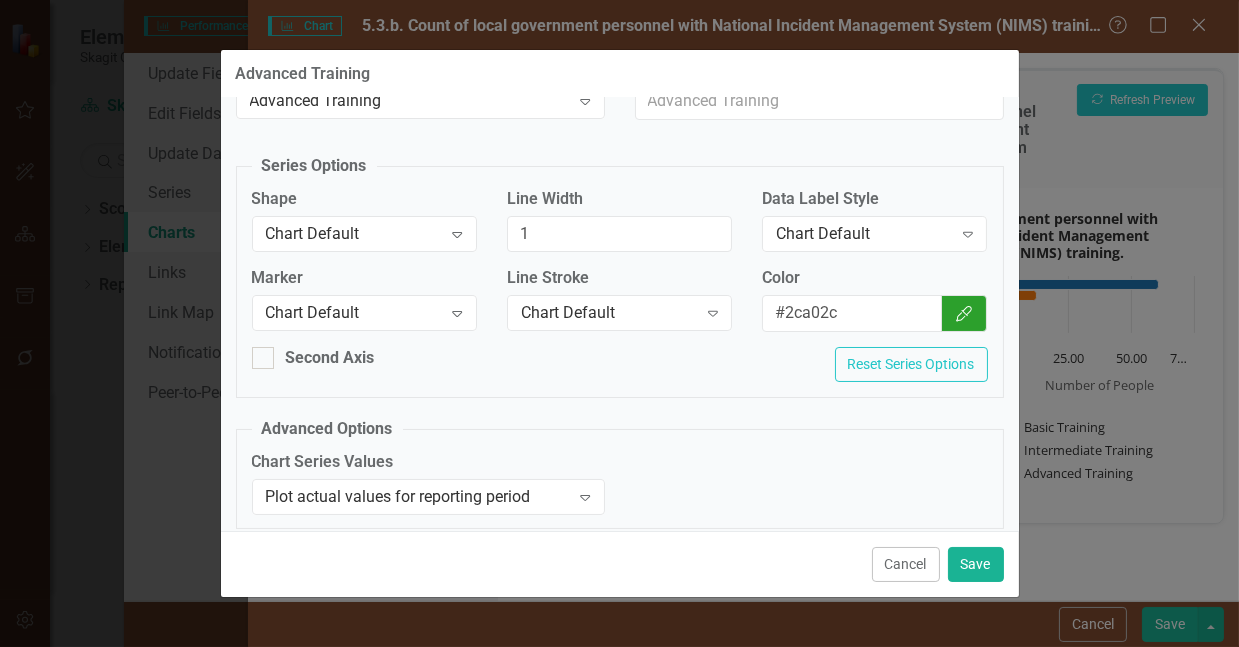 scroll, scrollTop: 57, scrollLeft: 0, axis: vertical 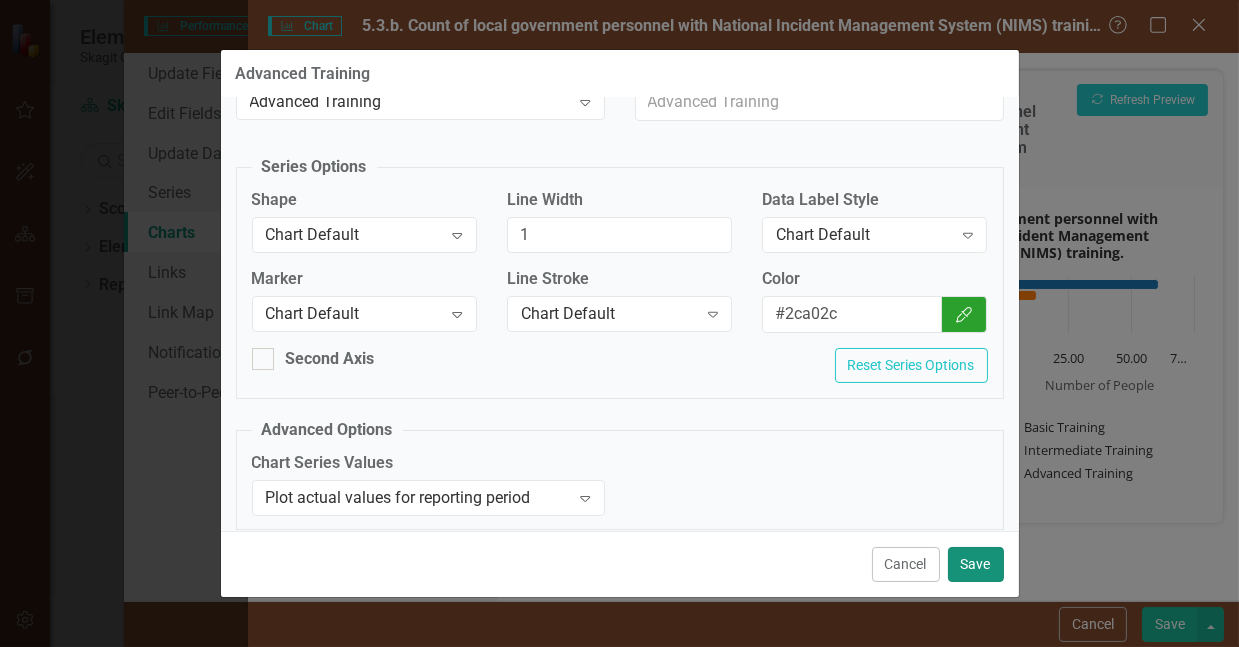 click on "Save" at bounding box center (976, 564) 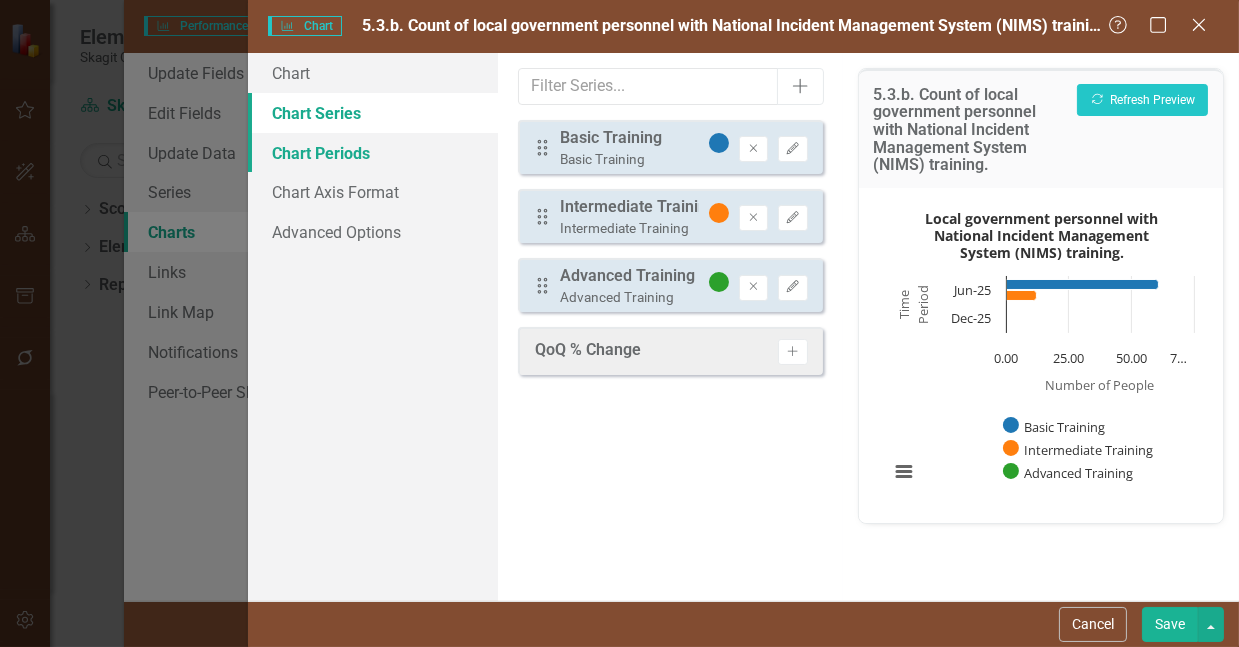 click on "Chart Periods" at bounding box center (373, 153) 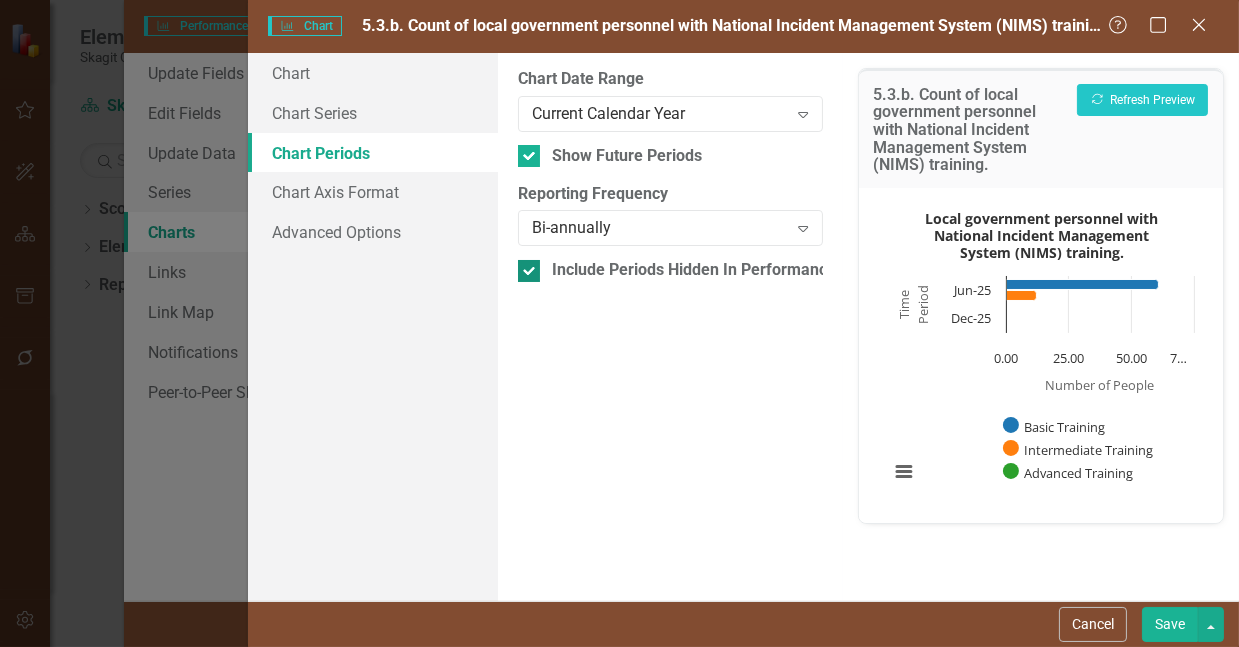 click at bounding box center (529, 271) 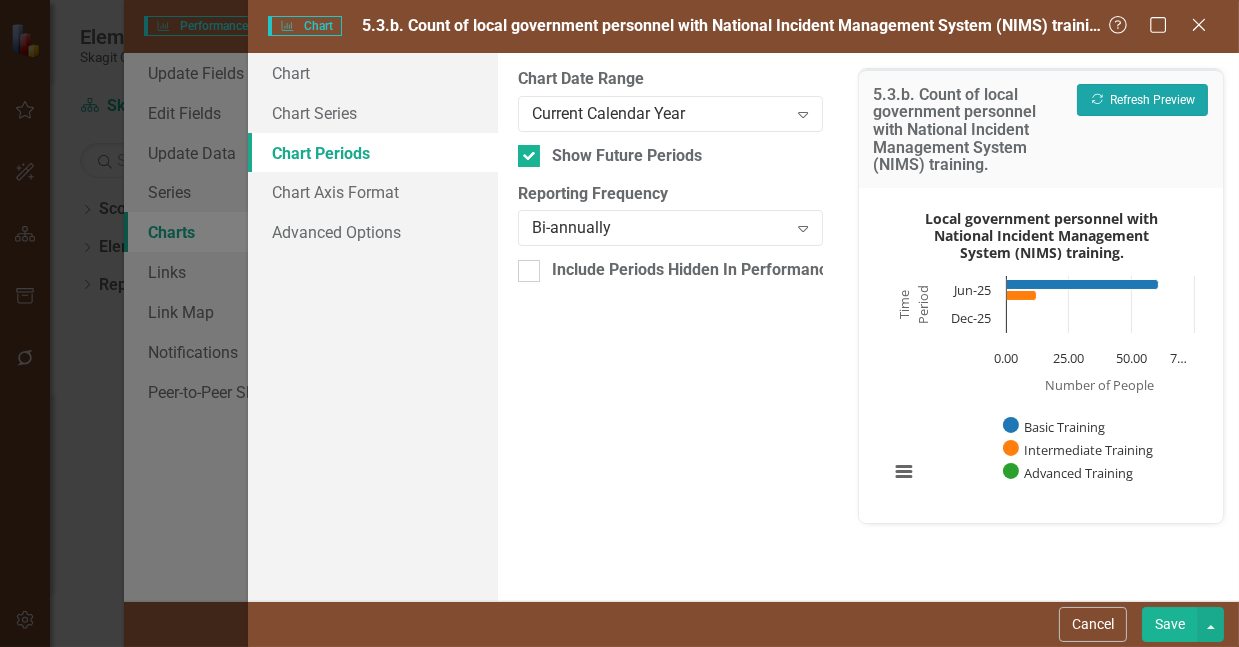 click on "Recalculate Refresh Preview" at bounding box center (1142, 100) 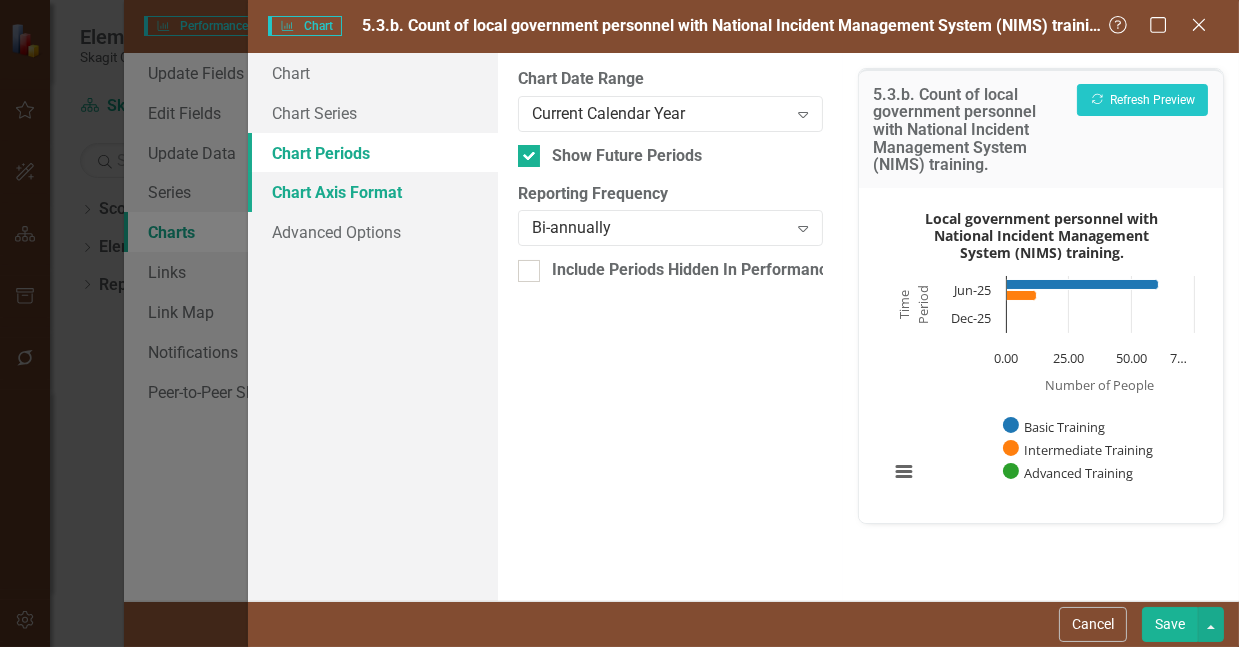 click on "Chart Axis Format" at bounding box center [373, 192] 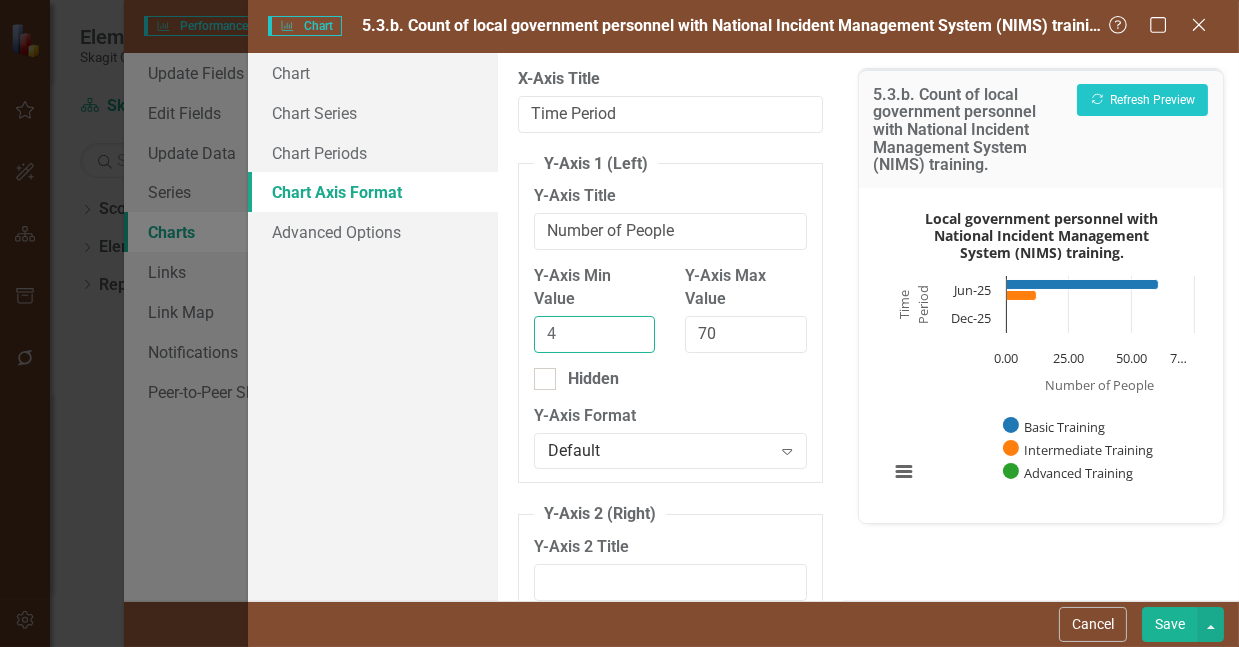 click on "4" at bounding box center [594, 334] 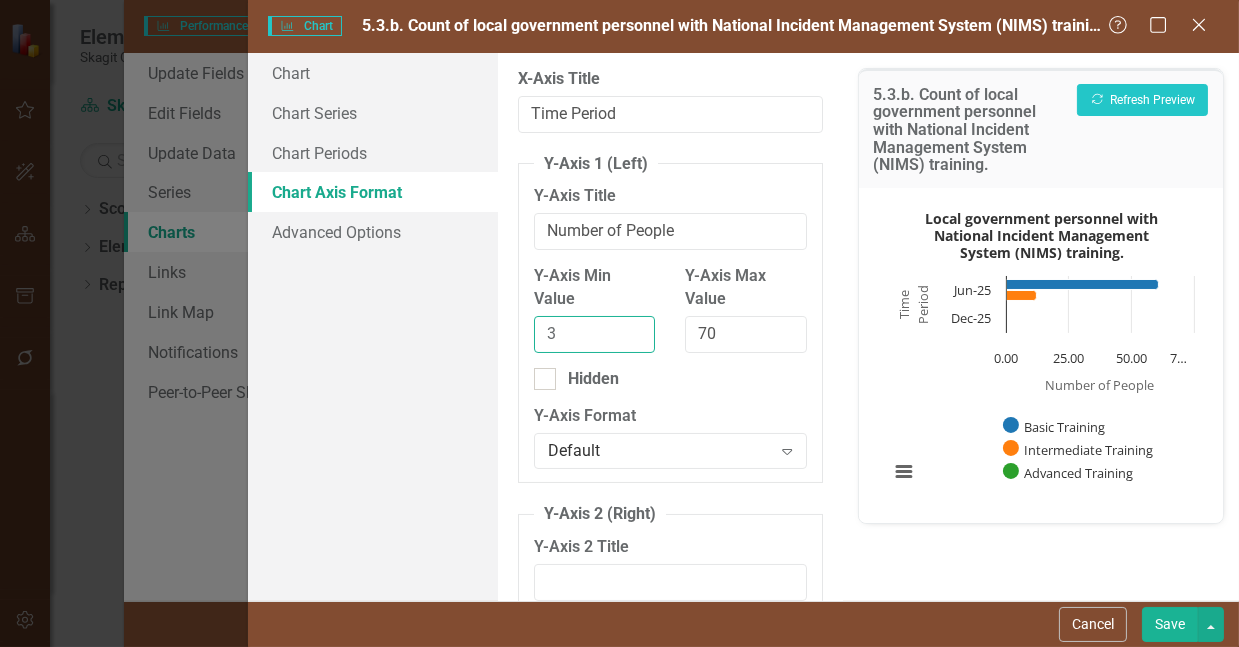 click on "3" at bounding box center [594, 334] 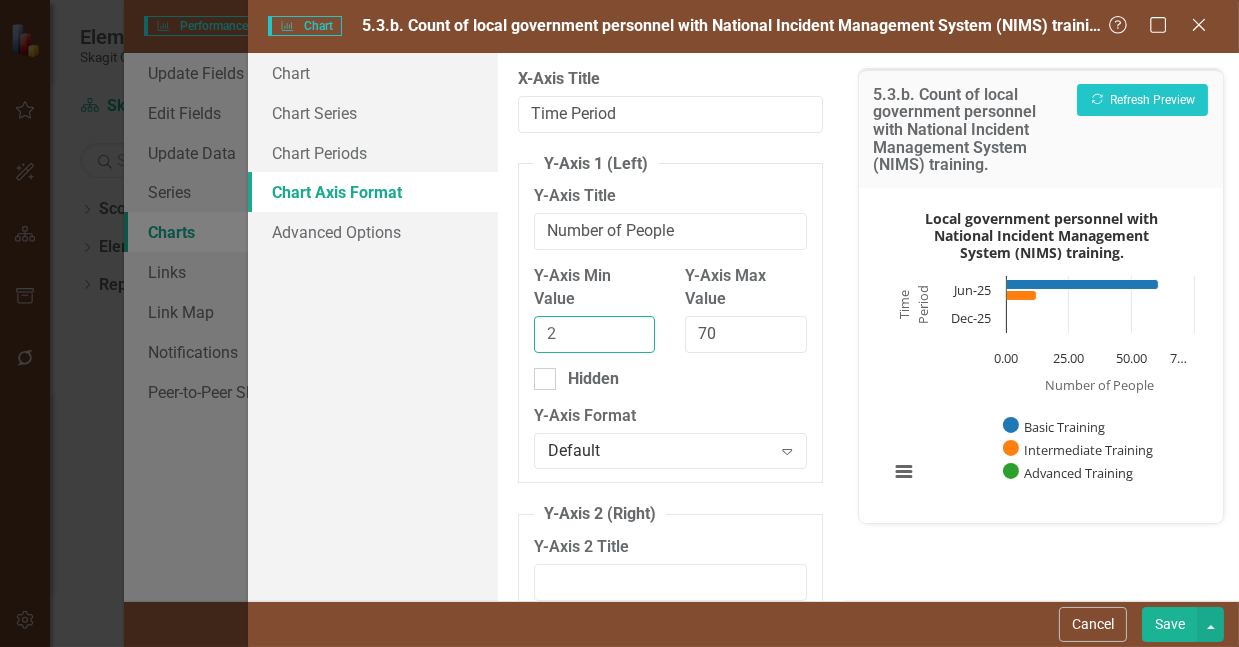 click on "2" at bounding box center [594, 334] 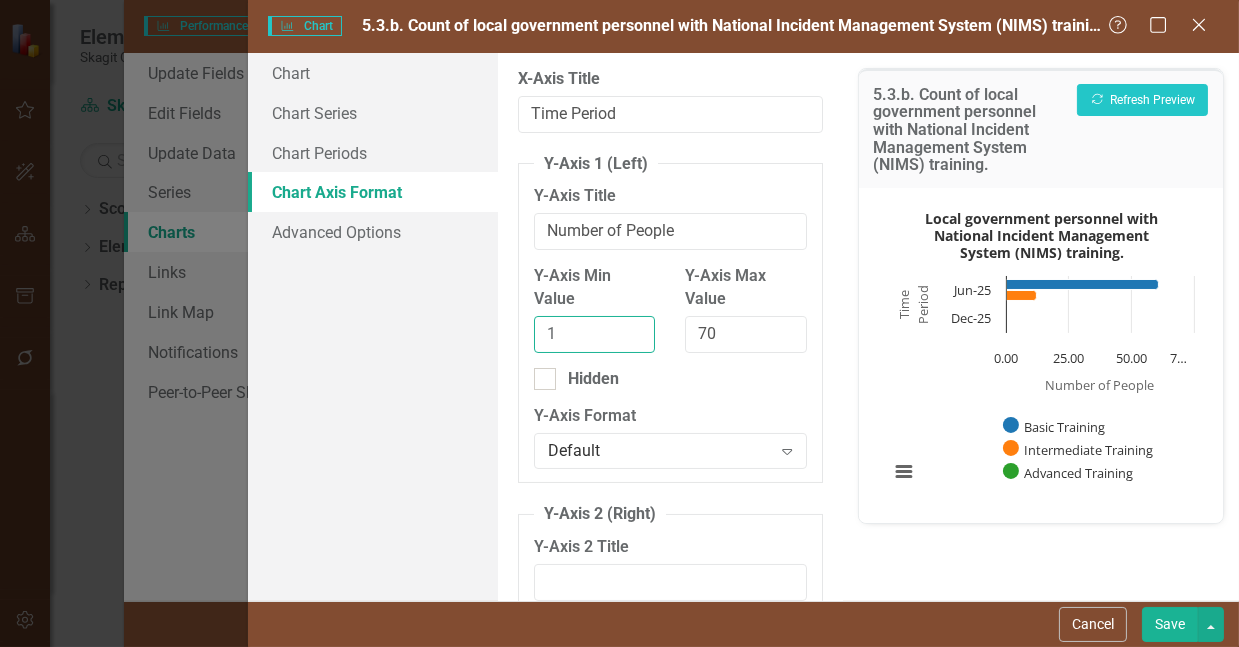 type on "1" 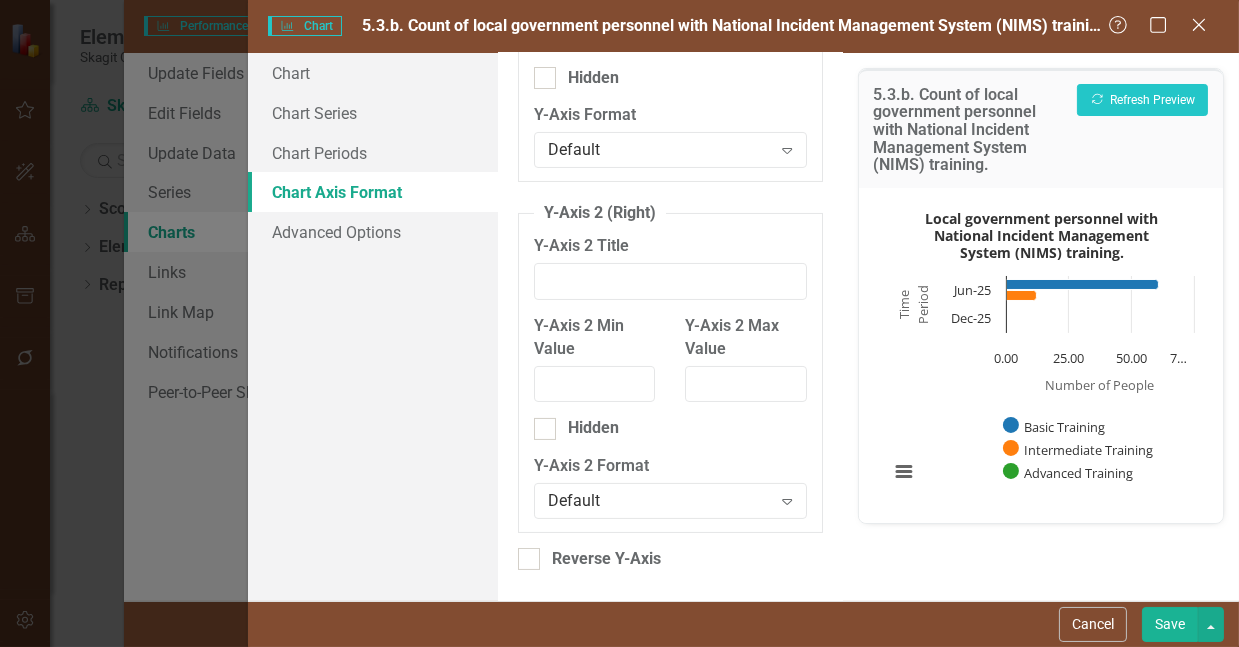 scroll, scrollTop: 354, scrollLeft: 0, axis: vertical 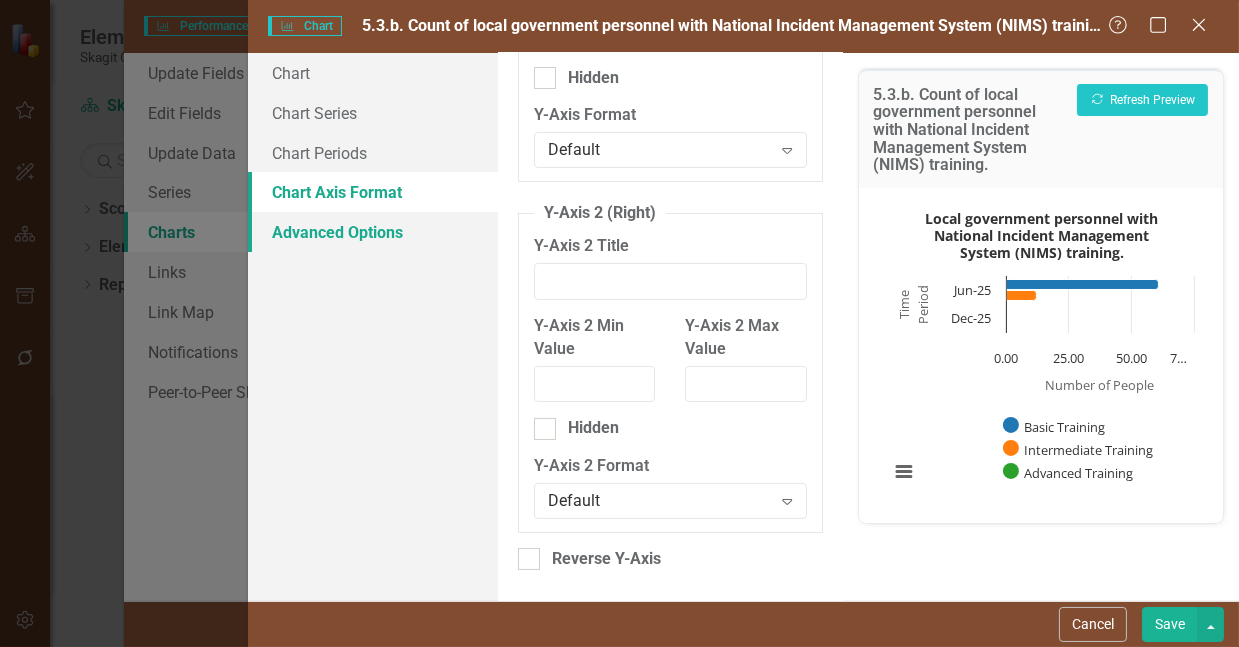 click on "Advanced Options" at bounding box center (373, 232) 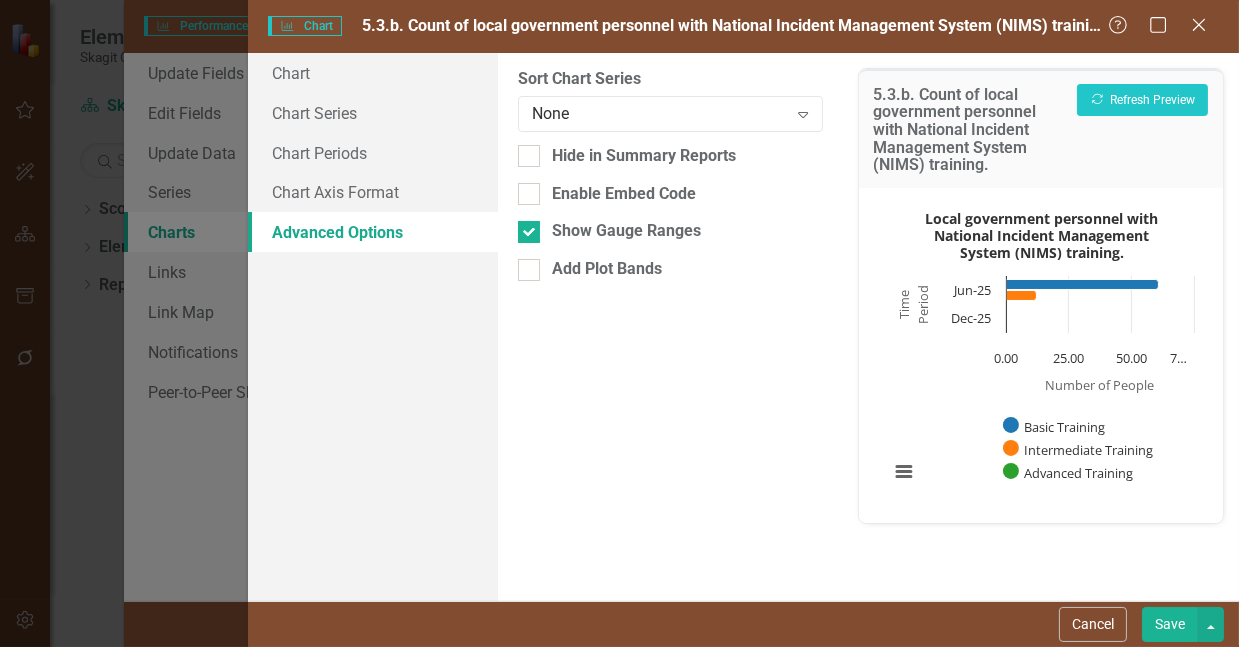click on "Save" at bounding box center [1170, 624] 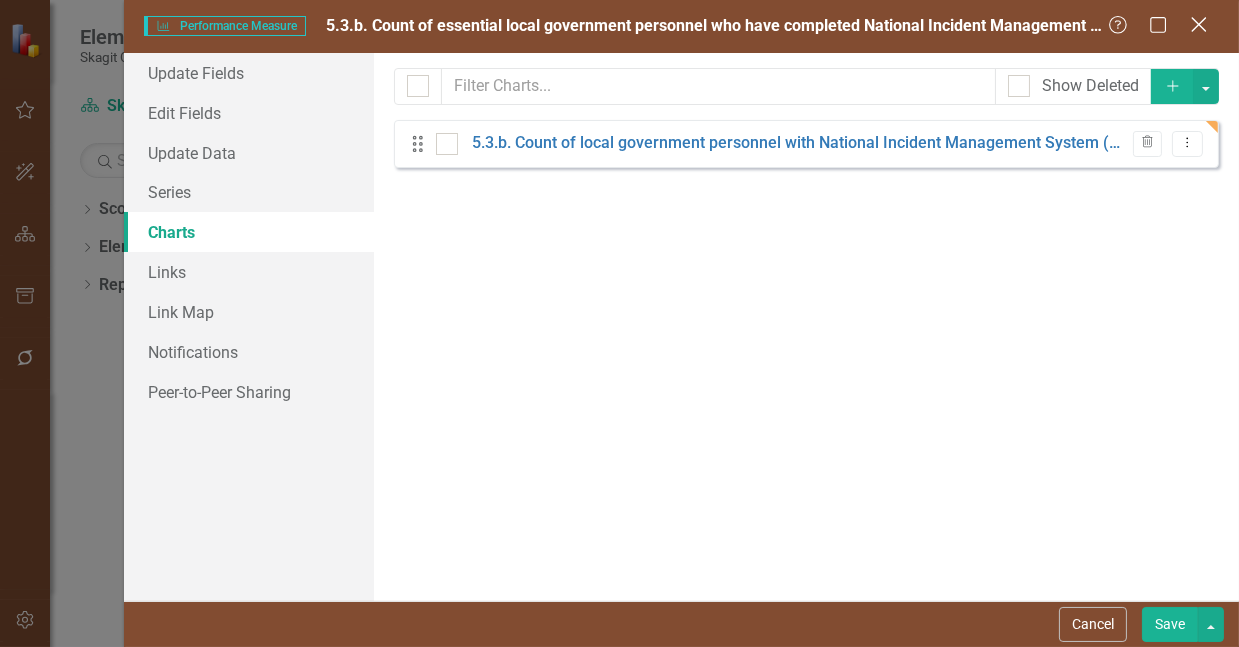 click 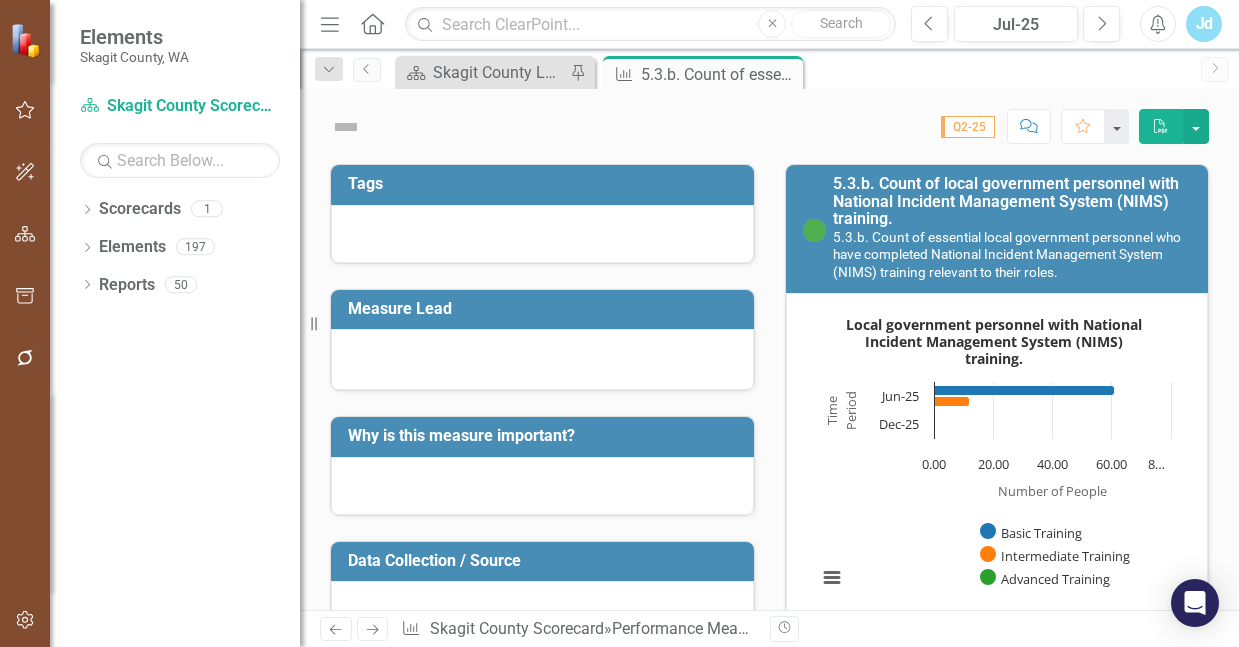 scroll, scrollTop: 0, scrollLeft: 0, axis: both 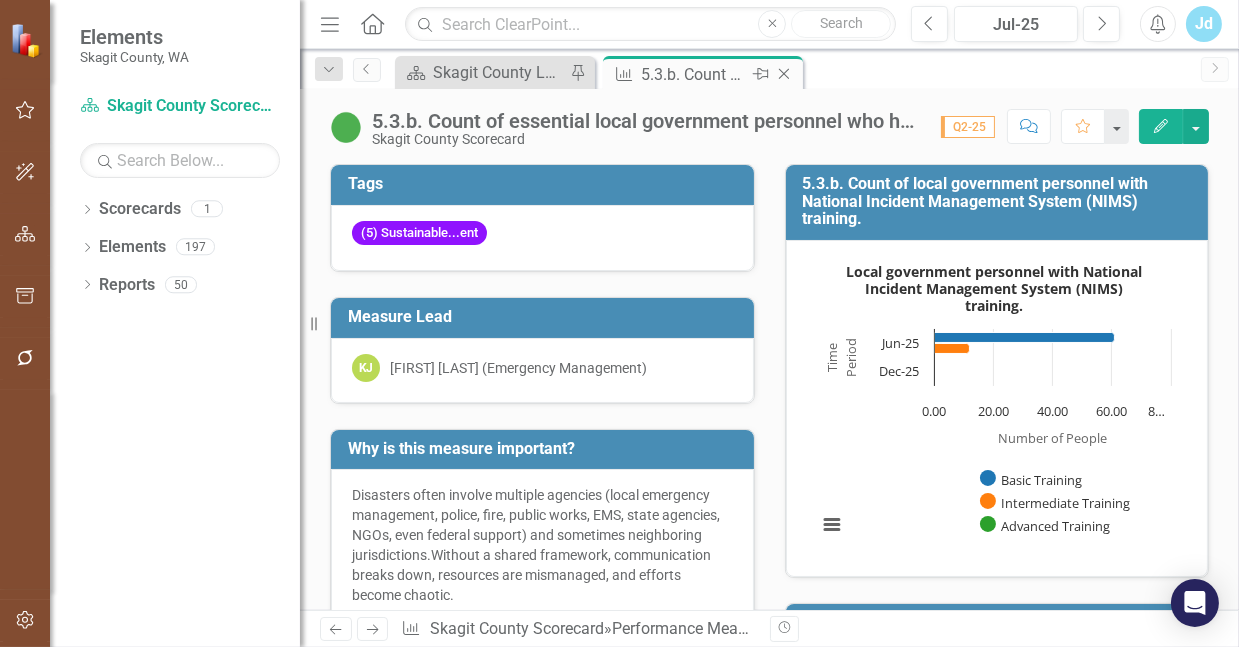 click on "Close" 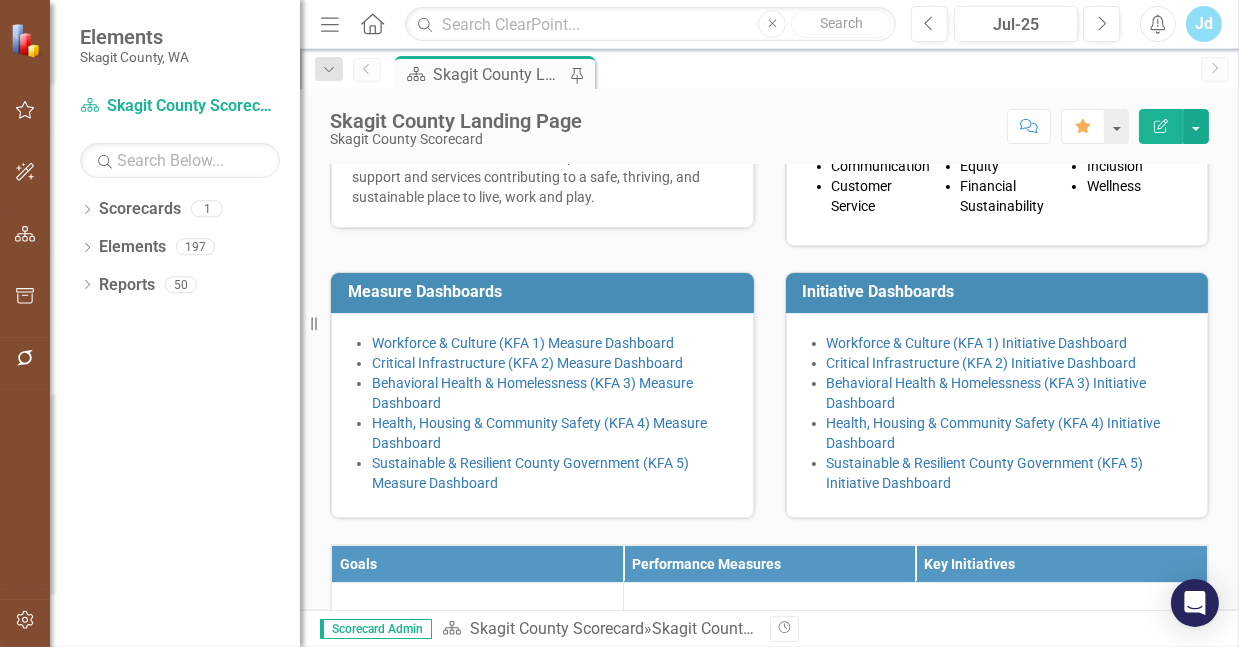 scroll, scrollTop: 394, scrollLeft: 0, axis: vertical 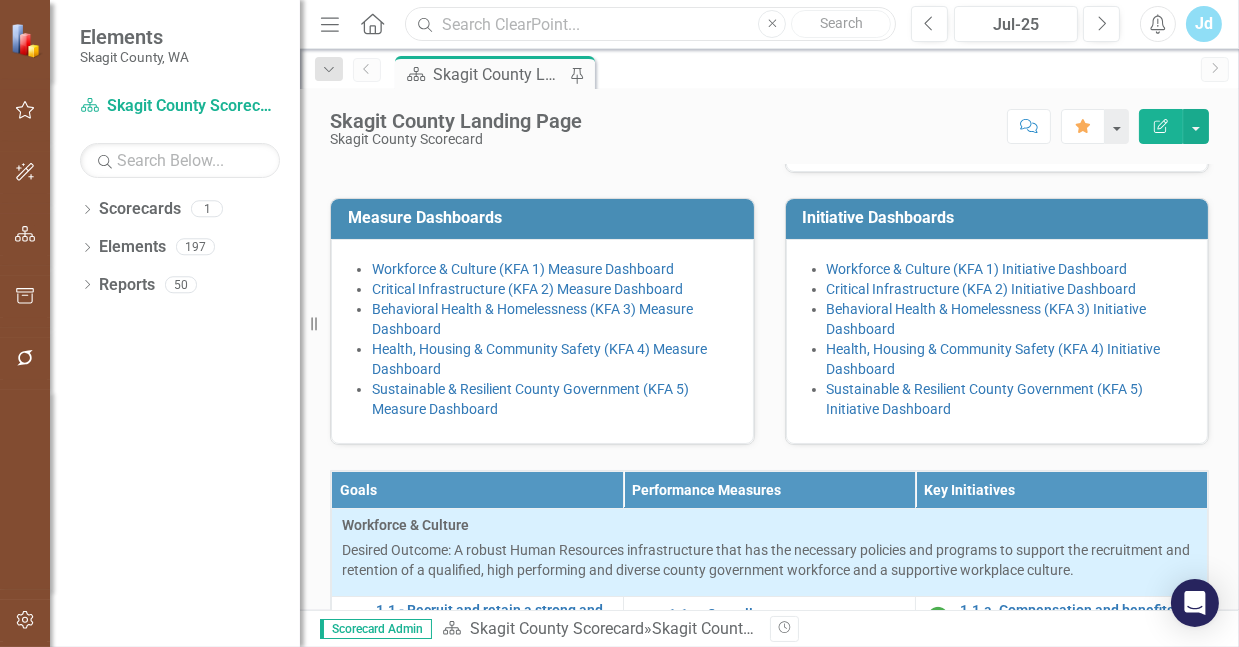 click at bounding box center (650, 24) 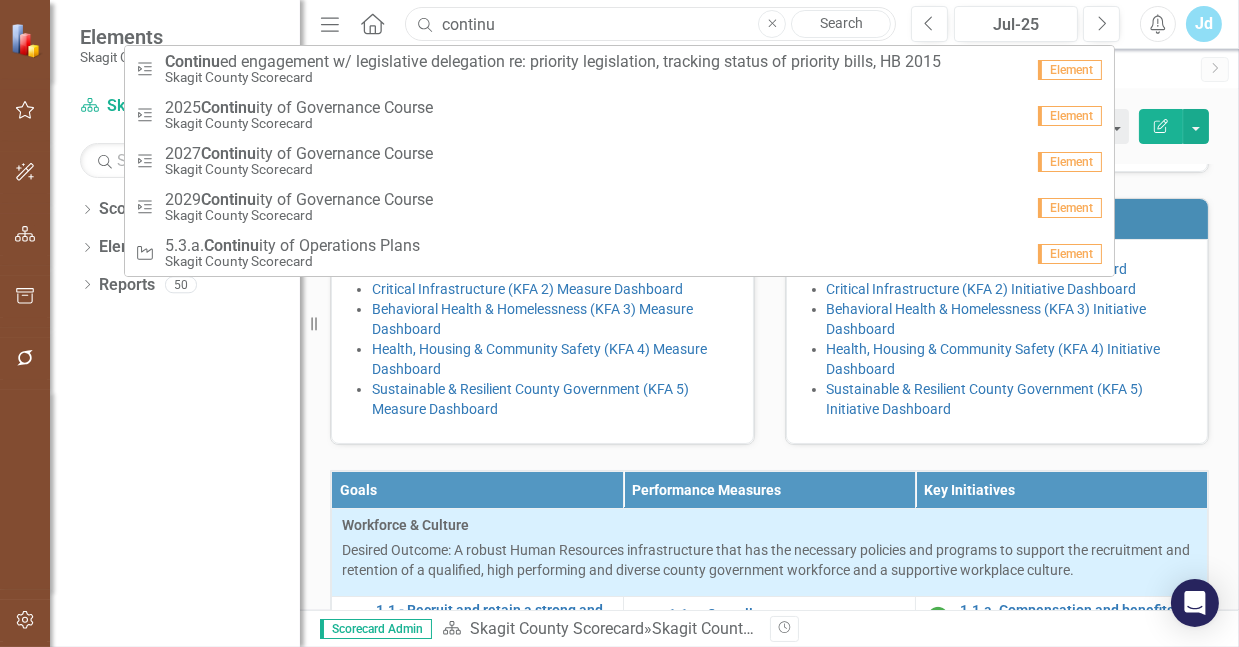 type on "continuity program" 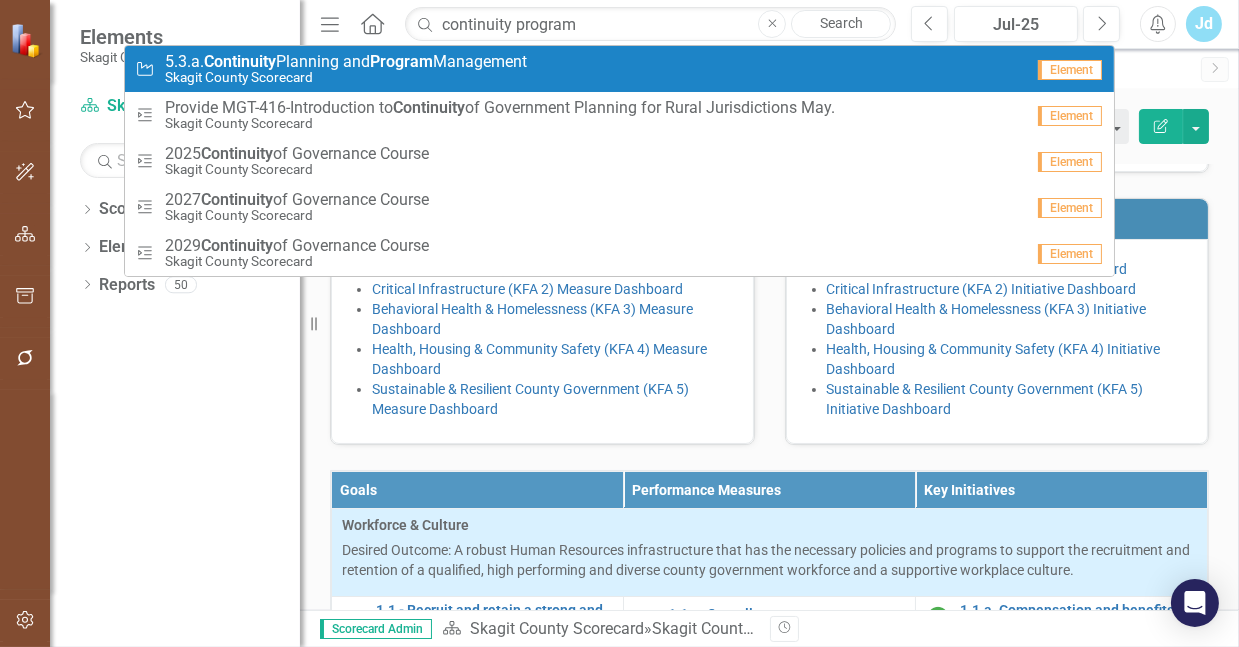click on "5.3.a.  Continuity  Planning and  Program  Management" at bounding box center [346, 62] 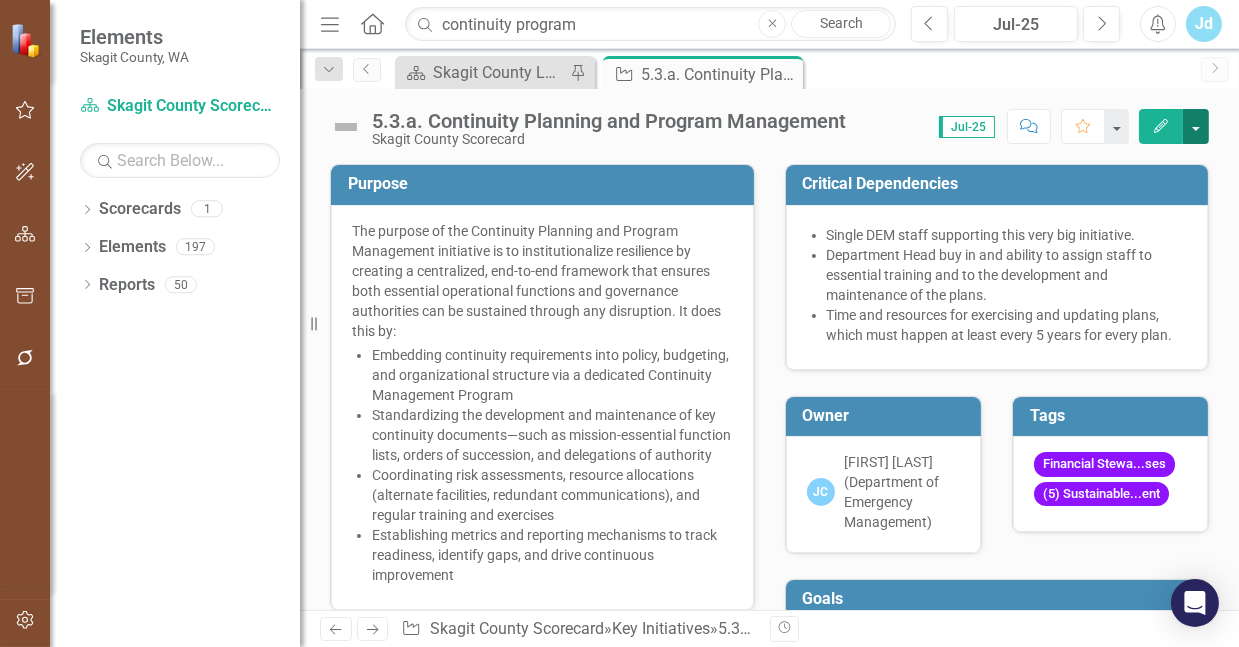 click at bounding box center [1196, 126] 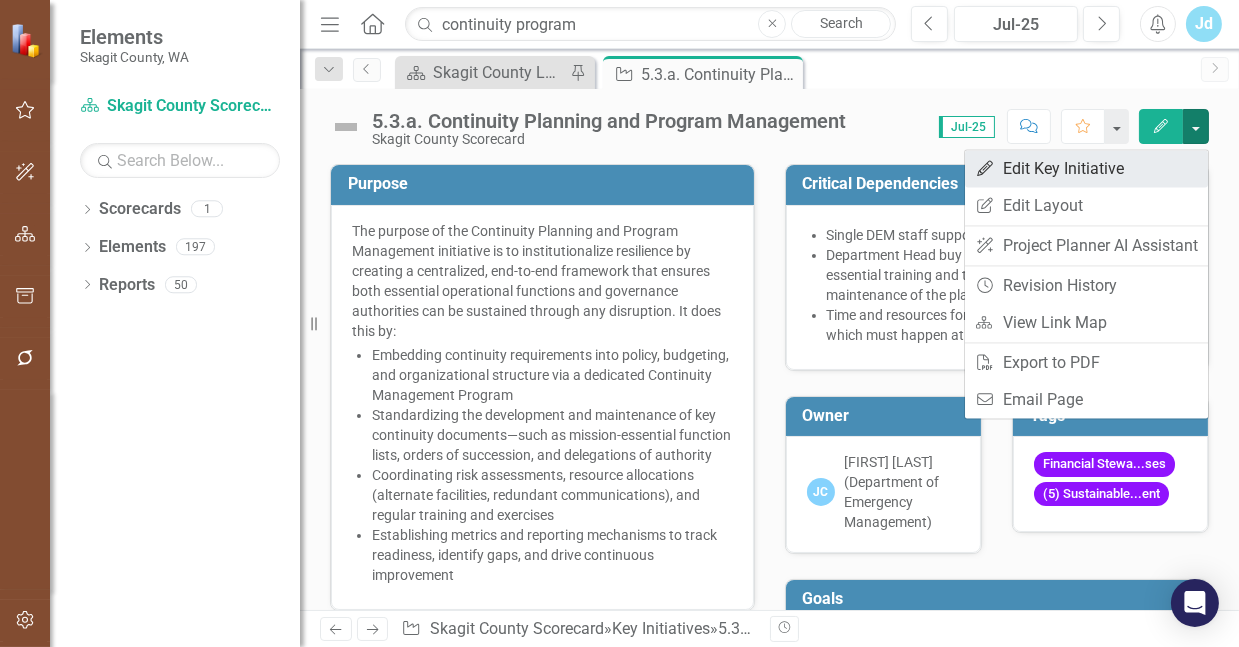 click on "Edit Edit Key Initiative" at bounding box center [1086, 168] 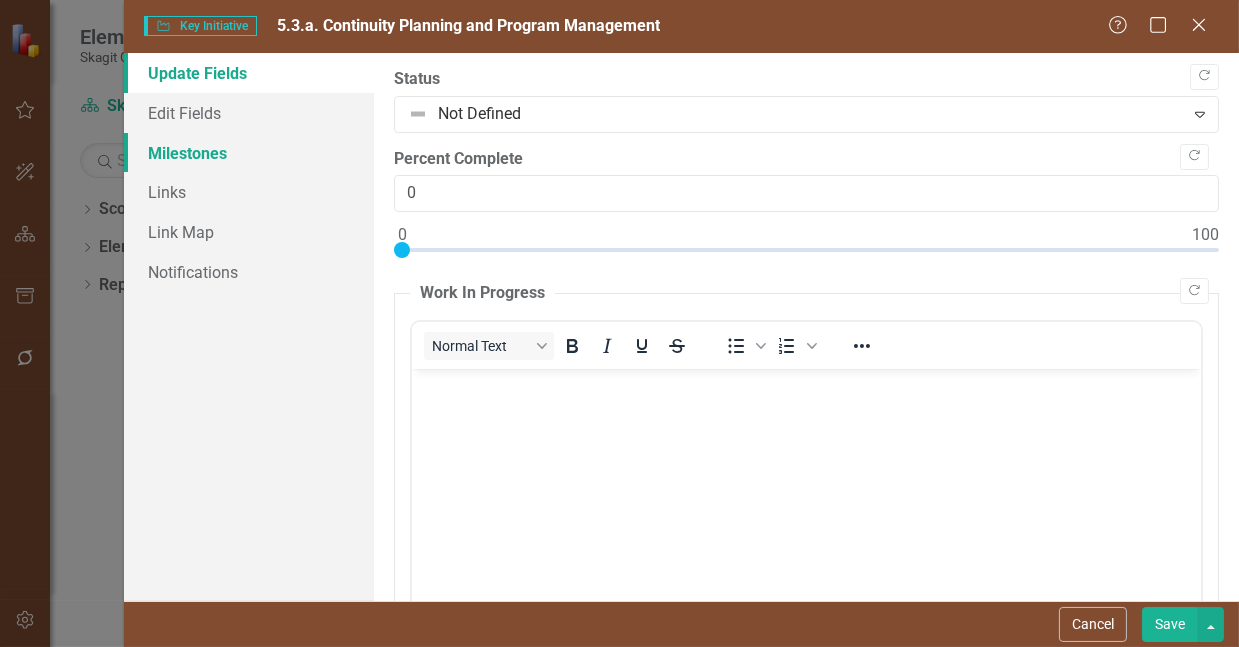scroll, scrollTop: 0, scrollLeft: 0, axis: both 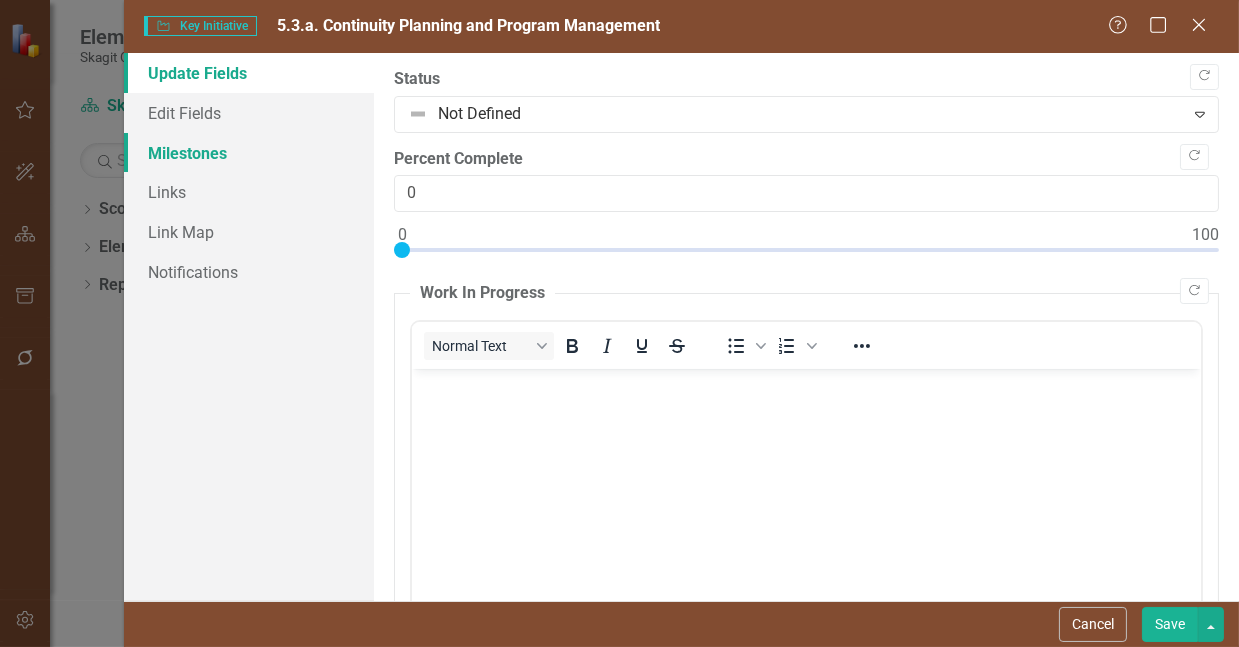 click on "Milestones" at bounding box center (249, 153) 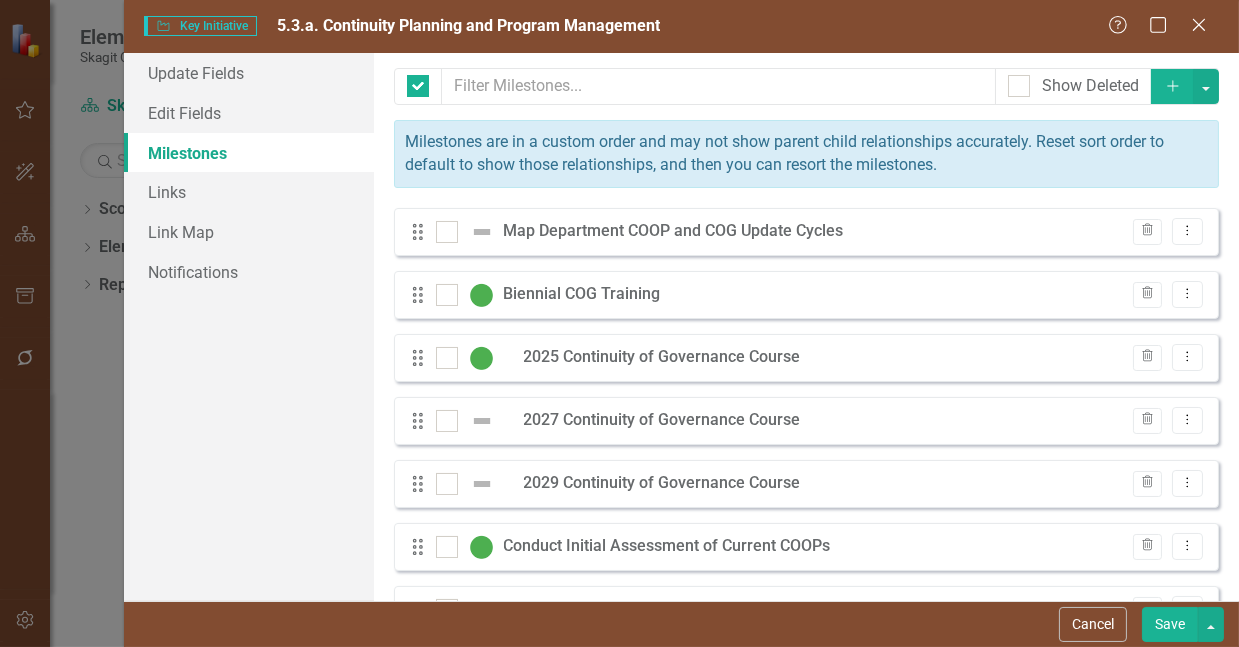 checkbox on "false" 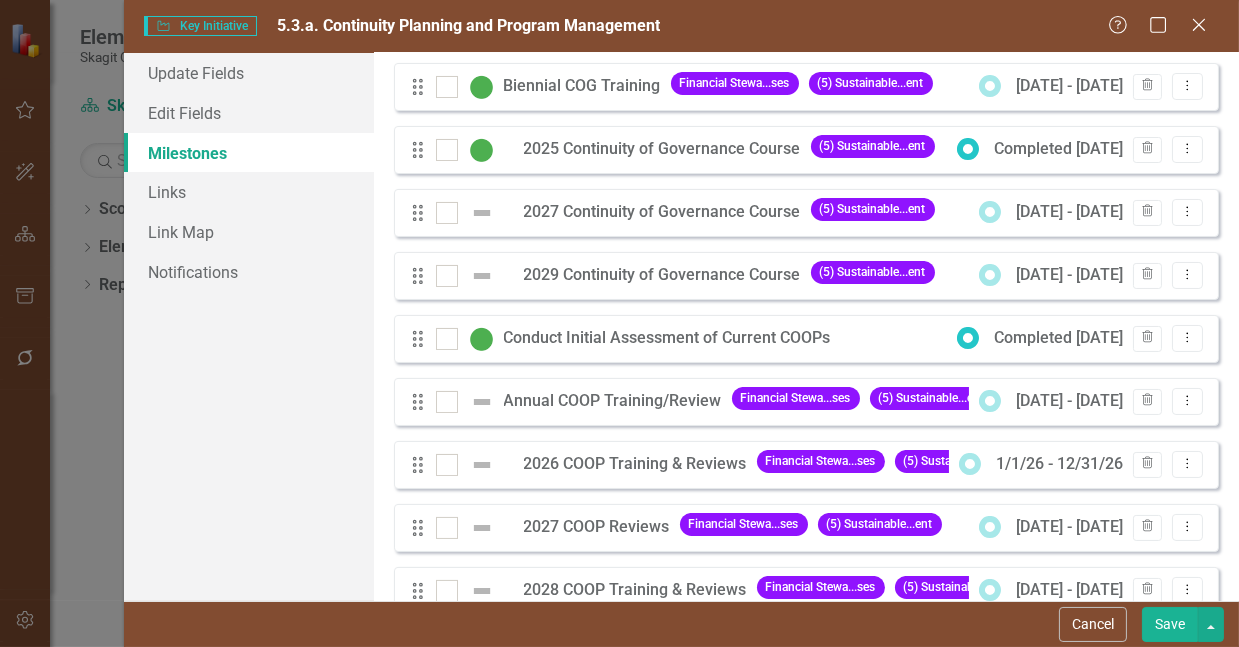 scroll, scrollTop: 0, scrollLeft: 0, axis: both 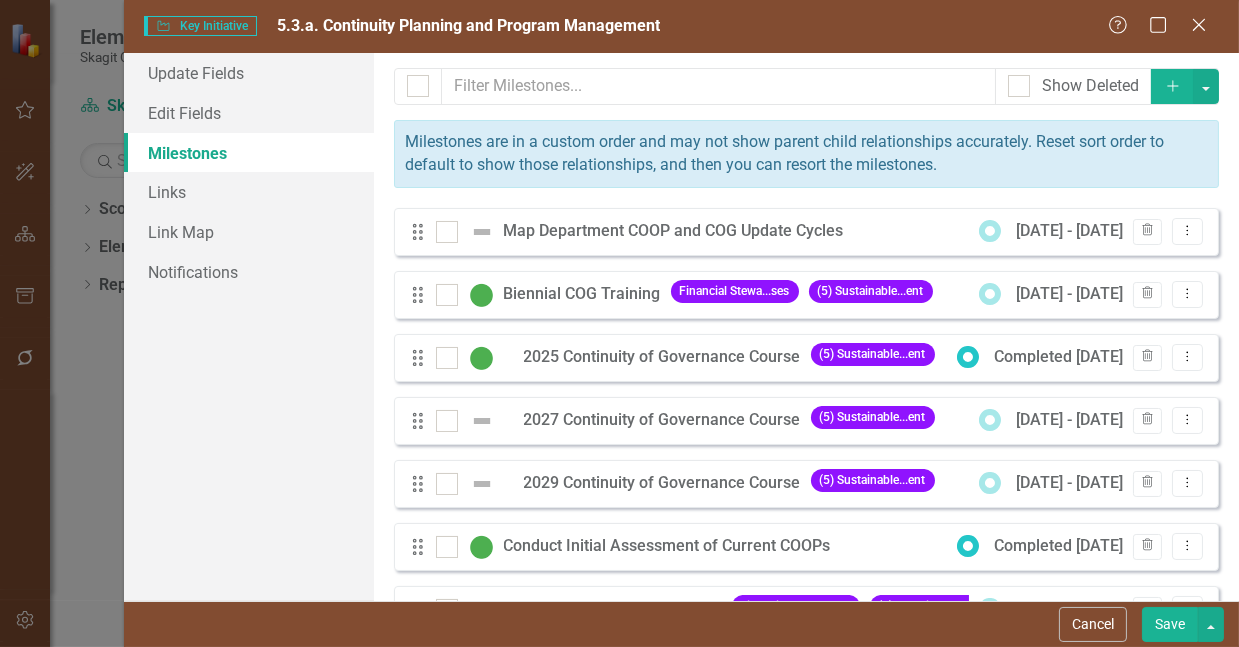 click on "Save" at bounding box center [1170, 624] 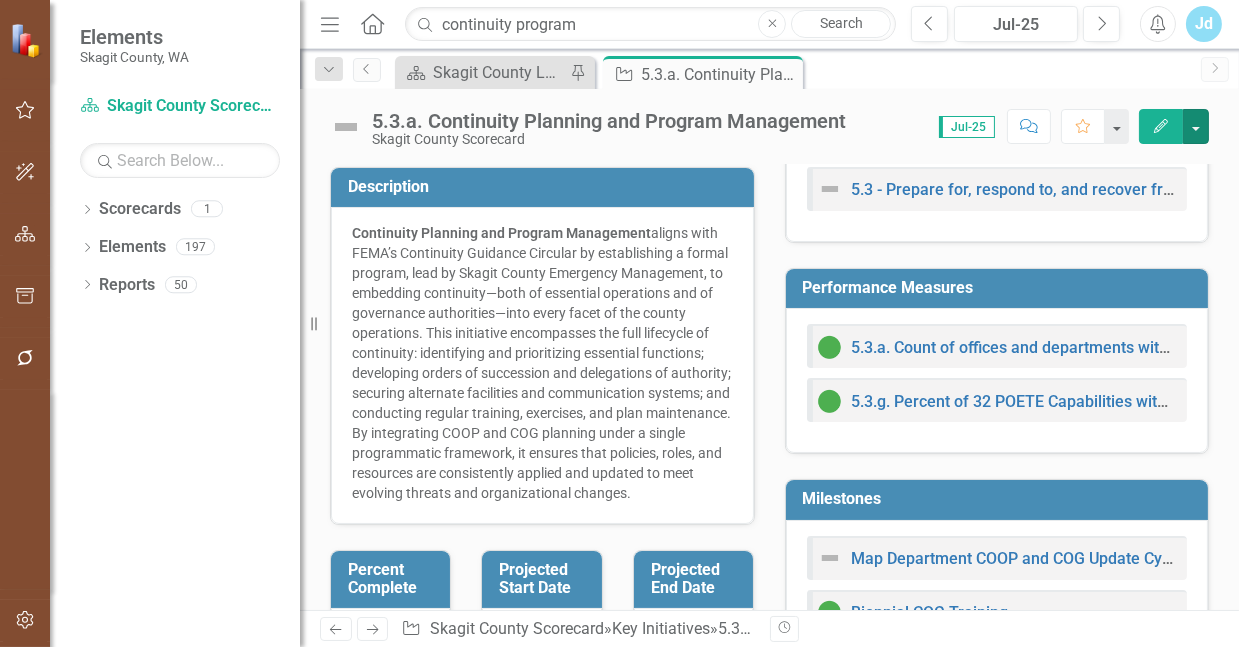 scroll, scrollTop: 476, scrollLeft: 0, axis: vertical 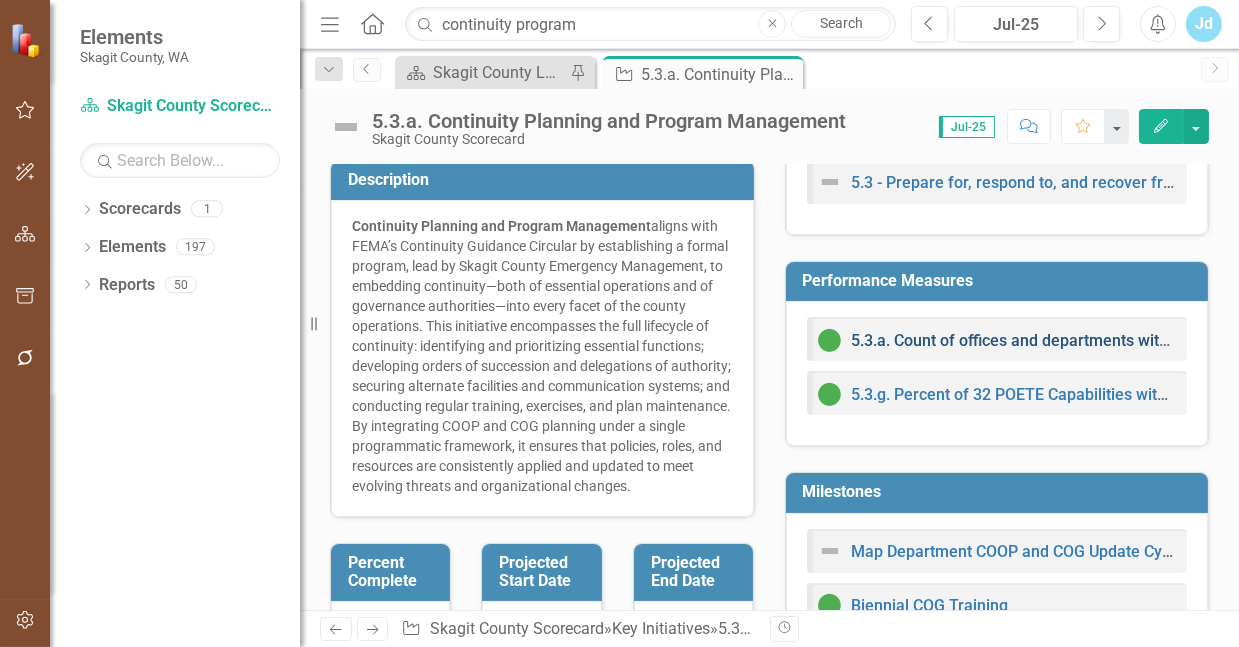 click on "5.3.a. Count of offices and departments with current Continuity of Operations Plan." at bounding box center (1147, 340) 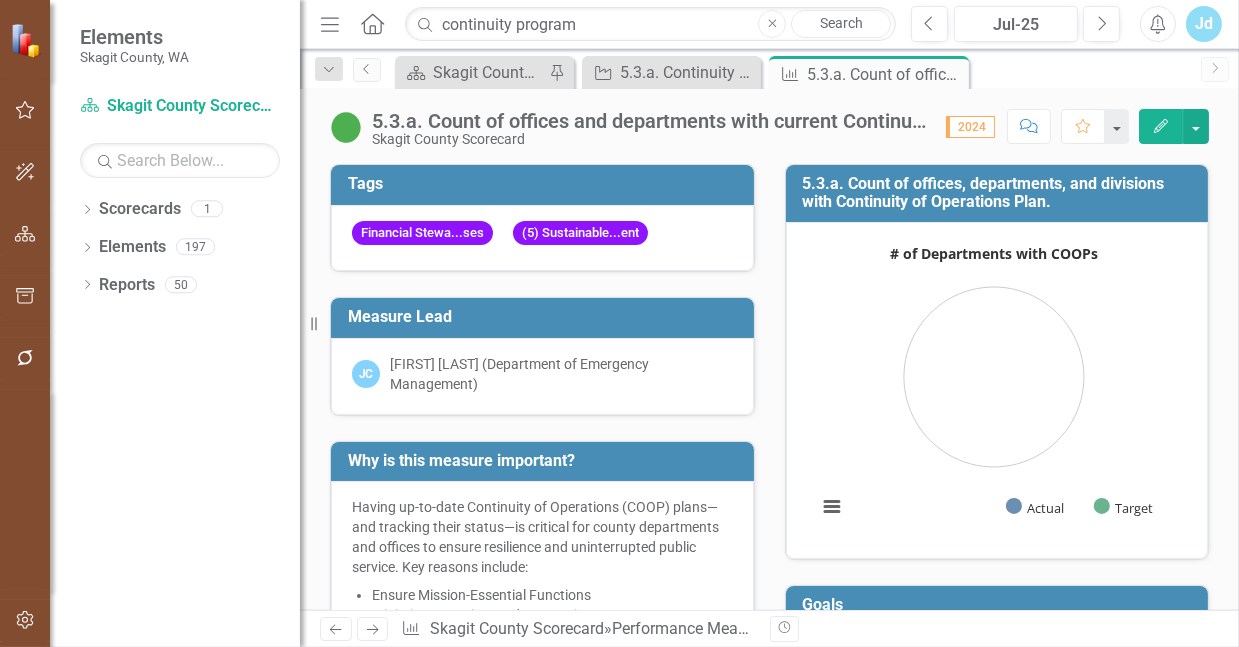 click on "Edit" 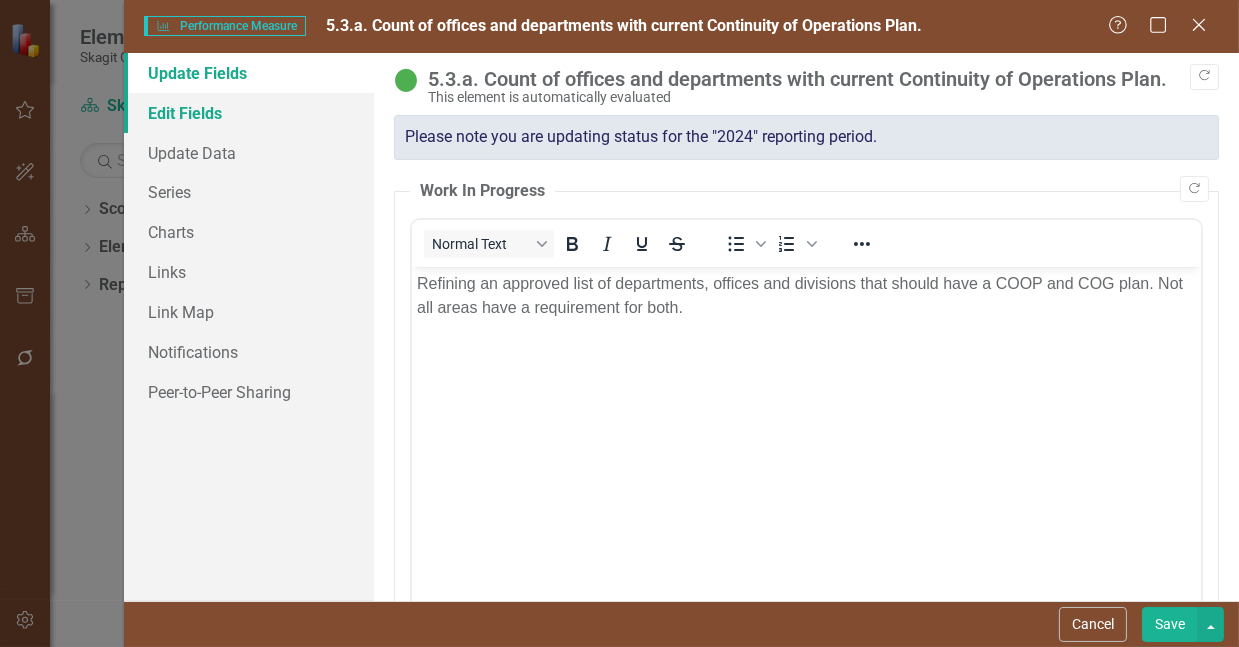 scroll, scrollTop: 0, scrollLeft: 0, axis: both 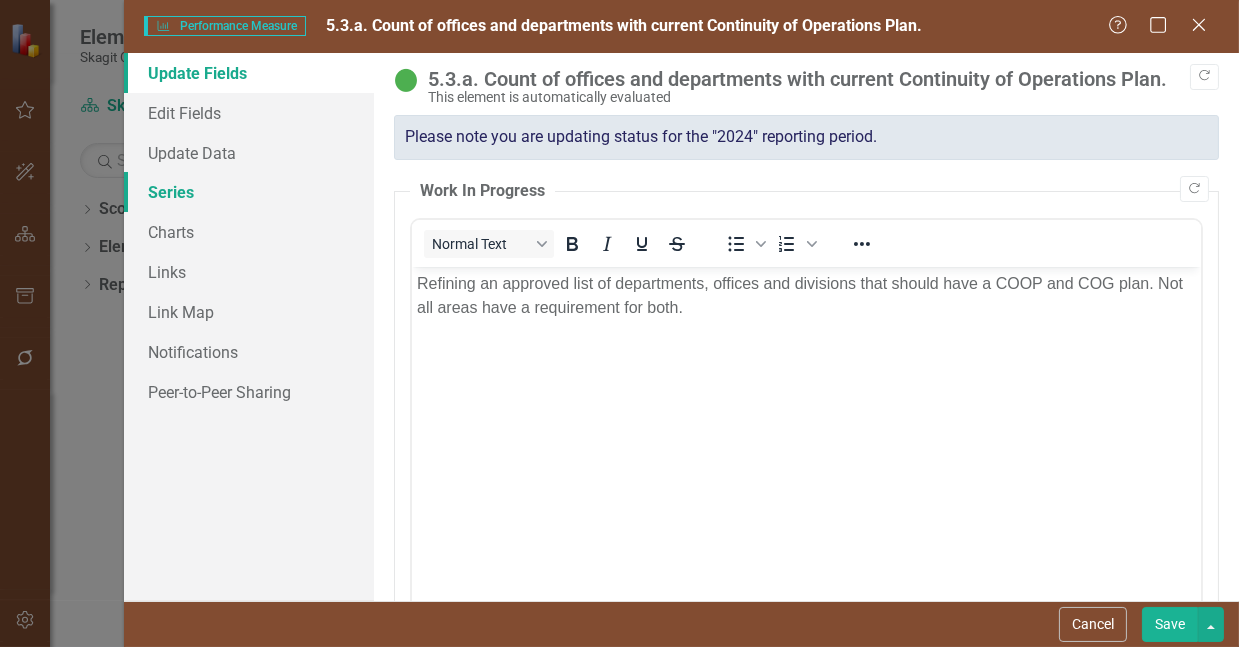 click on "Series" at bounding box center [249, 192] 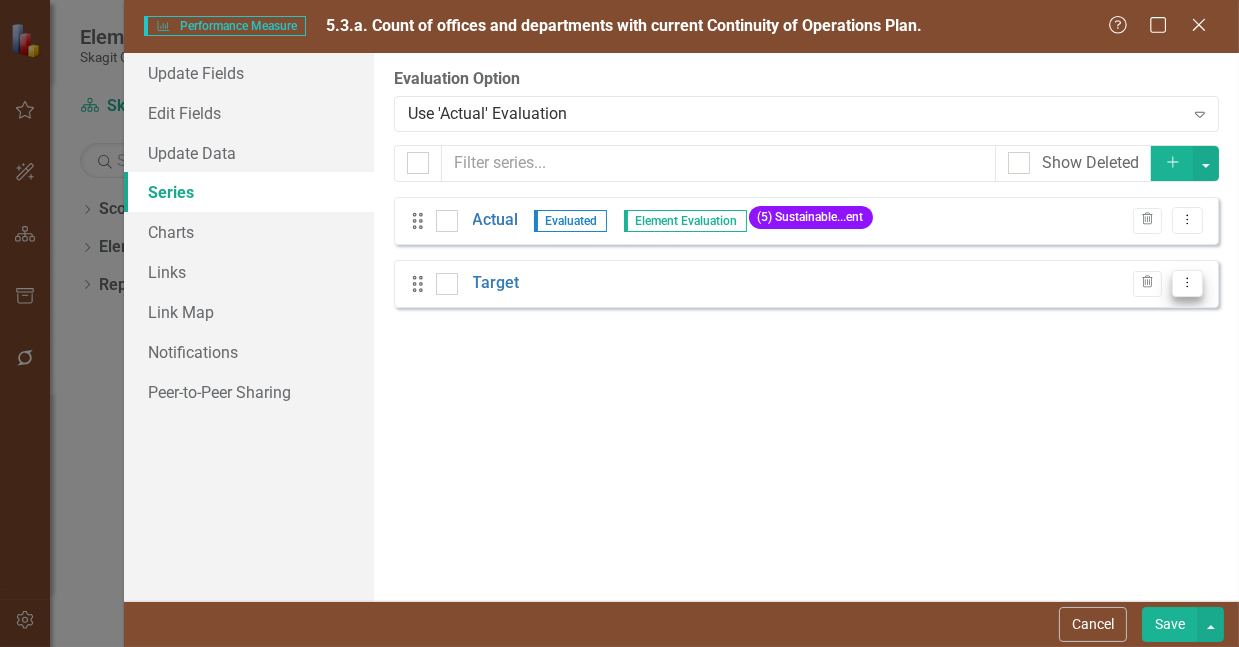 click on "Dropdown Menu" 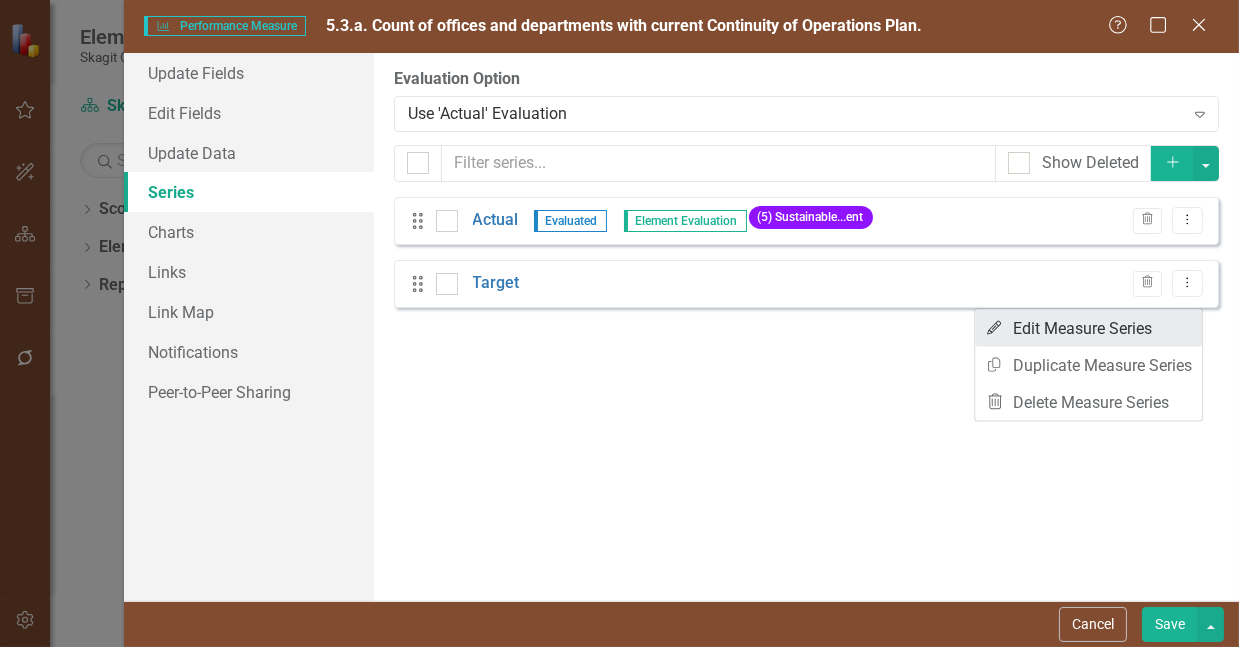 click on "Edit Edit Measure Series" at bounding box center (1088, 328) 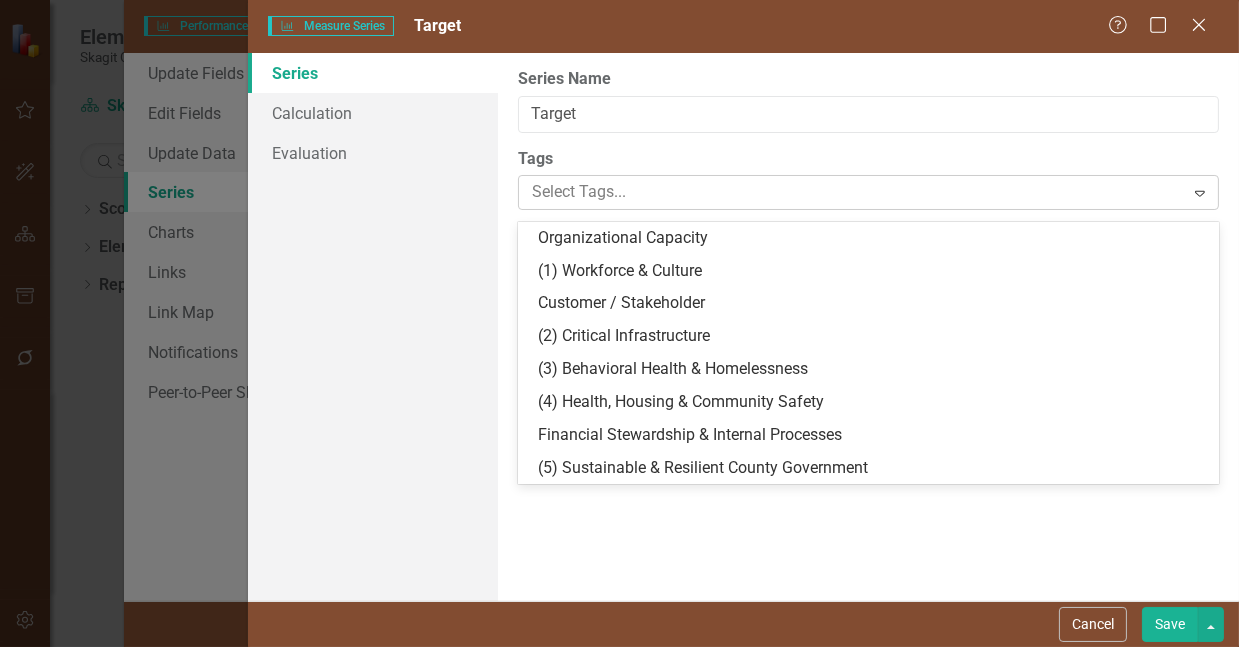 click at bounding box center (854, 192) 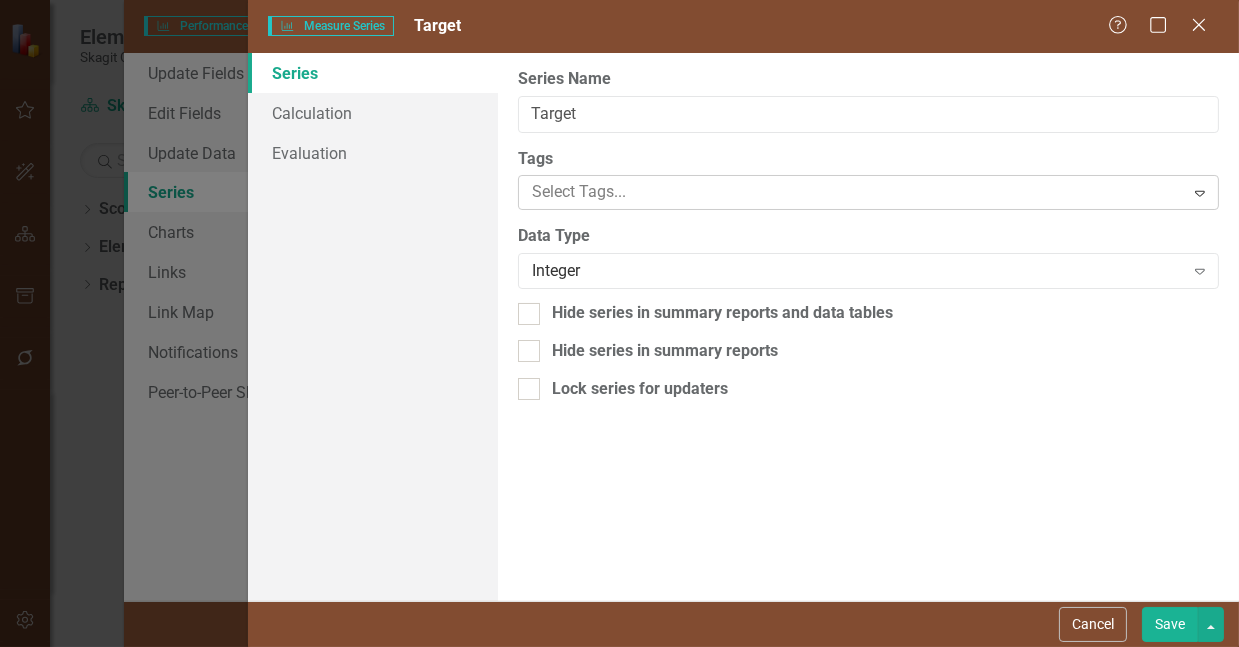 click at bounding box center [854, 192] 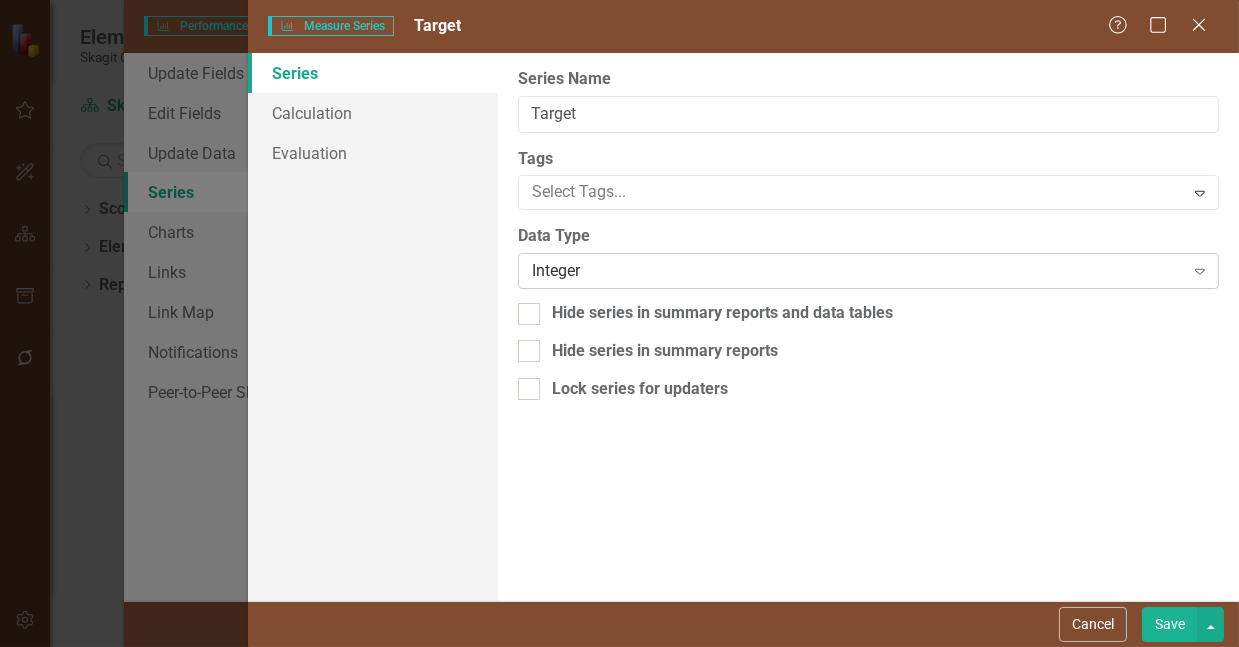 click on "Integer" at bounding box center (858, 271) 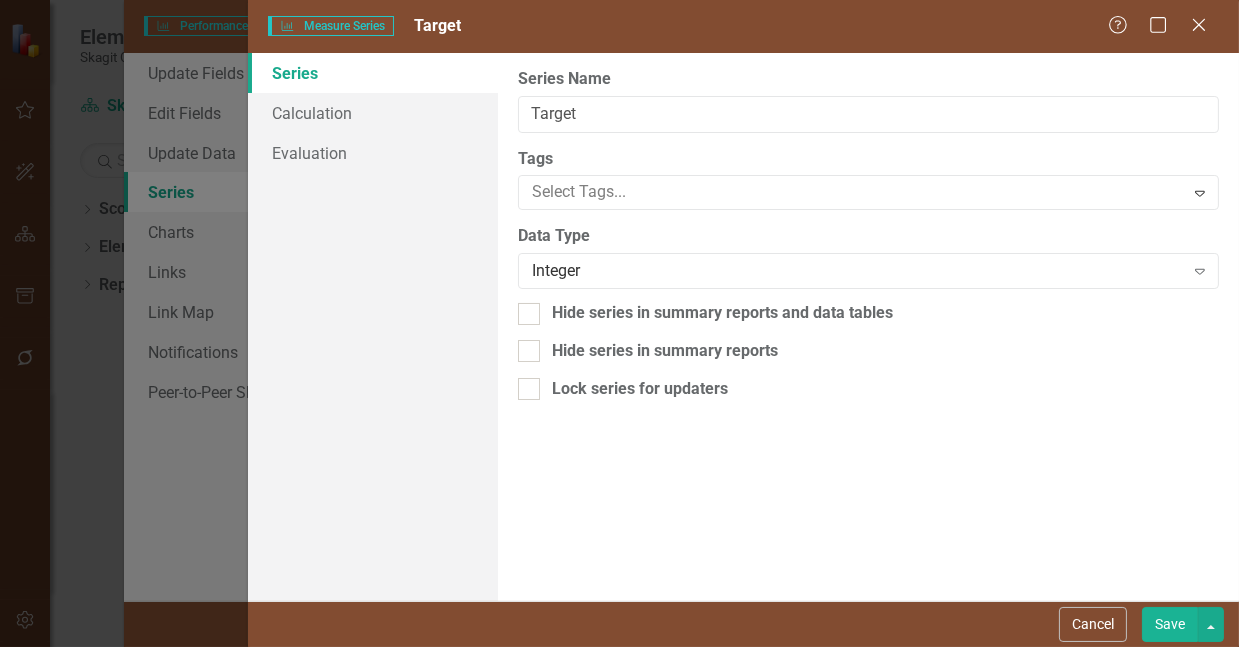 click on "Save" at bounding box center [1170, 624] 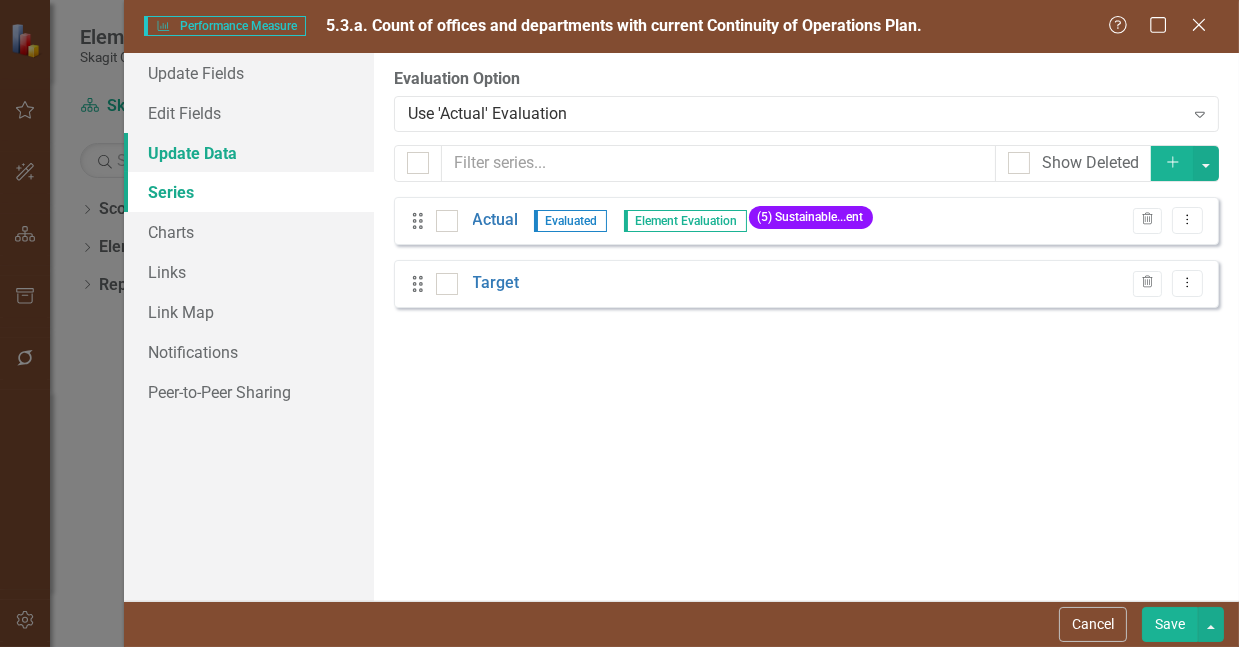 click on "Update  Data" at bounding box center [249, 153] 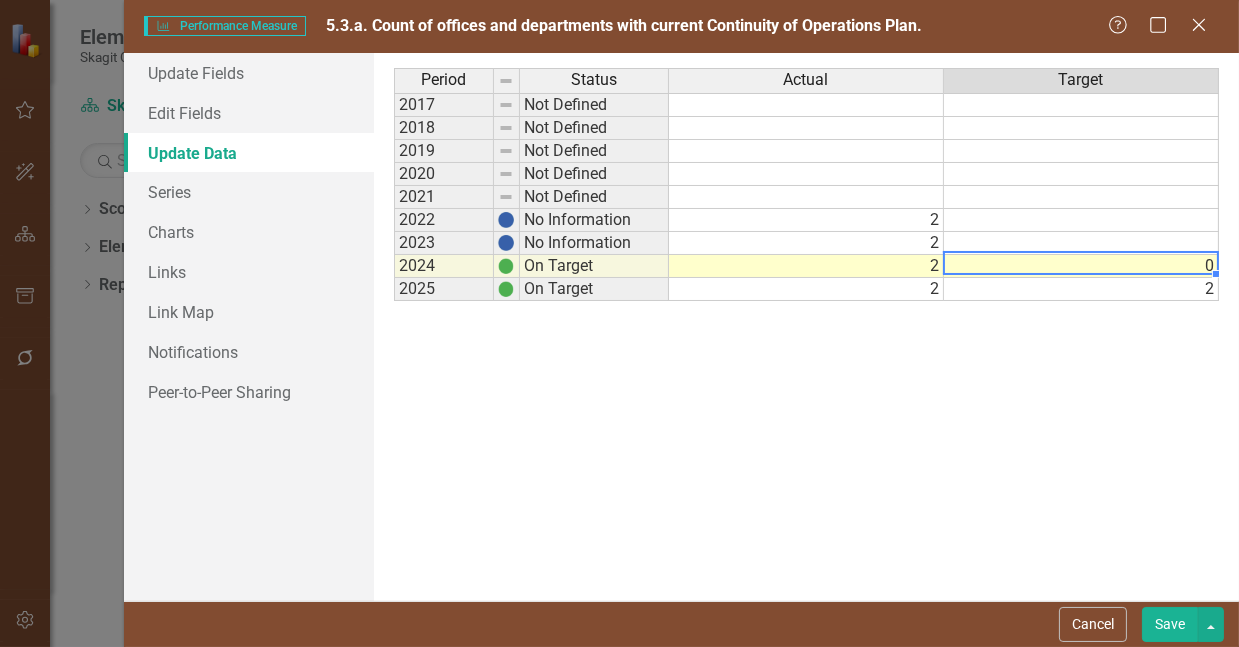 click on "0" at bounding box center [1081, 266] 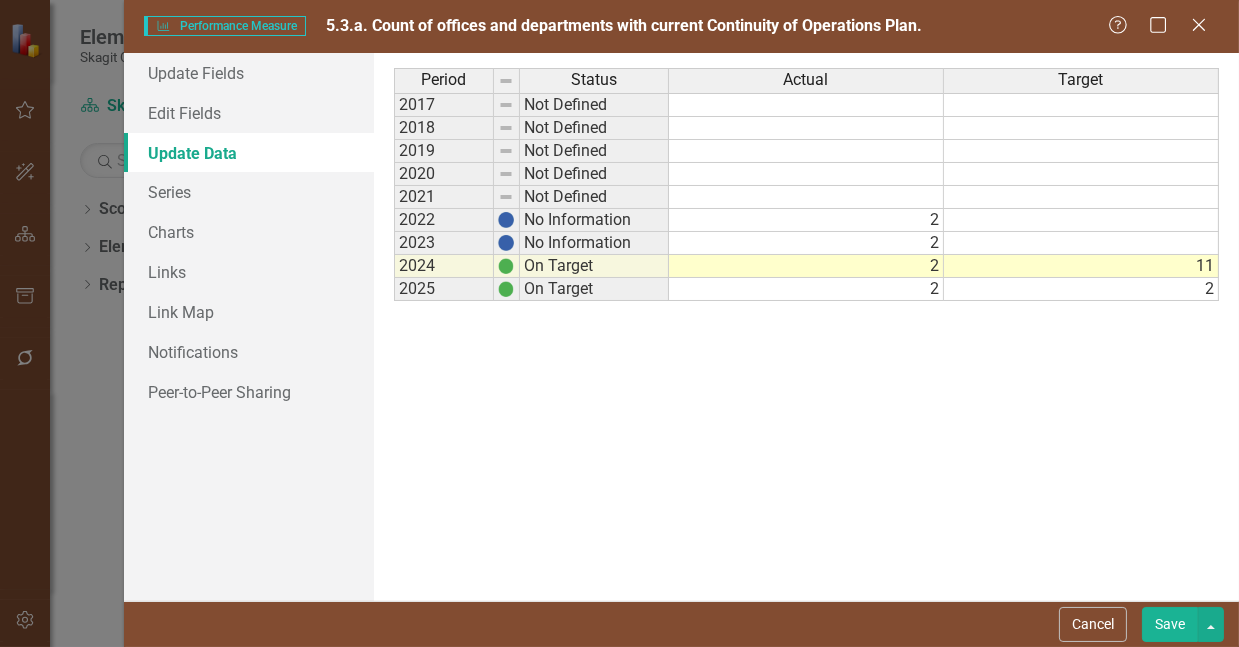 type on "11" 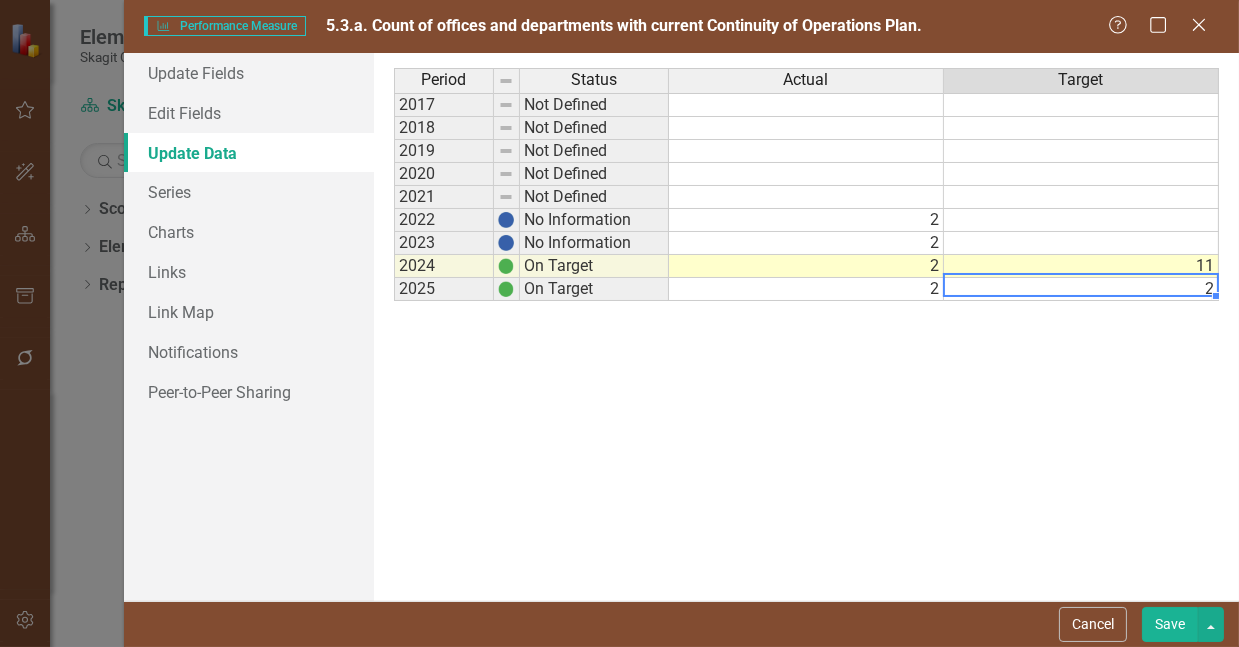 click on "2" at bounding box center (1081, 289) 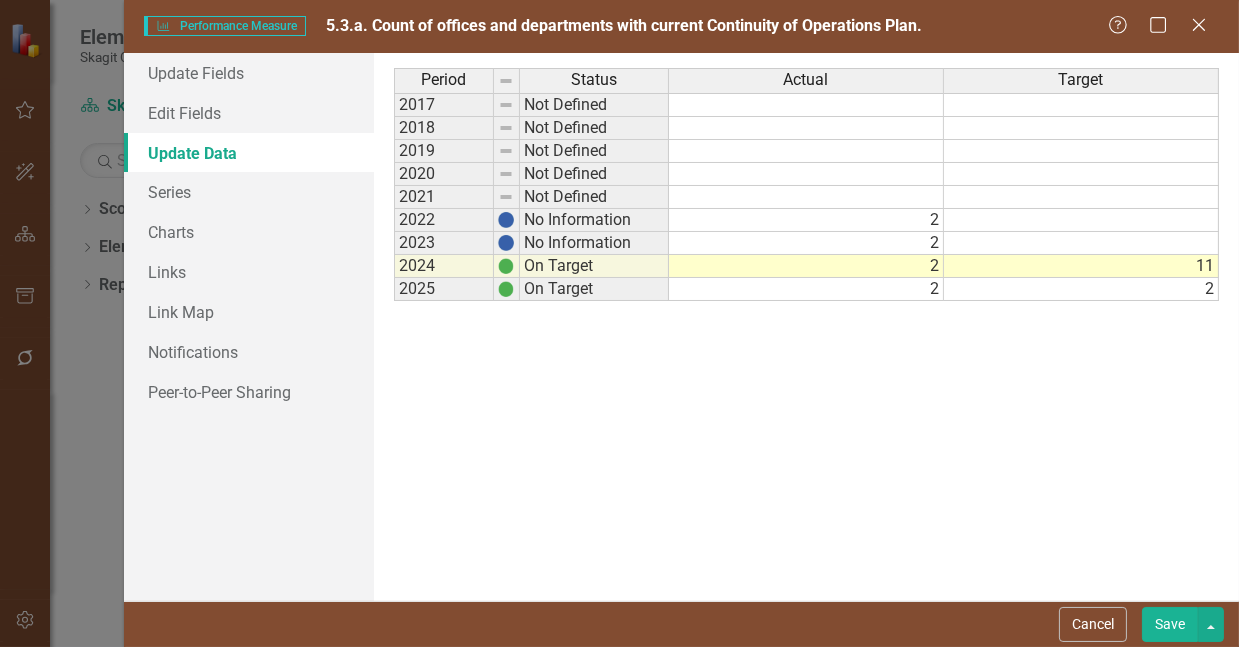 type 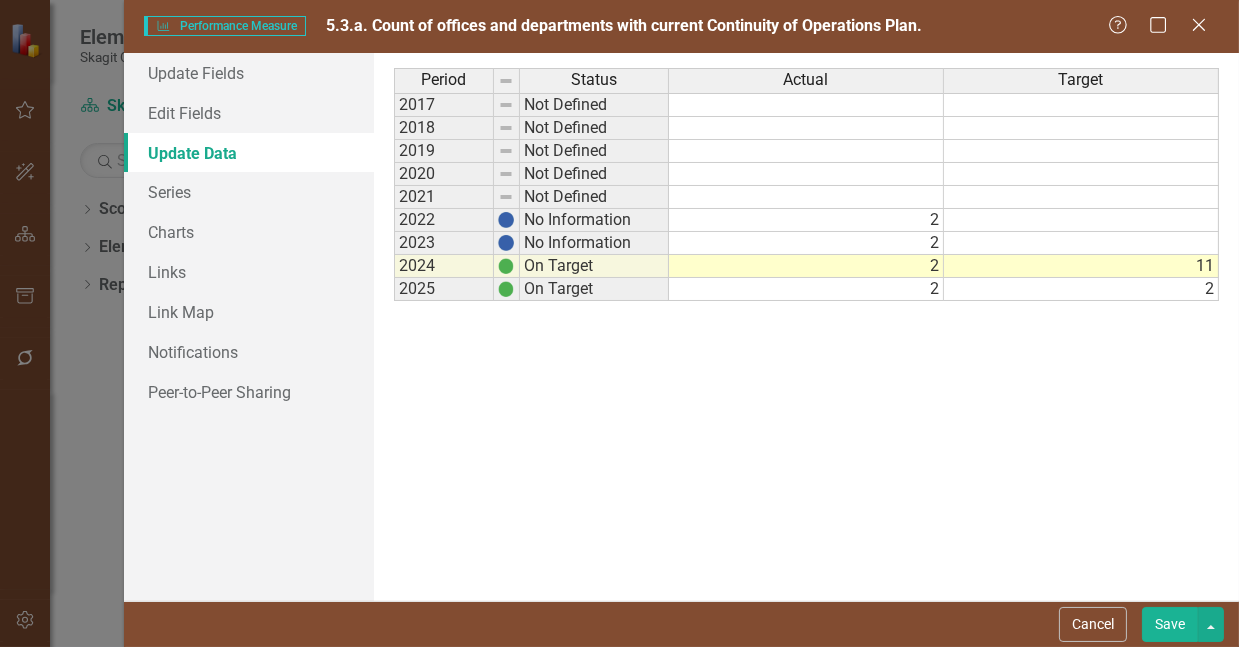 type 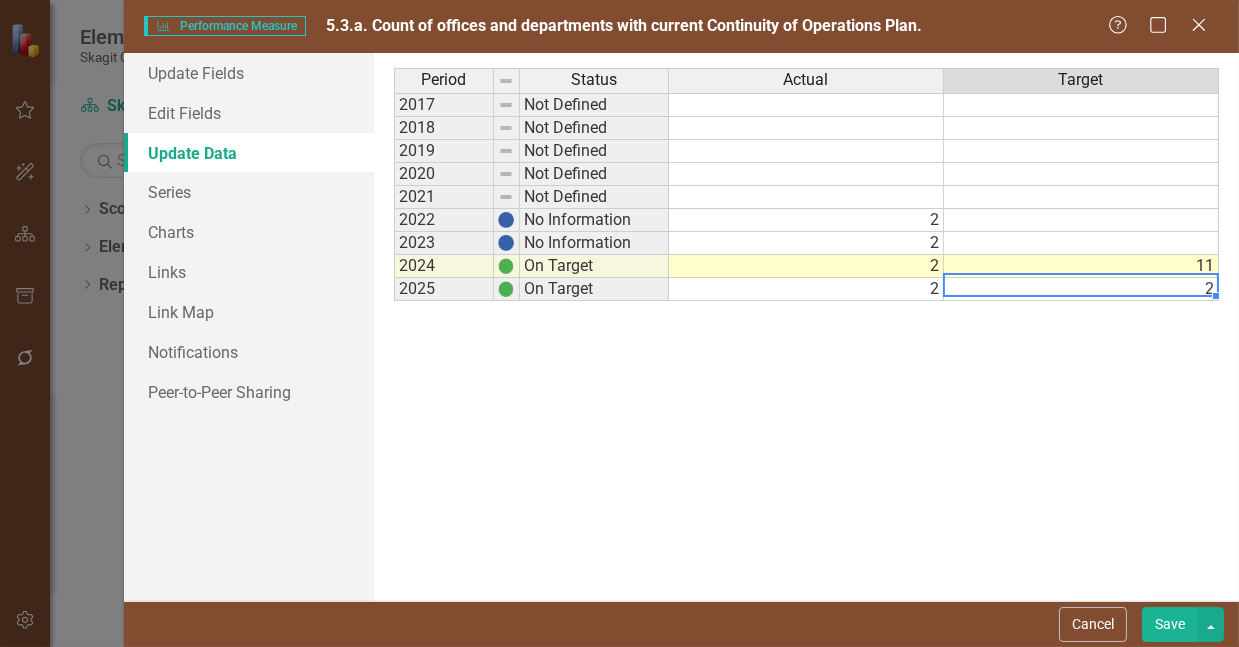 click on "2" at bounding box center (1081, 289) 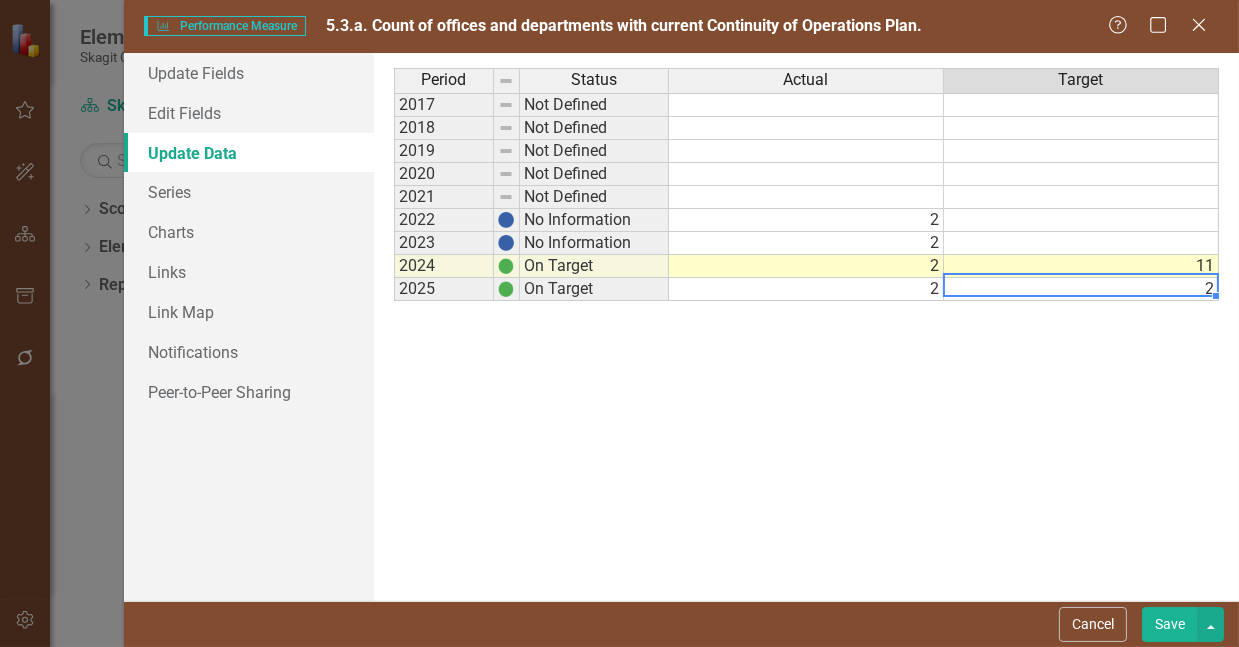 click on "2" at bounding box center (1081, 289) 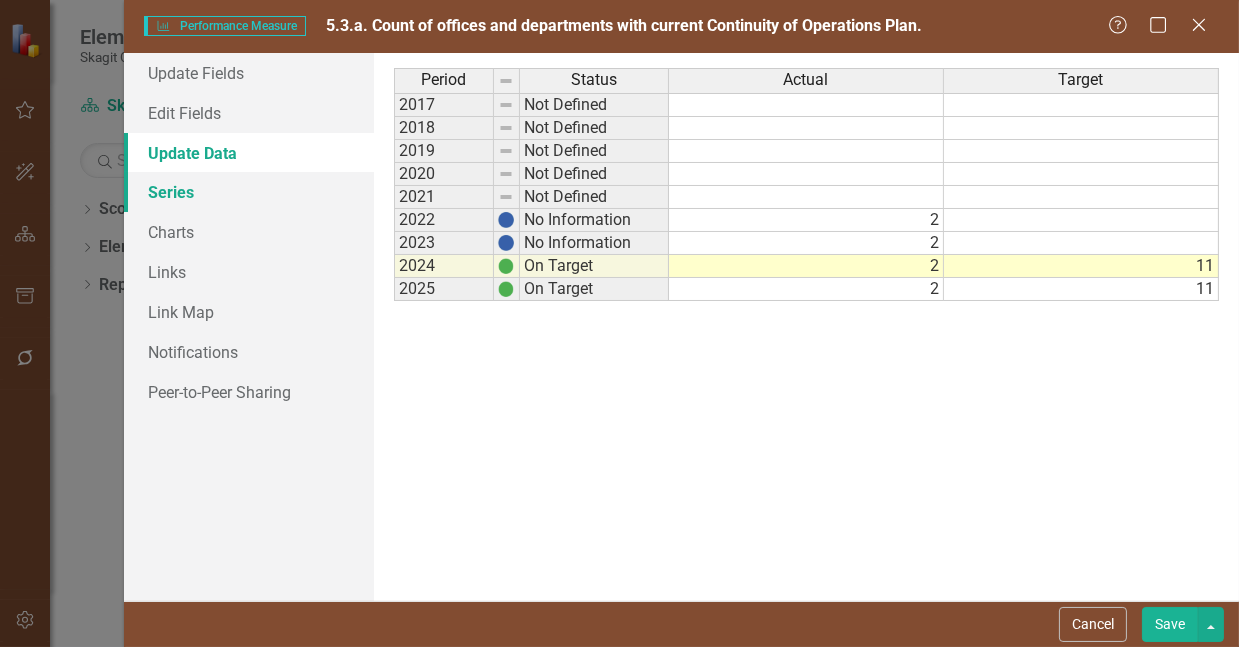type on "11" 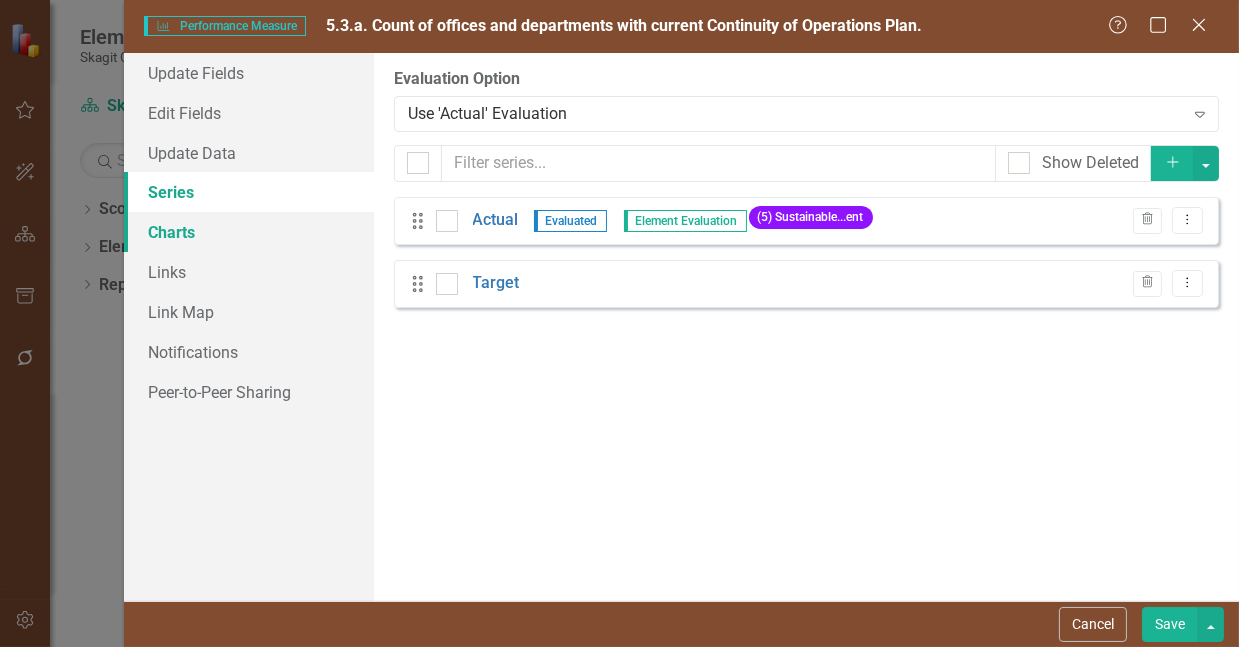 click on "Charts" at bounding box center (249, 232) 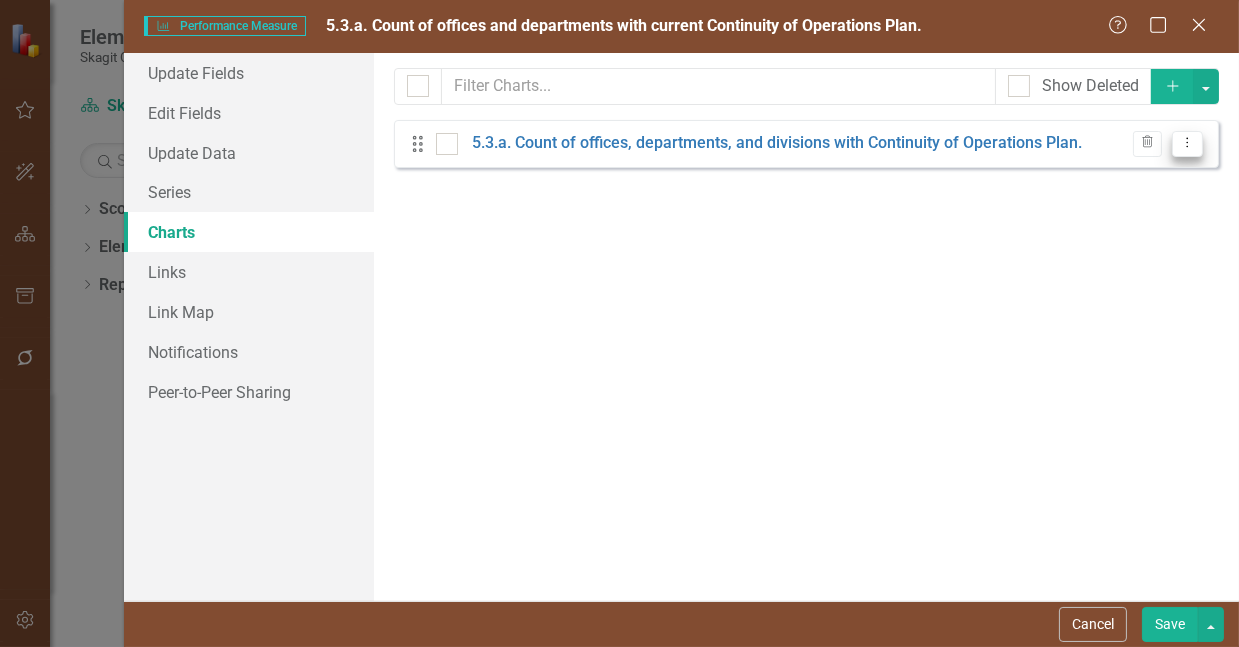 click on "Dropdown Menu" 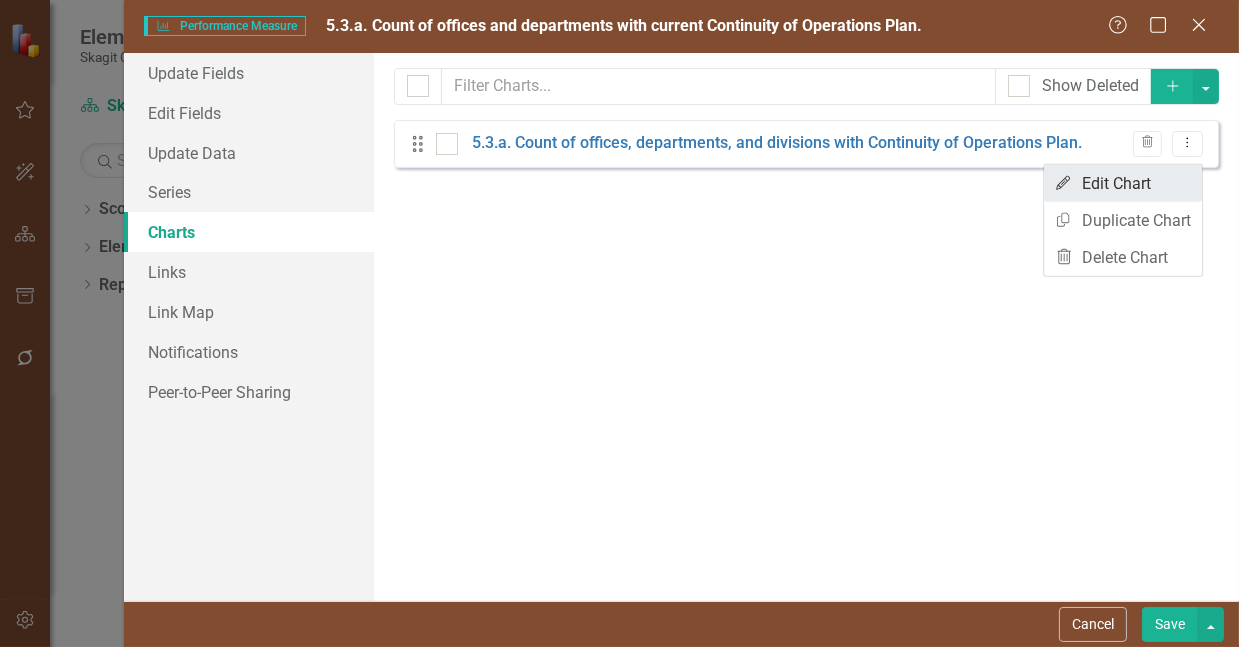 click on "Edit Edit Chart" at bounding box center [1123, 183] 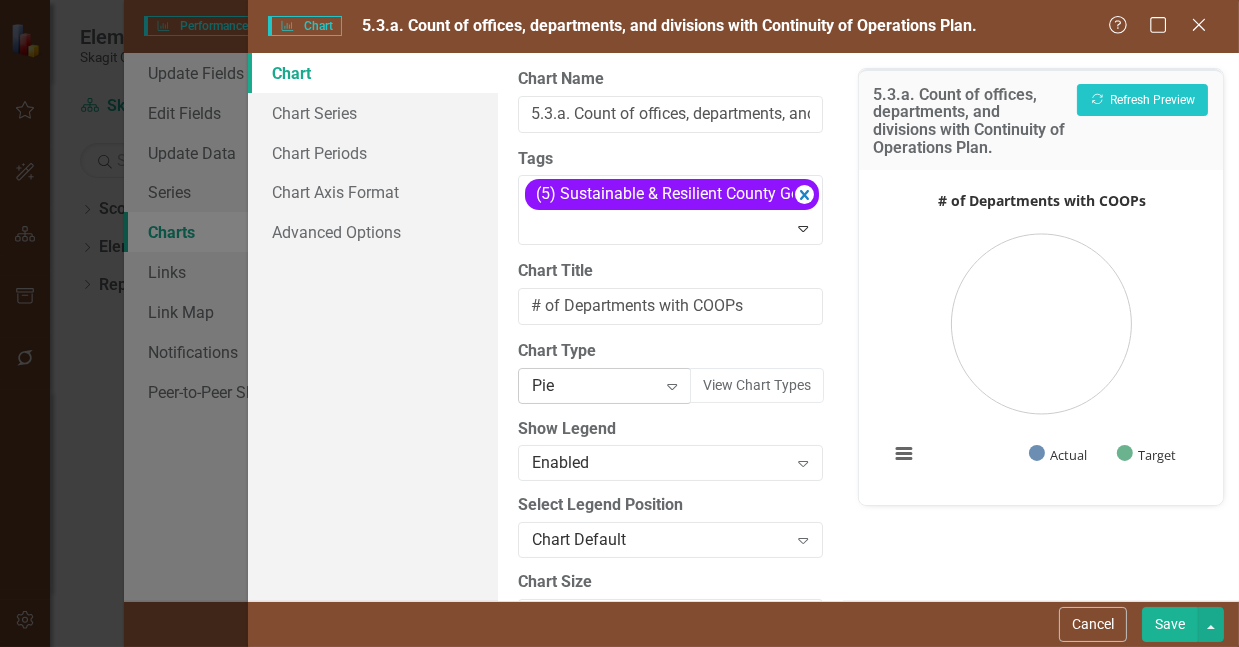 click on "Expand" 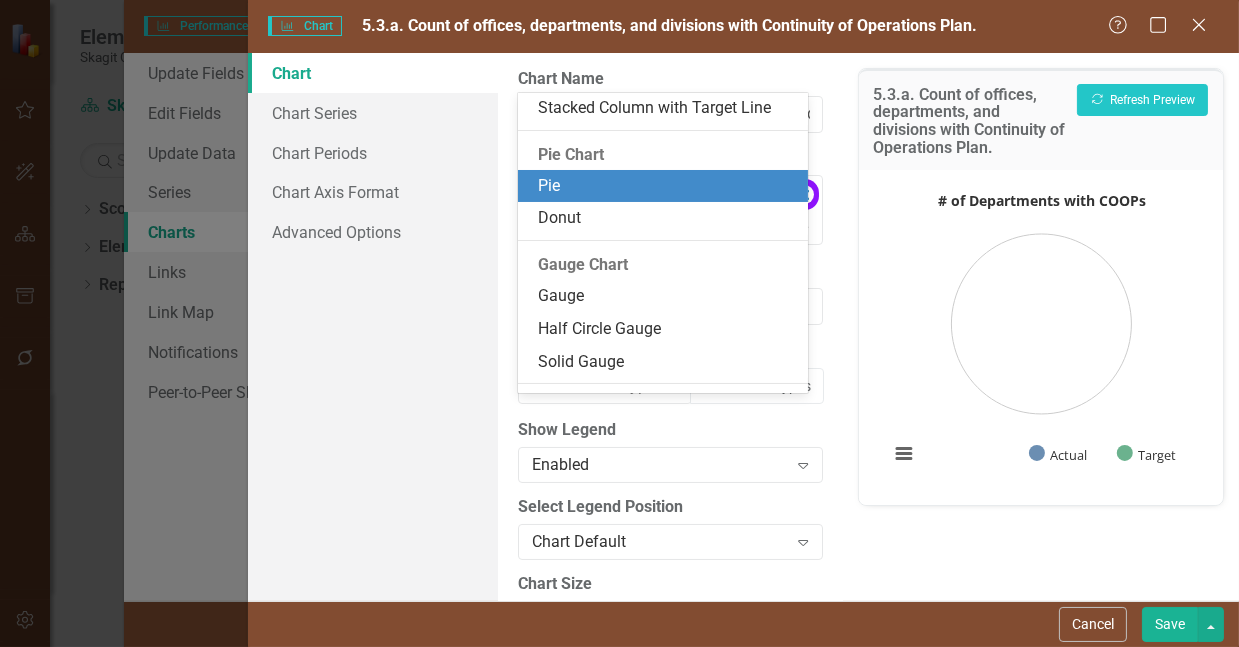 scroll, scrollTop: 1319, scrollLeft: 0, axis: vertical 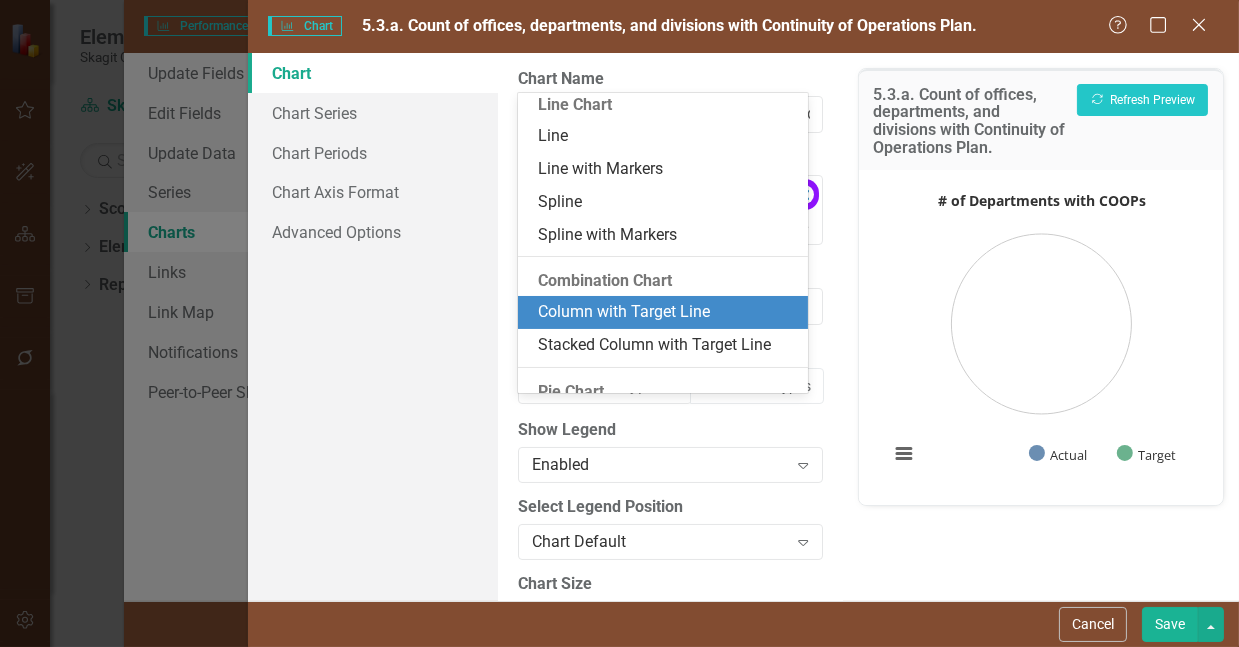 click on "Column with Target Line" at bounding box center (667, 312) 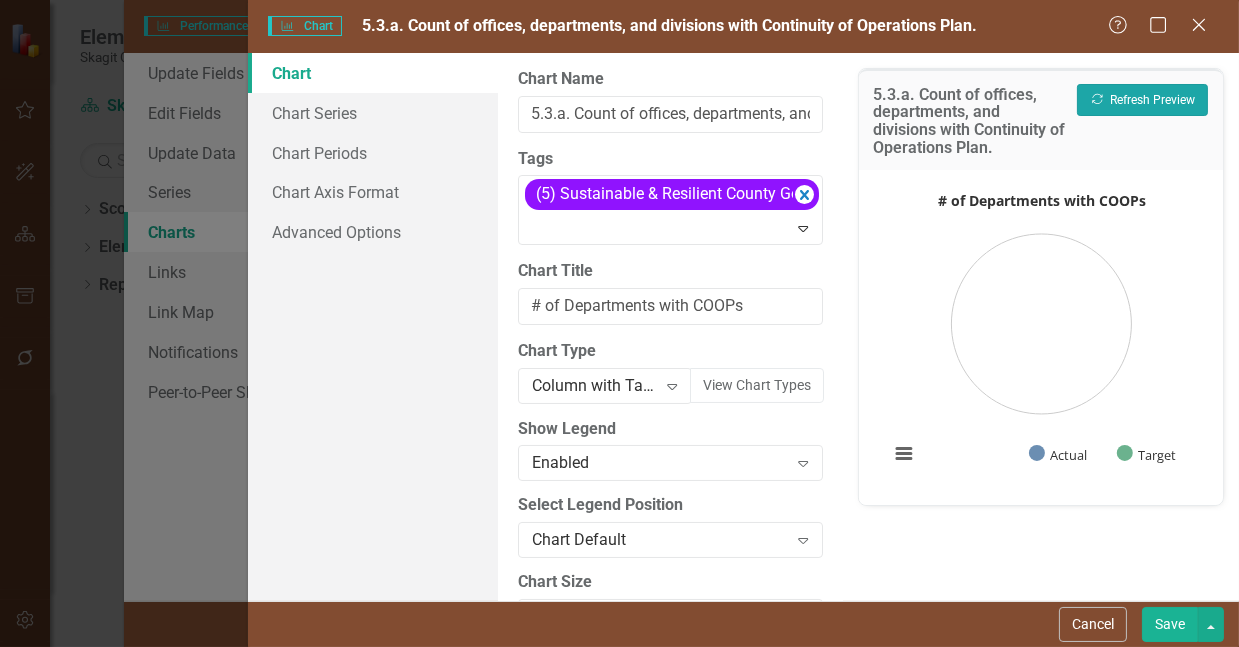 click on "Recalculate Refresh Preview" at bounding box center [1142, 100] 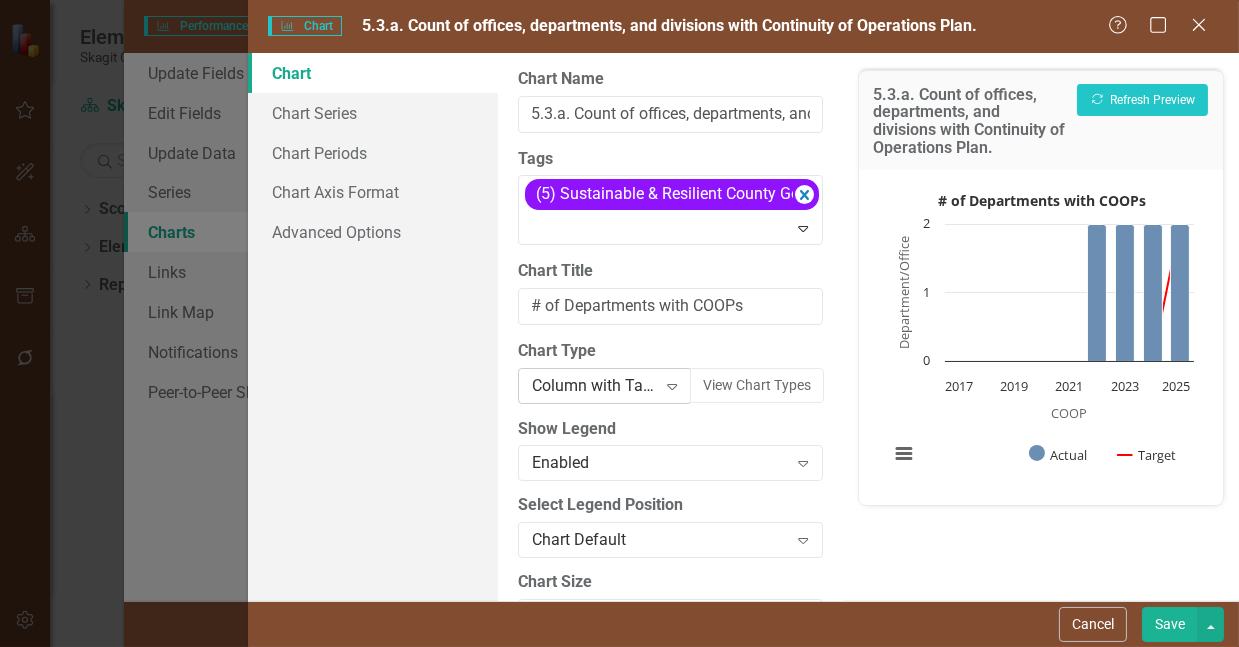 click on "Expand" 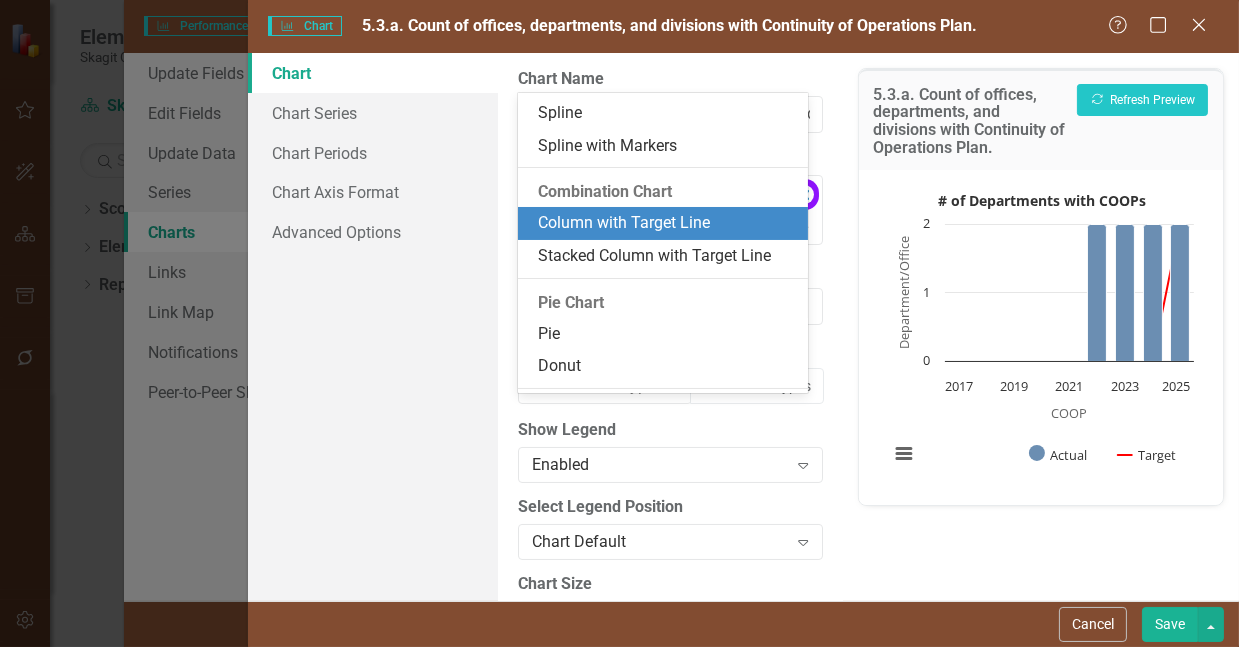 scroll, scrollTop: 1209, scrollLeft: 0, axis: vertical 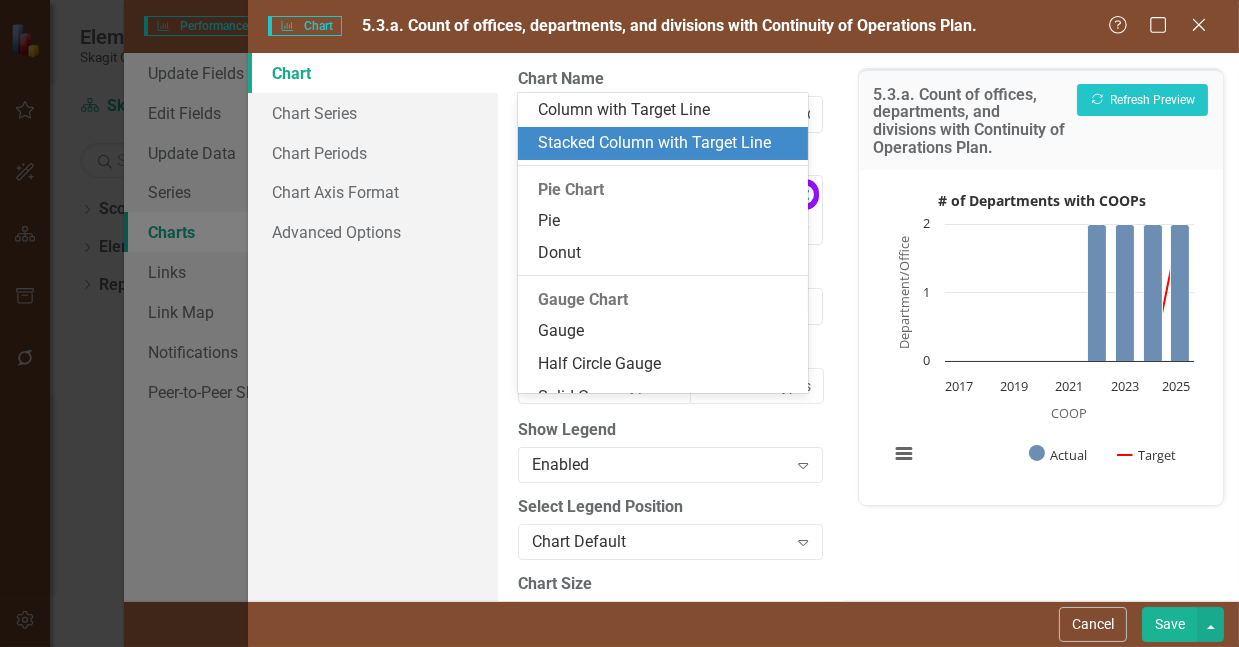 click on "Stacked Column with Target Line" at bounding box center [667, 143] 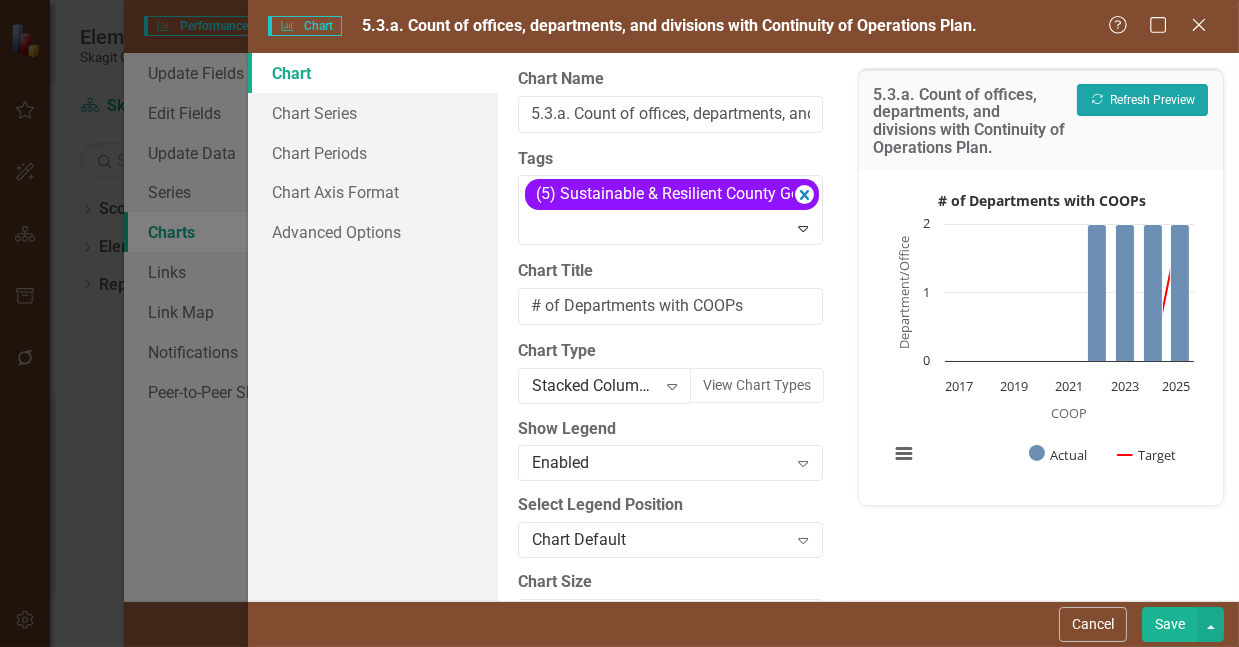 click on "Recalculate Refresh Preview" at bounding box center [1142, 100] 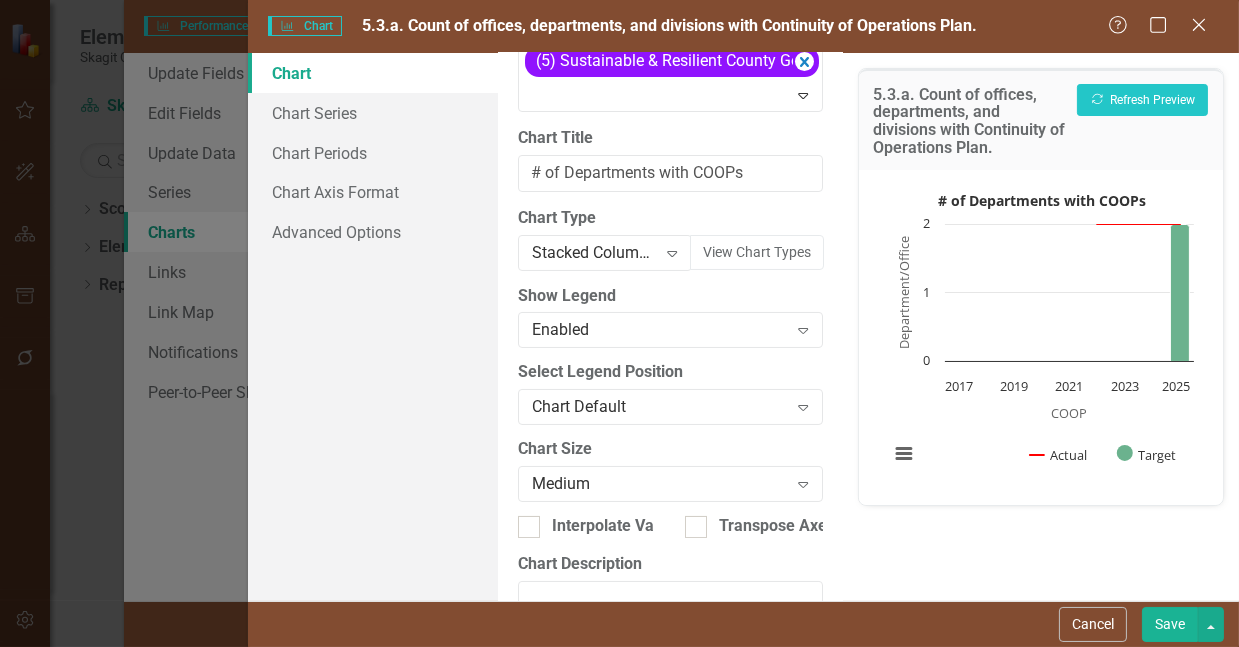 scroll, scrollTop: 0, scrollLeft: 0, axis: both 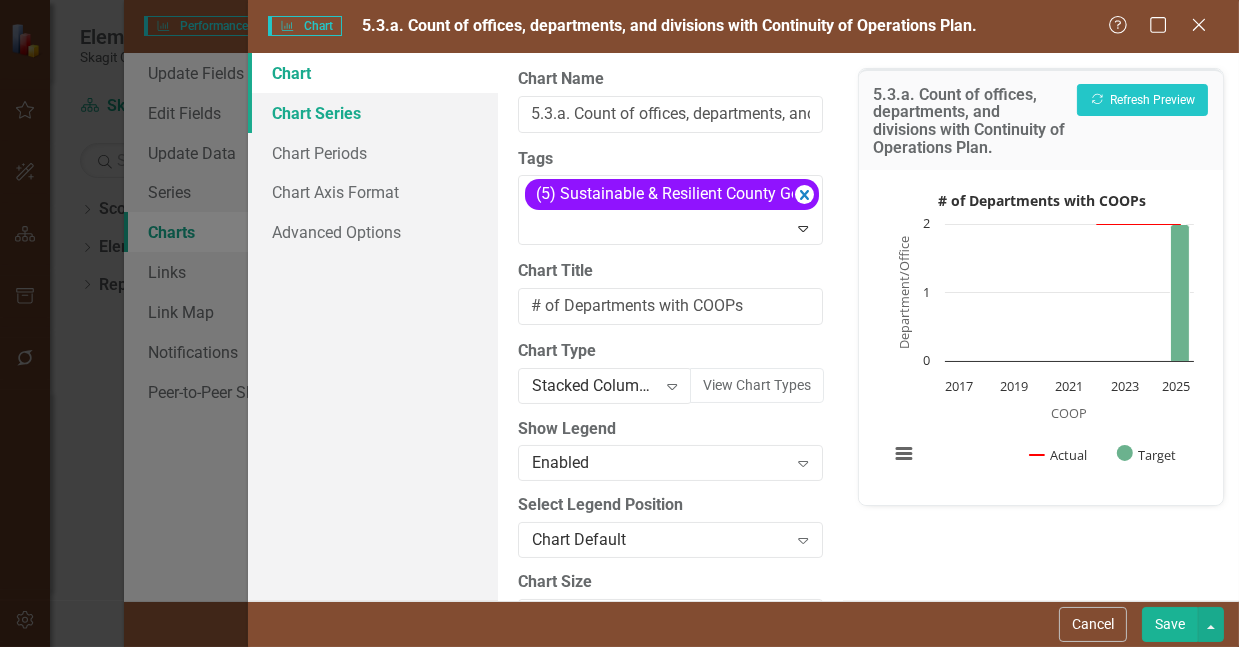 click on "Chart Series" at bounding box center [373, 113] 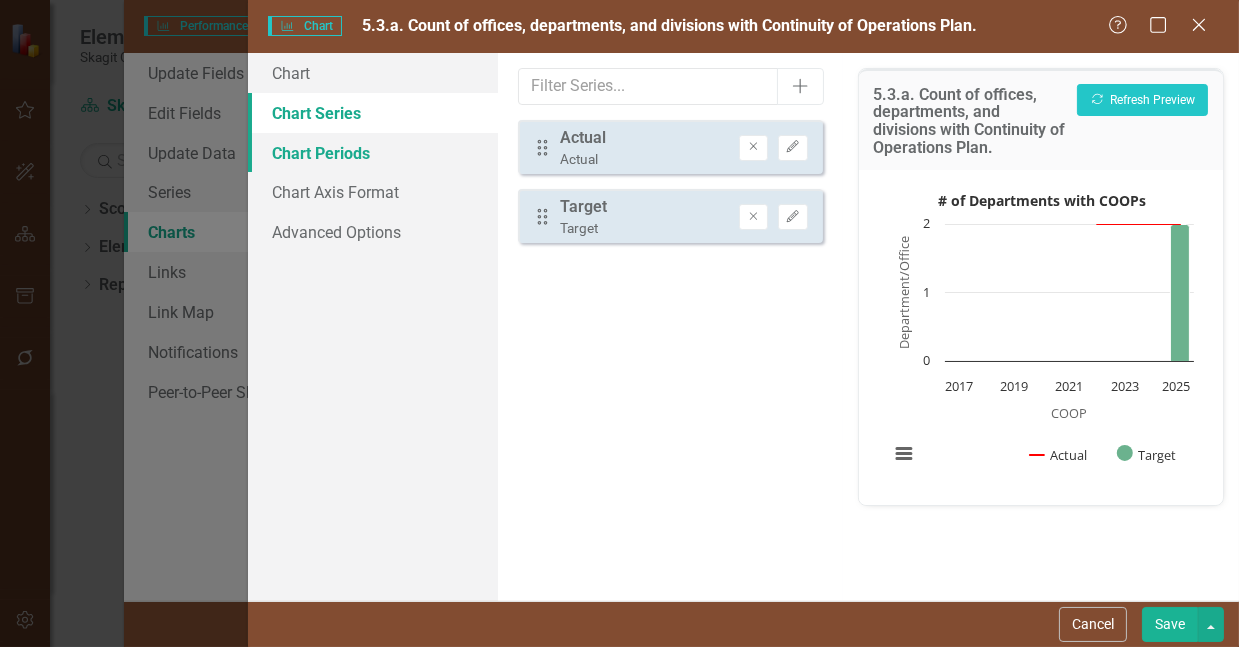 click on "Chart Periods" at bounding box center (373, 153) 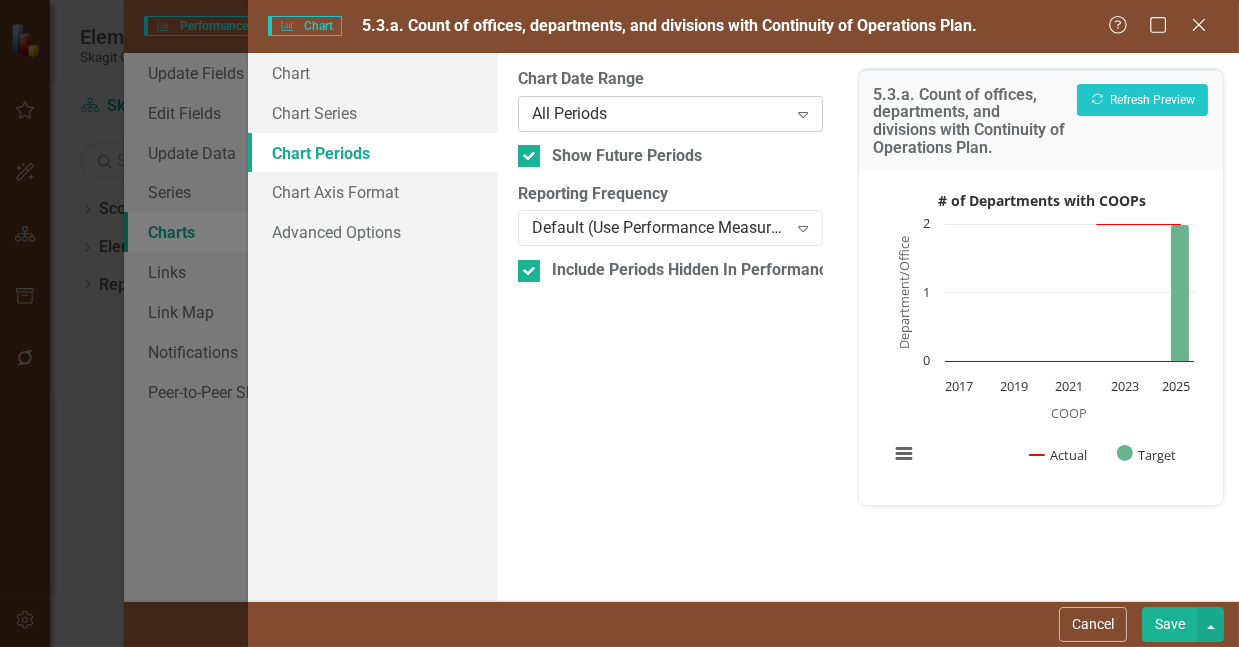click on "All Periods" at bounding box center (659, 113) 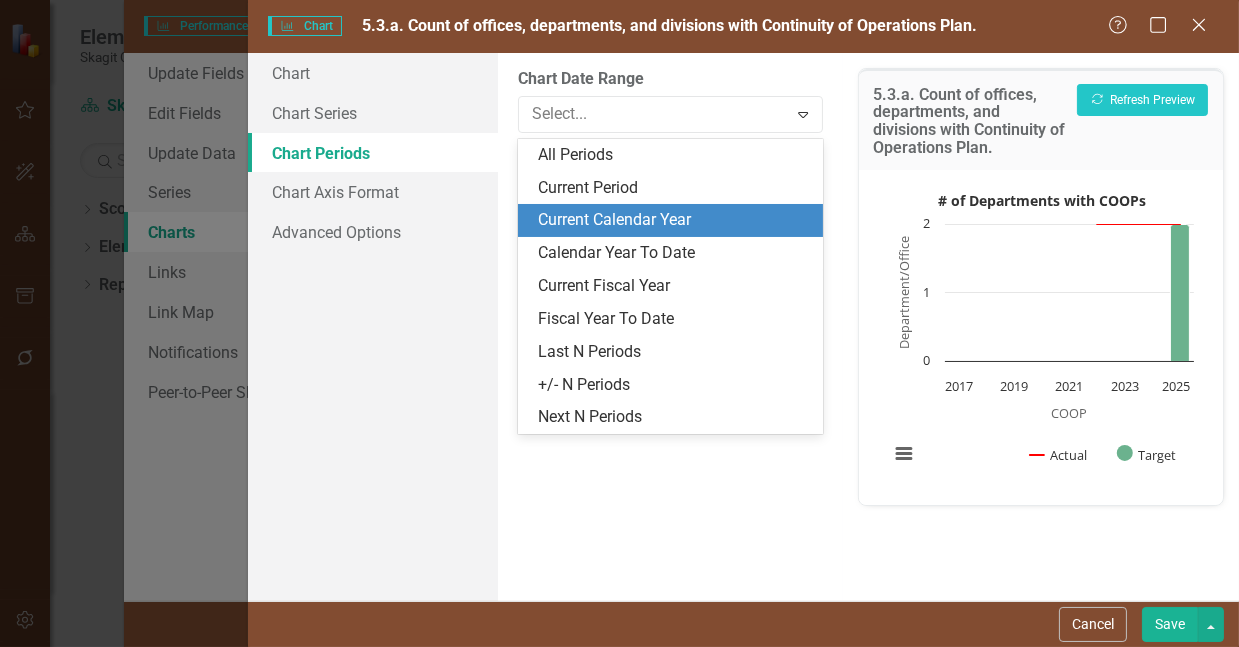 click on "Current Calendar Year" at bounding box center (674, 220) 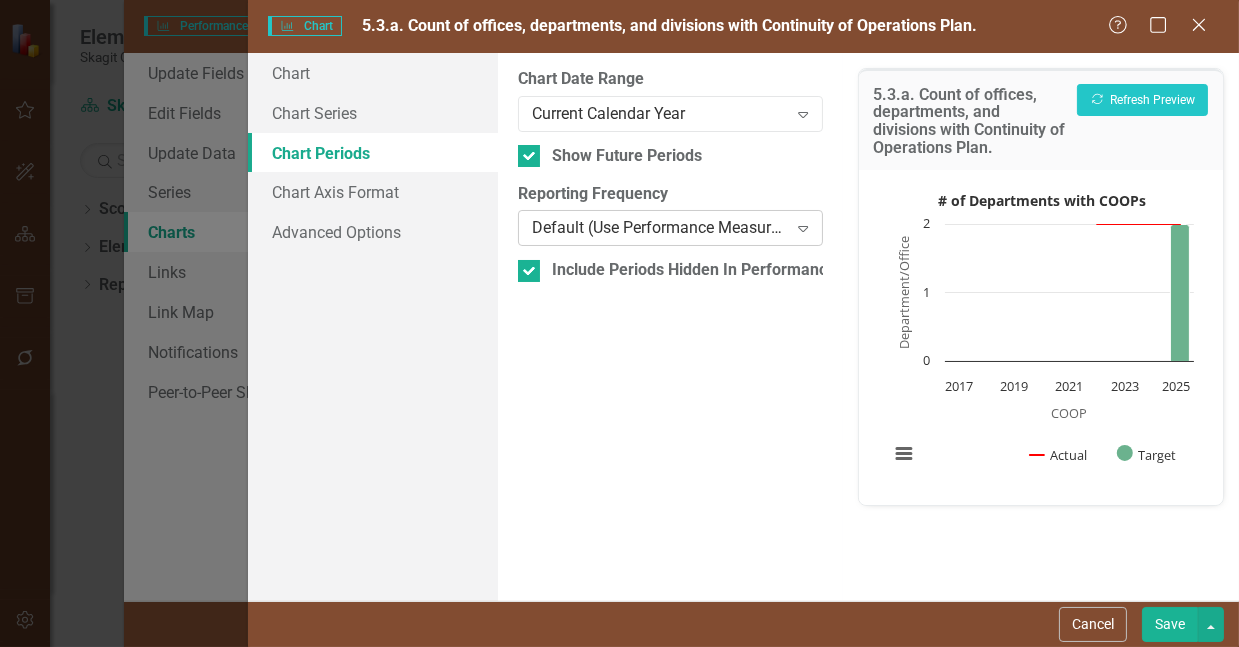 click on "Default (Use Performance Measure Reporting Frequency)" at bounding box center [659, 228] 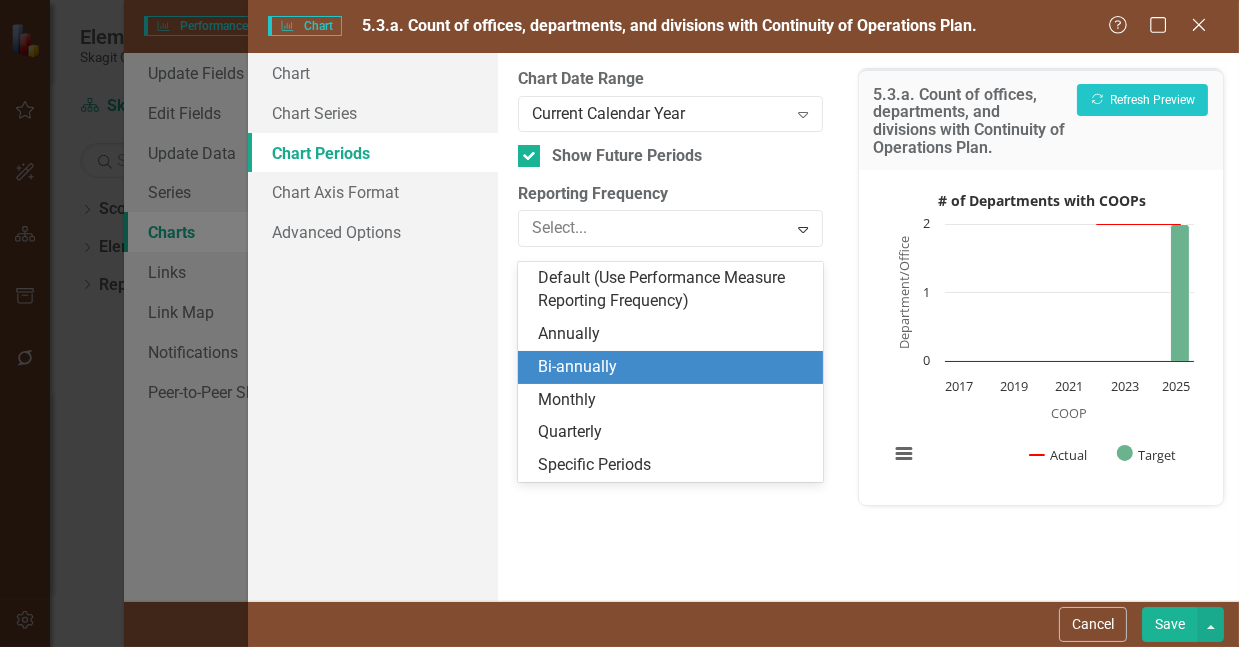 click on "Bi-annually" at bounding box center [674, 367] 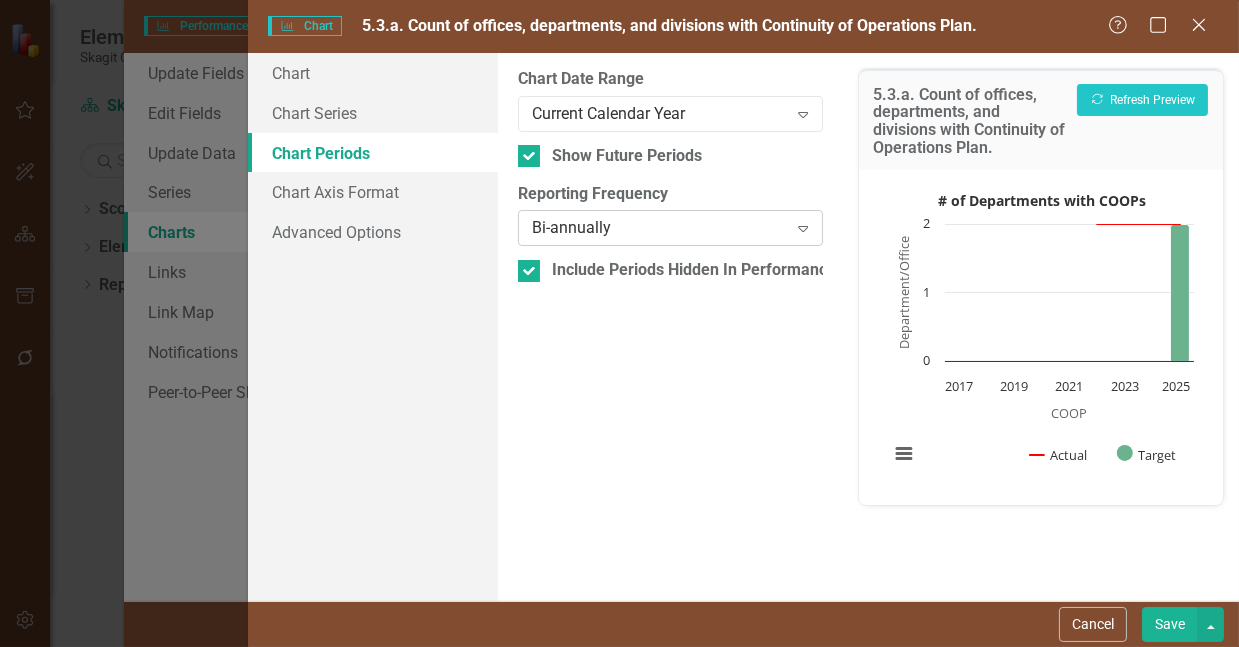 click on "Bi-annually" at bounding box center [659, 228] 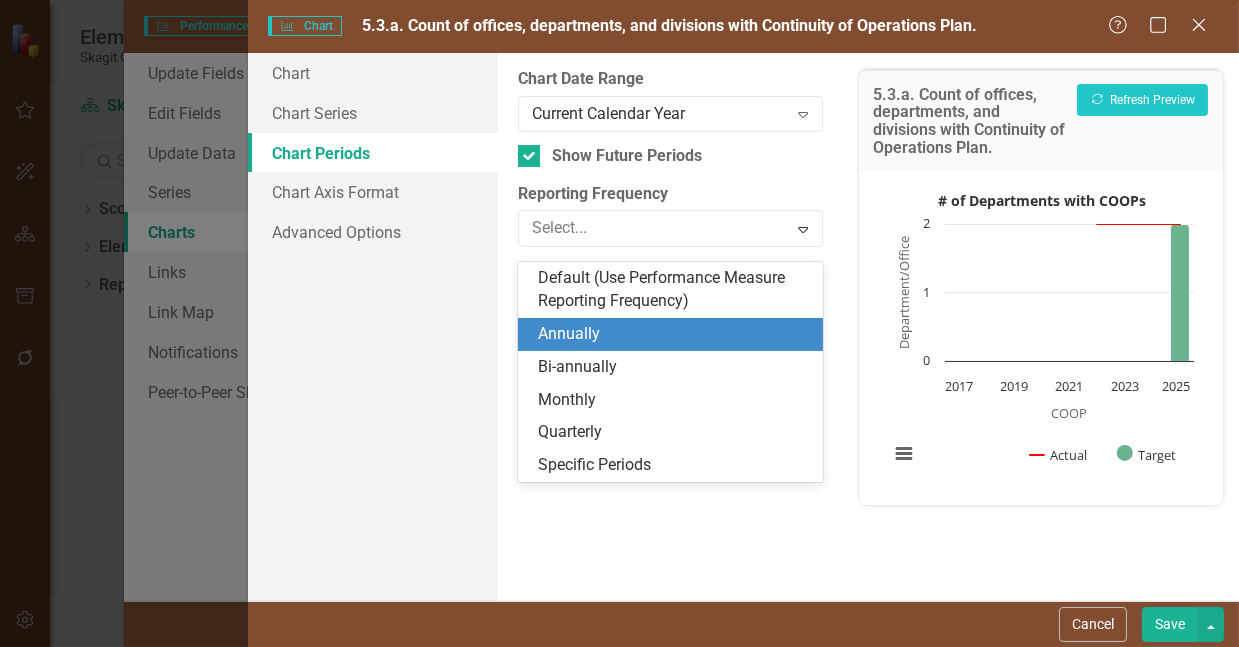 click on "Annually" at bounding box center (674, 334) 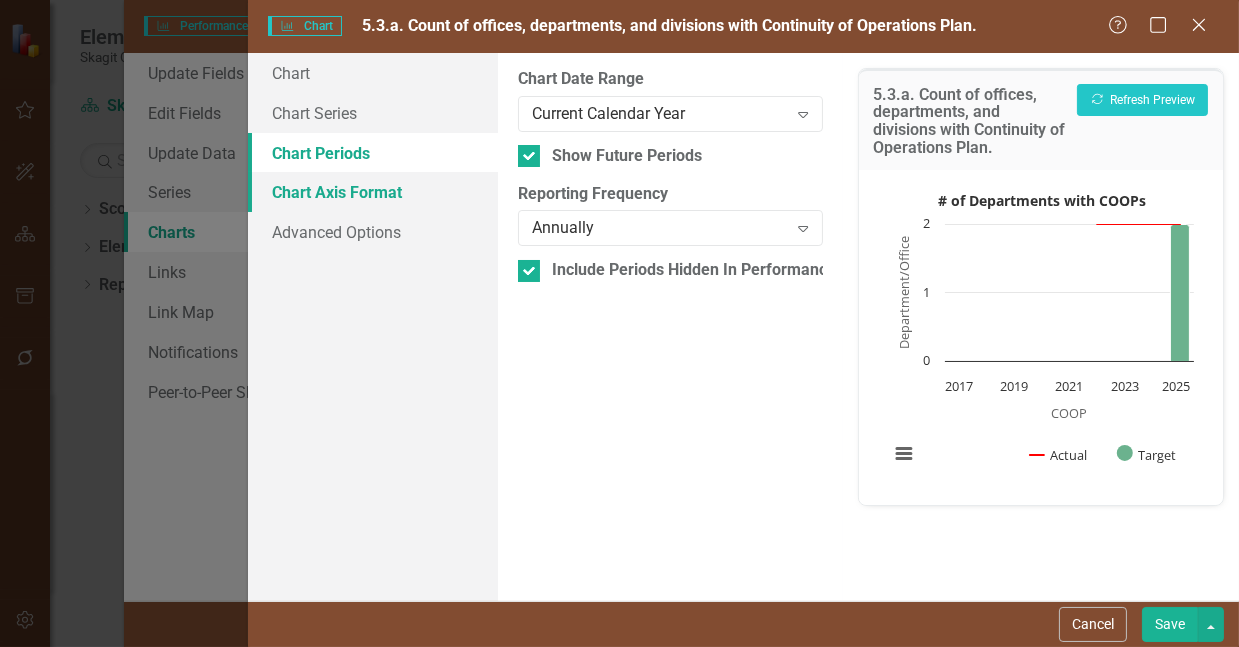 click on "Chart Axis Format" at bounding box center [373, 192] 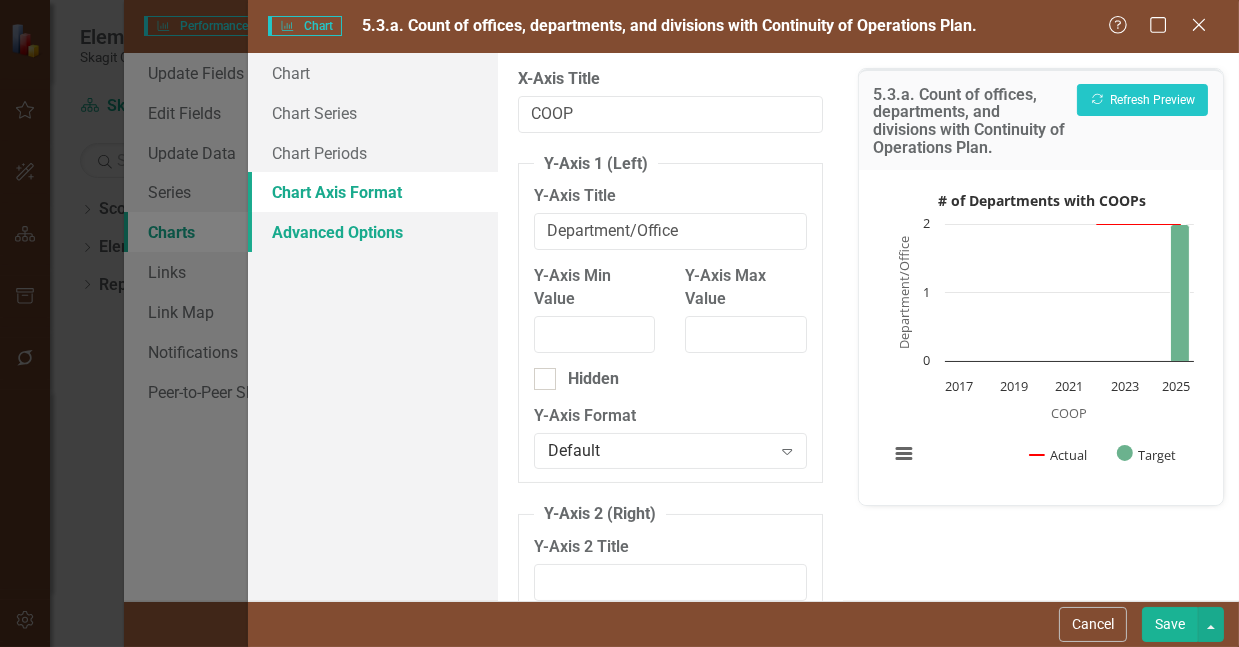 click on "Advanced Options" at bounding box center [373, 232] 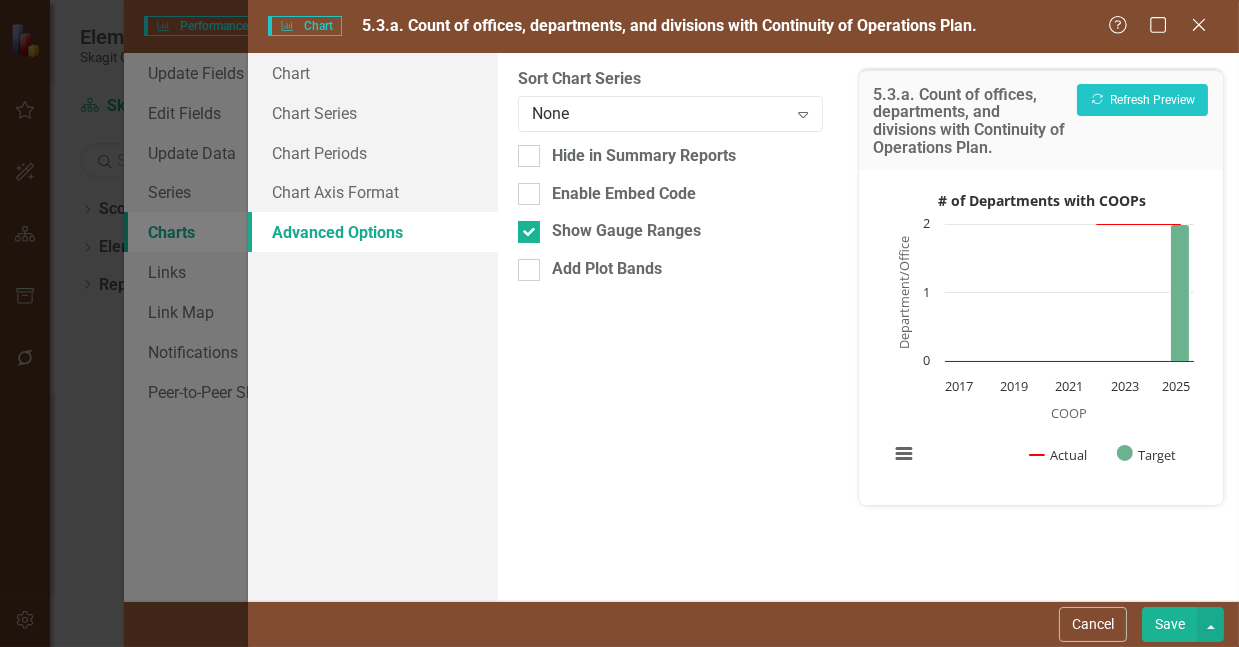 click on "Save" at bounding box center [1170, 624] 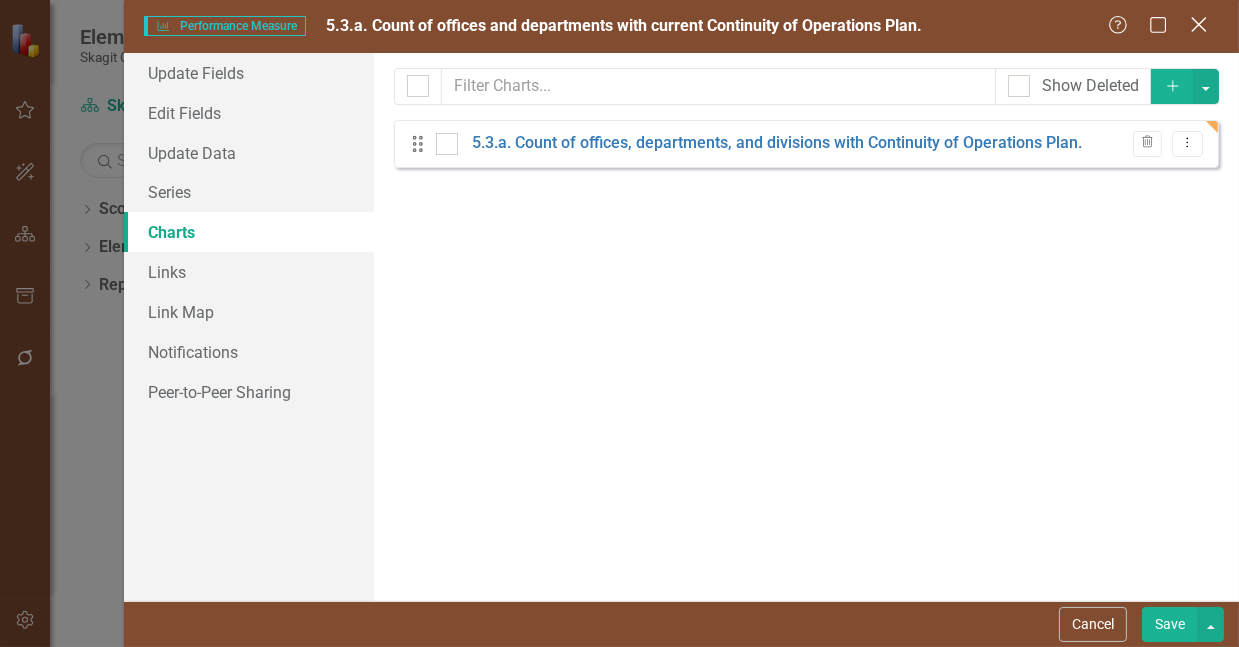 click on "Close" 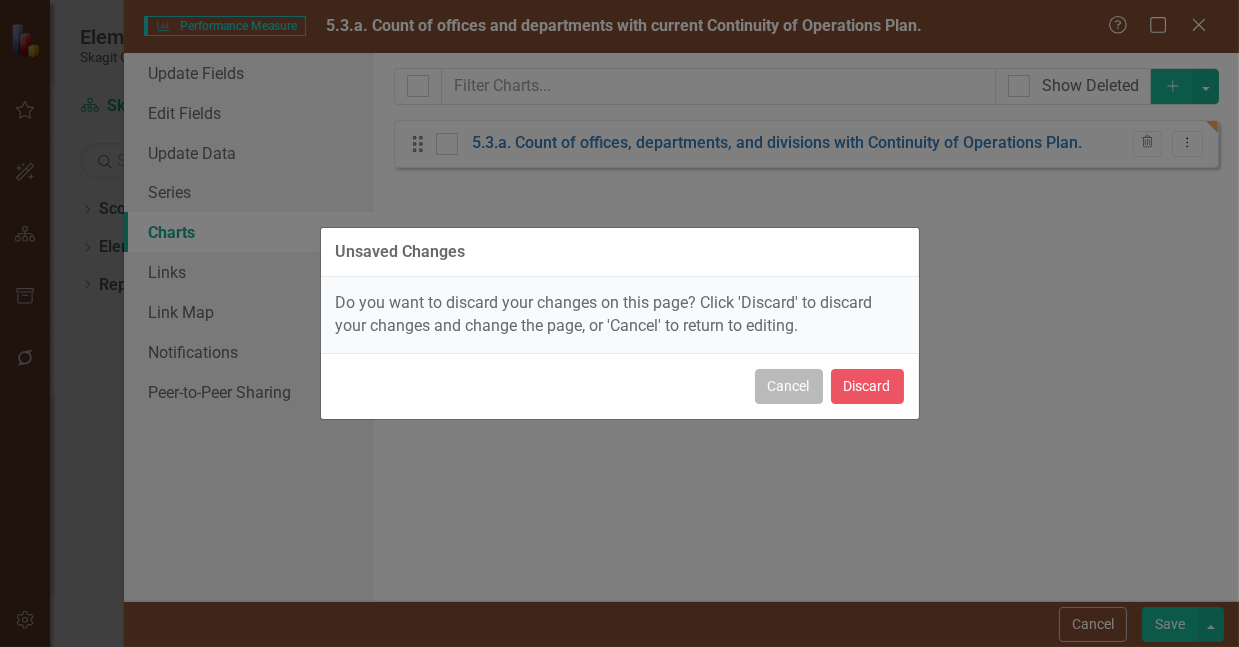 click on "Cancel" at bounding box center (789, 386) 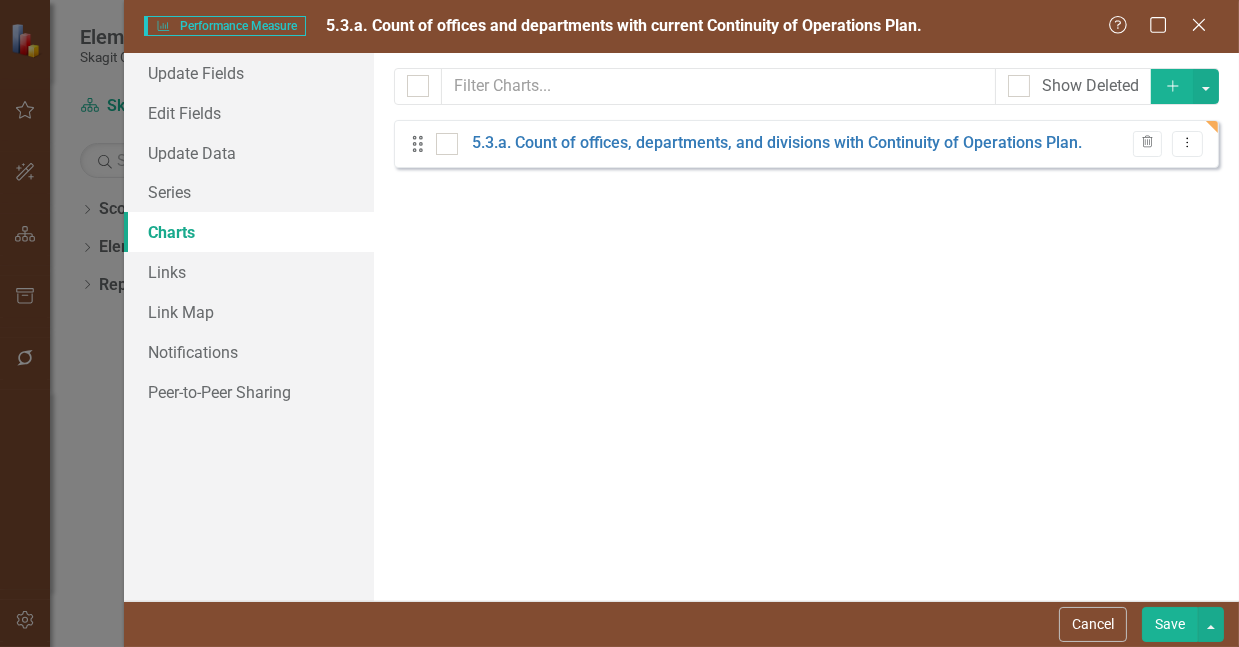click on "Save" at bounding box center (1170, 624) 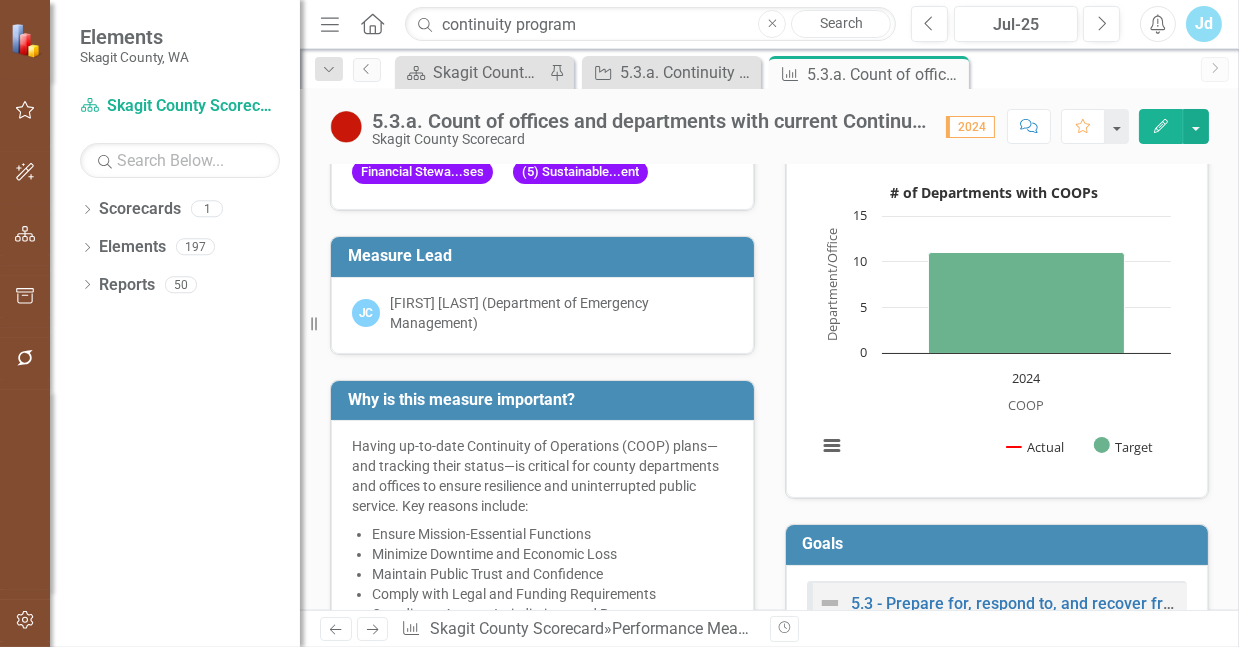 scroll, scrollTop: 0, scrollLeft: 0, axis: both 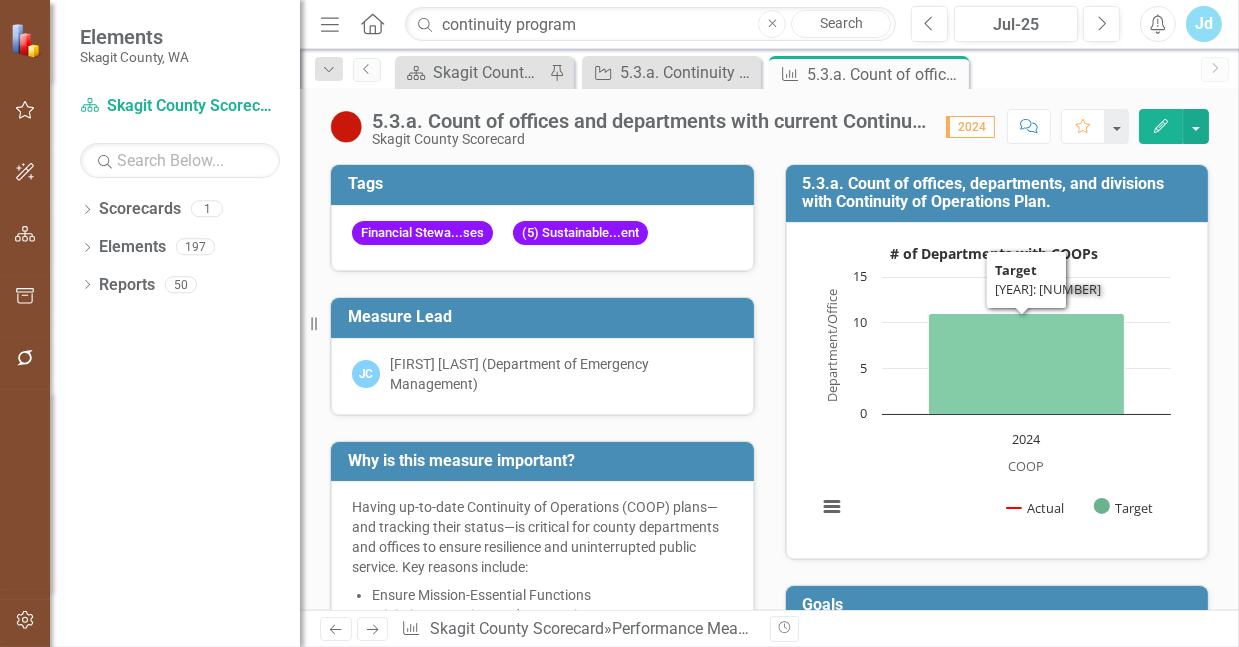 click 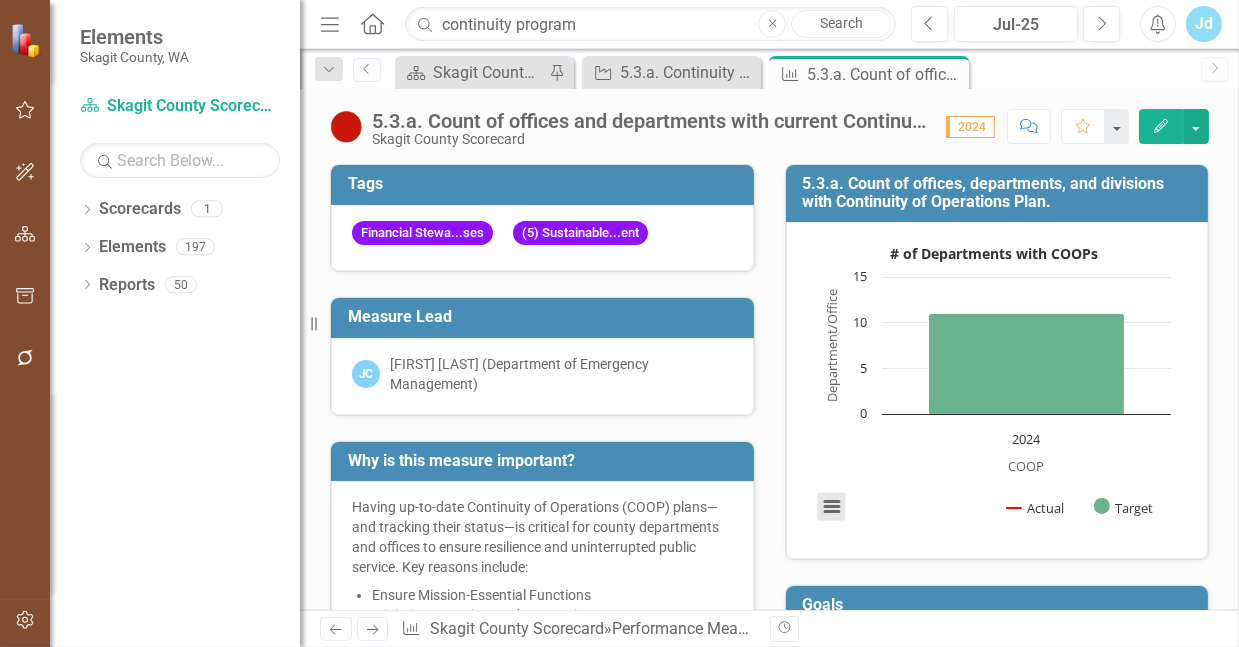 click at bounding box center [832, 507] 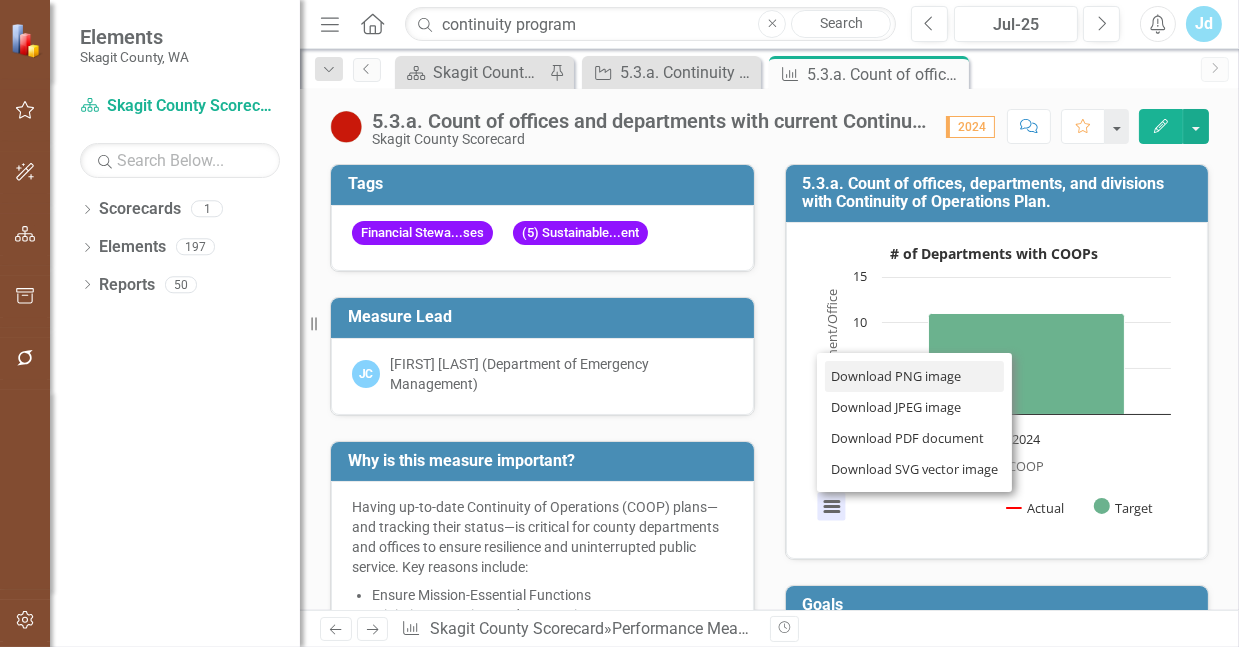 click on "Download PNG image" at bounding box center (915, 376) 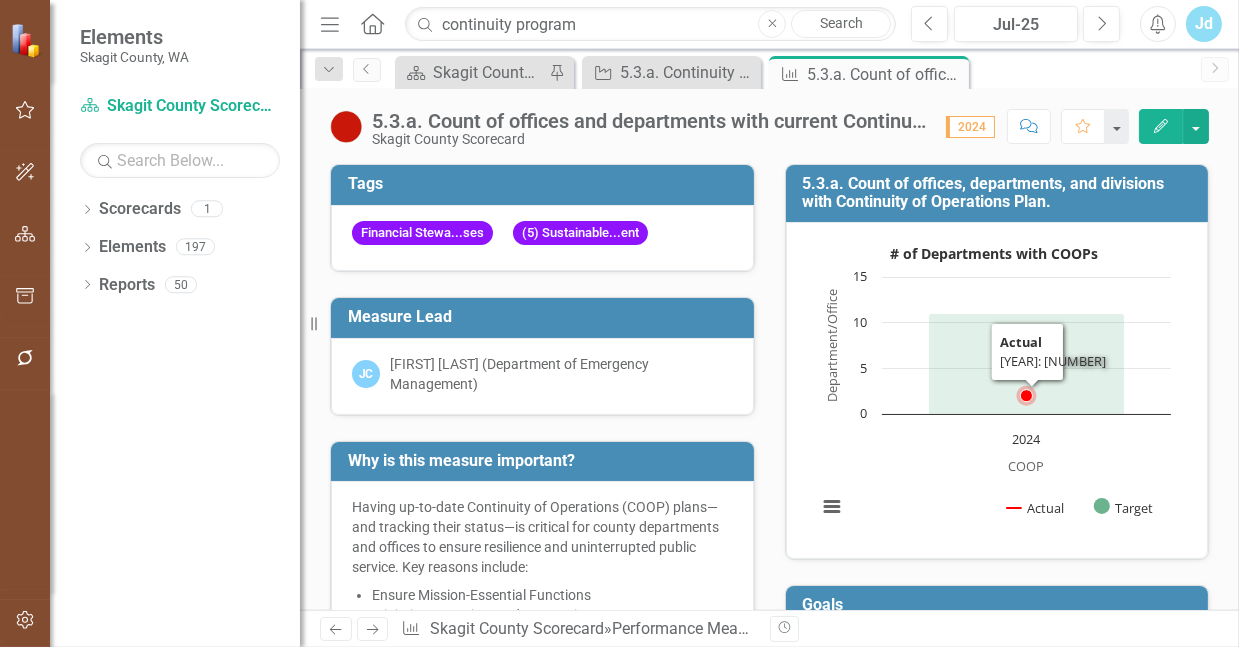 click 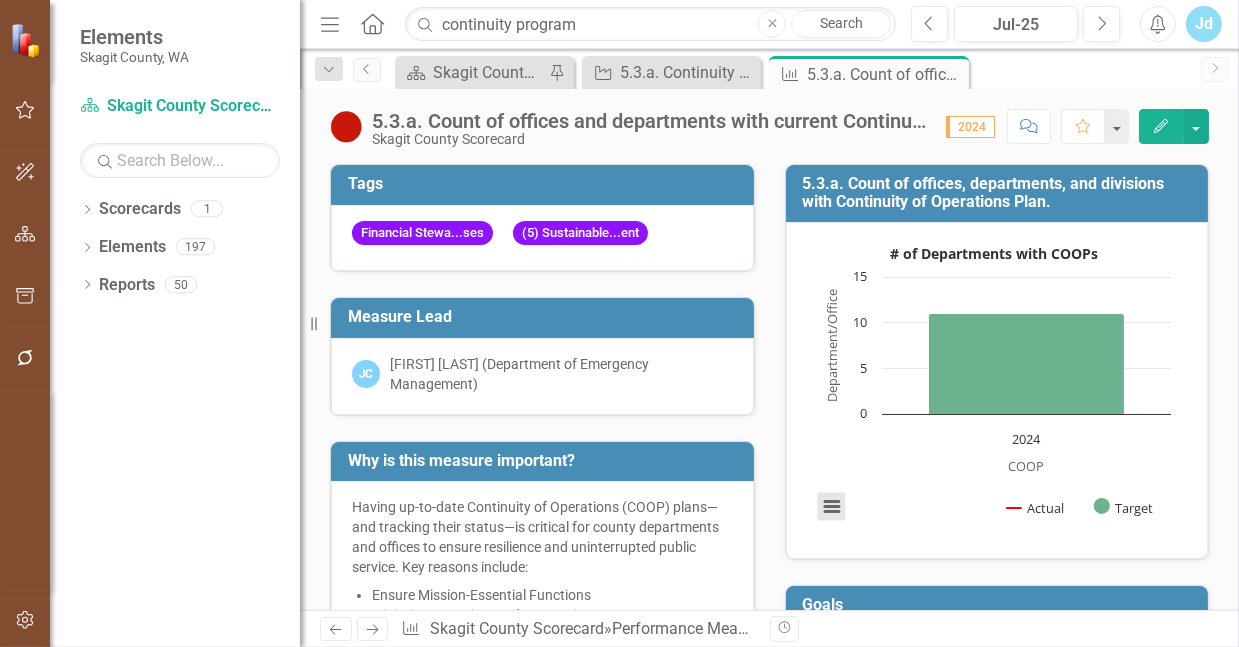 click at bounding box center [832, 507] 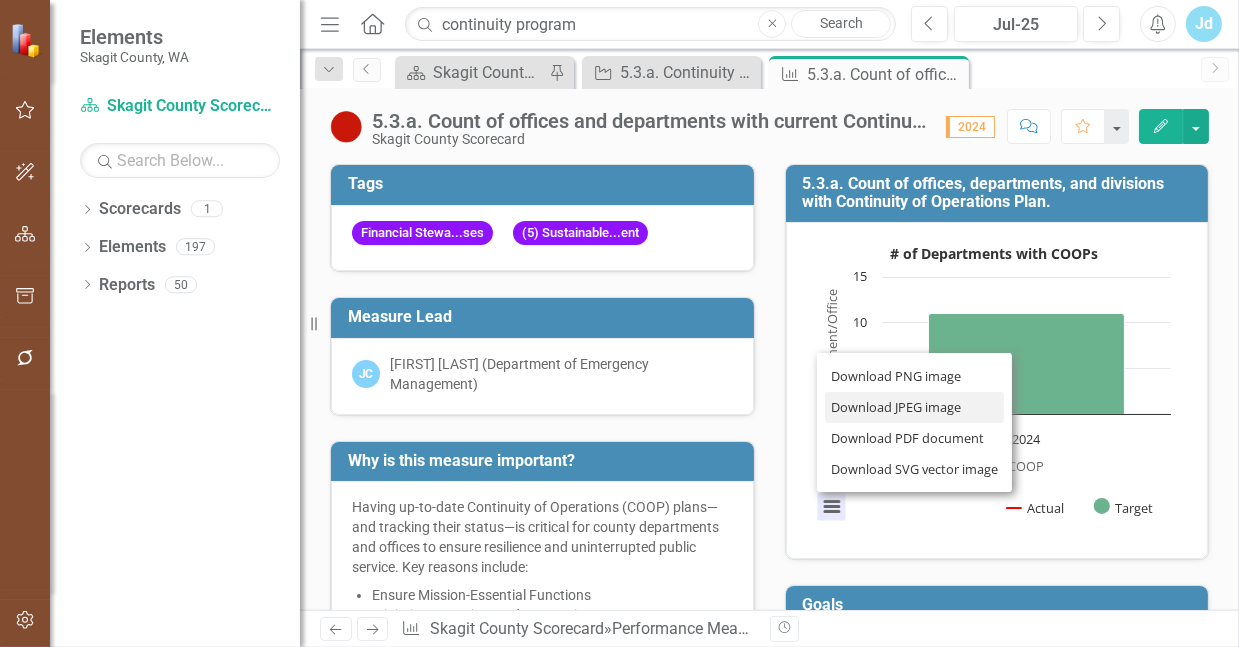 click on "Download JPEG image" at bounding box center [915, 407] 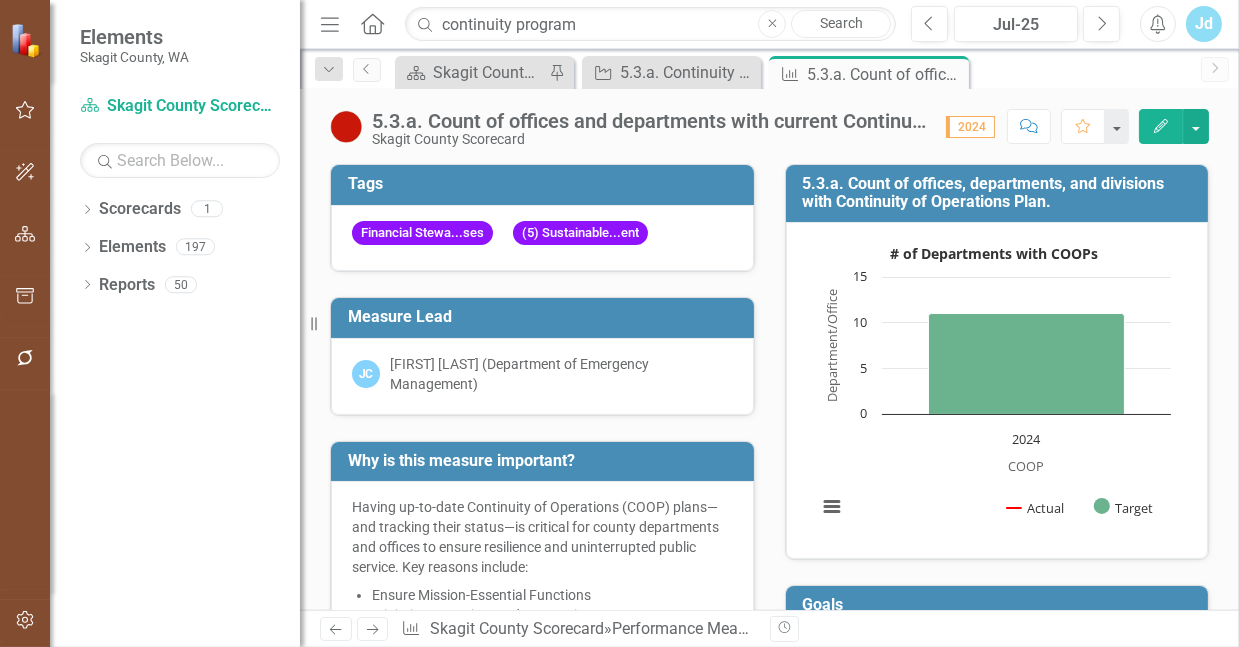 click on "Scorecard Skagit County Landing Page Pin Key Initiative 5.3.a. Continuity Planning and Program Management Close Performance Measure 5.3.a. Count of offices and departments with current Continuity of Operations Plan. Pin Close" at bounding box center [791, 72] 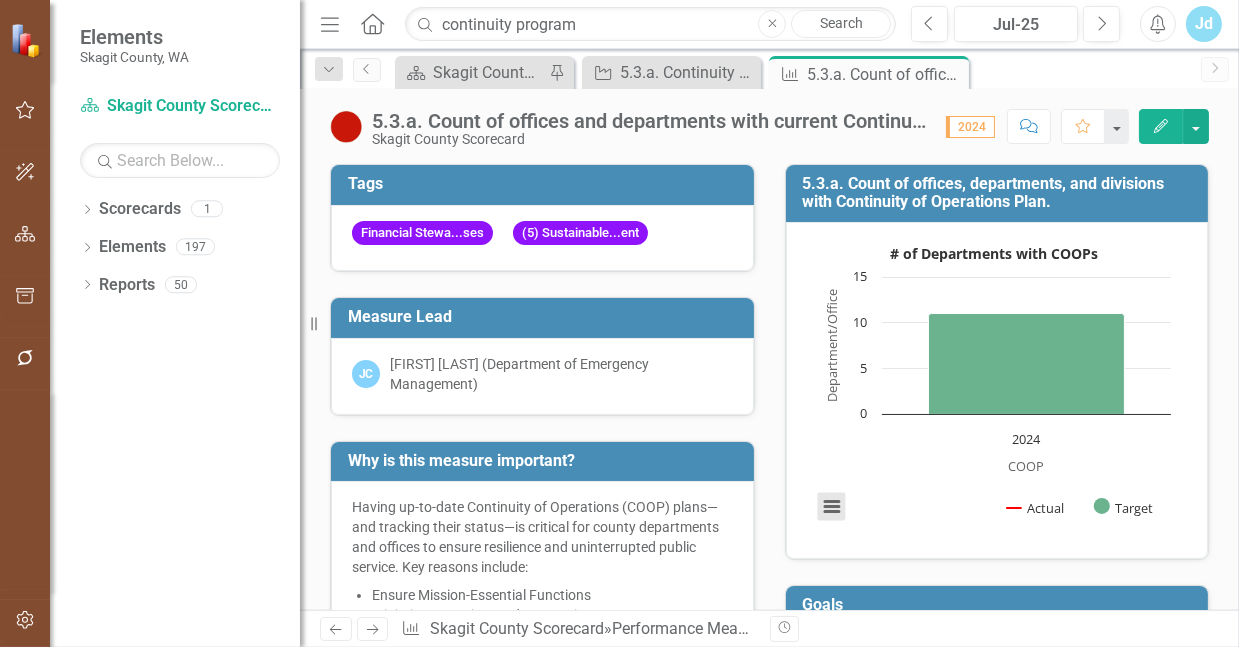 click at bounding box center [832, 507] 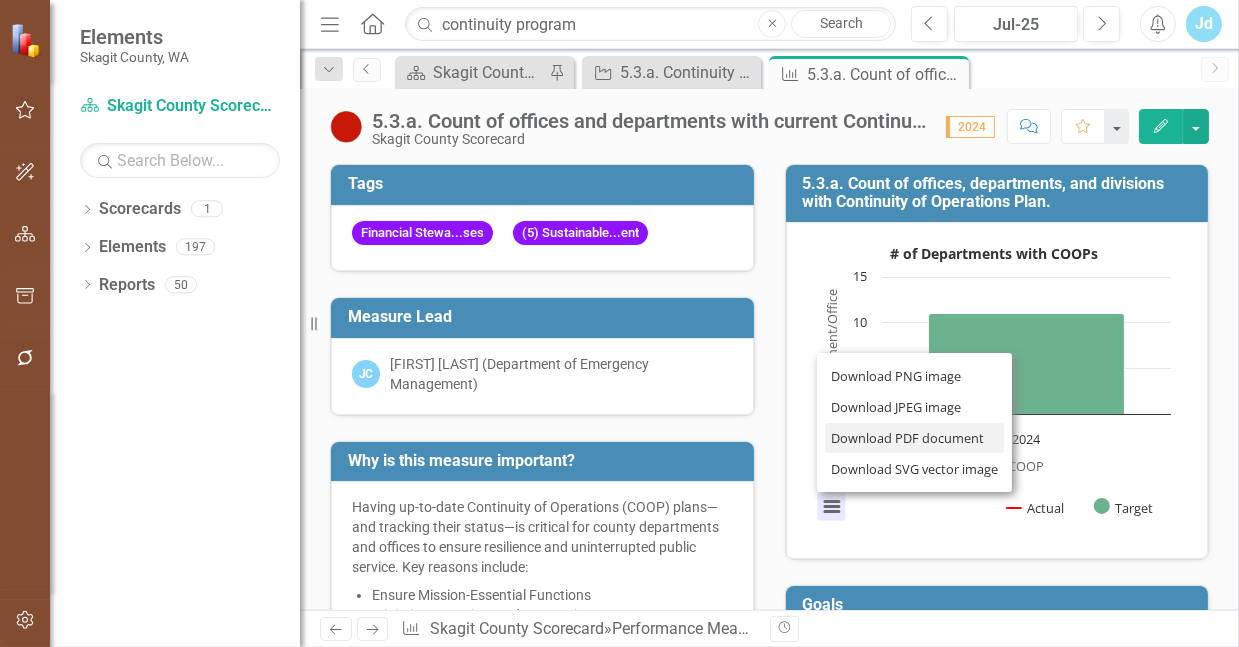 click on "Download PDF document" at bounding box center [915, 438] 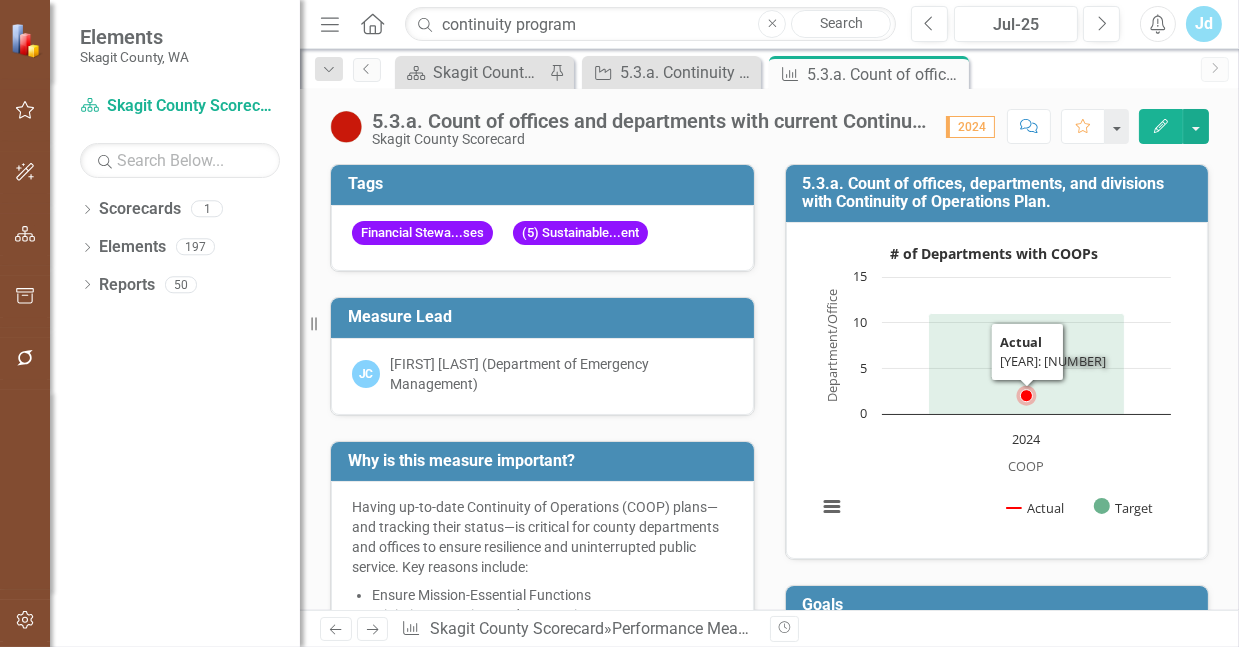 click 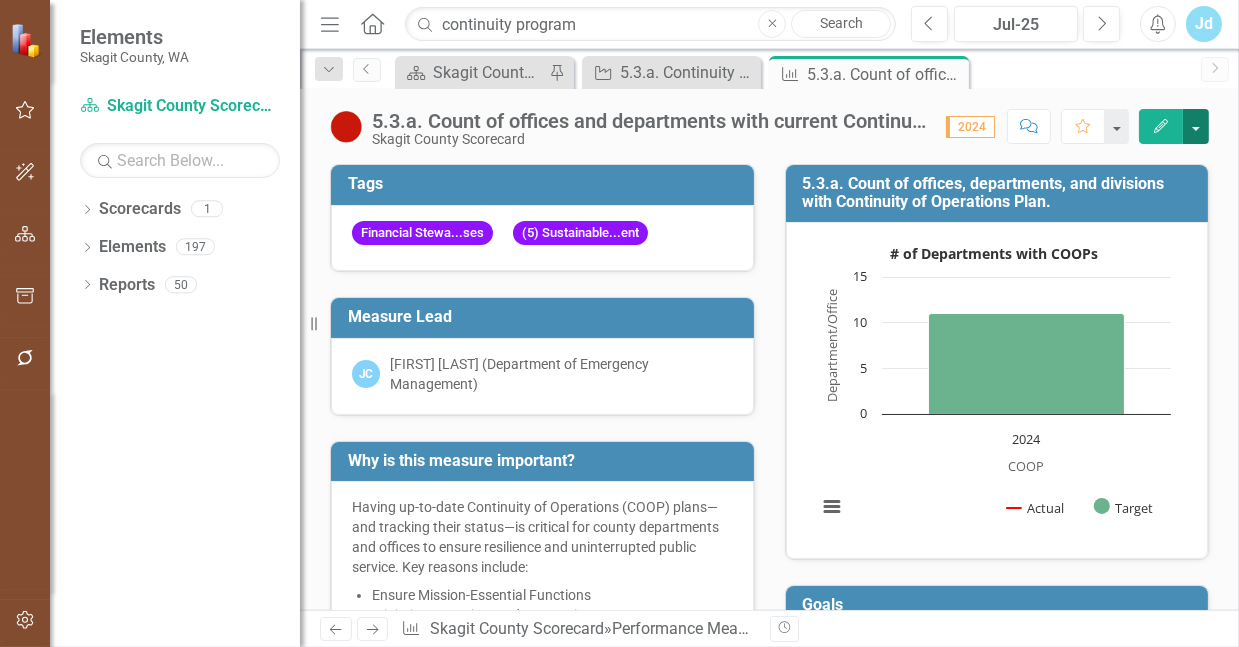 click at bounding box center (1196, 126) 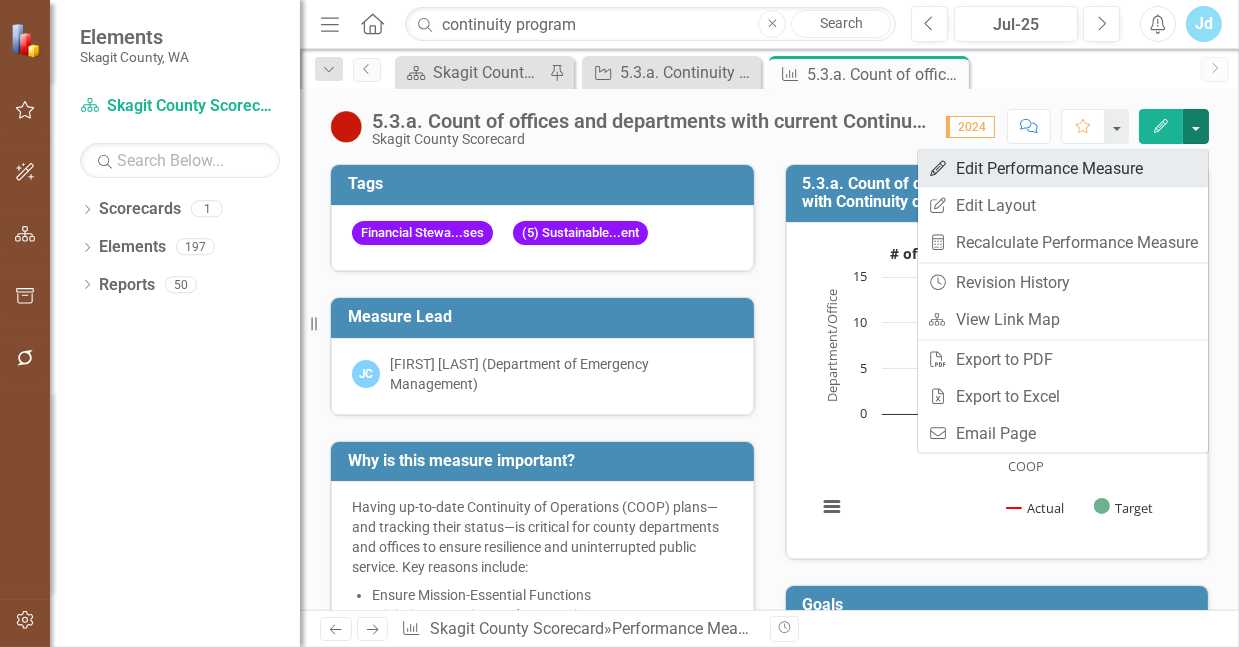 click on "Edit Edit Performance Measure" at bounding box center (1063, 168) 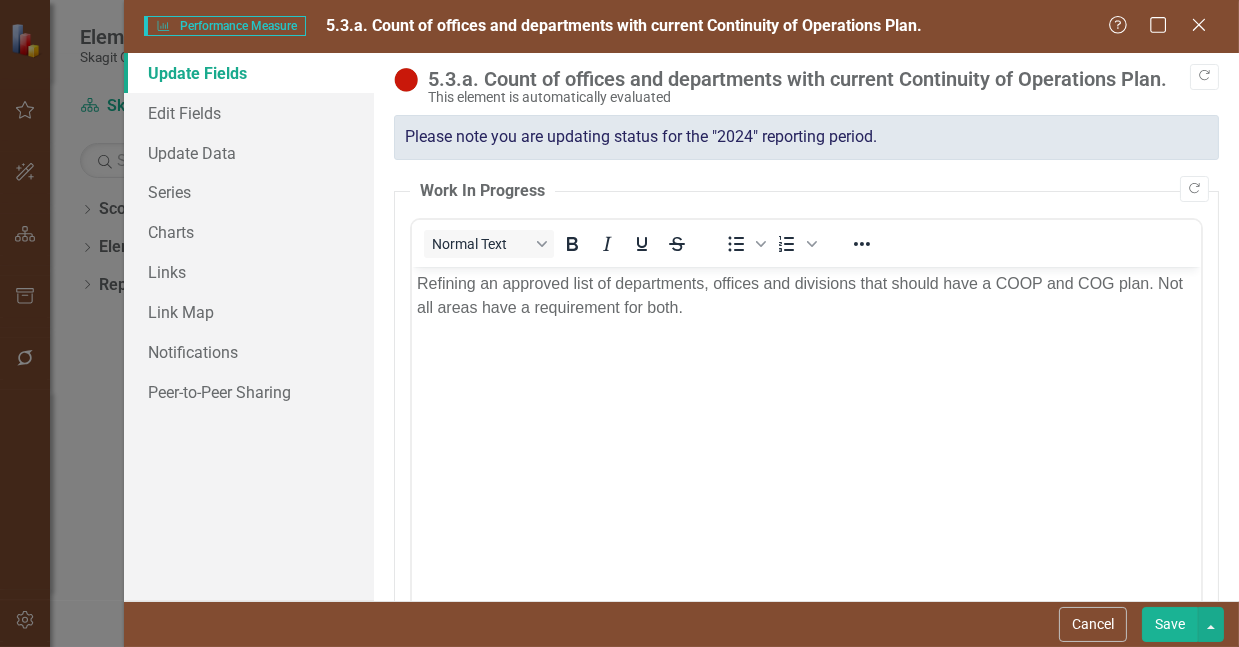 scroll, scrollTop: 0, scrollLeft: 0, axis: both 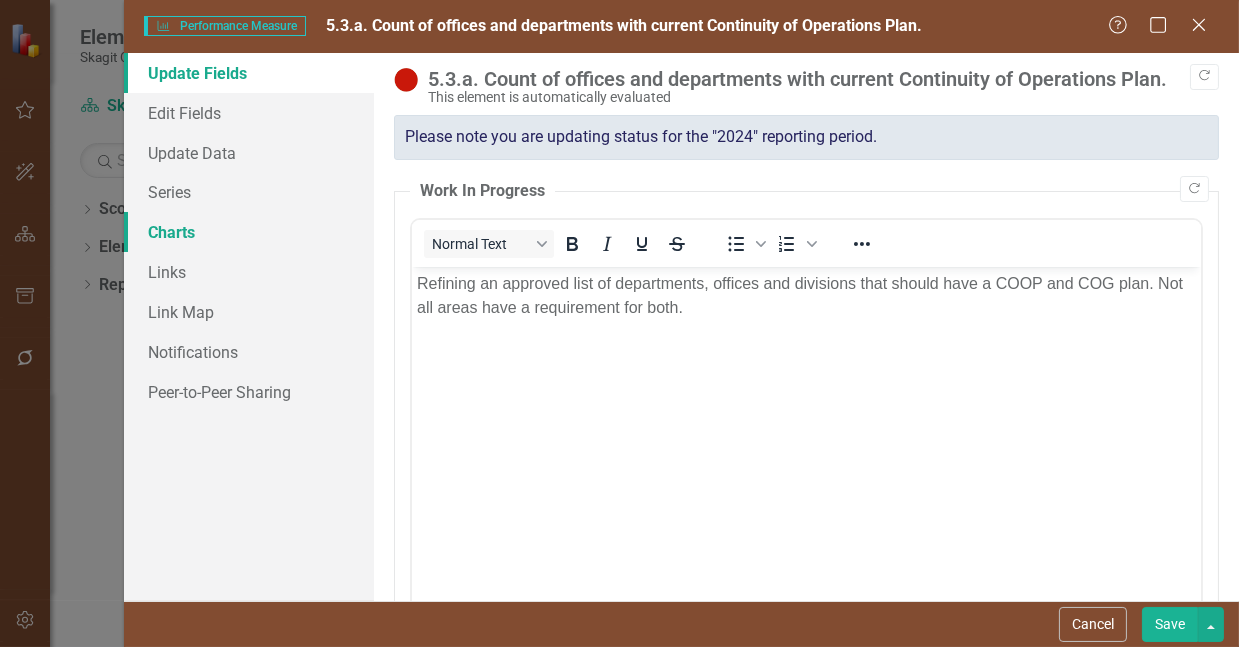 click on "Charts" at bounding box center [249, 232] 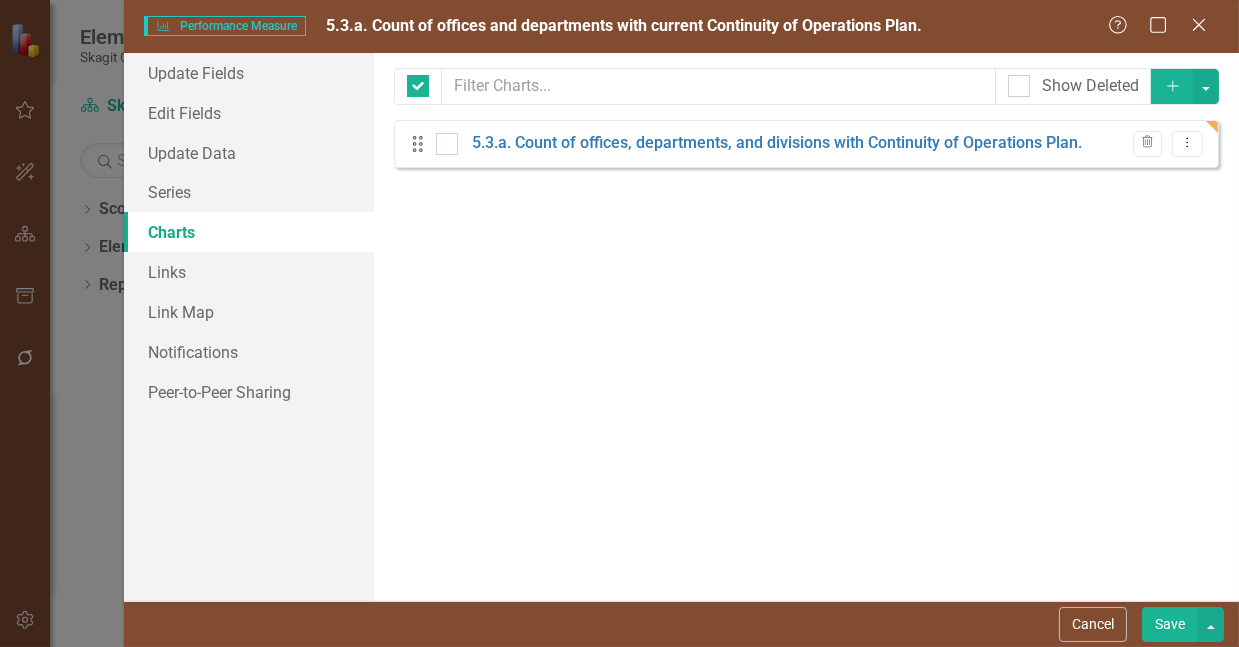 checkbox on "false" 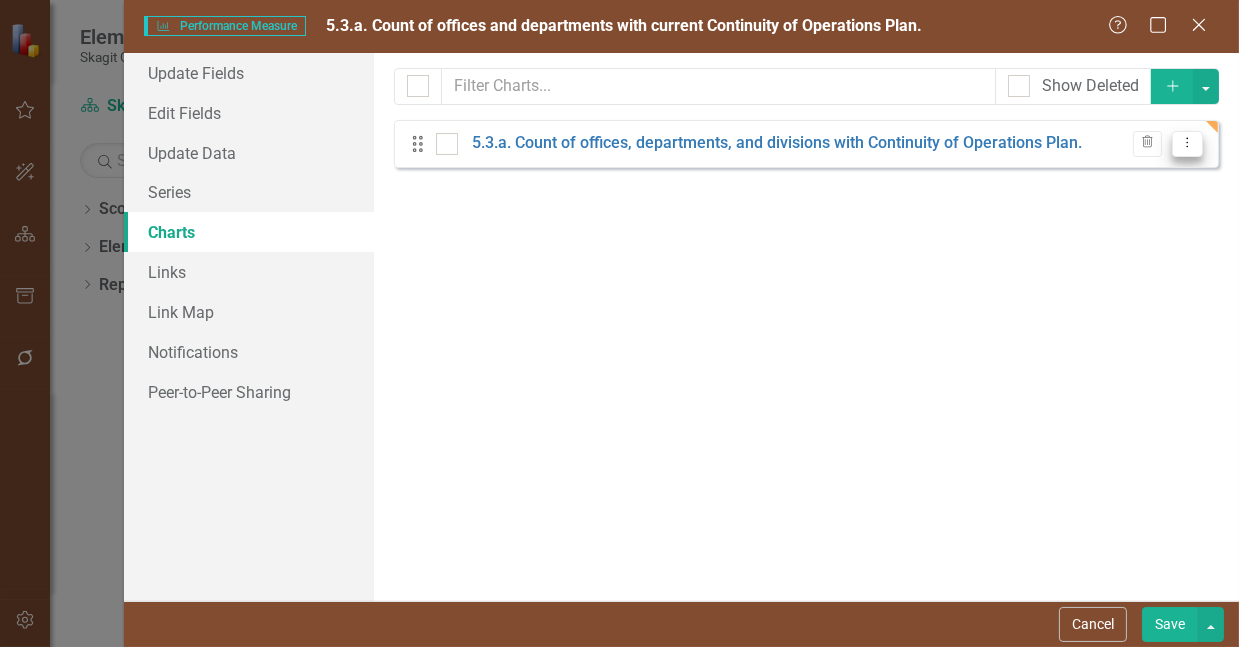 click on "Dropdown Menu" 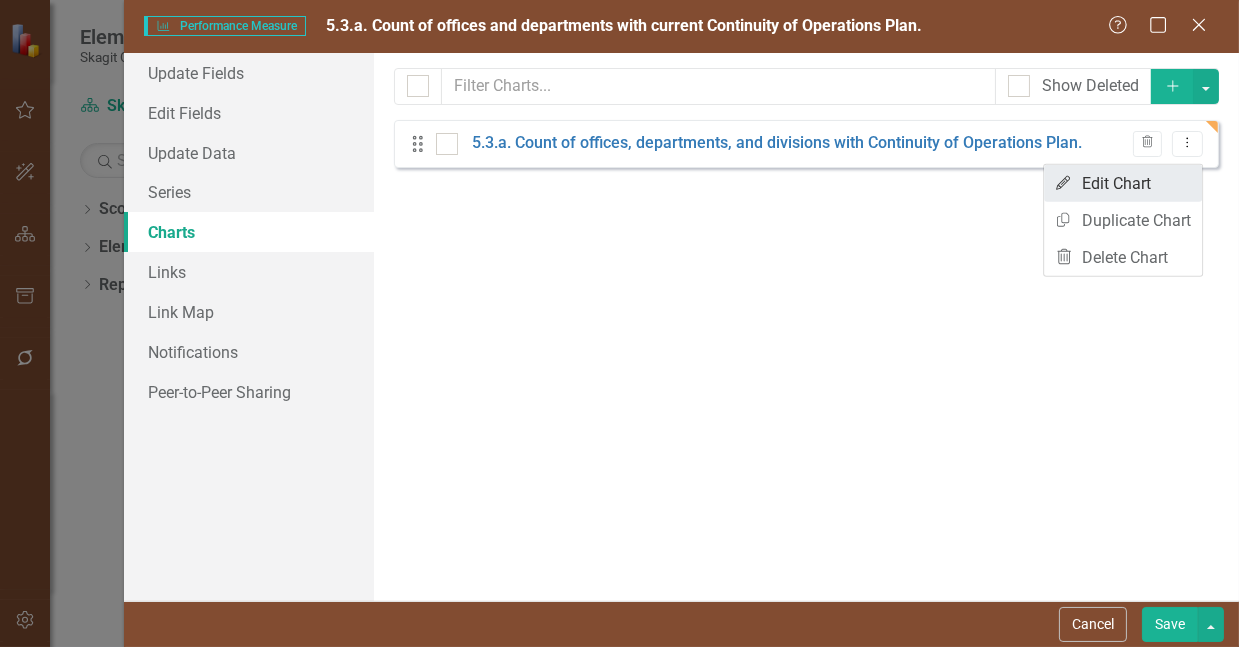 click on "Edit Edit Chart" at bounding box center (1123, 183) 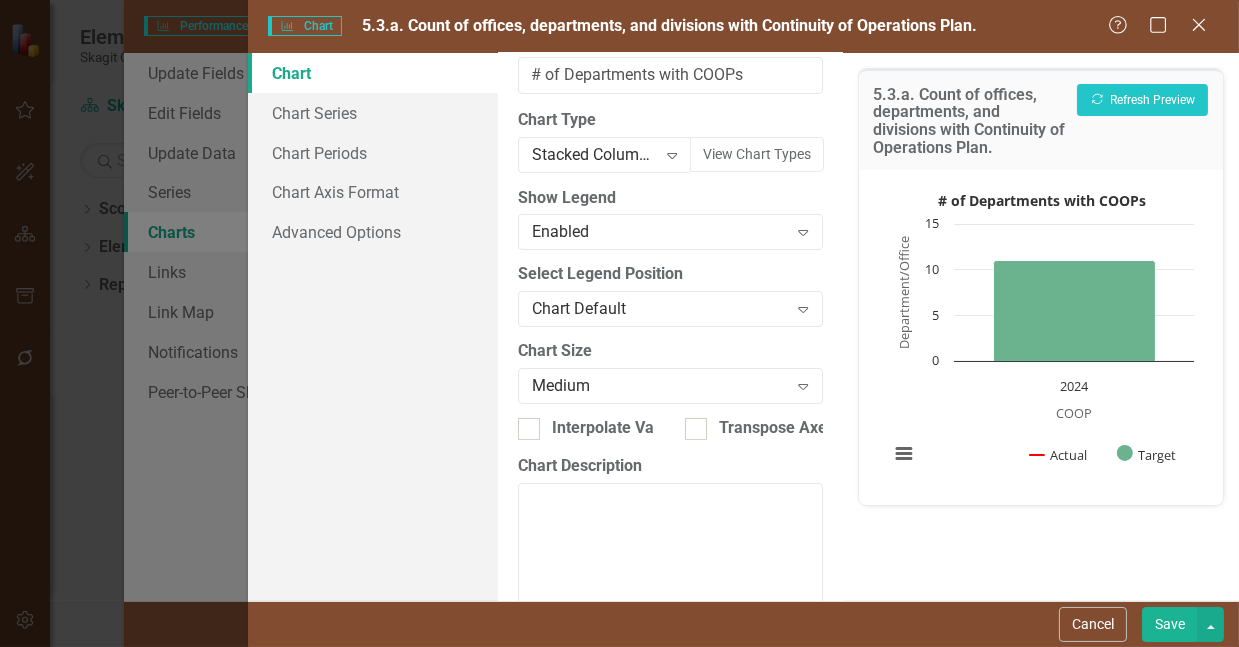 scroll, scrollTop: 29, scrollLeft: 0, axis: vertical 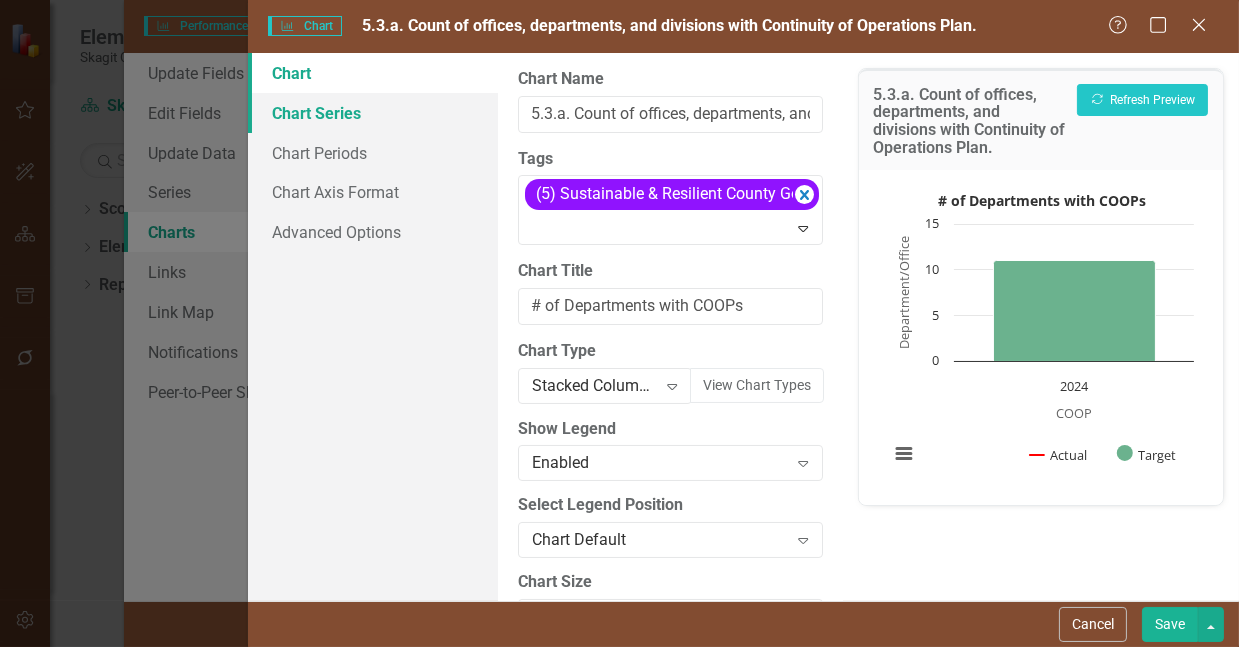click on "Chart Series" at bounding box center [373, 113] 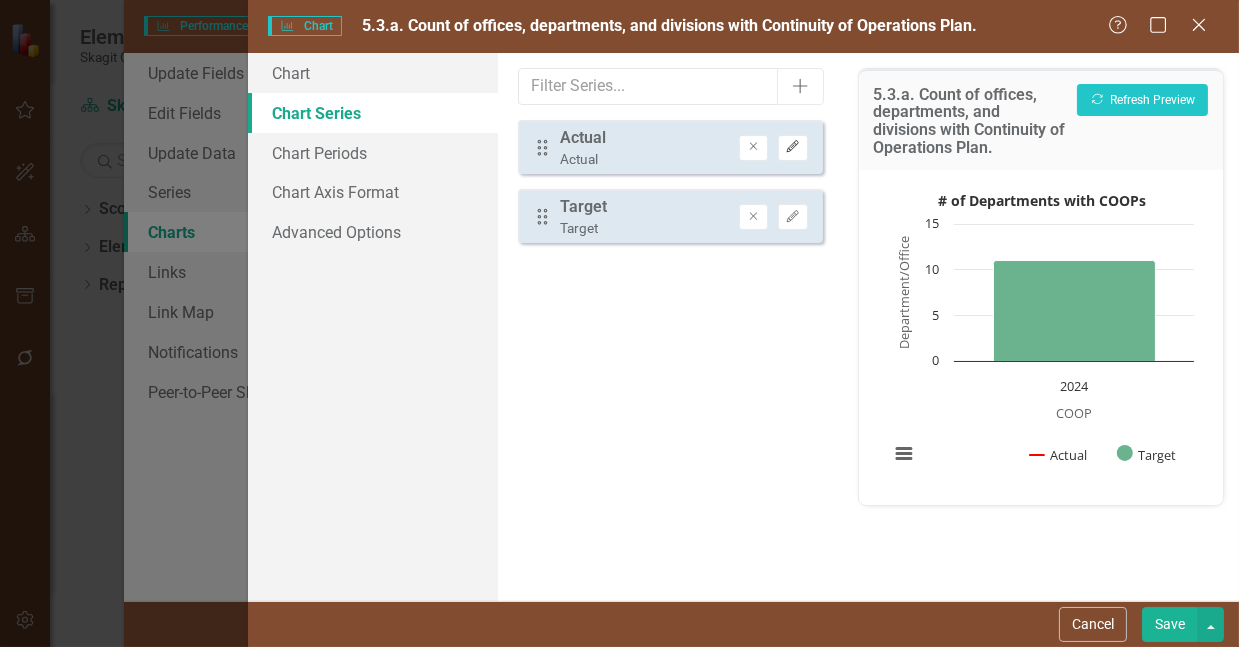 click on "Edit" at bounding box center [792, 148] 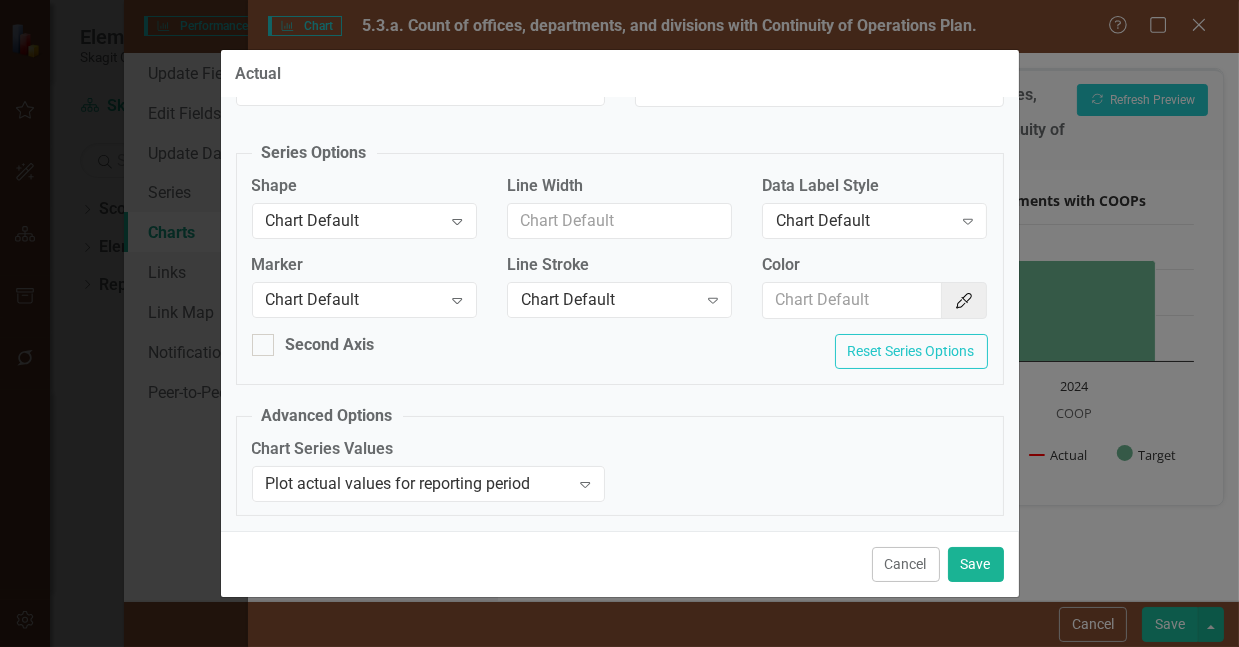 scroll, scrollTop: 126, scrollLeft: 0, axis: vertical 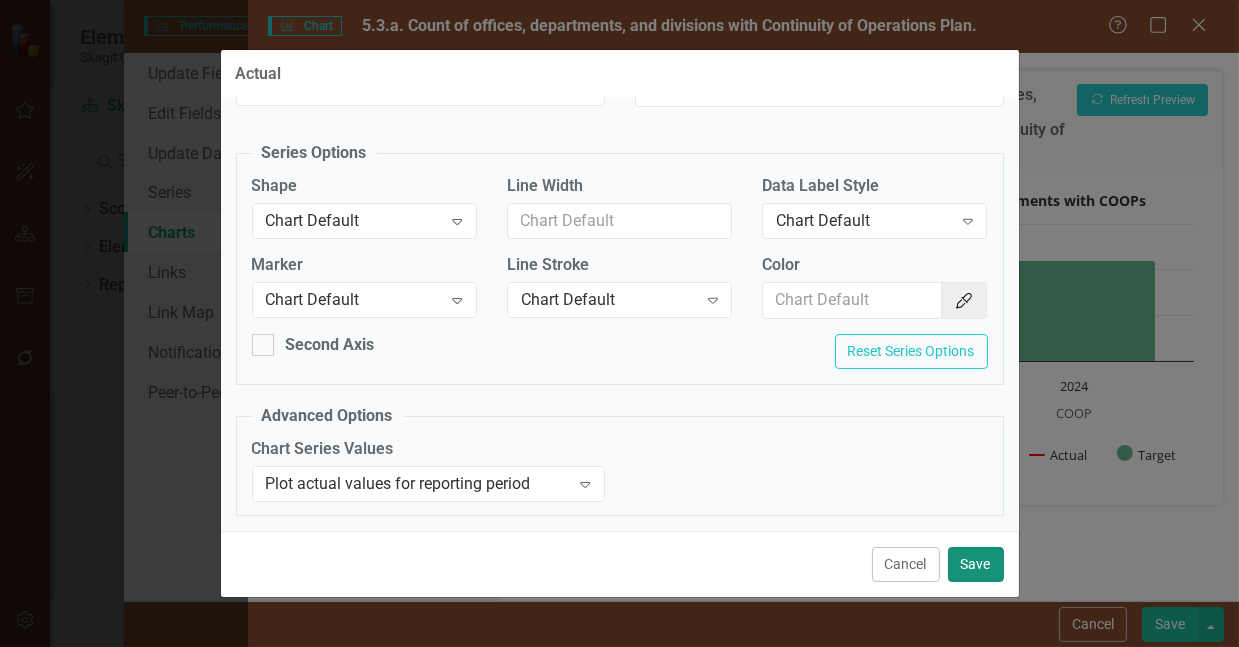 click on "Save" at bounding box center [976, 564] 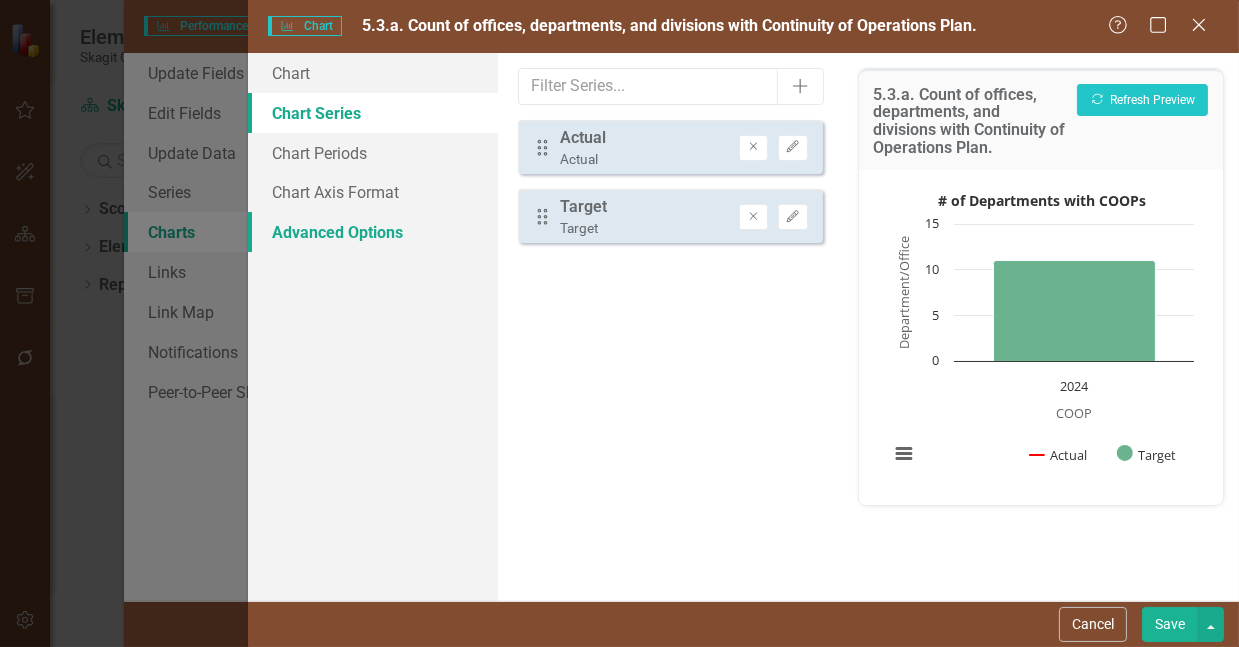 click on "Advanced Options" at bounding box center (373, 232) 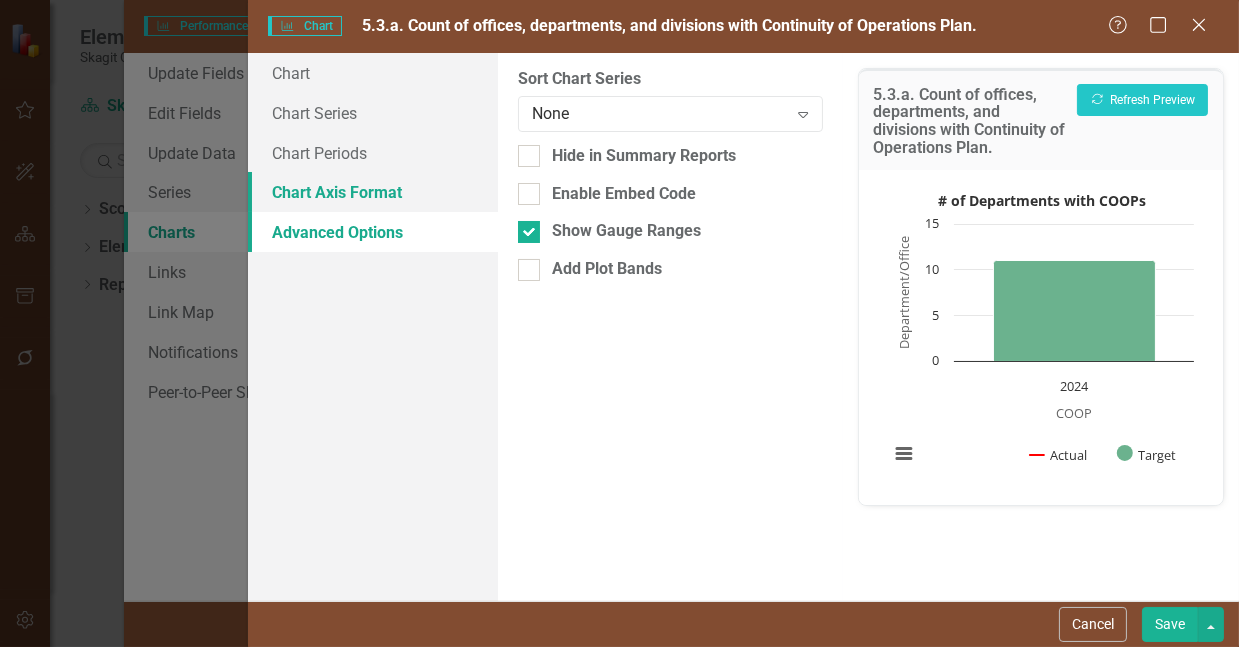click on "Chart Axis Format" at bounding box center (373, 192) 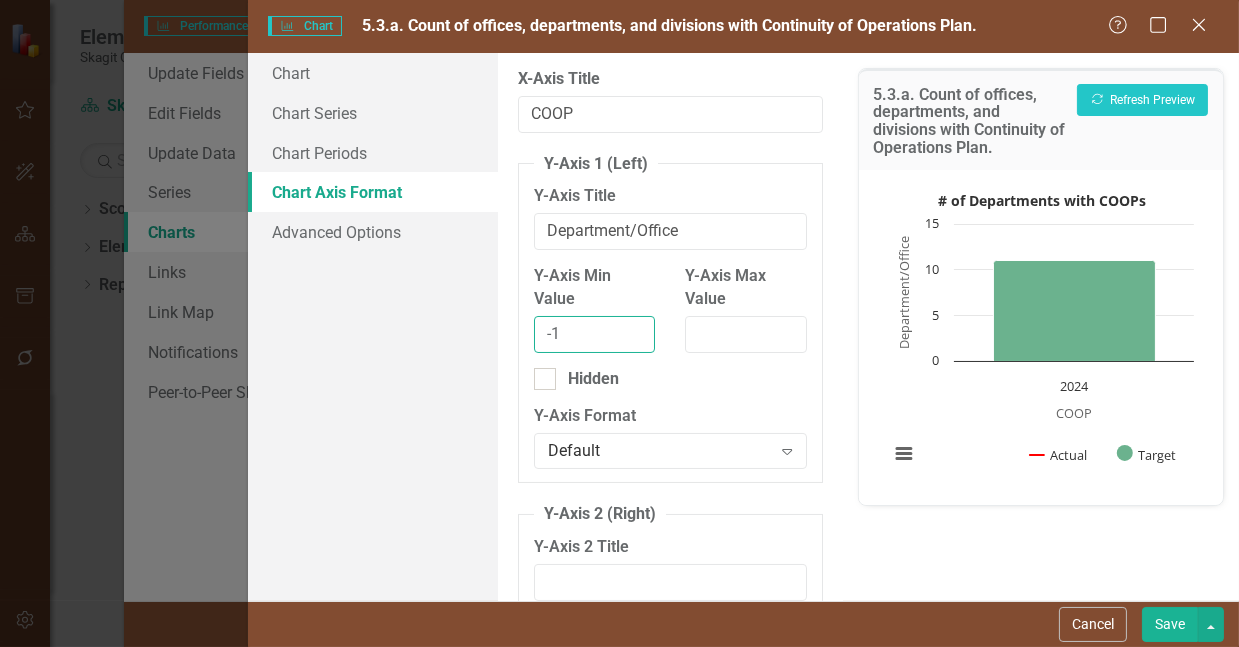 click on "-1" at bounding box center [594, 334] 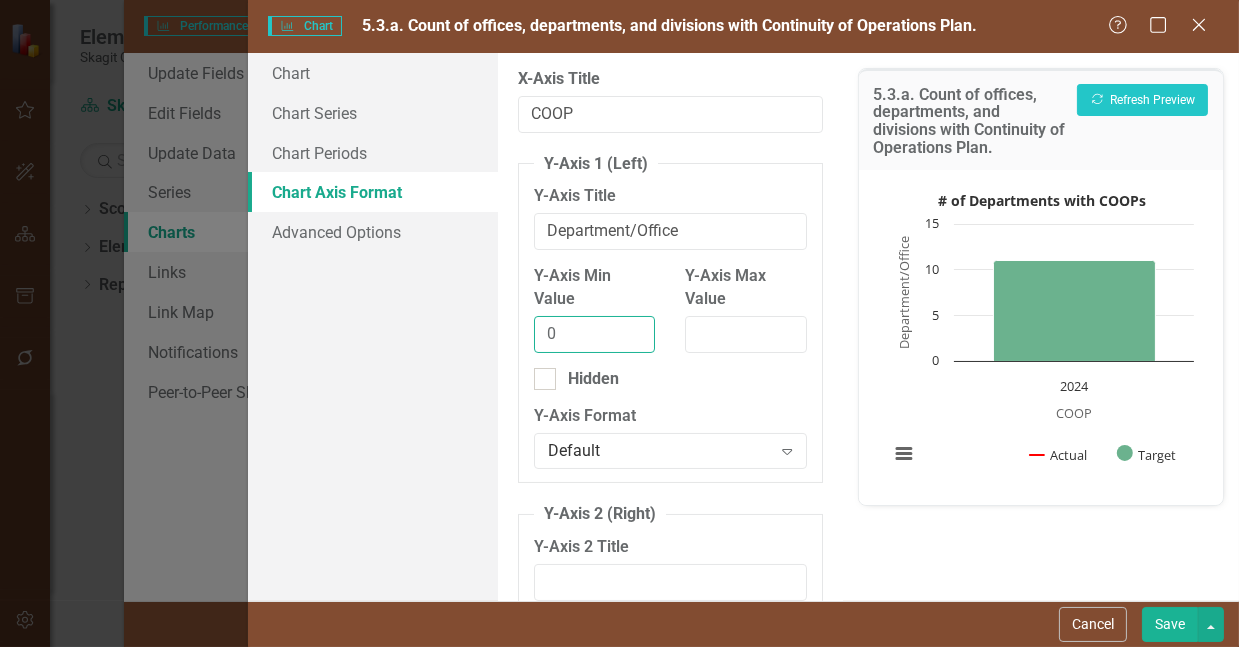 type on "0" 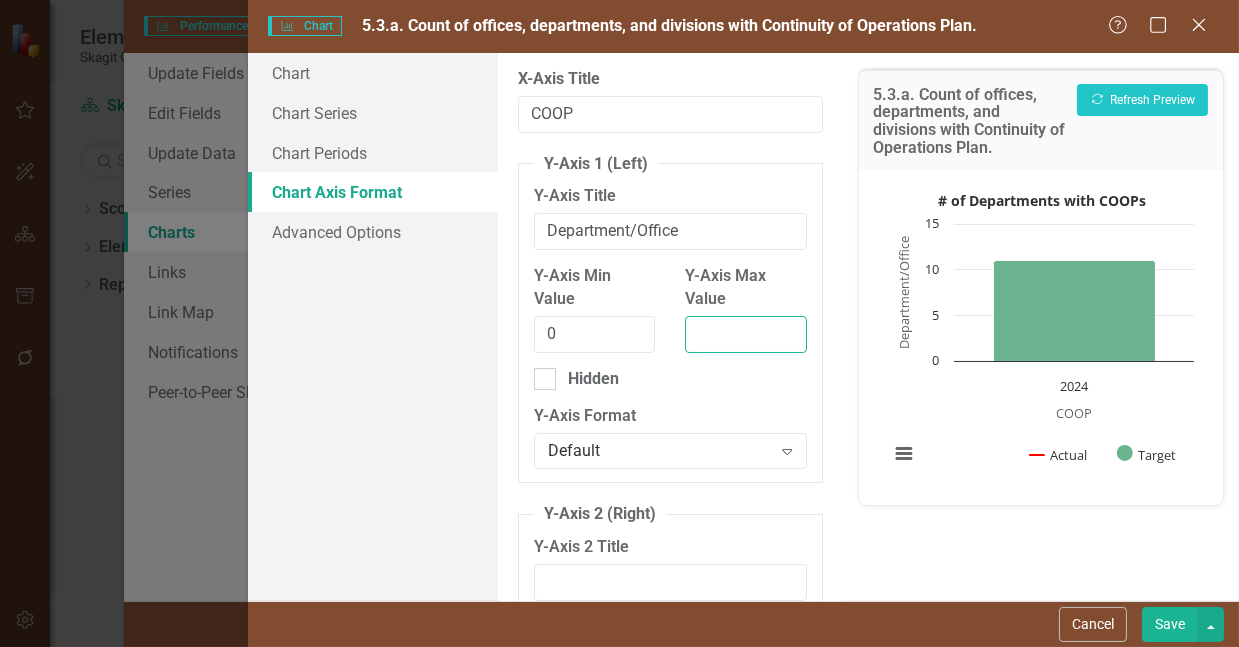 click on "Y-Axis Max Value" at bounding box center (745, 334) 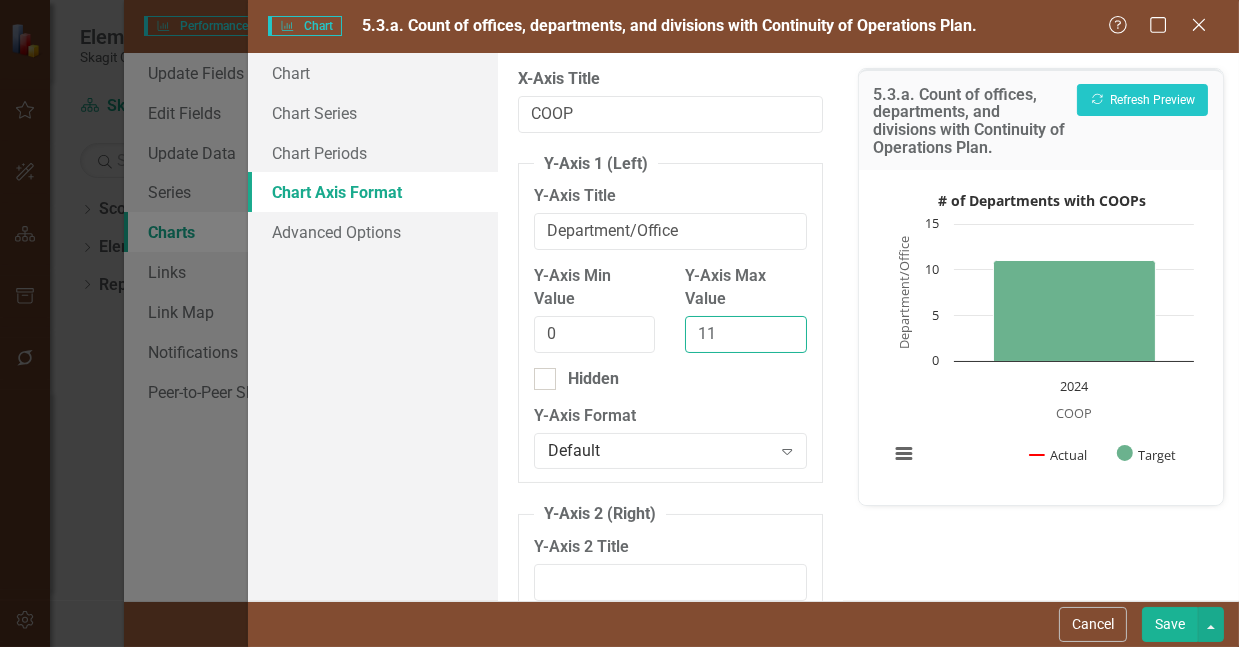 type on "11" 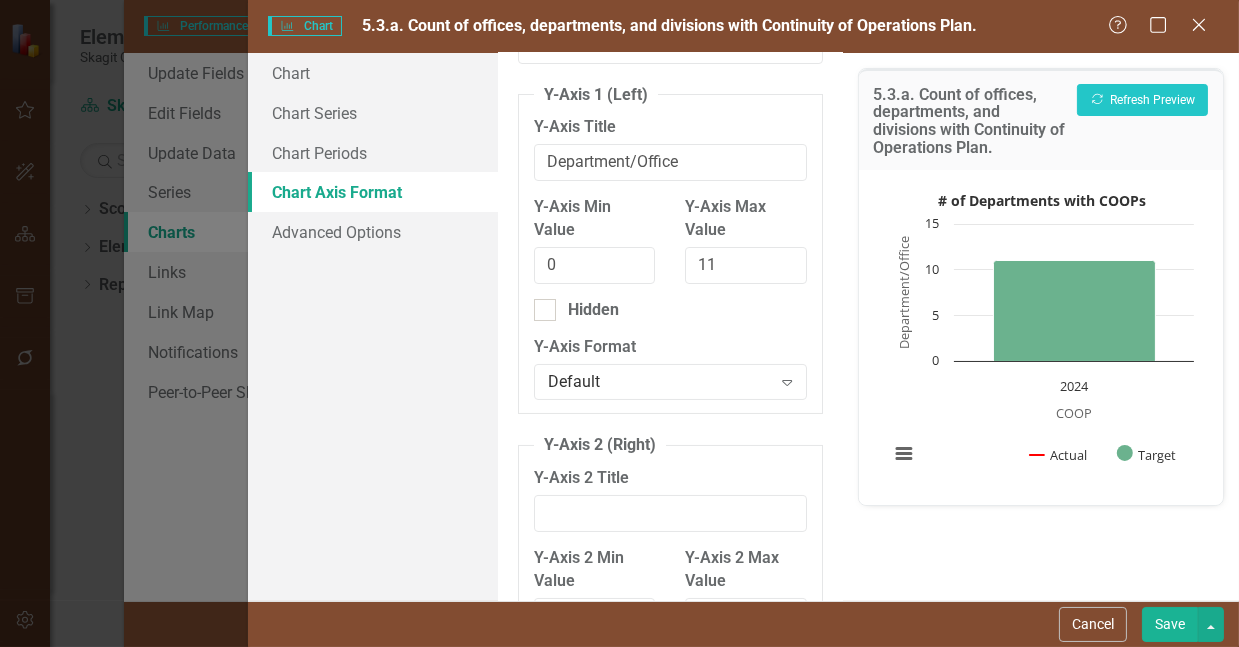 scroll, scrollTop: 63, scrollLeft: 0, axis: vertical 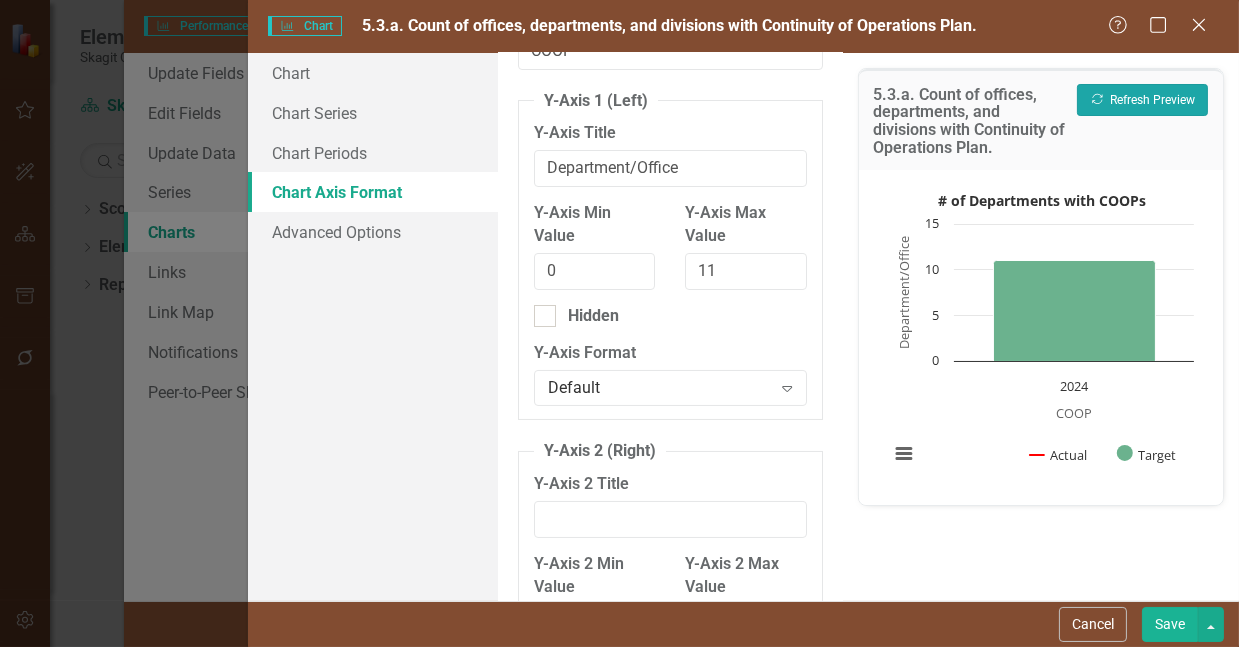 click on "Recalculate Refresh Preview" at bounding box center [1142, 100] 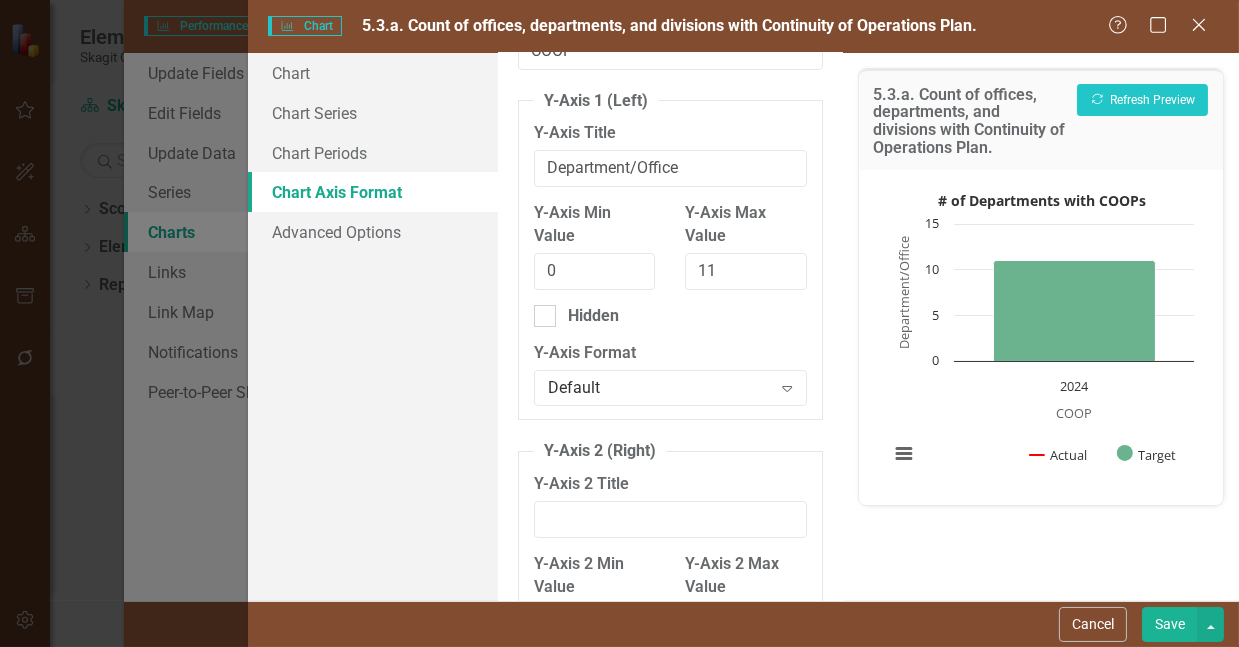 scroll, scrollTop: 0, scrollLeft: 0, axis: both 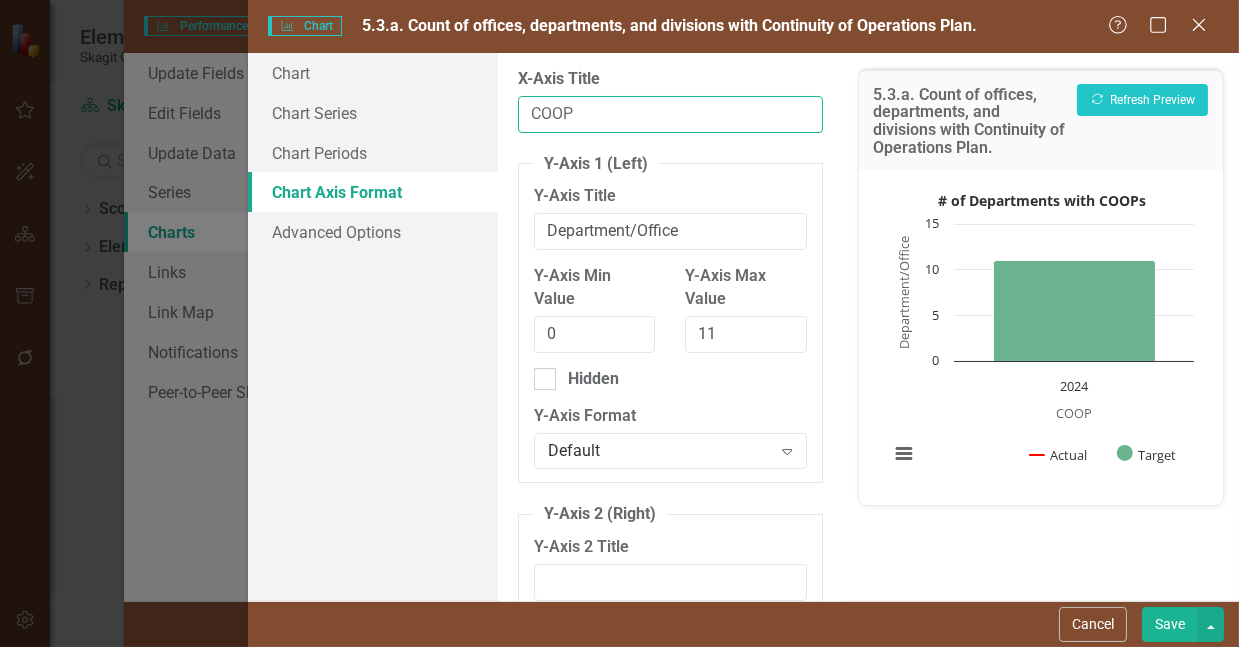 drag, startPoint x: 625, startPoint y: 118, endPoint x: 523, endPoint y: 114, distance: 102.0784 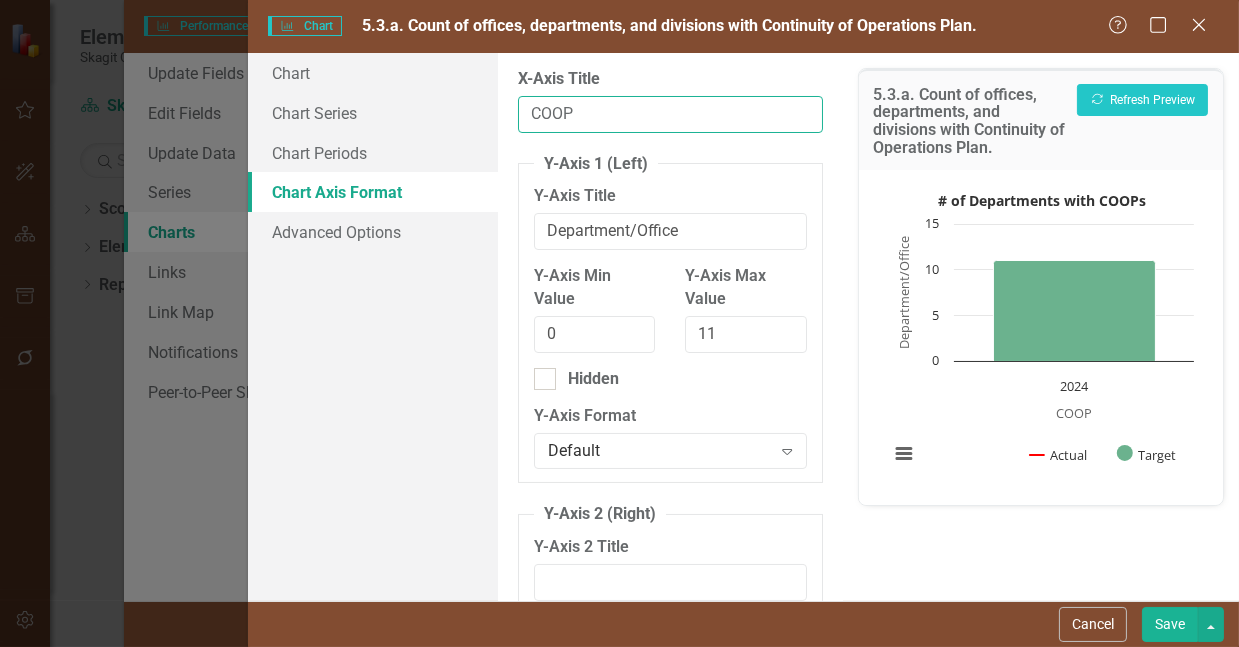 click on "COOP" at bounding box center (670, 114) 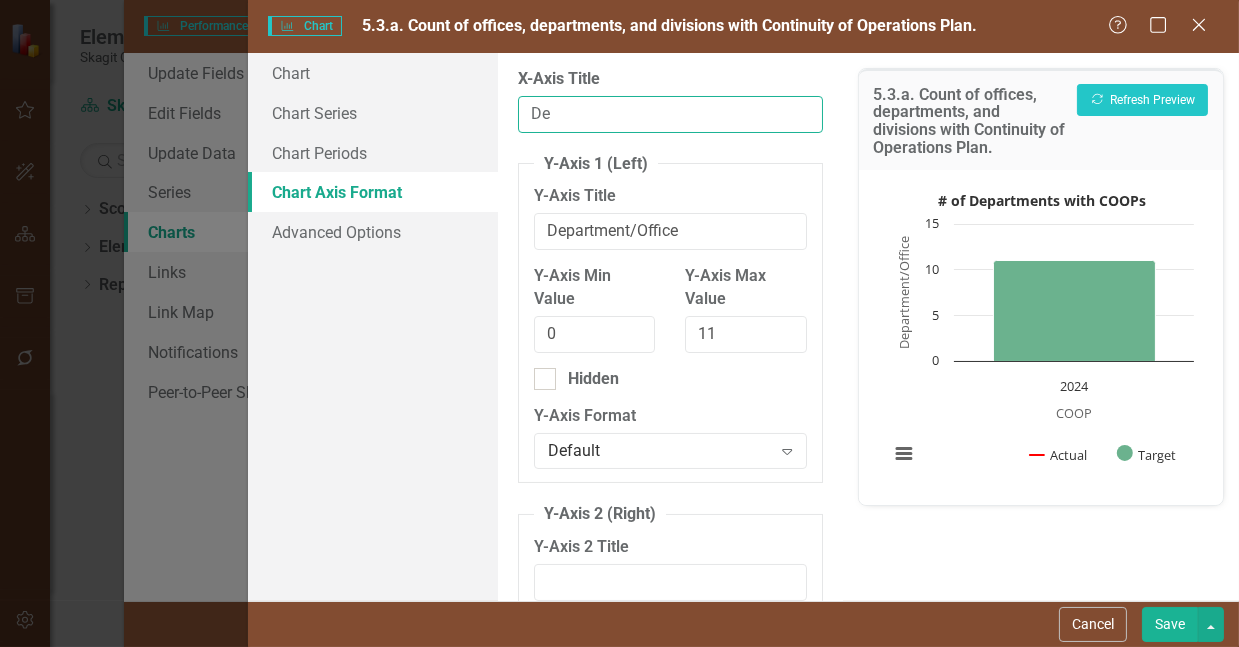 click on "De" at bounding box center [670, 114] 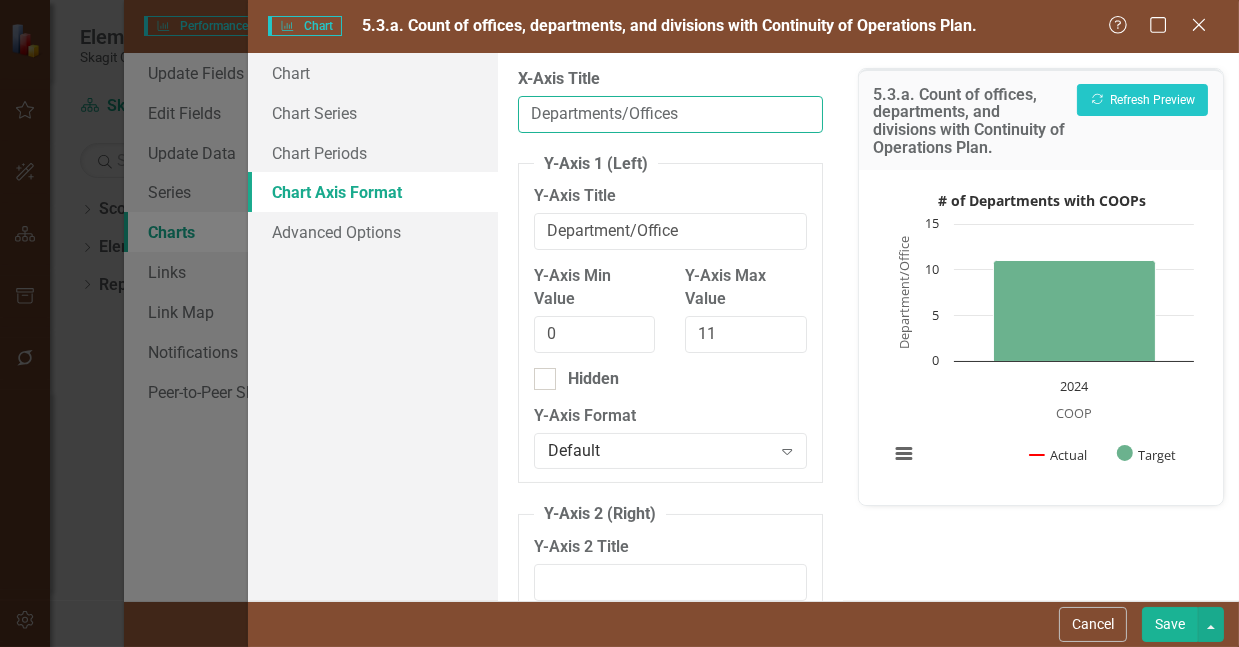 click on "Departments/Offices" at bounding box center (670, 114) 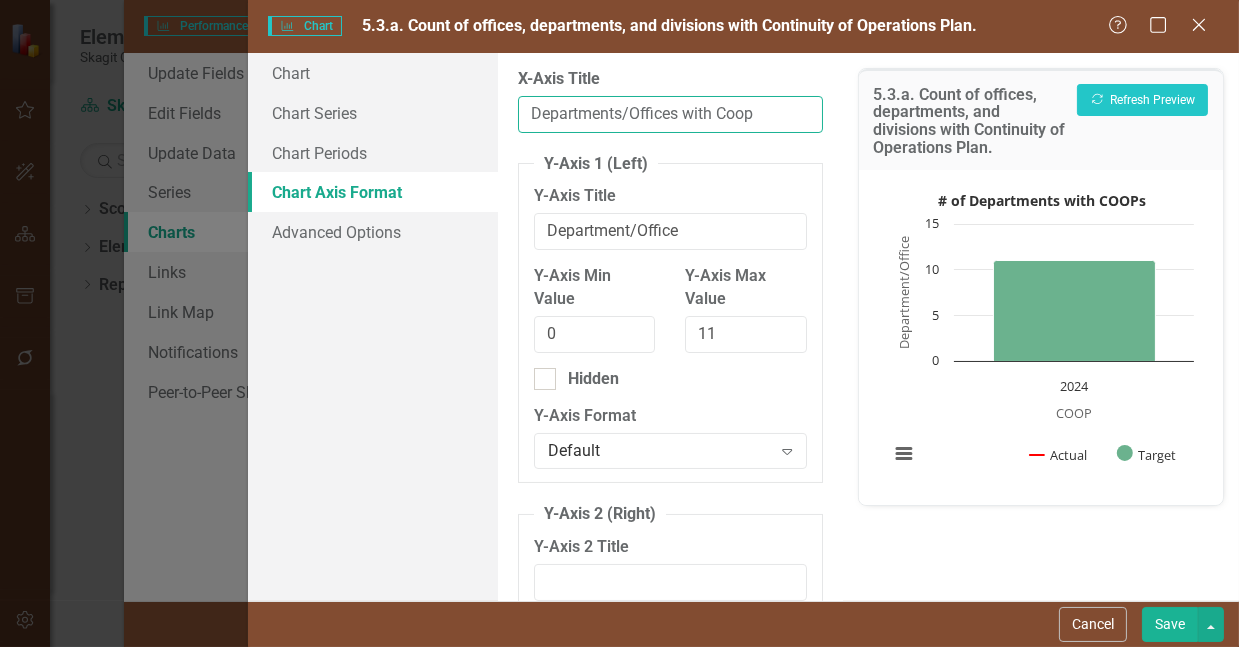 type on "Departments/Offices with Coop" 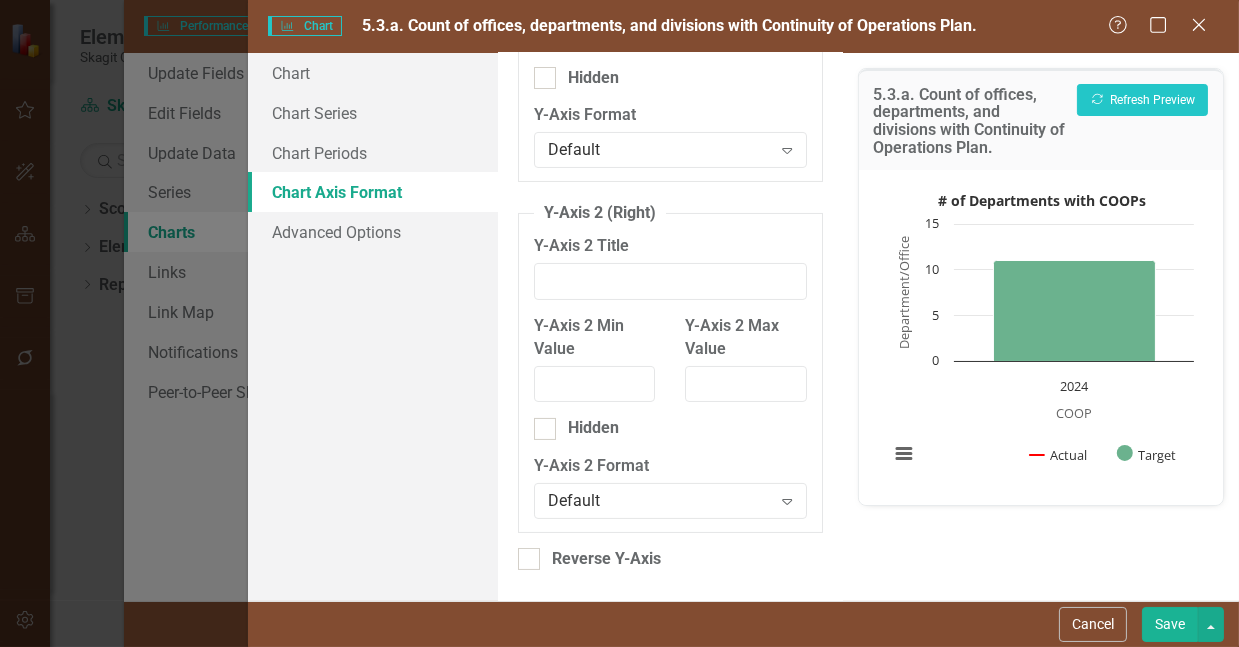 scroll, scrollTop: 339, scrollLeft: 0, axis: vertical 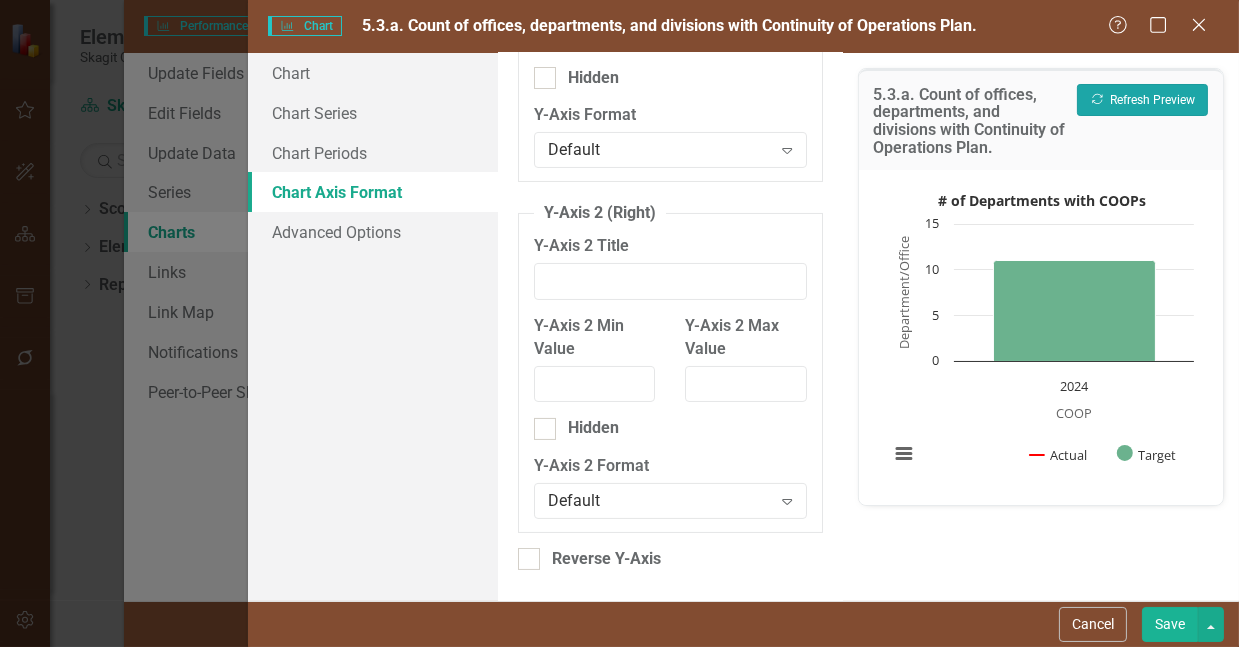 click on "Recalculate Refresh Preview" at bounding box center (1142, 100) 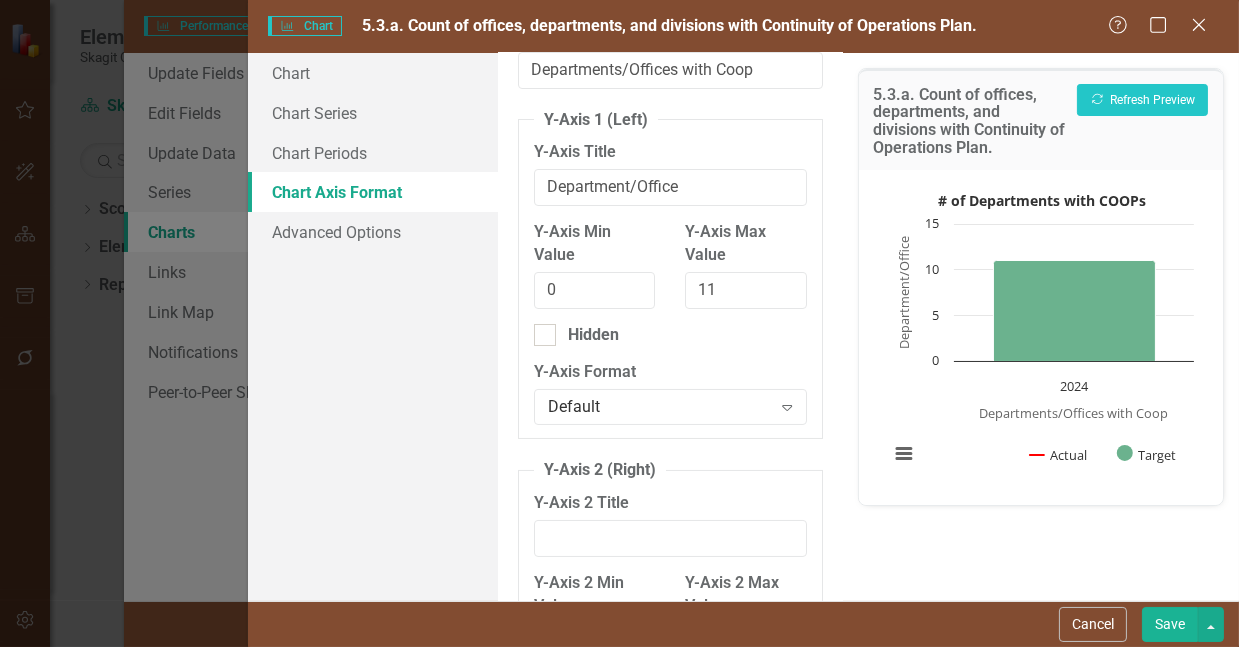 scroll, scrollTop: 32, scrollLeft: 0, axis: vertical 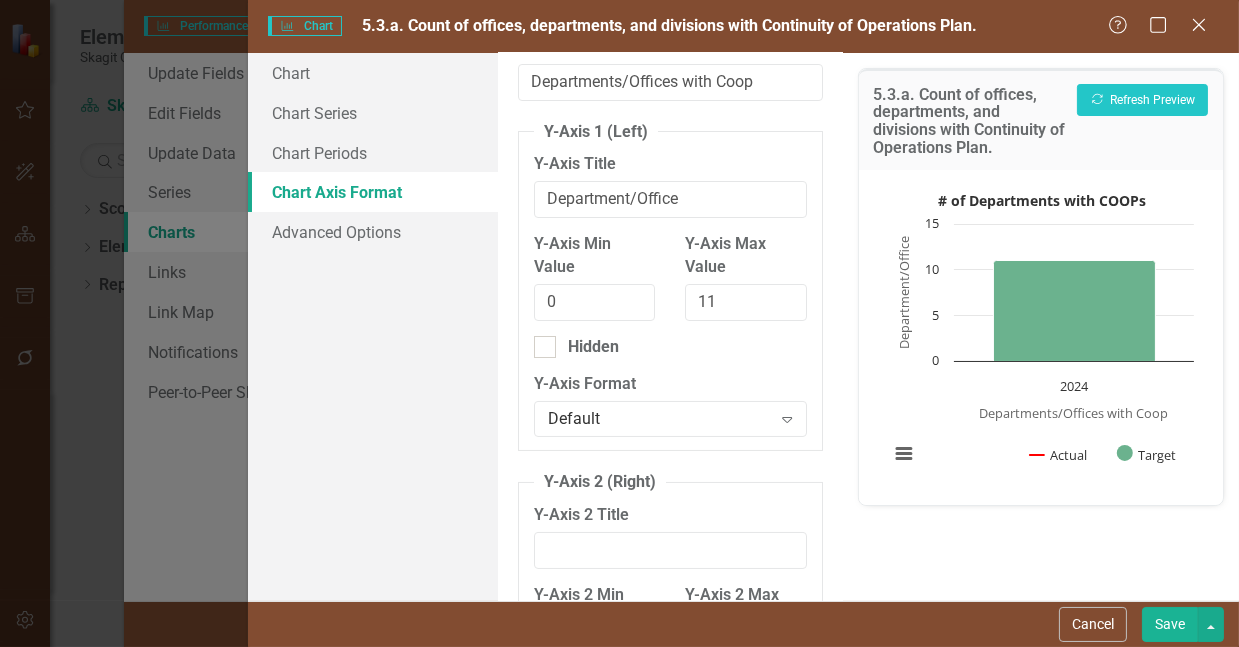 click on "Y-Axis 1 (Left) Y-Axis Title Department/Office Y-Axis Min Value 0 Y-Axis Max Value 11 Hidden Y-Axis Format Default Expand" at bounding box center (670, 286) 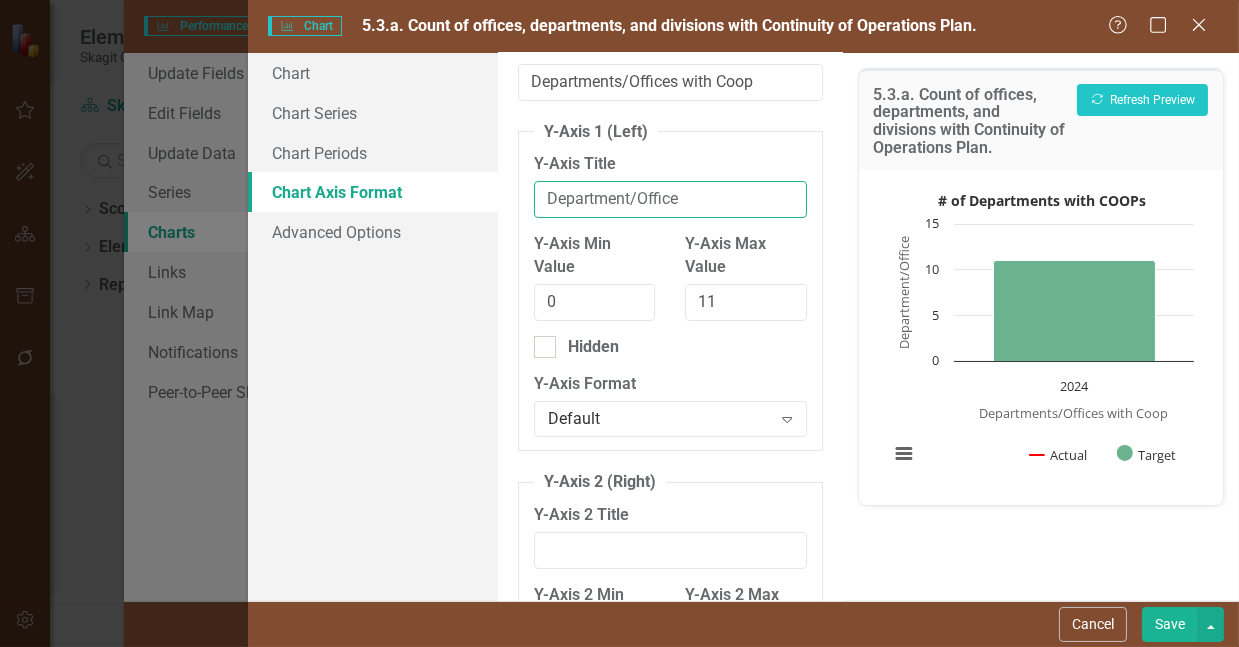 drag, startPoint x: 690, startPoint y: 212, endPoint x: 525, endPoint y: 217, distance: 165.07574 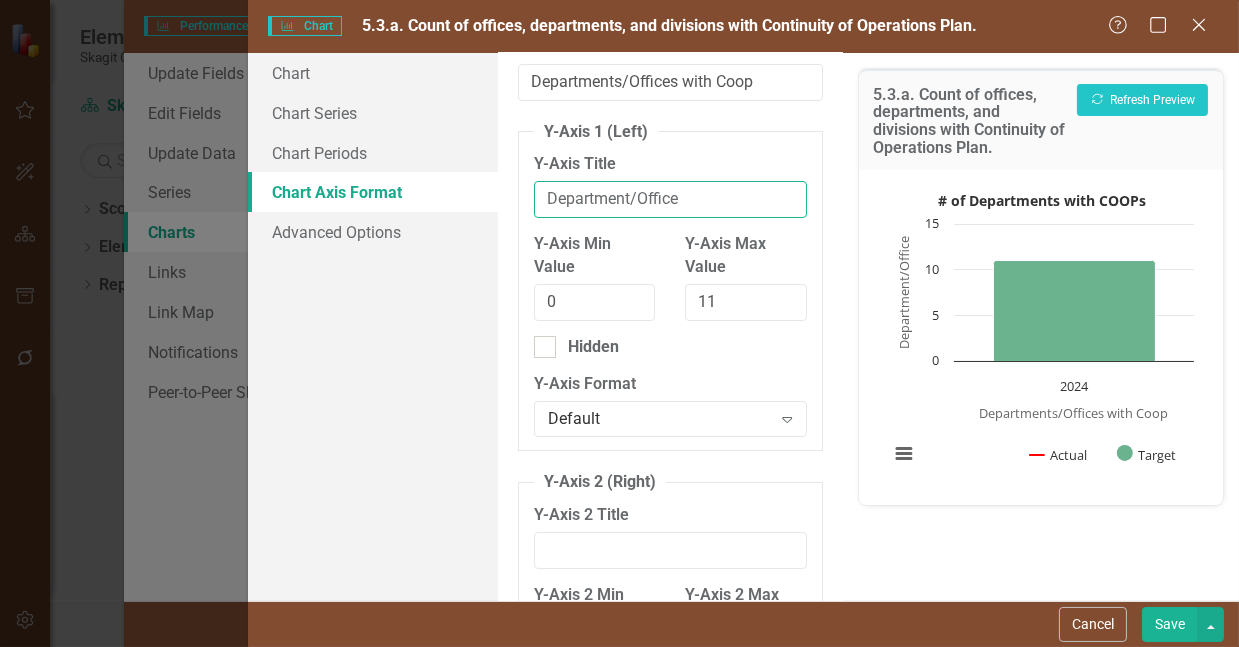click on "Y-Axis 1 (Left) Y-Axis Title Department/Office Y-Axis Min Value 0 Y-Axis Max Value 11 Hidden Y-Axis Format Default Expand" at bounding box center (670, 286) 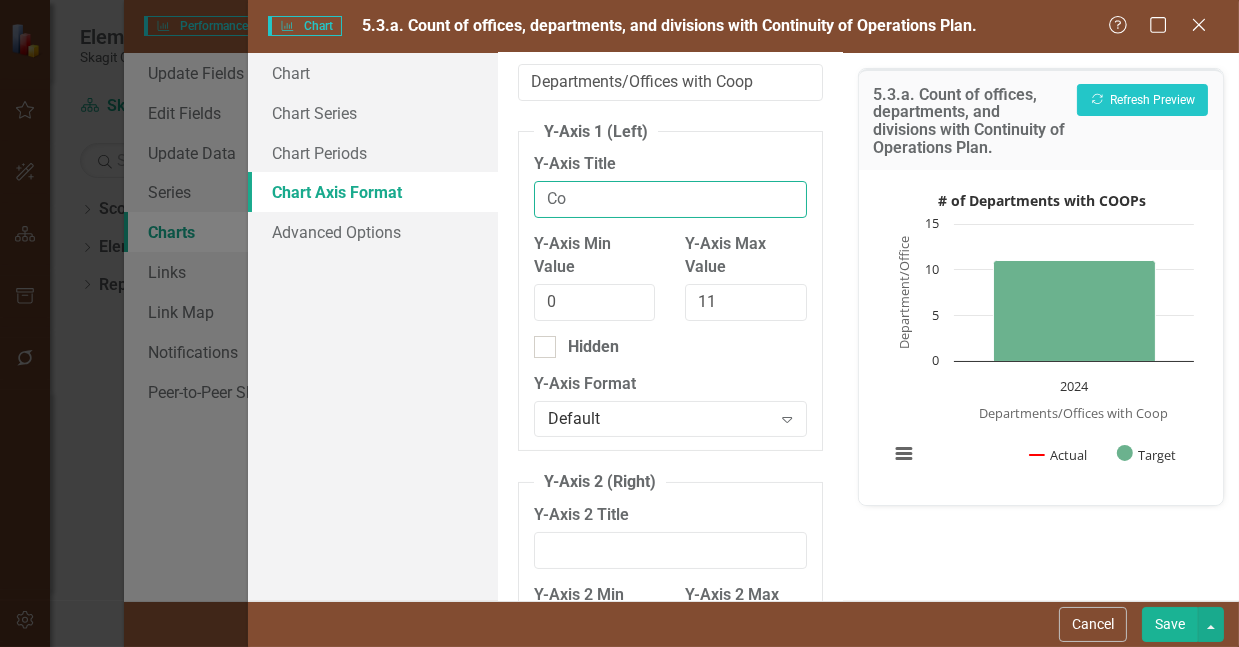 type on "C" 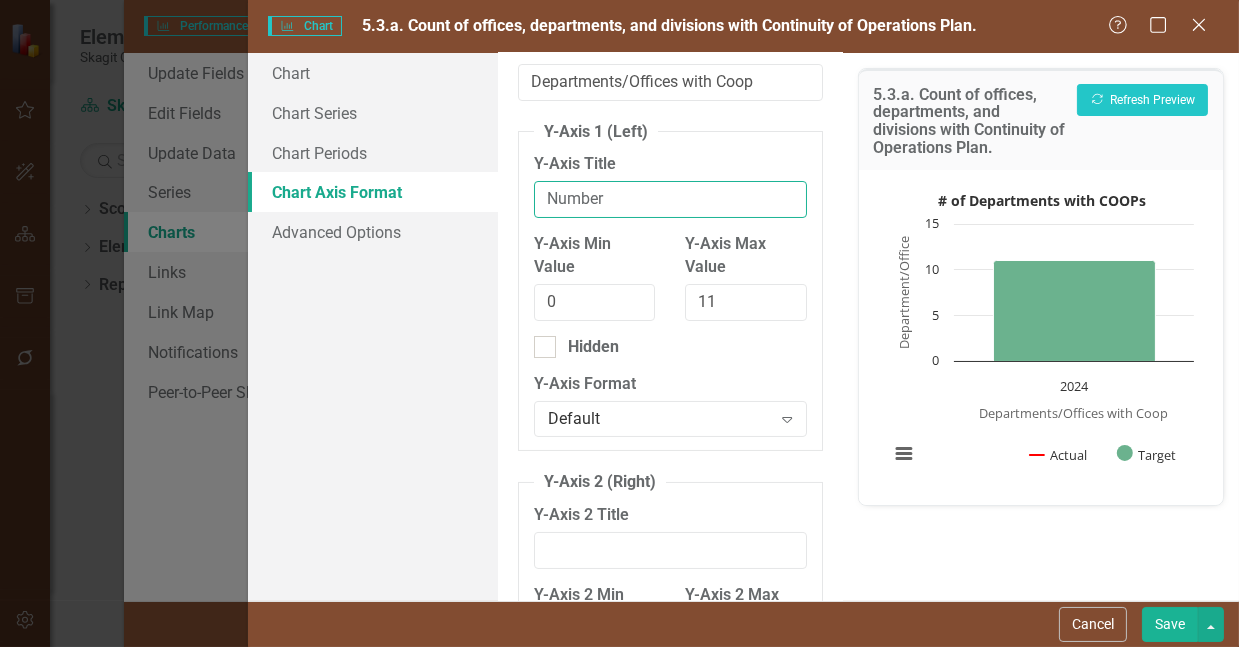 type on "Number" 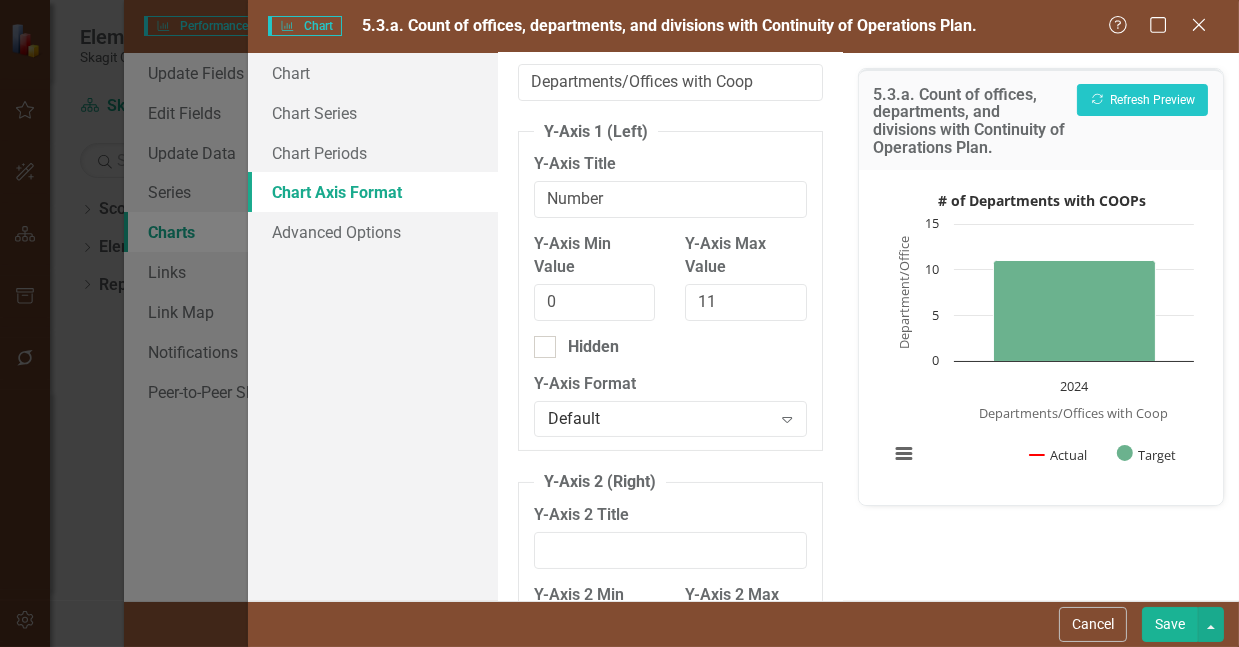 click on "Y-Axis 1 (Left) Y-Axis Title Number Y-Axis Min Value 0 Y-Axis Max Value 11 Hidden Y-Axis Format Default Expand" at bounding box center (670, 286) 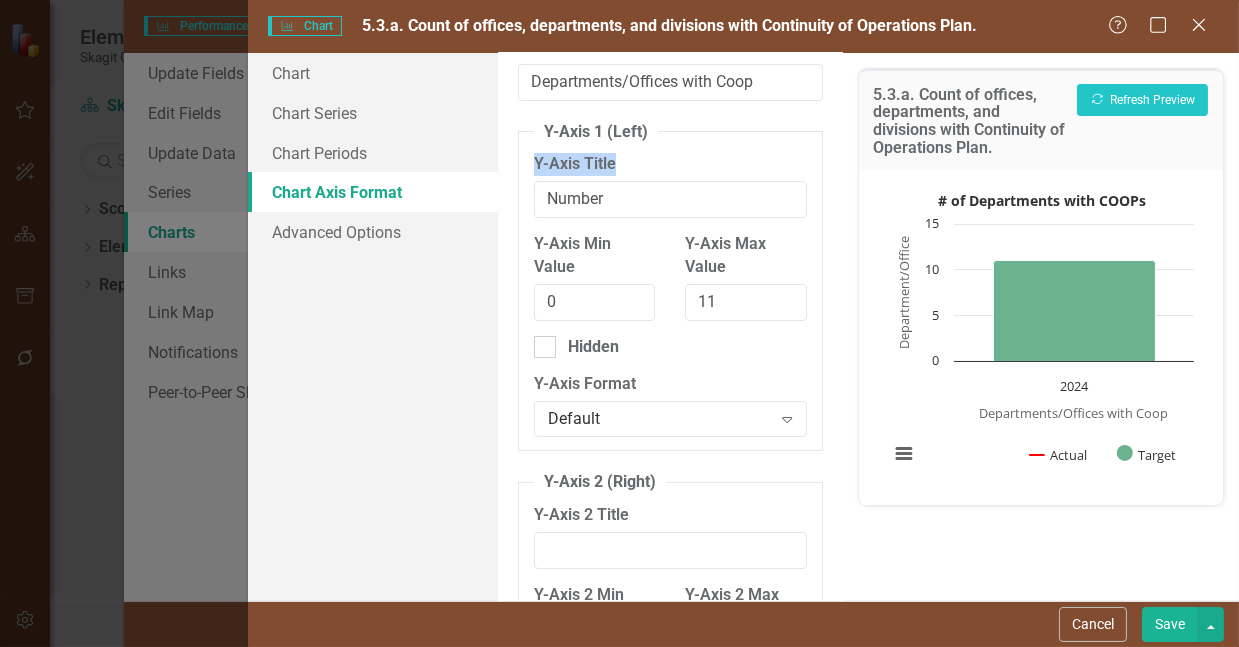 click on "Y-Axis 1 (Left) Y-Axis Title Number Y-Axis Min Value 0 Y-Axis Max Value 11 Hidden Y-Axis Format Default Expand" at bounding box center (670, 286) 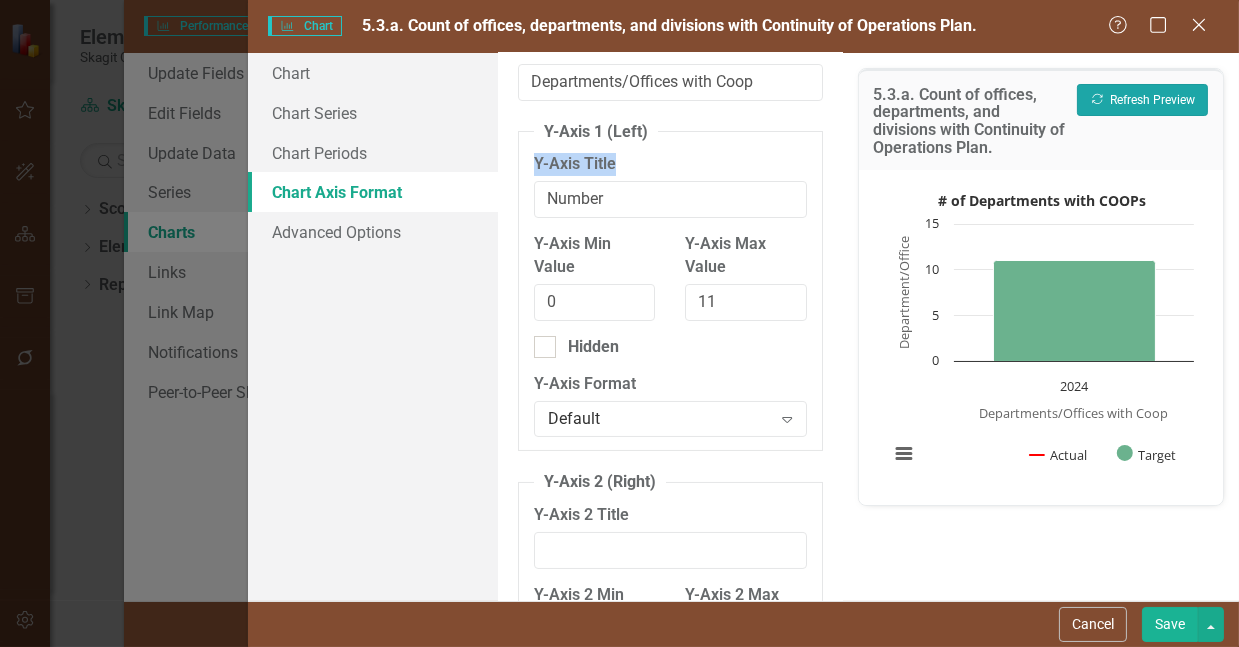 click on "Recalculate Refresh Preview" at bounding box center (1142, 100) 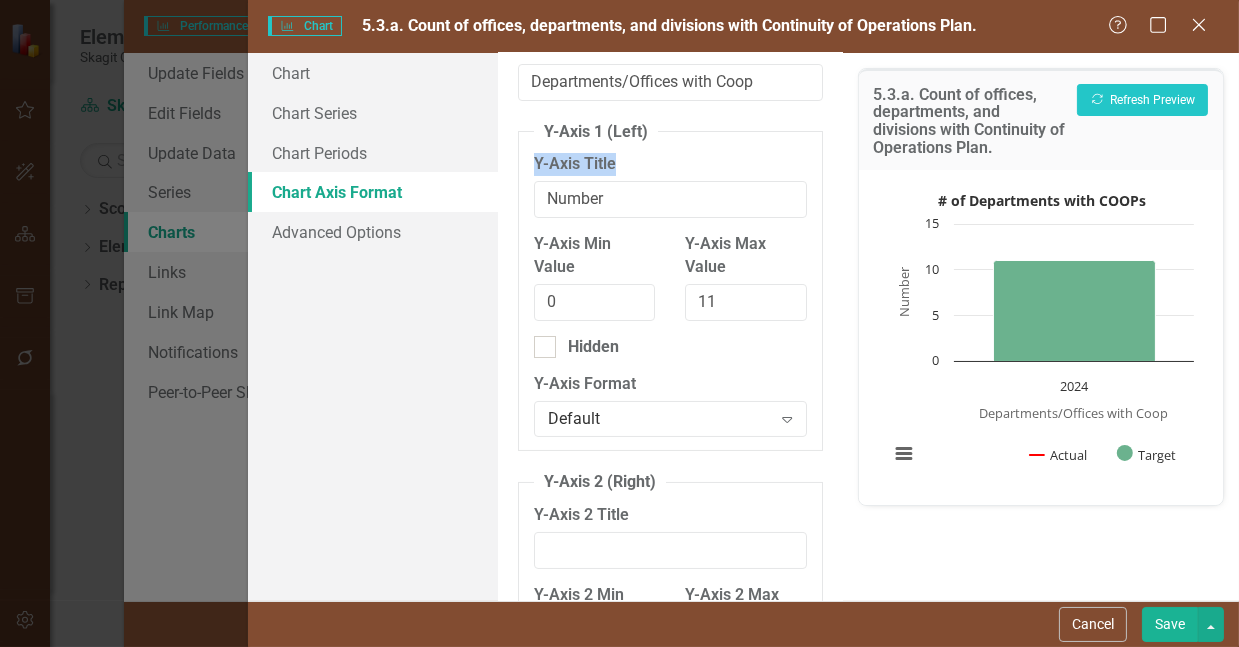 click on "Save" at bounding box center (1170, 624) 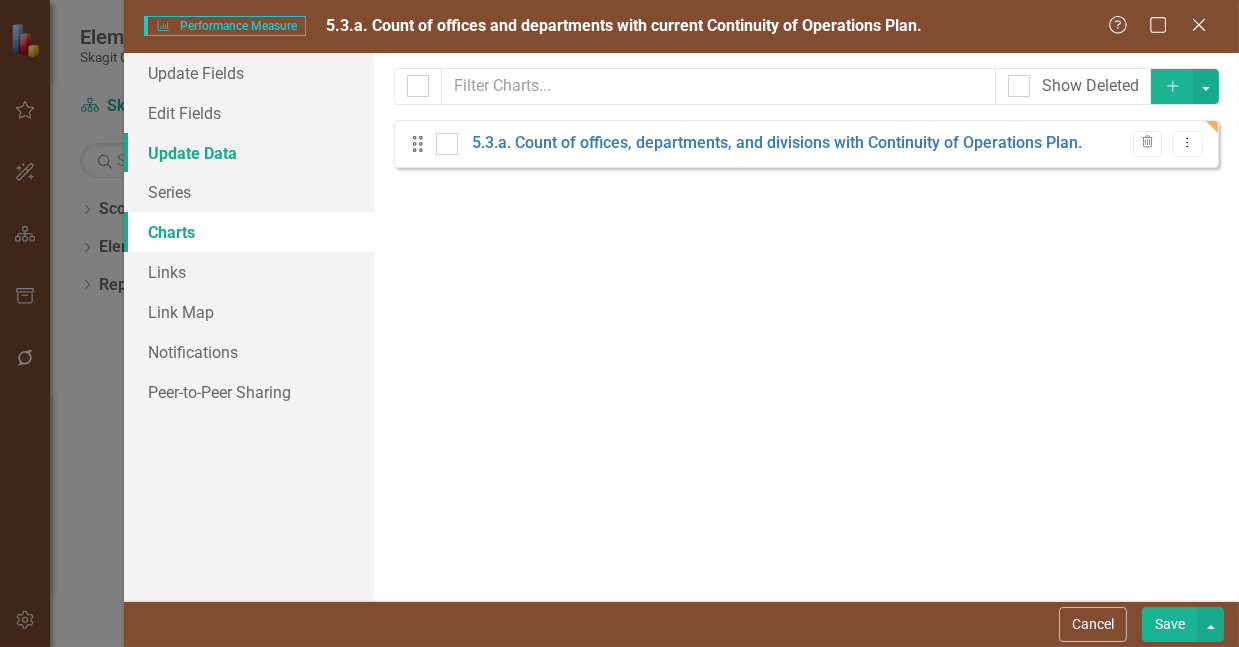 click on "Update  Data" at bounding box center (249, 153) 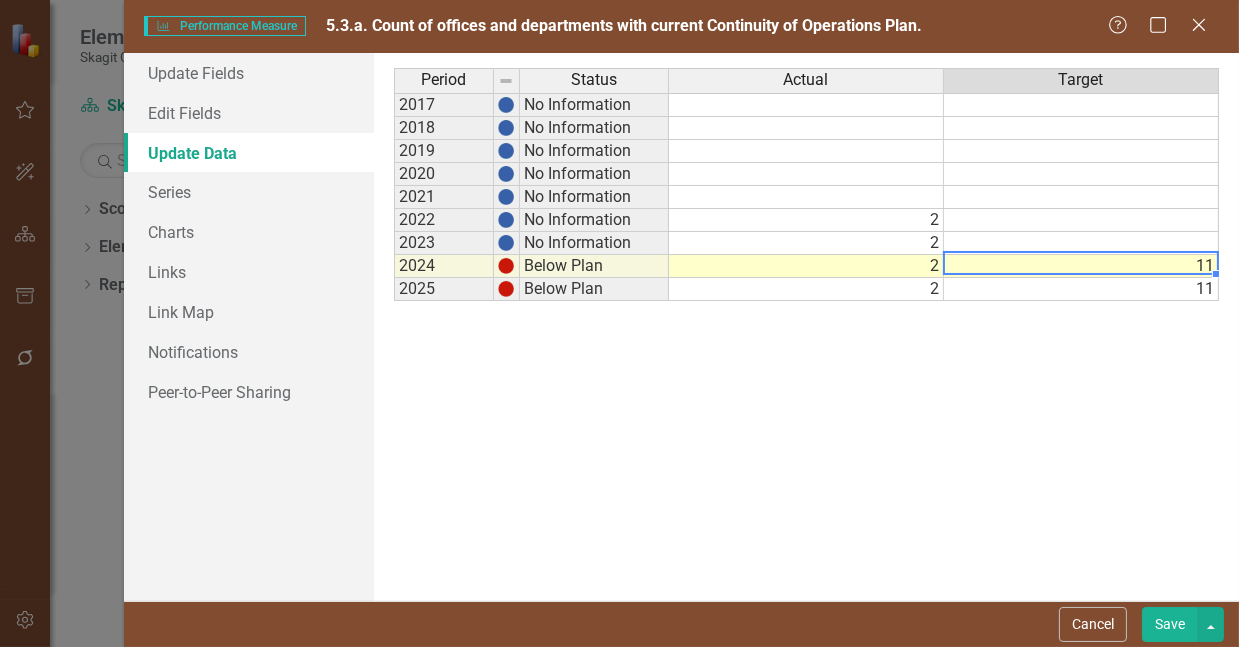 click on "11" at bounding box center [1081, 266] 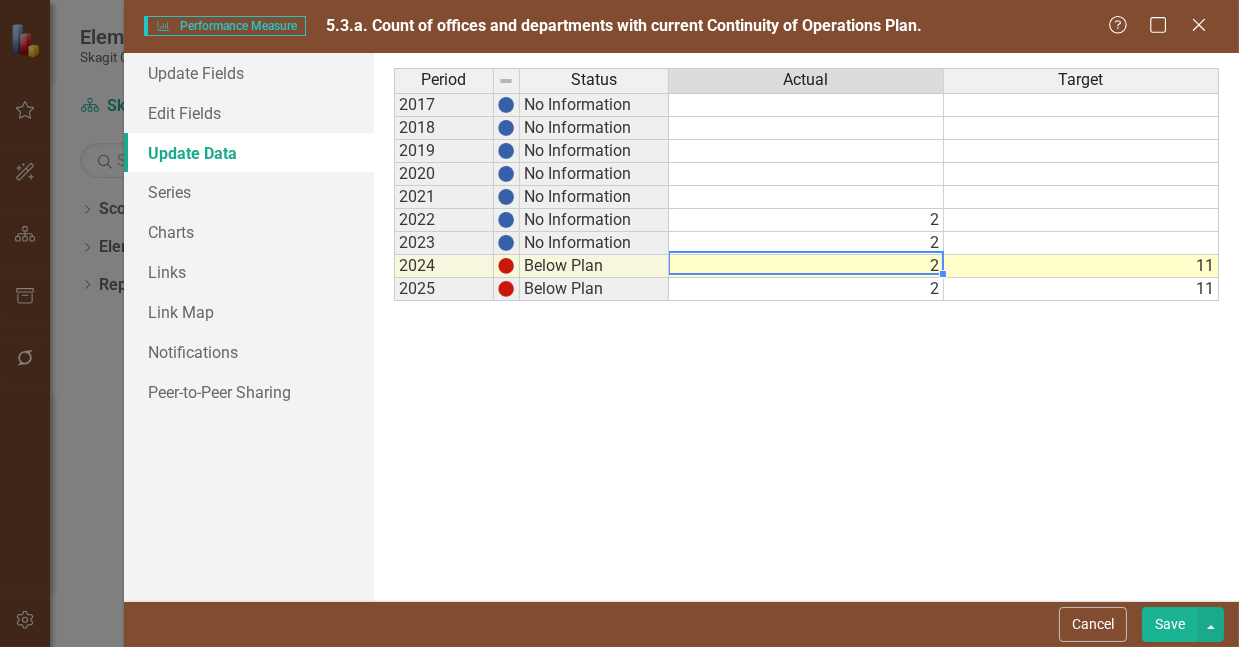 click on "2" at bounding box center [806, 266] 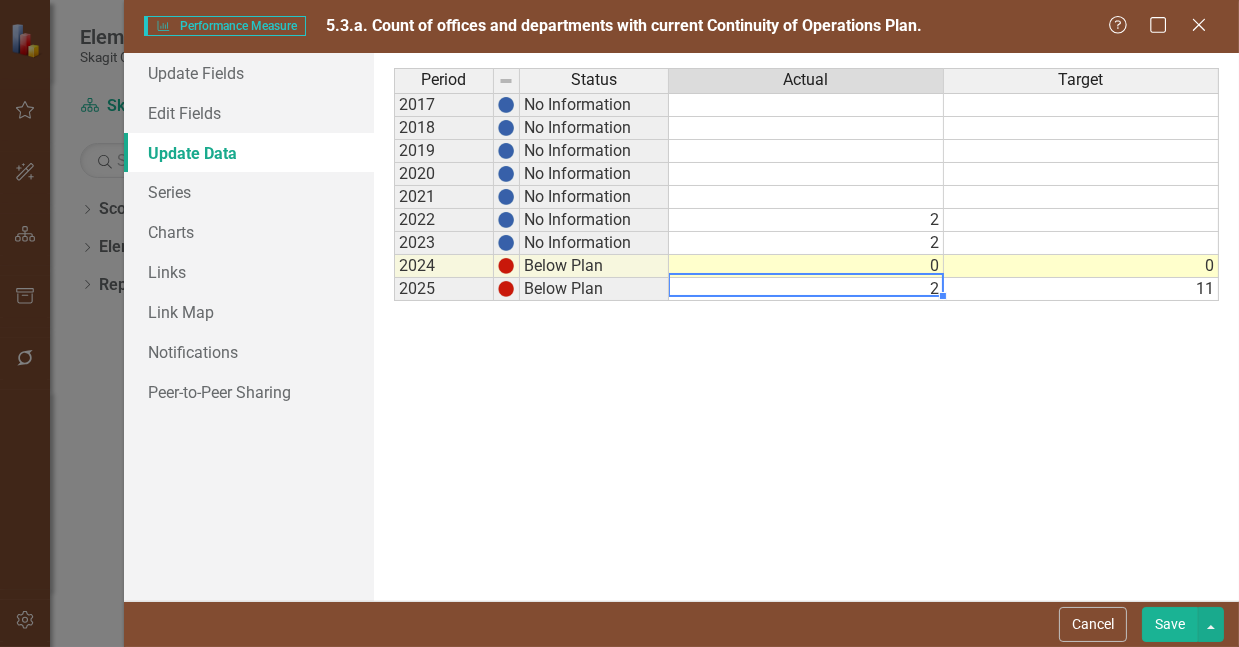 click on "2" at bounding box center (806, 289) 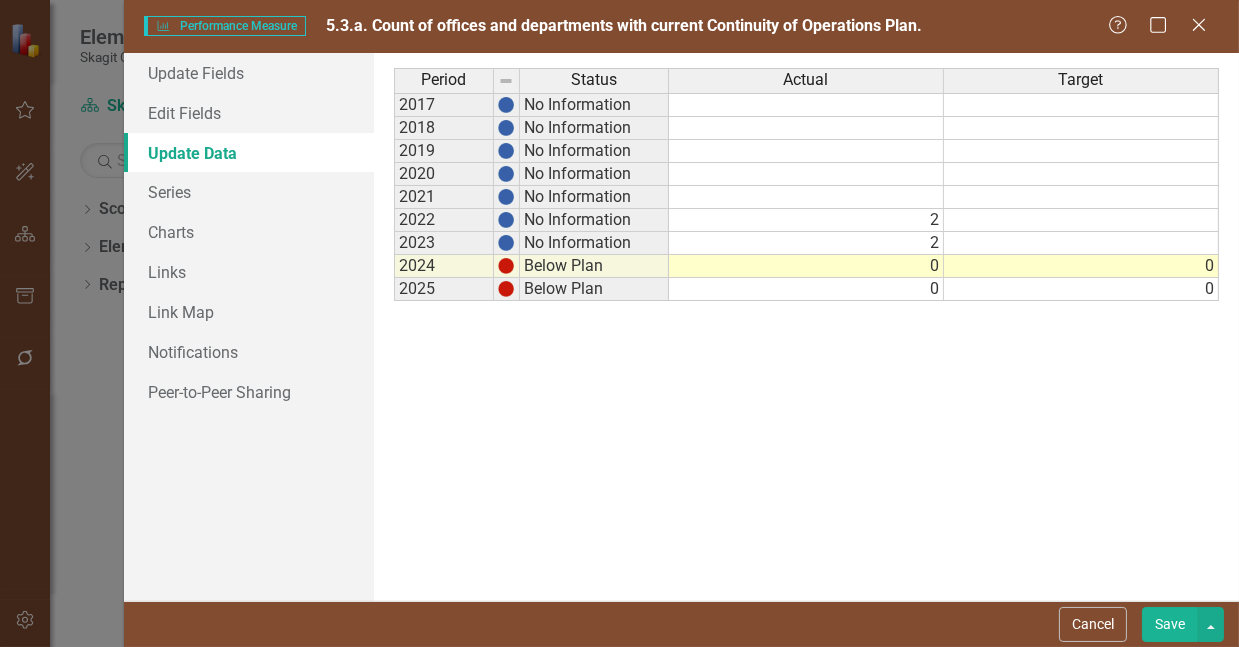 click on "0" at bounding box center (806, 289) 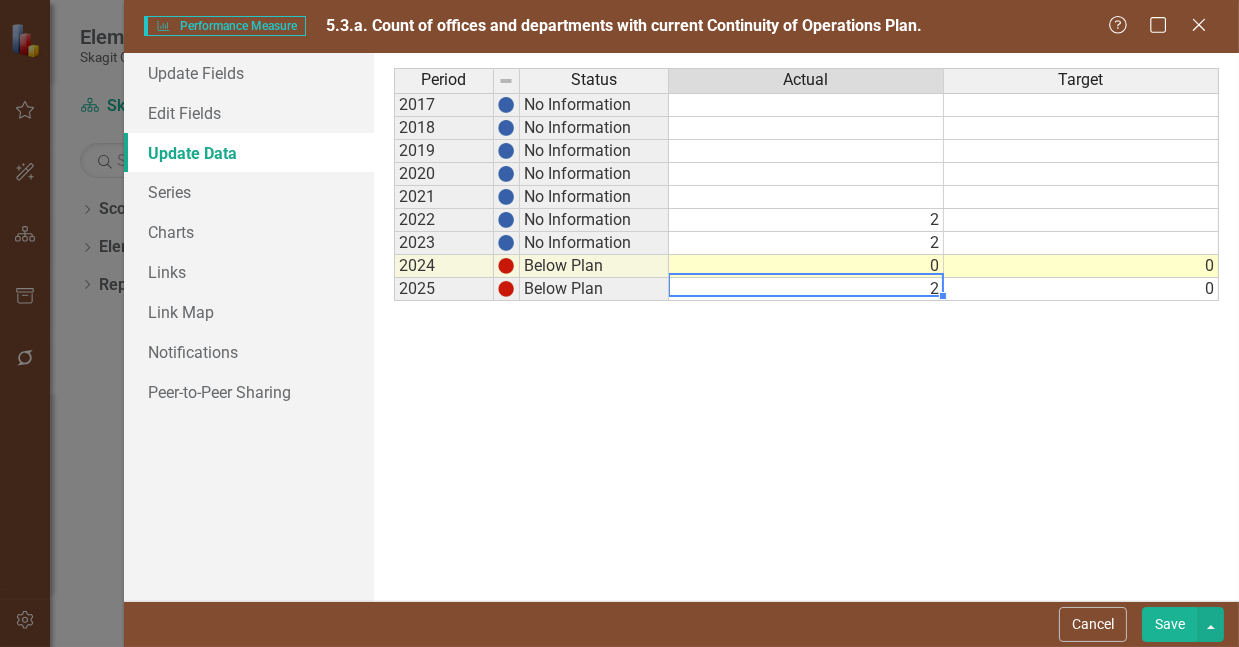 click on "2" at bounding box center (806, 289) 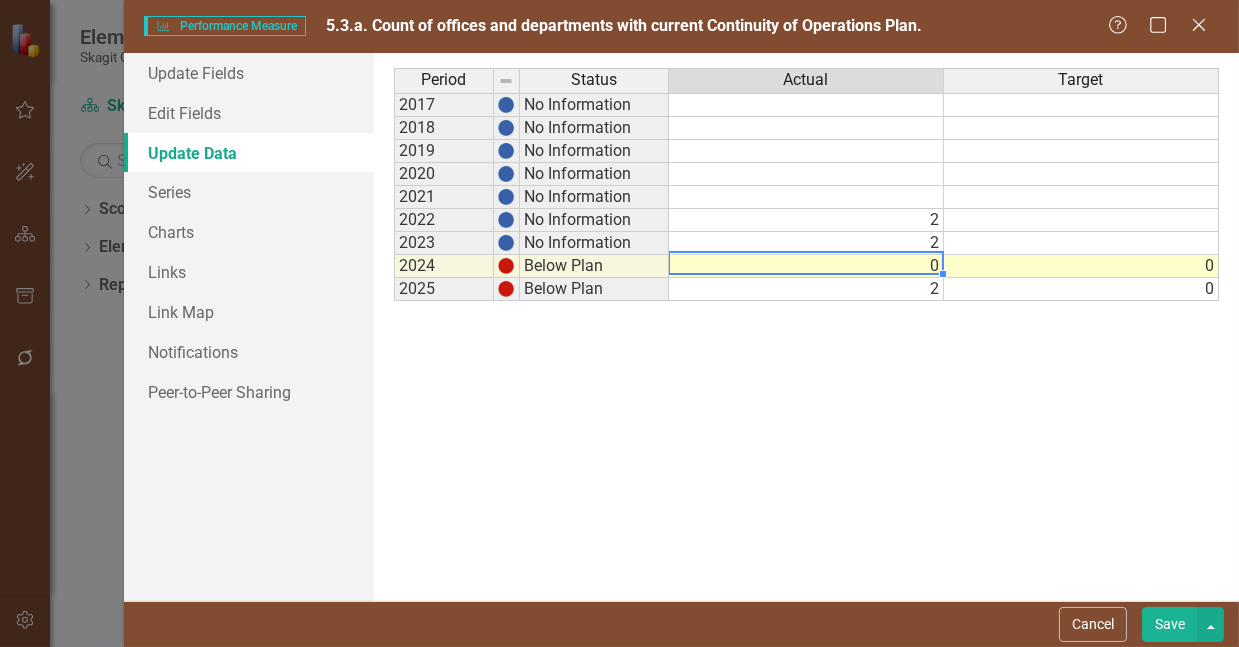 click on "0" at bounding box center (806, 266) 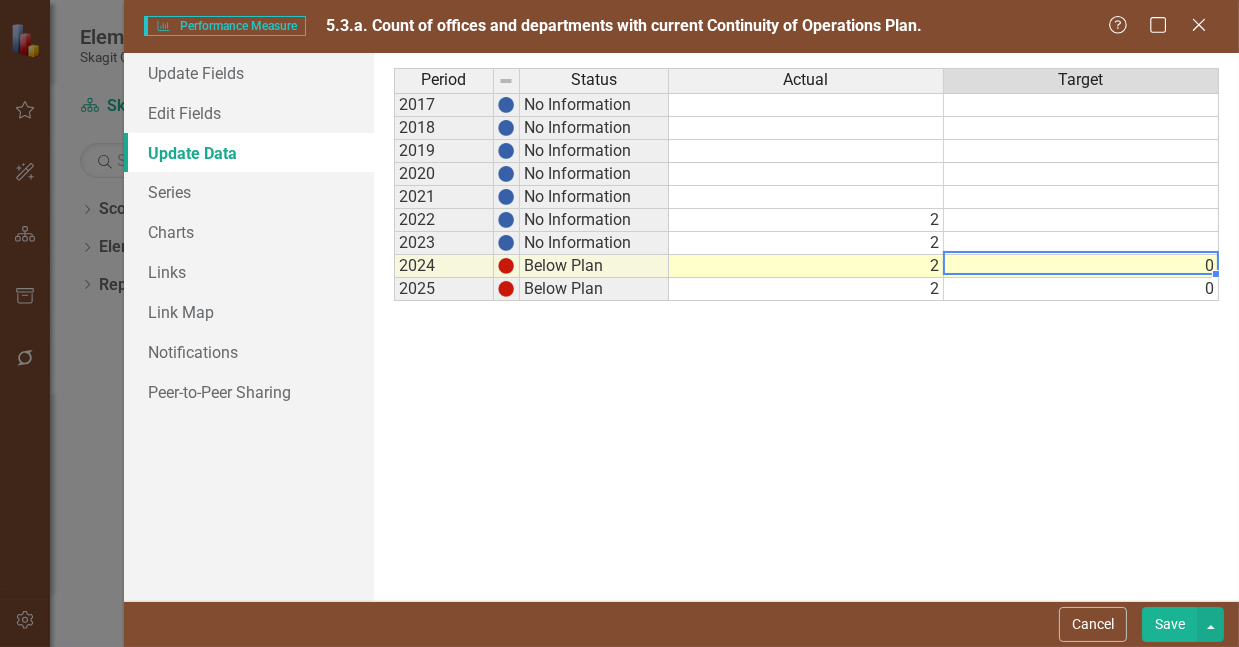click at bounding box center (1081, 243) 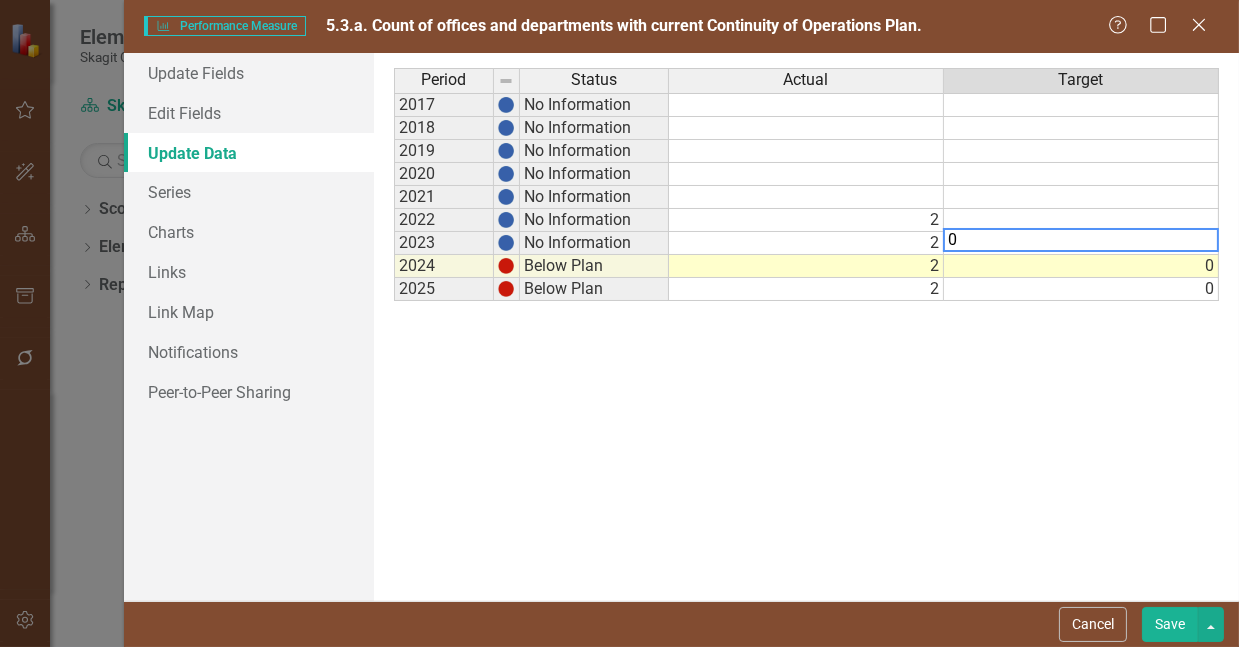 type on "0" 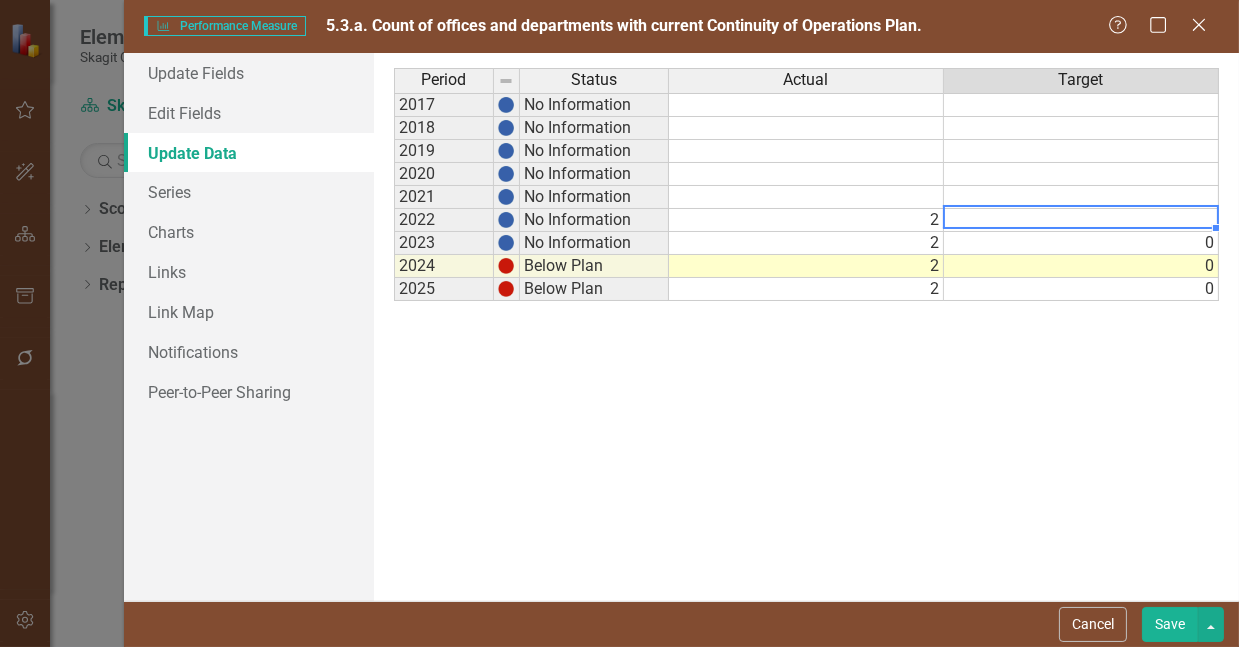 click at bounding box center (1081, 220) 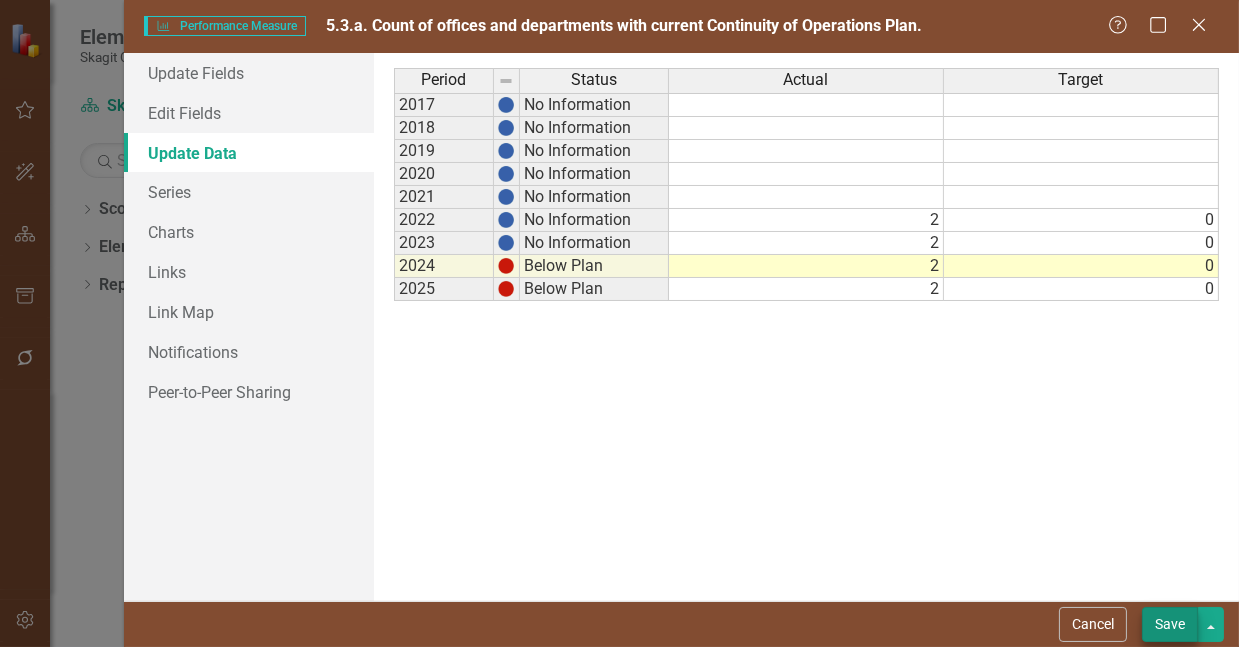type on "0" 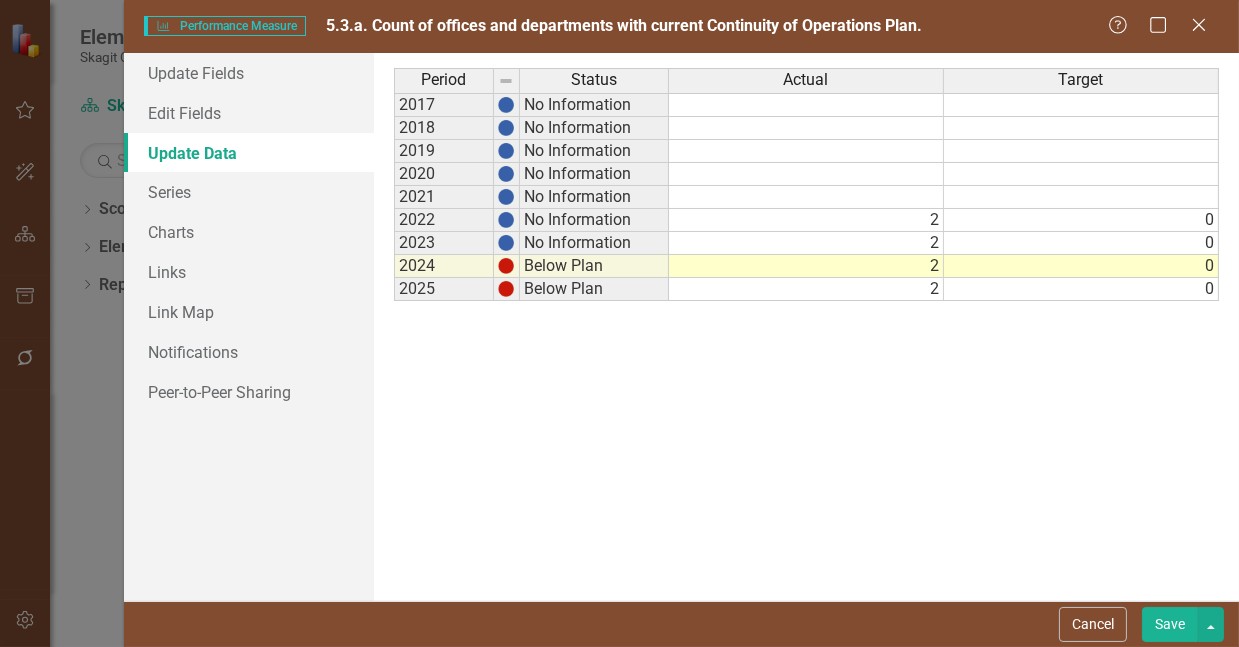 click on "Save" at bounding box center (1170, 624) 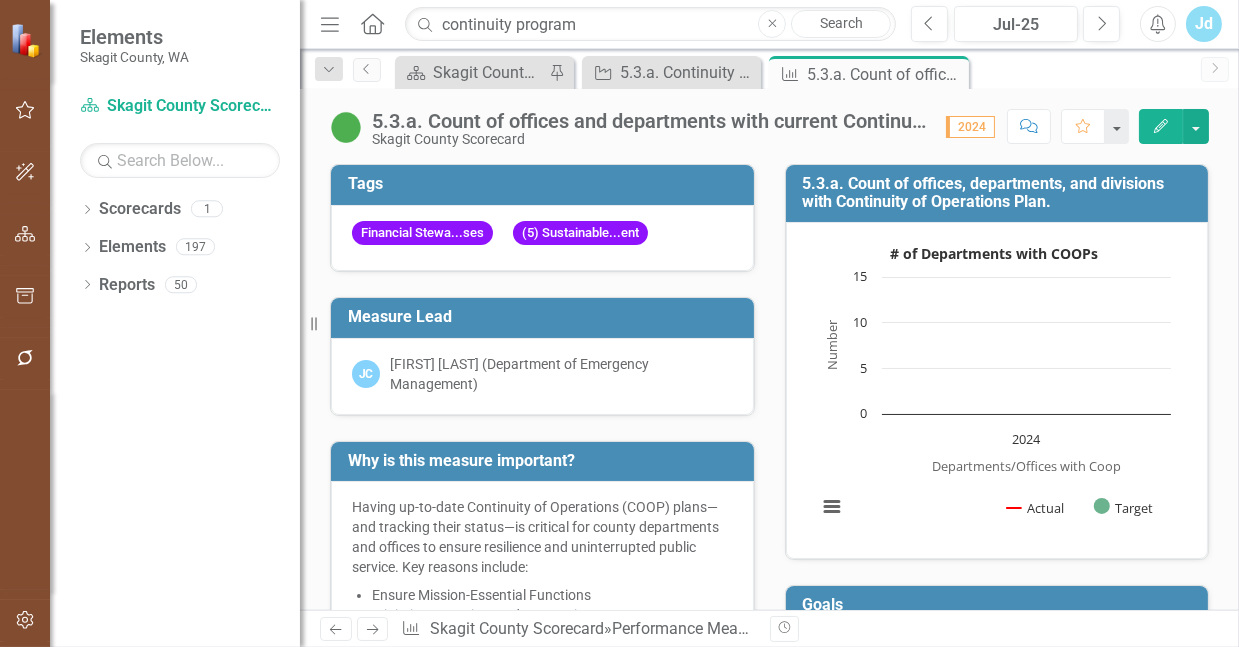 click on "5.3.a. Count of offices, departments, and divisions with Continuity of Operations Plan." at bounding box center [1001, 192] 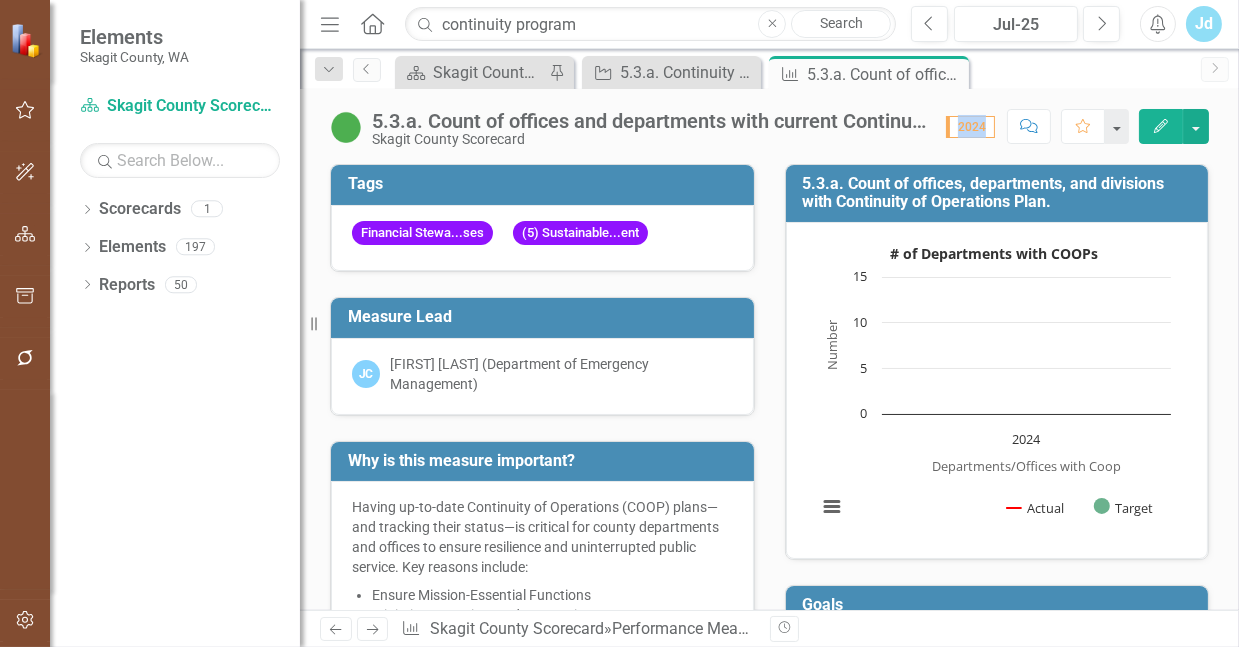 click on "2024" at bounding box center (970, 127) 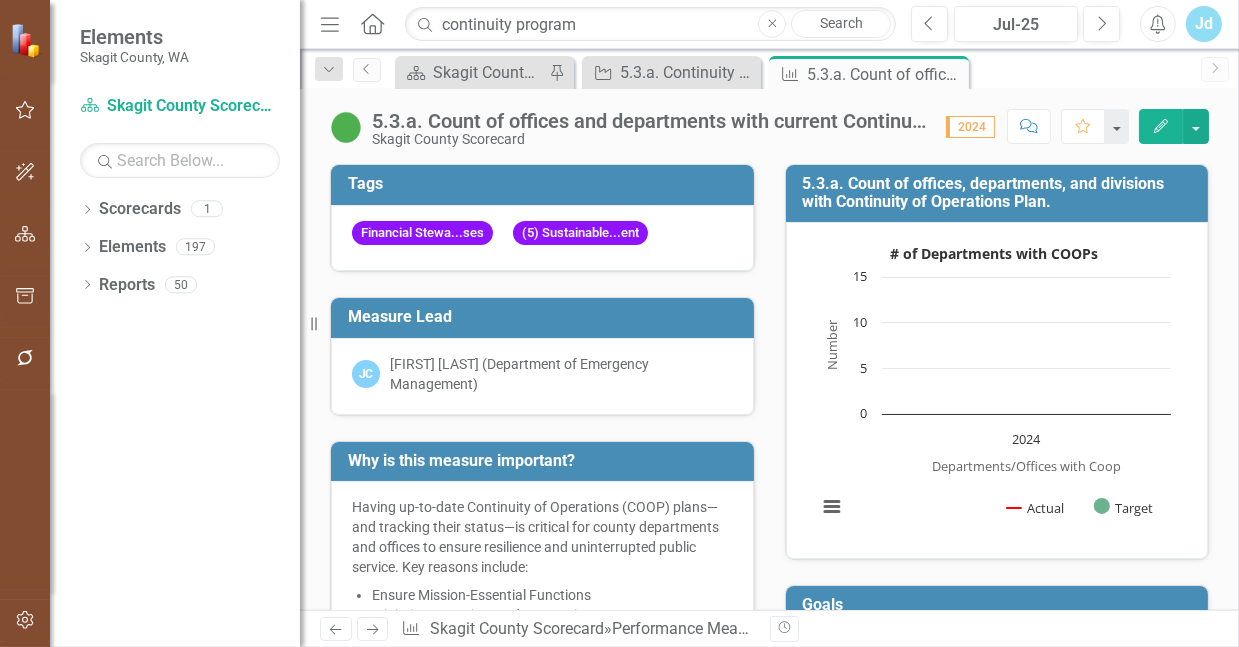 click on "2024" at bounding box center (970, 127) 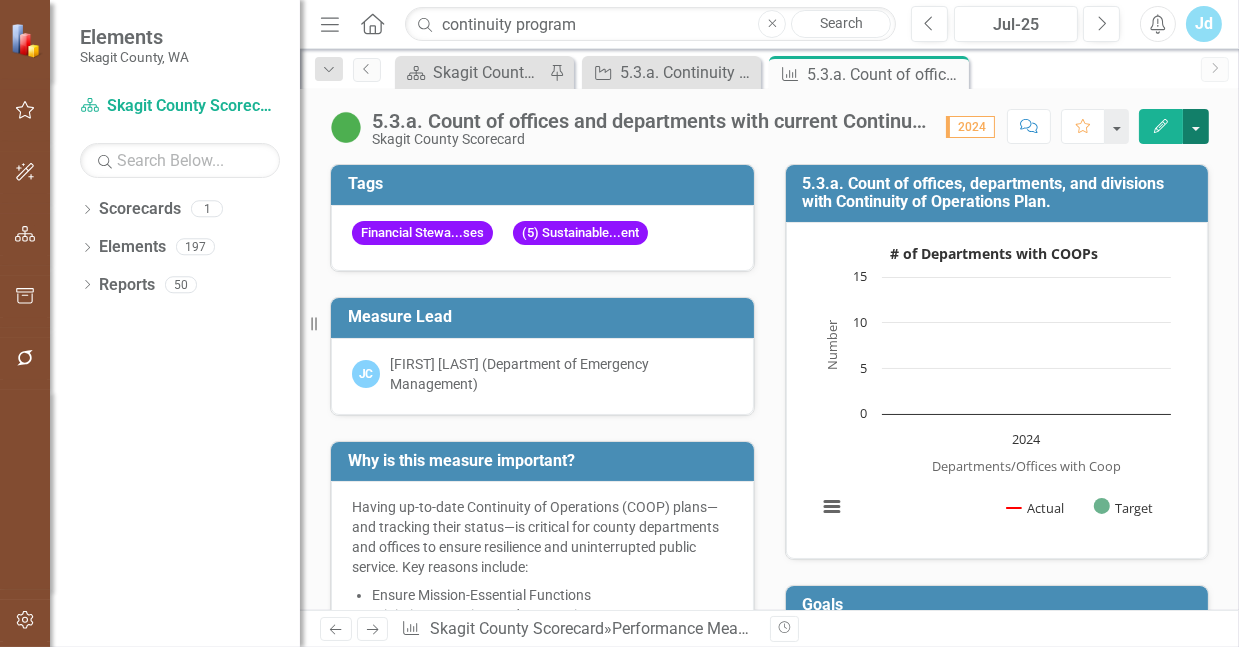 click at bounding box center (1196, 126) 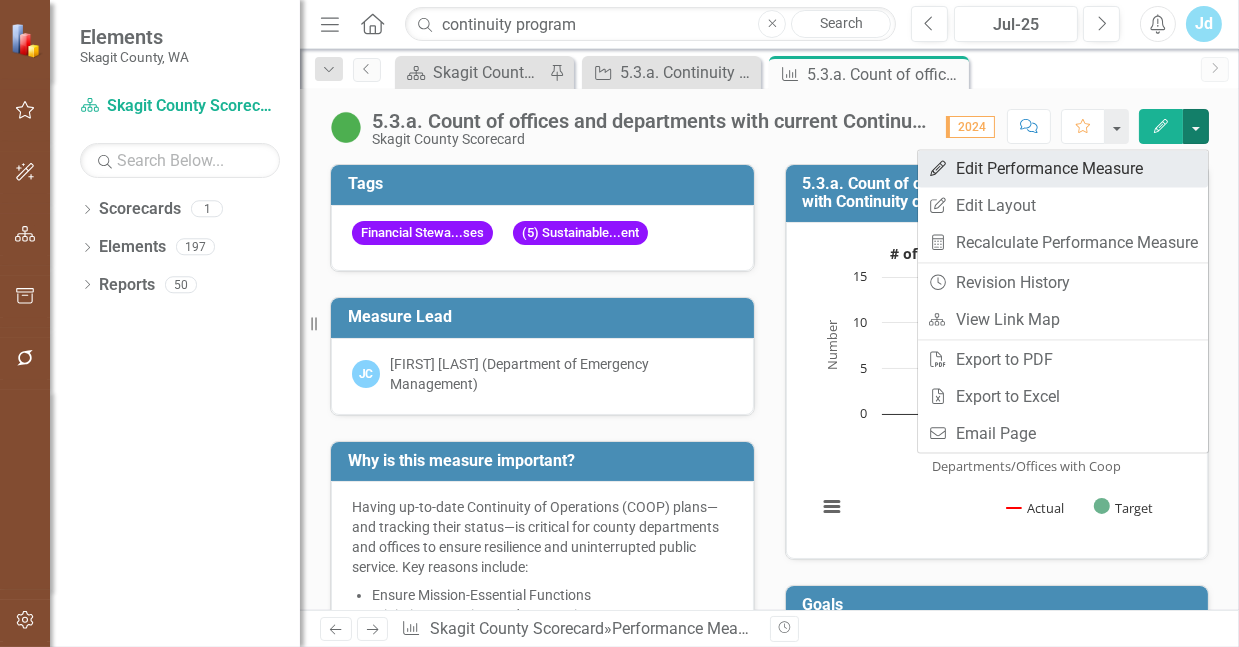 click on "Edit Edit Performance Measure" at bounding box center [1063, 168] 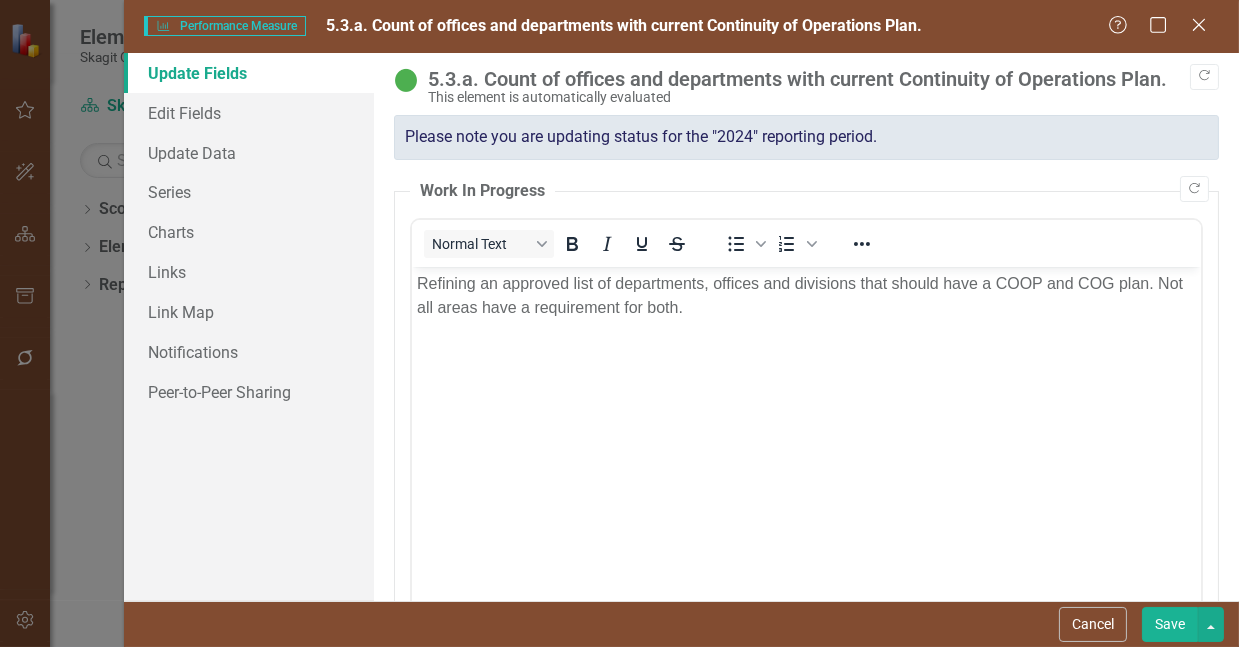scroll, scrollTop: 0, scrollLeft: 0, axis: both 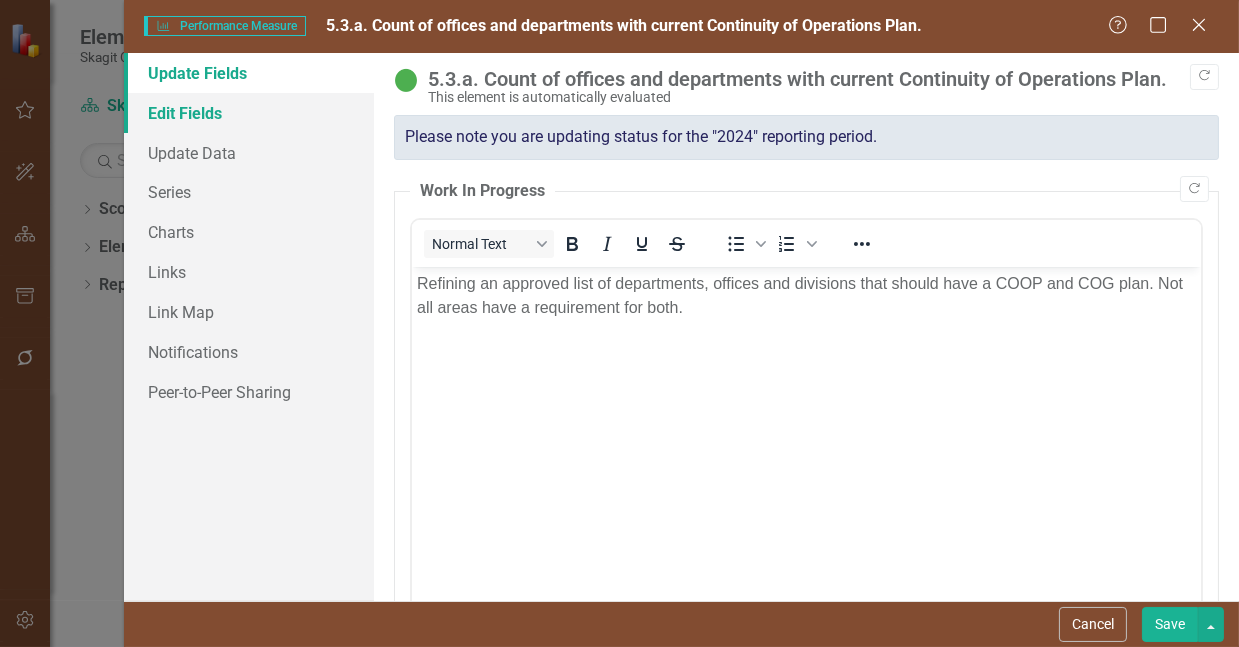 click on "Edit Fields" at bounding box center [249, 113] 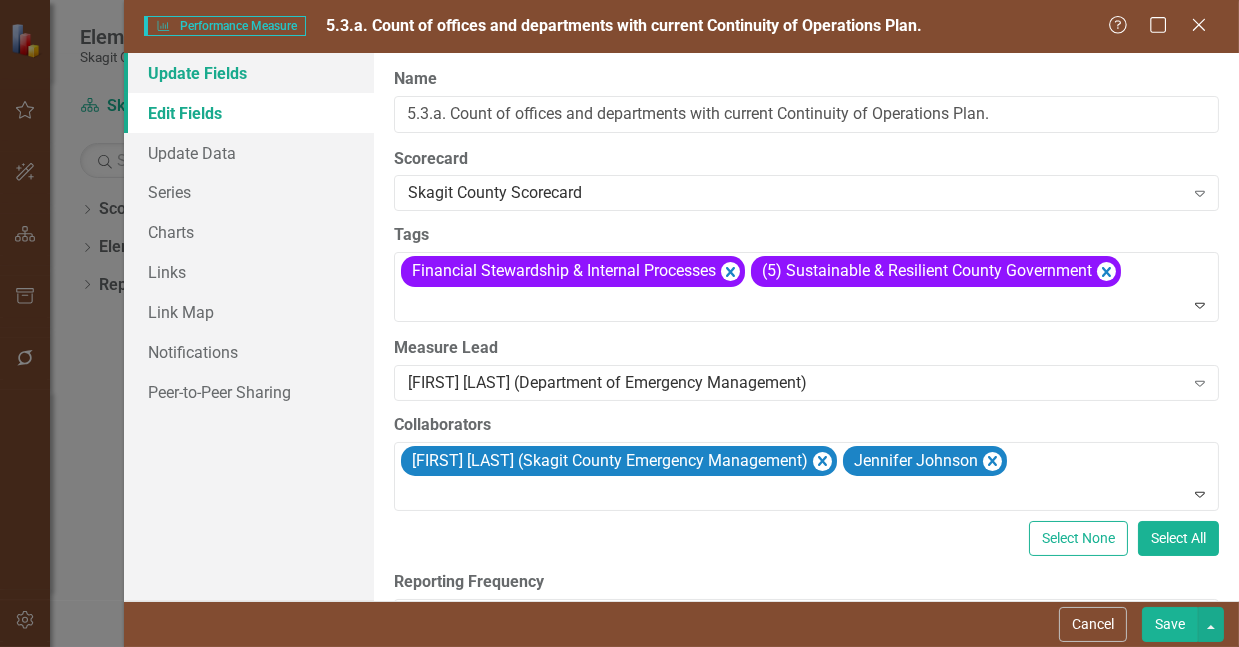 click on "Update Fields" at bounding box center (249, 73) 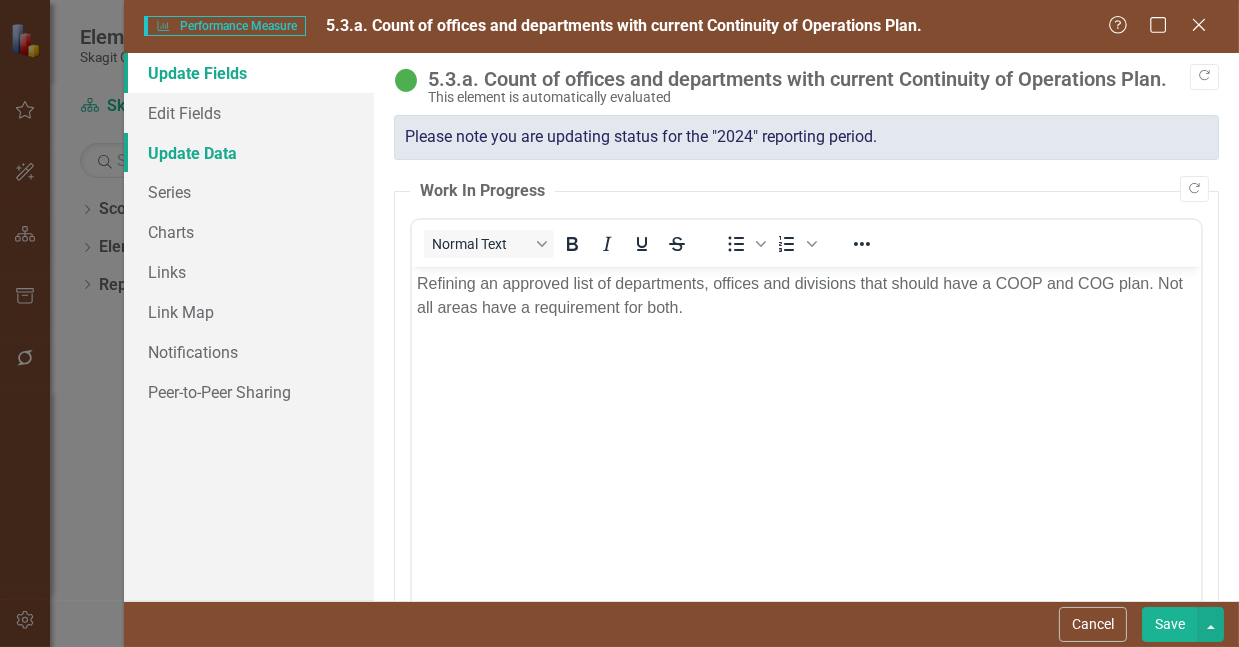 click on "Update  Data" at bounding box center [249, 153] 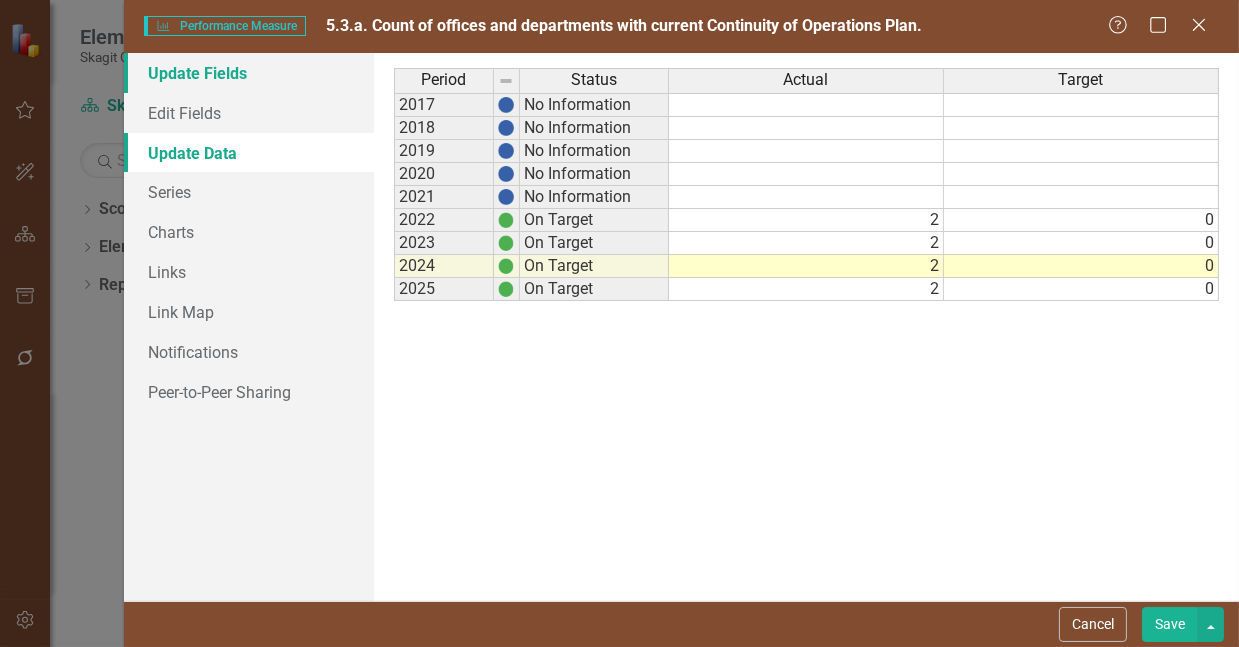 click on "Update Fields" at bounding box center (249, 73) 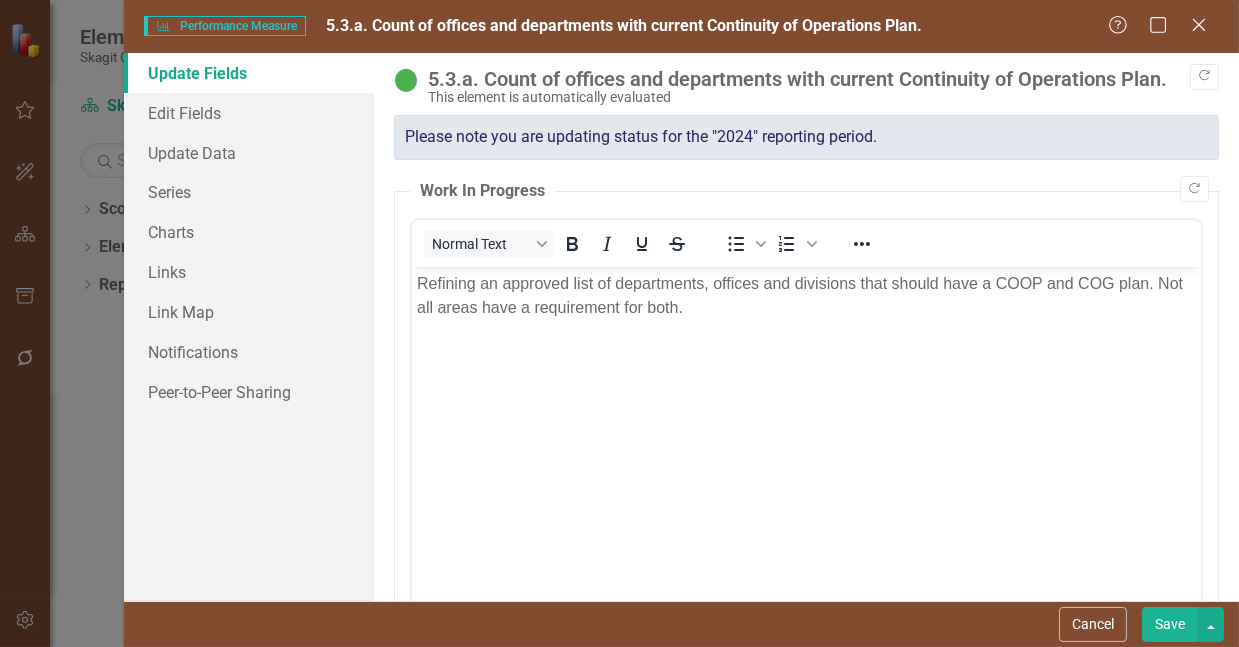 click on "Please note you are updating status for the "2024" reporting period." at bounding box center [806, 137] 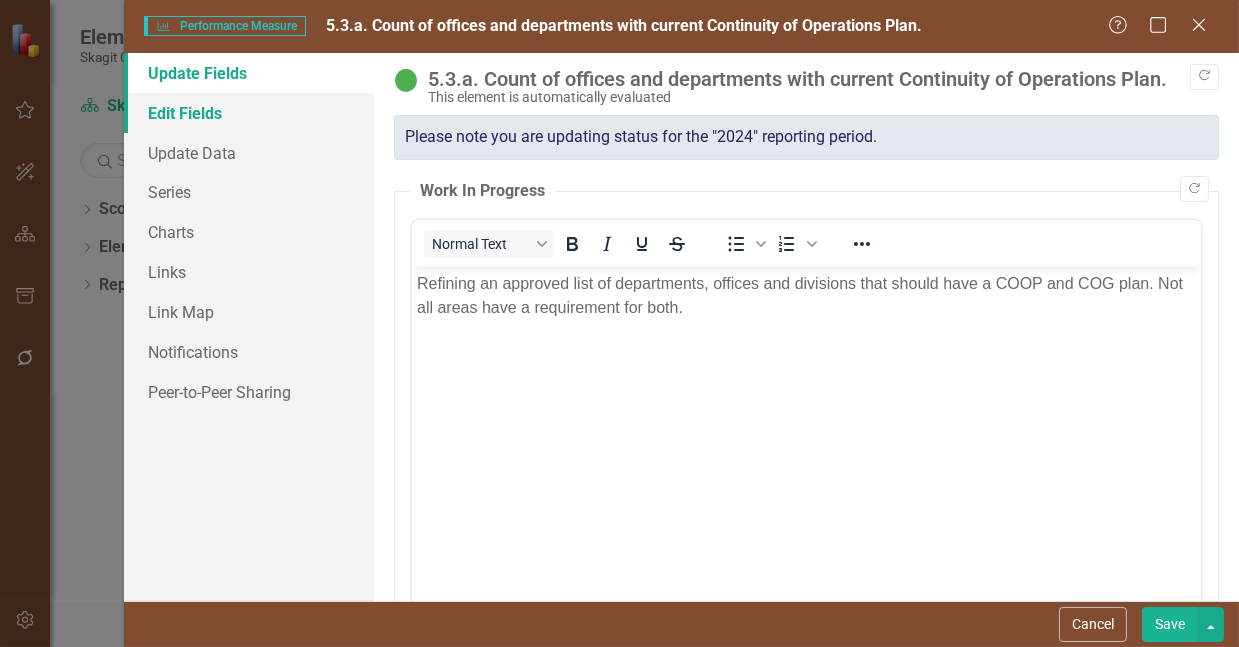click on "Edit Fields" at bounding box center [249, 113] 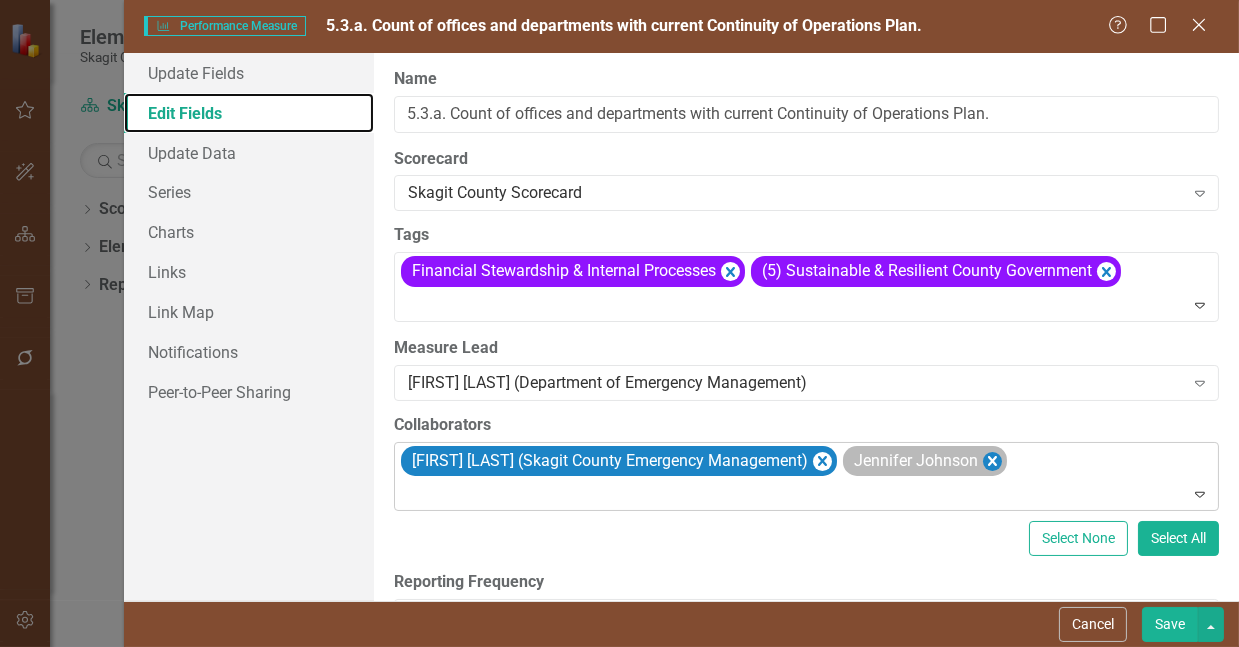 click 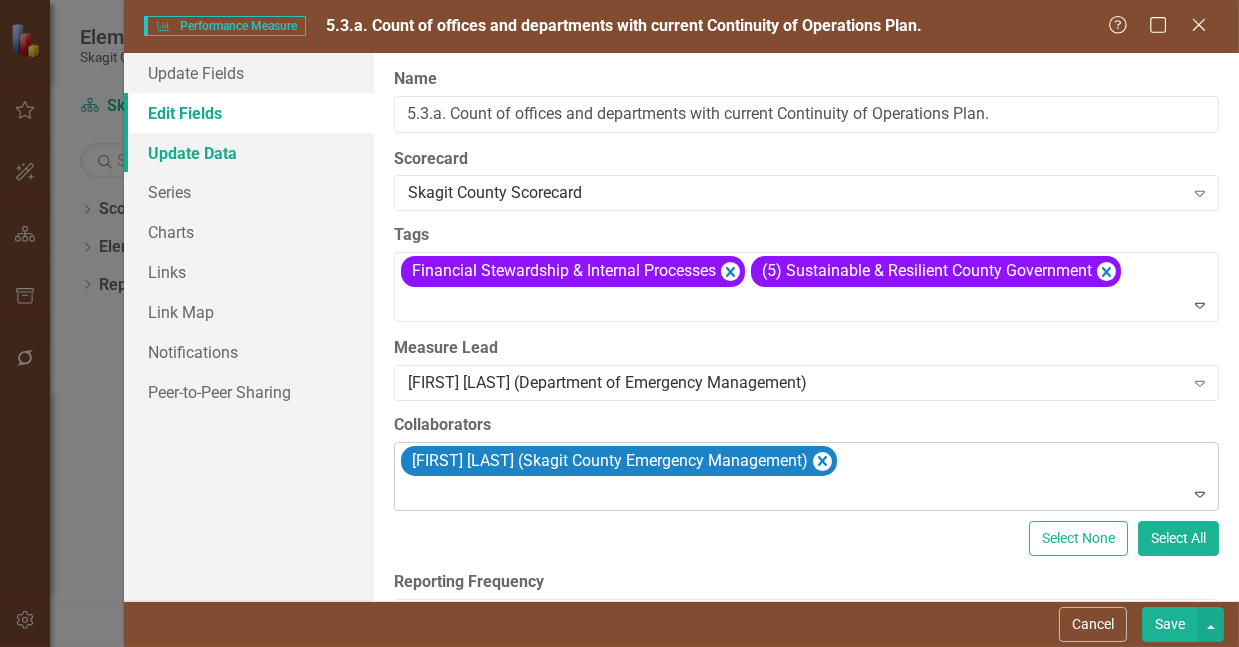 click on "Update  Data" at bounding box center [249, 153] 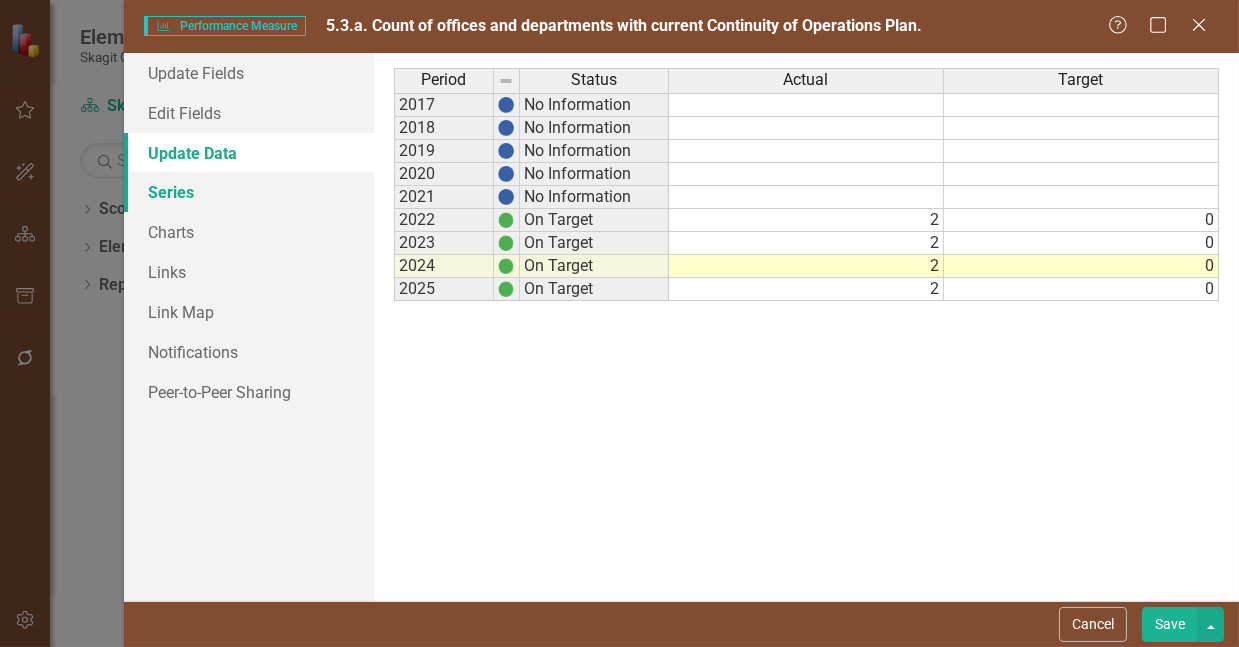 click on "Series" at bounding box center (249, 192) 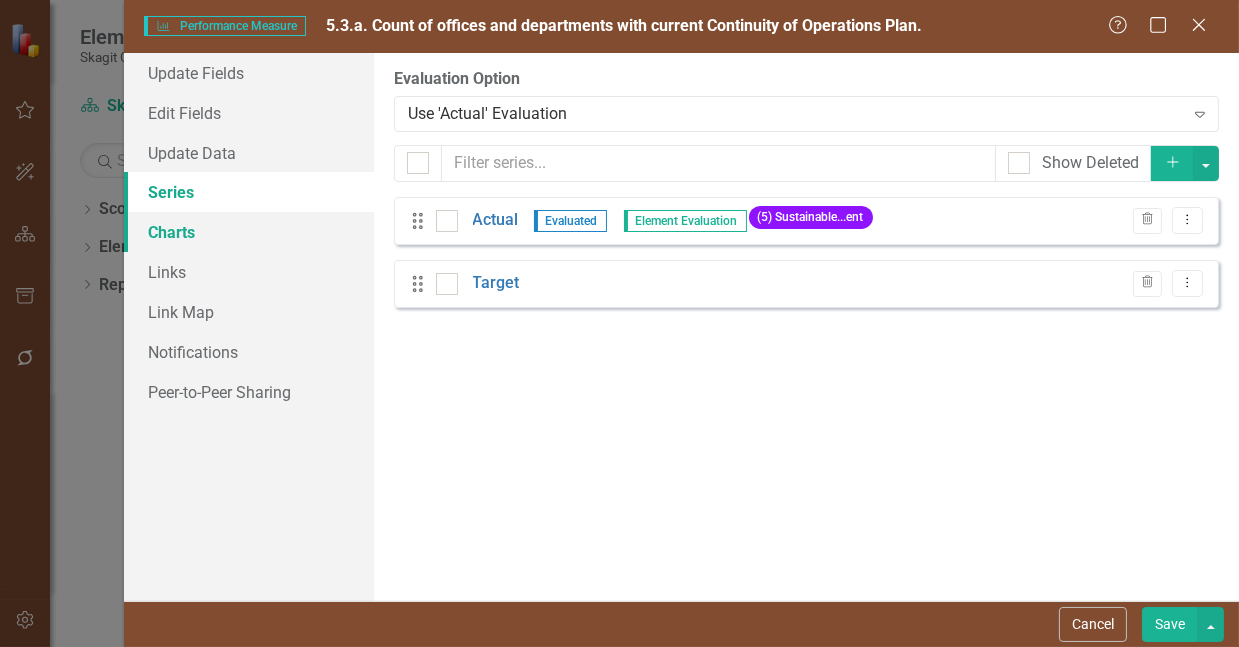click on "Charts" at bounding box center (249, 232) 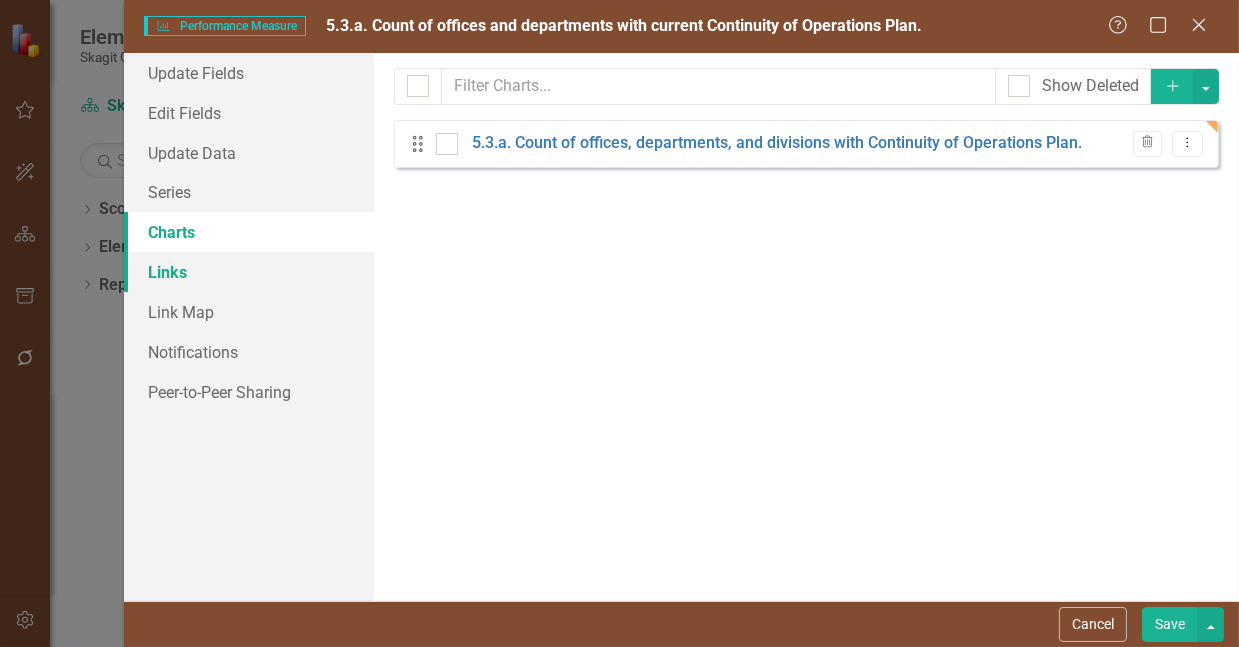 click on "Links" at bounding box center (249, 272) 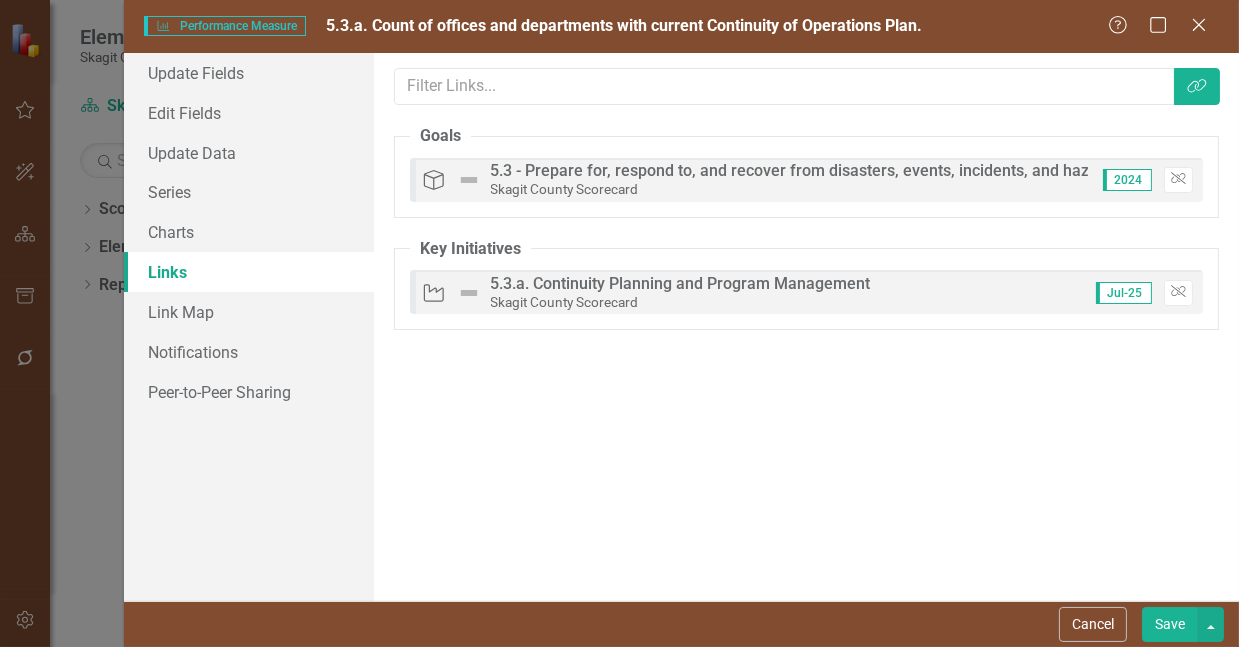 click on "2024" at bounding box center [1127, 180] 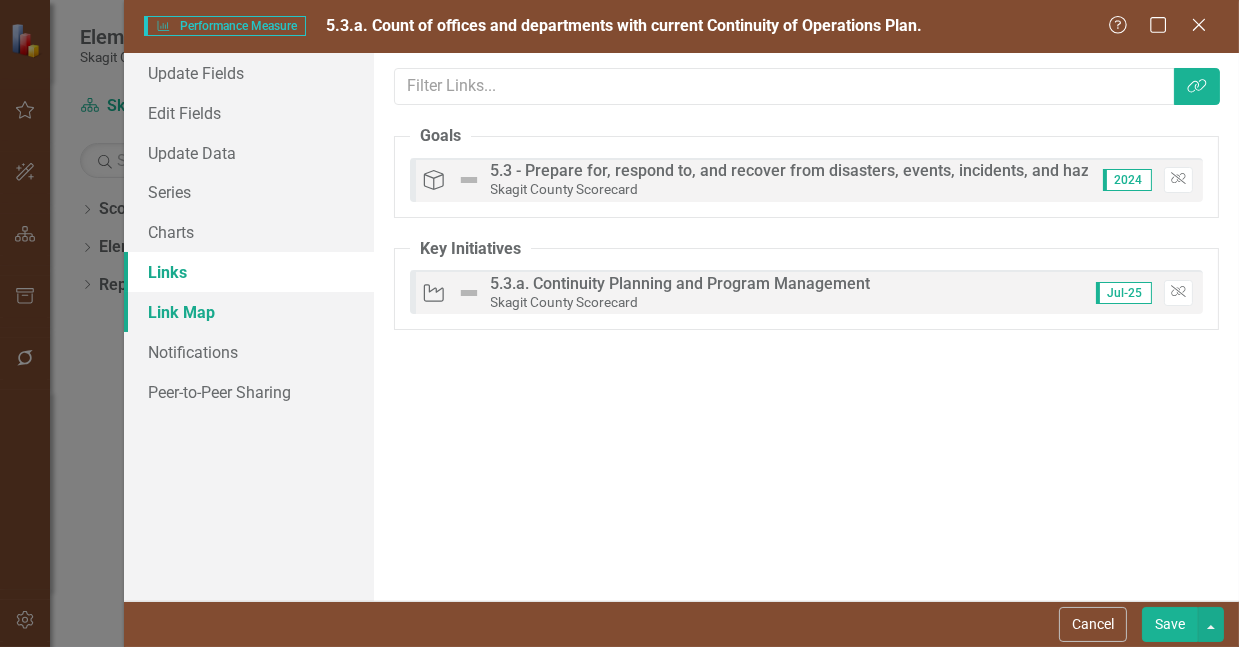 click on "Link Map" at bounding box center [249, 312] 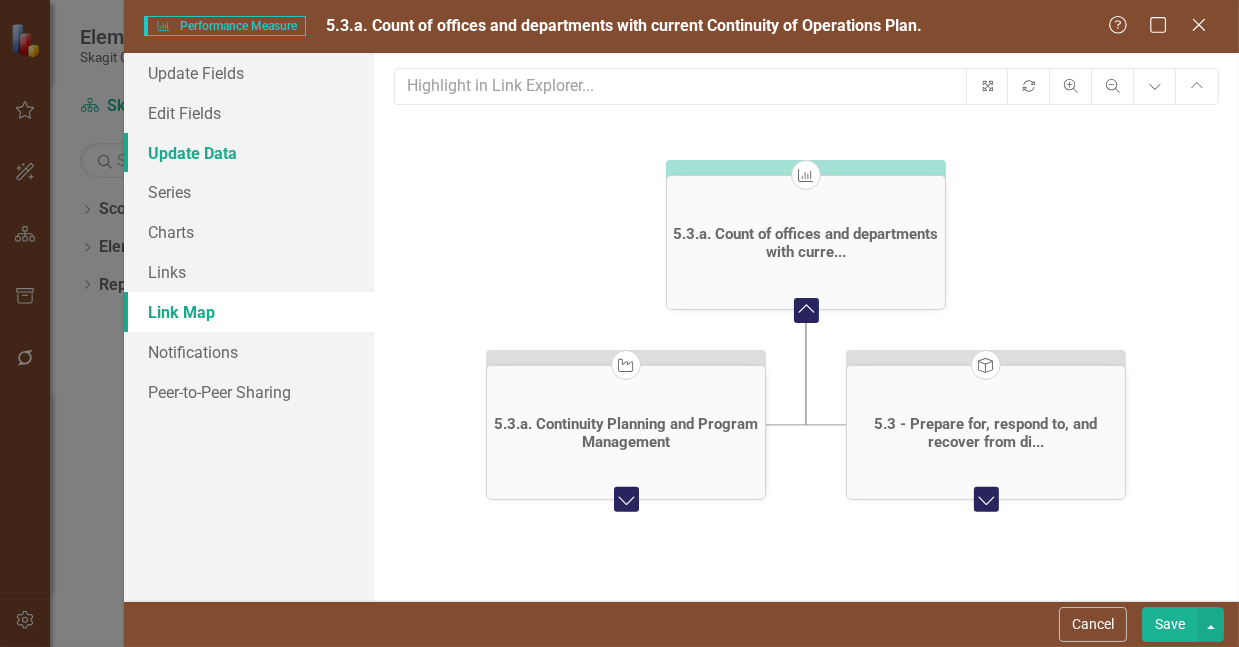 click on "Update  Data" at bounding box center [249, 153] 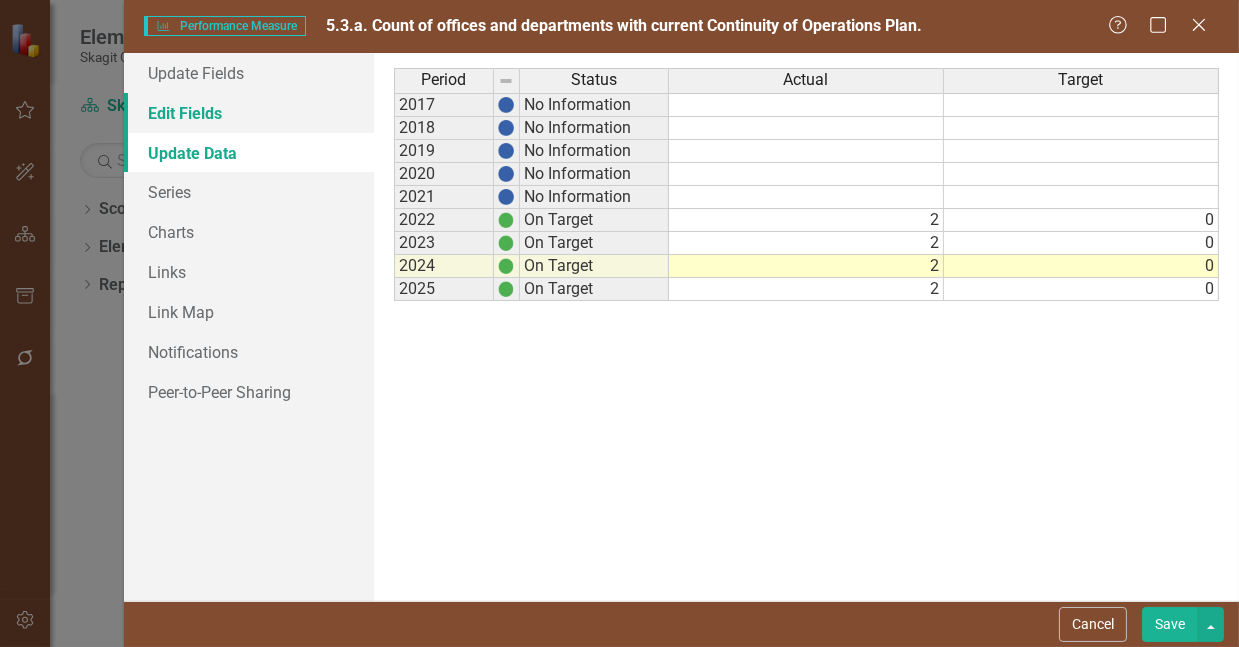 click on "Edit Fields" at bounding box center [249, 113] 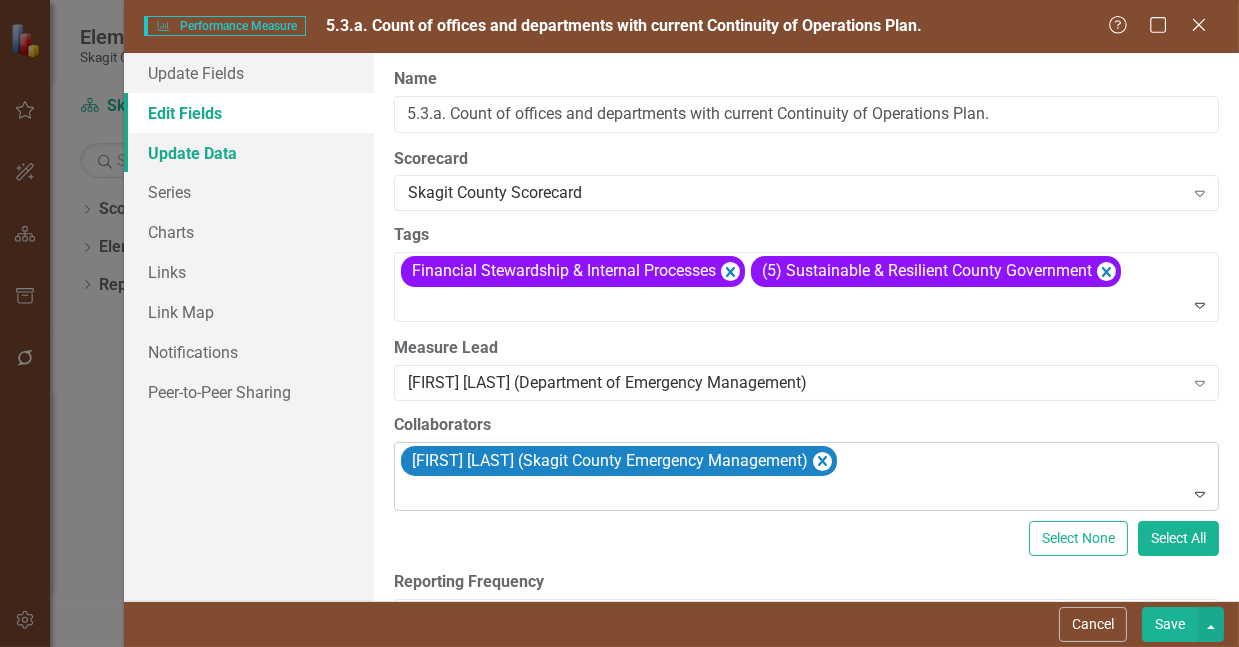 click on "Update  Data" at bounding box center (249, 153) 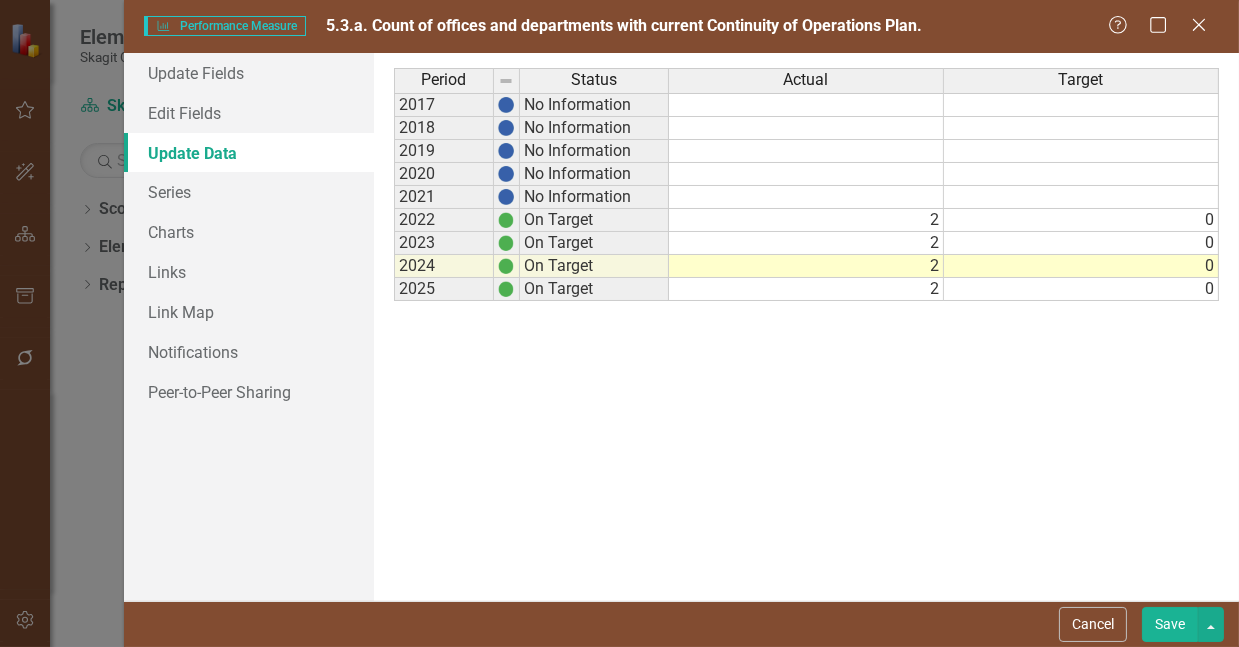 click on "Period" at bounding box center (443, 80) 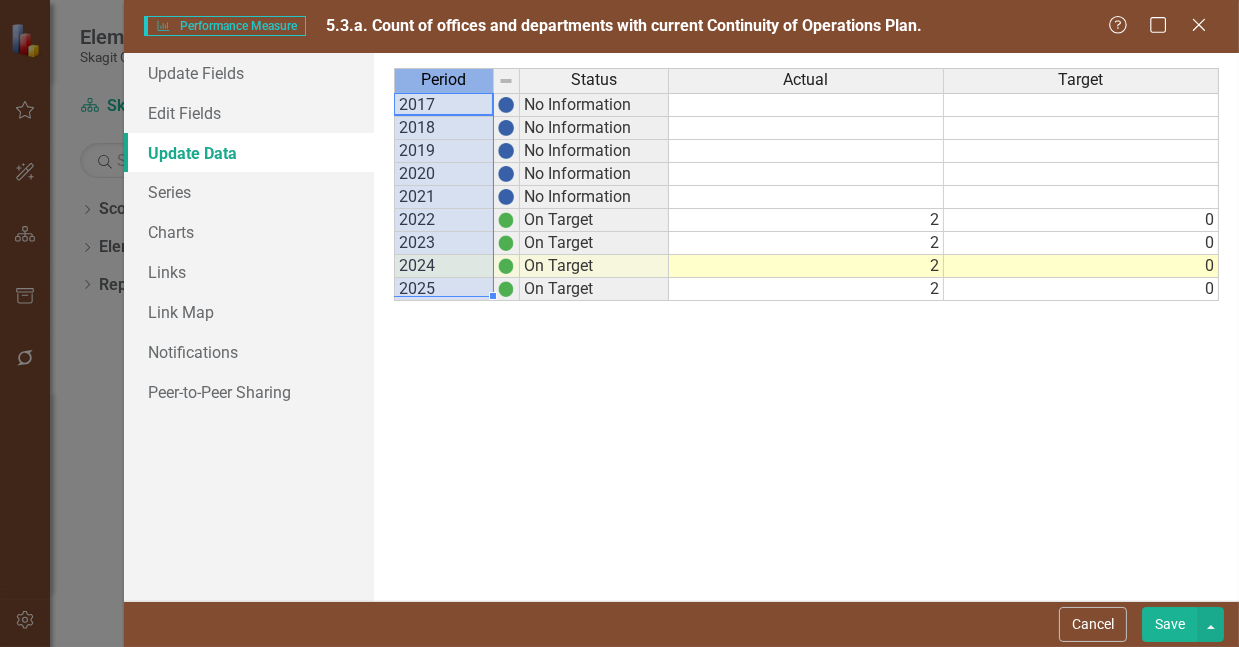click at bounding box center [443, 115] 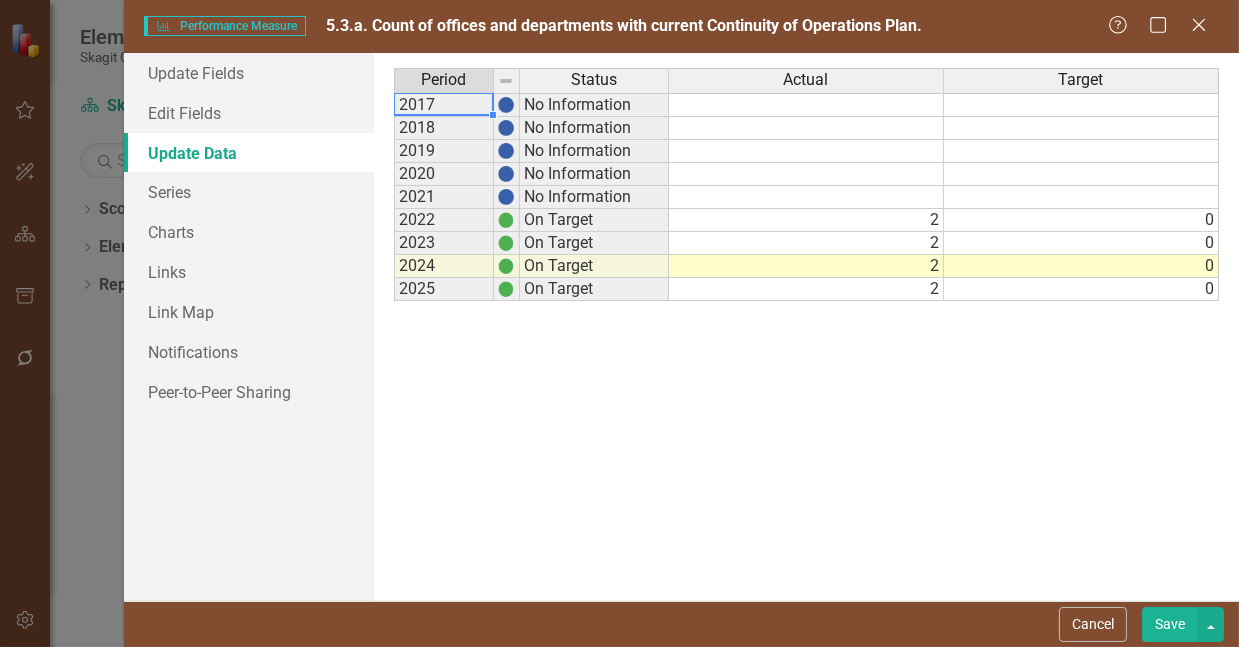 click on "2018" at bounding box center (444, 128) 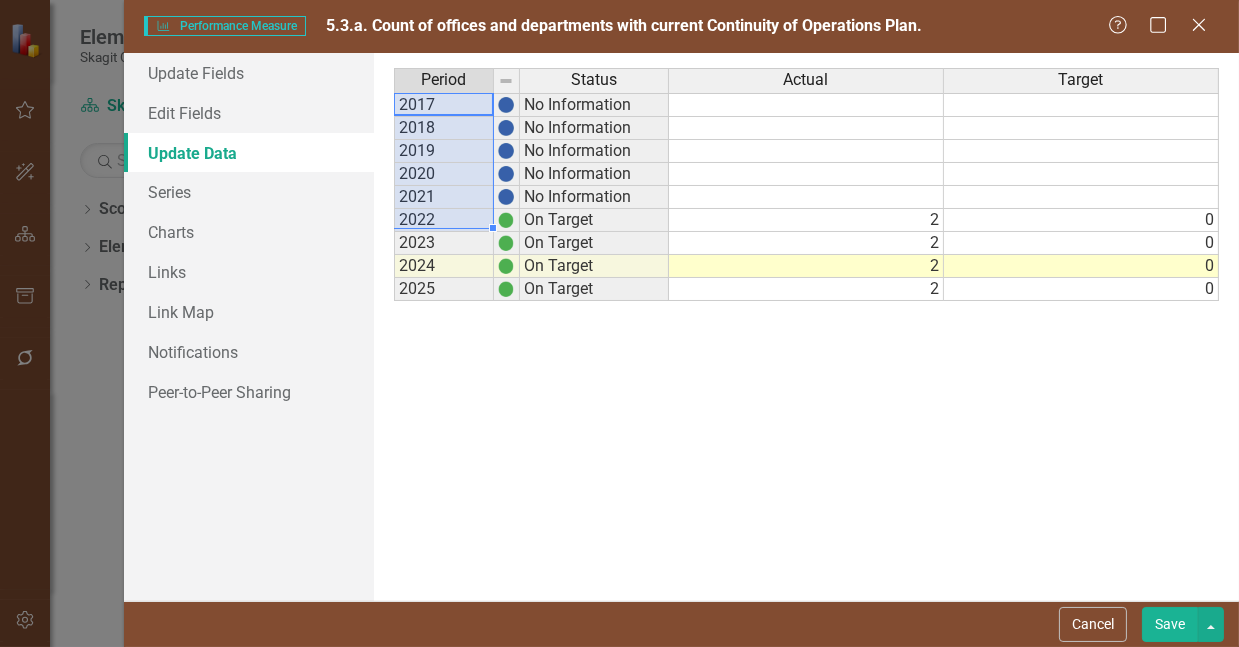 drag, startPoint x: 454, startPoint y: 99, endPoint x: 449, endPoint y: 219, distance: 120.10412 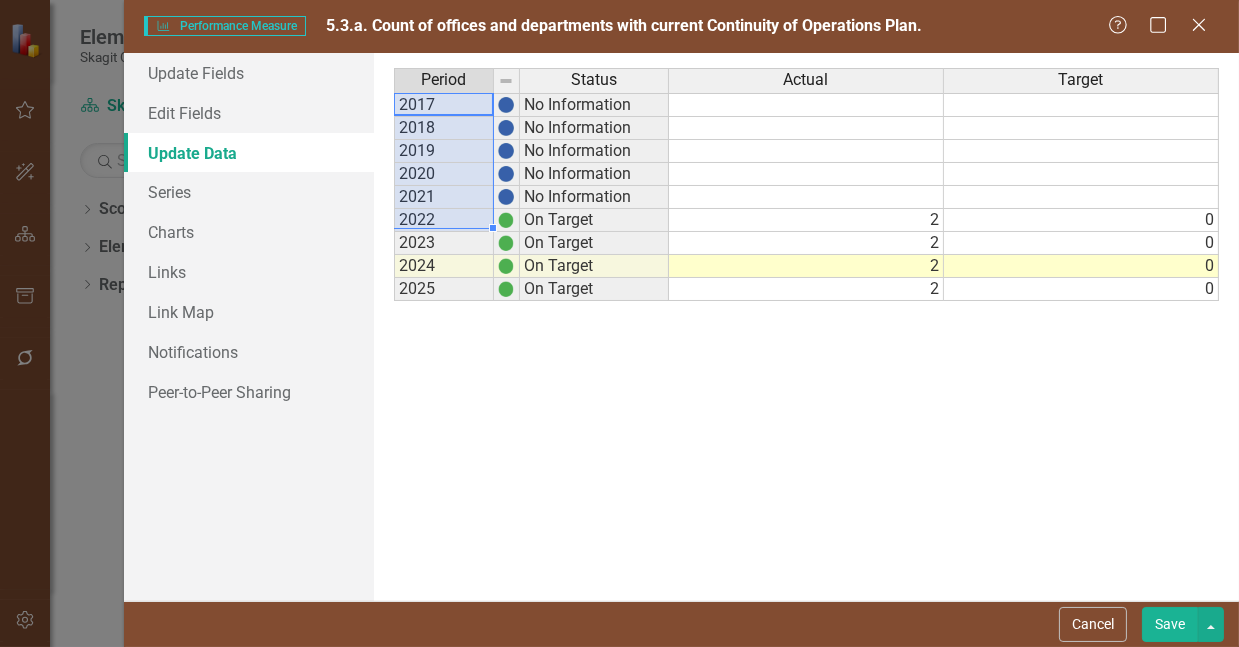 click on "2017 No Information 2018 No Information 2019 No Information 2020 No Information 2021 No Information 2022 On Target 2023 On Target 2024 On Target 2025 On Target" at bounding box center [531, 197] 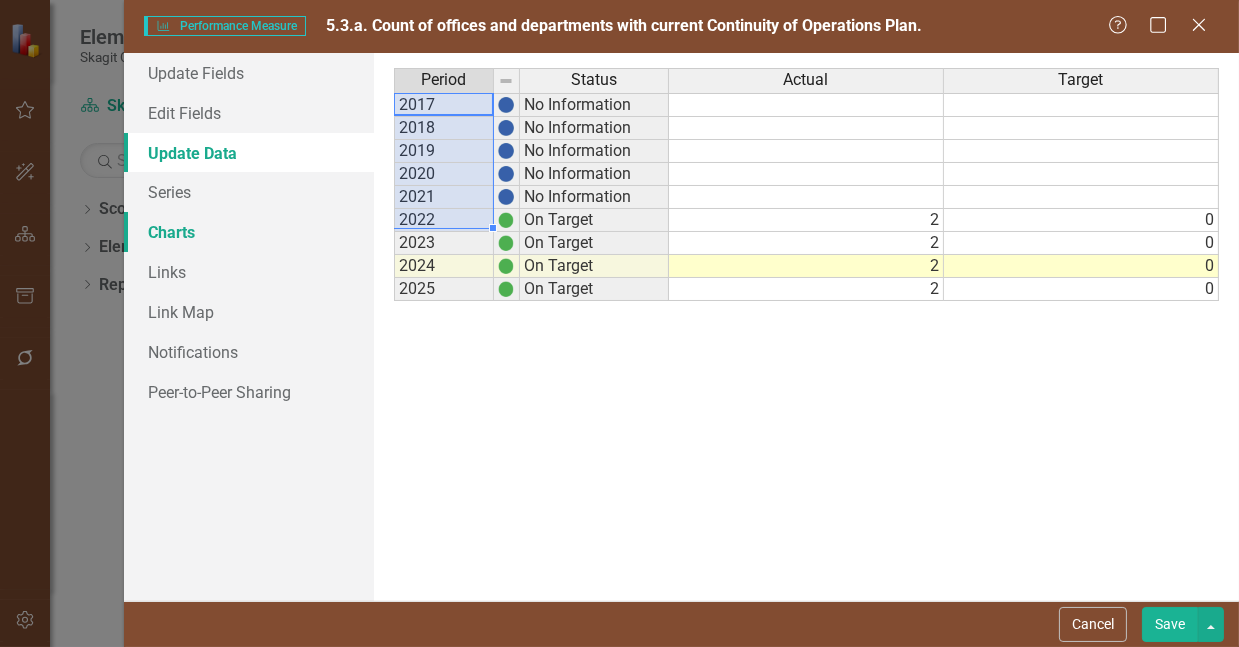 click on "Charts" at bounding box center (249, 232) 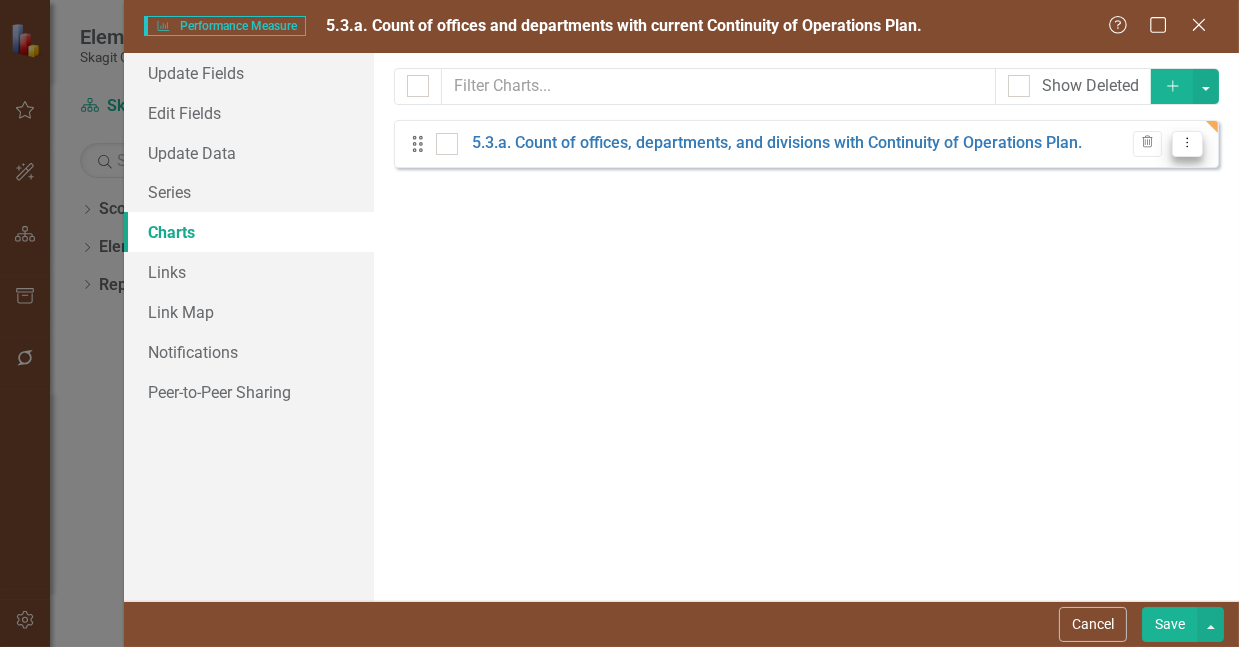 click on "Dropdown Menu" 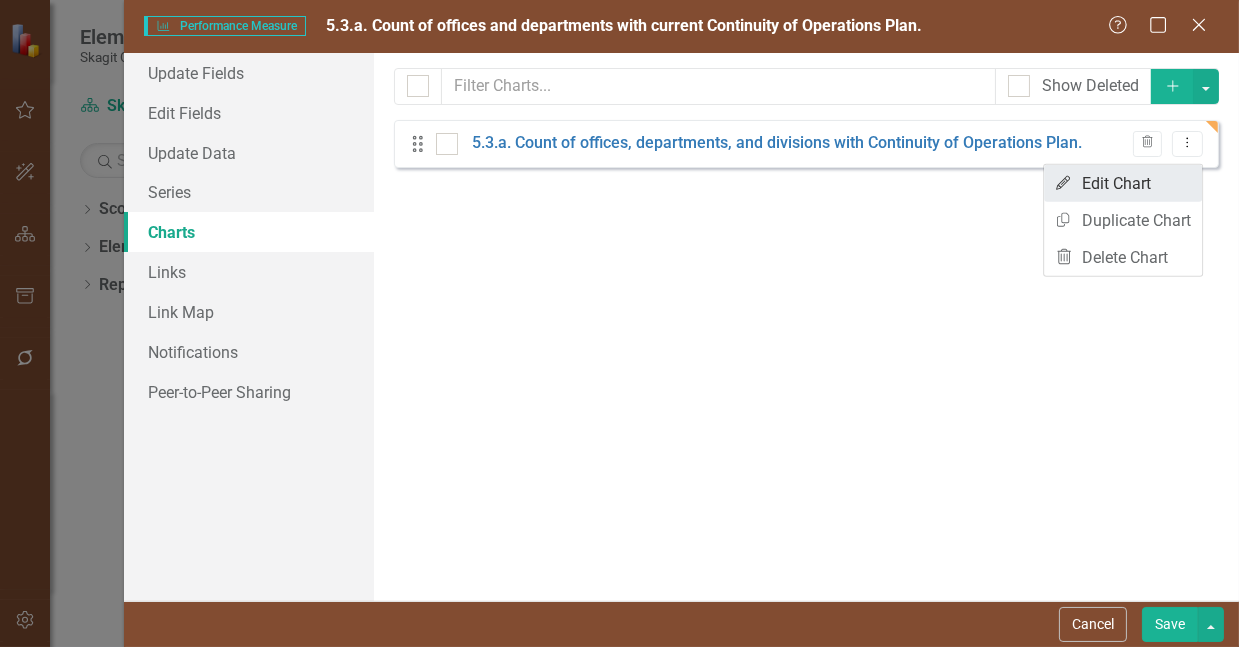 click on "Edit Edit Chart" at bounding box center (1123, 183) 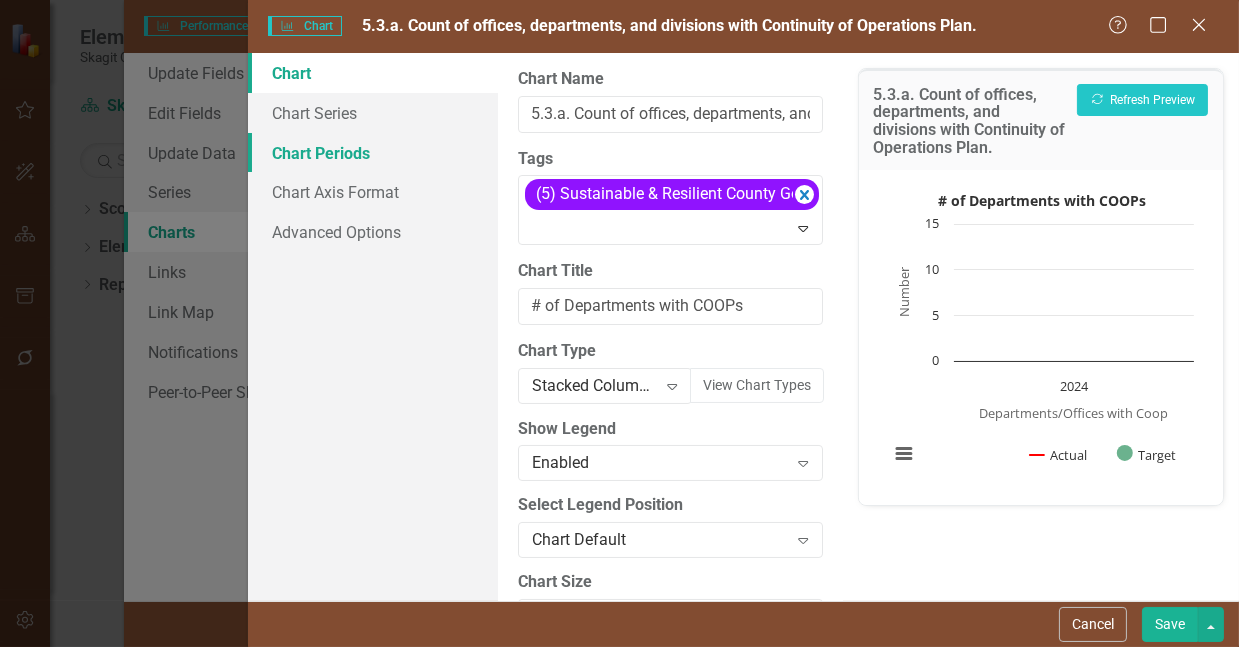 click on "Chart Periods" at bounding box center (373, 153) 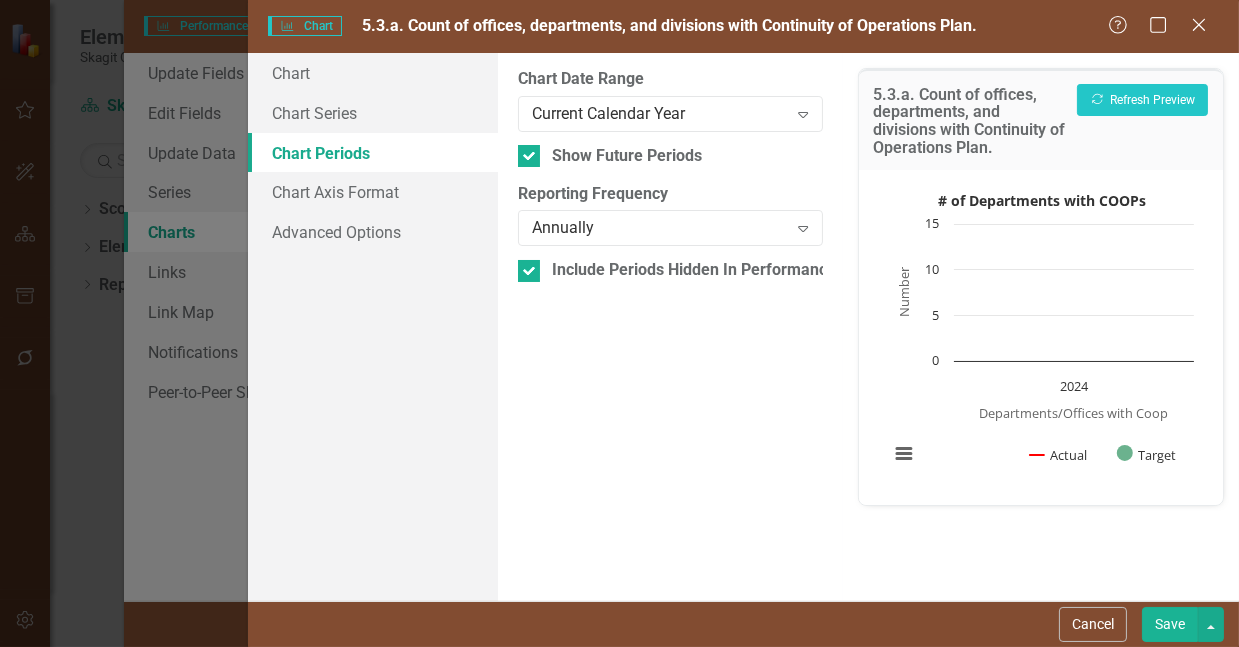 click on "Include Periods Hidden In Performance Measure Data Grid" at bounding box center [670, 270] 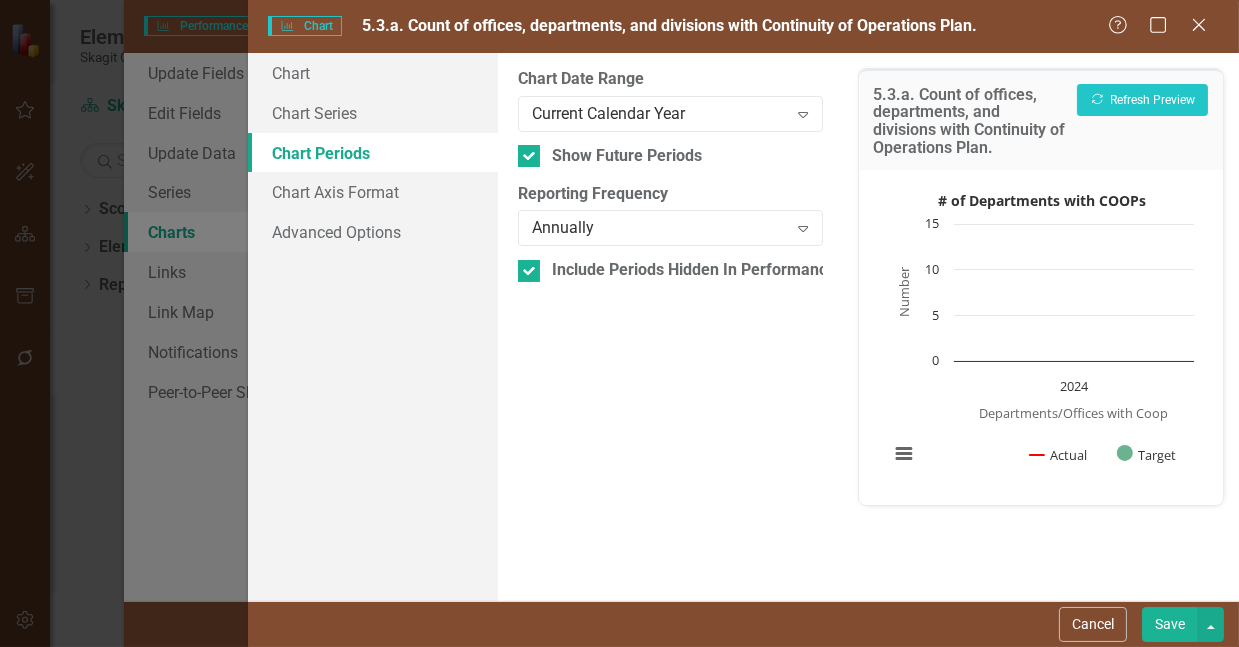 click on "Include Periods Hidden In Performance Measure Data Grid" at bounding box center [524, 266] 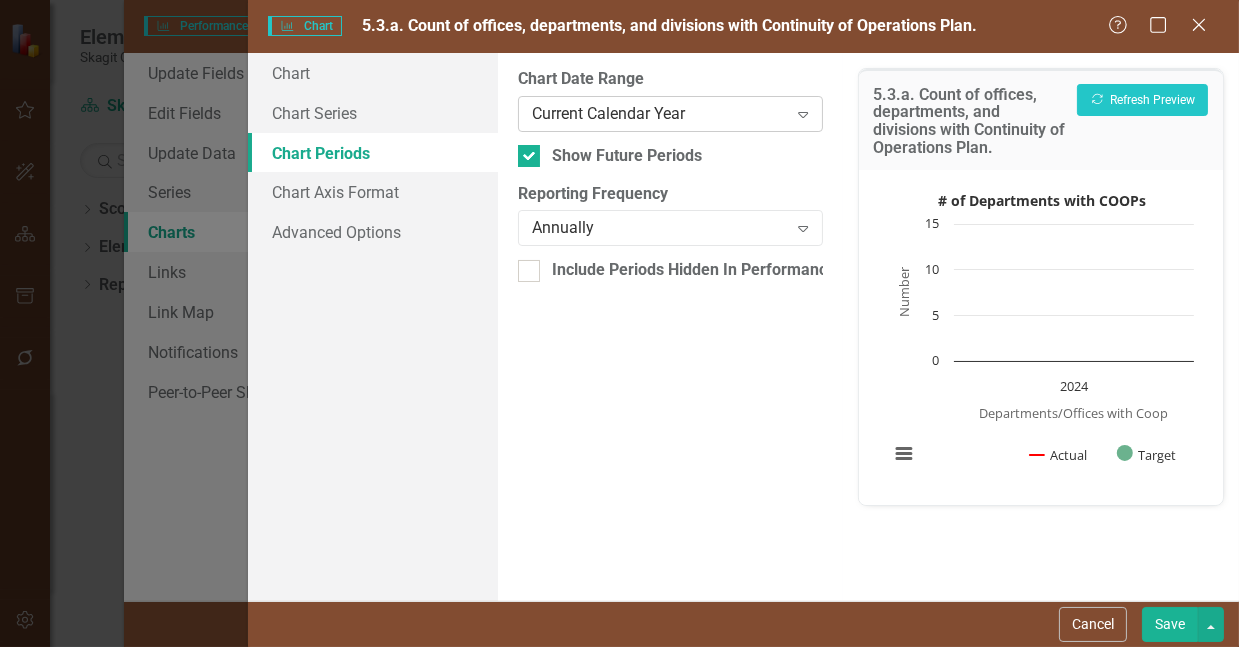 click on "Expand" at bounding box center (803, 114) 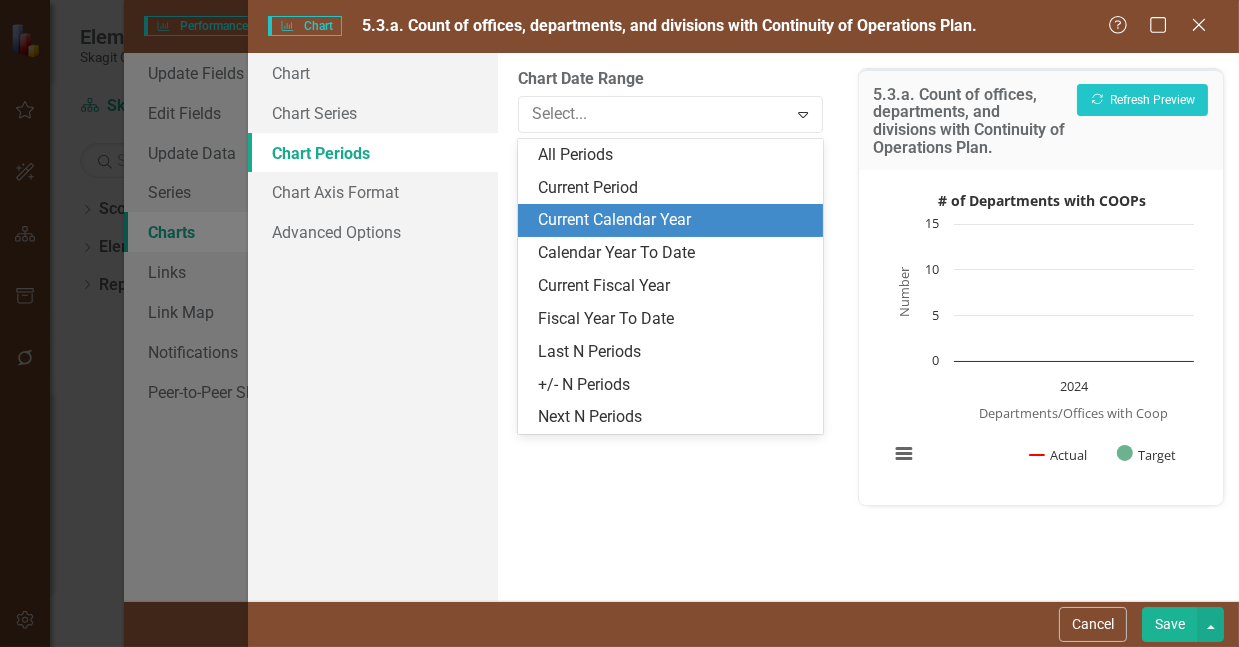 click on "Current Calendar Year" at bounding box center (674, 220) 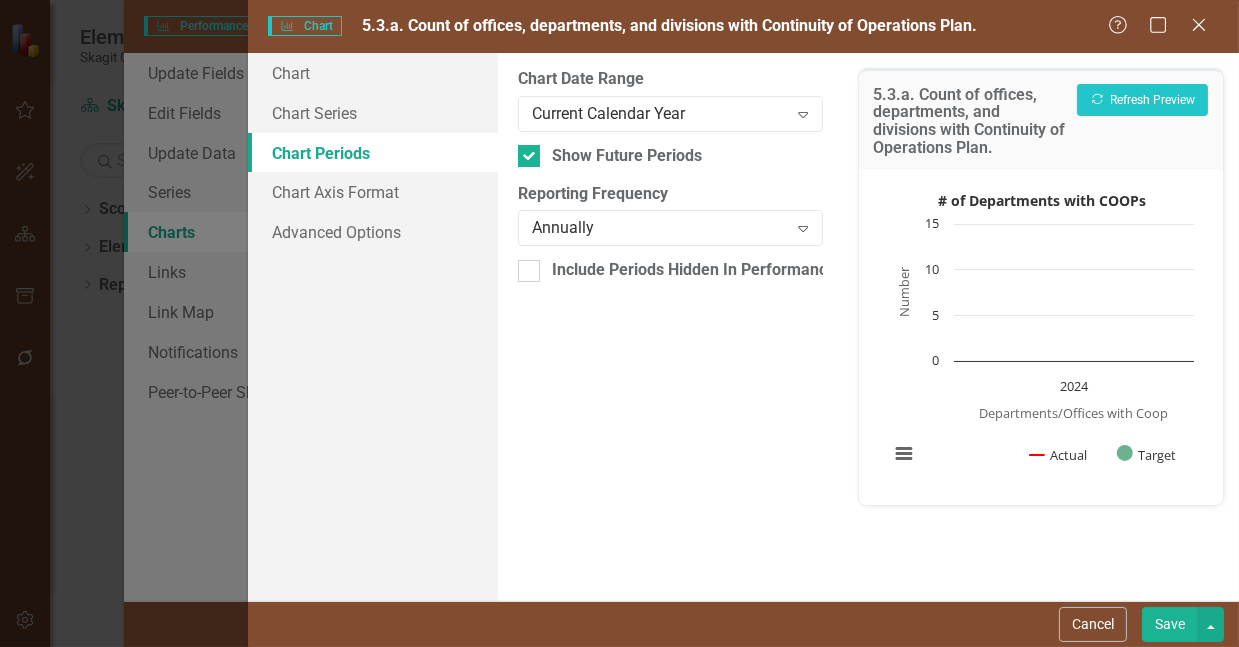 click on "Save" at bounding box center (1170, 624) 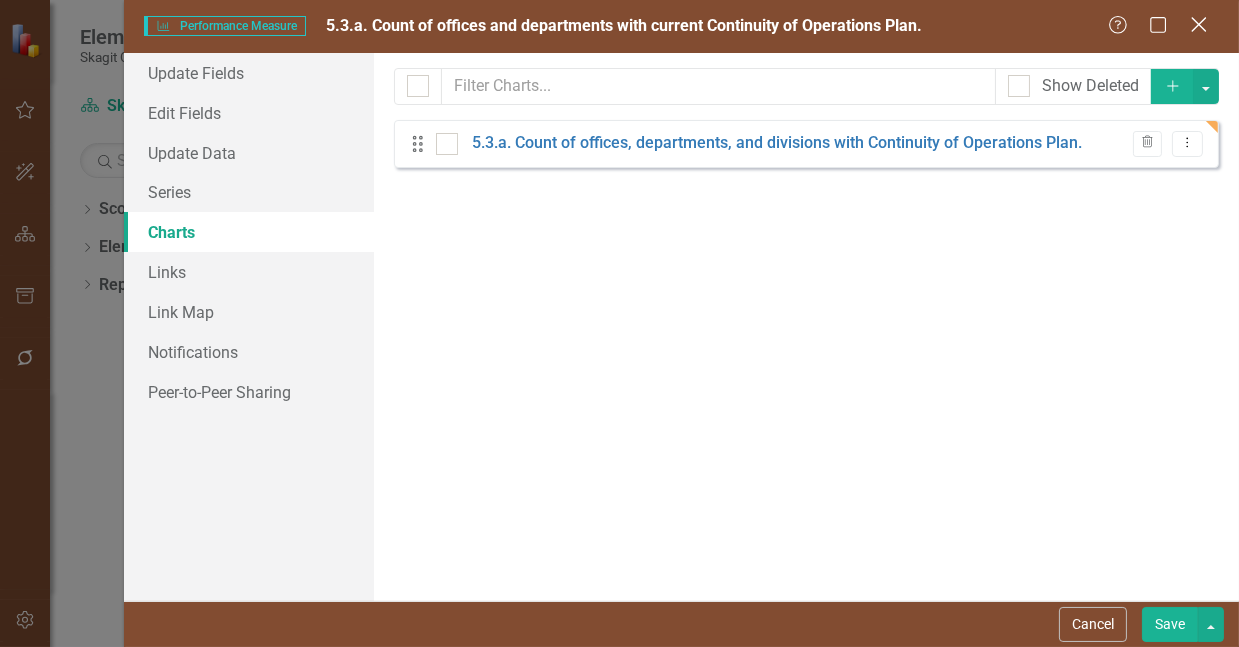 click 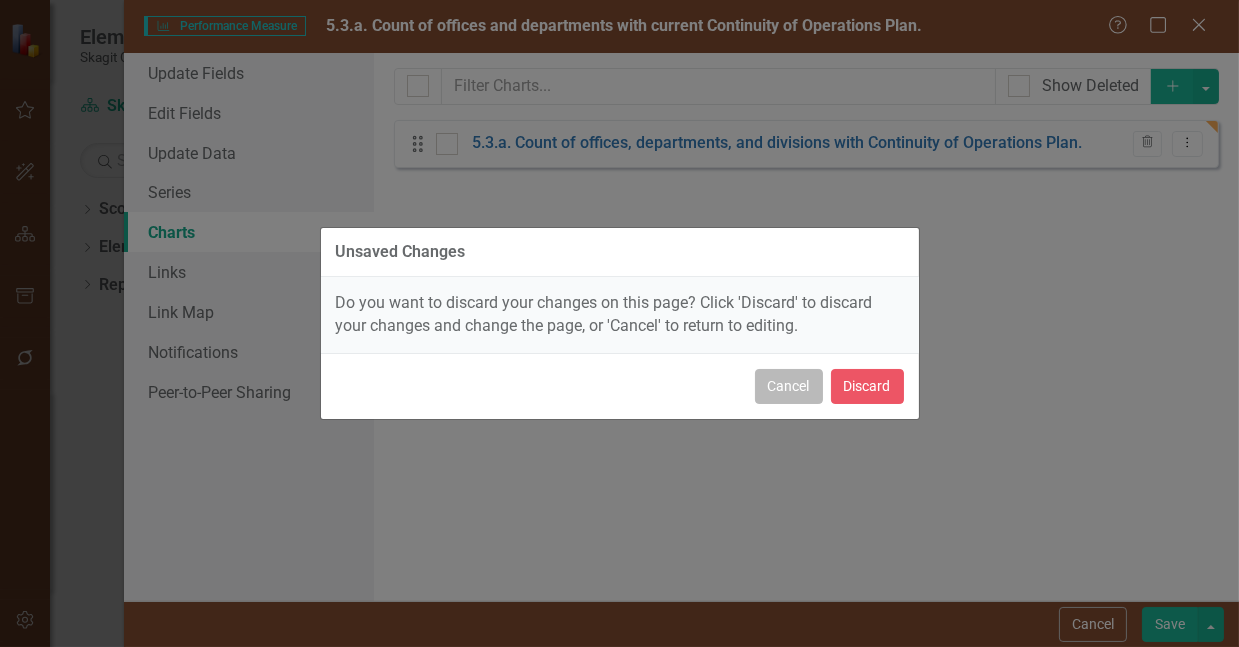 click on "Cancel" at bounding box center [789, 386] 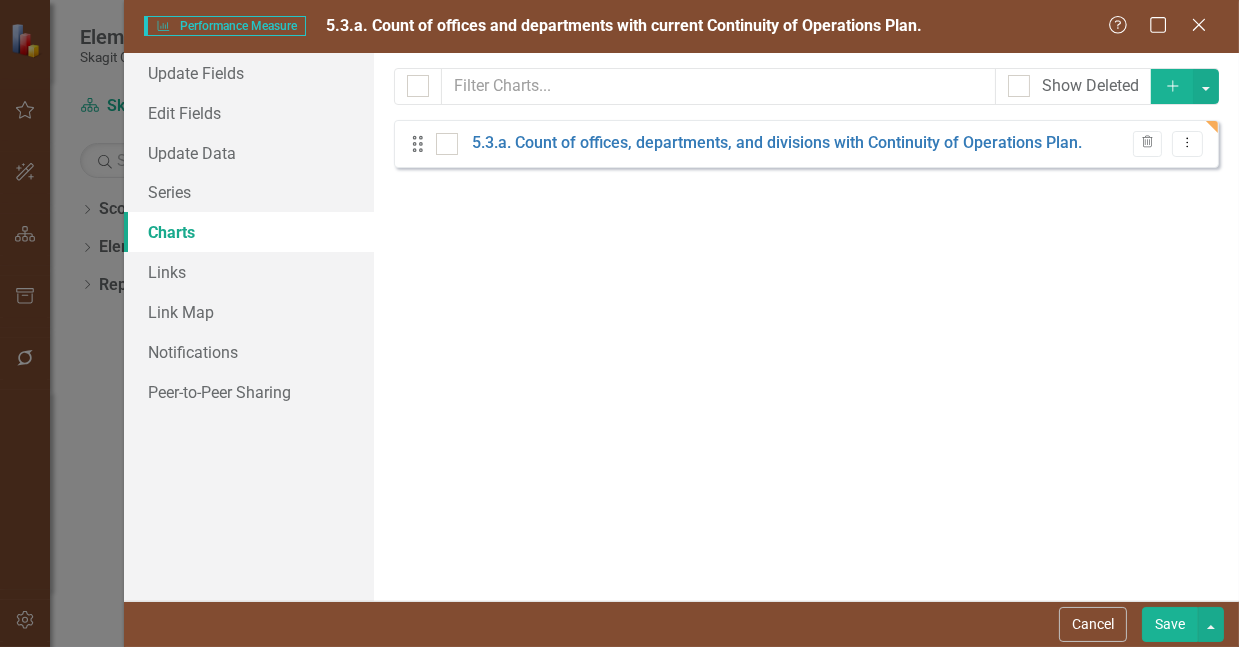 click on "Save" at bounding box center (1170, 624) 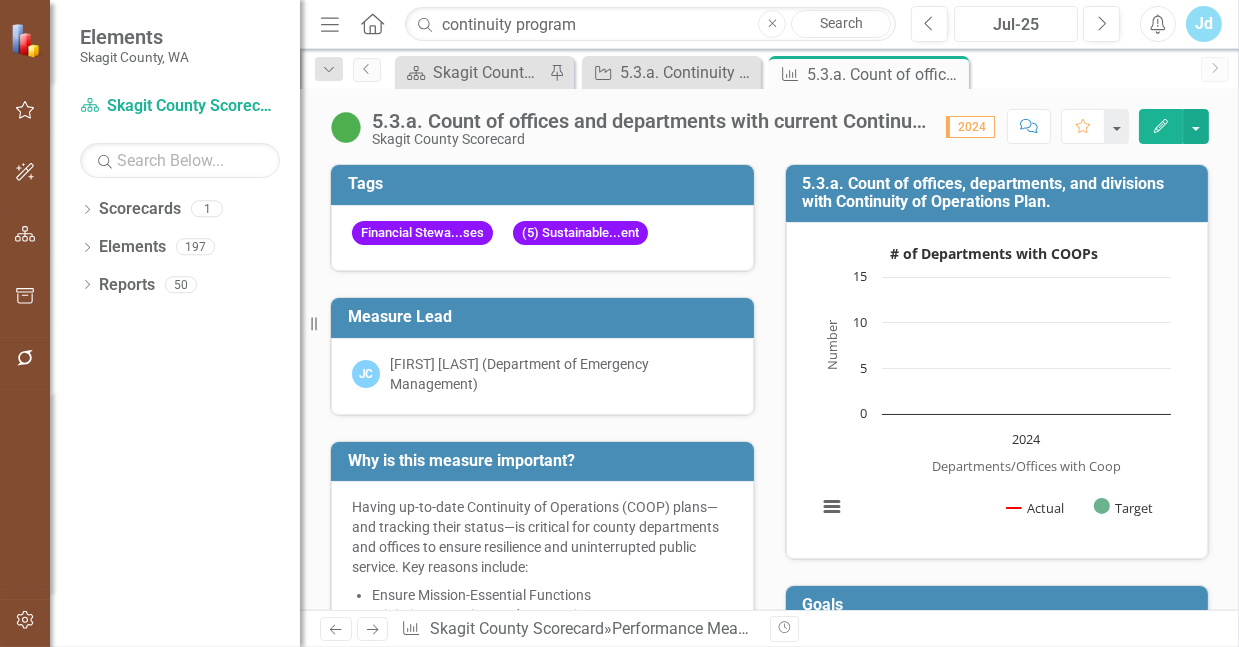 click on "Jul-25" at bounding box center (1016, 25) 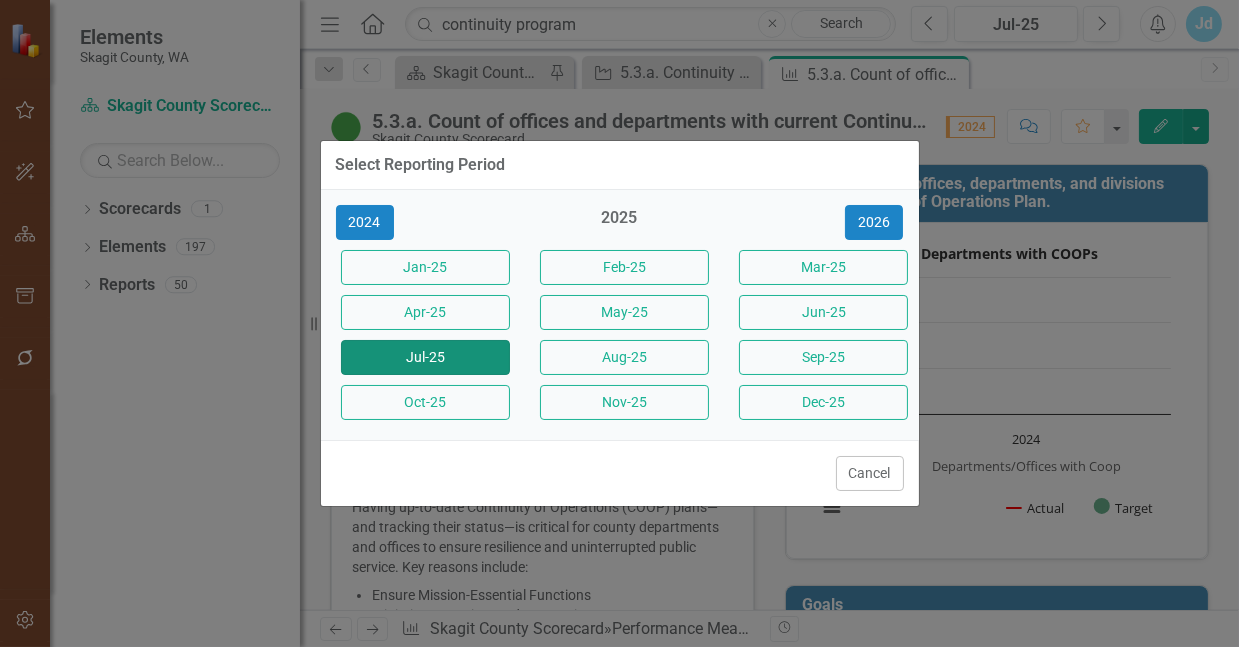 click on "Jul-25" at bounding box center (425, 357) 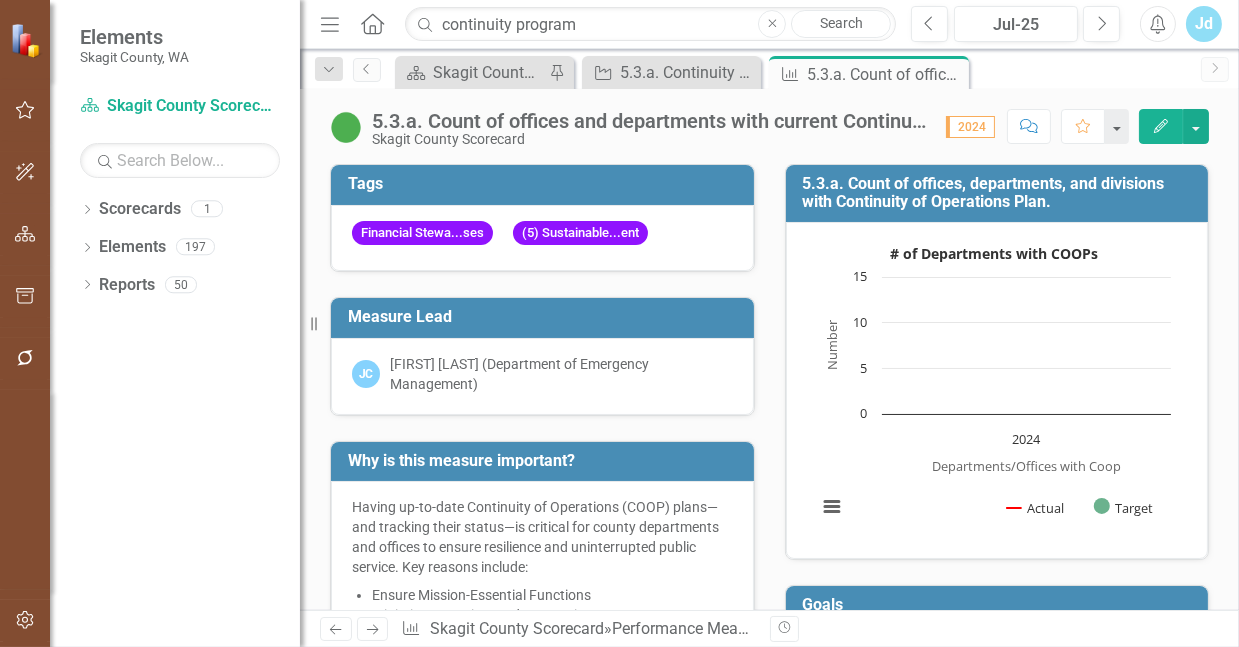 click on "2024" at bounding box center [970, 127] 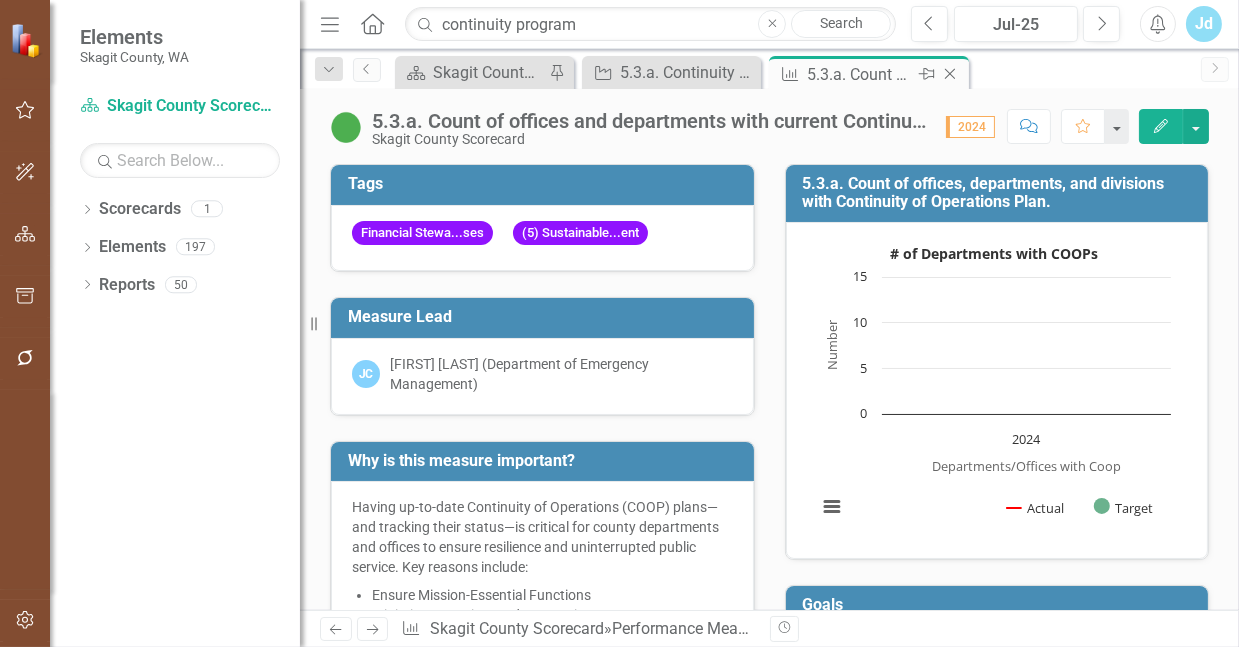 click on "Close" 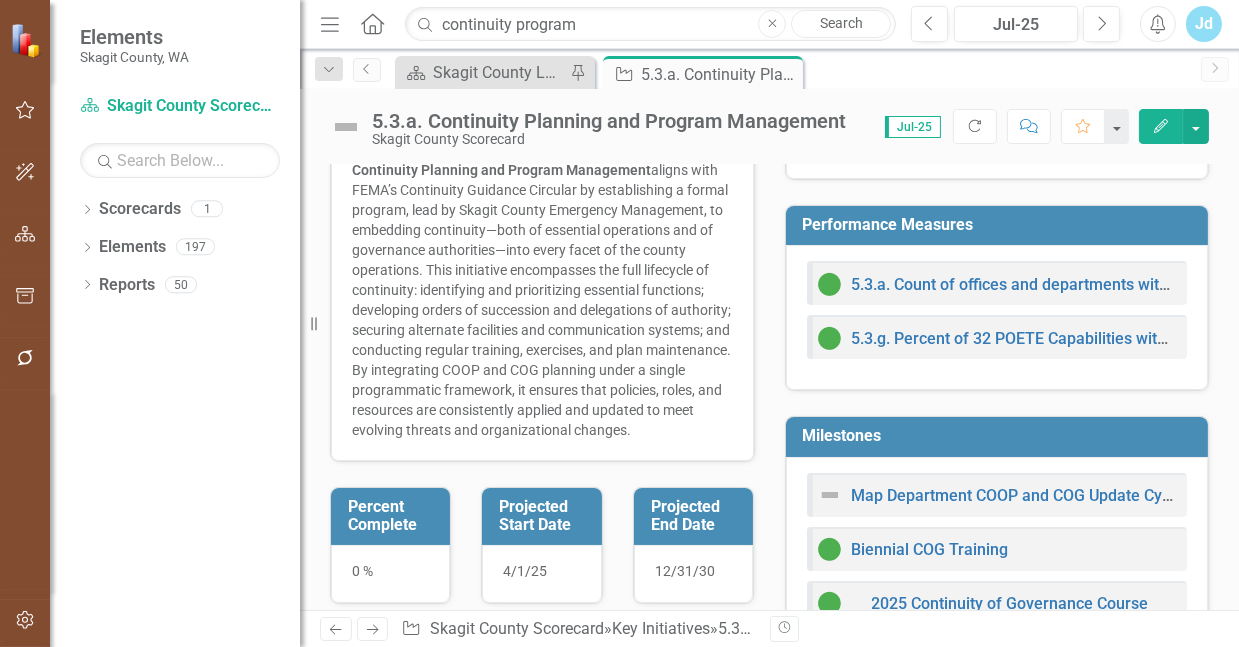 scroll, scrollTop: 539, scrollLeft: 0, axis: vertical 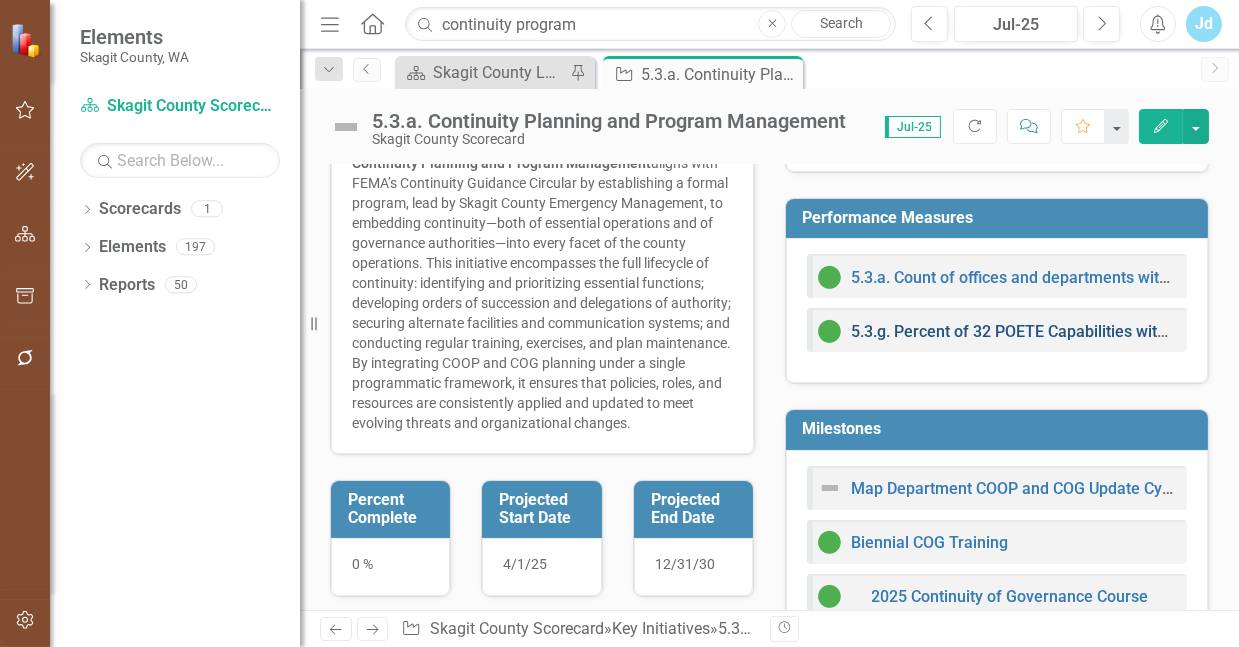 click on "5.3.g.  Percent of 32 POETE Capabilities with a score of 3 or higher" at bounding box center (1088, 331) 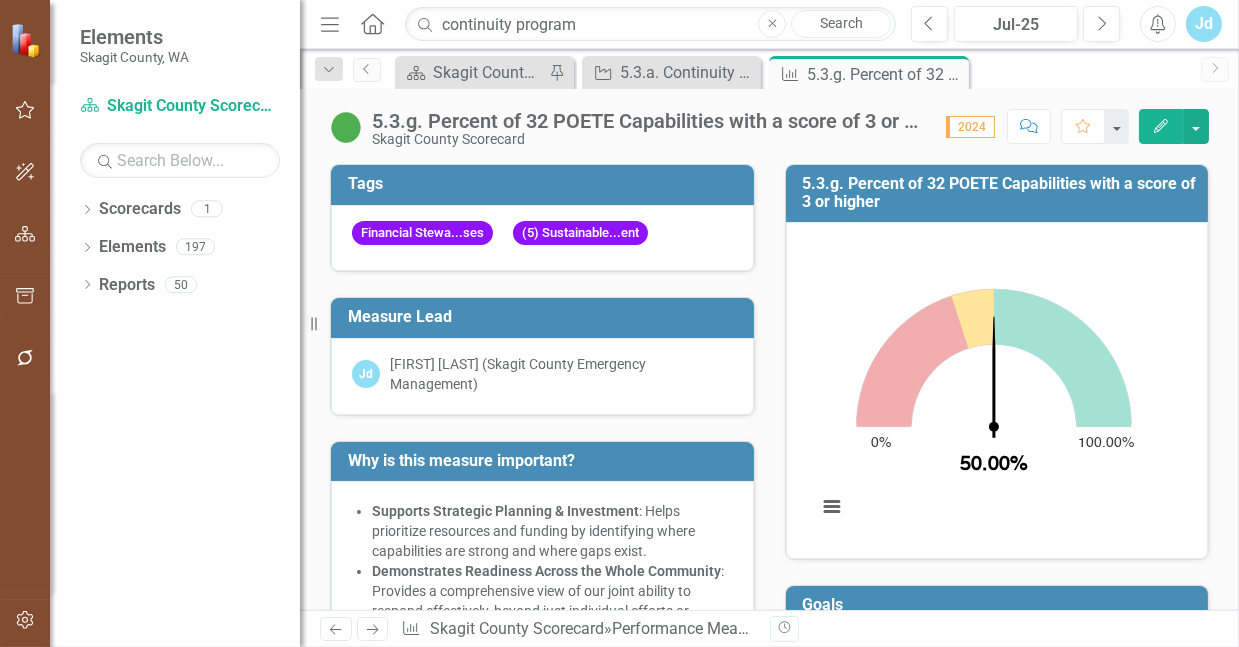 click on "5.3.g.  Percent of 32 POETE Capabilities with a score of 3 or higher" at bounding box center (1001, 192) 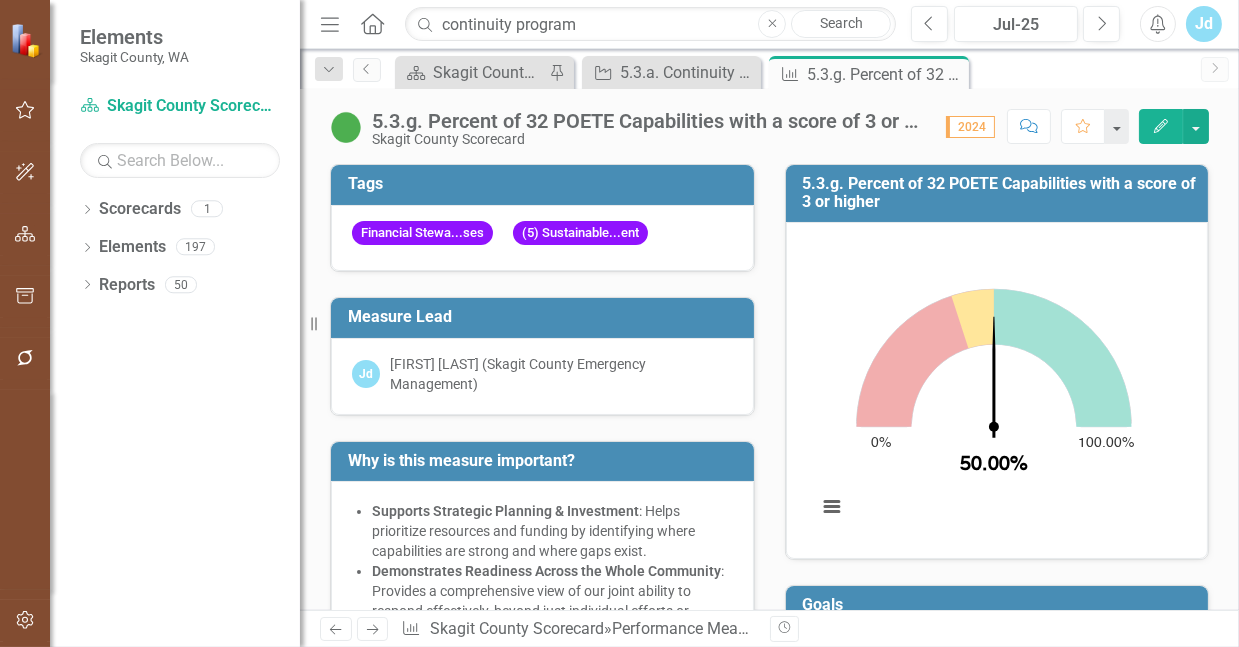 drag, startPoint x: 1141, startPoint y: 190, endPoint x: 1167, endPoint y: 199, distance: 27.513634 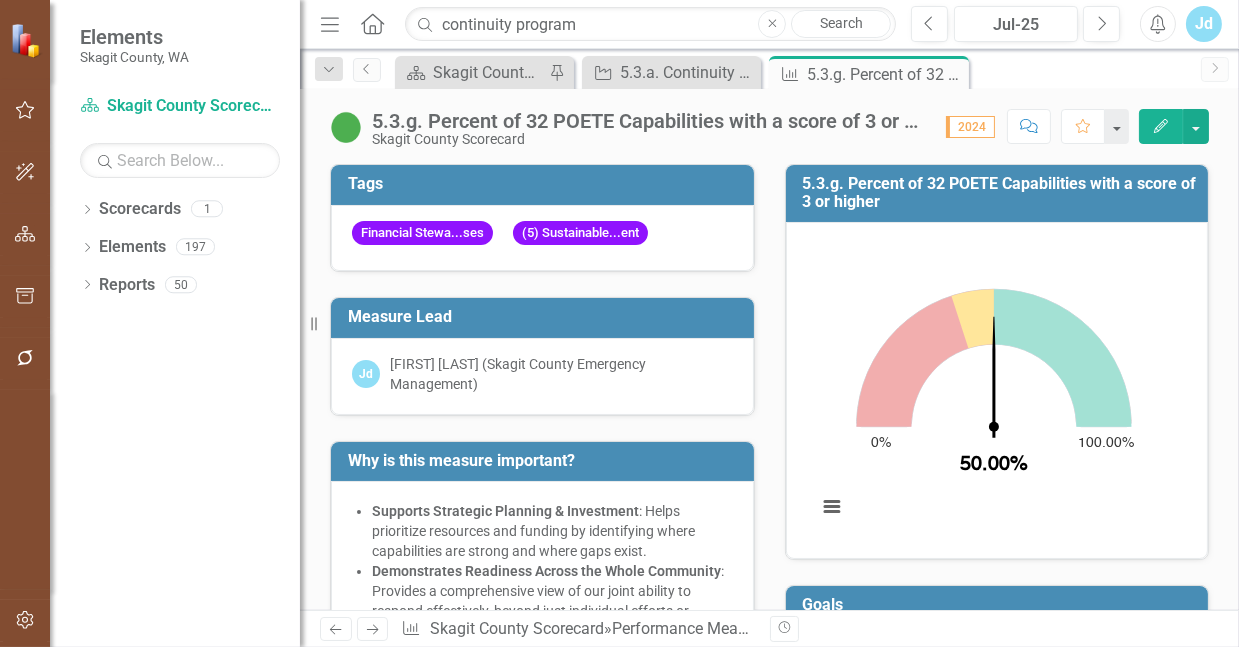 click on "5.3.g.  Percent of 32 POETE Capabilities with a score of 3 or higher" at bounding box center [1001, 192] 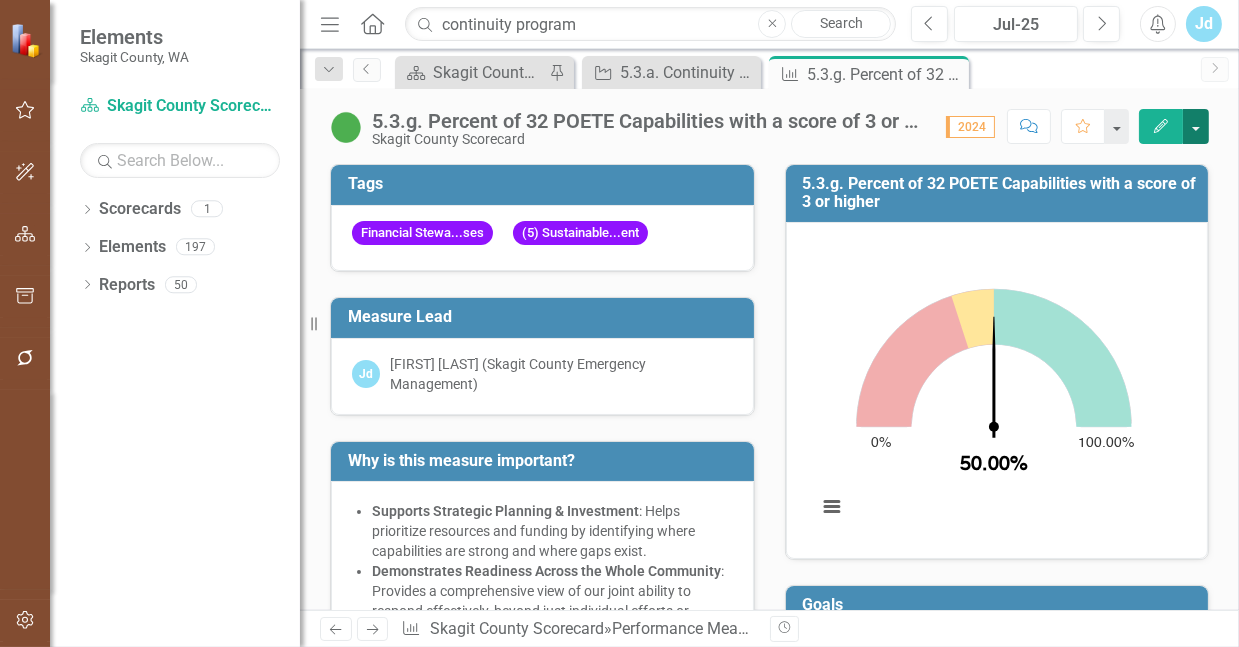 click at bounding box center (1196, 126) 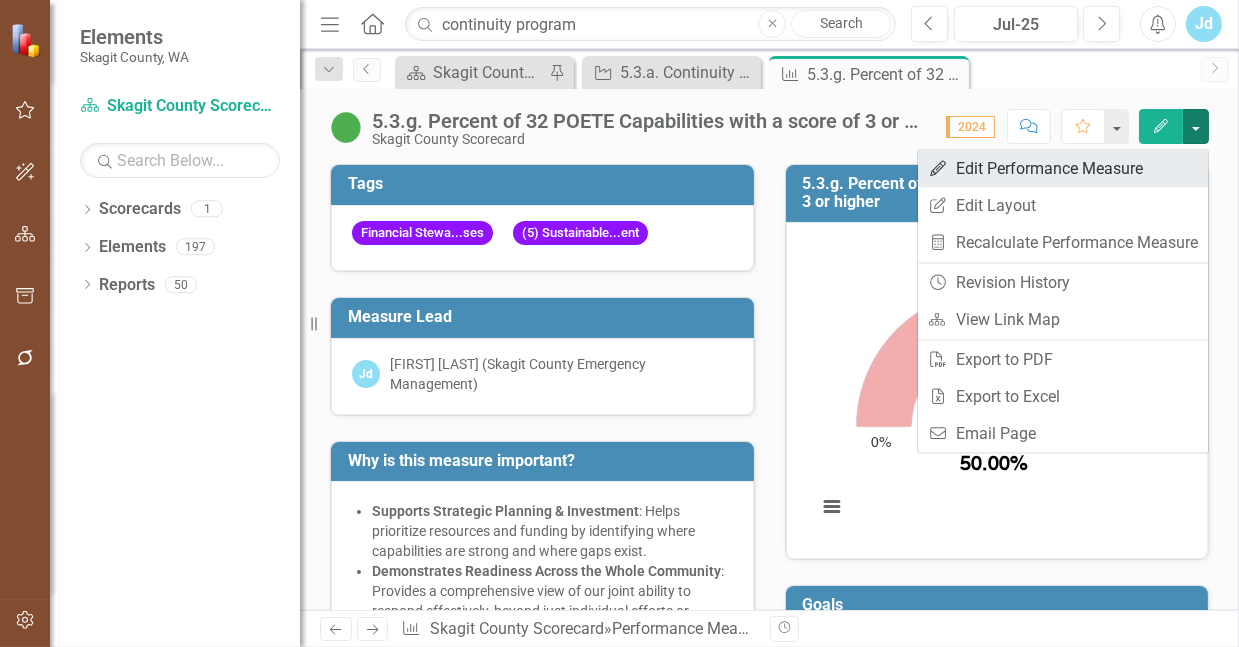 click on "Edit Edit Performance Measure" at bounding box center (1063, 168) 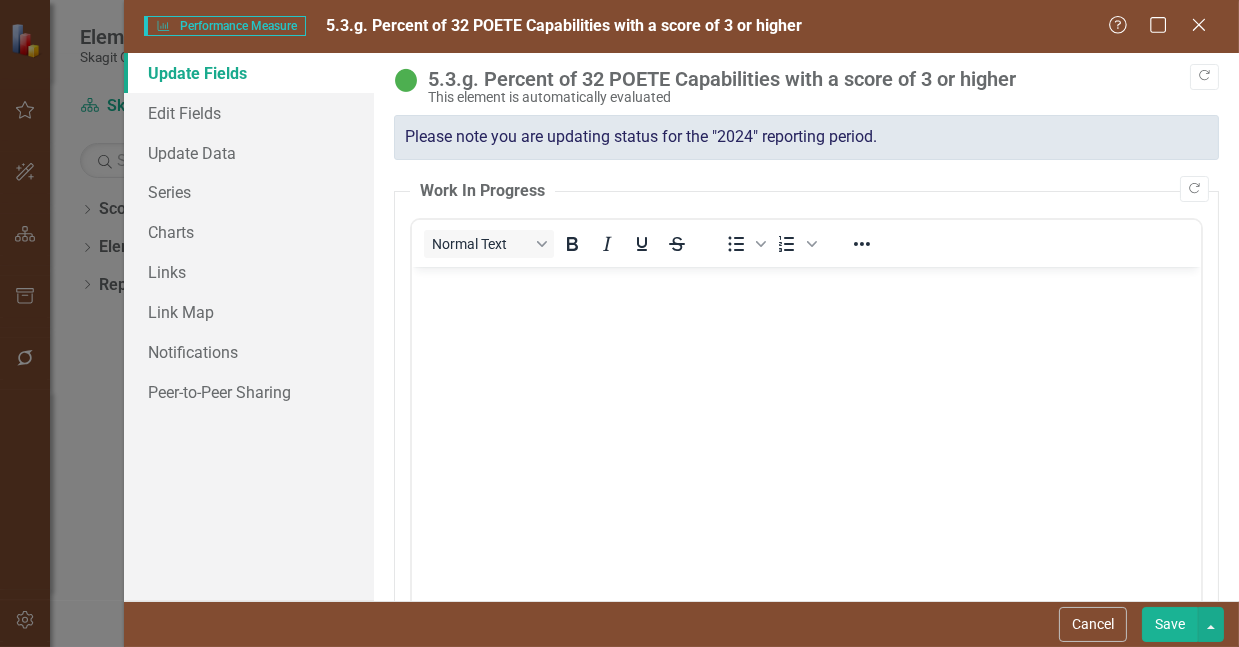 scroll, scrollTop: 0, scrollLeft: 0, axis: both 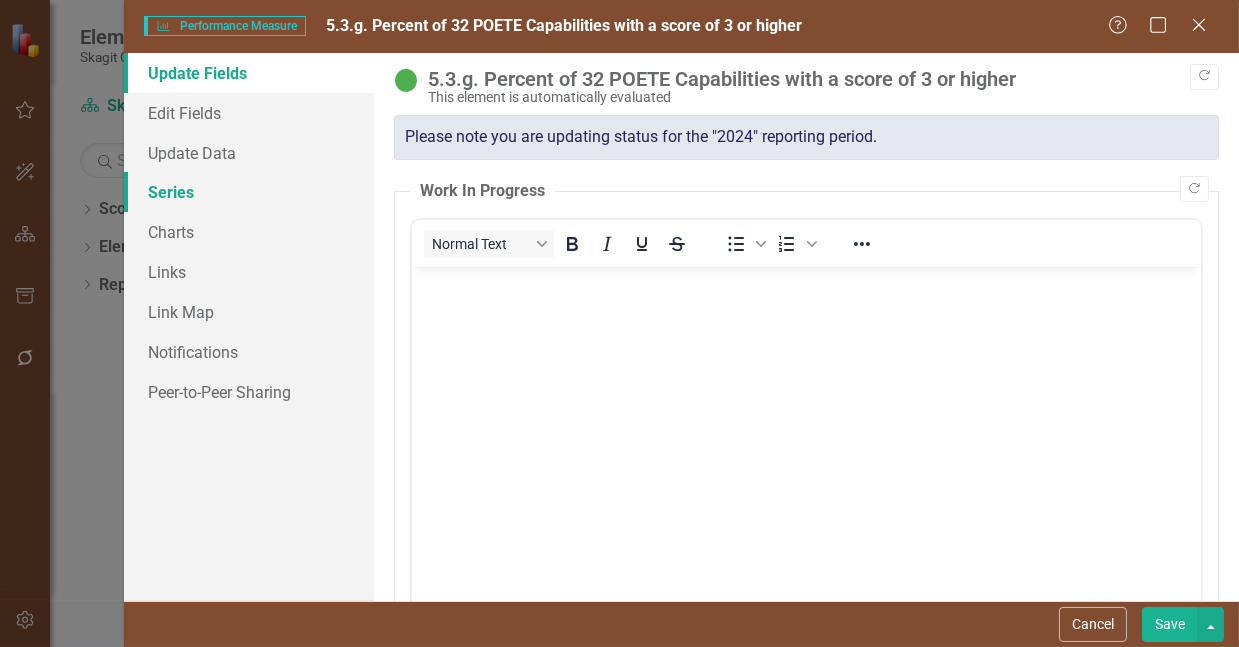 click on "Series" at bounding box center (249, 192) 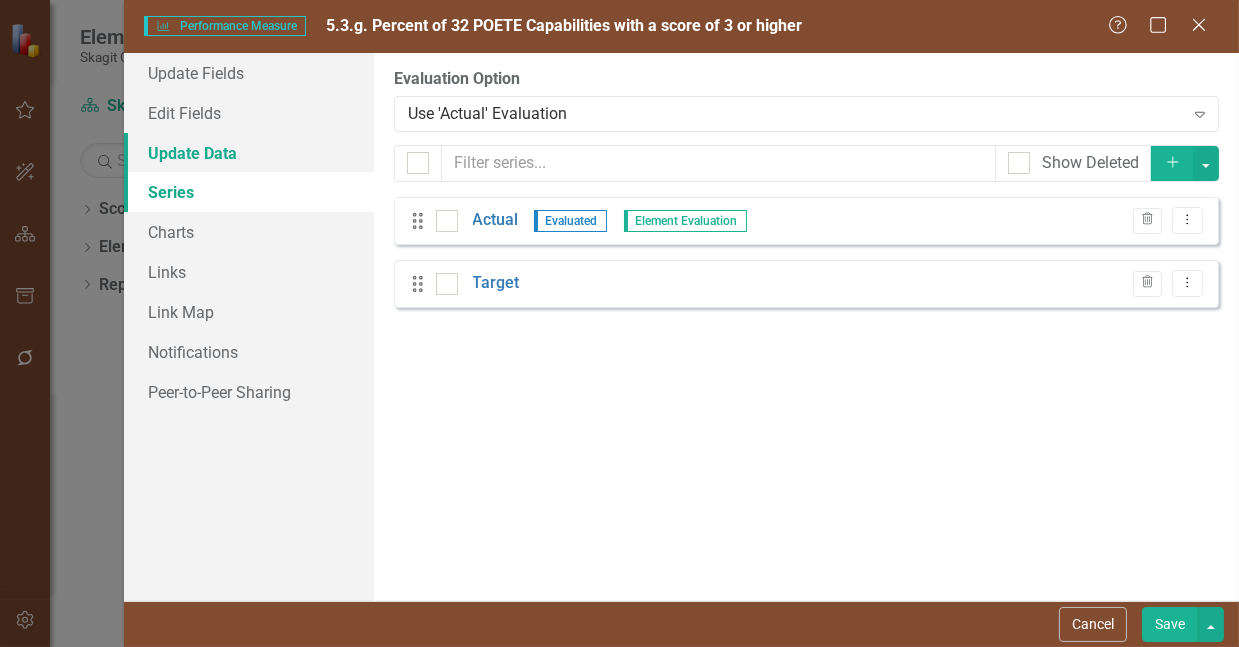 click on "Update  Data" at bounding box center (249, 153) 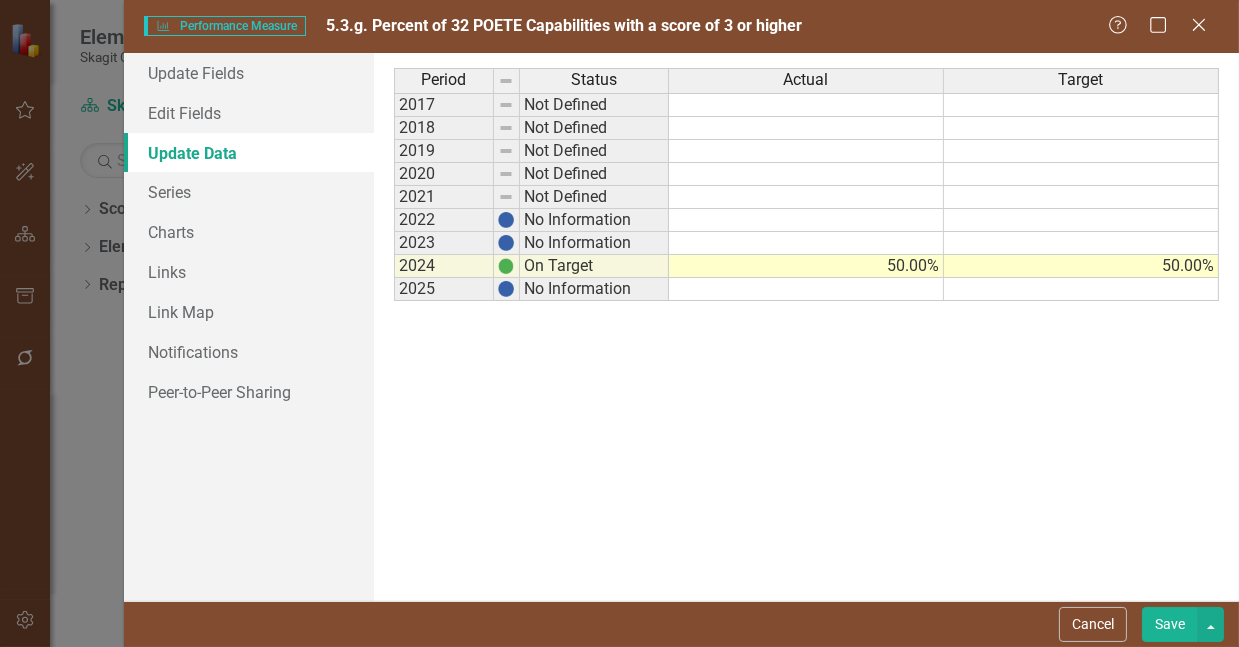 click on "50.00%" at bounding box center (1081, 266) 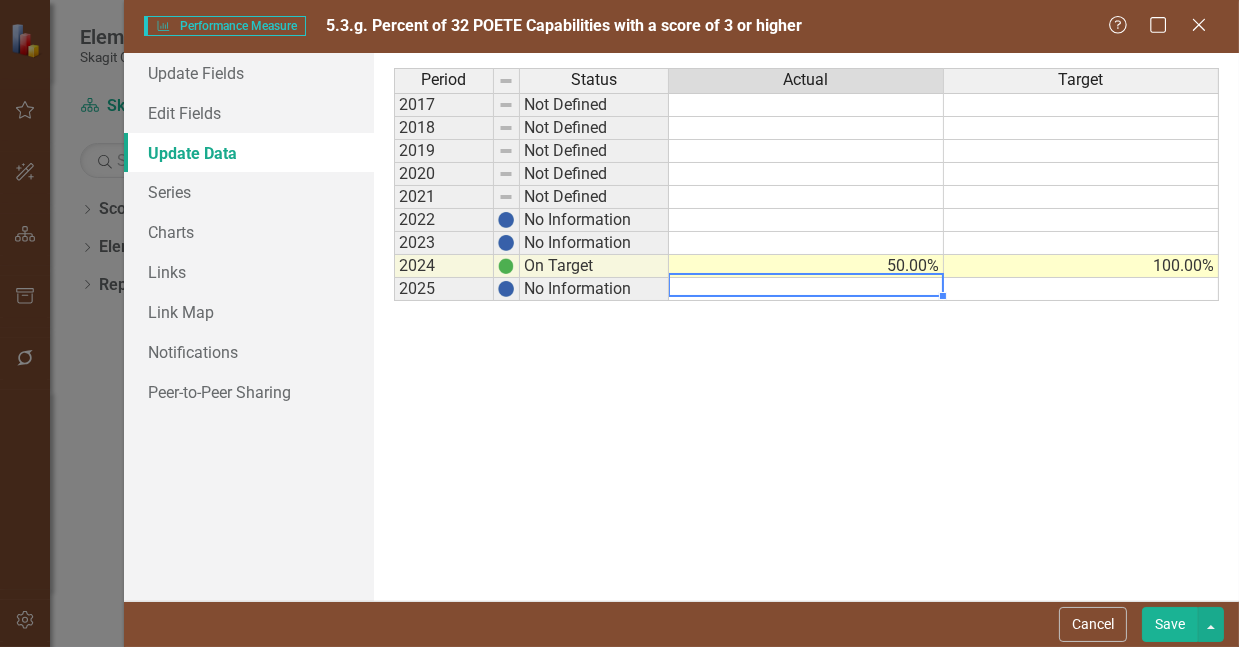 click at bounding box center [806, 289] 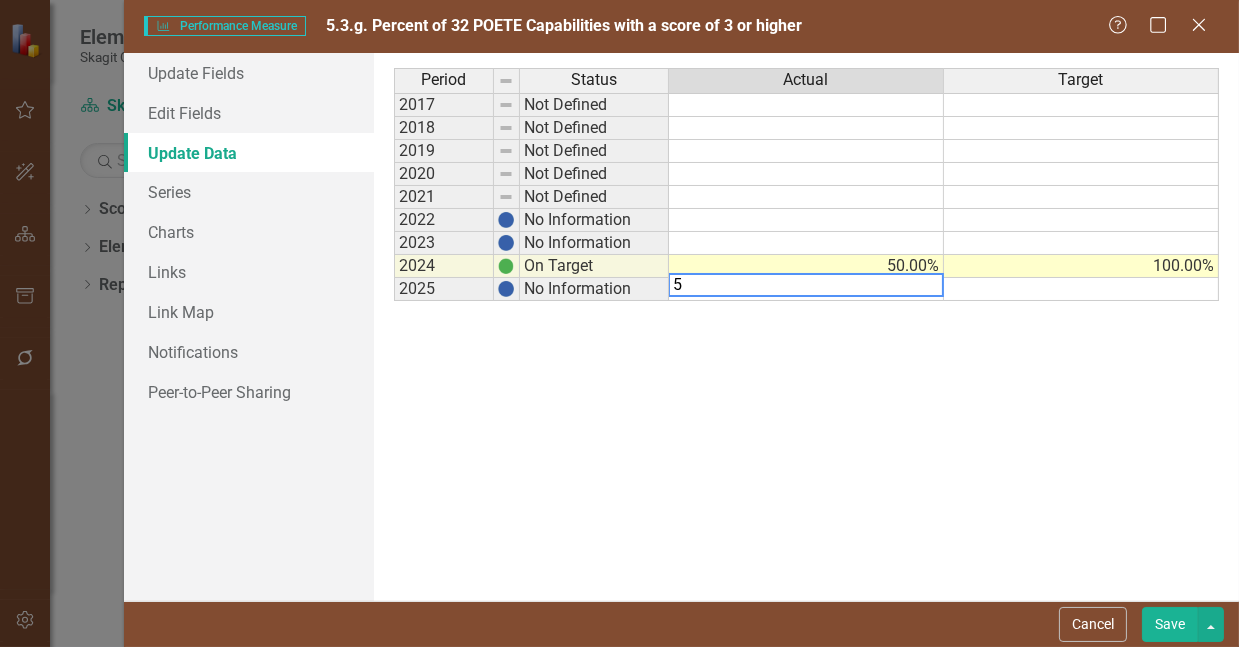 type on "50" 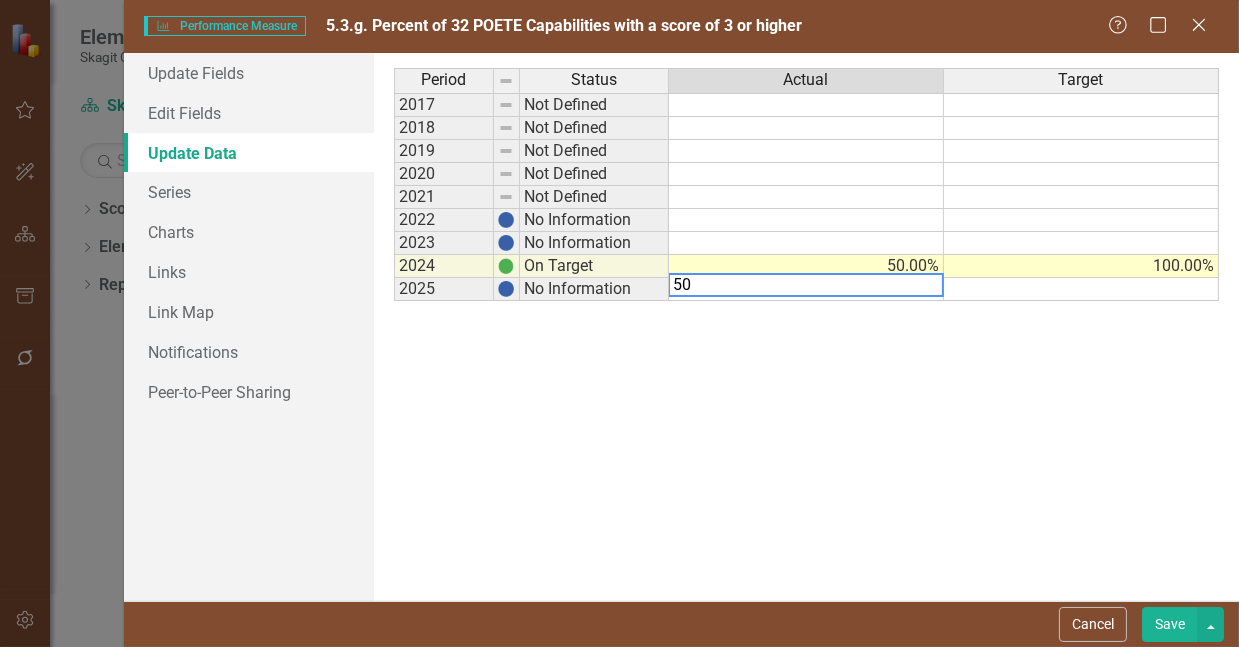 type 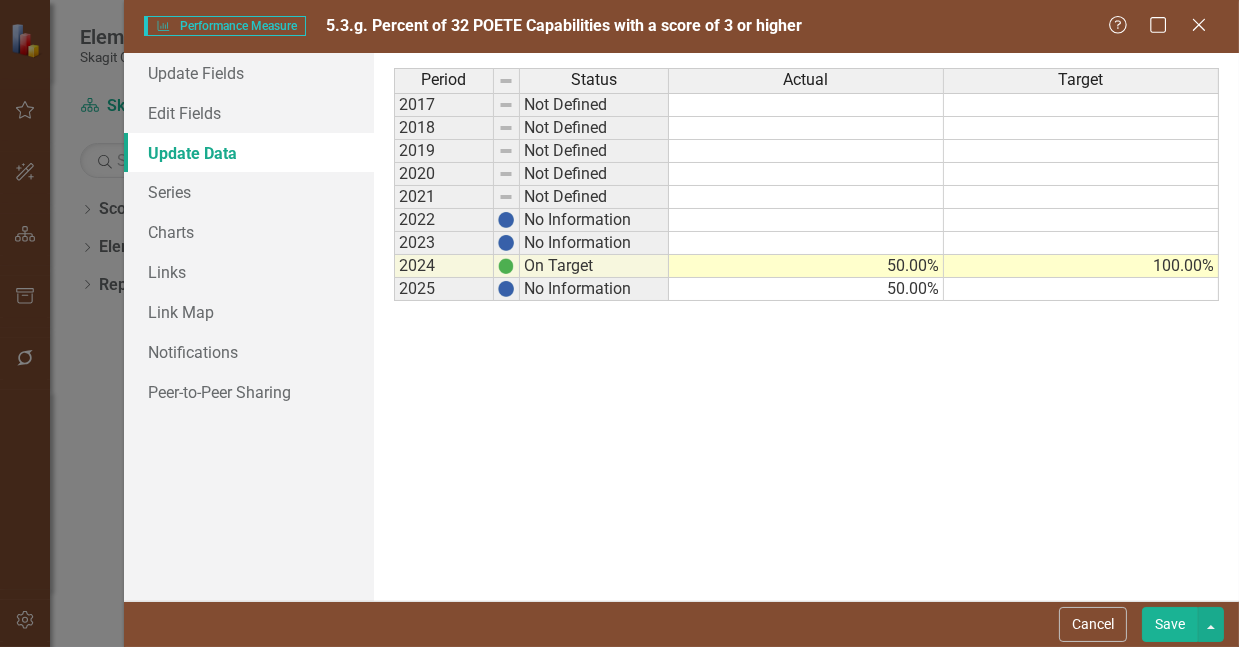 type 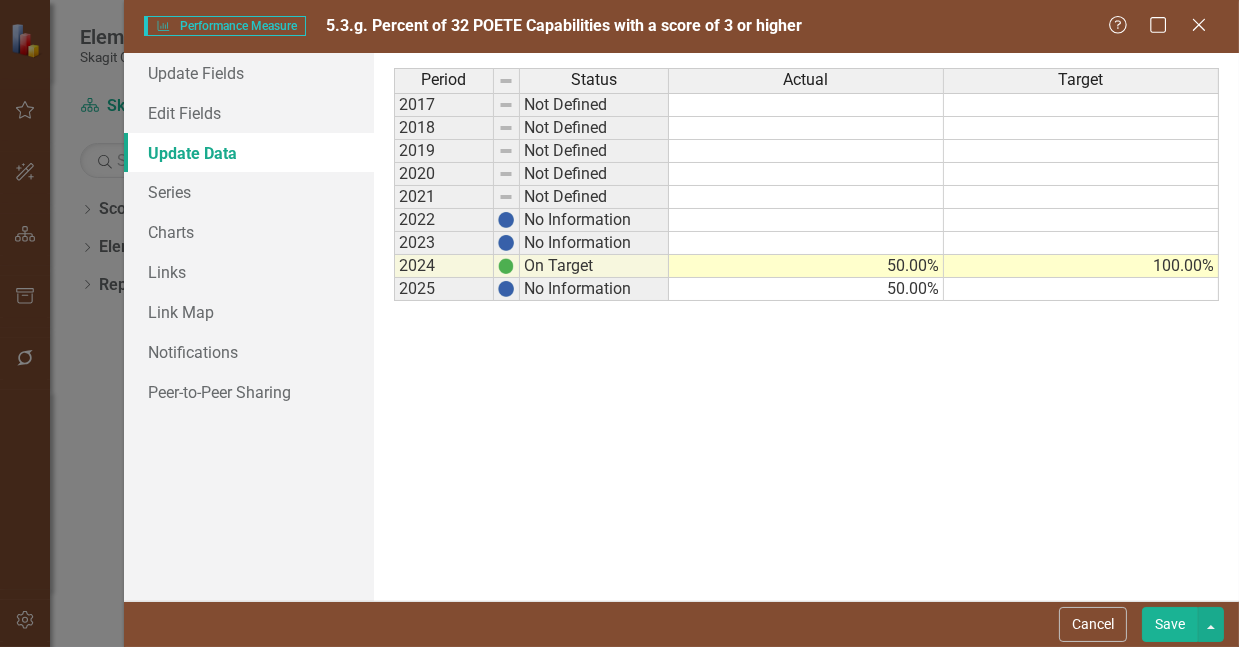 click at bounding box center (1081, 289) 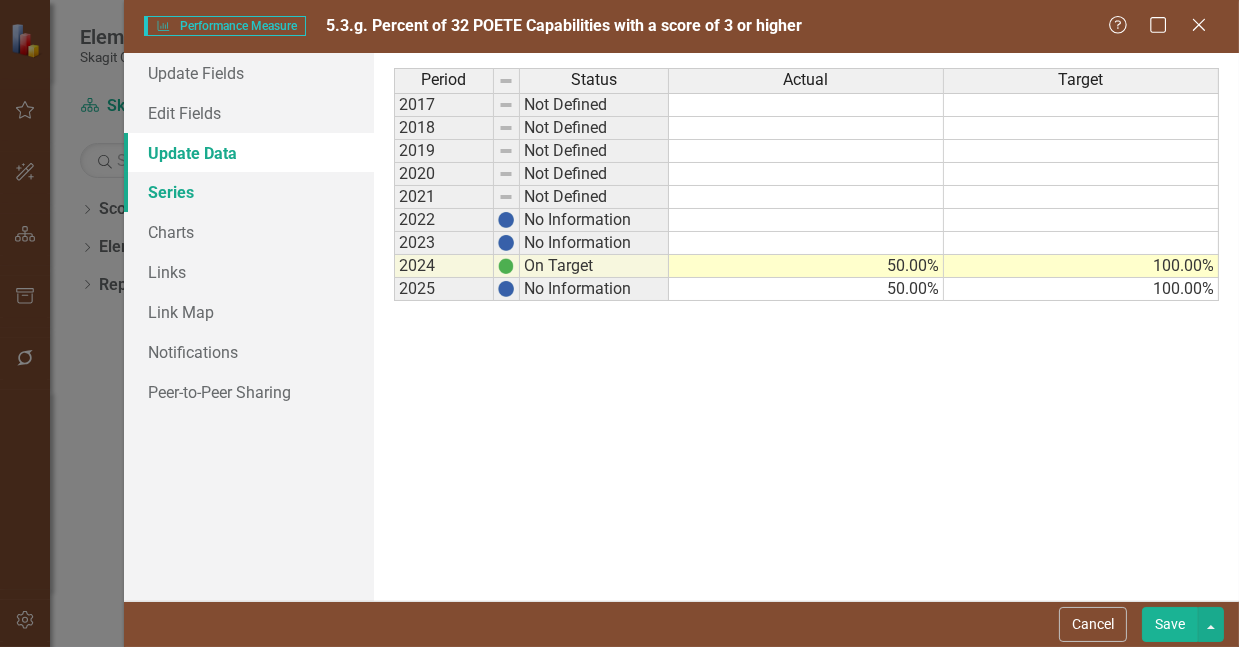 type on "100" 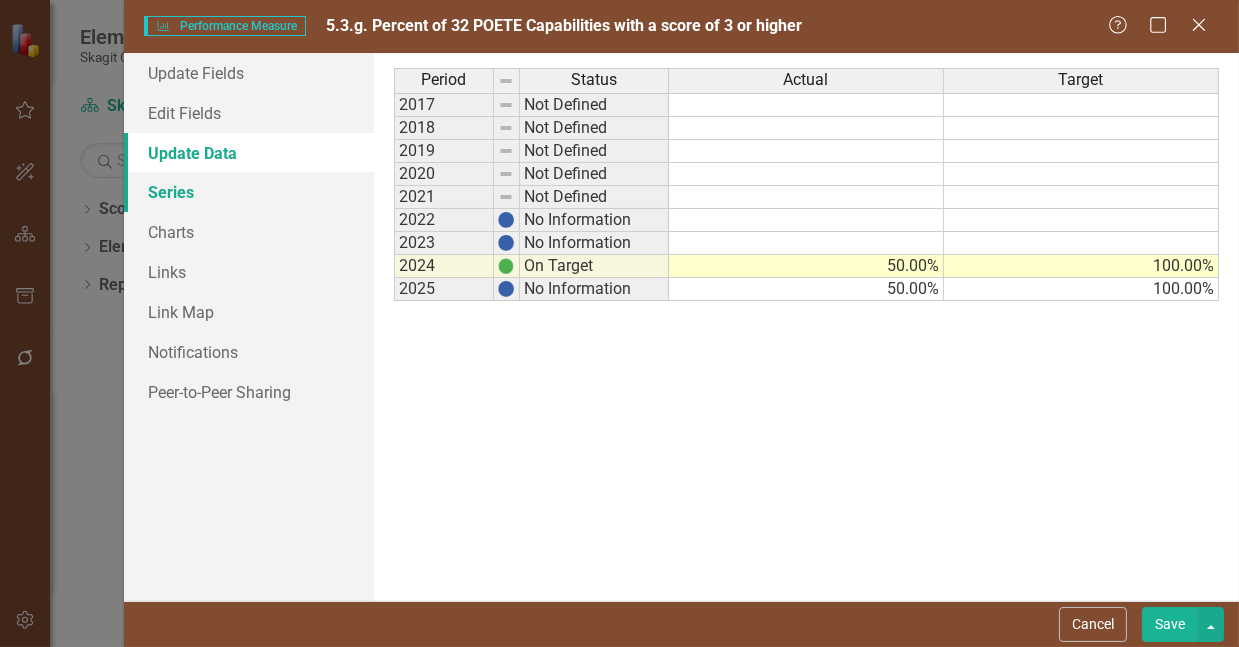 click on "Series" at bounding box center [249, 192] 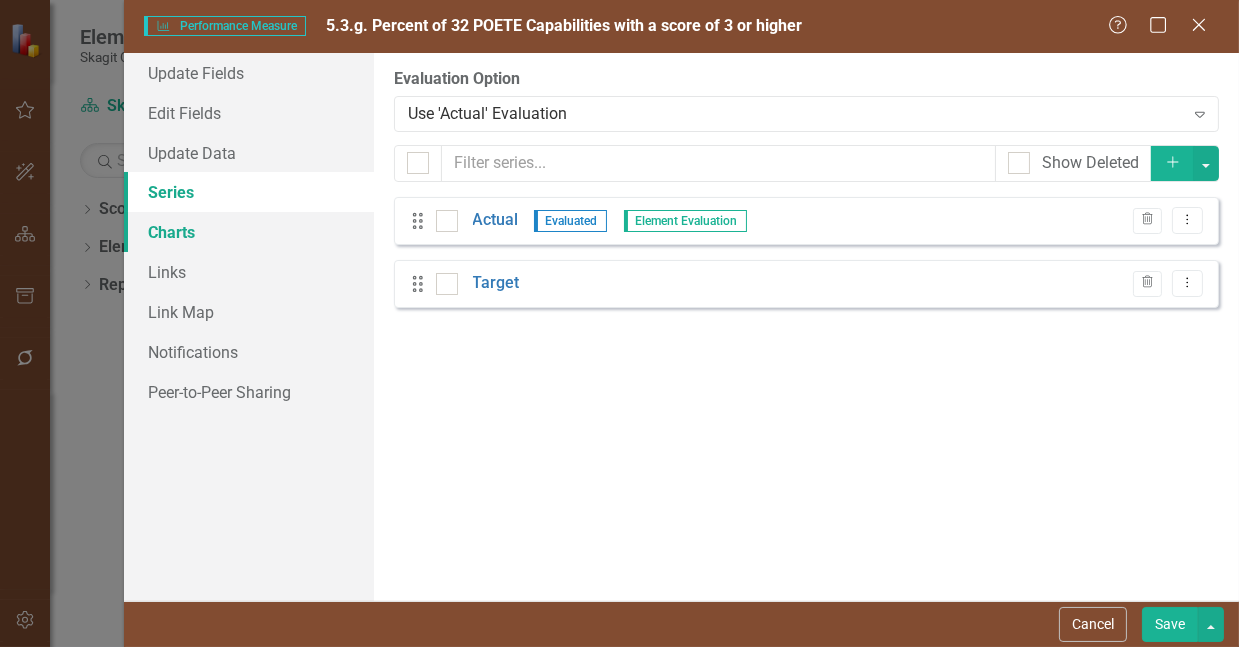 click on "Charts" at bounding box center [249, 232] 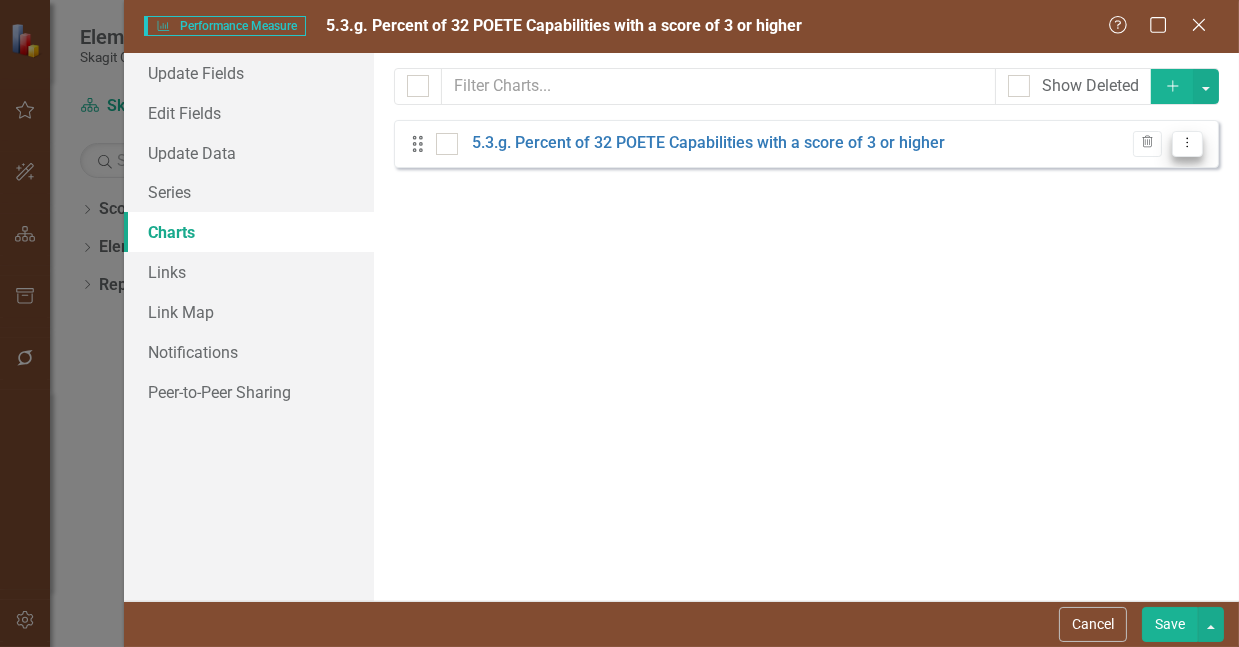 click on "Dropdown Menu" 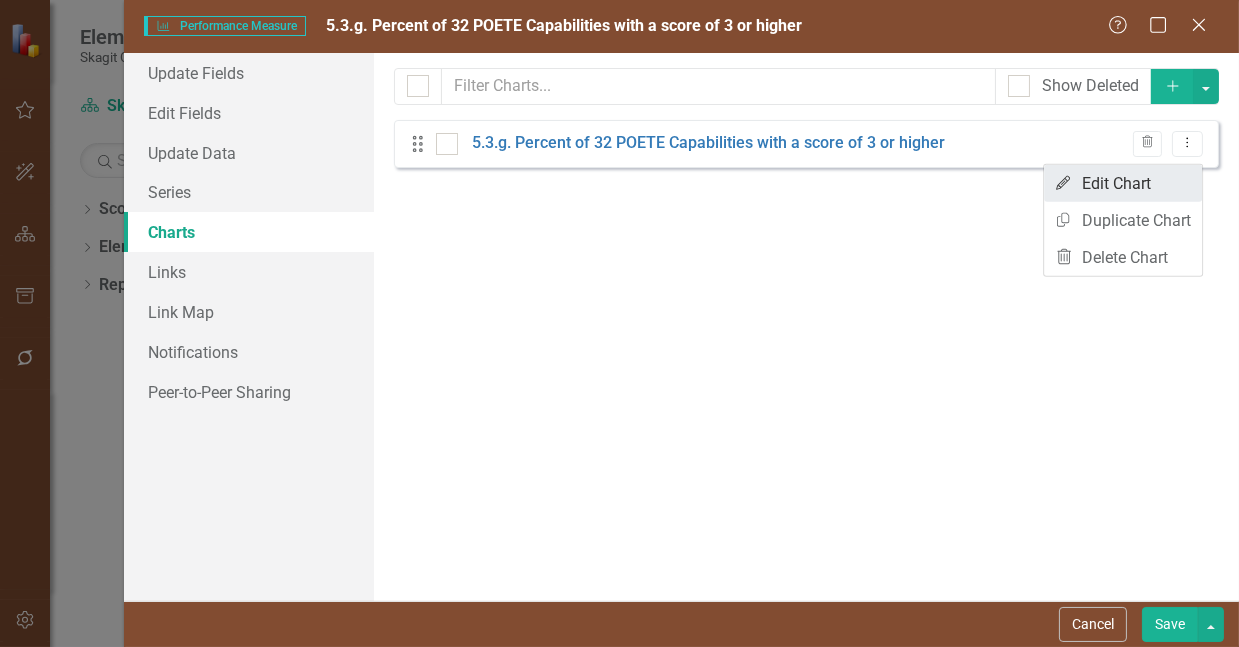 click on "Edit Edit Chart" at bounding box center (1123, 183) 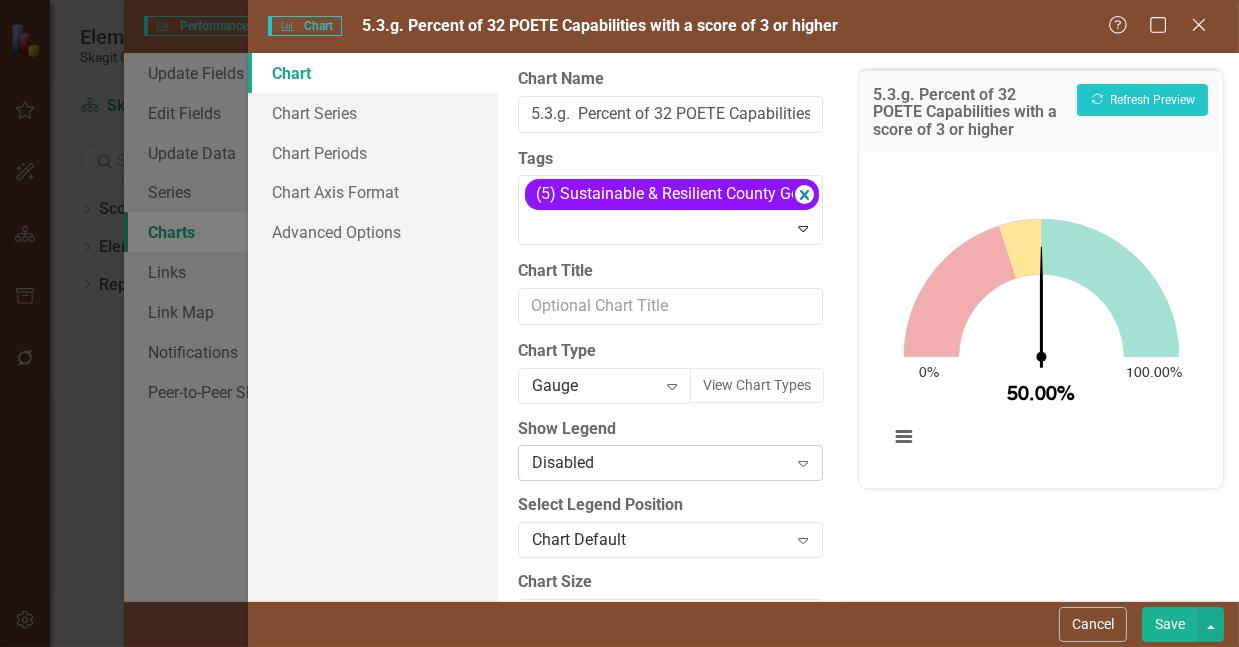 click on "Disabled" at bounding box center [659, 463] 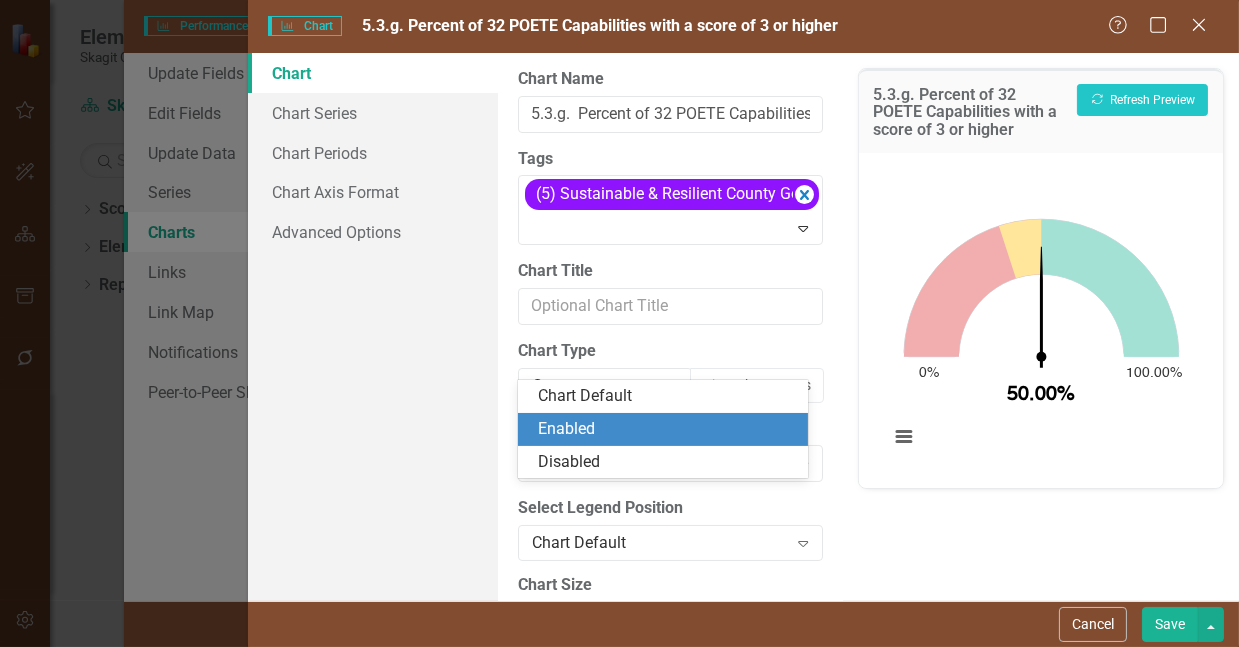 click on "Enabled" at bounding box center [667, 429] 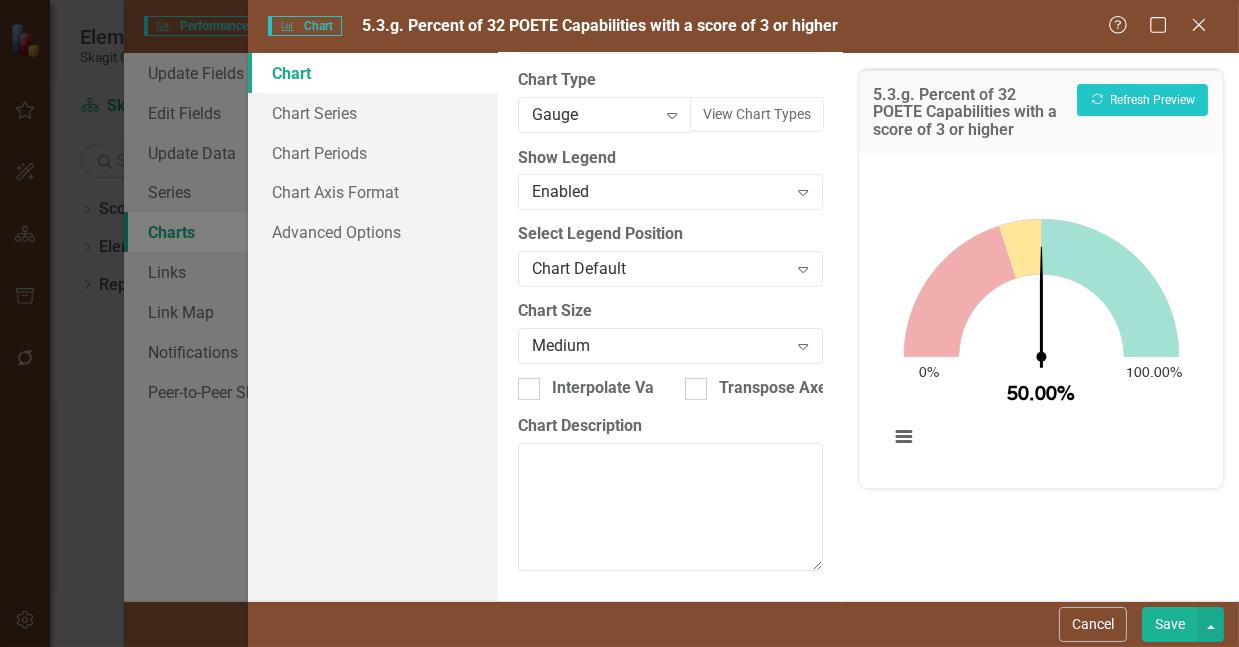 scroll, scrollTop: 292, scrollLeft: 0, axis: vertical 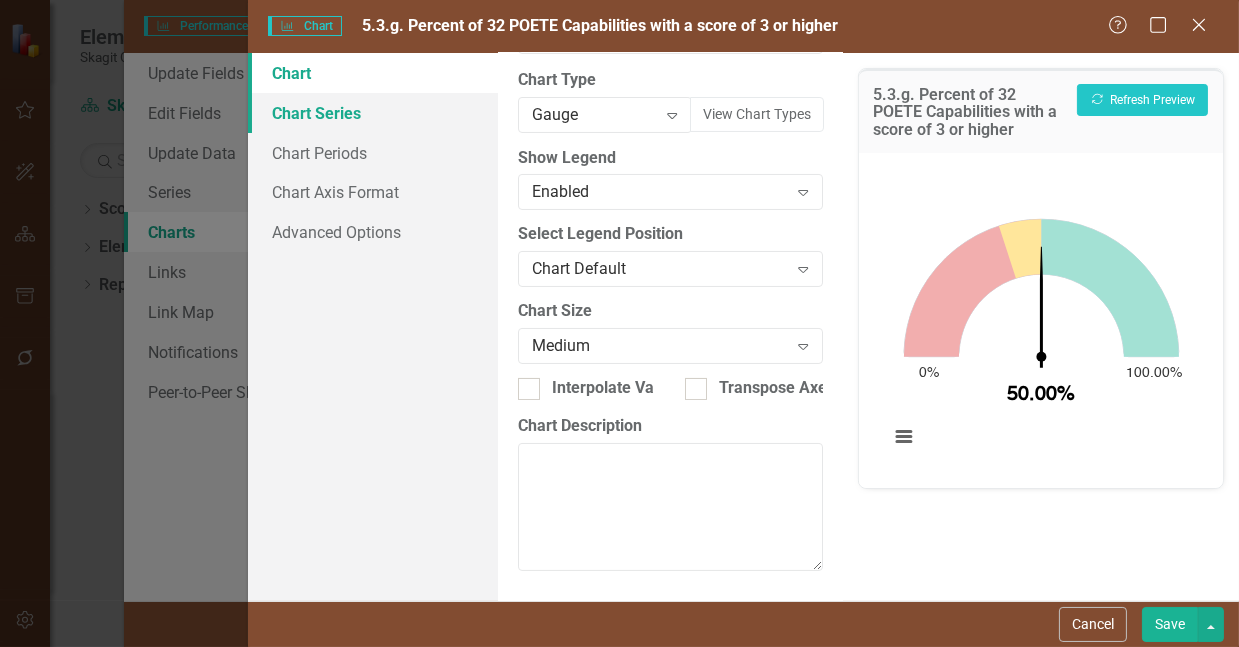click on "Chart Series" at bounding box center (373, 113) 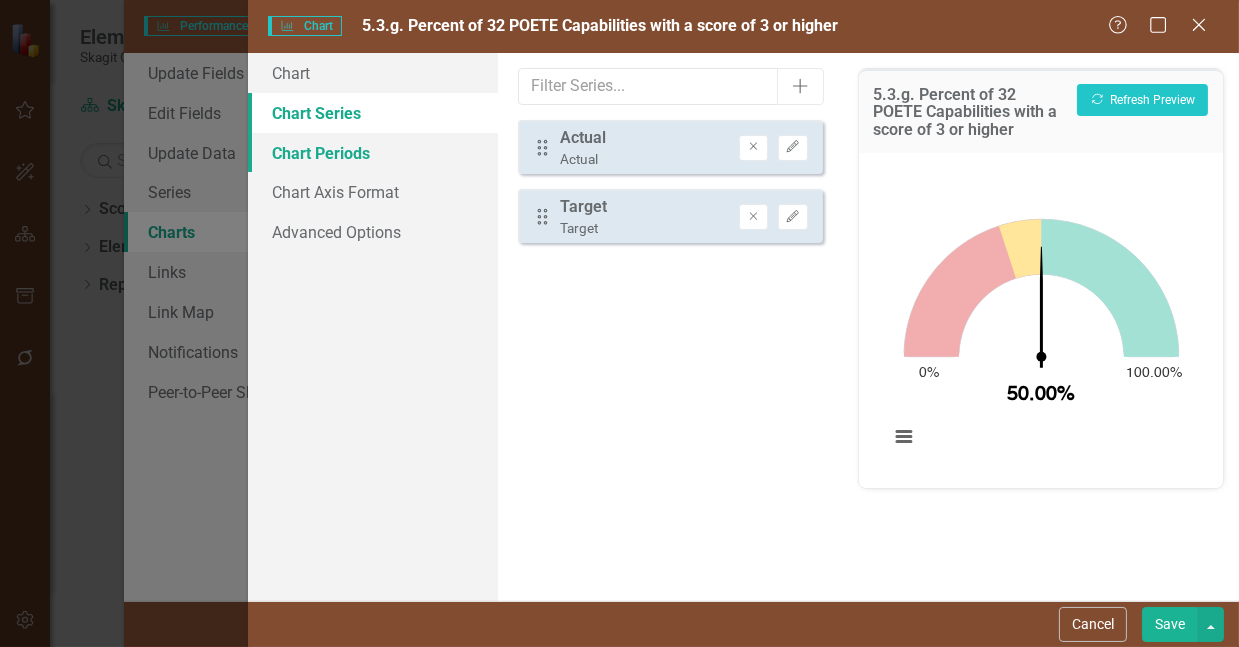 click on "Chart Periods" at bounding box center [373, 153] 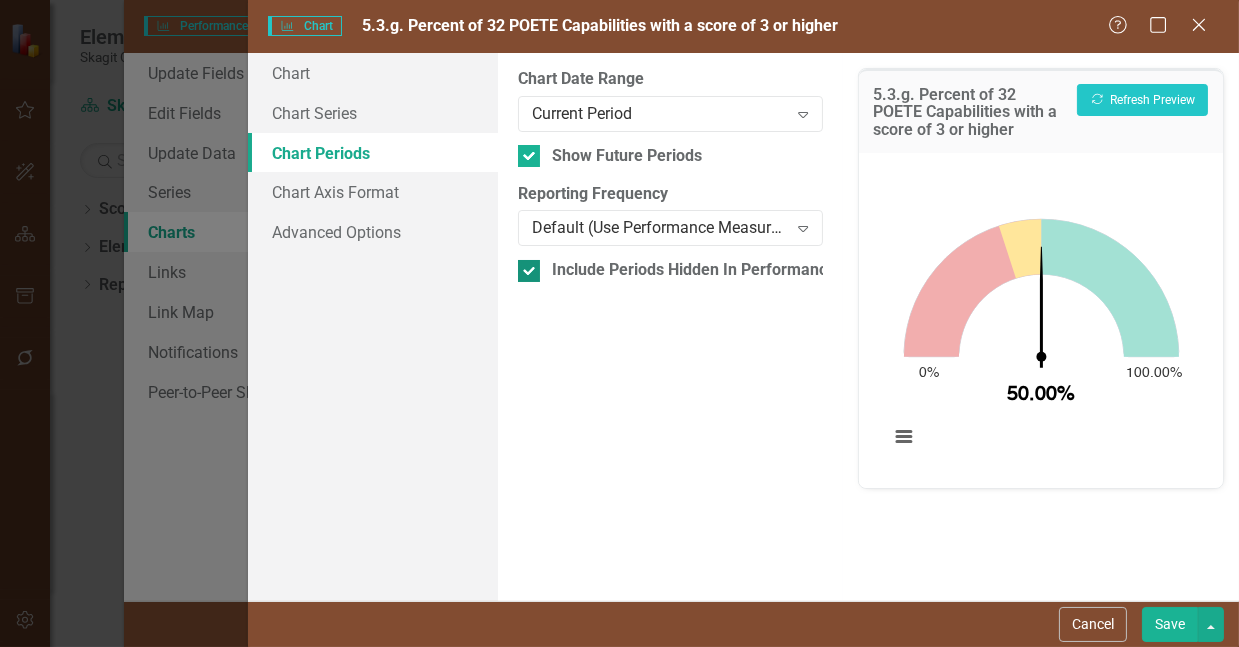 click at bounding box center [529, 271] 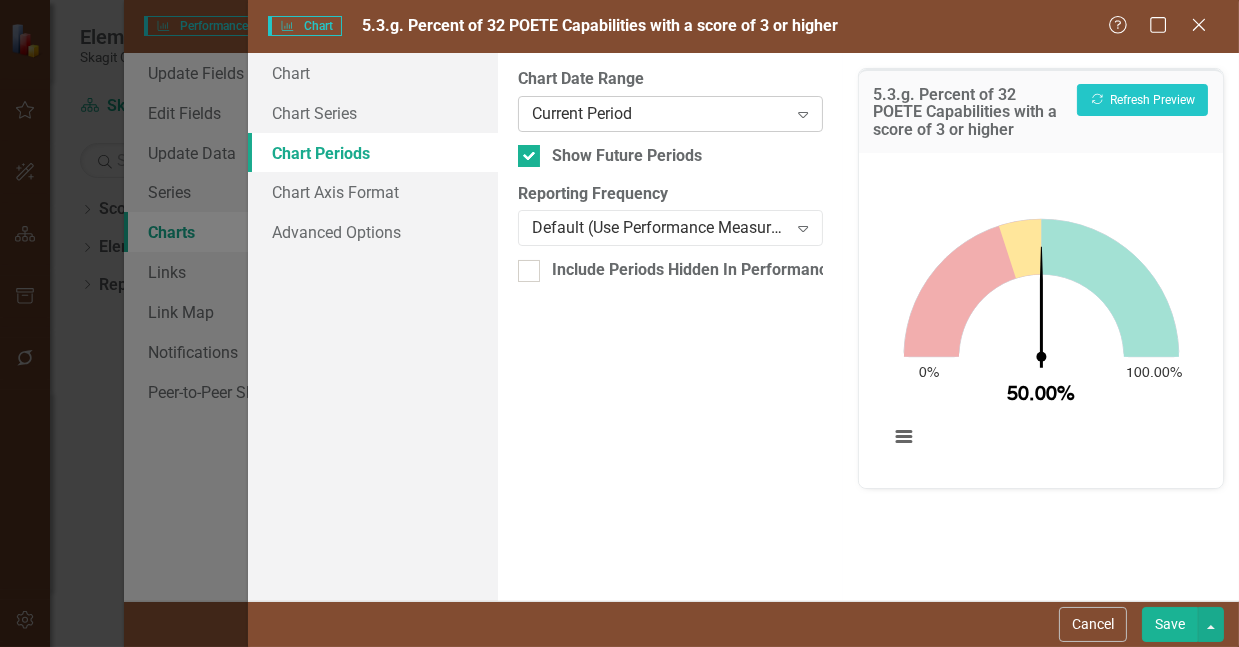 click on "Current Period" at bounding box center [659, 113] 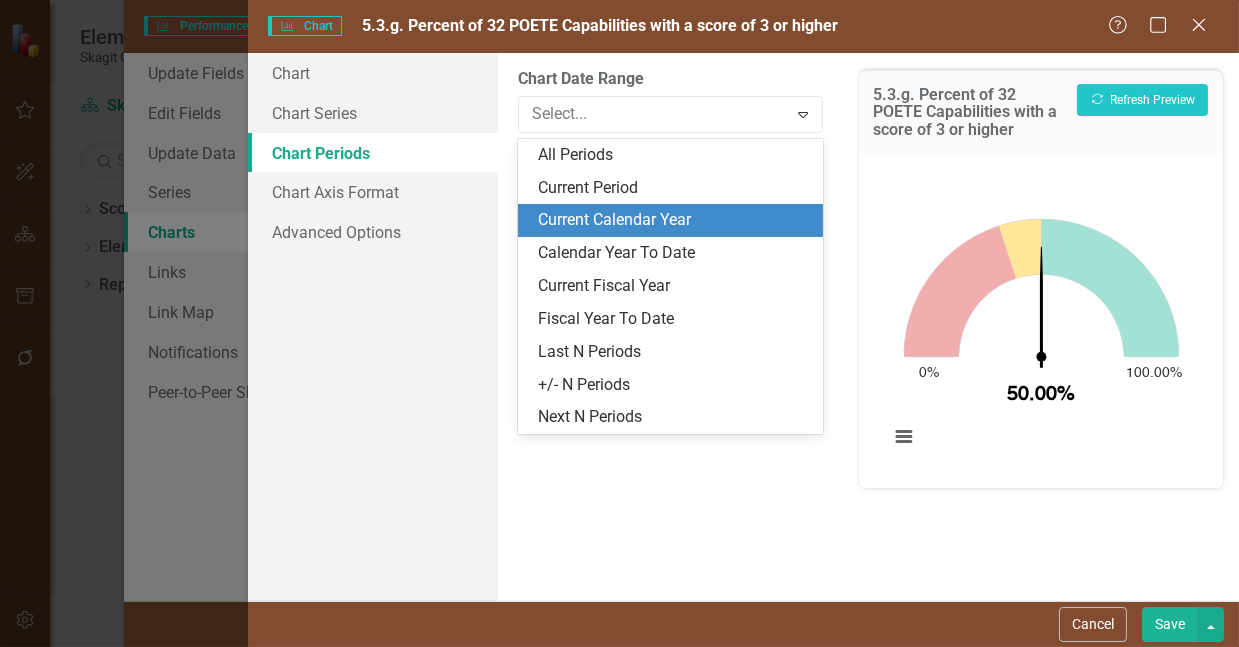 click on "Current Calendar Year" at bounding box center (674, 220) 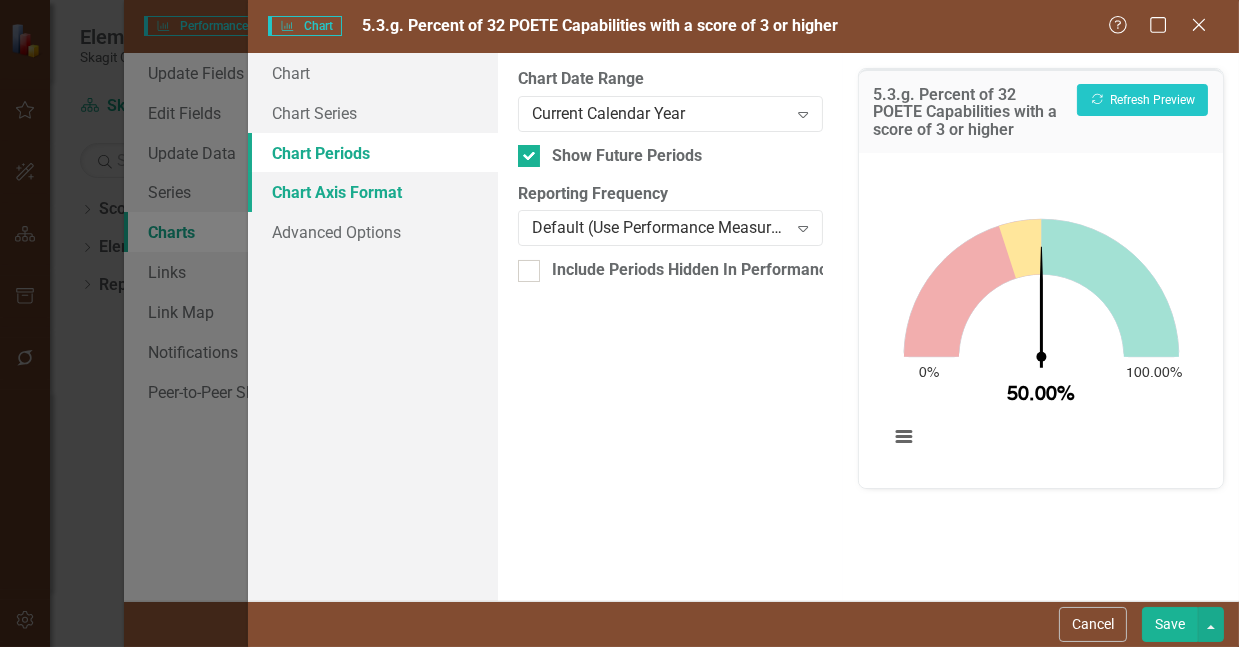 click on "Chart Axis Format" at bounding box center [373, 192] 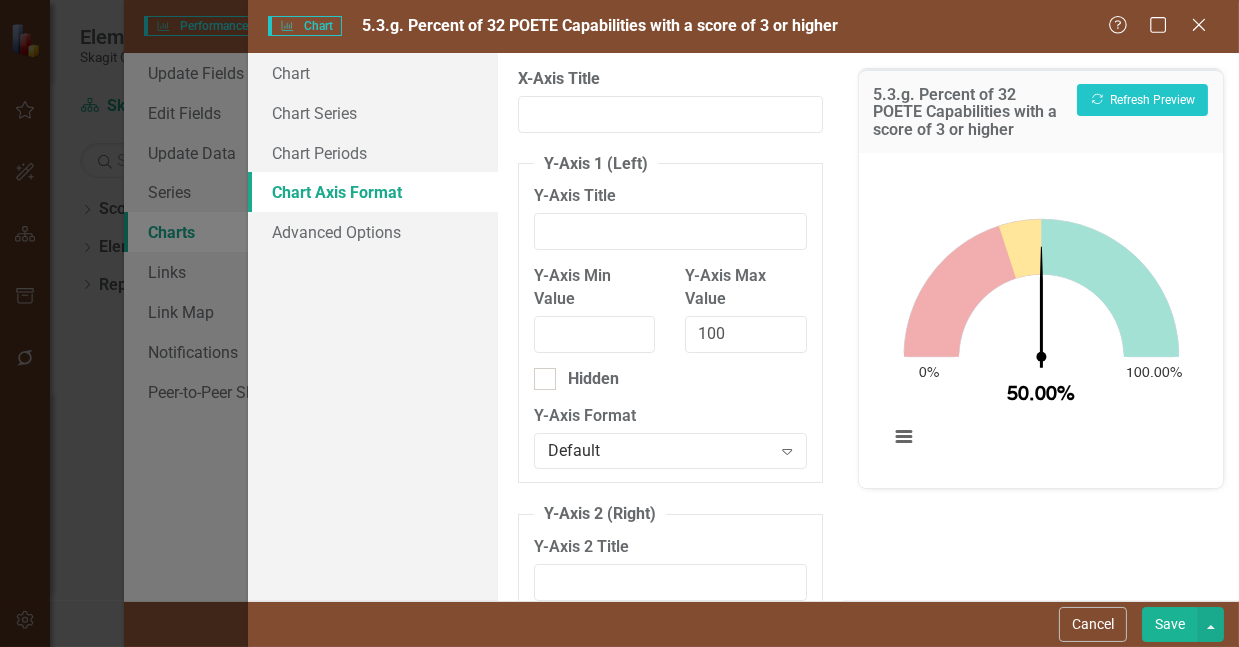 click on "Save" at bounding box center (1170, 624) 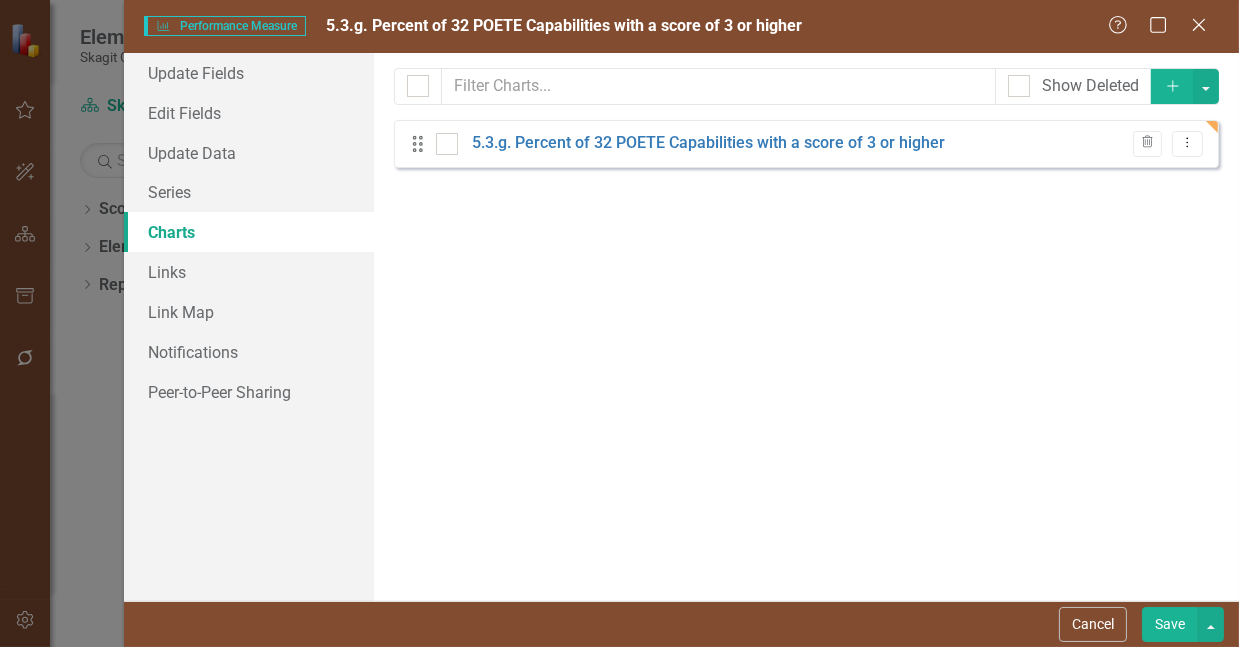 click on "Save" at bounding box center [1170, 624] 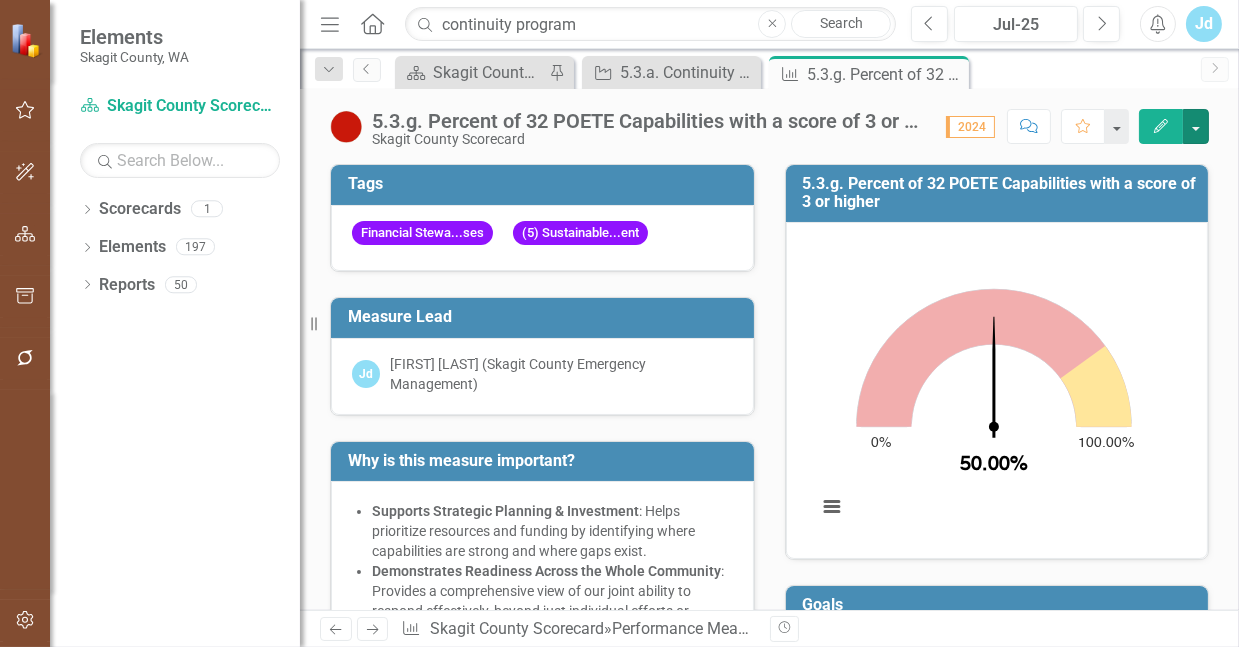 click 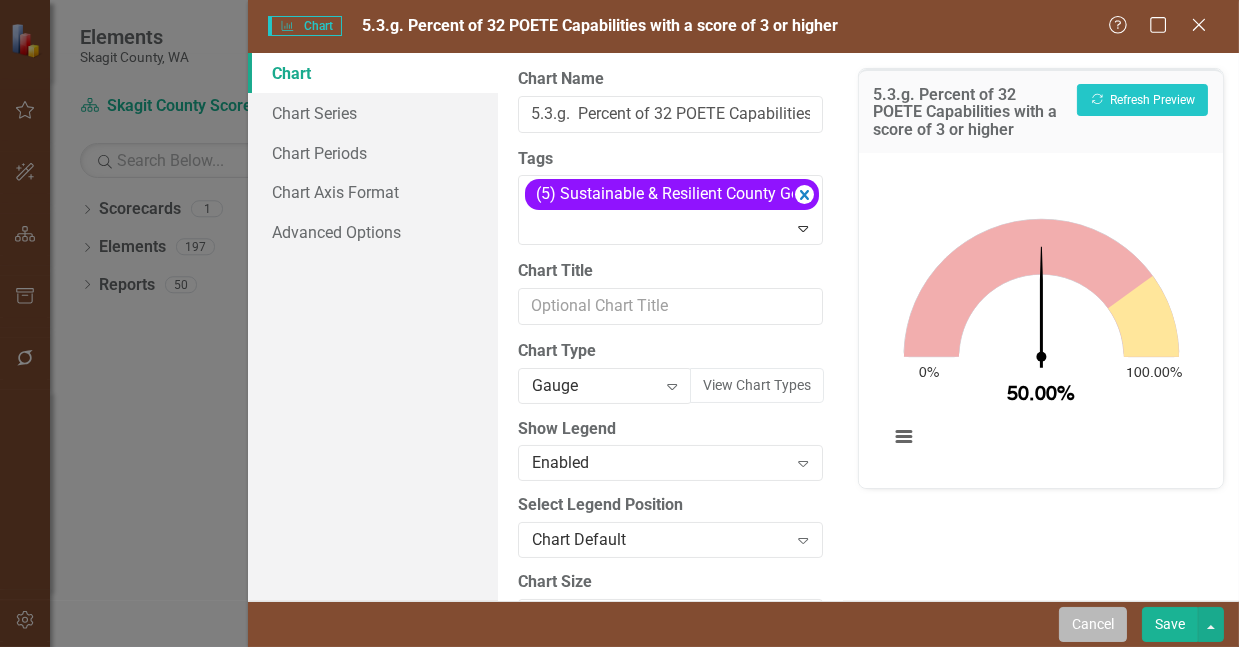 click on "Cancel" at bounding box center [1093, 624] 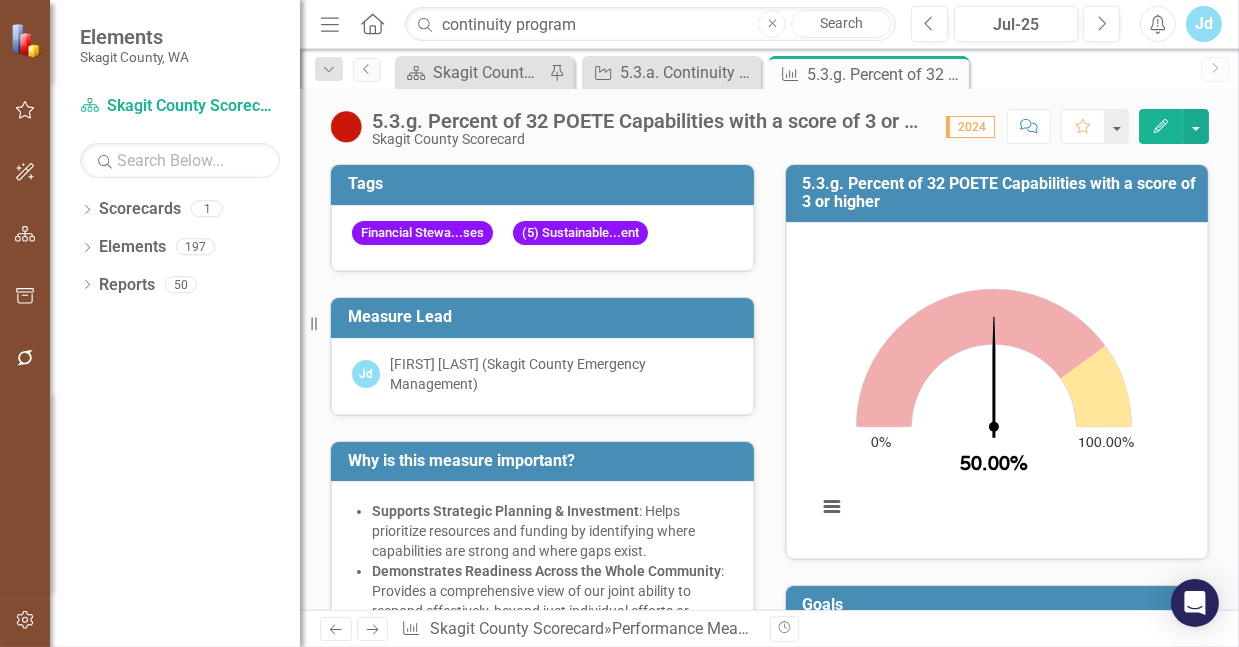 click on "Edit" at bounding box center [1161, 126] 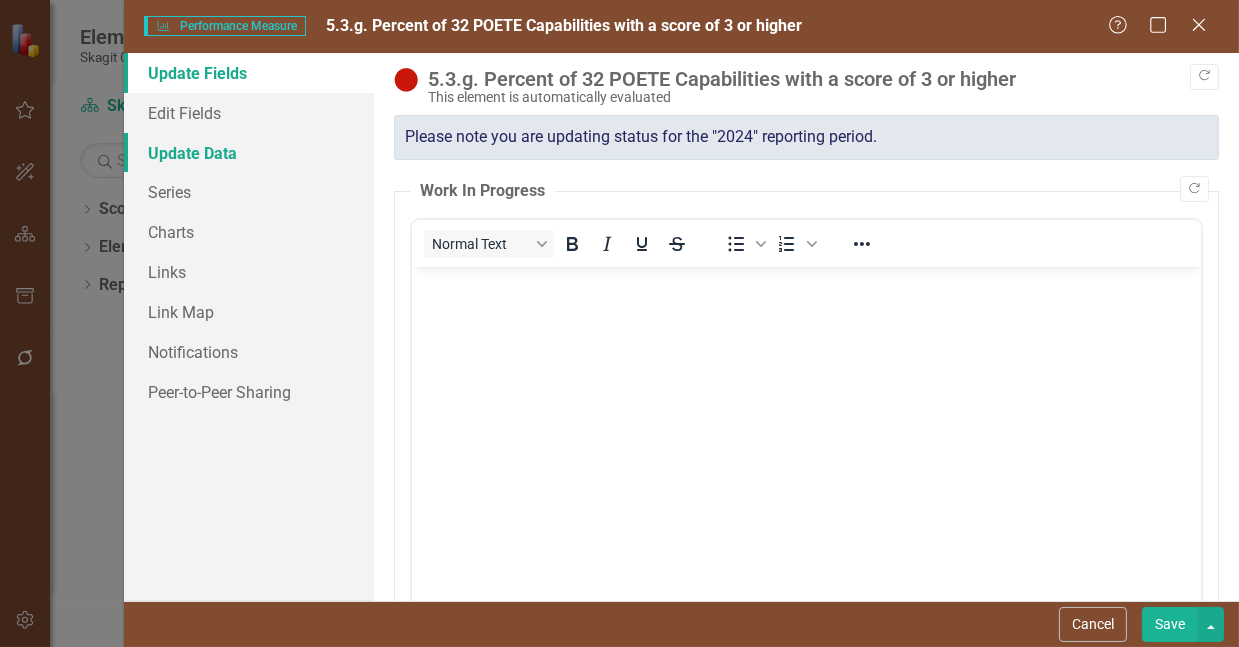scroll, scrollTop: 0, scrollLeft: 0, axis: both 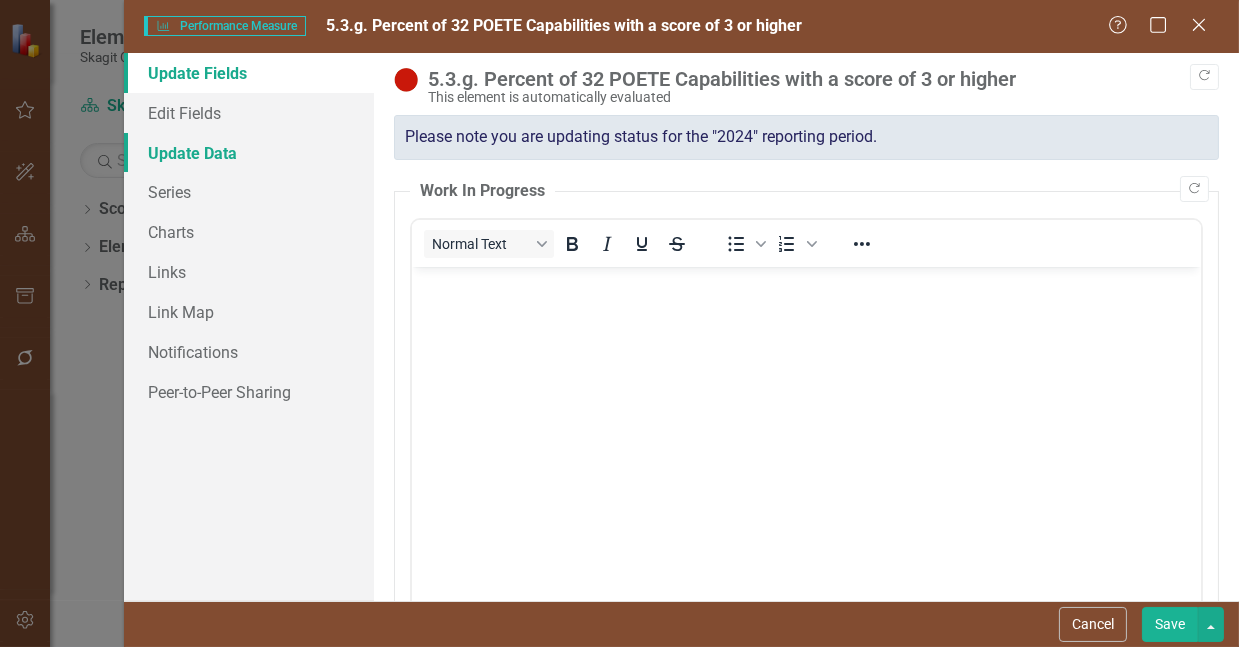 click on "Update  Data" at bounding box center (249, 153) 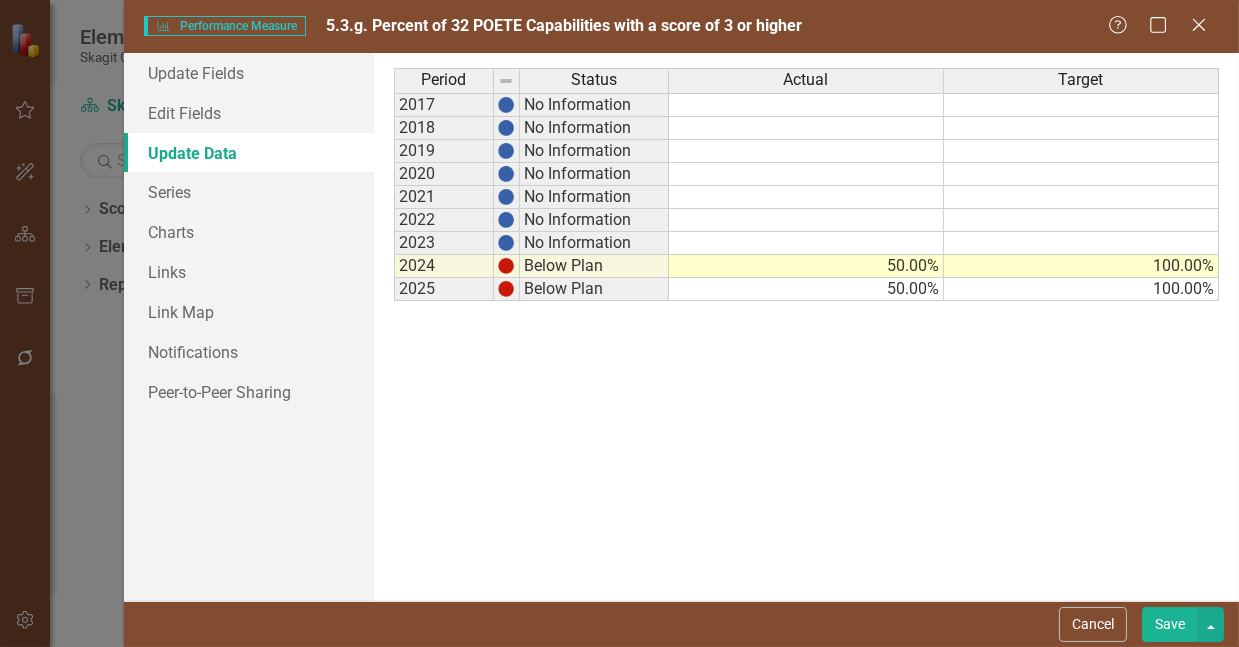 click on "100.00%" at bounding box center (1081, 266) 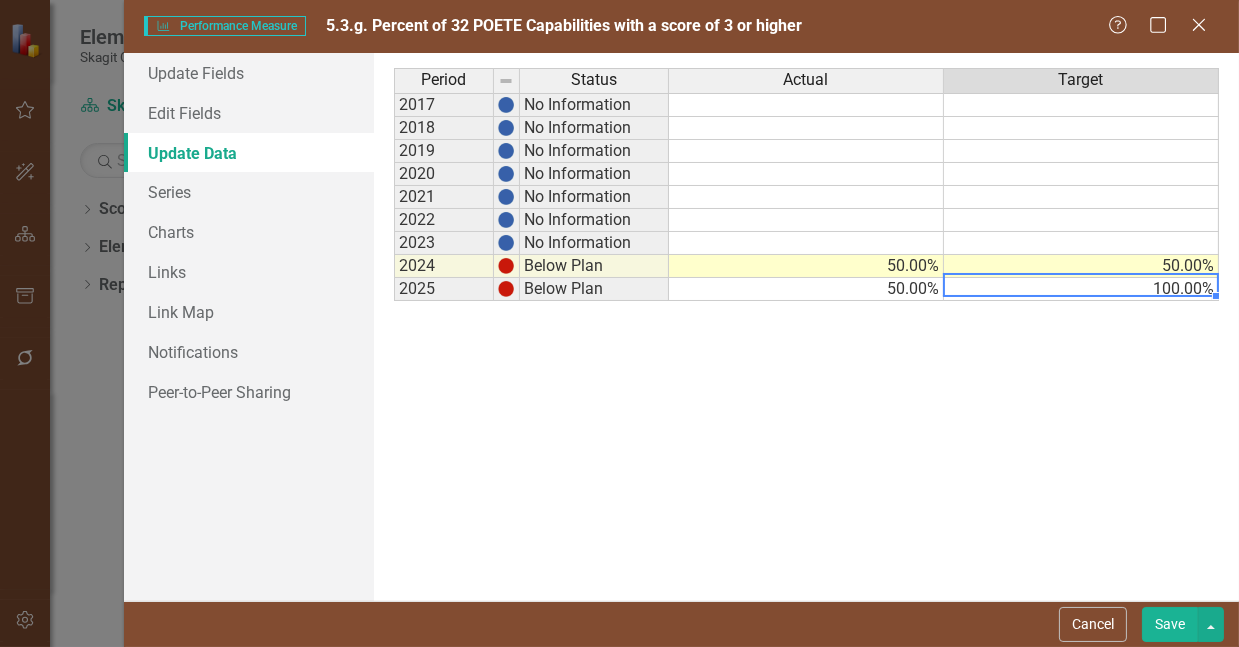 click on "100.00%" at bounding box center [1081, 289] 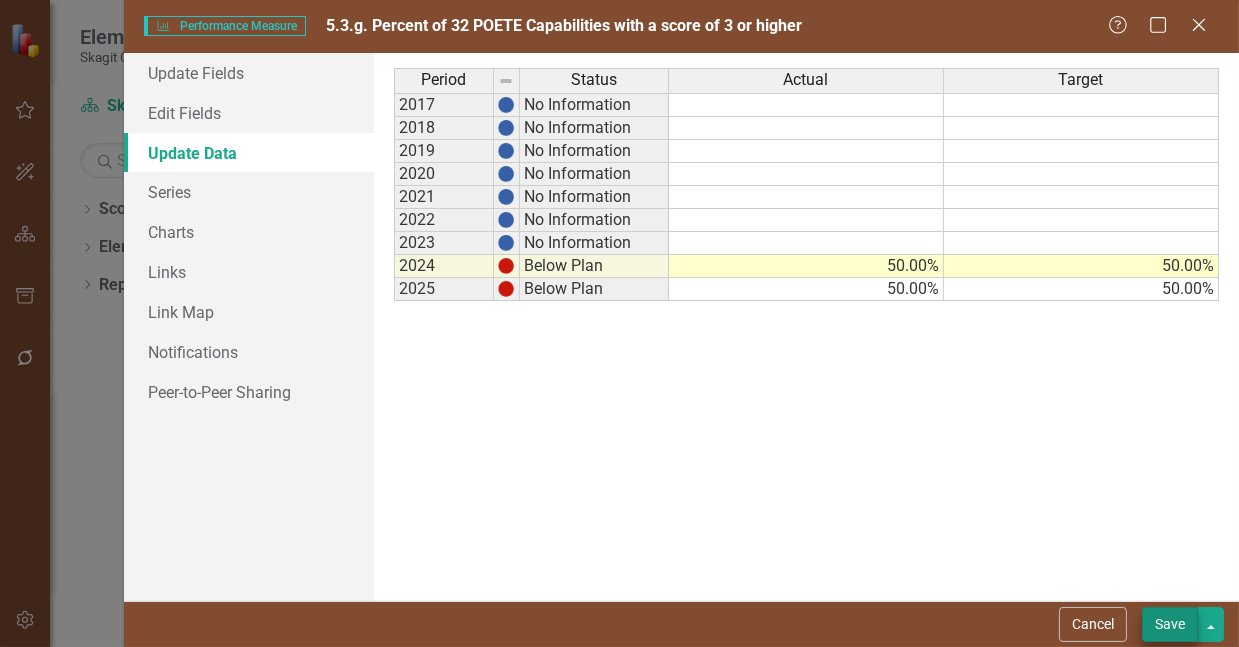 type on "50" 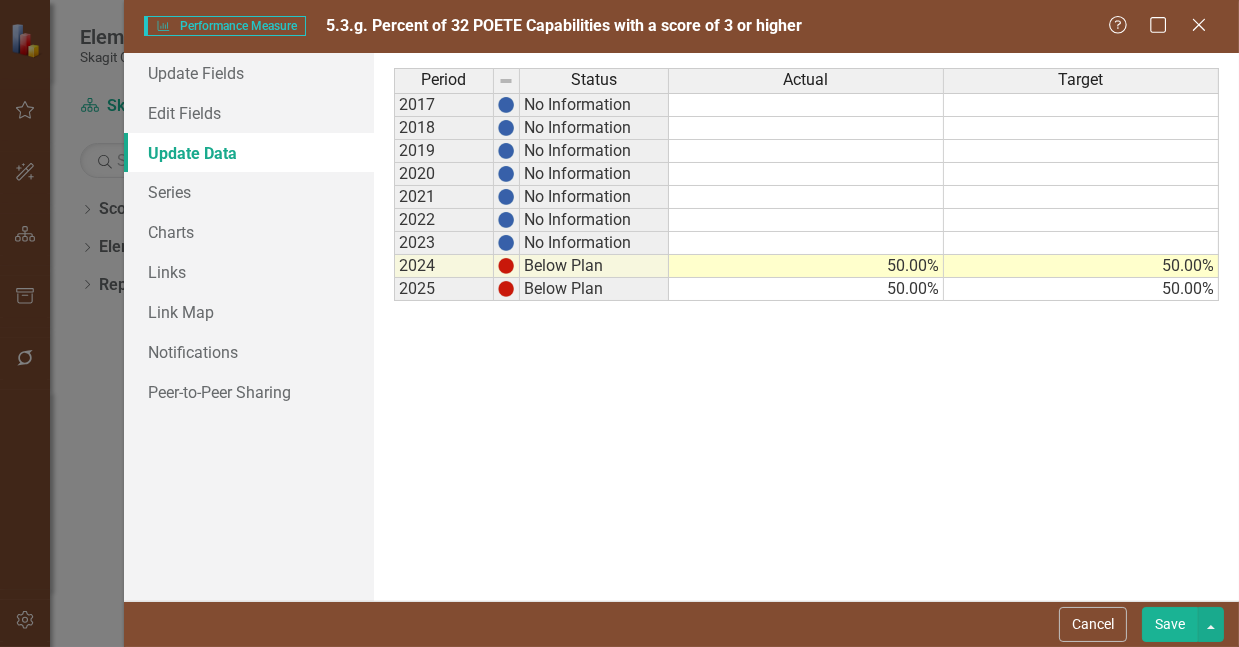 click on "Save" at bounding box center [1170, 624] 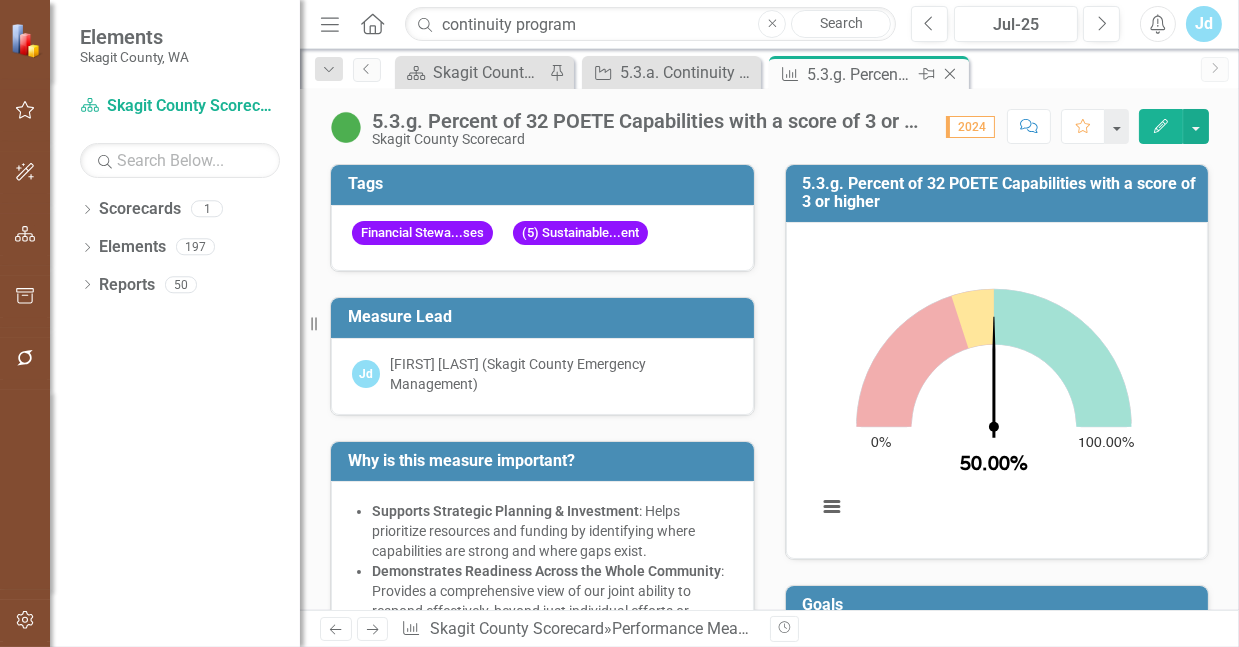 click on "Close" 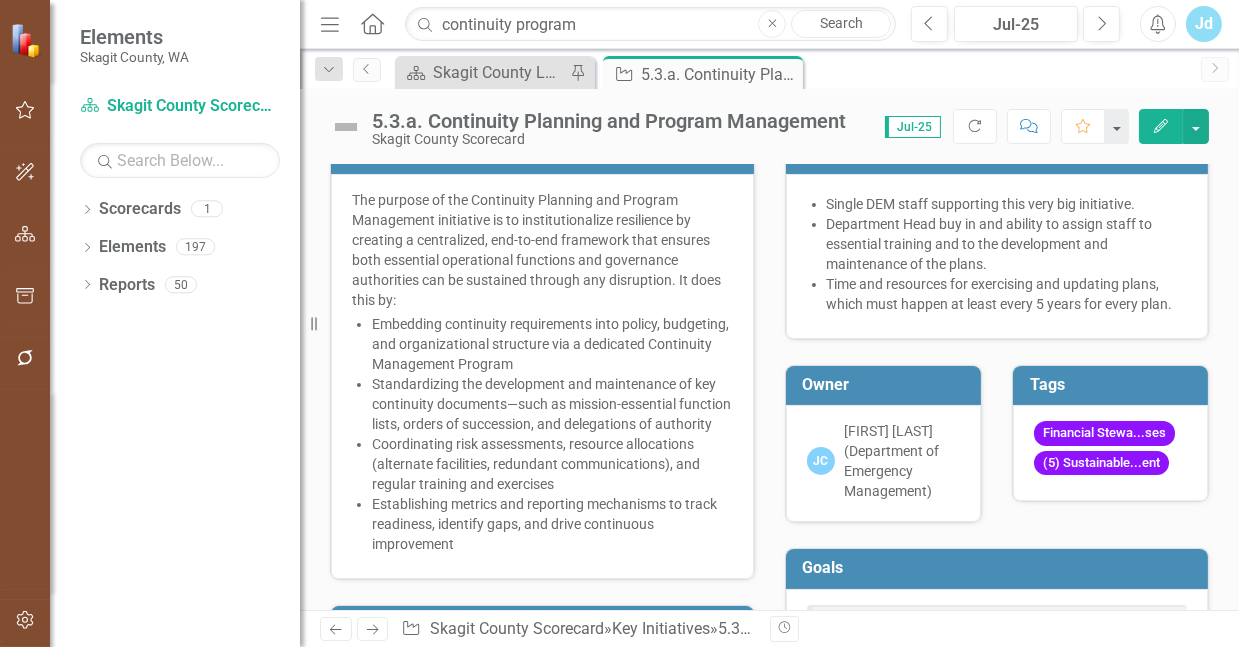 scroll, scrollTop: 0, scrollLeft: 0, axis: both 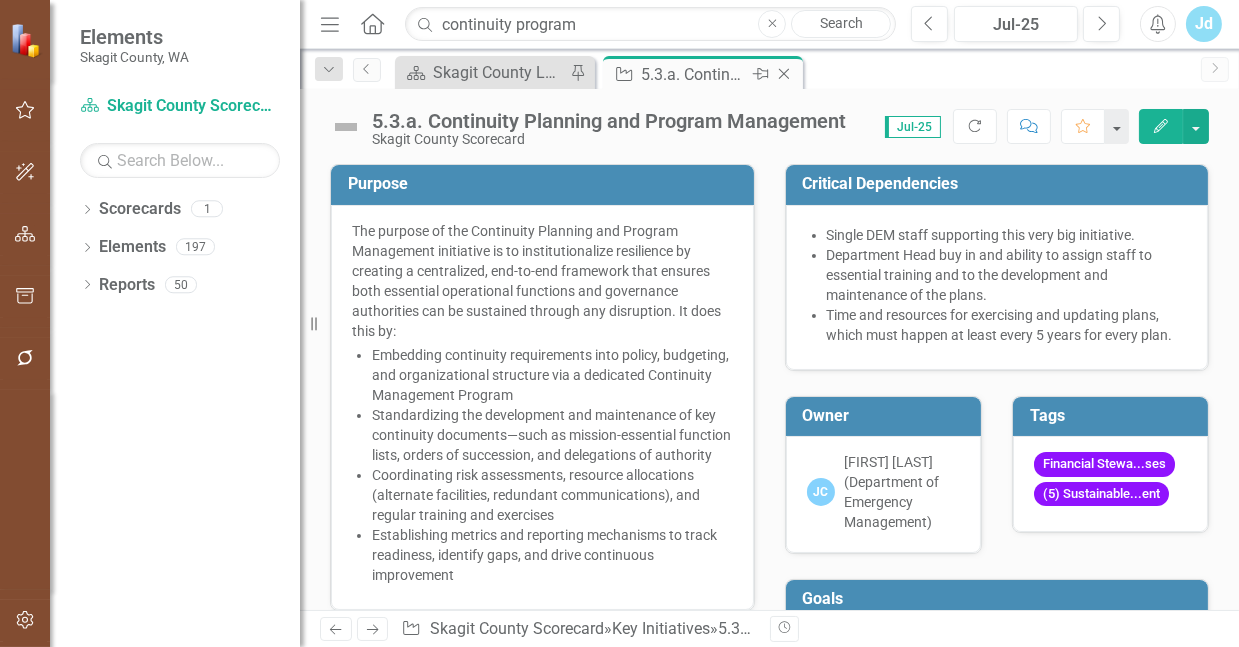 click on "Close" 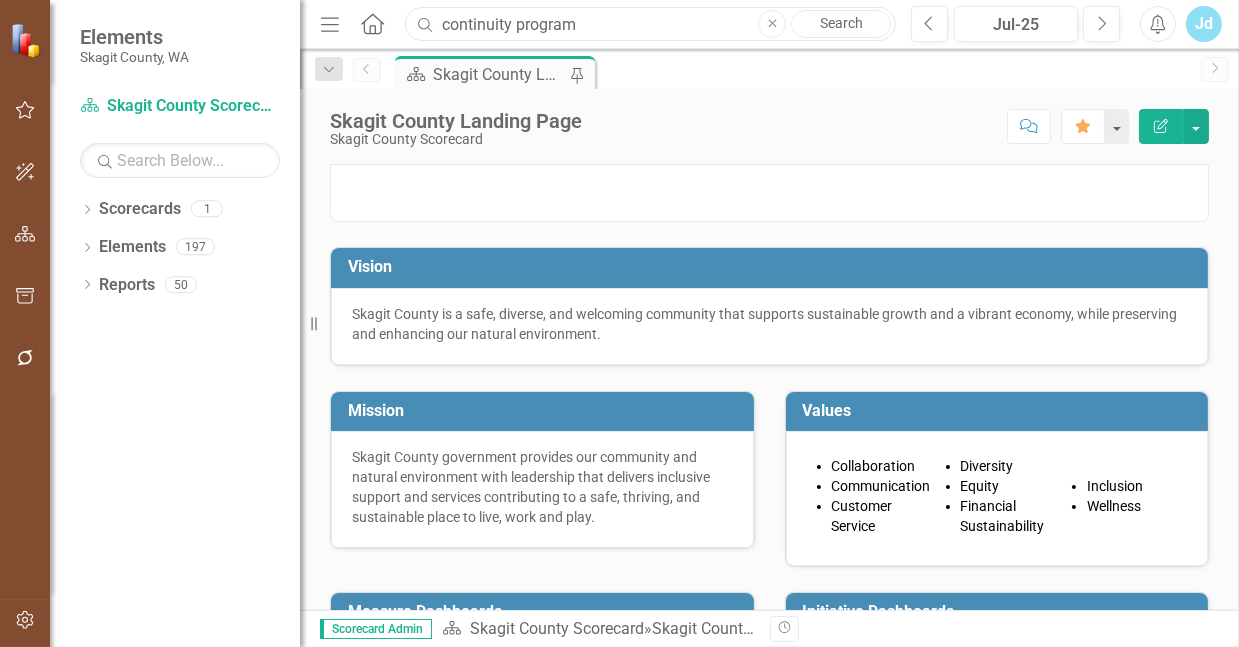 click on "continuity program" at bounding box center (650, 24) 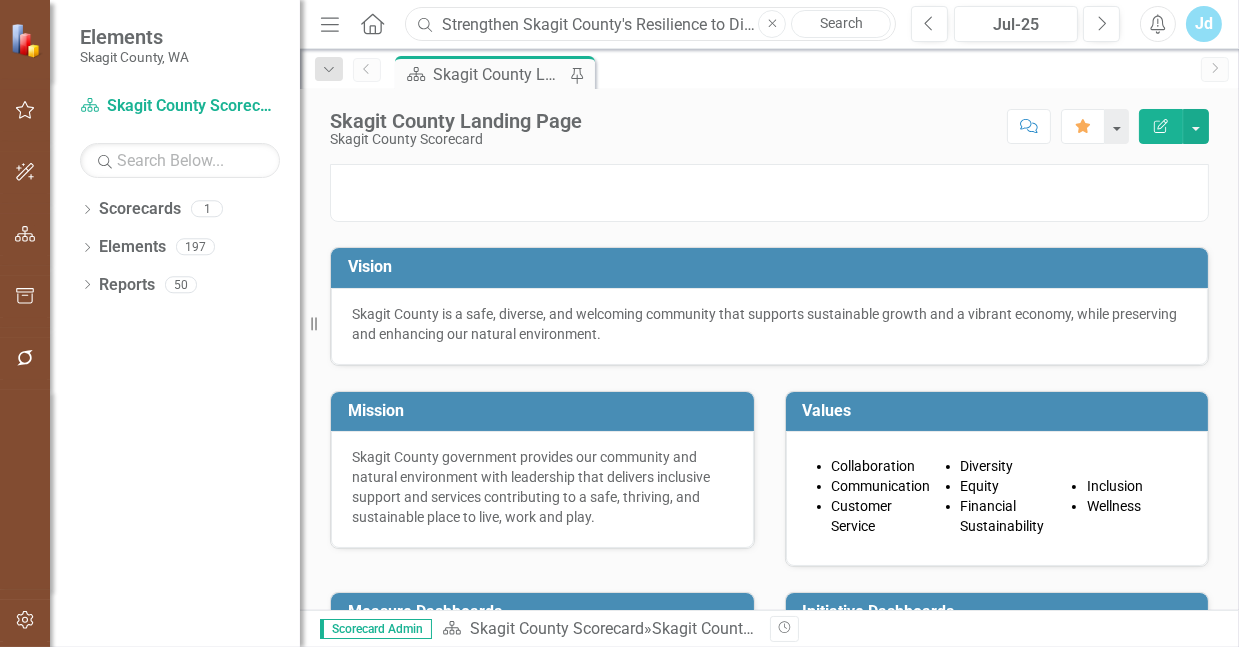 scroll, scrollTop: 0, scrollLeft: 172, axis: horizontal 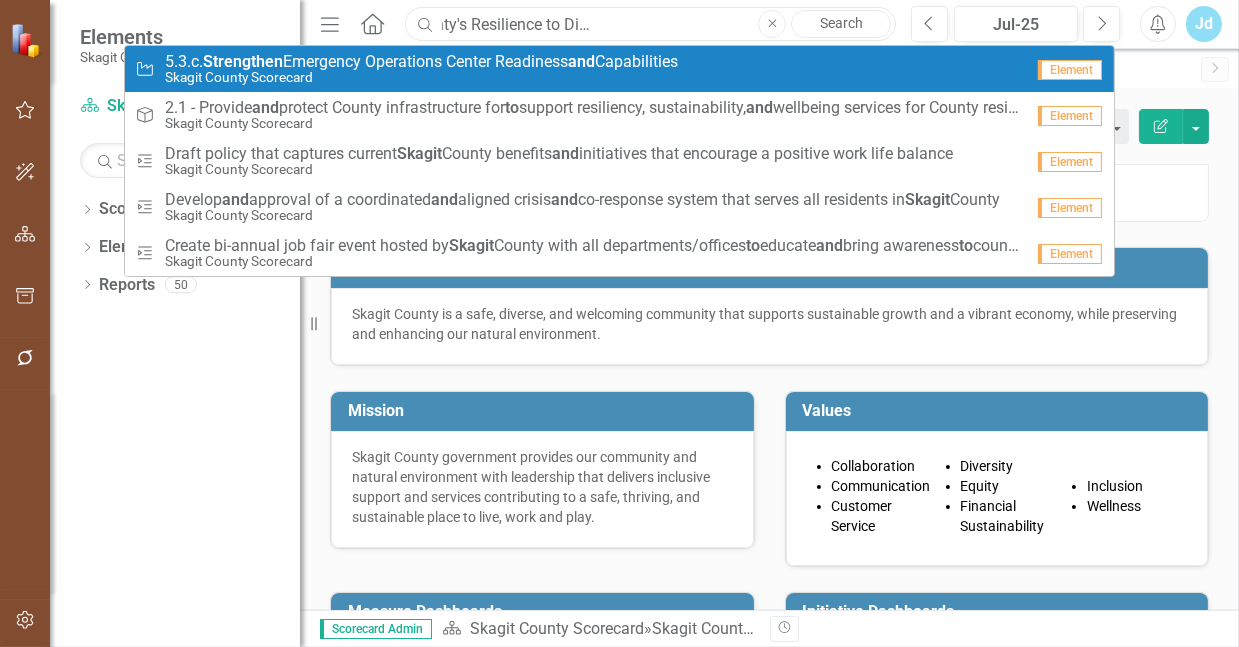 type on "Strengthen Skagit County's Resilience to Disasters and Emergencies" 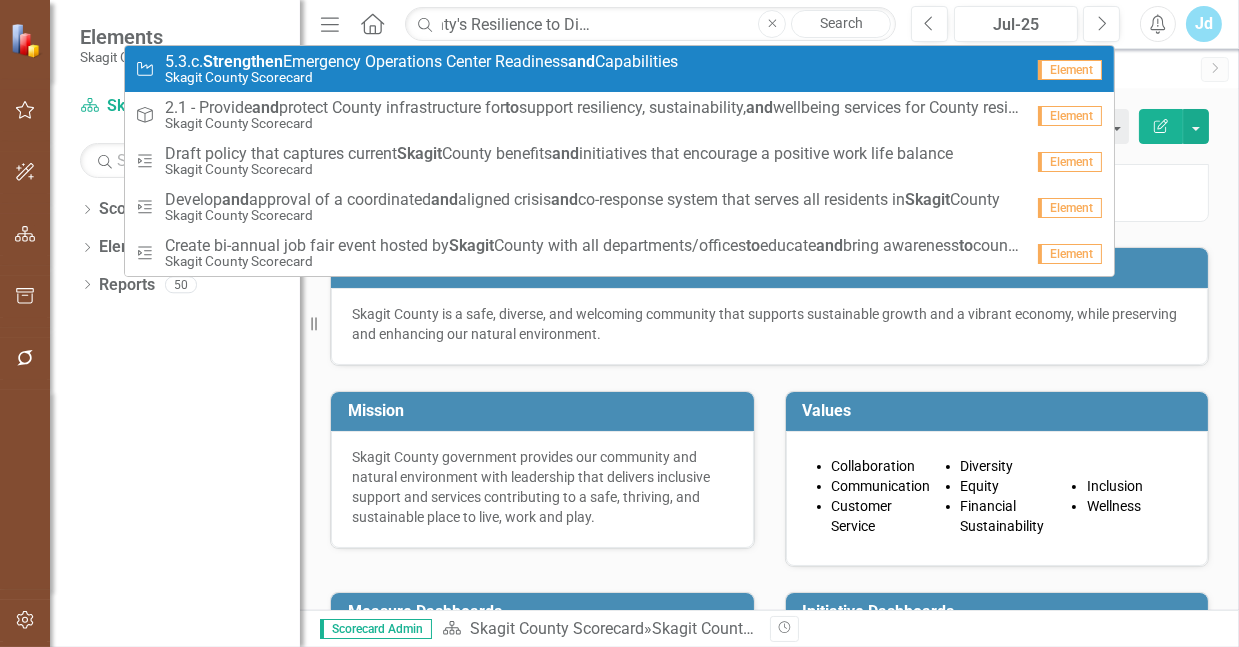 scroll, scrollTop: 0, scrollLeft: 0, axis: both 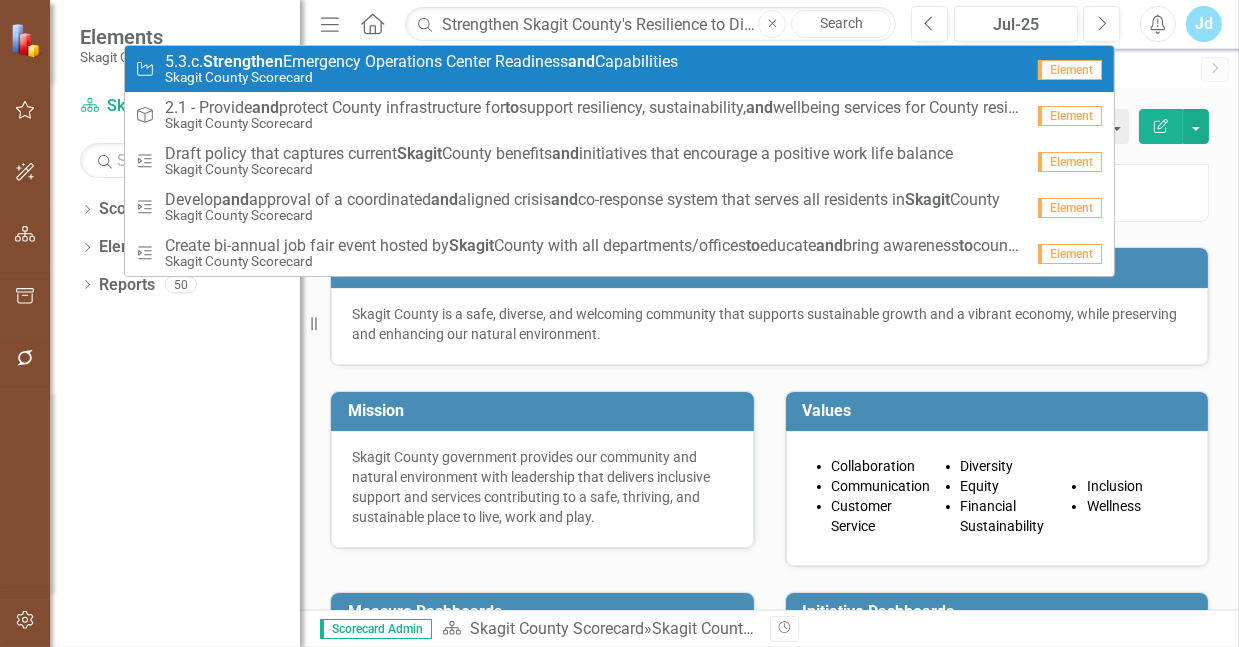 click on "Skagit County Scorecard" at bounding box center (421, 77) 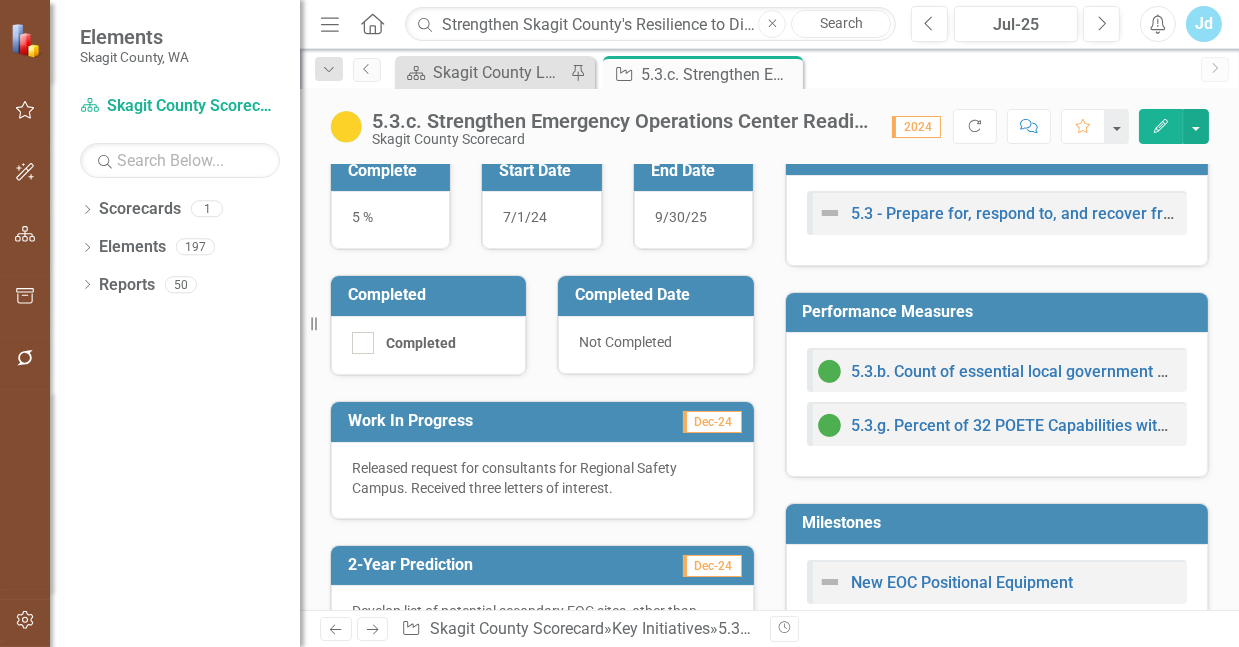 scroll, scrollTop: 354, scrollLeft: 0, axis: vertical 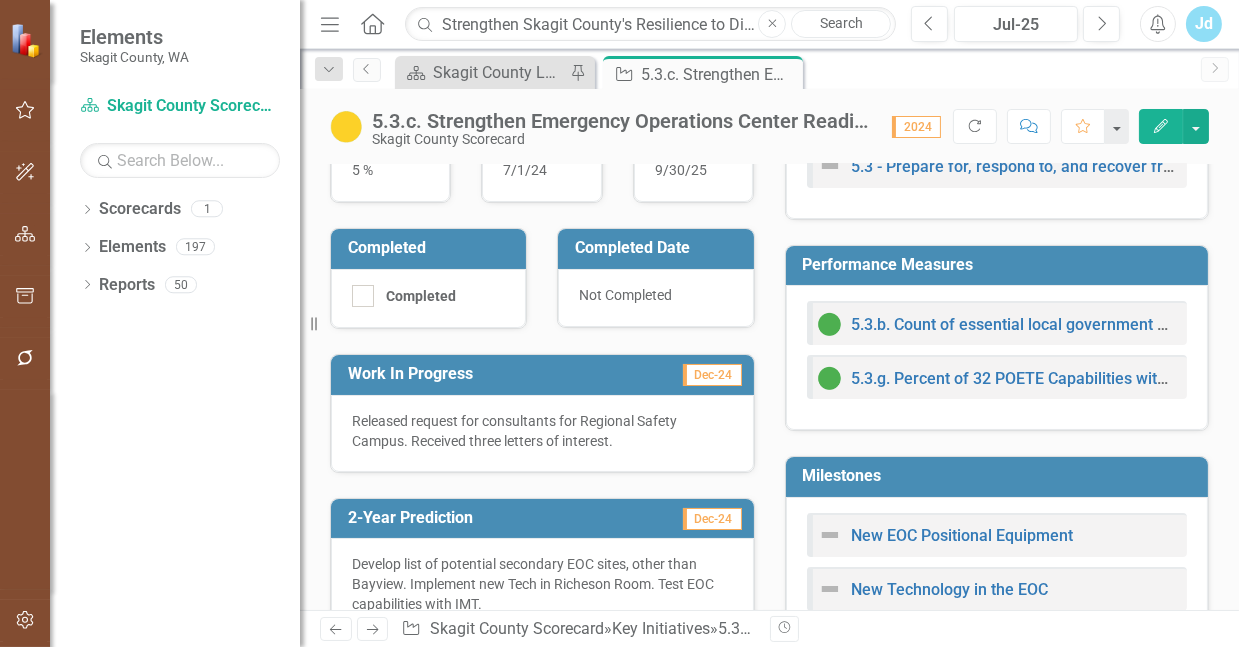 drag, startPoint x: 1220, startPoint y: 322, endPoint x: 1229, endPoint y: 273, distance: 49.819675 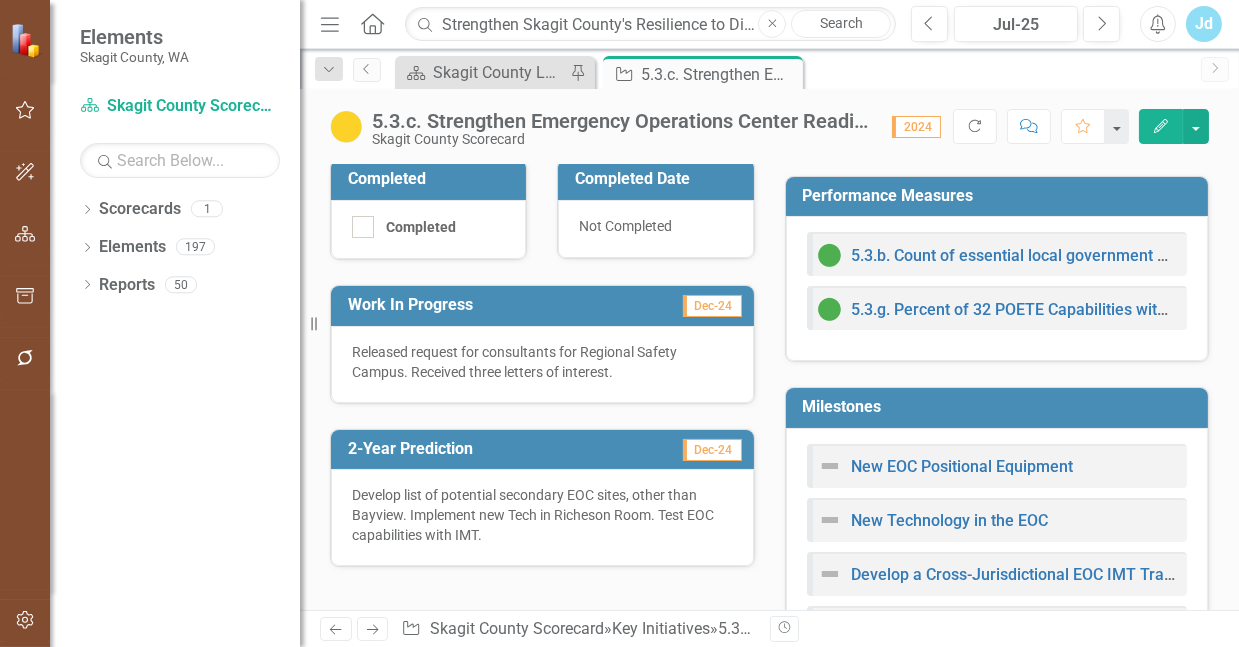 scroll, scrollTop: 461, scrollLeft: 0, axis: vertical 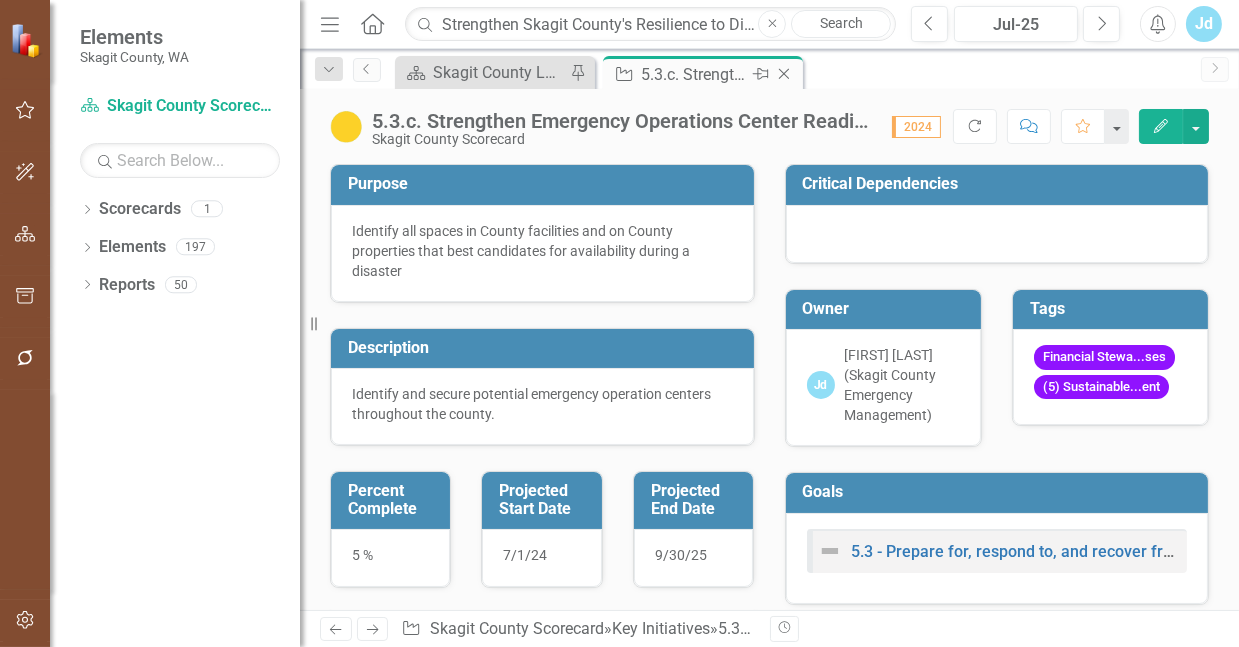 click on "Close" 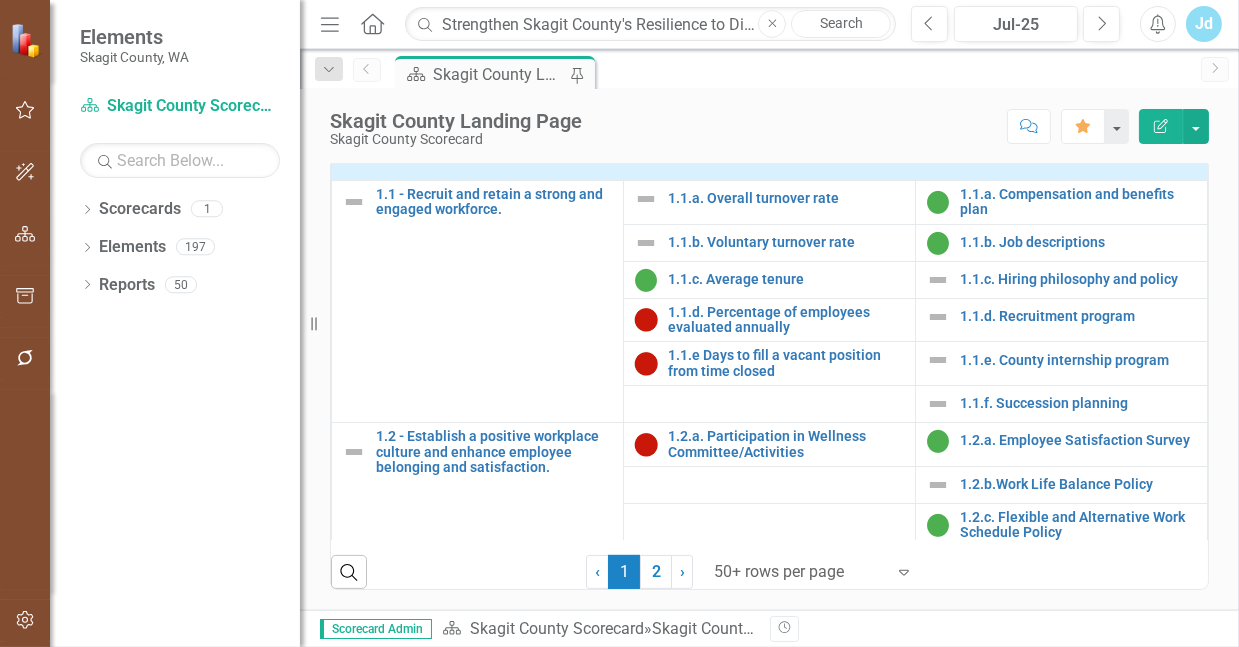 scroll, scrollTop: 983, scrollLeft: 0, axis: vertical 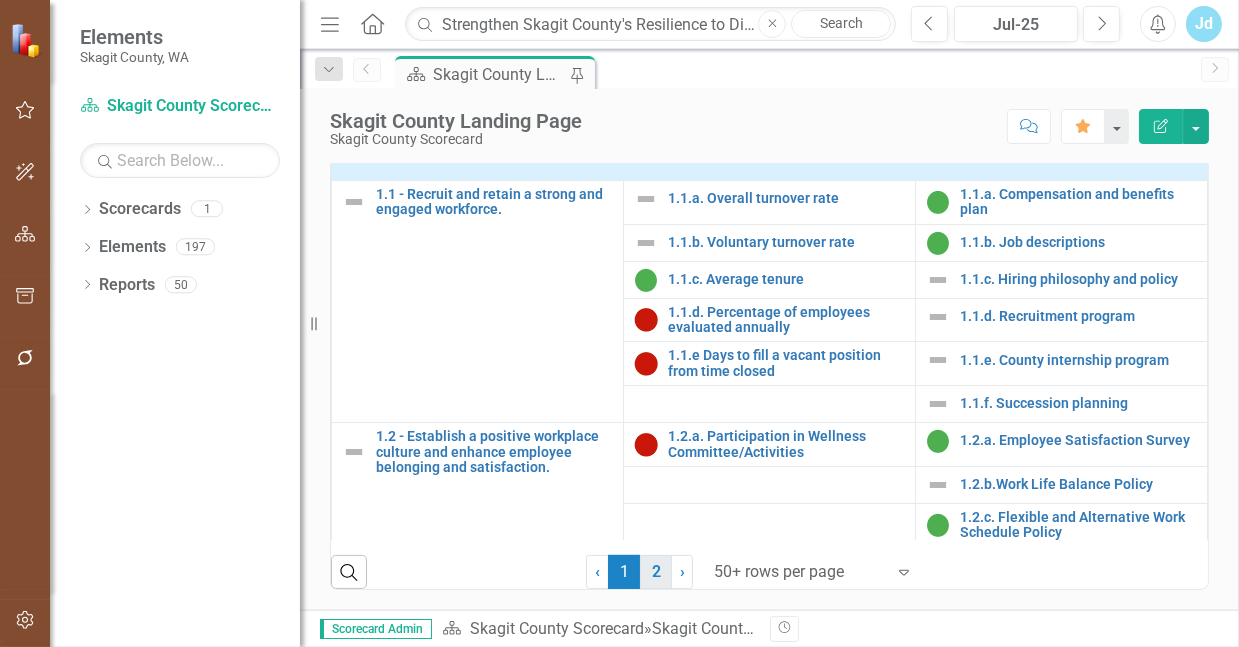 click on "2" at bounding box center [656, 572] 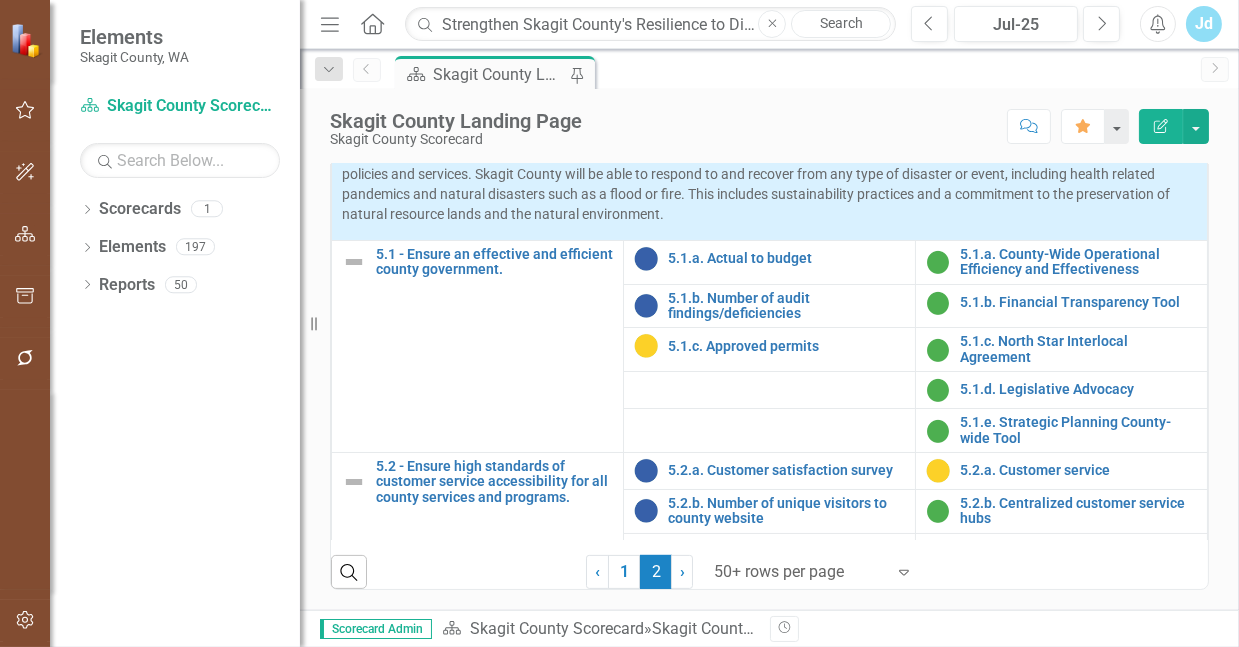 scroll, scrollTop: 983, scrollLeft: 0, axis: vertical 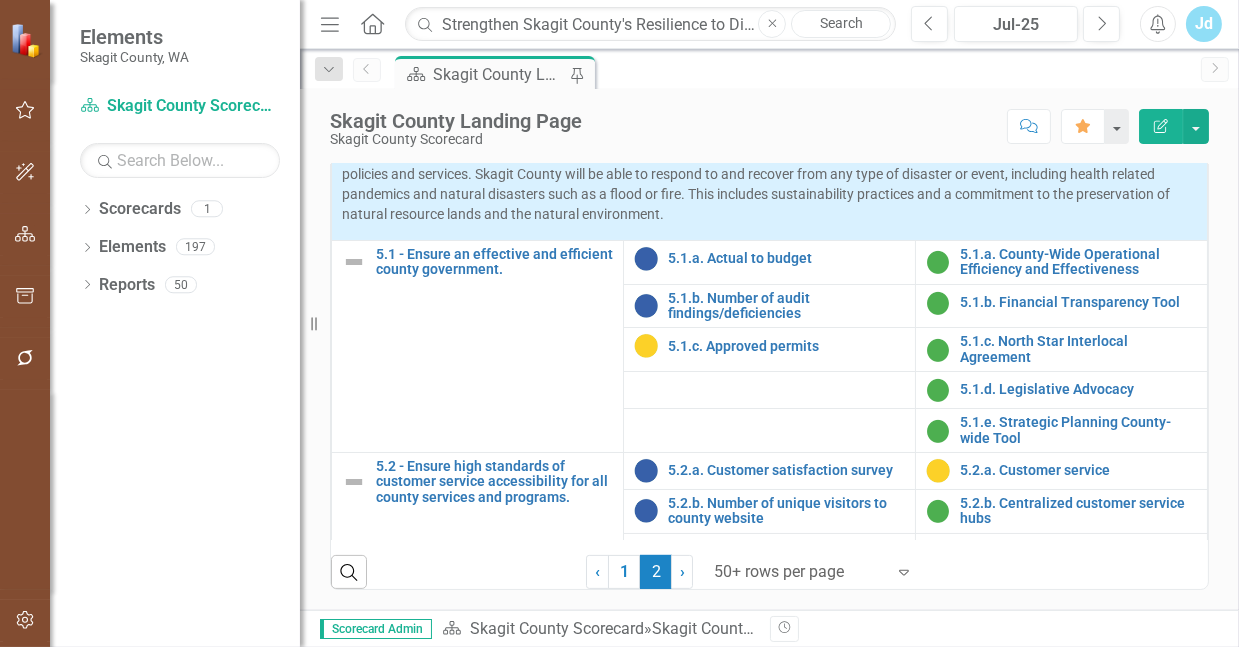 click 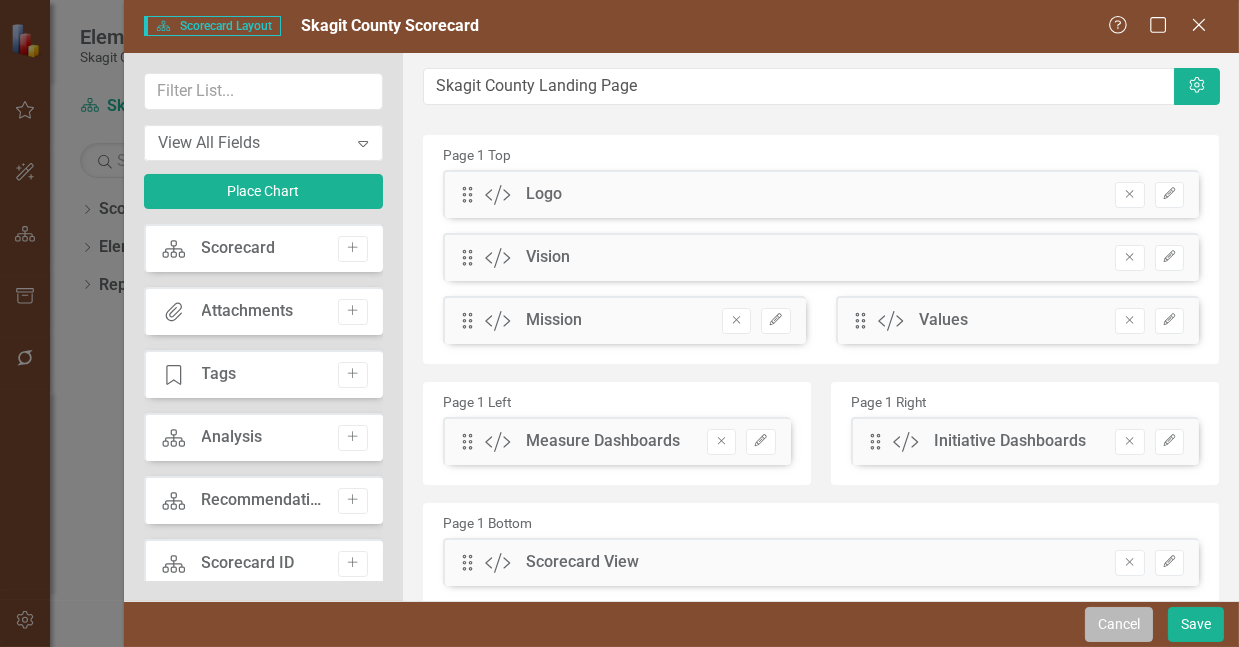 click on "Cancel" at bounding box center [1119, 624] 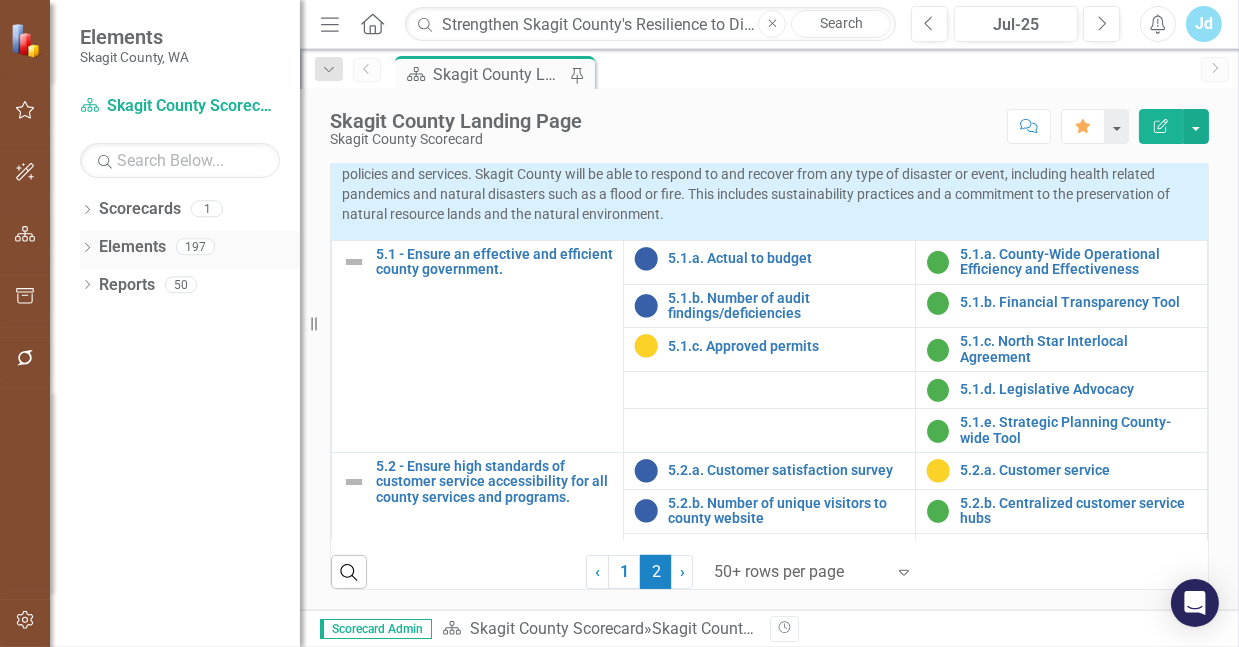 click on "Elements" at bounding box center [132, 247] 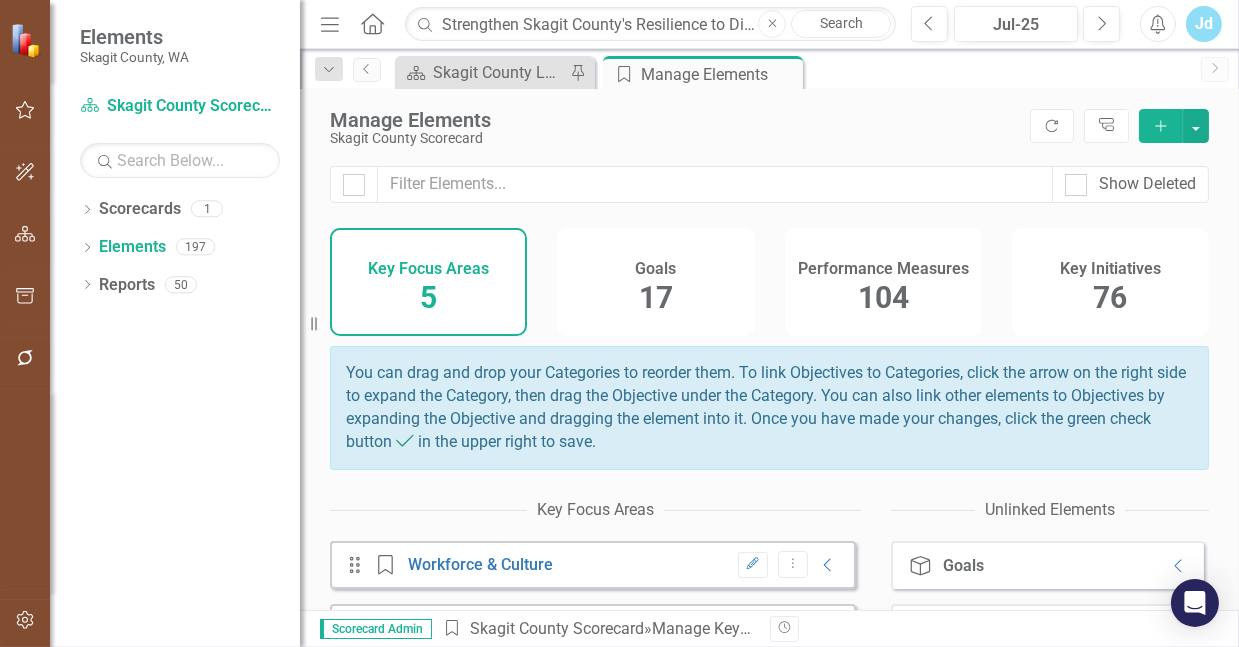 click on "76" at bounding box center (1110, 297) 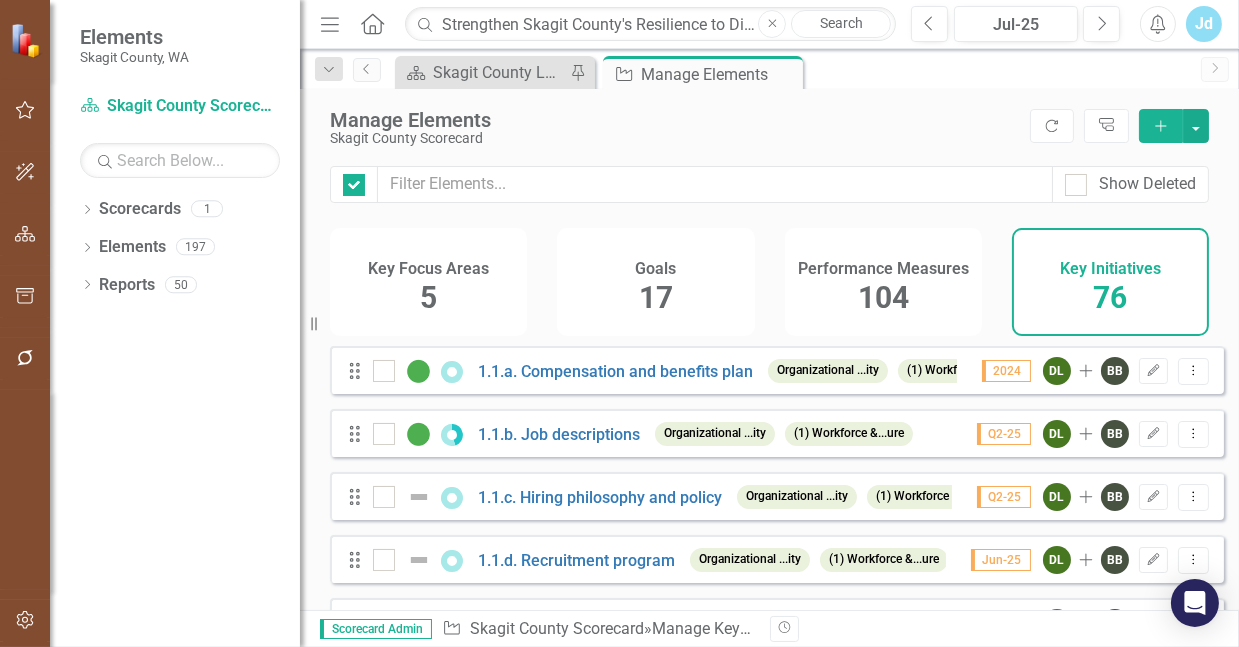 checkbox on "false" 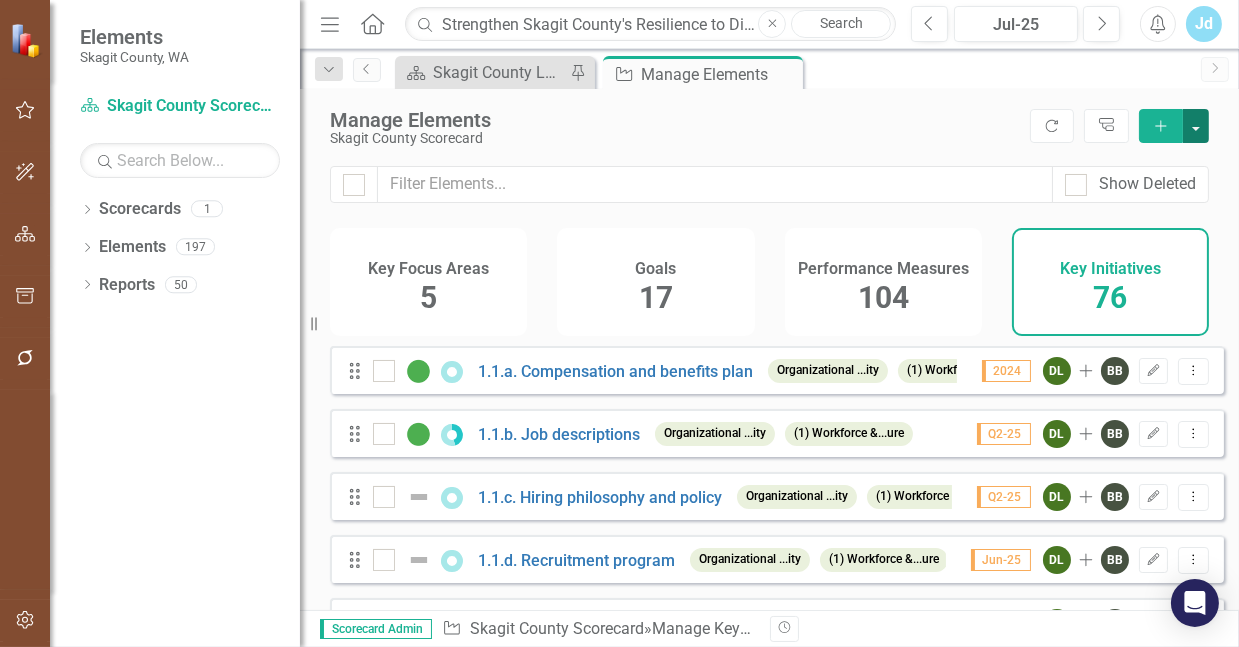 click at bounding box center [1196, 126] 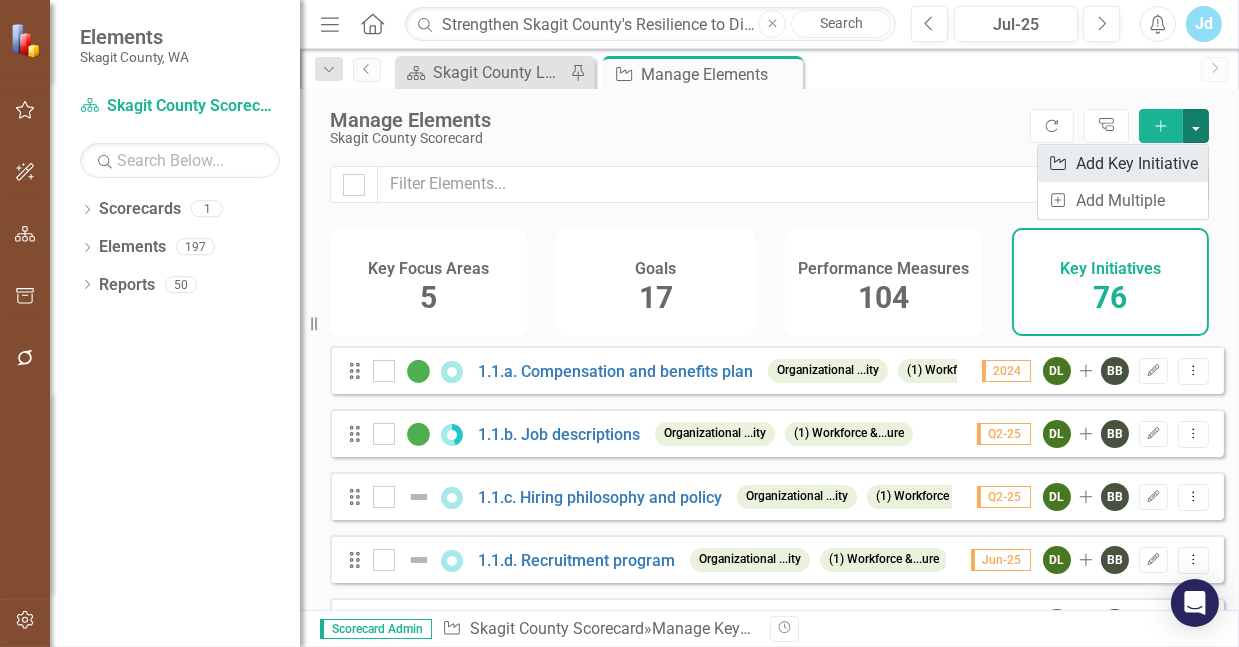 click on "Key Initiative Add   Key Initiative" at bounding box center (1123, 163) 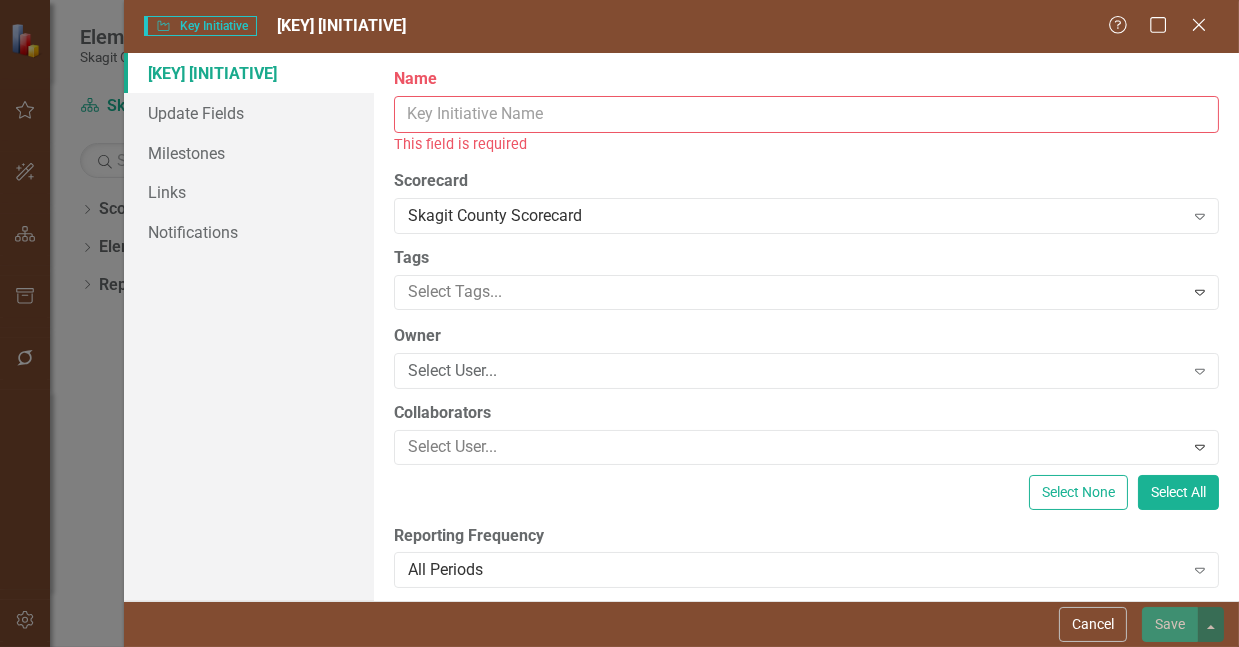 click on "Name" at bounding box center (806, 114) 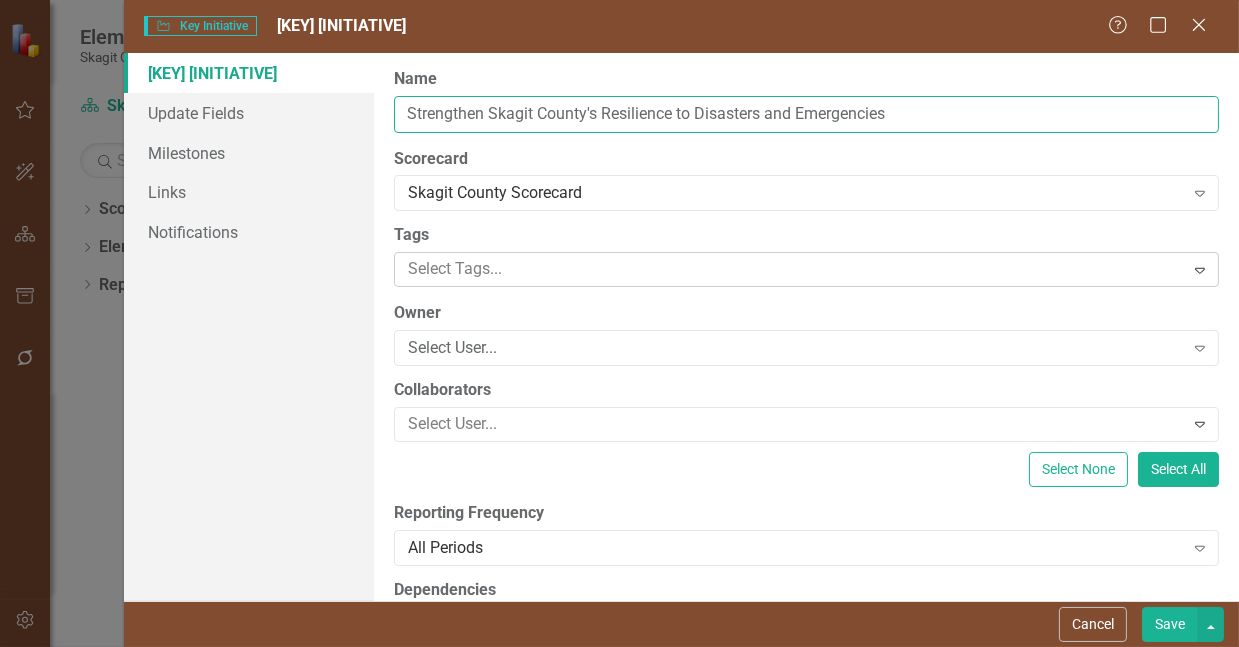 type on "Strengthen Skagit County's Resilience to Disasters and Emergencies" 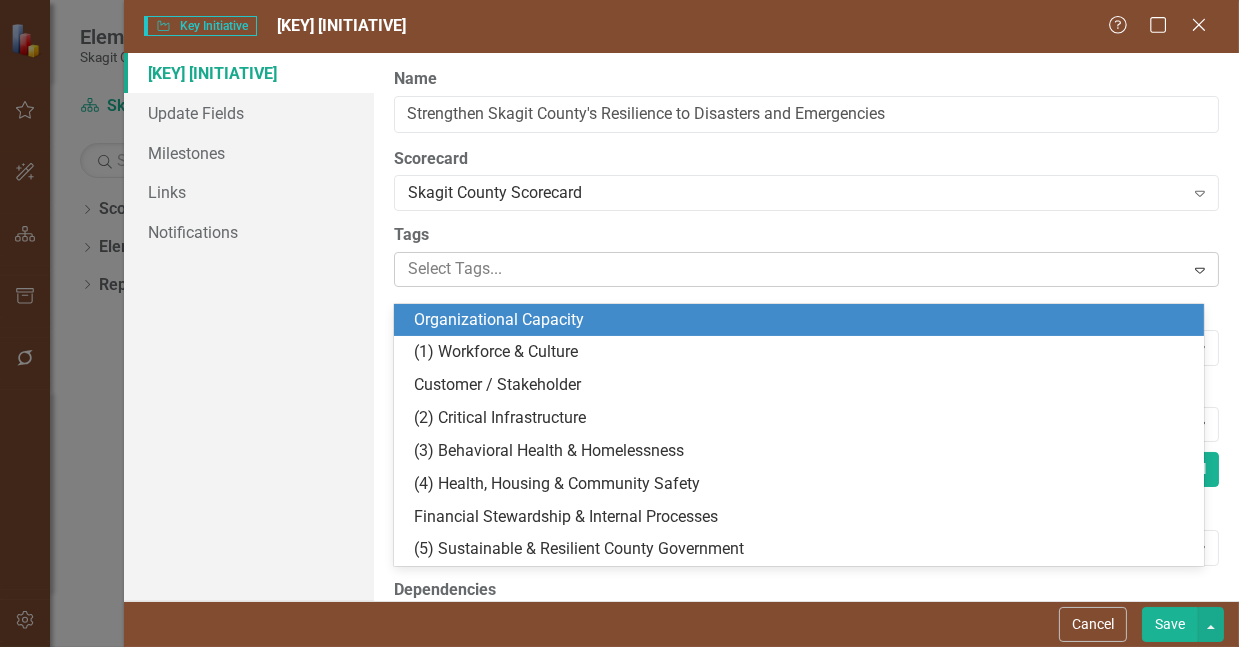 click at bounding box center (792, 269) 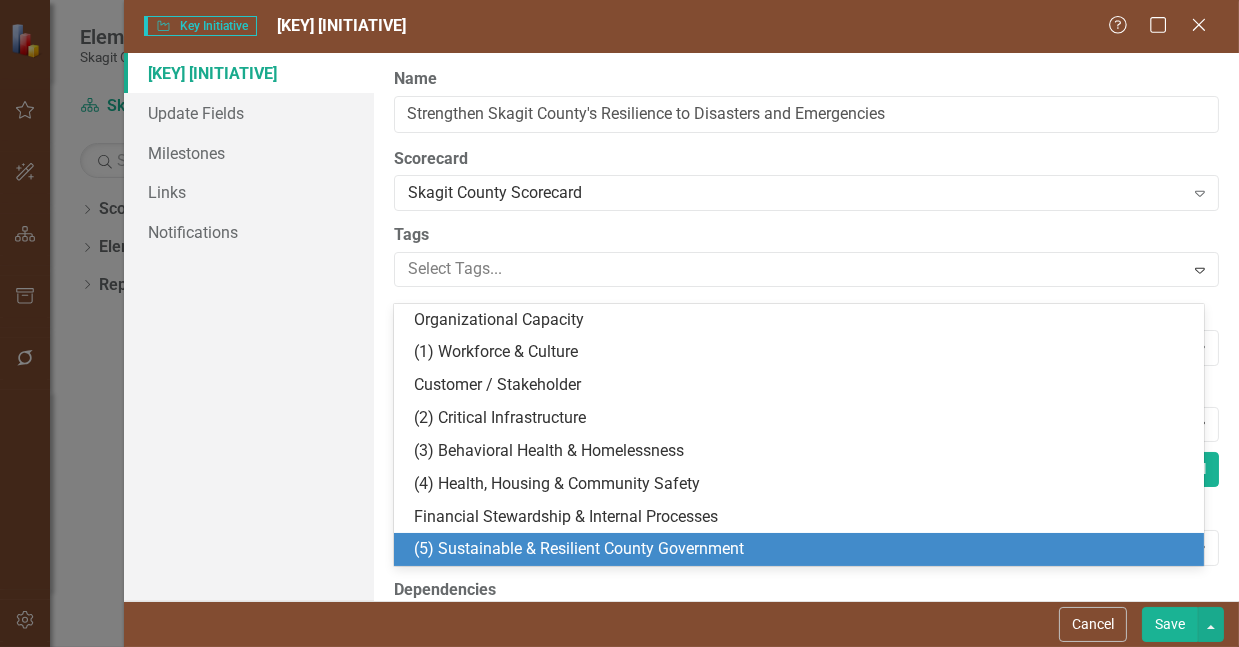 click on "(5) Sustainable & Resilient County Government" at bounding box center (579, 548) 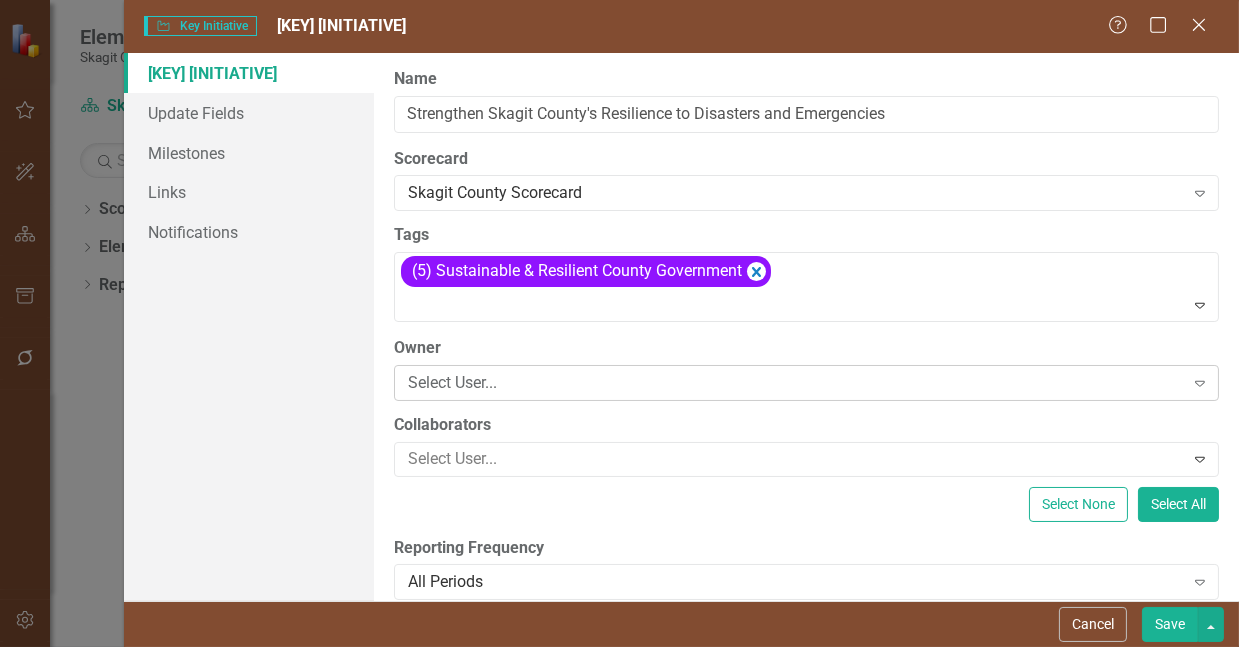 click on "Select User..." at bounding box center [796, 382] 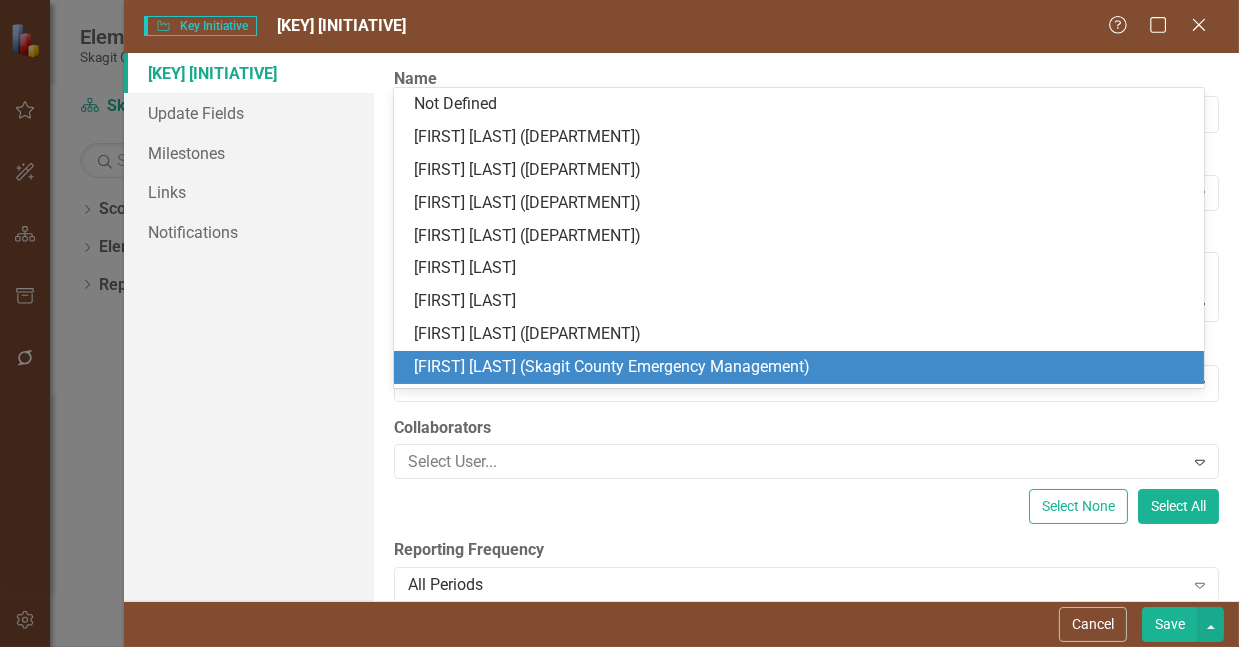 click on "[FIRST] [LAST] (Skagit County Emergency Management)" at bounding box center (799, 367) 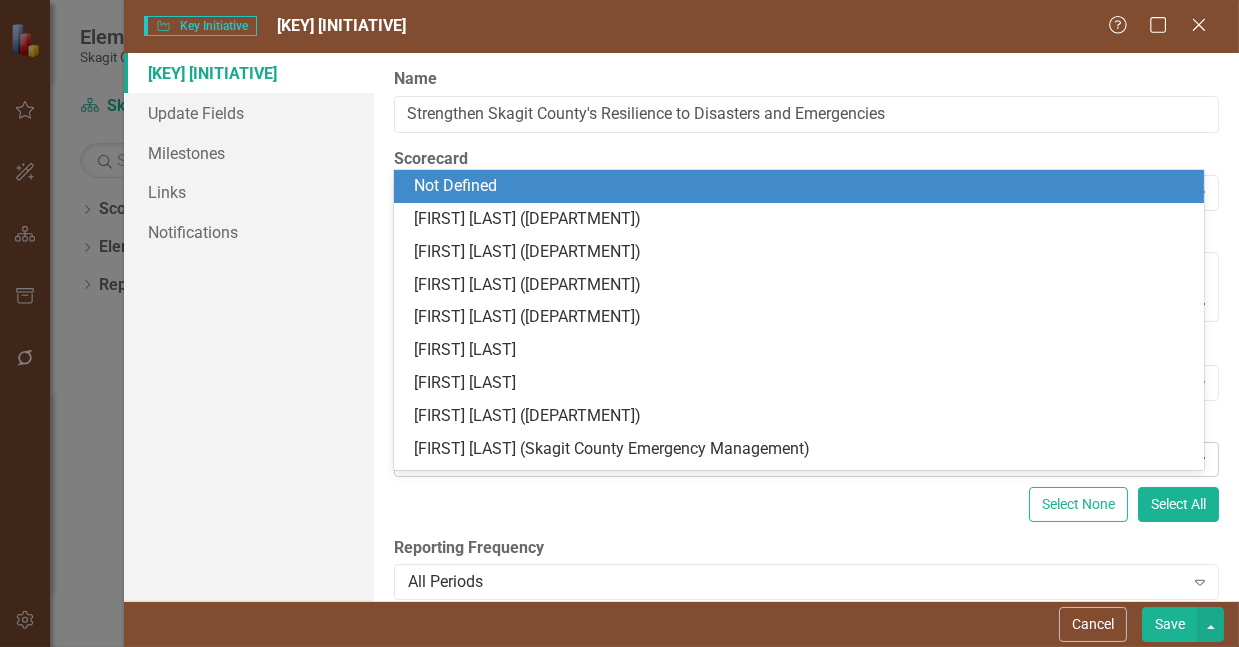click at bounding box center [792, 459] 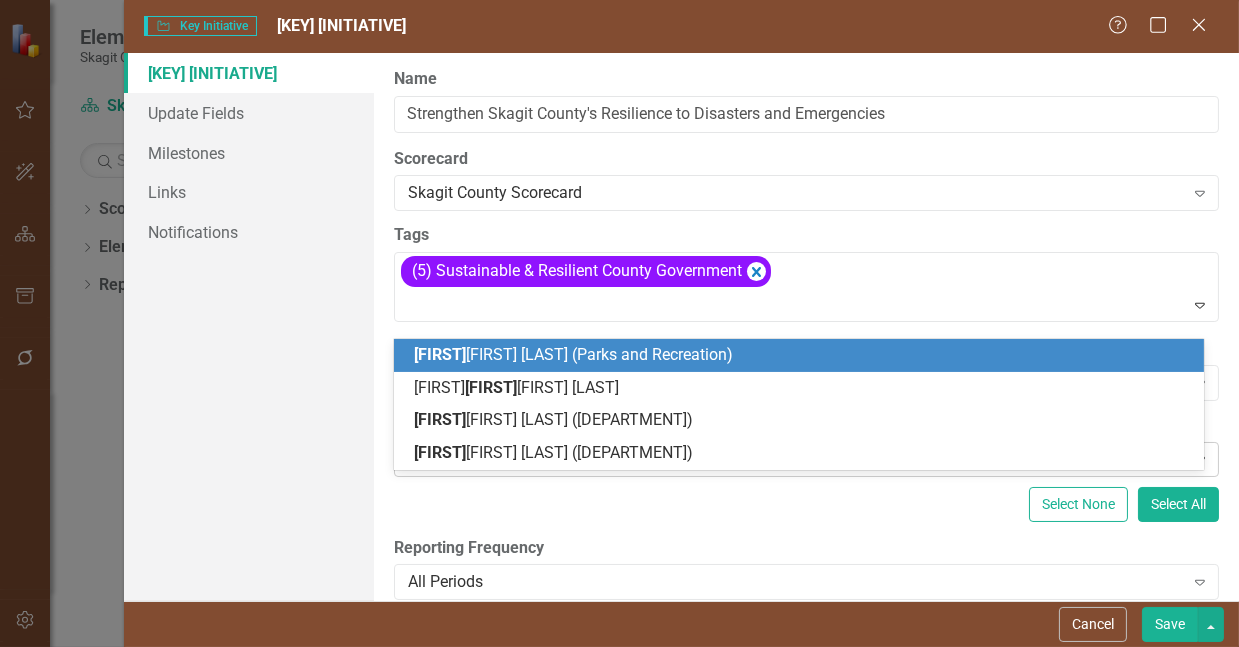 type on "bri" 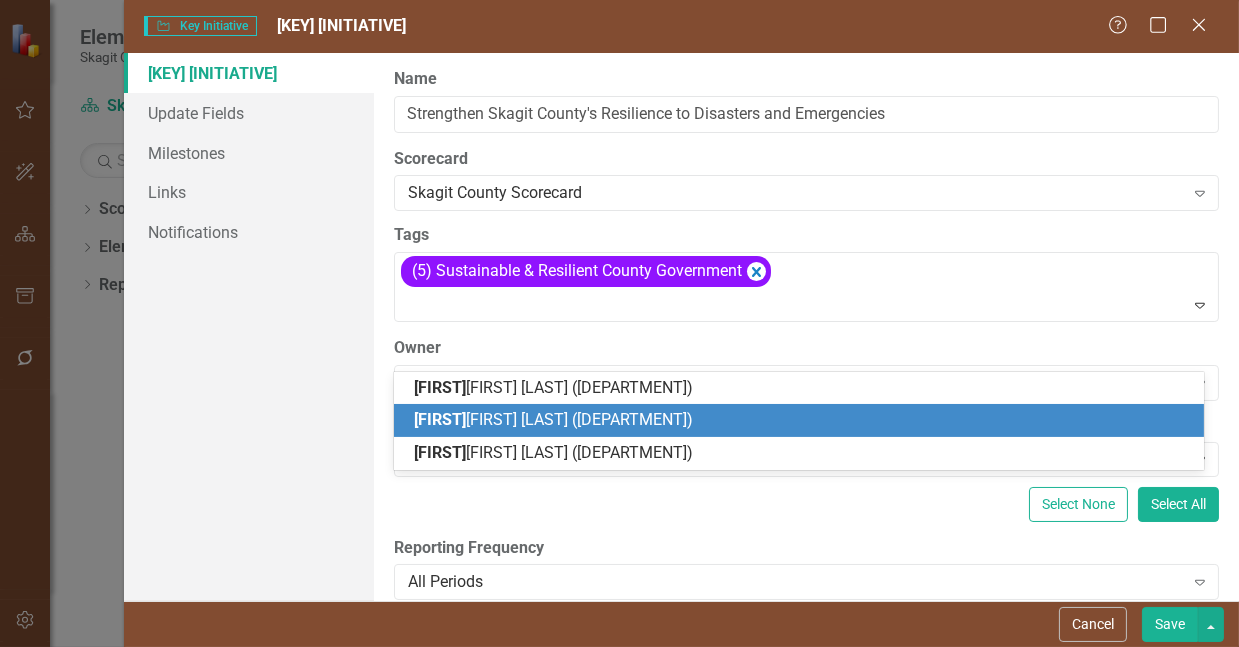 click on "[FIRST] [LAST] ([DEPARTMENT])" at bounding box center [553, 419] 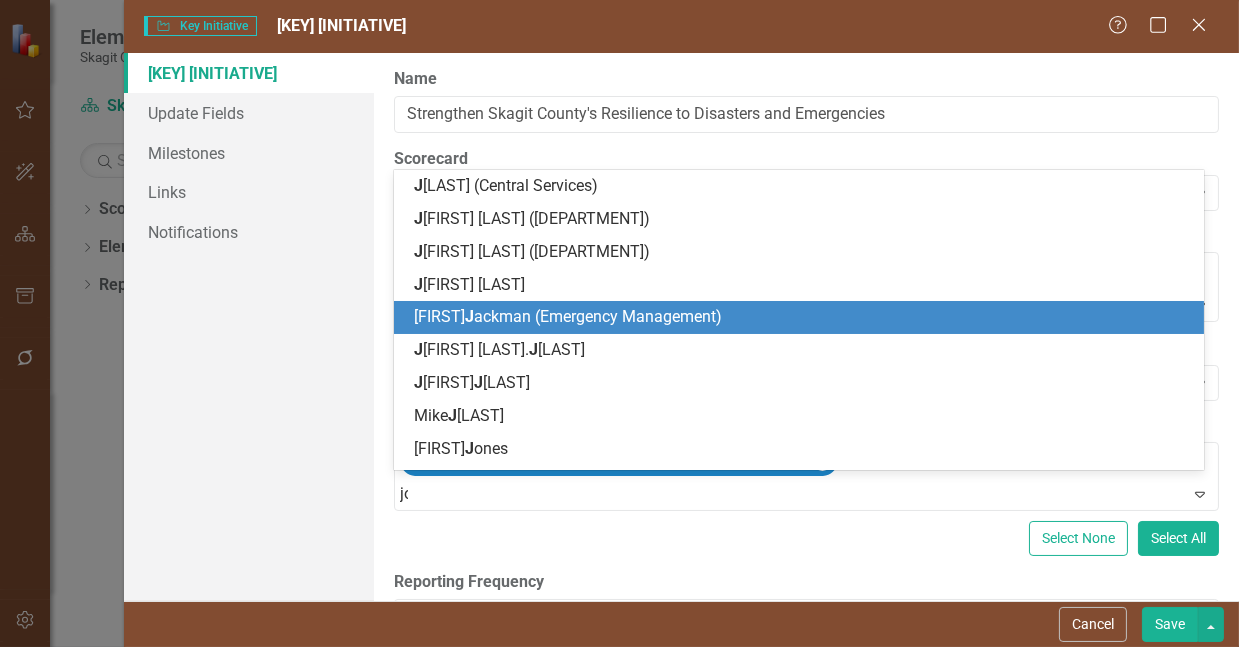 type on "joa" 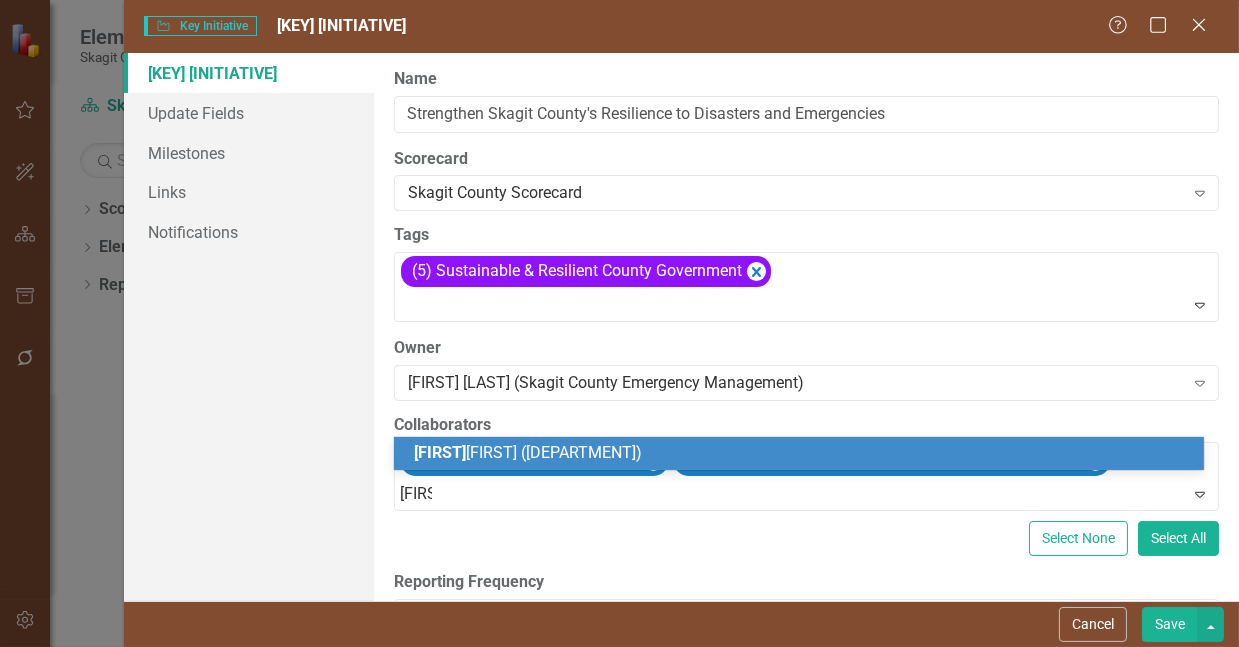 type on "[FIRST]" 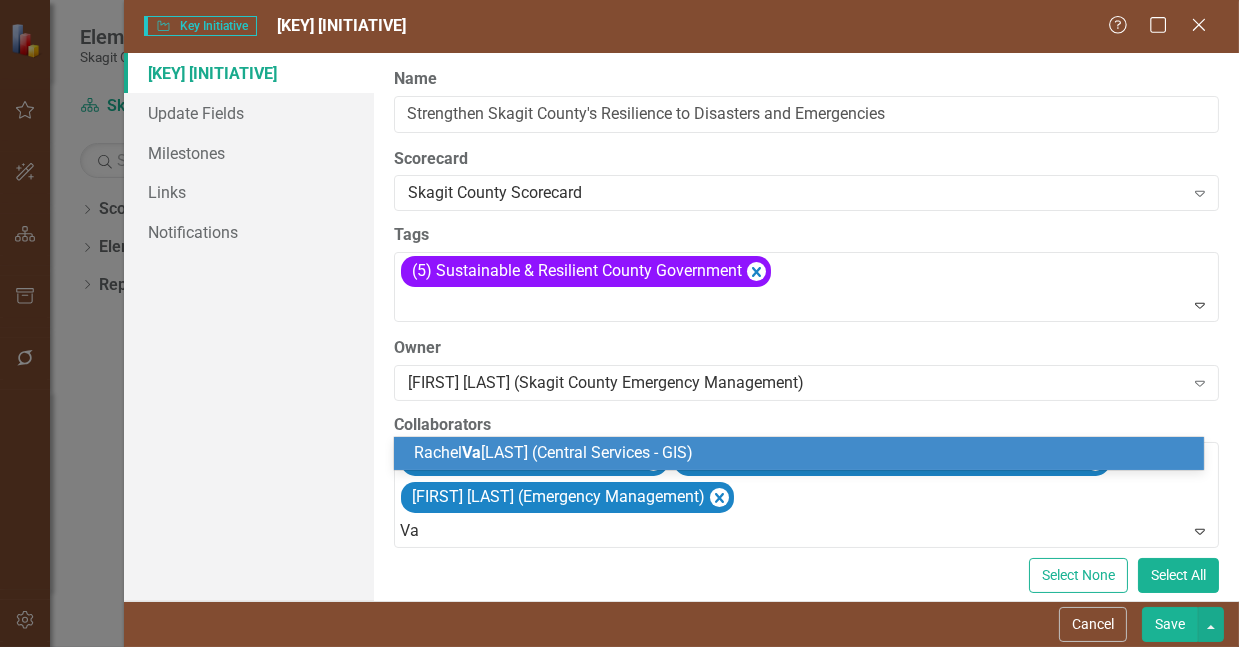 type on "V" 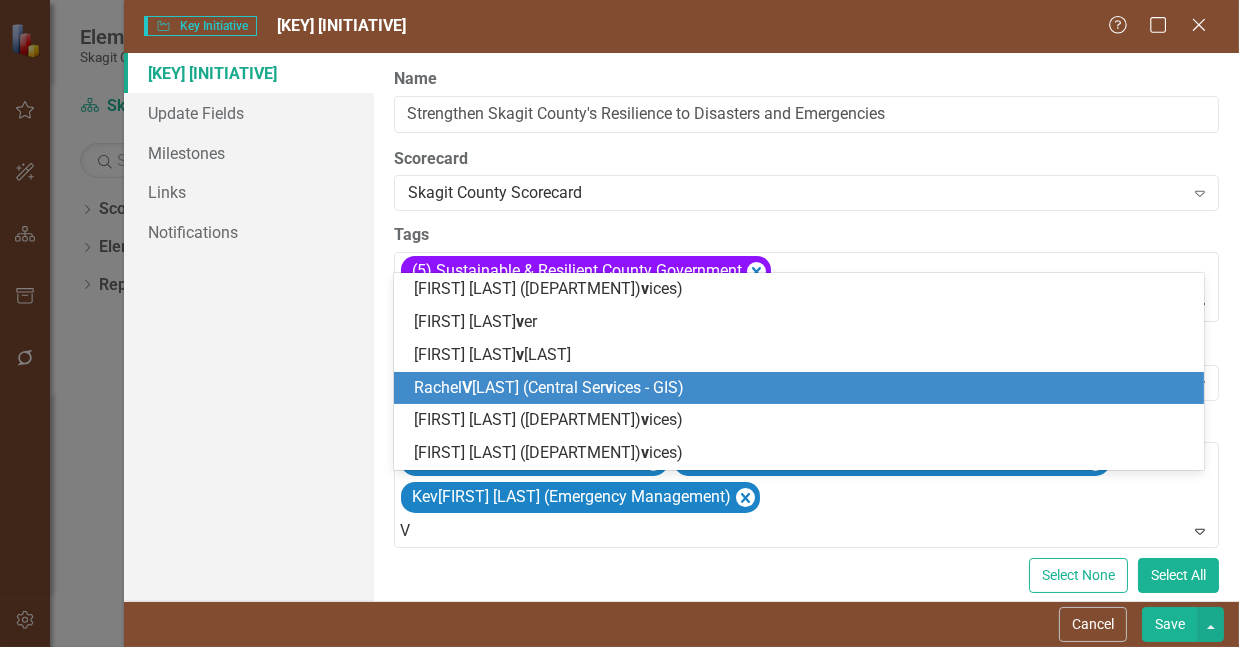 type 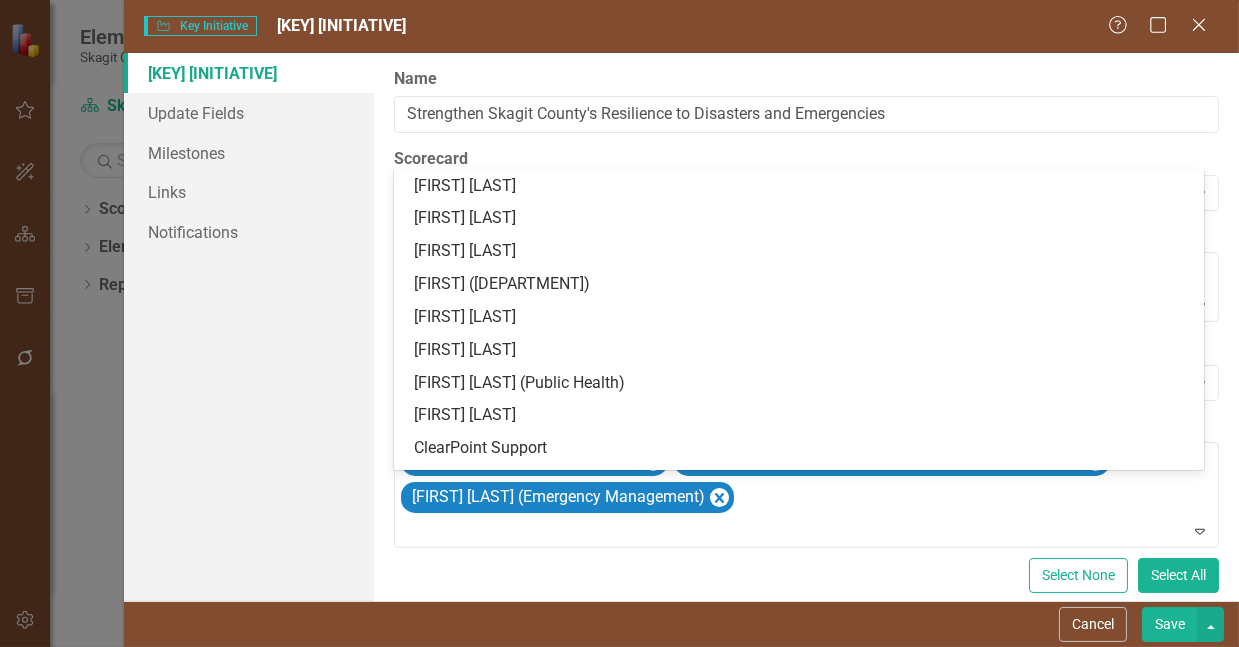 scroll, scrollTop: 1144, scrollLeft: 0, axis: vertical 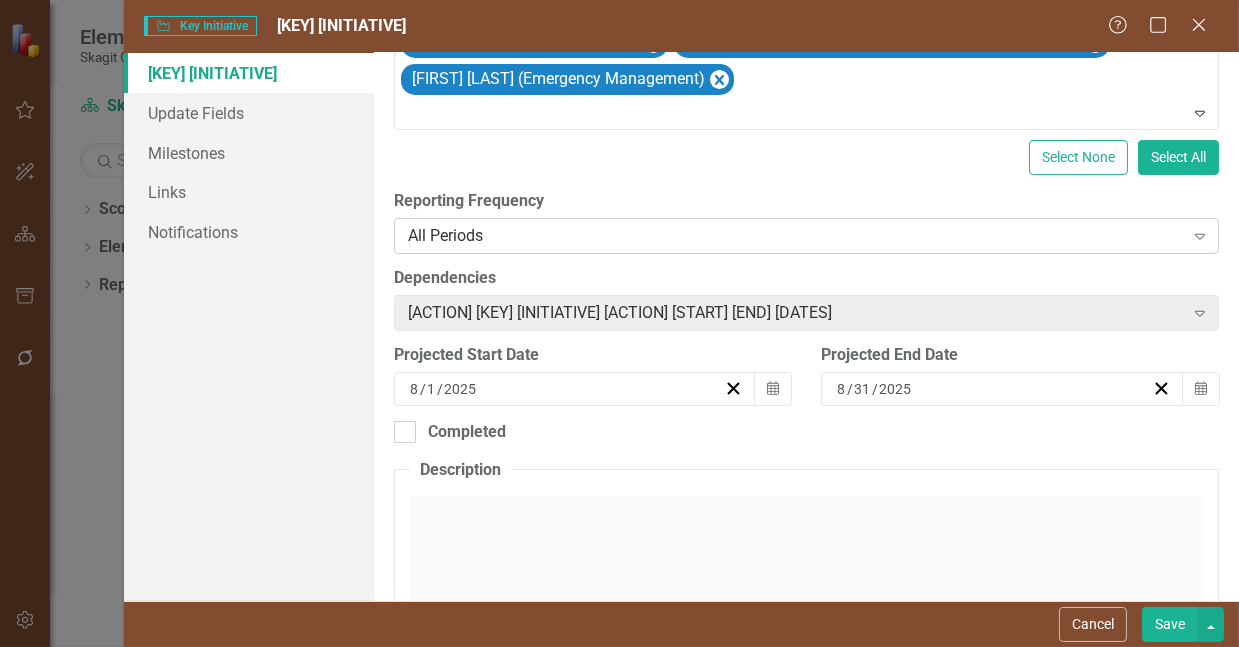 click on "All Periods" at bounding box center (796, 236) 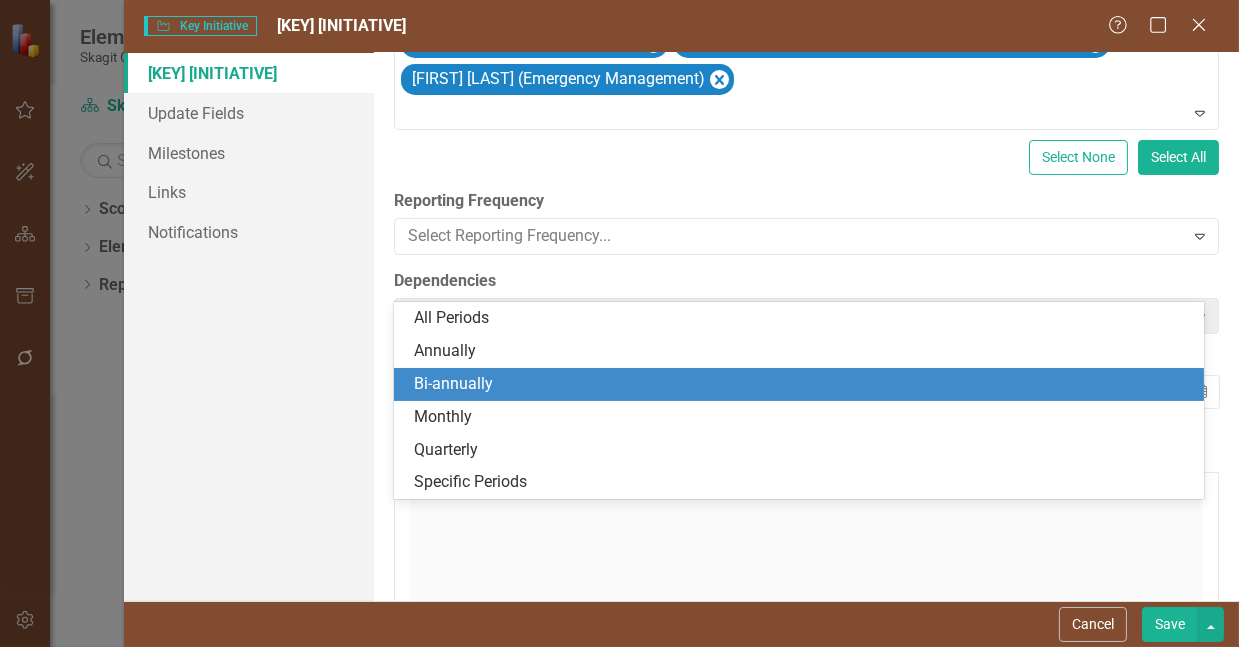 click on "Bi-annually" at bounding box center (803, 384) 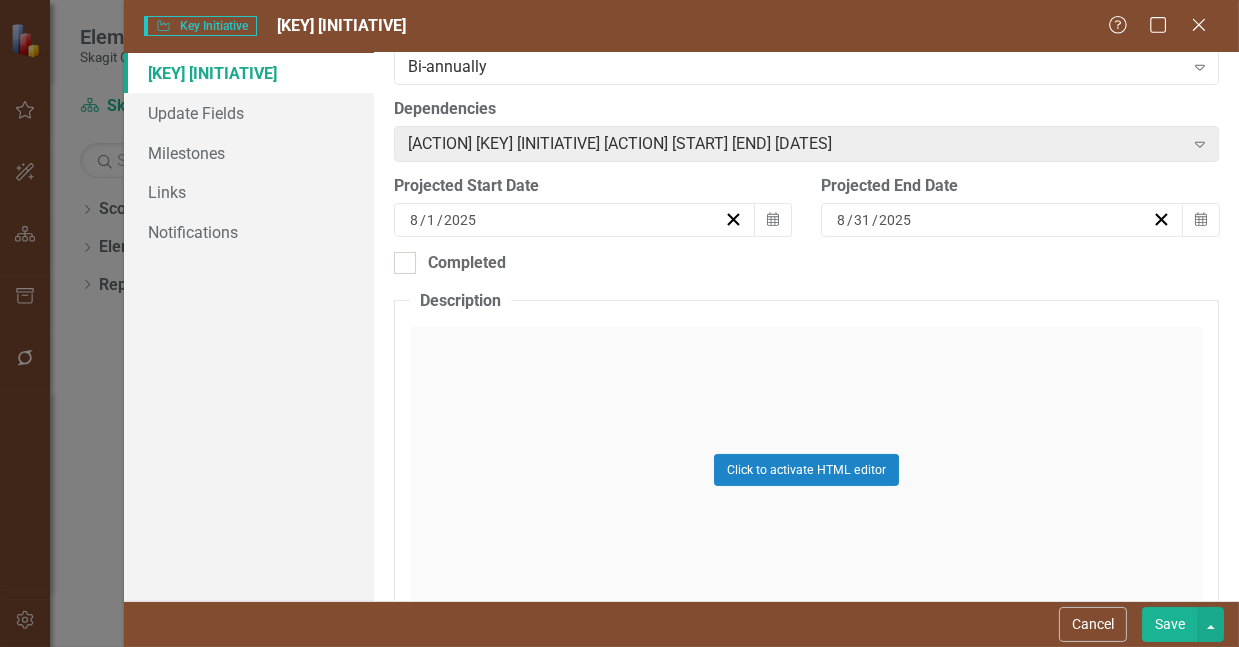 scroll, scrollTop: 595, scrollLeft: 0, axis: vertical 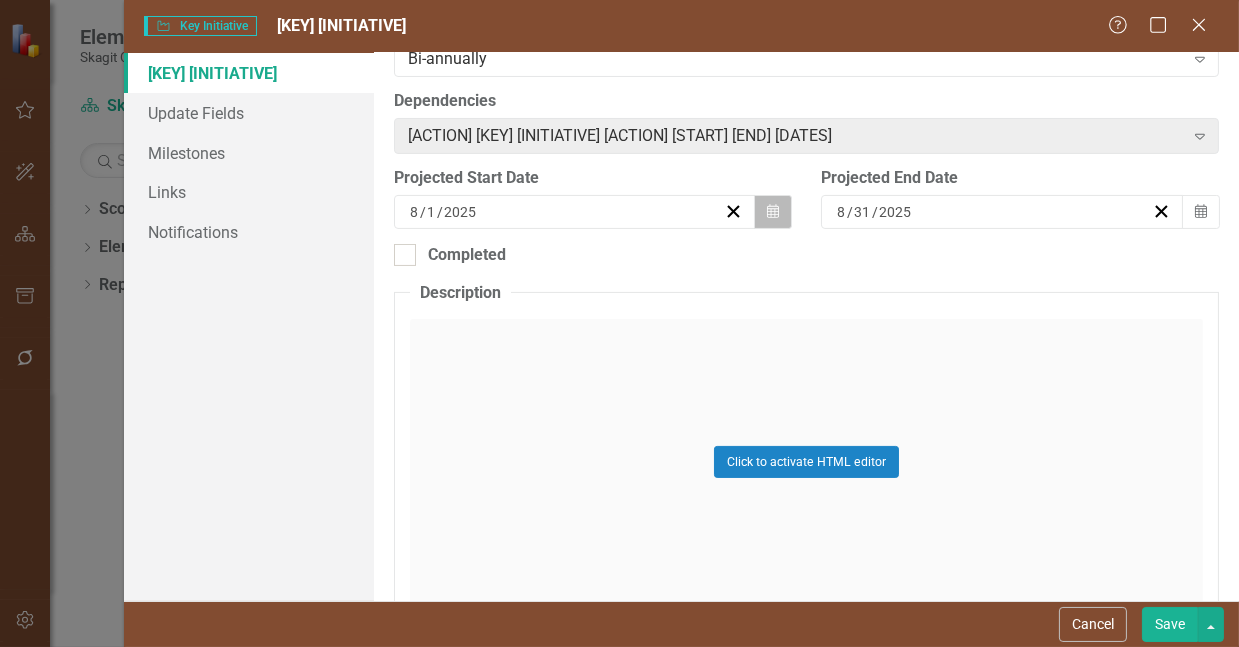 click on "Calendar" 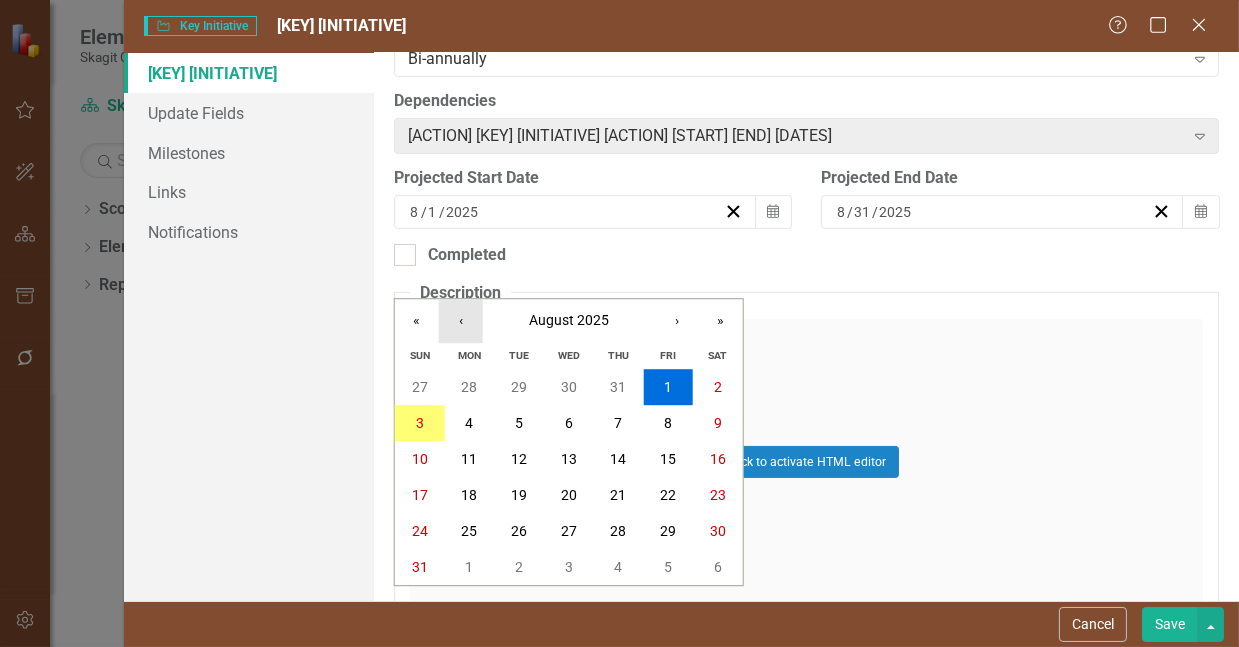 click on "‹" at bounding box center [461, 321] 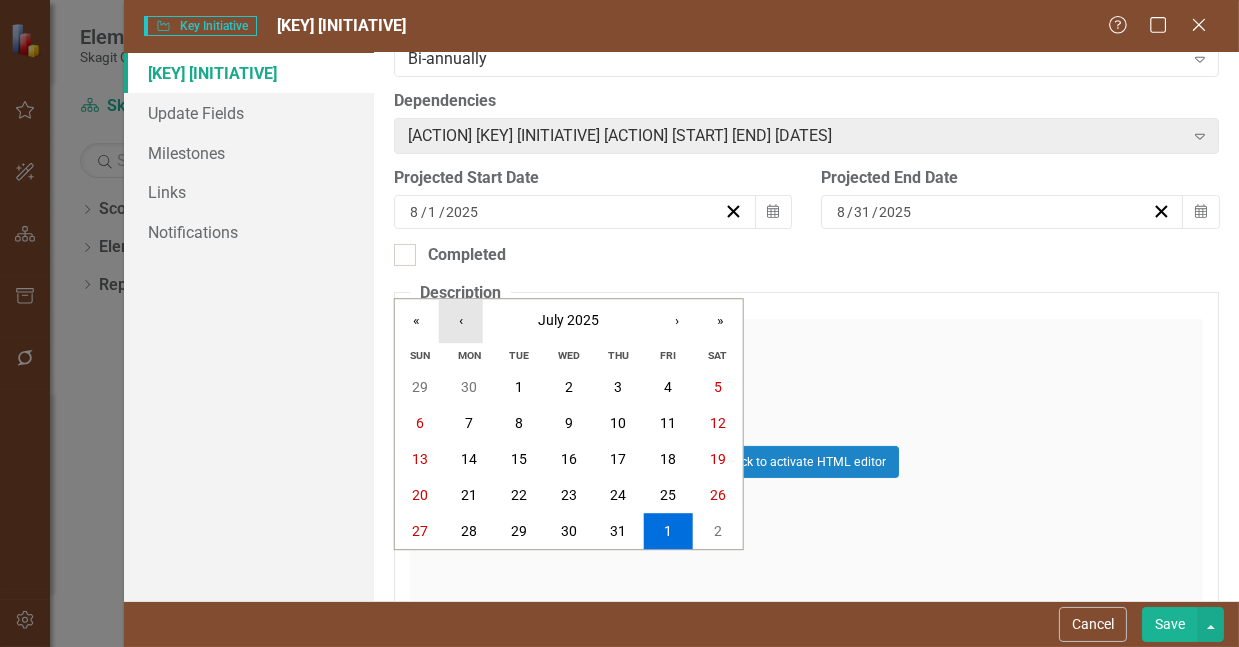 click on "‹" at bounding box center (461, 321) 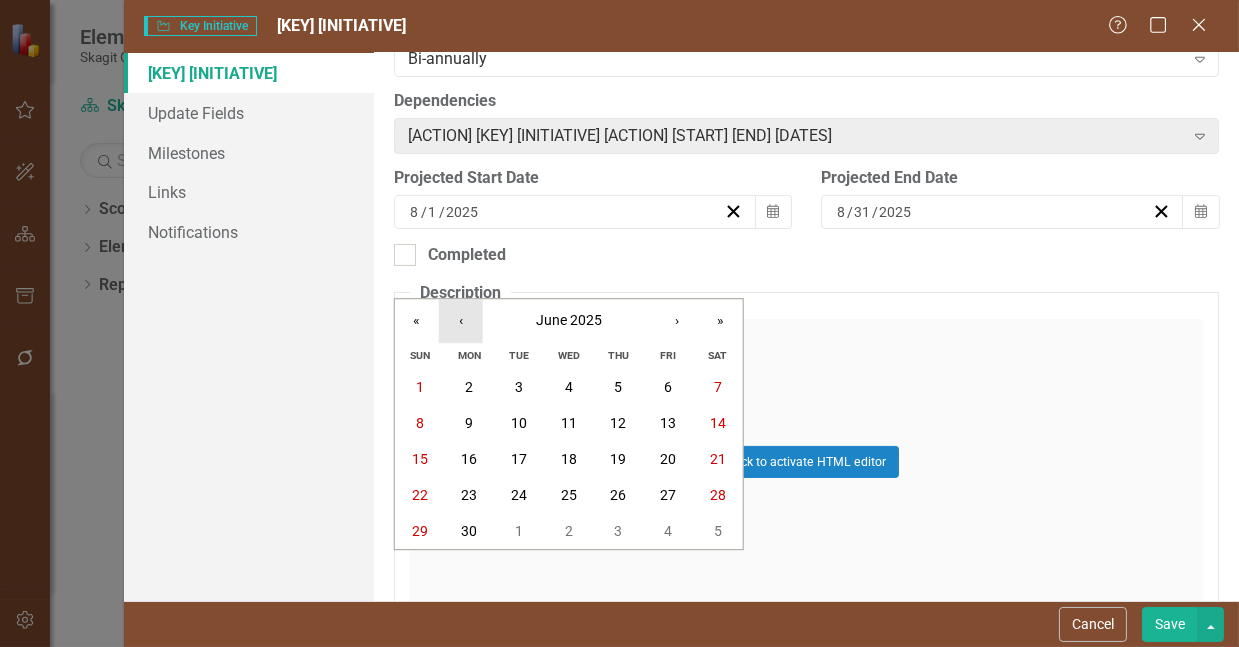 click on "‹" at bounding box center [461, 321] 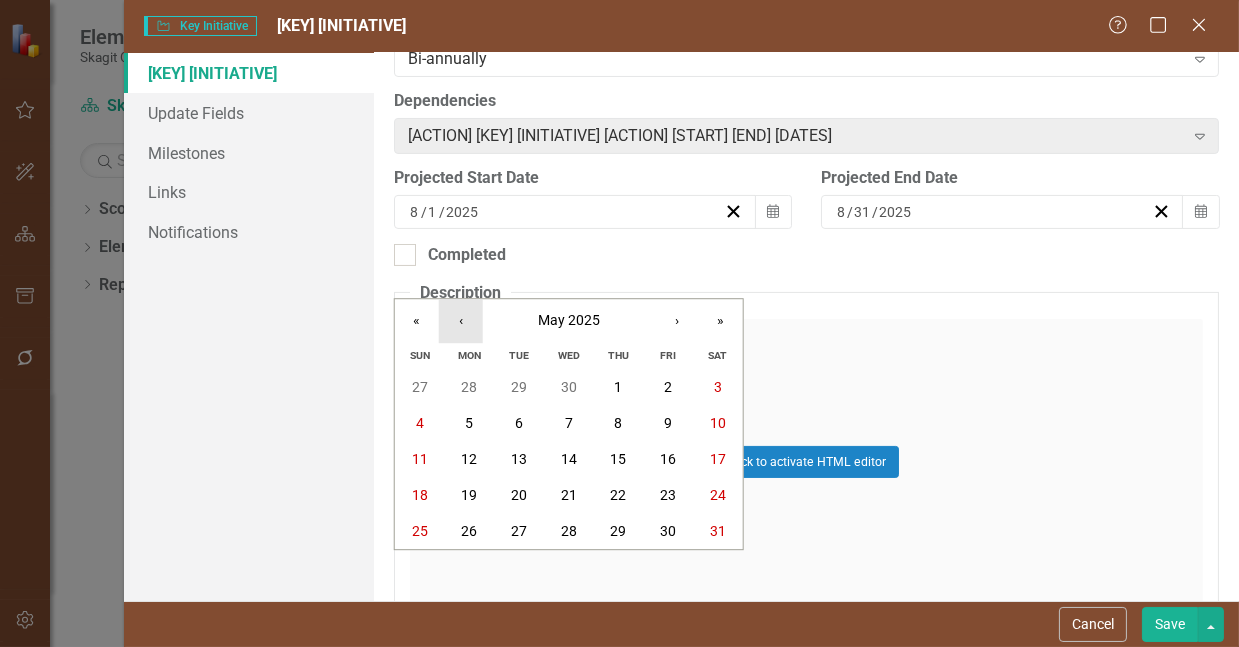 click on "‹" at bounding box center [461, 321] 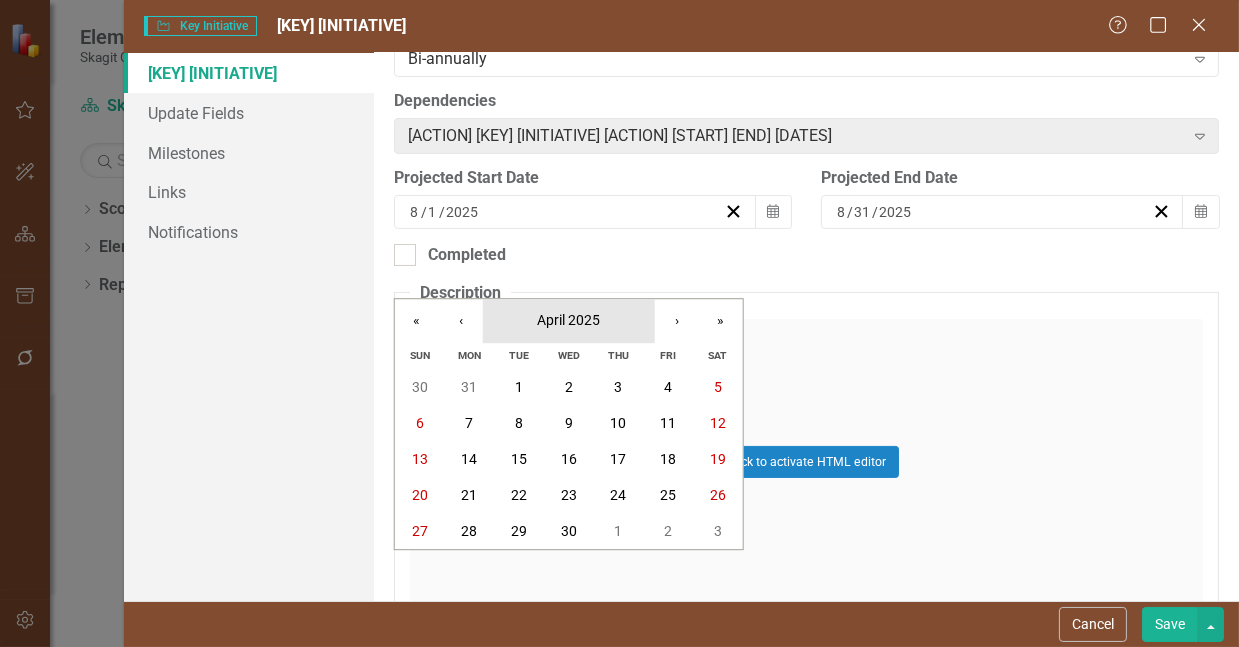 click on "April 2025" at bounding box center [568, 320] 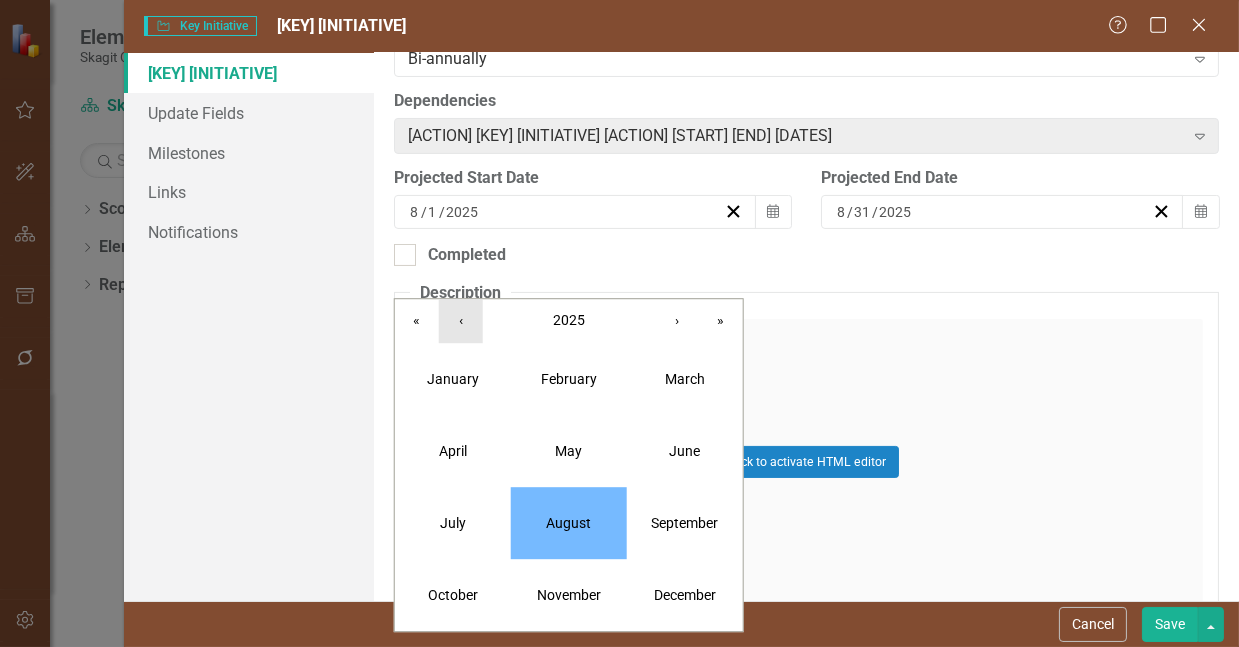 click on "‹" at bounding box center (461, 321) 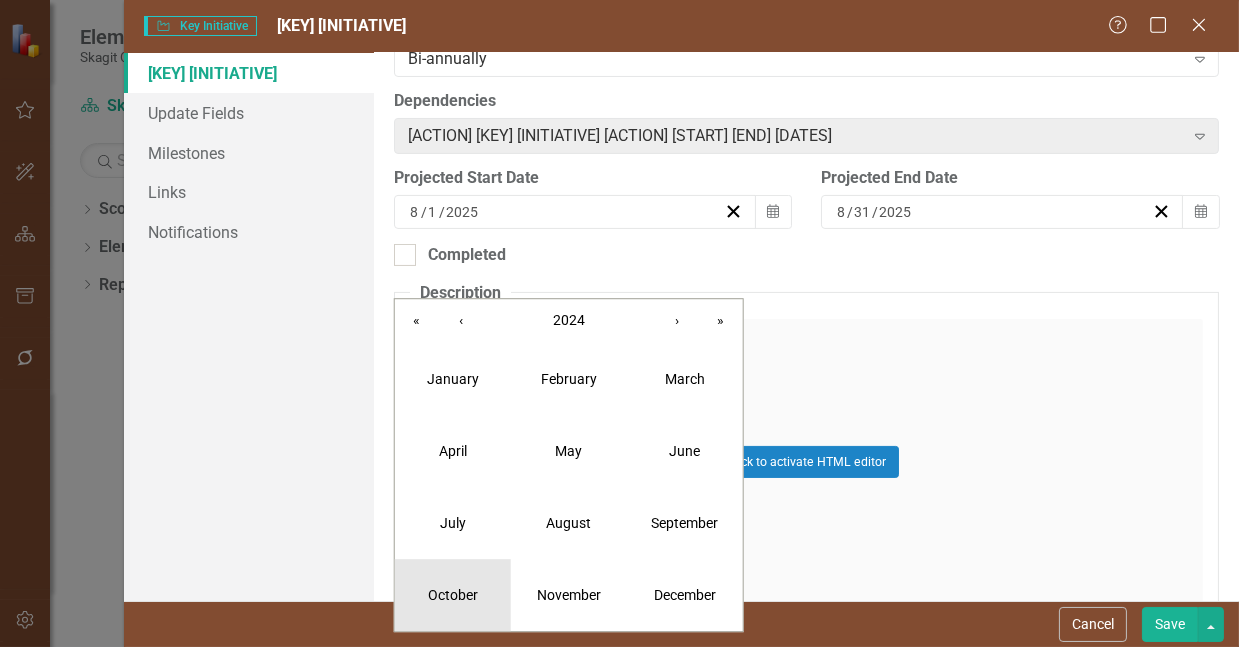 click on "October" at bounding box center (453, 595) 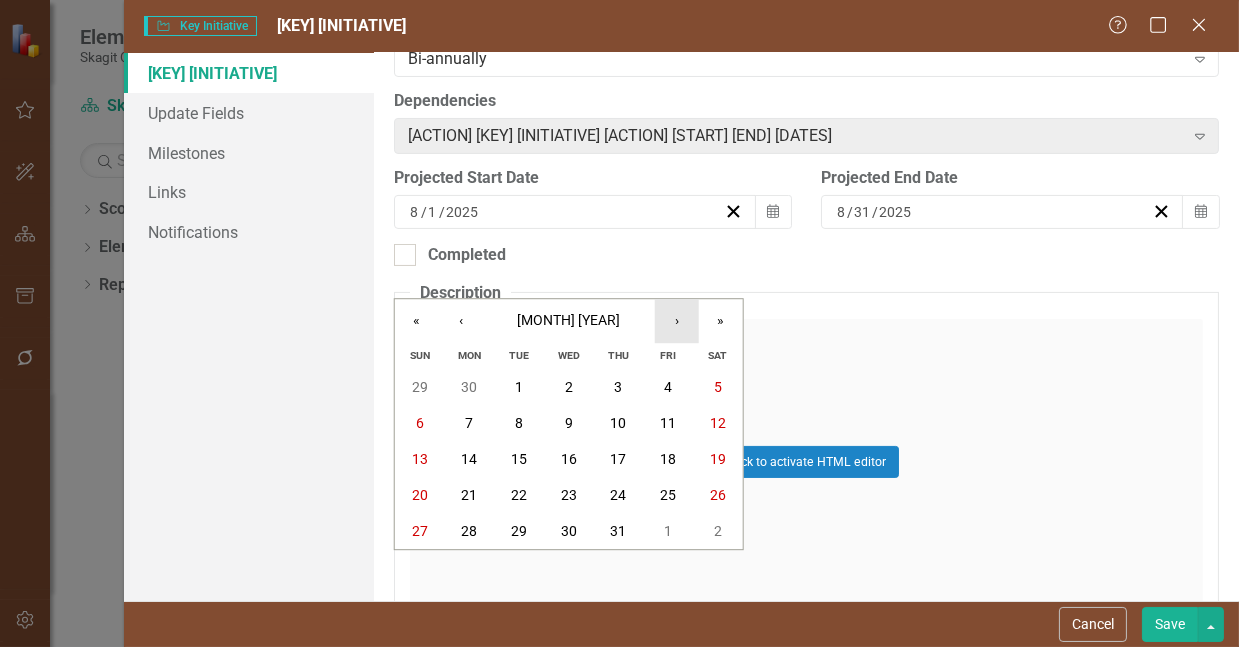 click on "›" at bounding box center (677, 321) 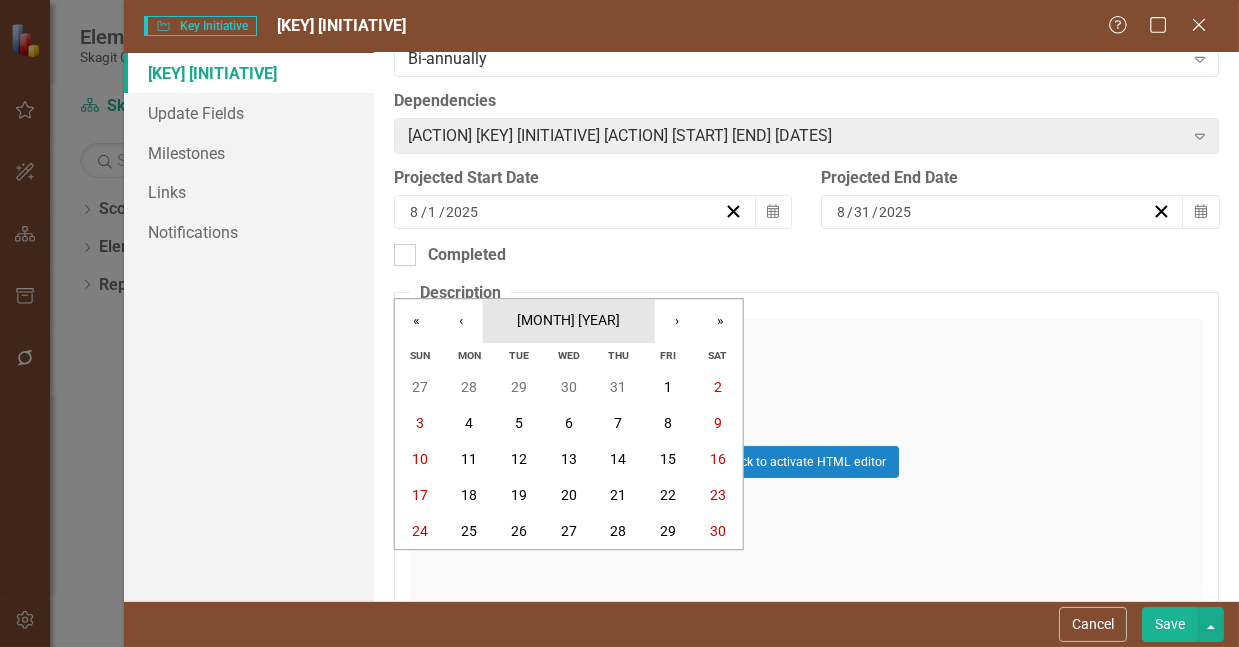 click on "November 2024" at bounding box center (568, 320) 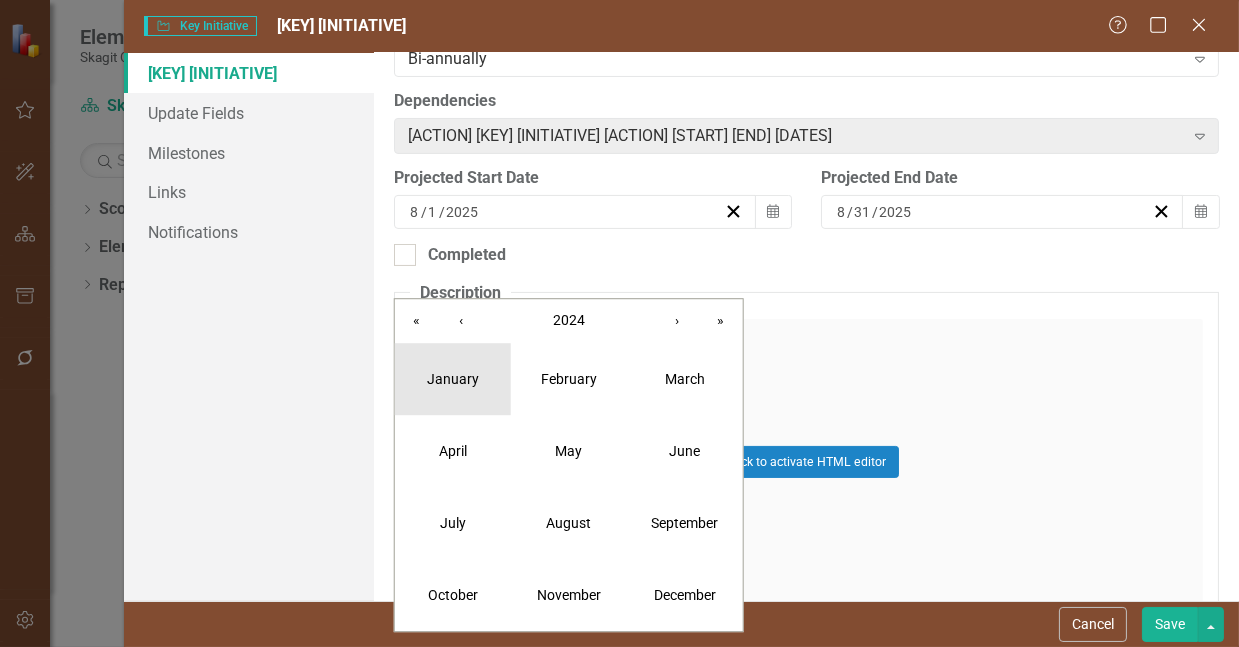 click on "January" at bounding box center (453, 379) 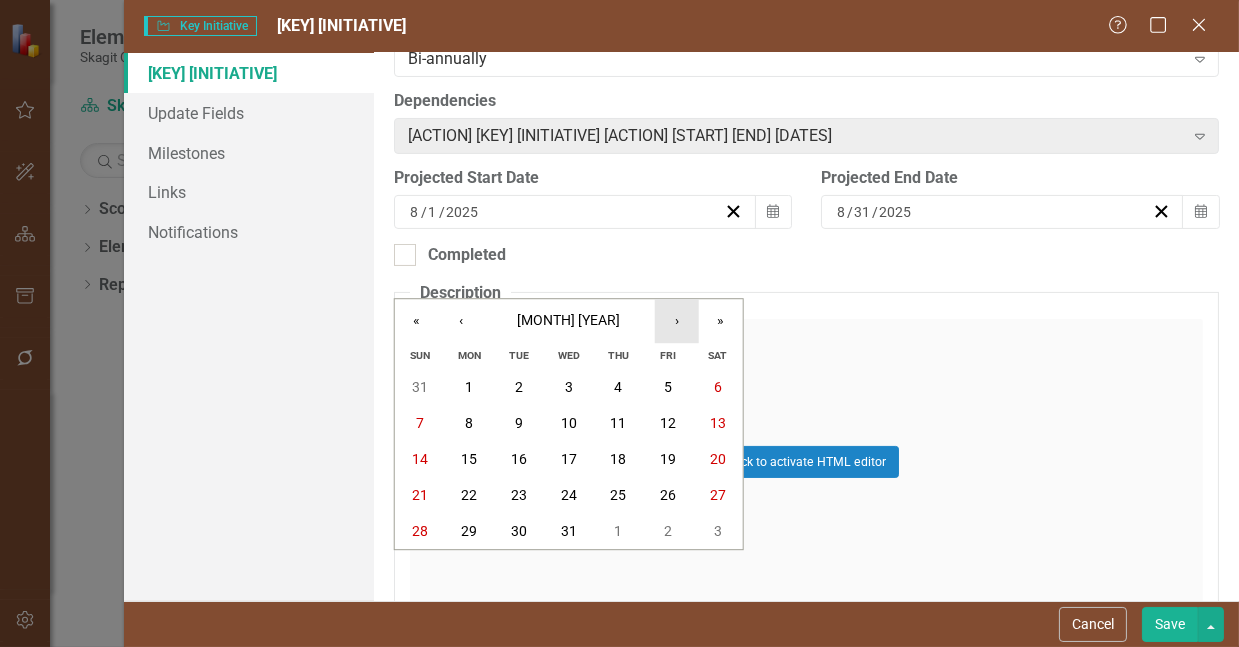 click on "›" at bounding box center [677, 321] 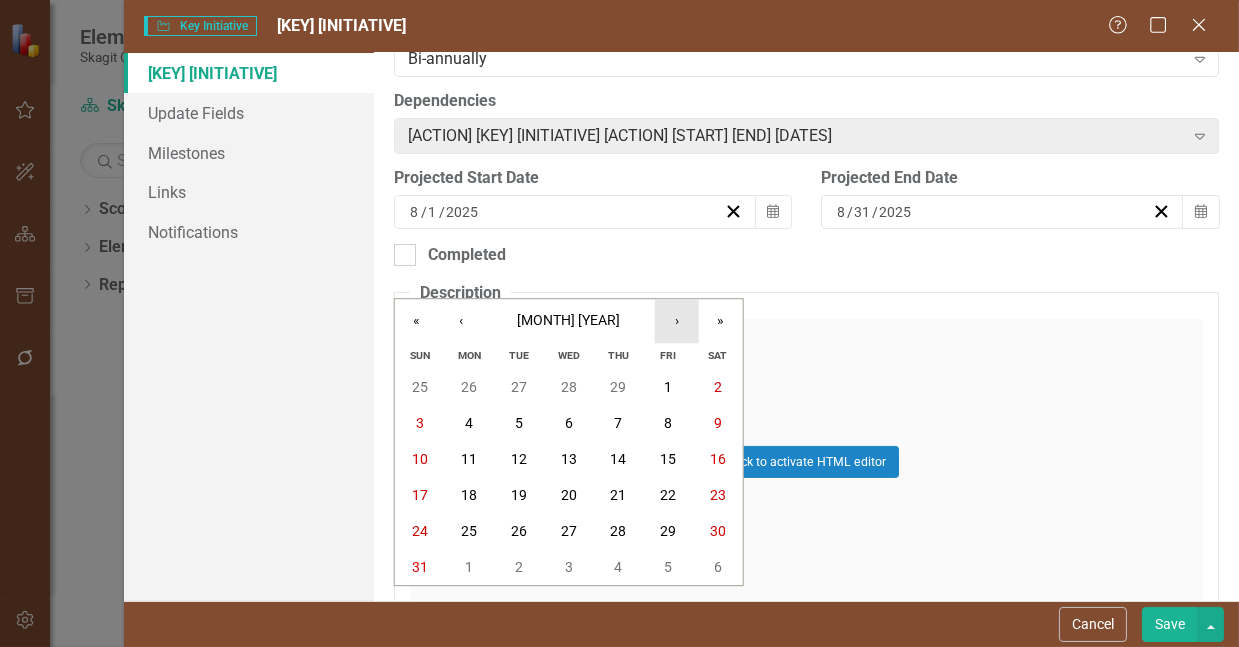 click on "›" at bounding box center [677, 321] 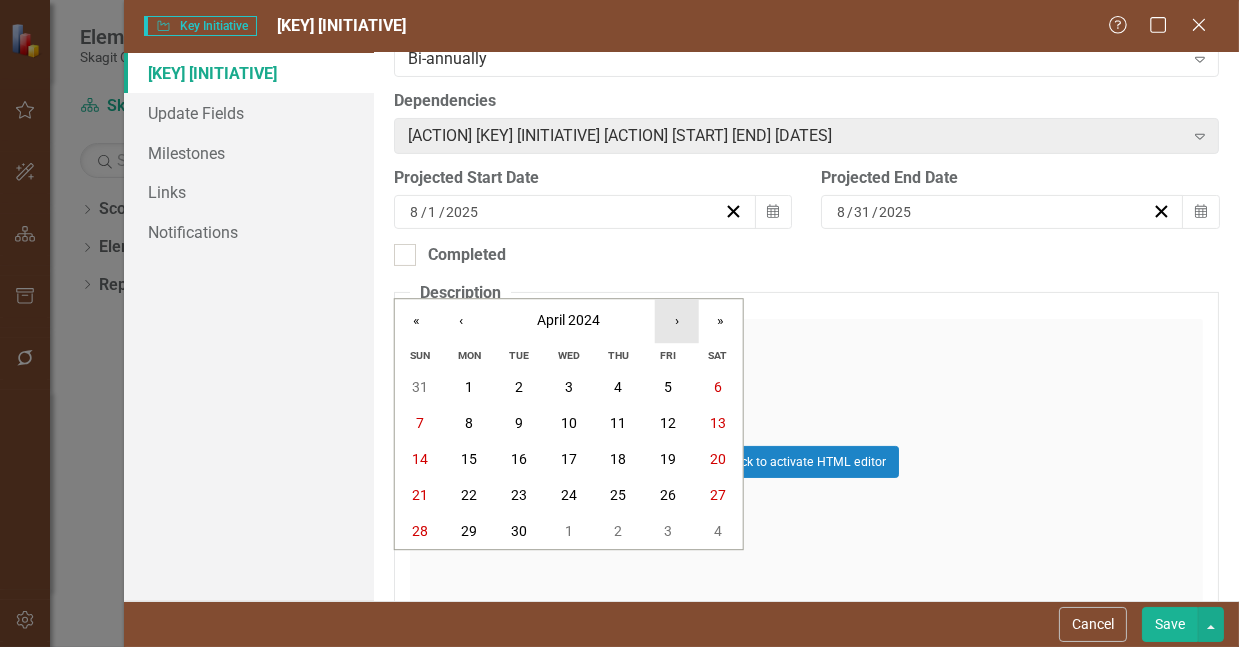 click on "›" at bounding box center [677, 321] 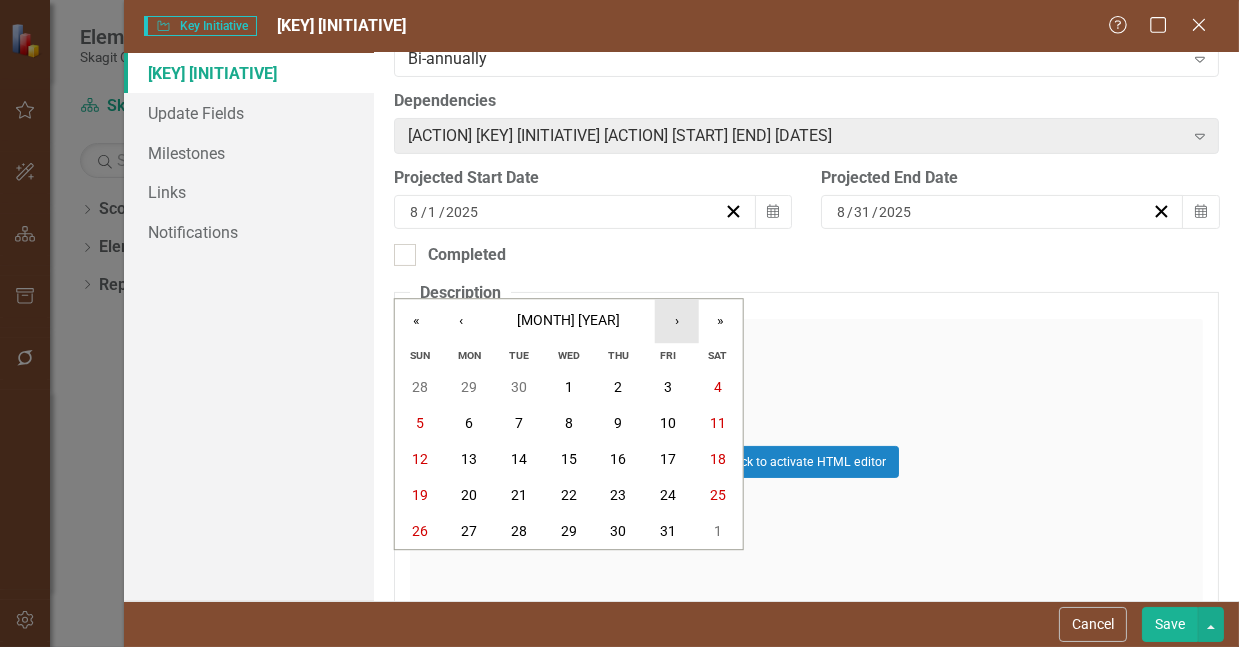 click on "›" at bounding box center [677, 321] 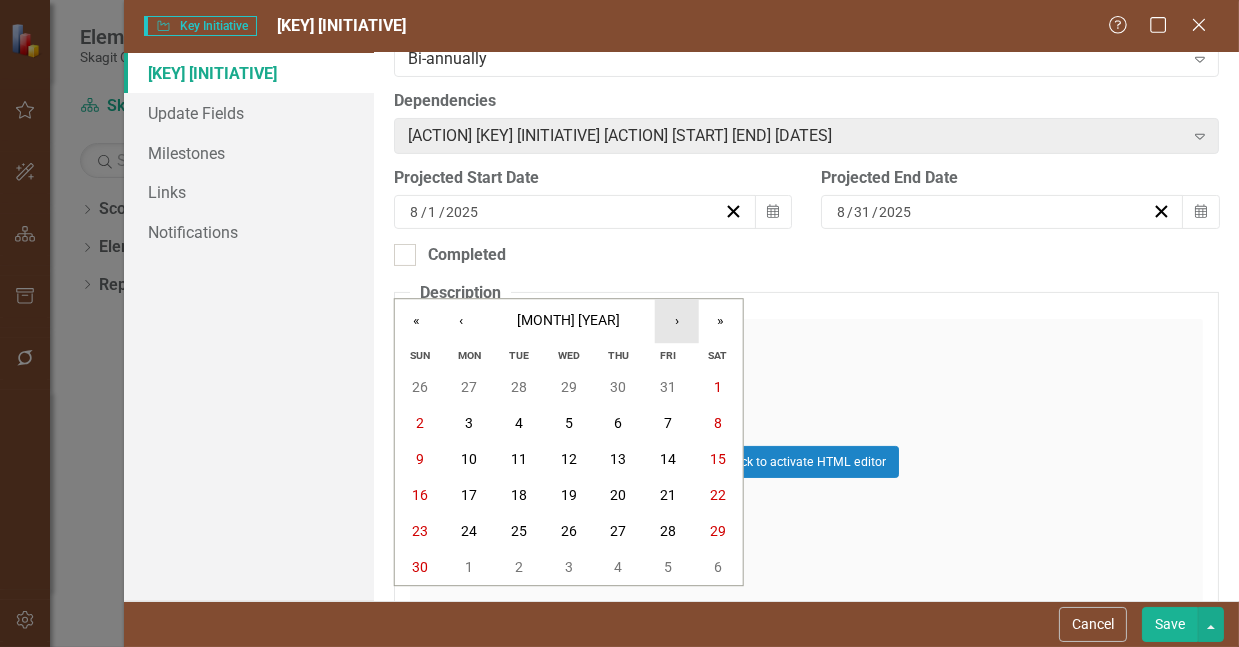 click on "›" at bounding box center (677, 321) 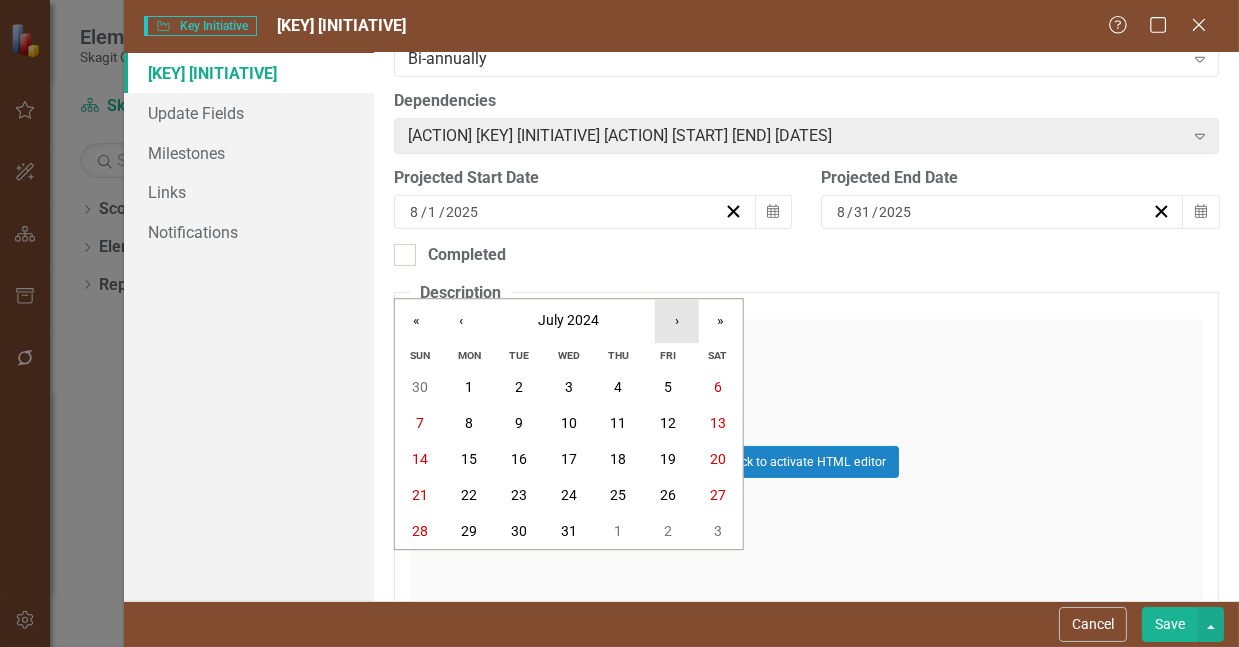 click on "›" at bounding box center [677, 321] 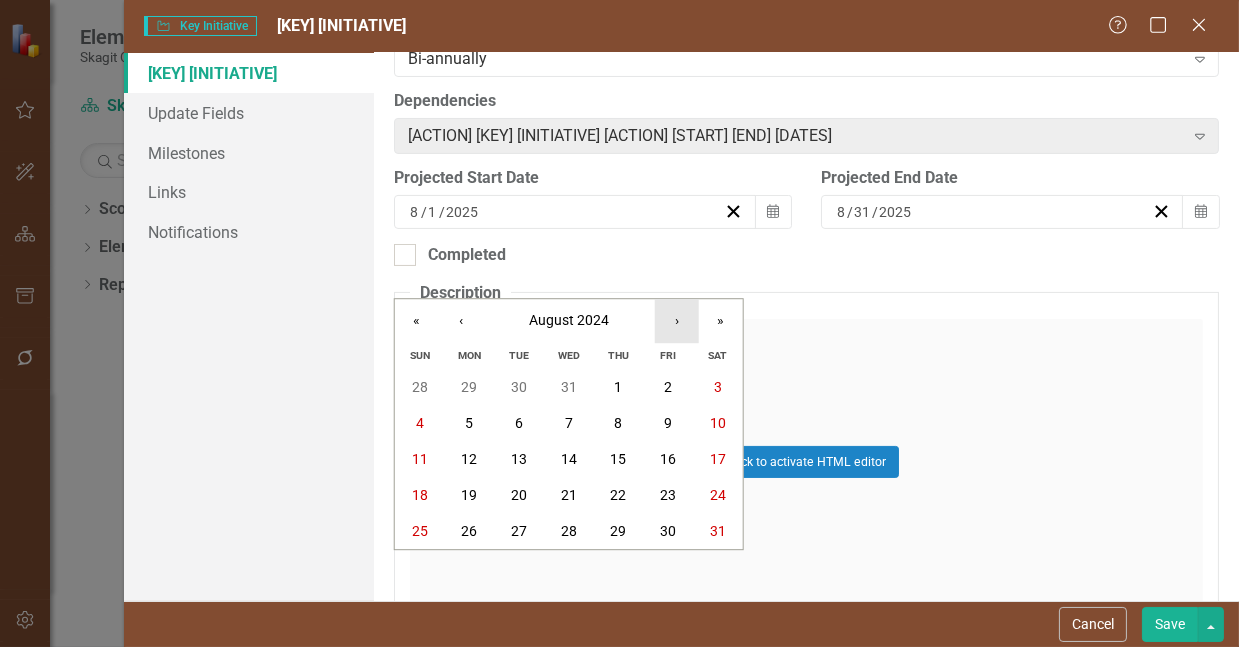 click on "›" at bounding box center (677, 321) 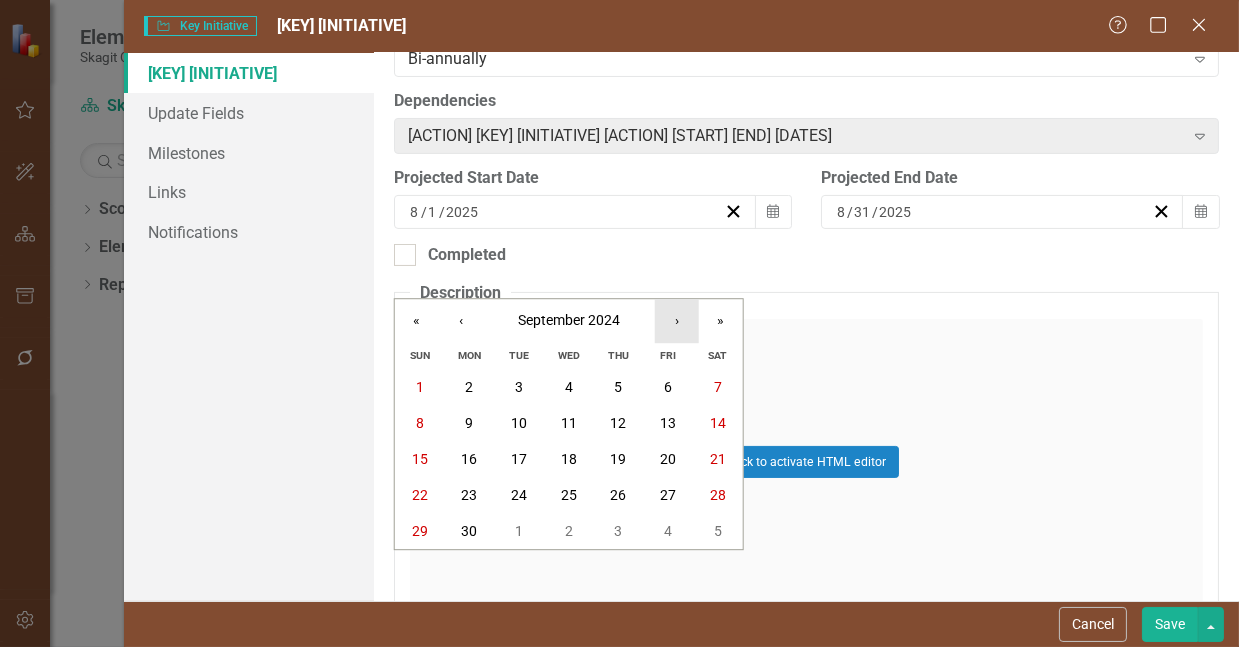 click on "›" at bounding box center (677, 321) 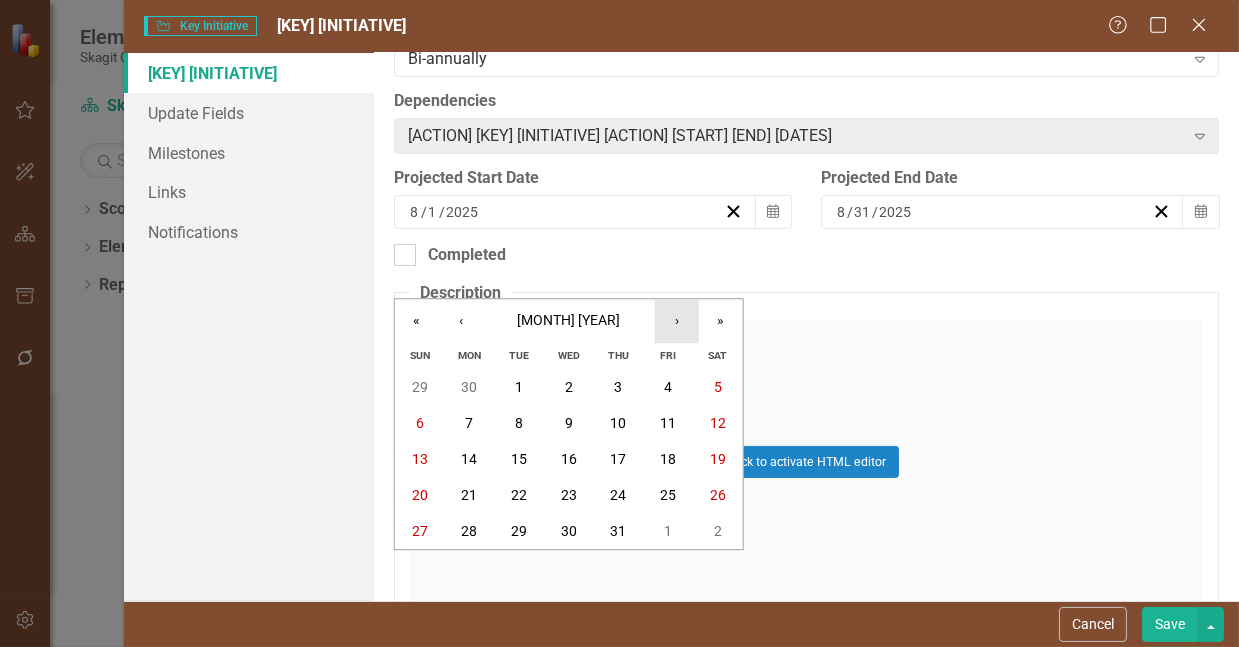 click on "›" at bounding box center (677, 321) 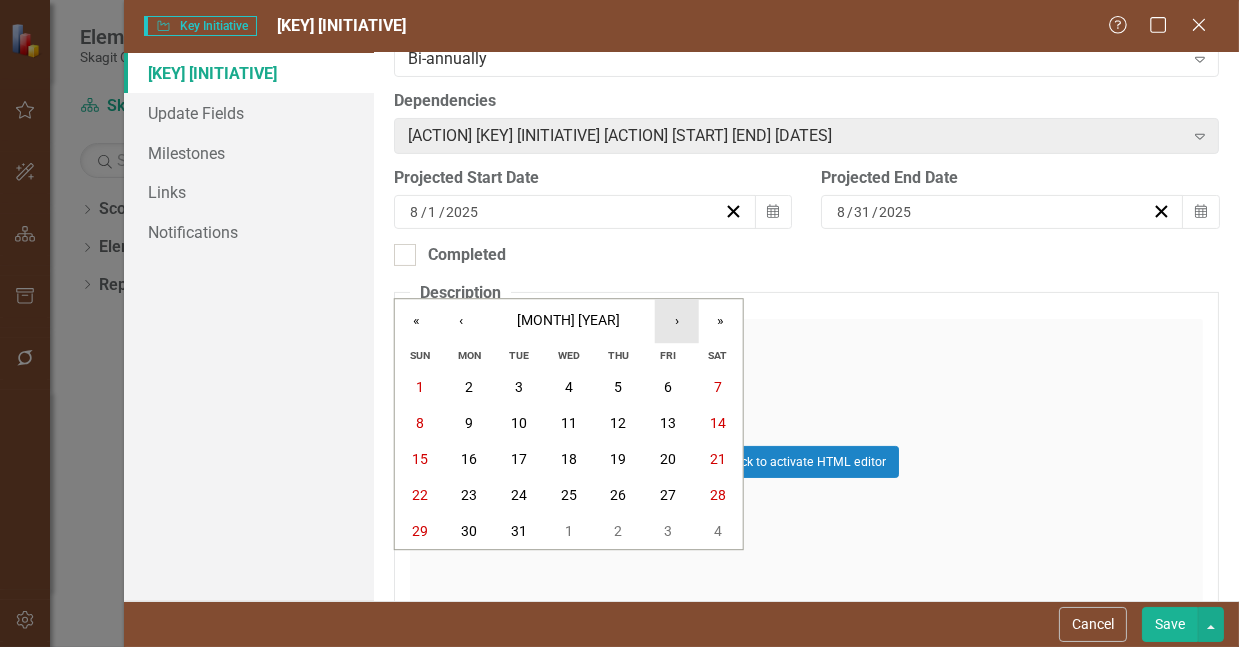 click on "›" at bounding box center (677, 321) 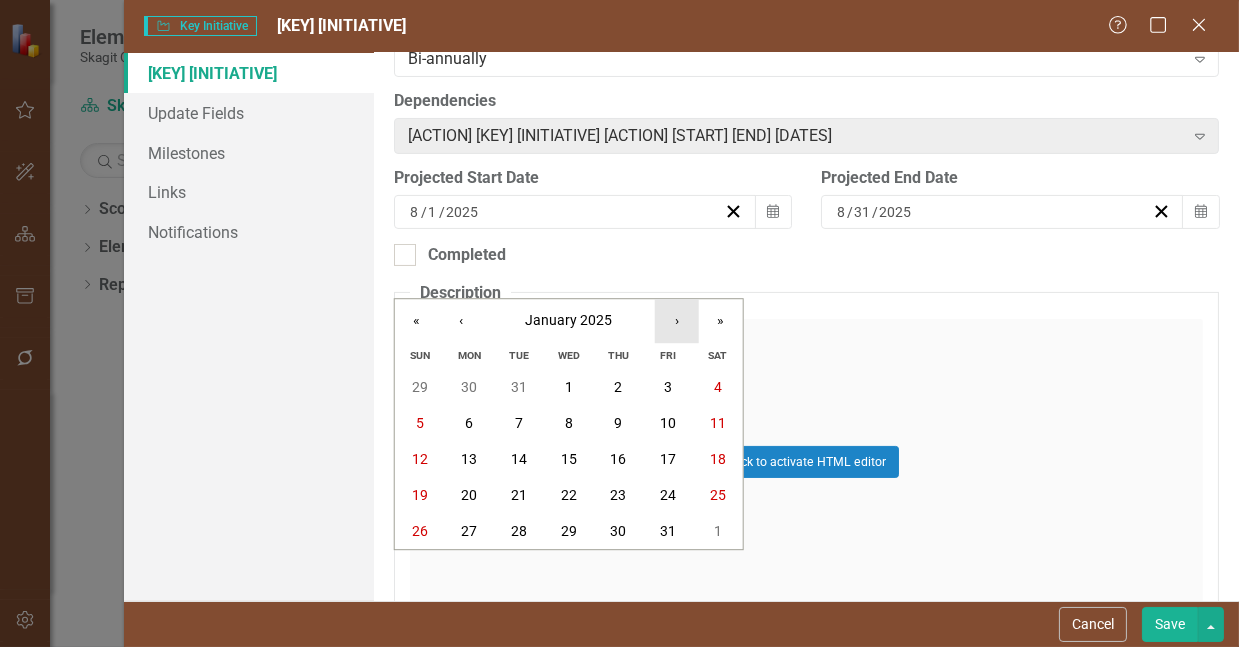 click on "›" at bounding box center [677, 321] 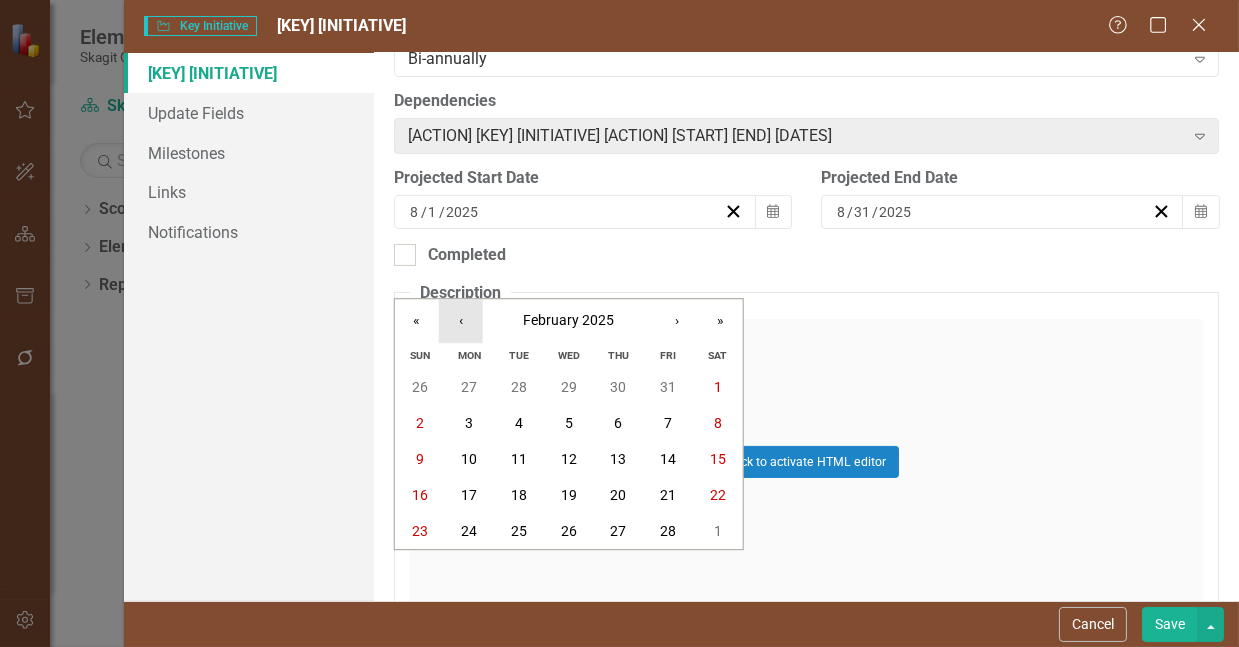 click on "‹" at bounding box center [461, 321] 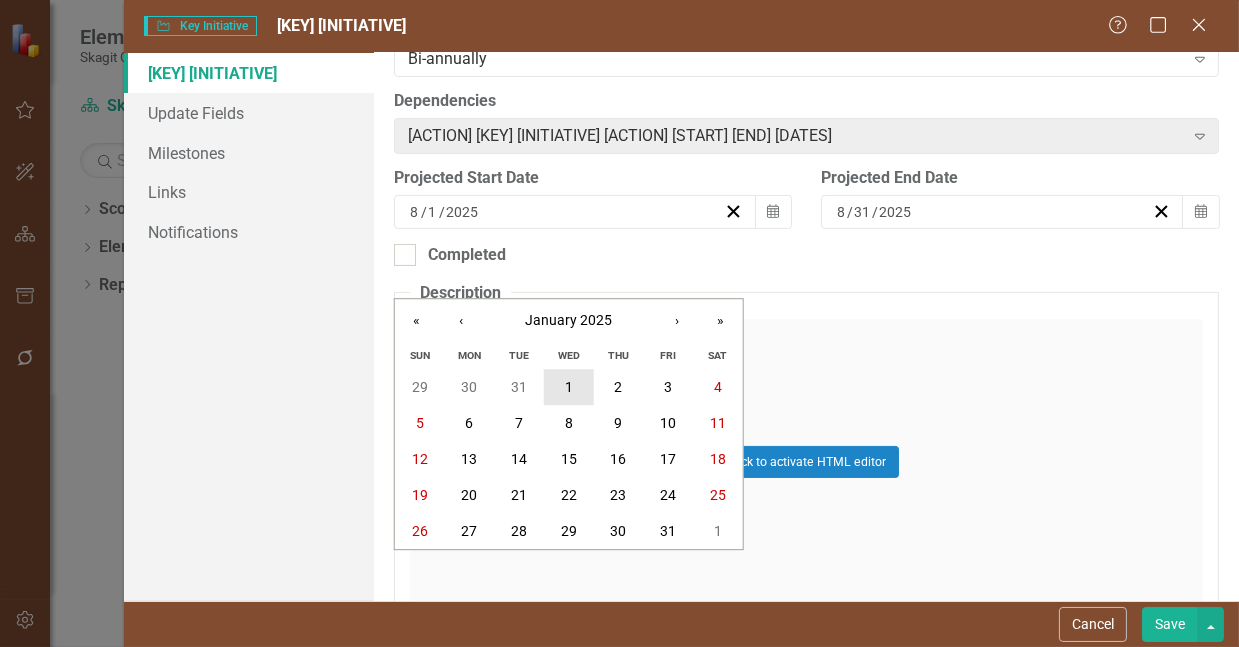 click on "1" at bounding box center (569, 387) 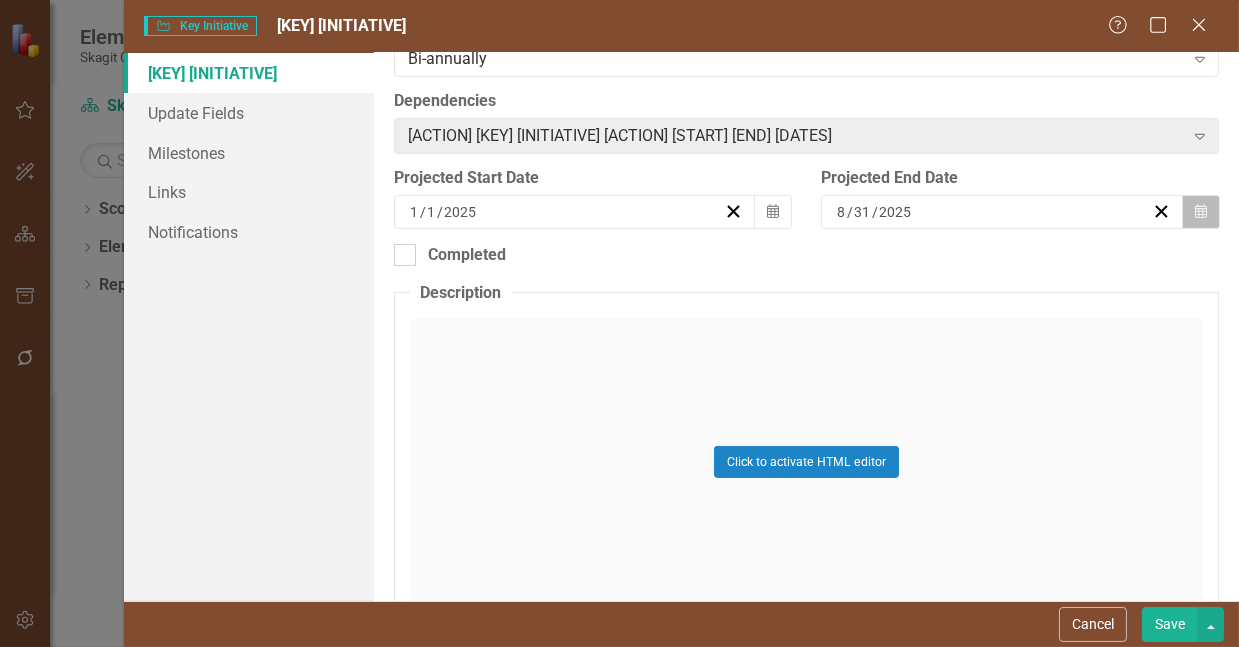 click 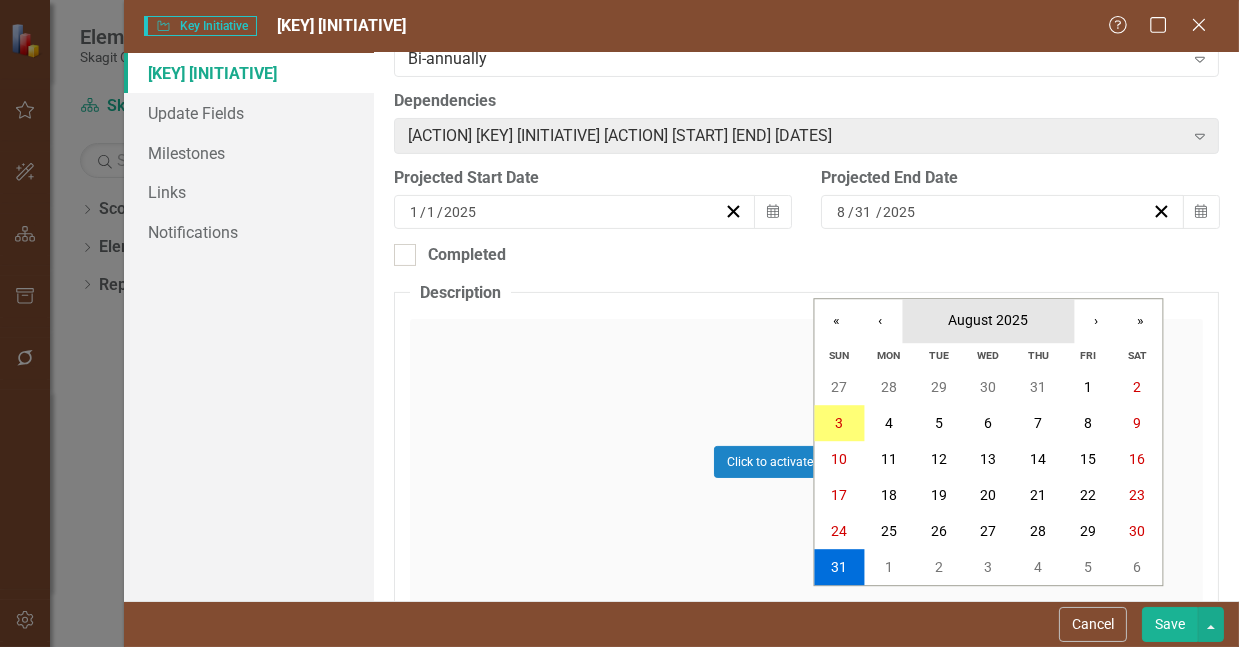 click on "August 2025" at bounding box center (989, 320) 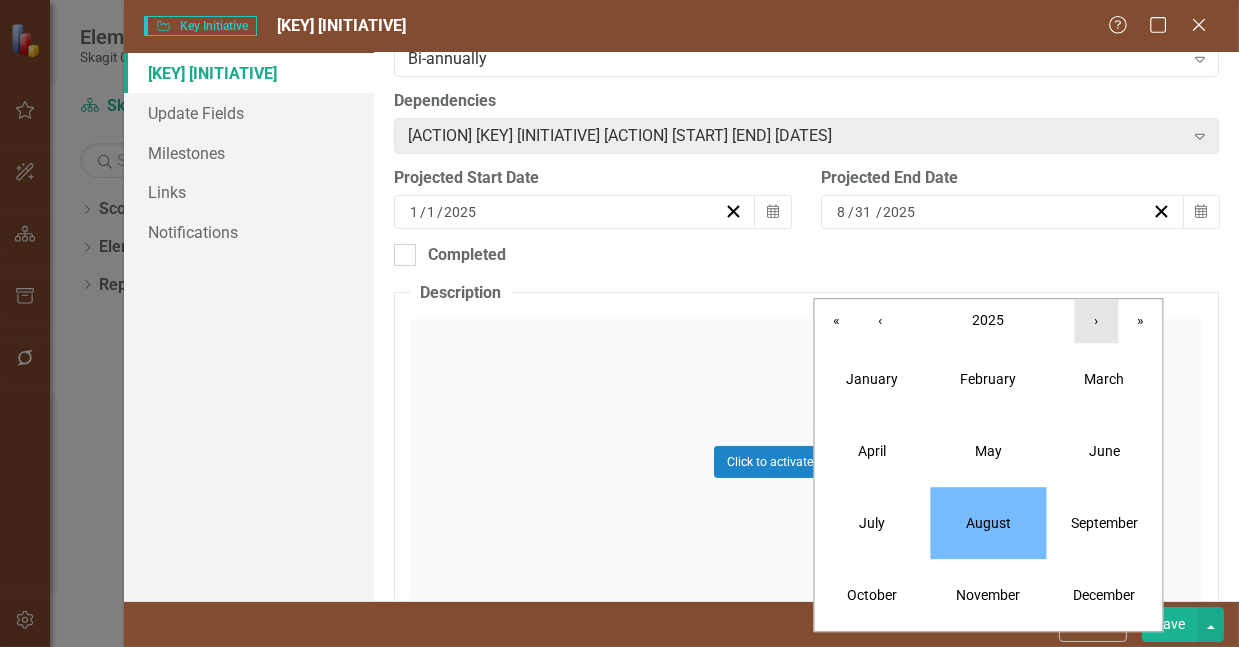 click on "›" at bounding box center (1097, 321) 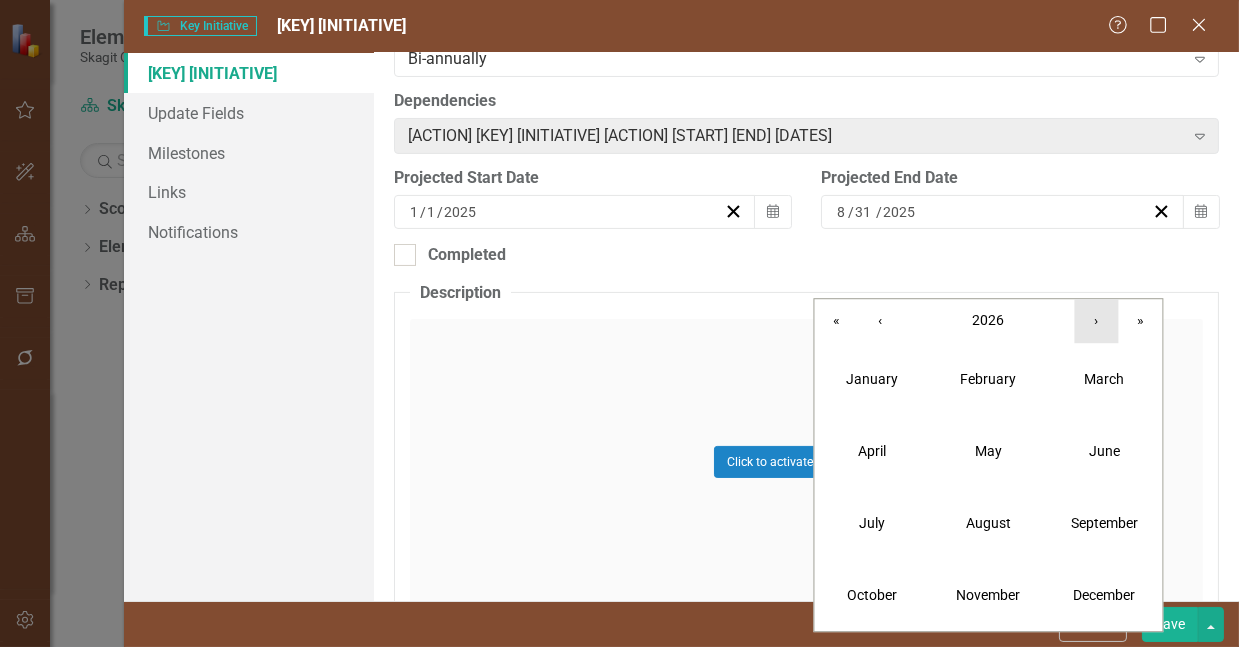 click on "›" at bounding box center [1097, 321] 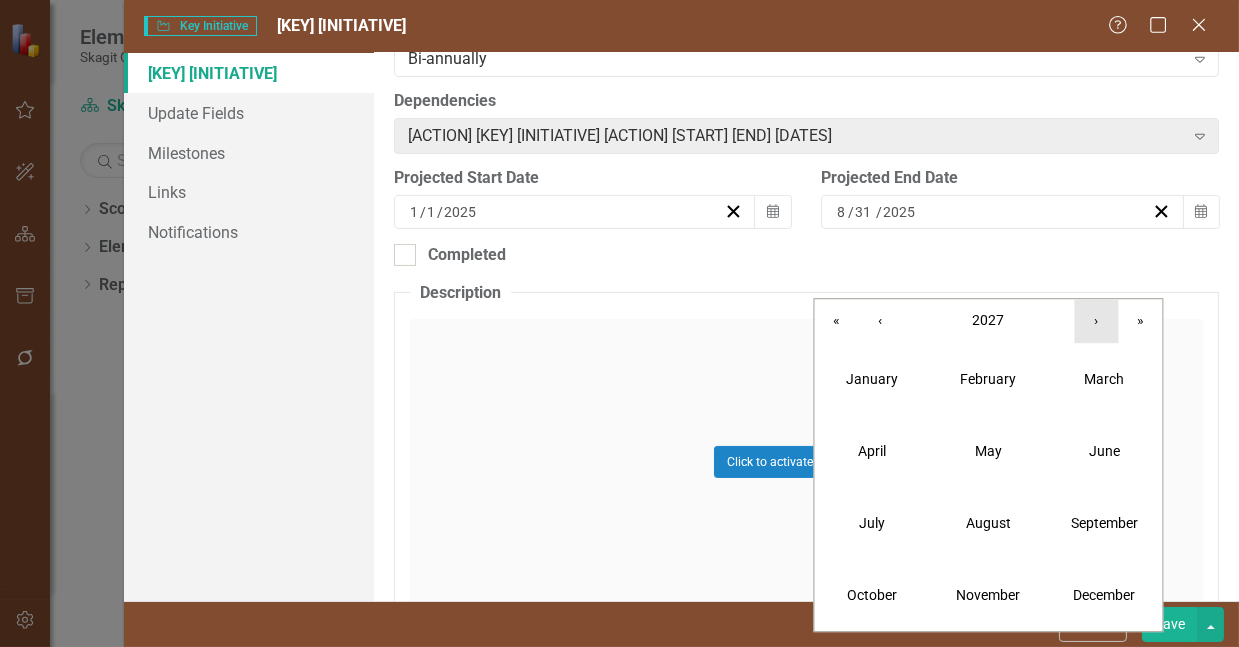 click on "›" at bounding box center [1097, 321] 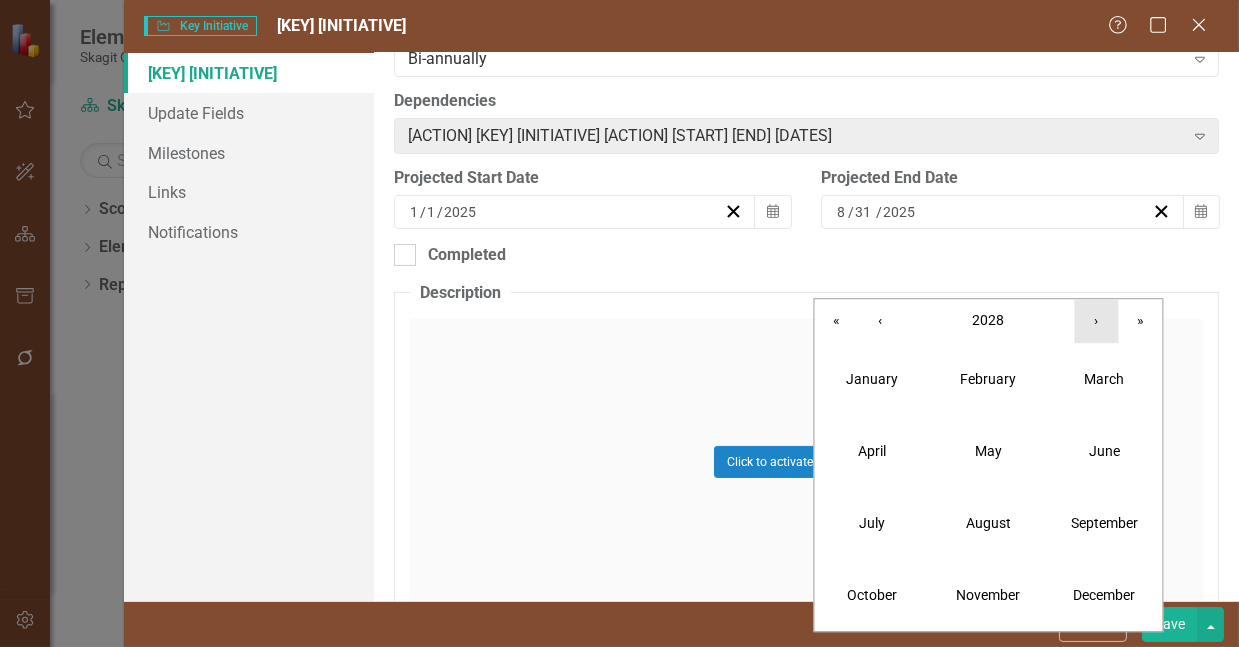 click on "›" at bounding box center (1097, 321) 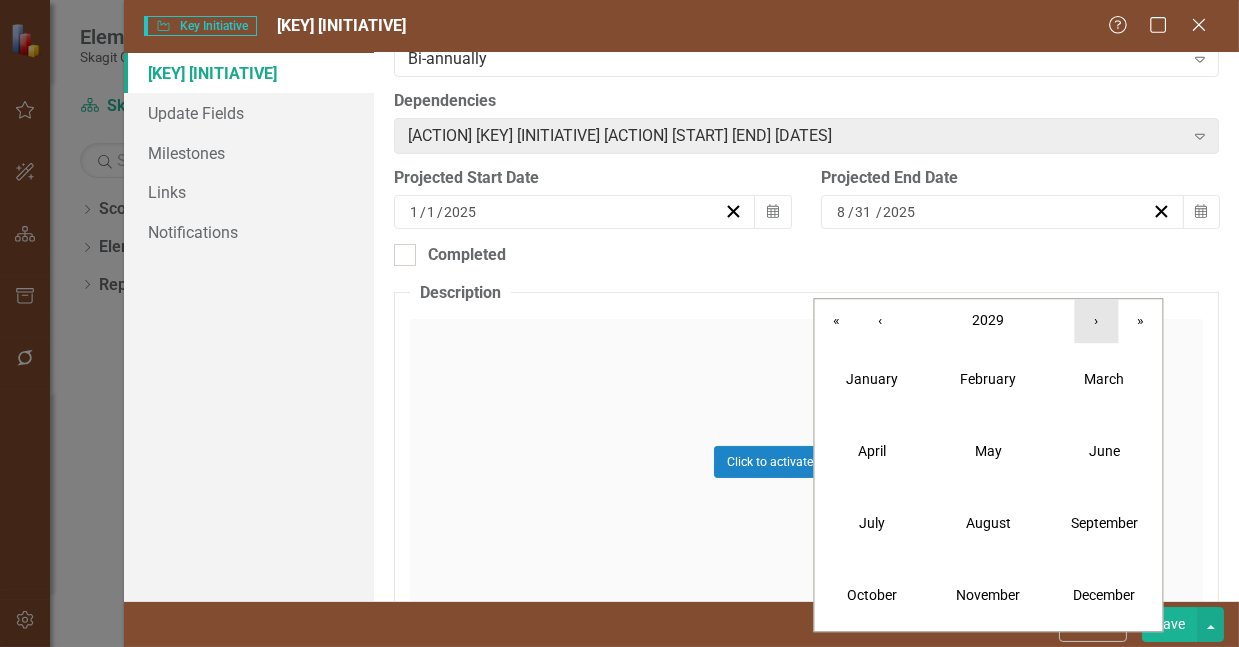 click on "›" at bounding box center [1097, 321] 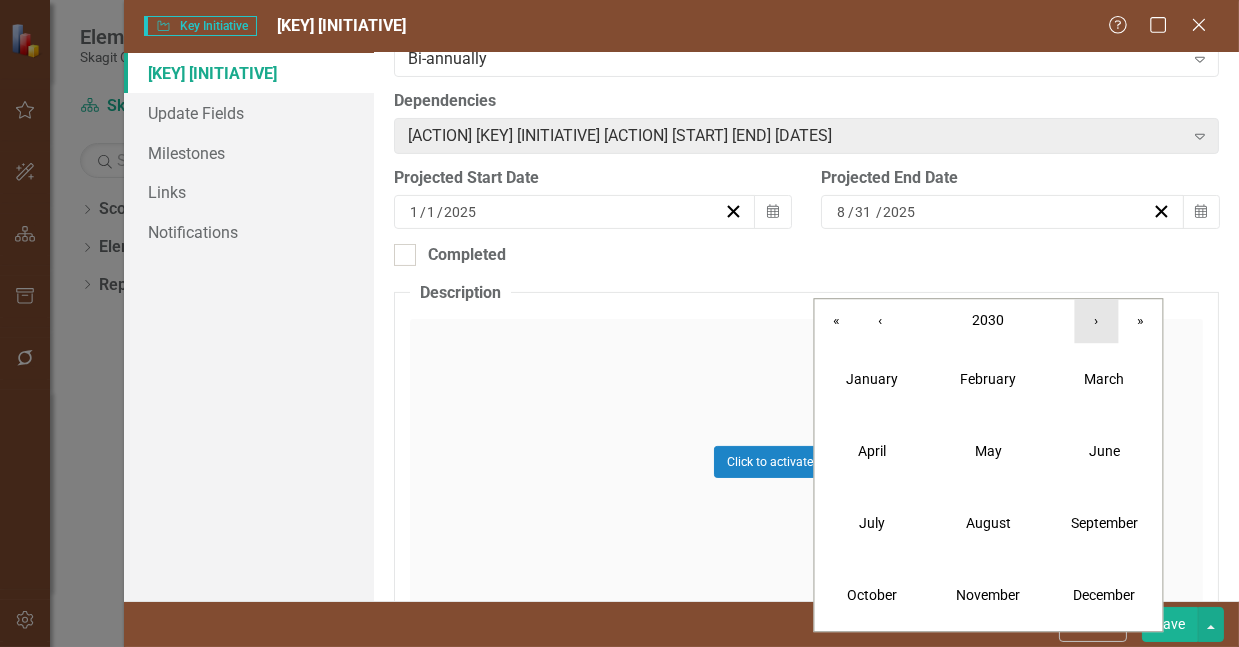 click on "›" at bounding box center [1097, 321] 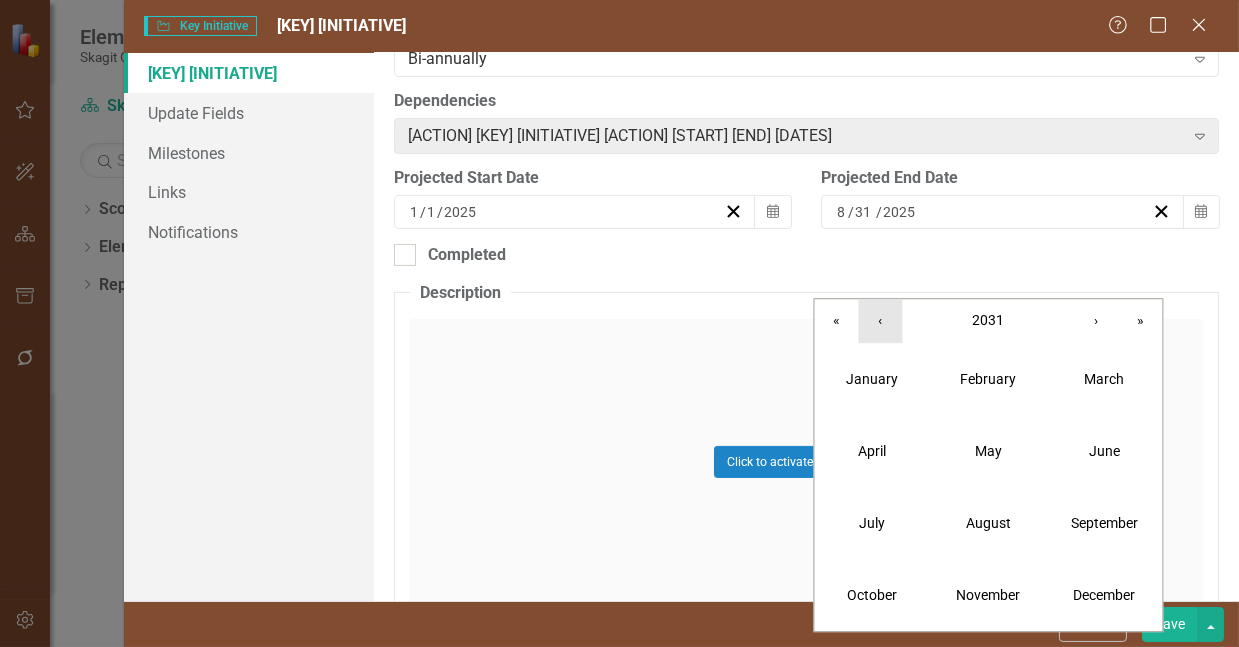 click on "‹" at bounding box center [881, 321] 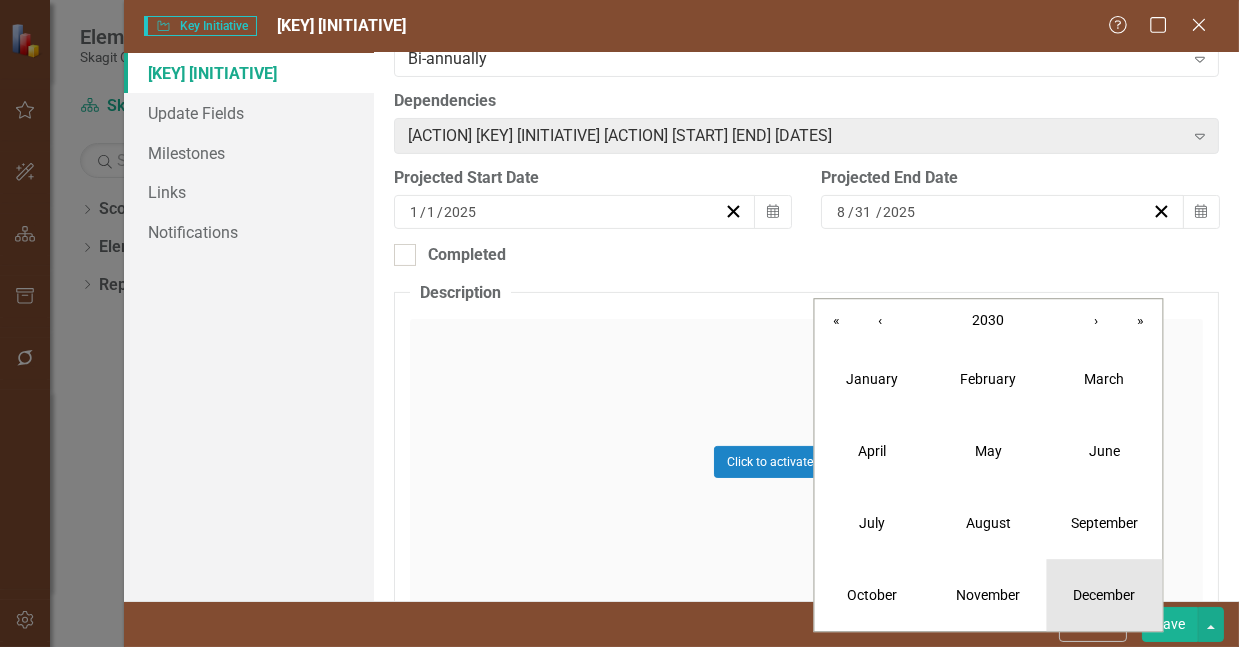click on "December" at bounding box center [1104, 595] 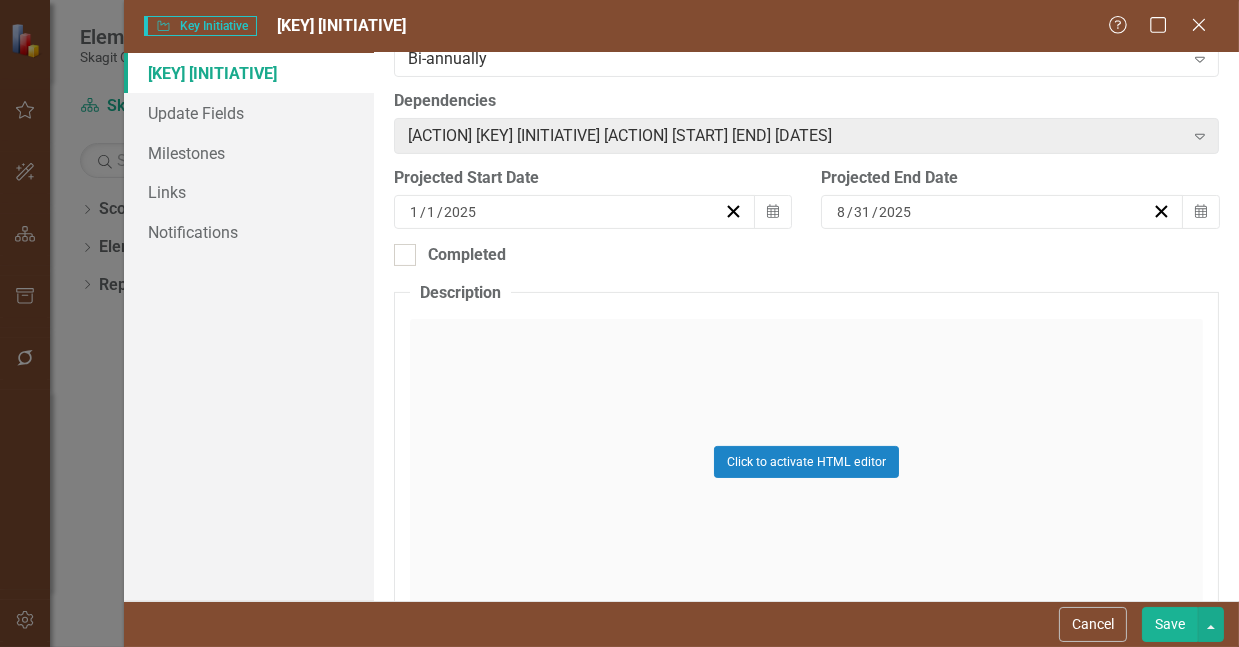 click on "ClearPoint Can Do More! How ClearPoint Can Help Close Enterprise  plans can automatically adjust milestone or initiative dates based on their linked elements. For example, you could set up your initiatives to automatically calculate start and end dates based on their milestones' dates, or automatically shift milestone dates when the initiative start date changes.  Please contact   support@clearpointstrategy.com   for more information or to upgrade your account View Plans Learn More "Edit" fields in ClearPoint are the fields that do not change from reporting period to reporting period. For example, the element name would be consistent in all reporting periods.   Learn more in the ClearPoint Support Center. Close Help Name Strengthen Skagit County's Resilience to Disasters and Emergencies Scorecard Skagit County Scorecard Expand Tags (5) Sustainable & Resilient County Government Expand Owner Julie  de Losada (Skagit County Emergency Management) Expand Collaborators Kevin  Jackman (Emergency Management) 1 / 1" at bounding box center [806, 327] 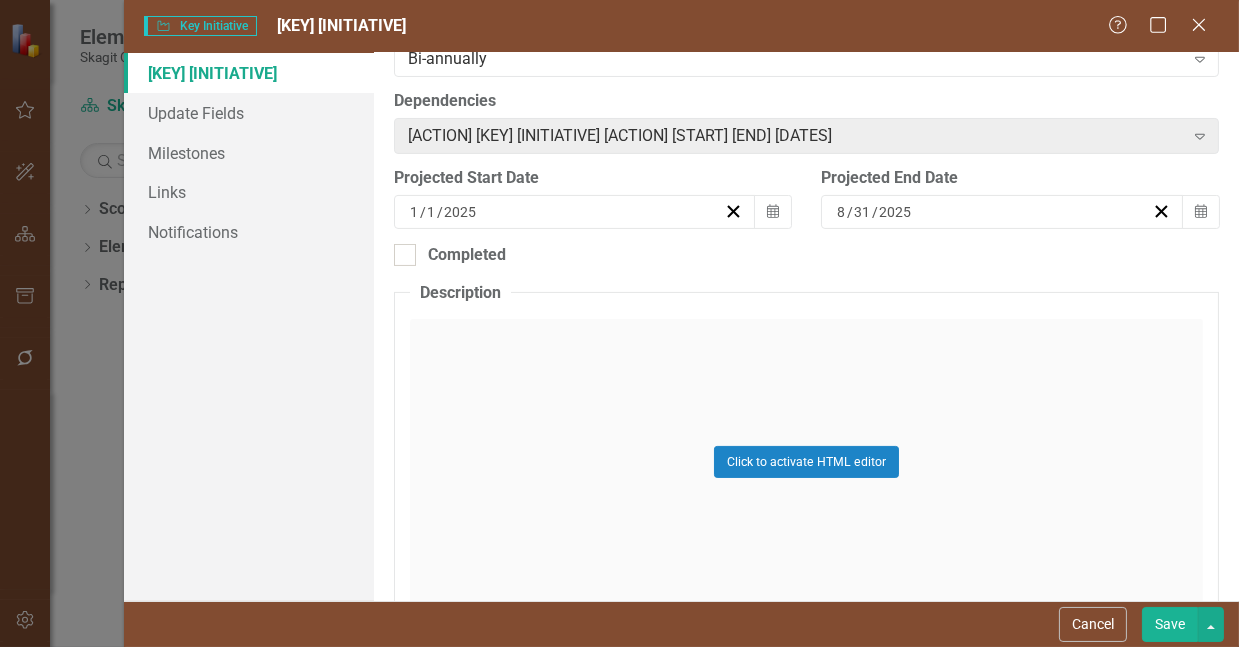 click on "Save" at bounding box center (1170, 624) 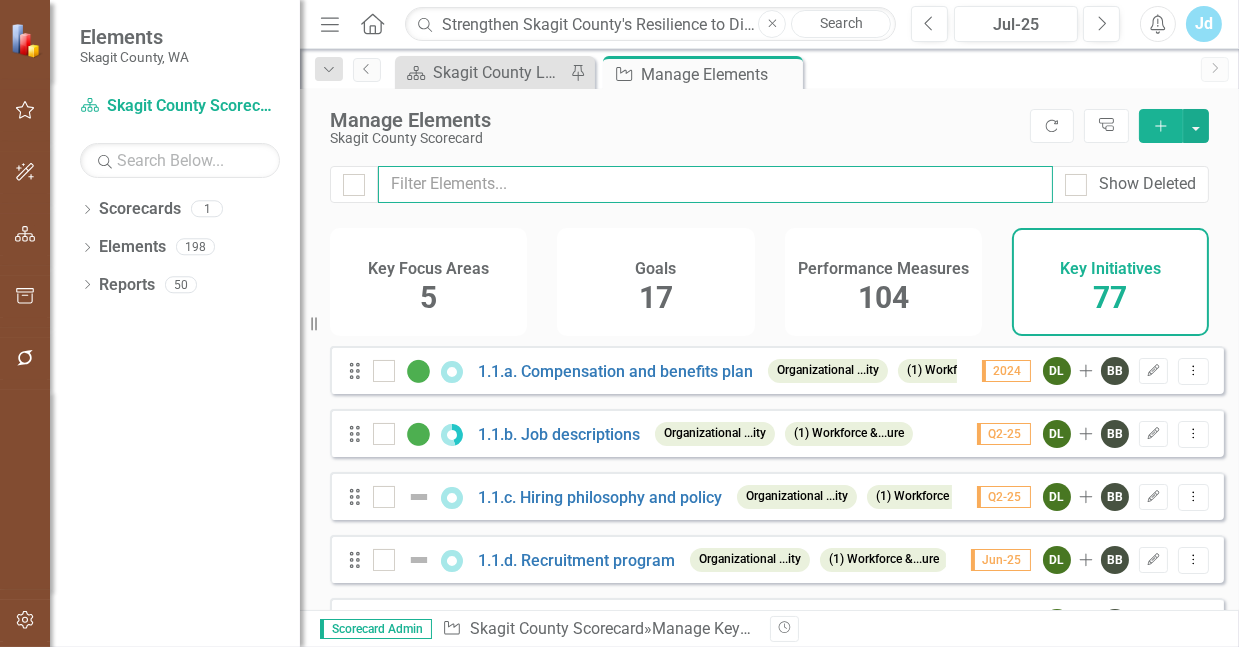 click at bounding box center (715, 184) 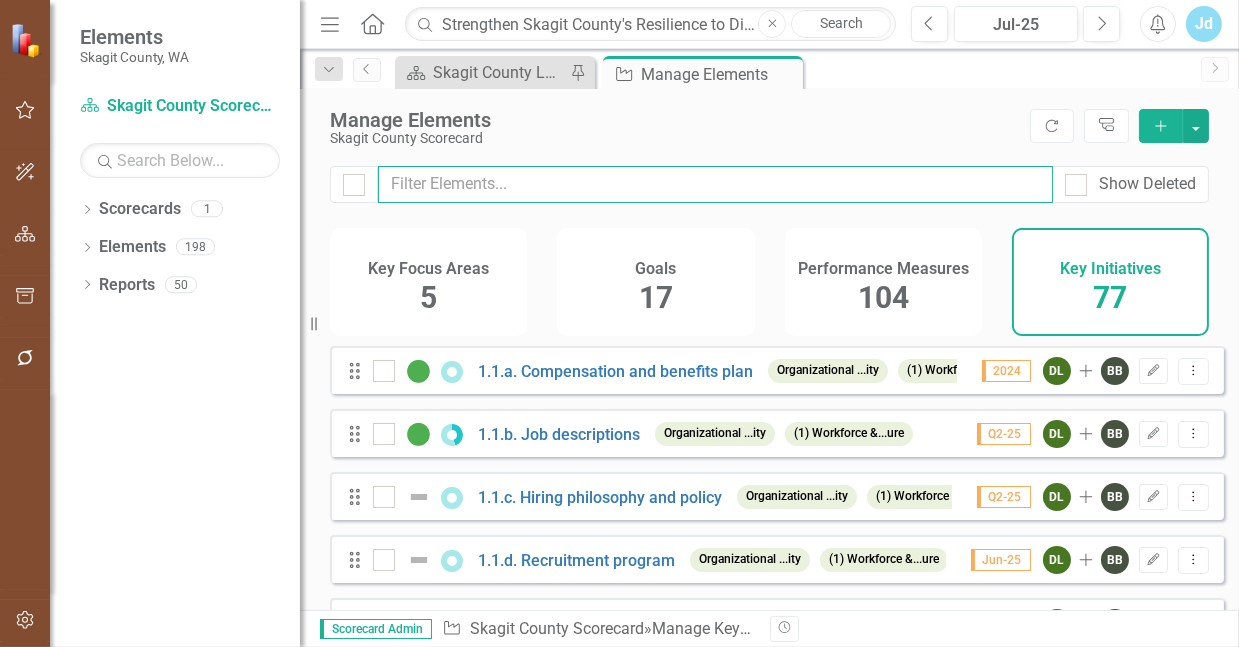 paste on "Strengthen Skagit County's Resilience to Disasters and Emergencies" 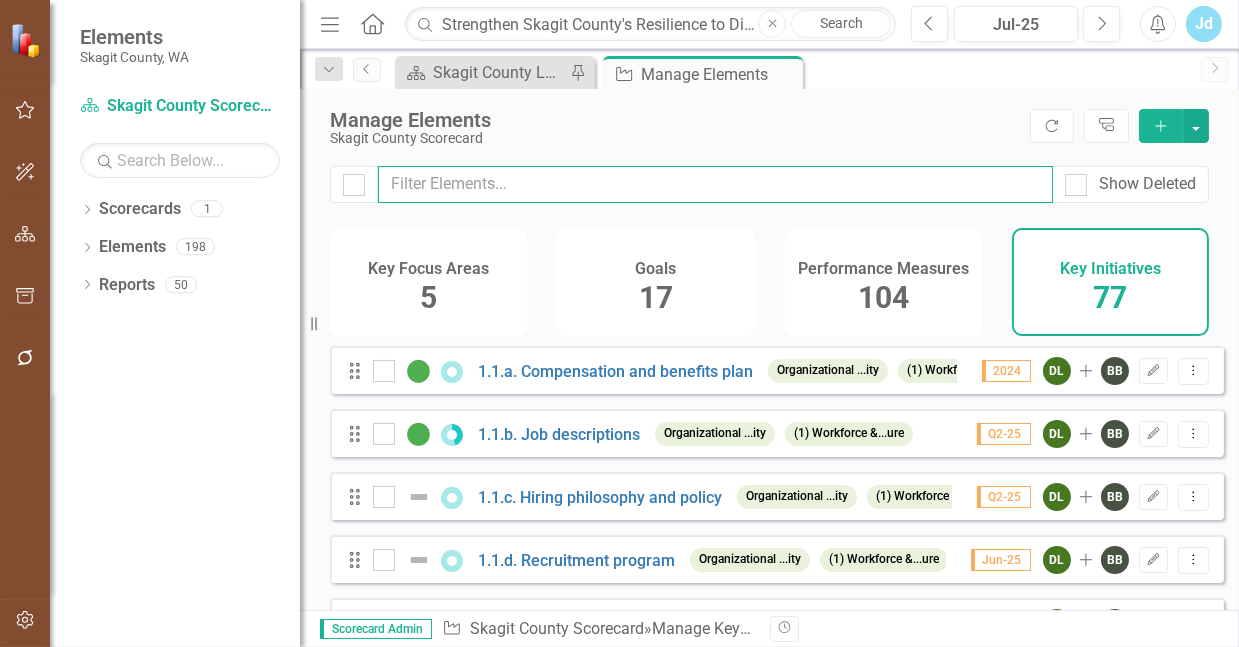 type on "Strengthen Skagit County's Resilience to Disasters and Emergencies" 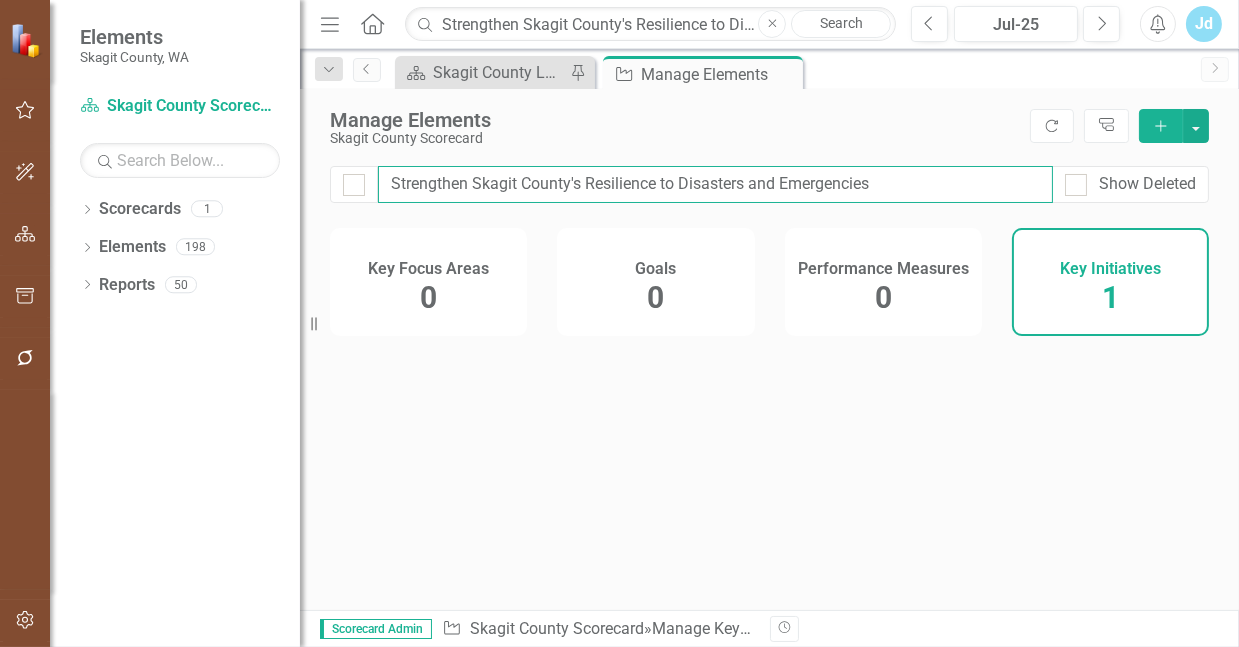 checkbox on "false" 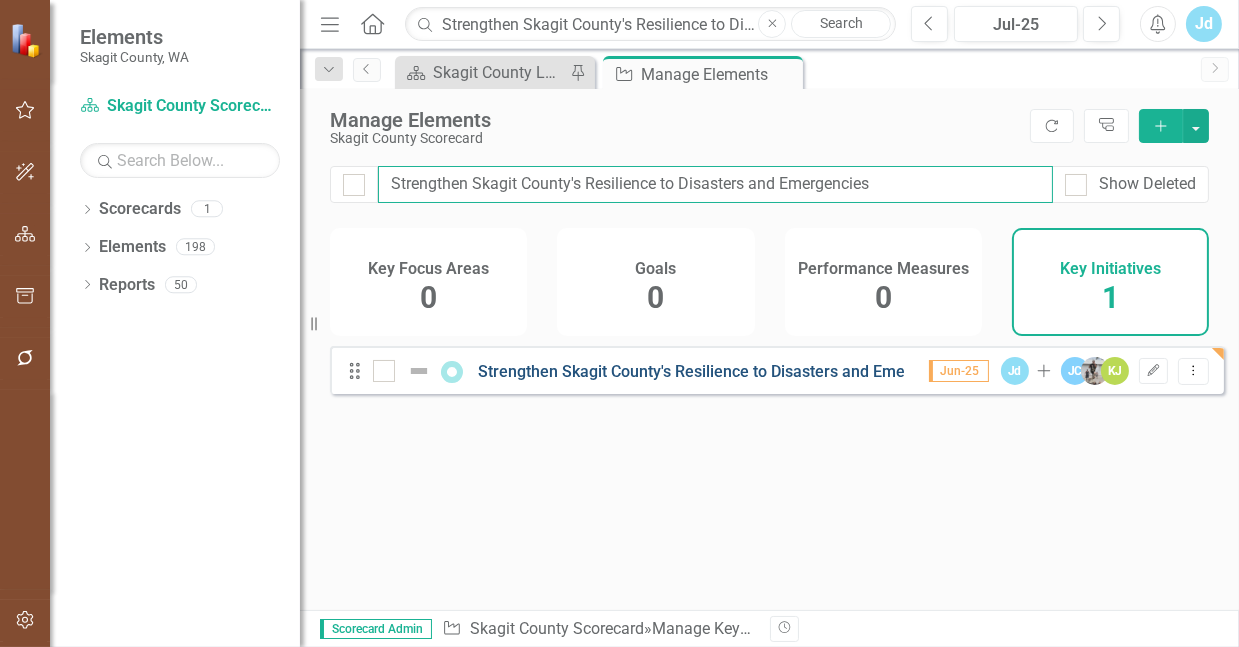 type on "Strengthen Skagit County's Resilience to Disasters and Emergencies" 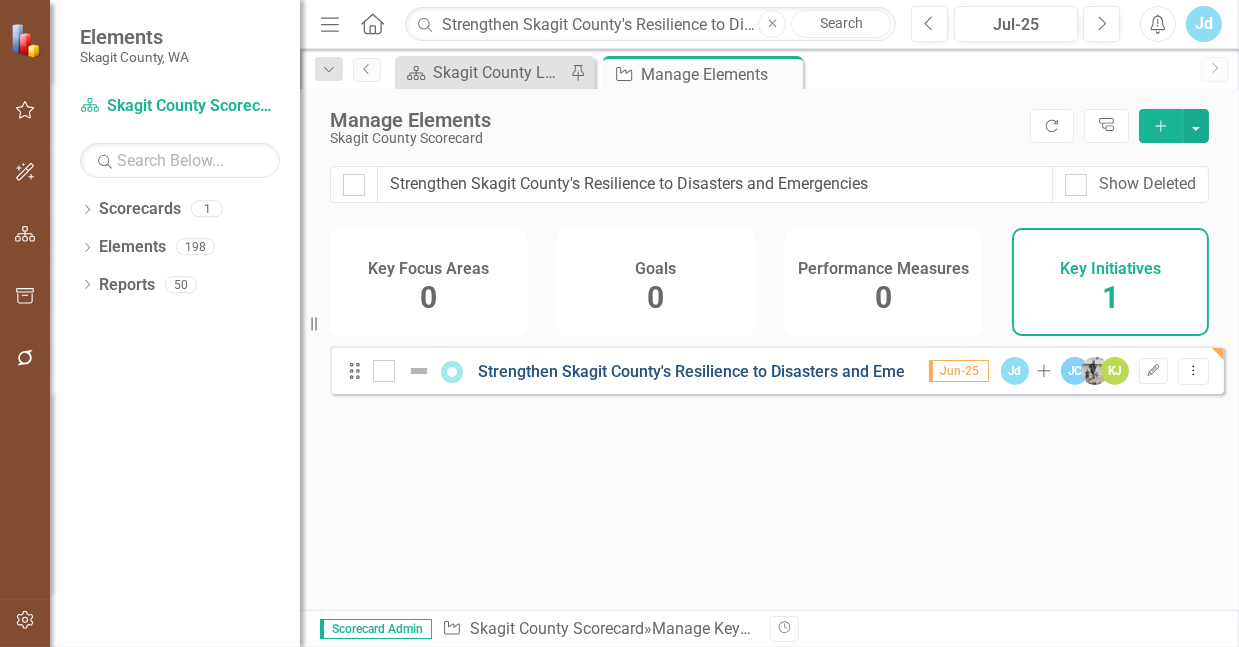 click on "Strengthen Skagit County's Resilience to Disasters and Emergencies" at bounding box center (722, 371) 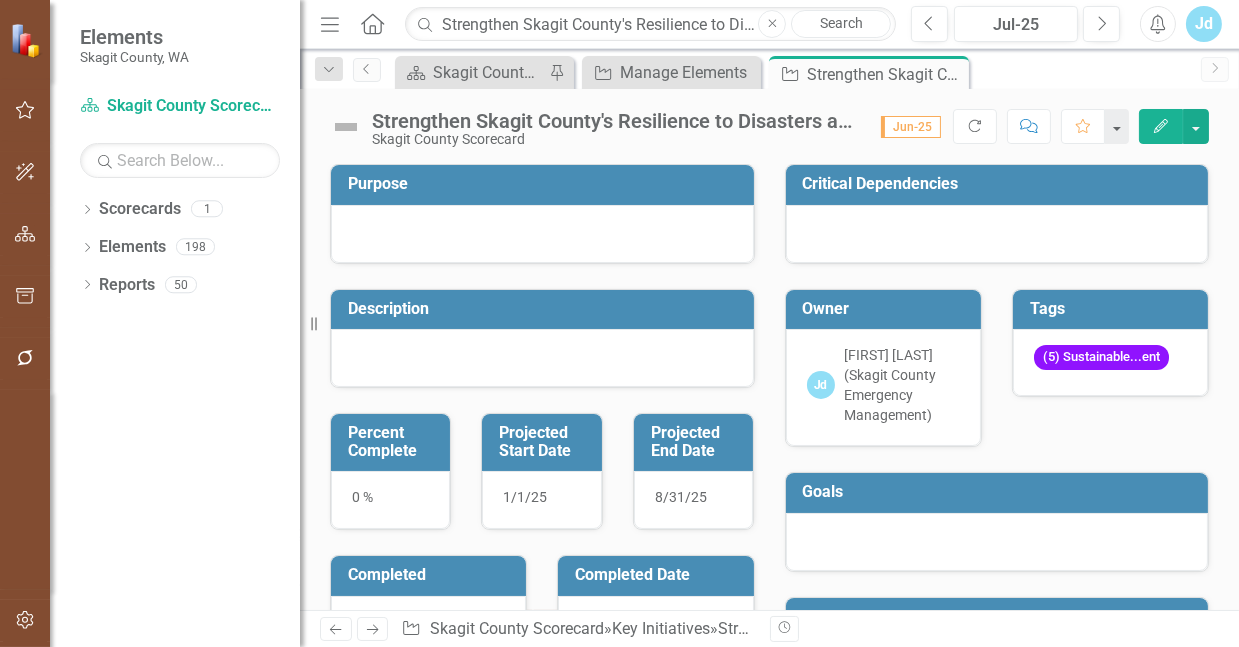 click 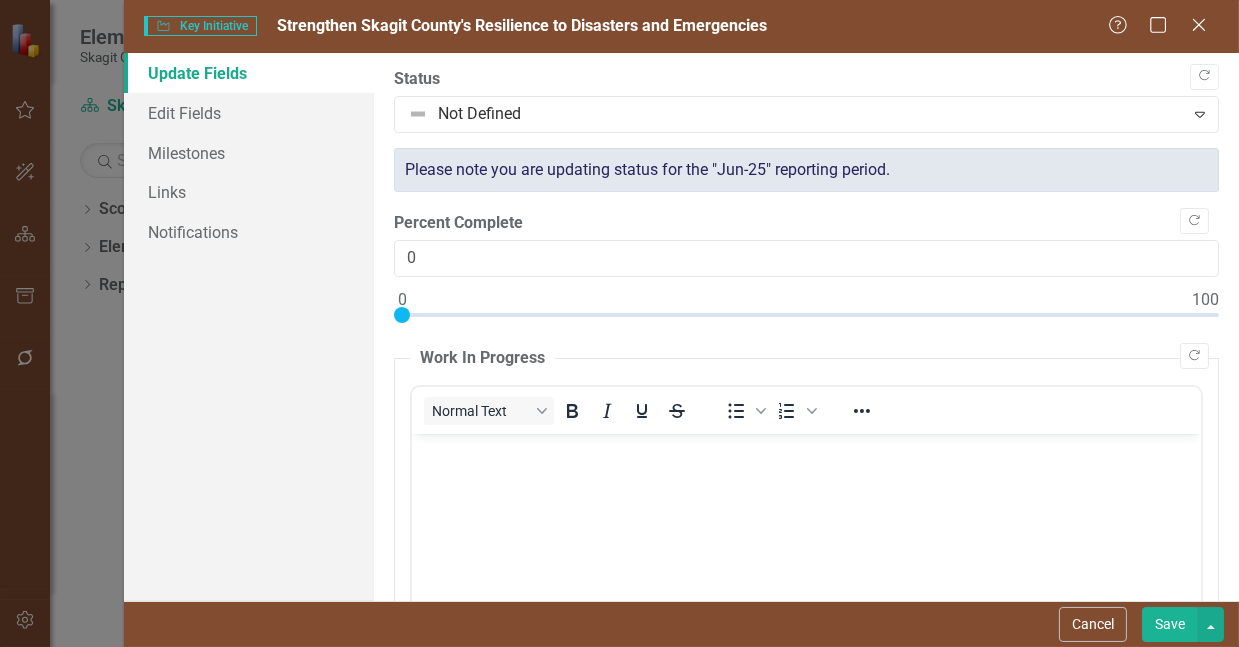 scroll, scrollTop: 0, scrollLeft: 0, axis: both 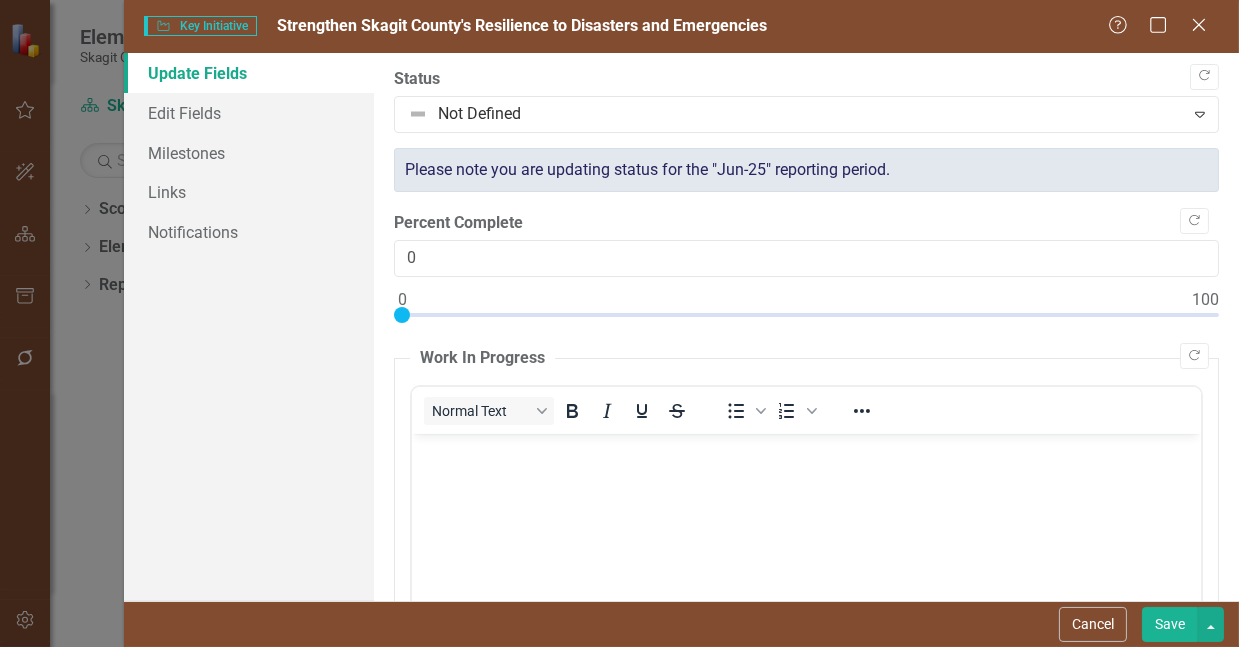 click on "Strengthen Skagit County's Resilience to Disasters and Emergencies" at bounding box center (522, 25) 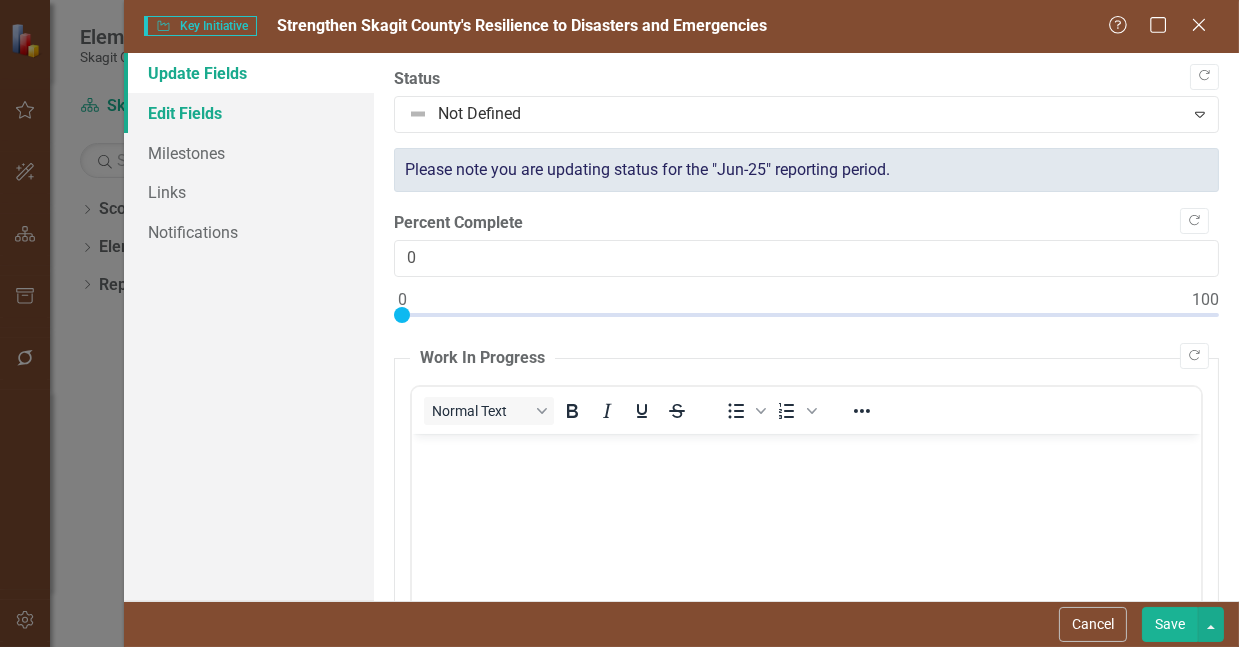 click on "Edit Fields" at bounding box center (249, 113) 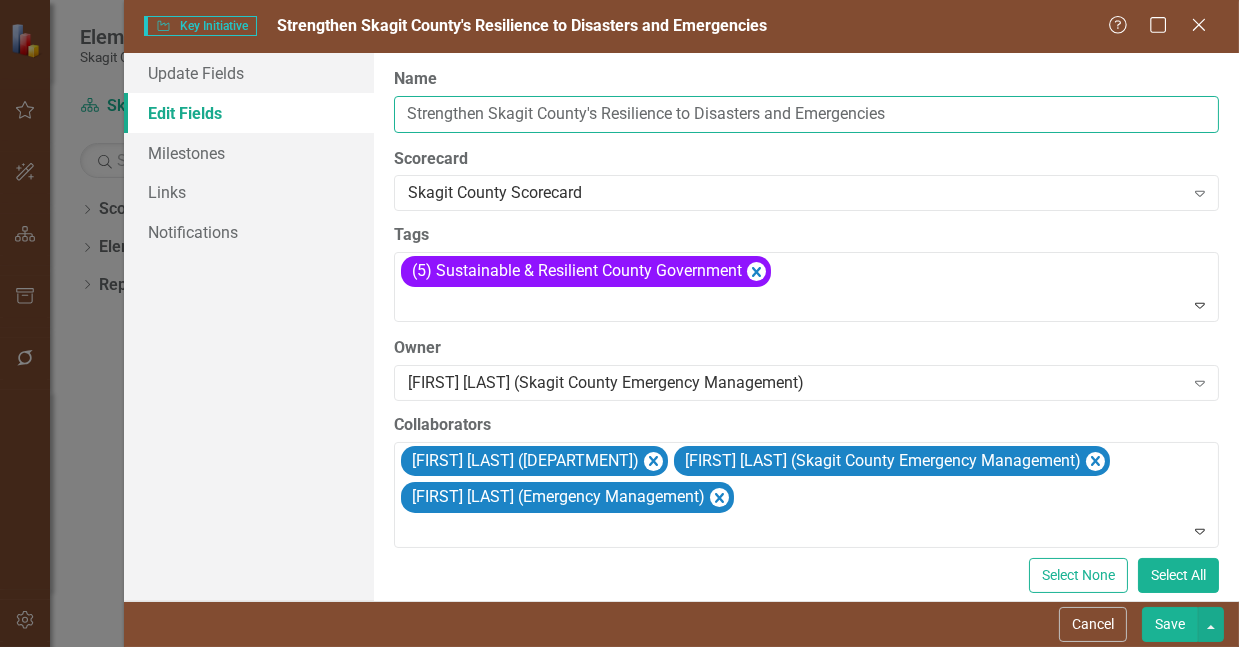 click on "Strengthen Skagit County's Resilience to Disasters and Emergencies" at bounding box center [806, 114] 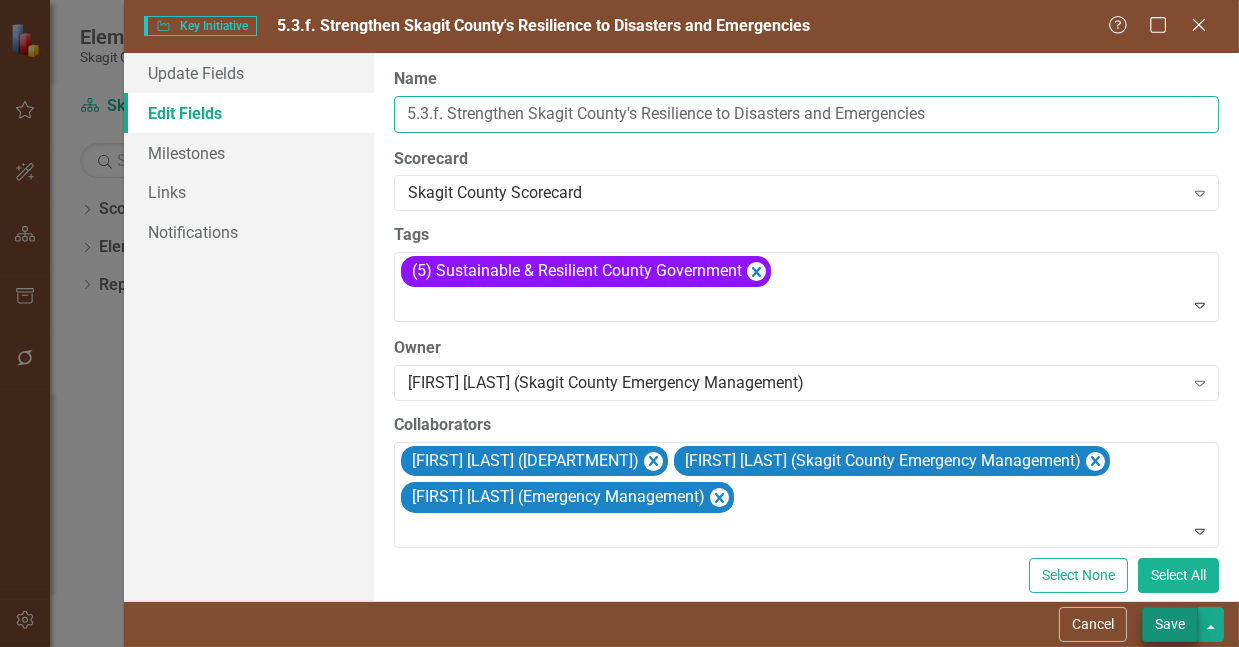 type on "5.3.f. Strengthen Skagit County's Resilience to Disasters and Emergencies" 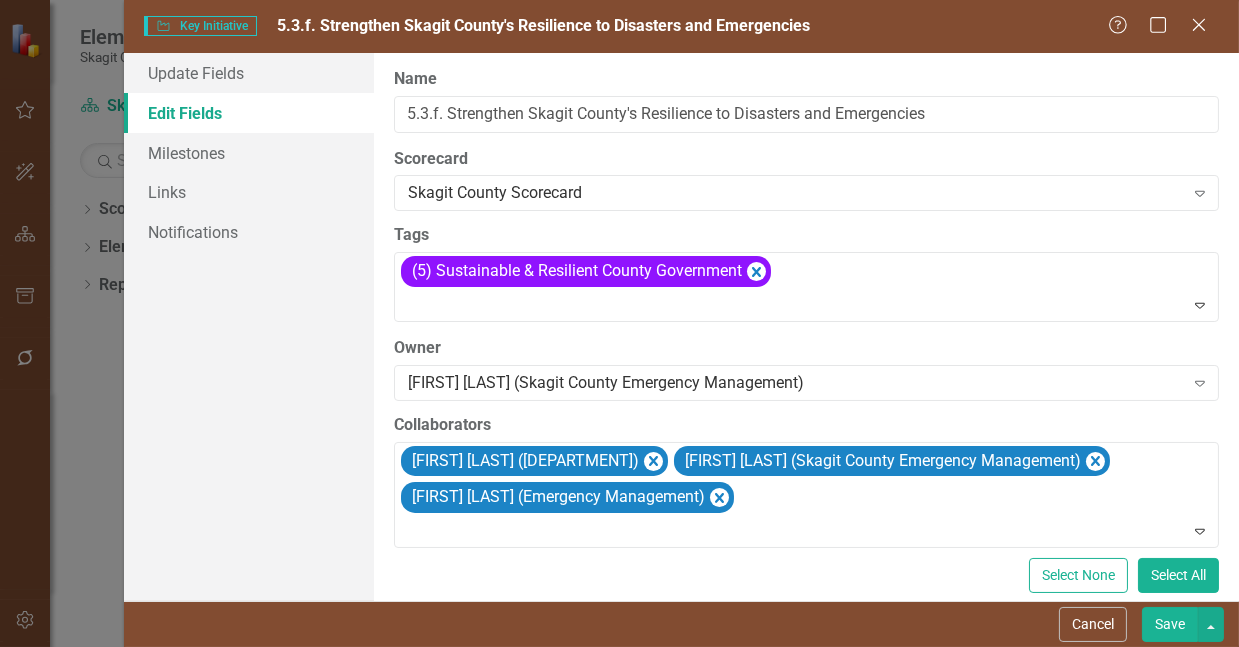 drag, startPoint x: 1168, startPoint y: 626, endPoint x: 1161, endPoint y: 634, distance: 10.630146 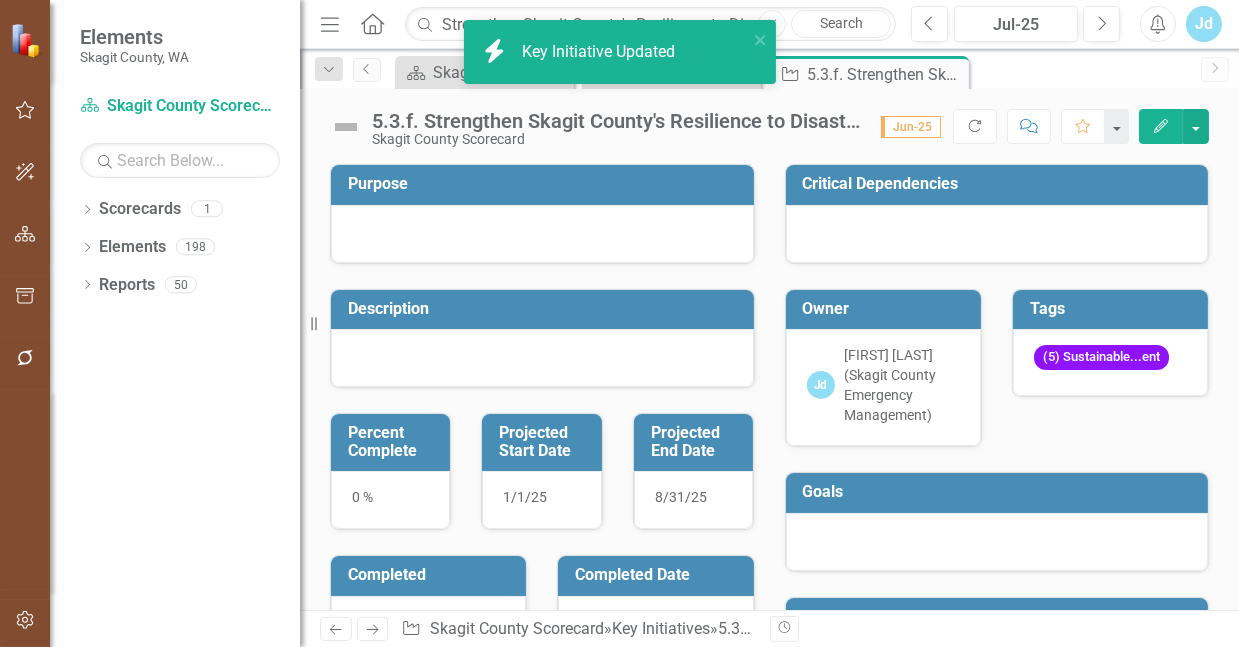 drag, startPoint x: 1223, startPoint y: 273, endPoint x: 1232, endPoint y: 379, distance: 106.381386 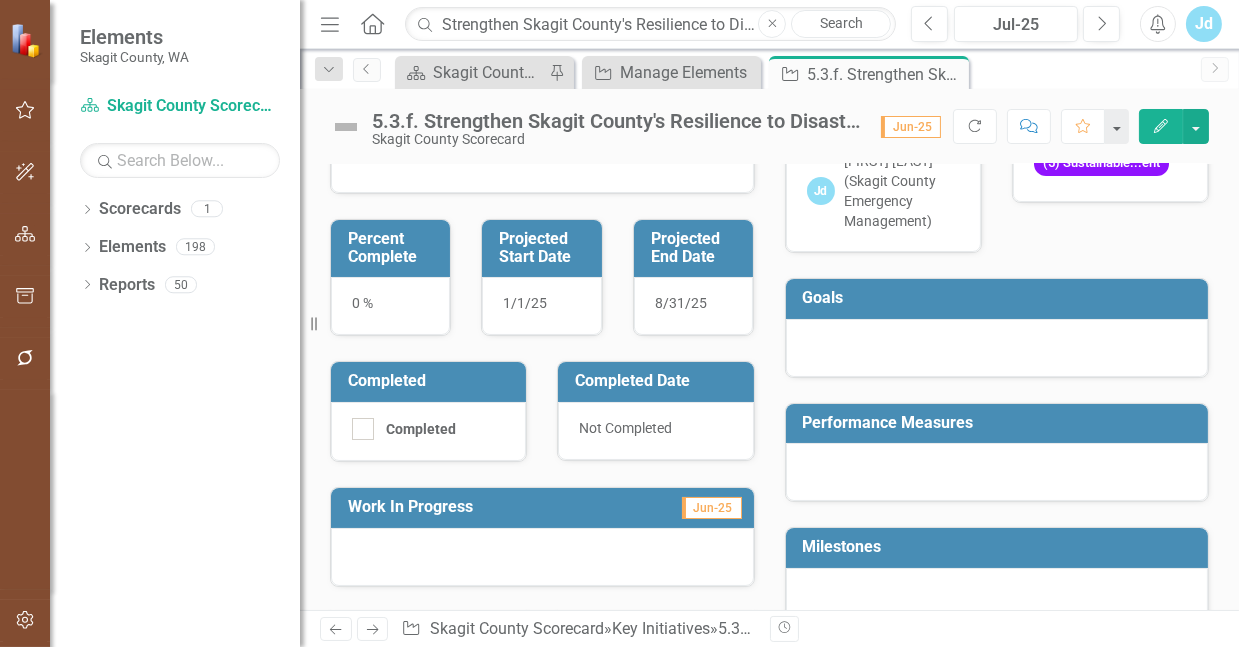 scroll, scrollTop: 189, scrollLeft: 0, axis: vertical 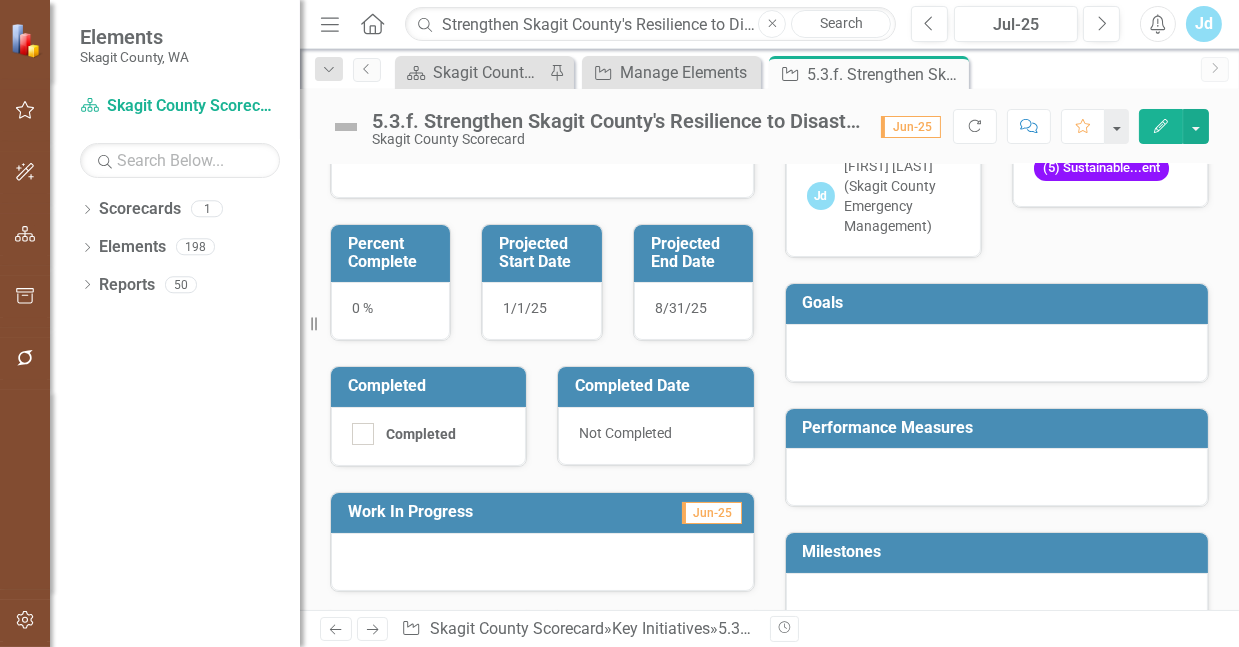 click at bounding box center (997, 353) 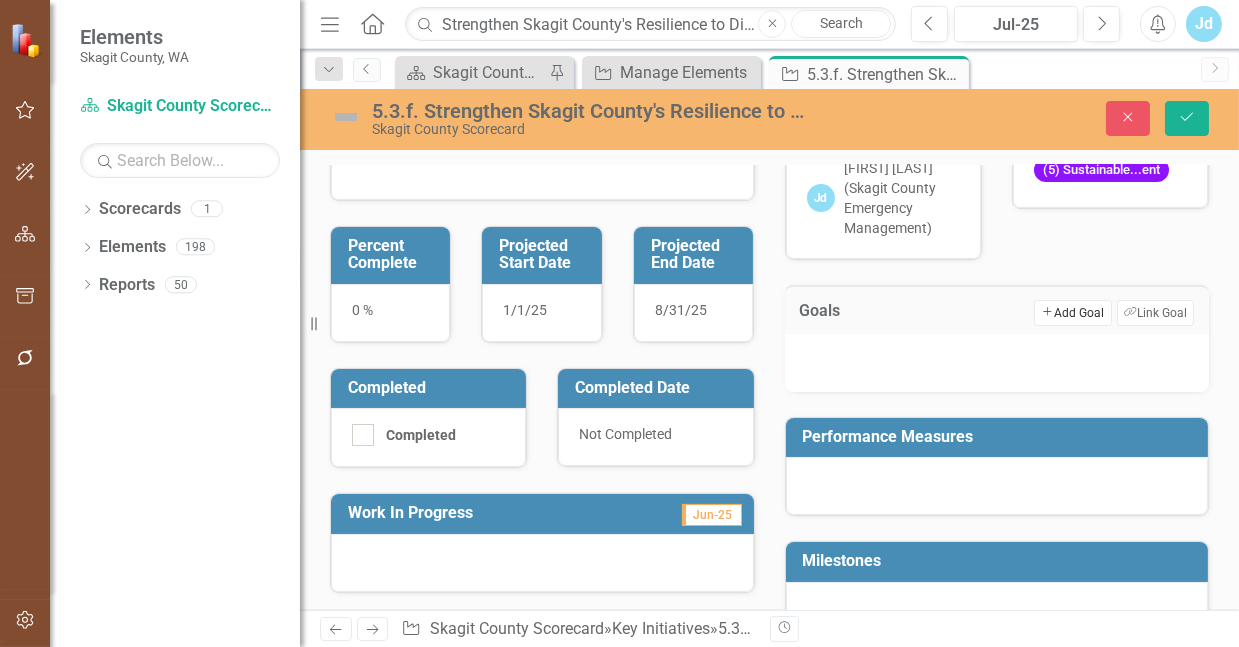 click on "Add  Add Goal" at bounding box center (1072, 313) 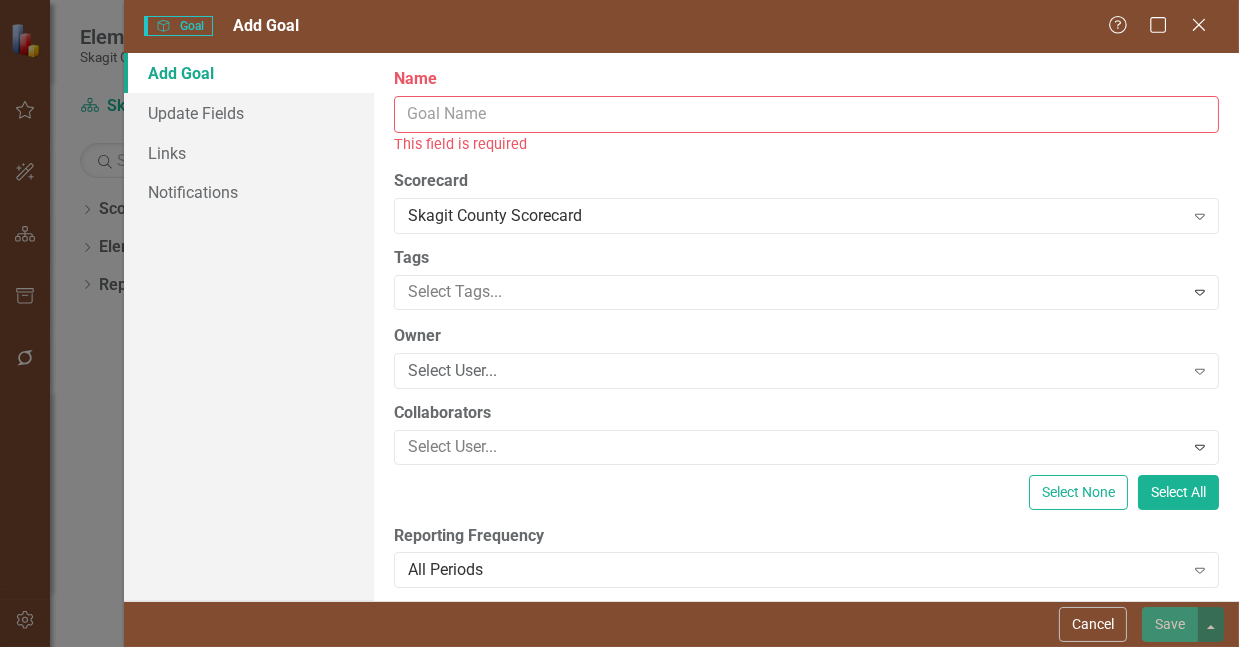 click on "Name" at bounding box center [806, 114] 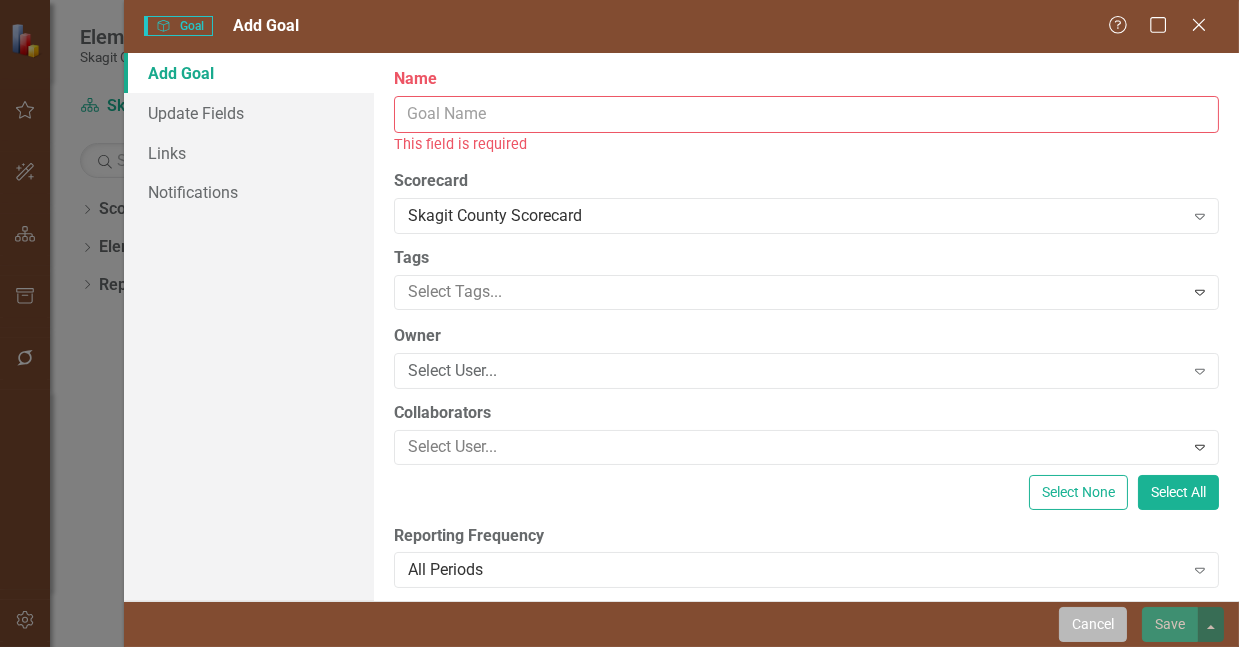 click on "Cancel" at bounding box center (1093, 624) 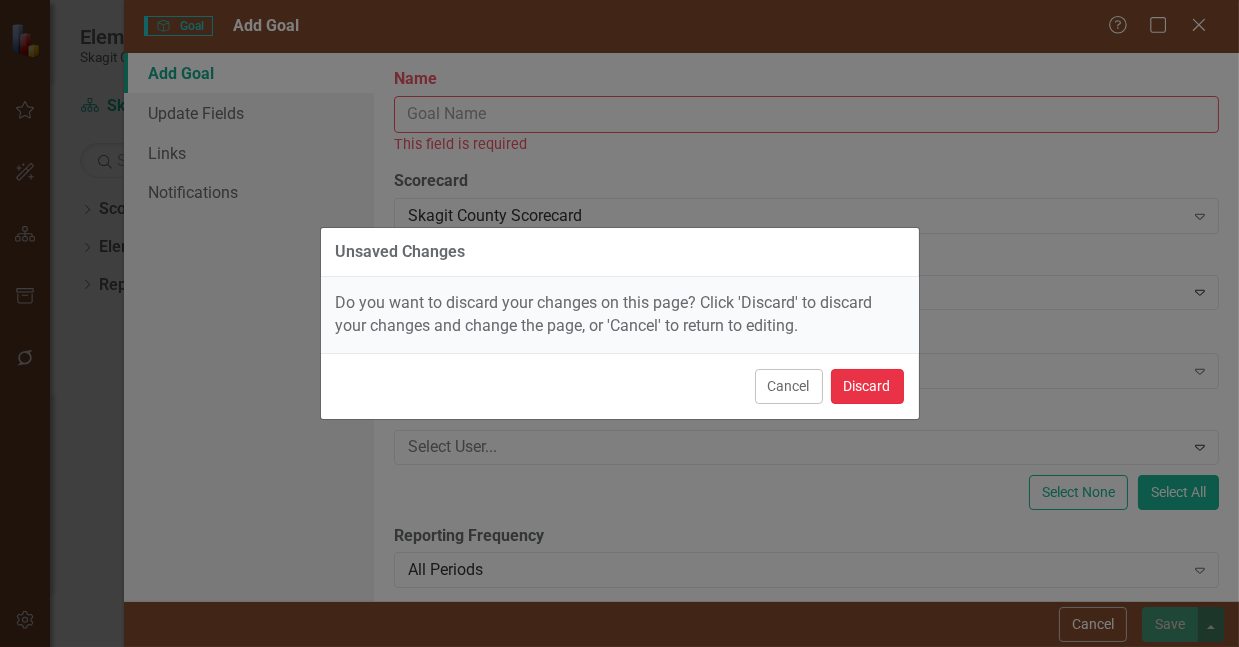 click on "Discard" at bounding box center [867, 386] 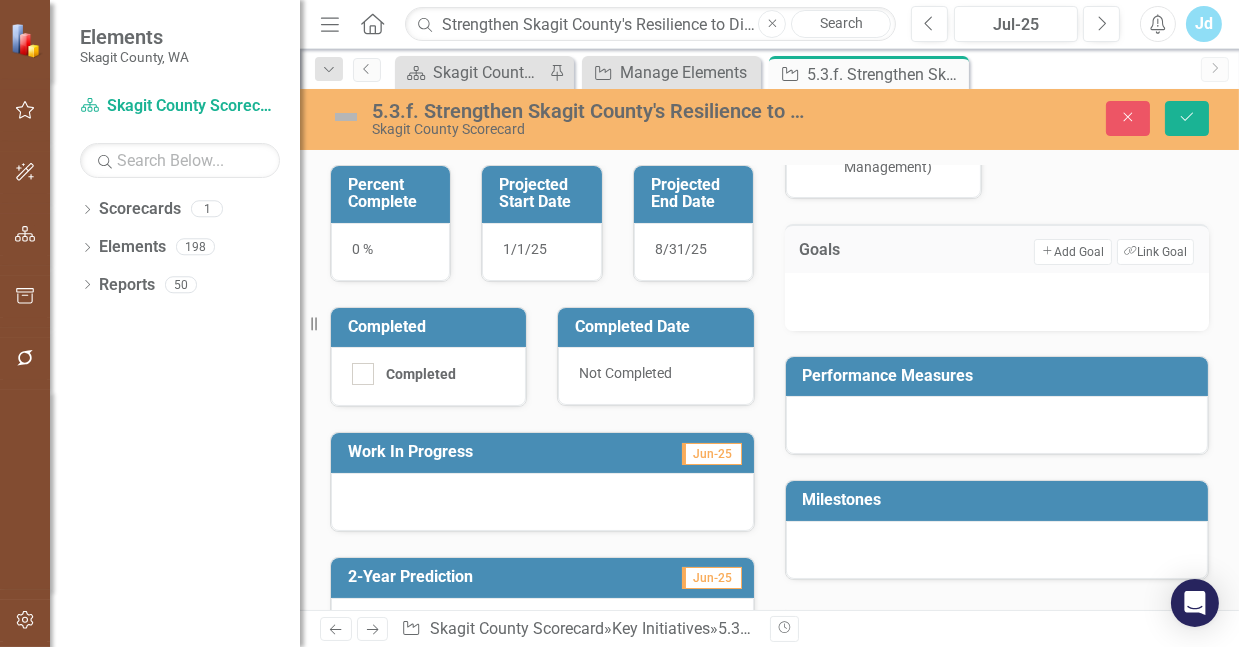 scroll, scrollTop: 240, scrollLeft: 0, axis: vertical 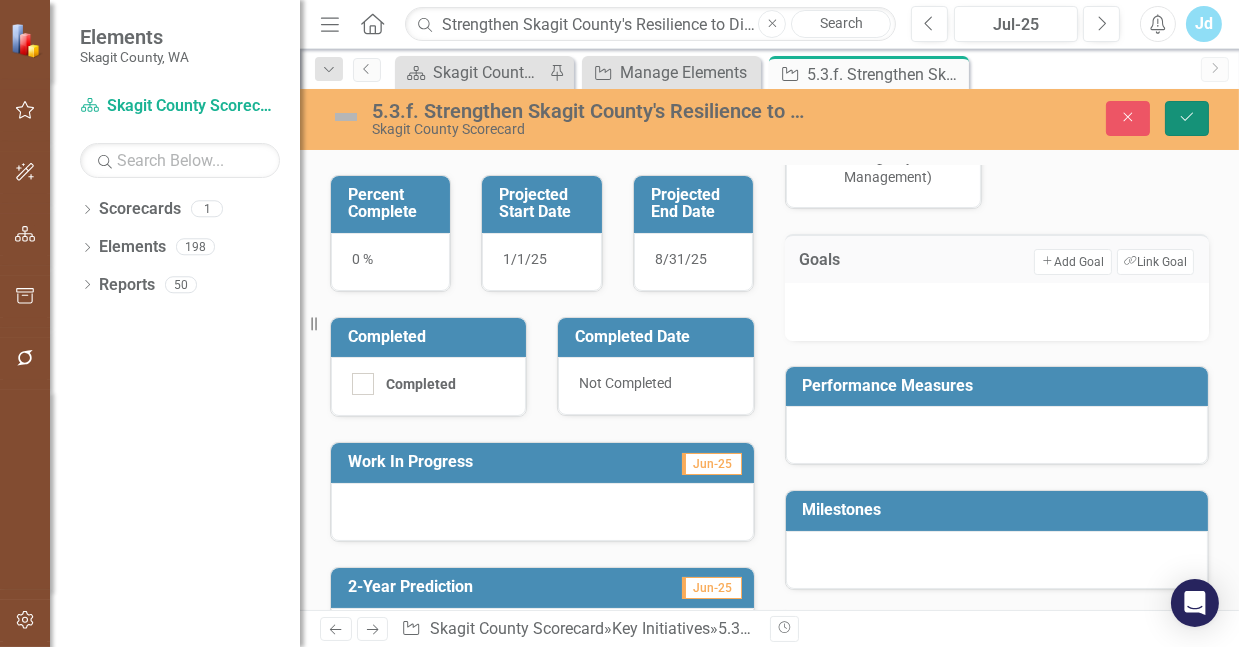 click on "Save" 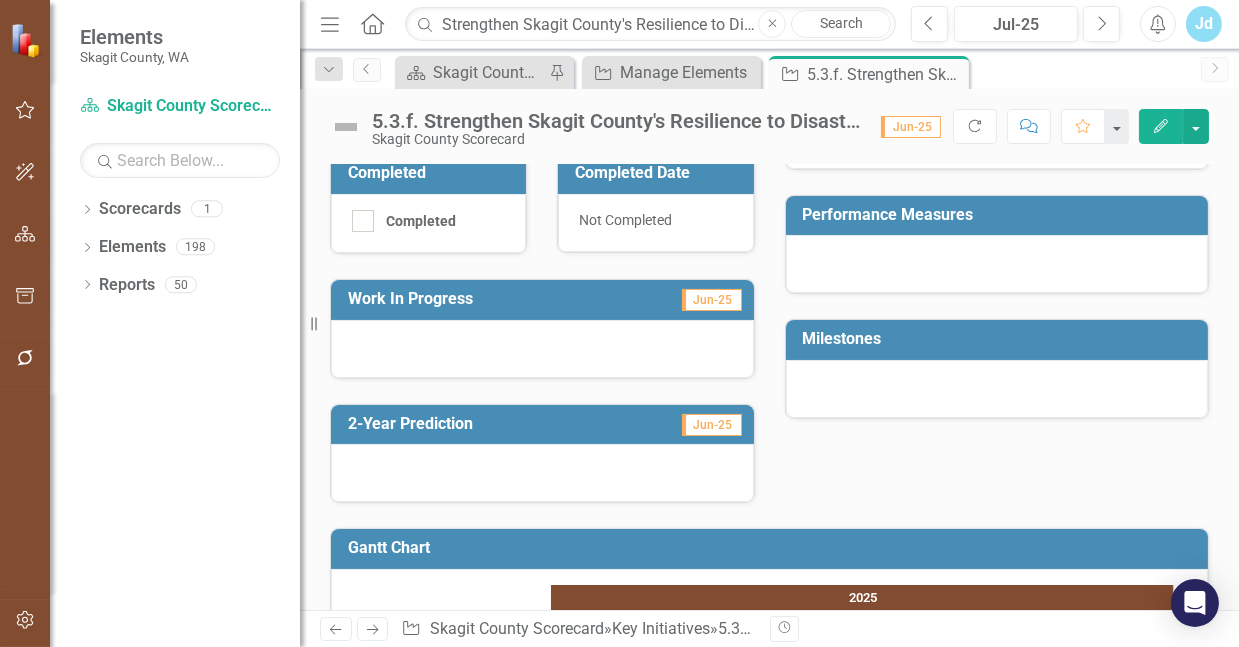 scroll, scrollTop: 408, scrollLeft: 0, axis: vertical 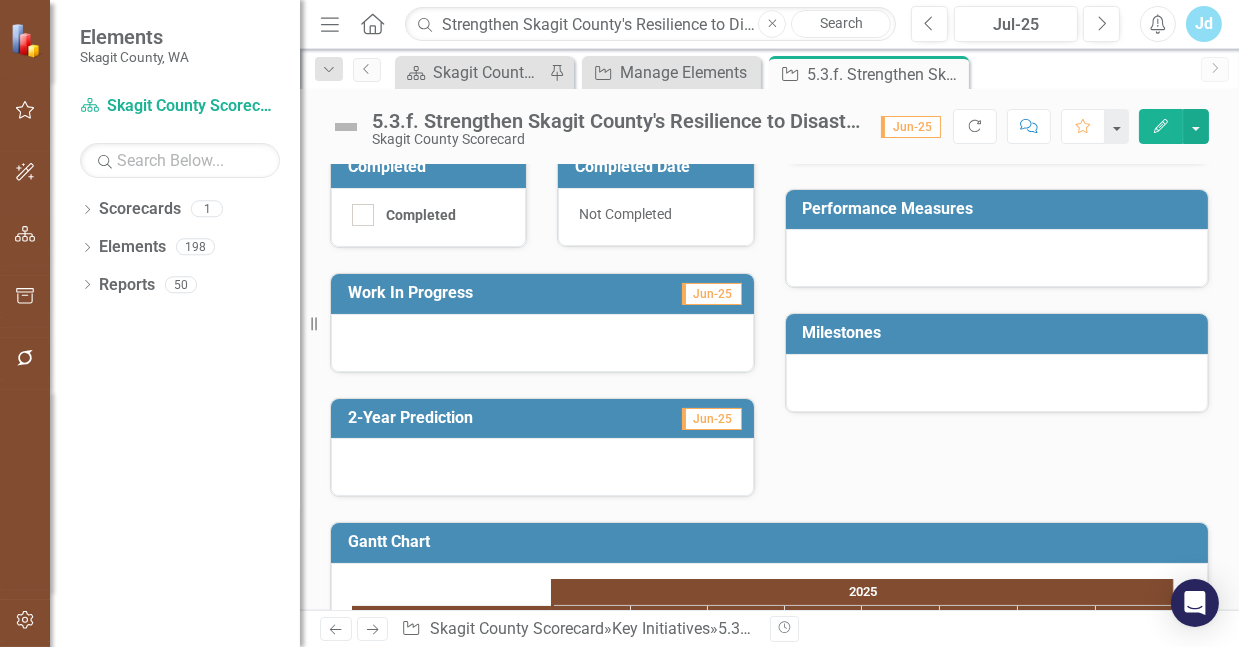 click on "Performance Measures" at bounding box center [1001, 211] 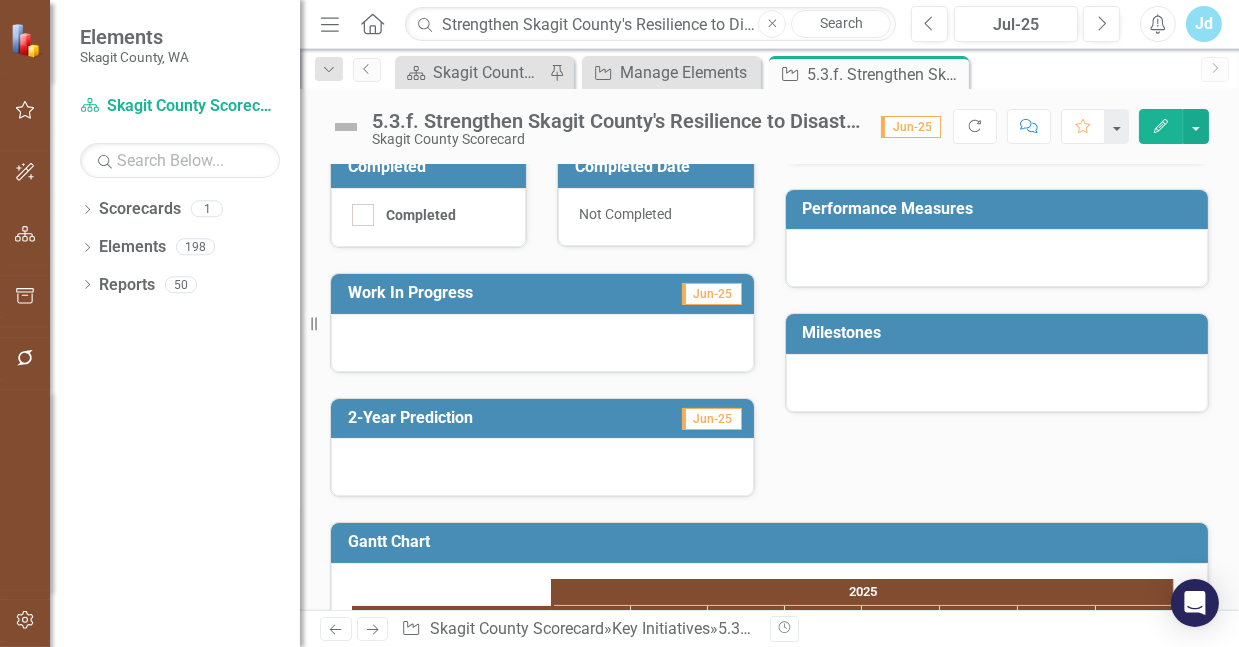 click on "Performance Measures" at bounding box center (1001, 211) 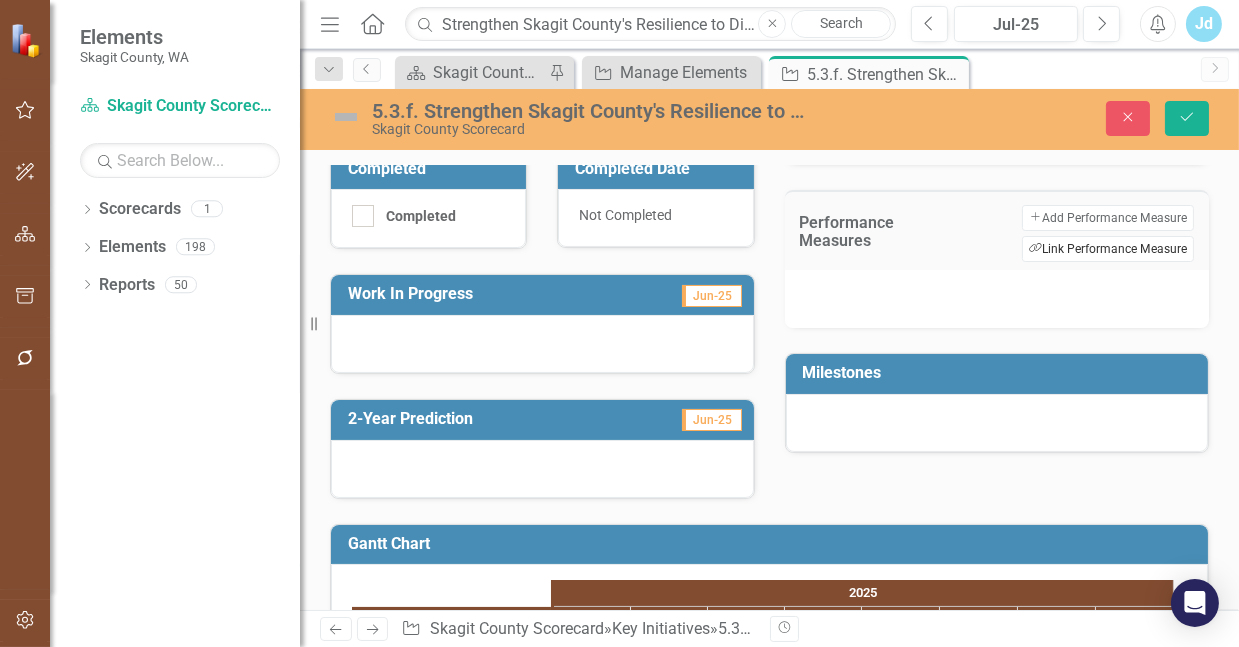 click on "Link Tag" 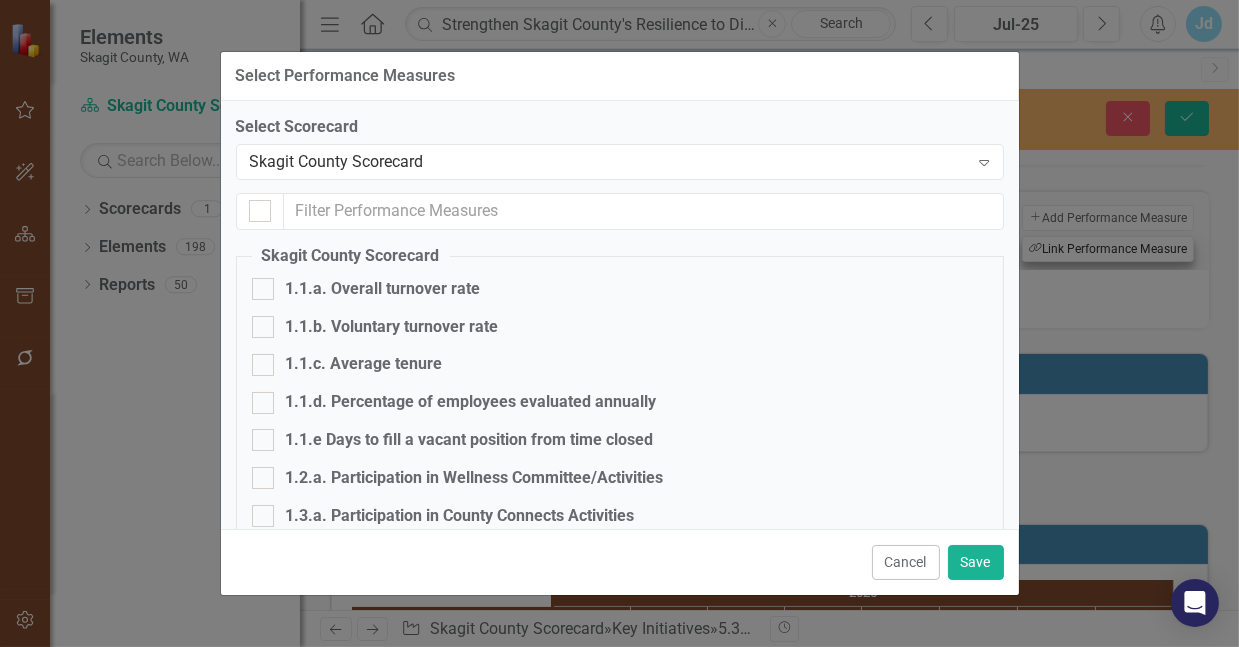 checkbox on "false" 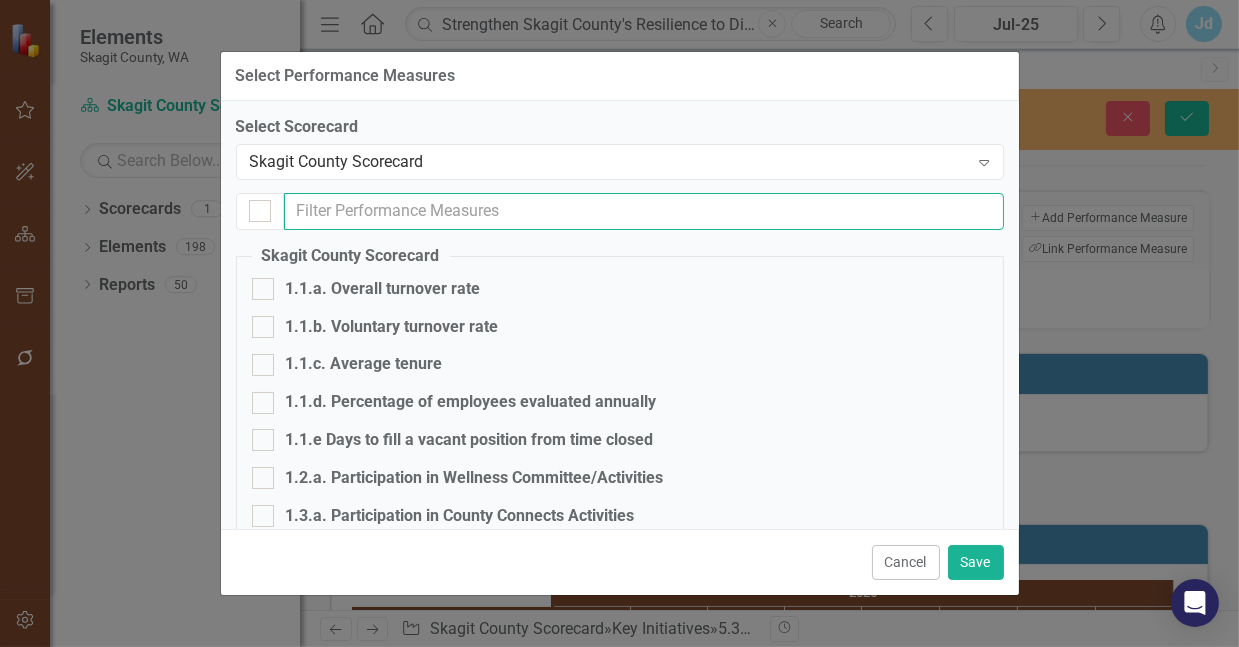 click at bounding box center [644, 211] 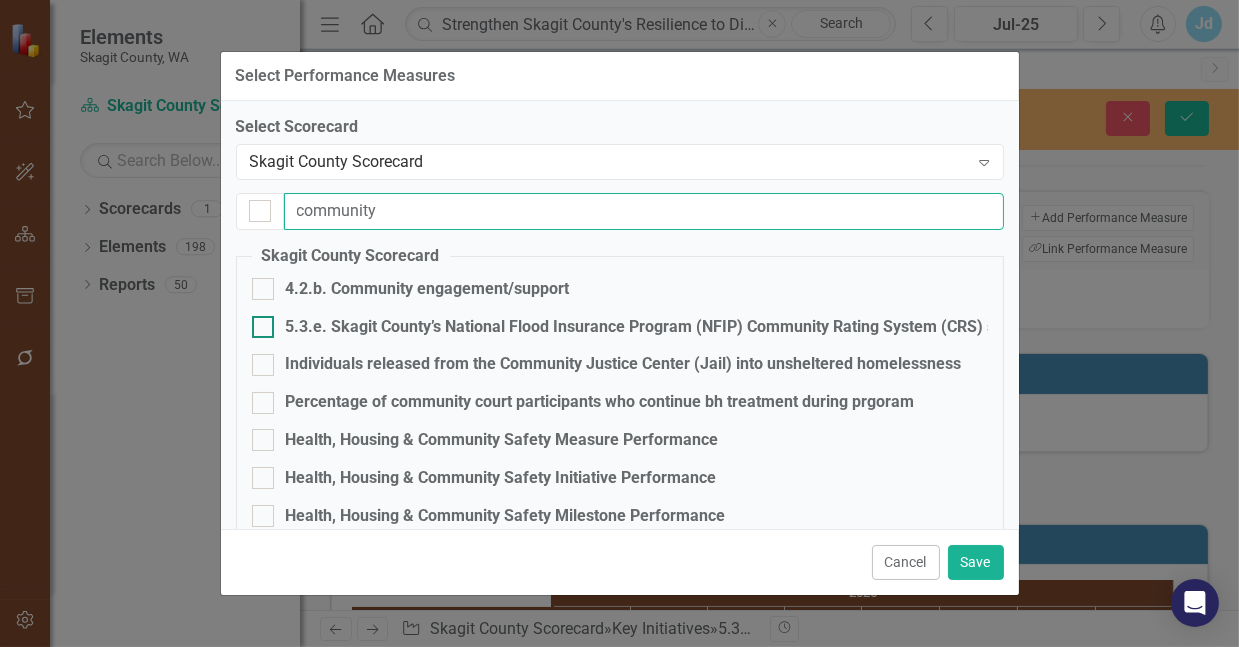type on "community" 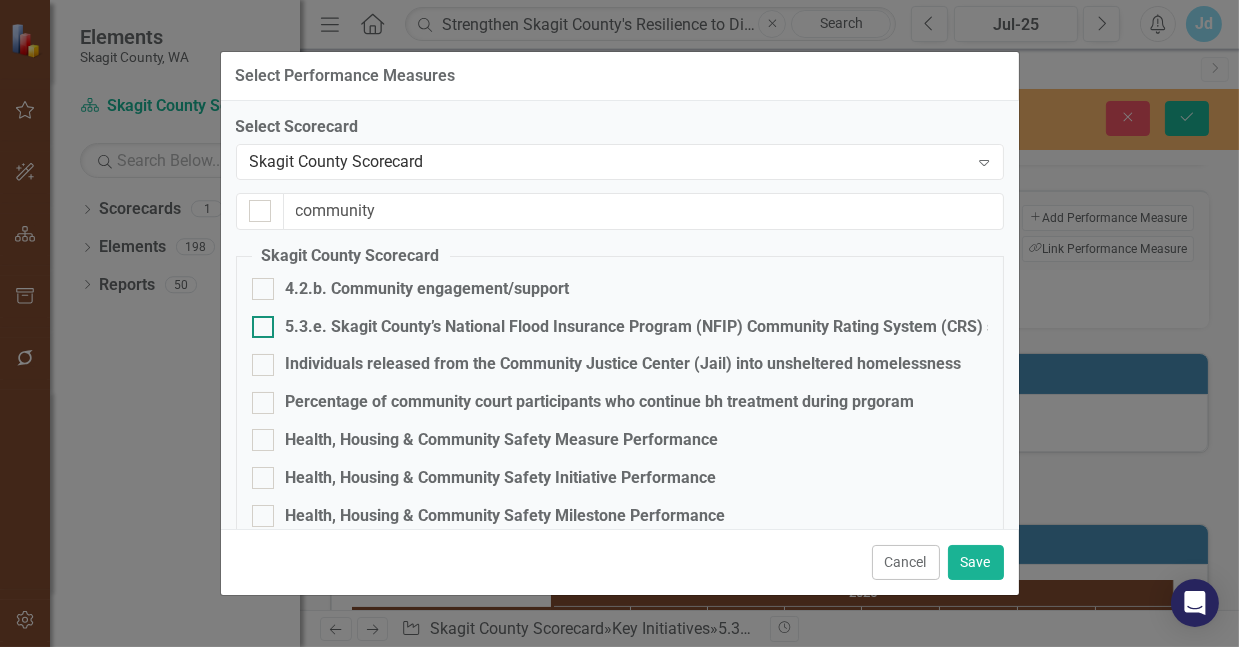 click at bounding box center (263, 327) 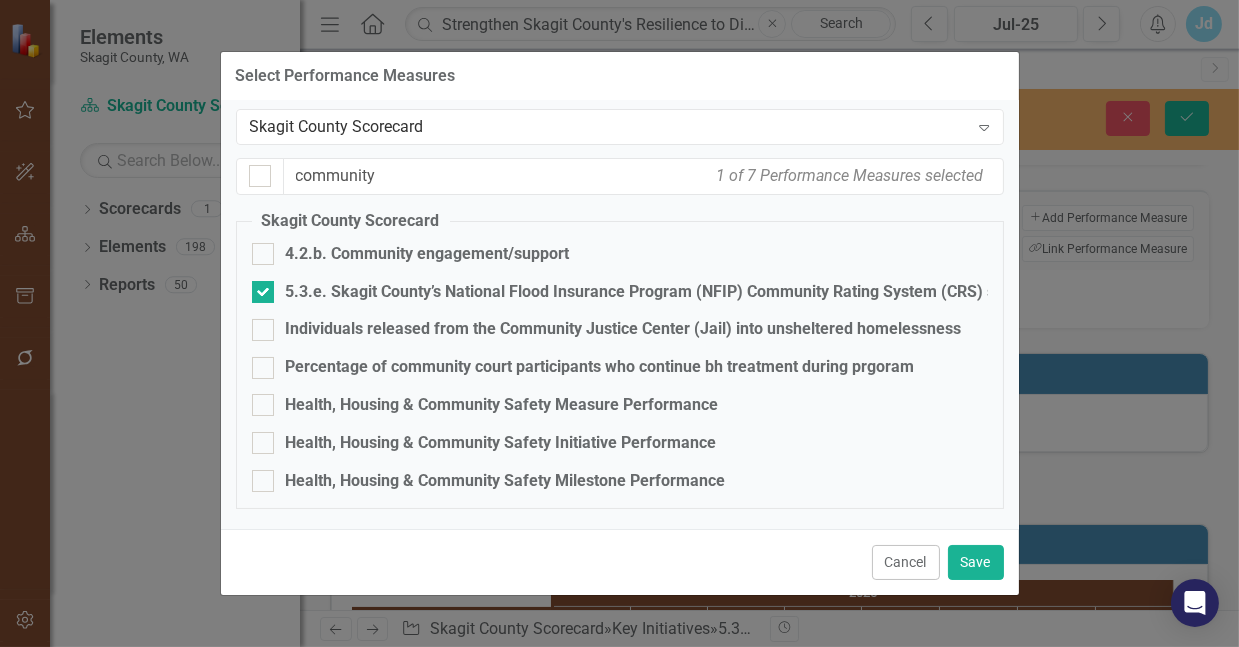 scroll, scrollTop: 0, scrollLeft: 0, axis: both 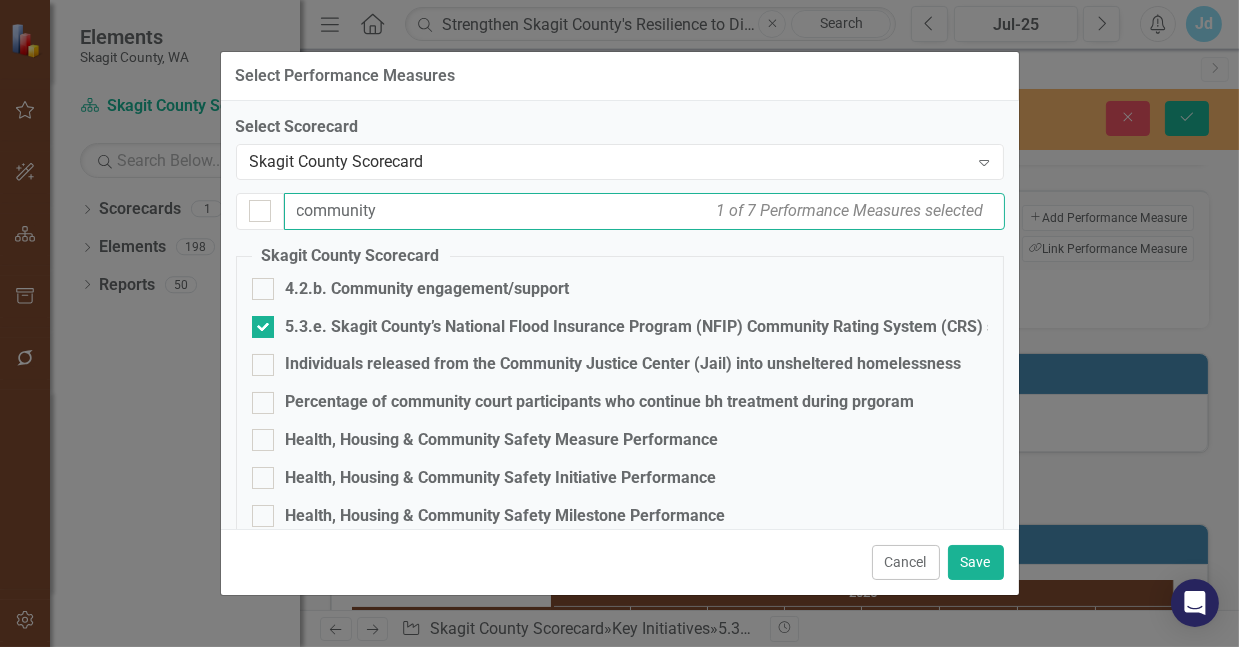 drag, startPoint x: 484, startPoint y: 219, endPoint x: 291, endPoint y: 216, distance: 193.02332 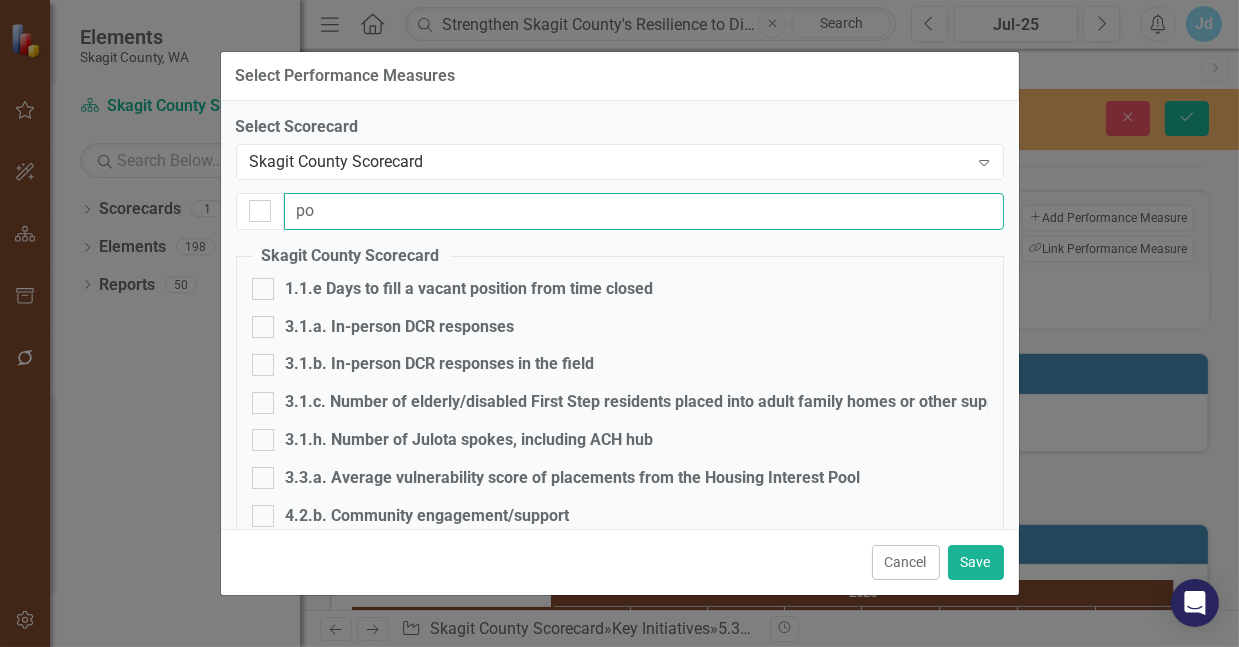 click on "po" at bounding box center [644, 211] 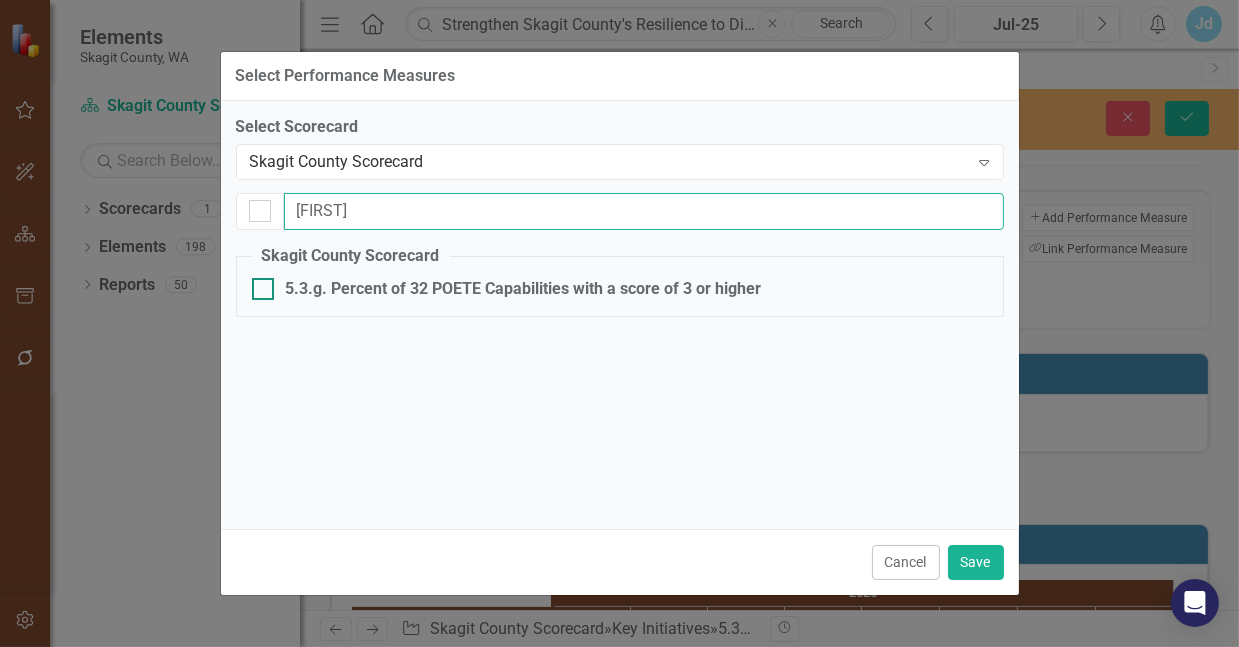 type on "poet" 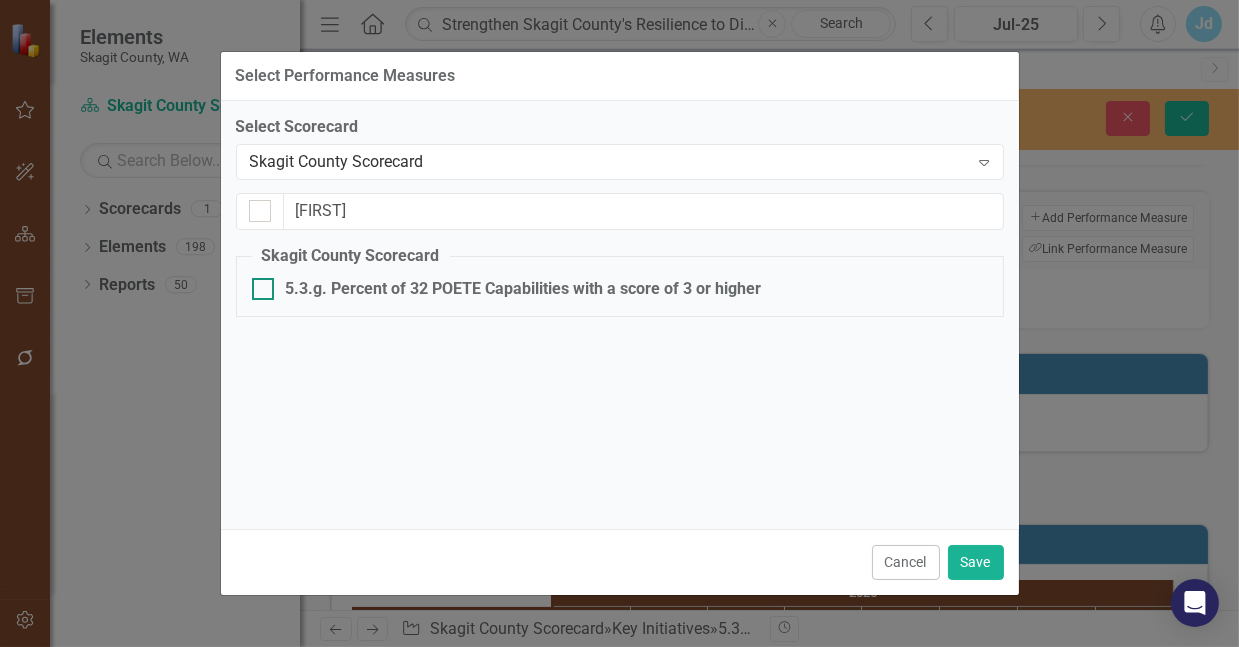 click at bounding box center (263, 289) 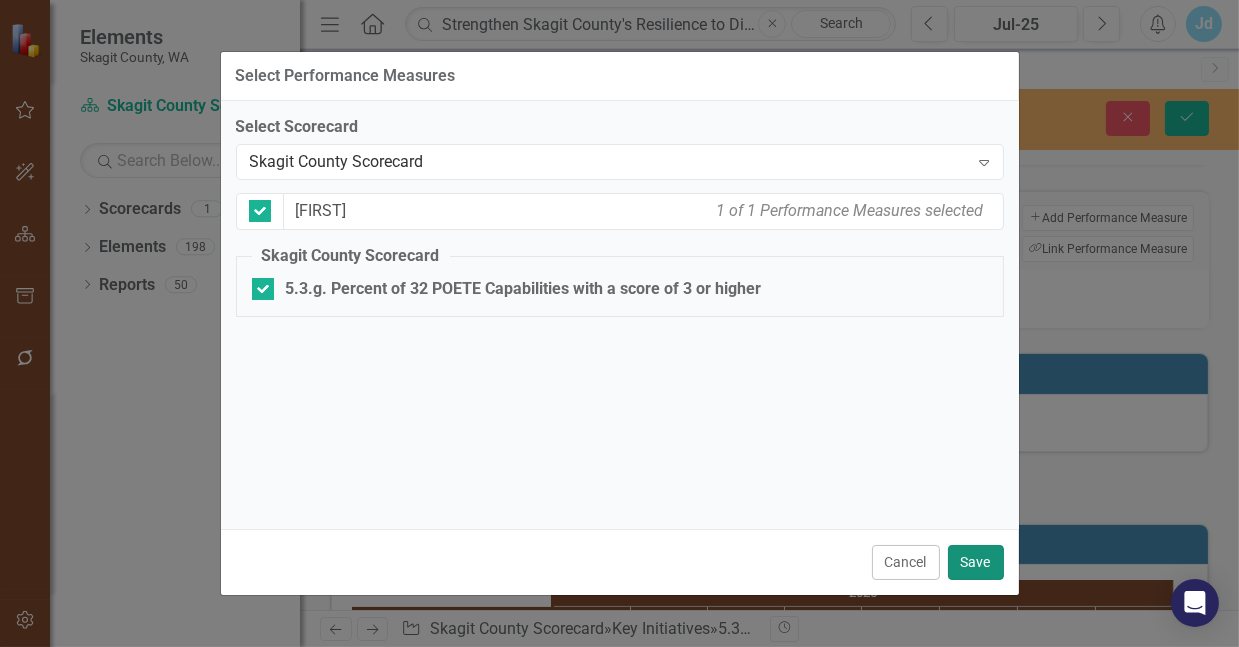 click on "Save" at bounding box center (976, 562) 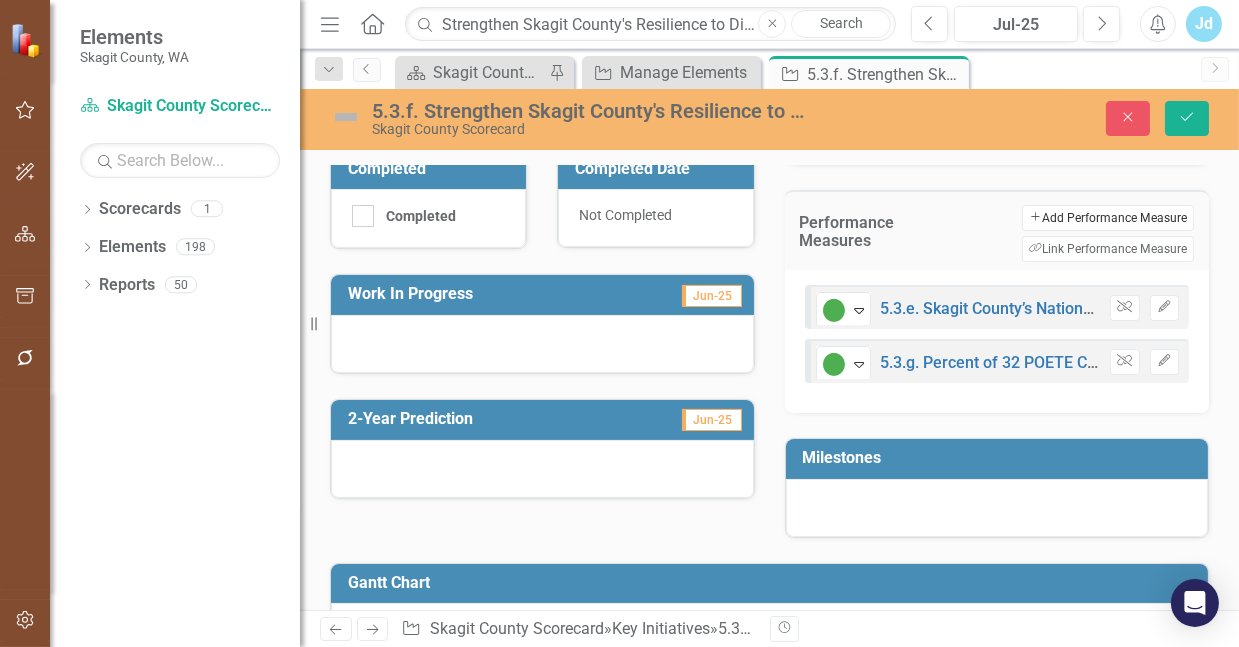 click on "Add  Add Performance Measure" at bounding box center (1108, 218) 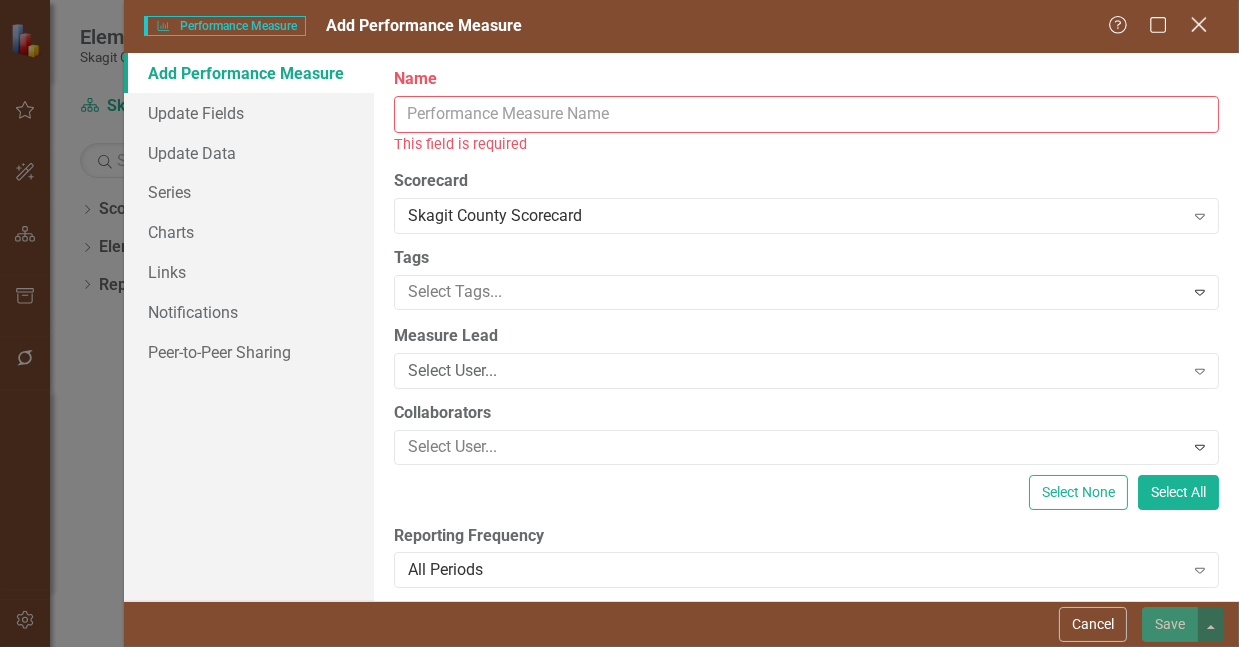 click on "Close" 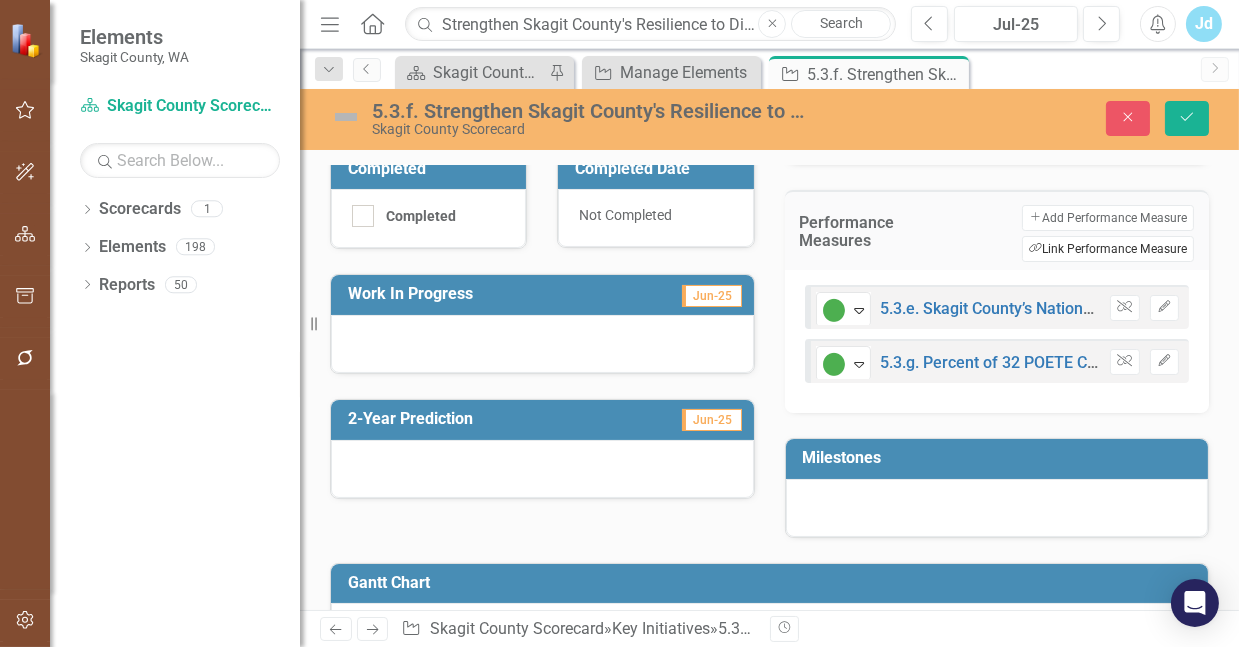 click on "Link Tag  Link Performance Measure" at bounding box center [1108, 249] 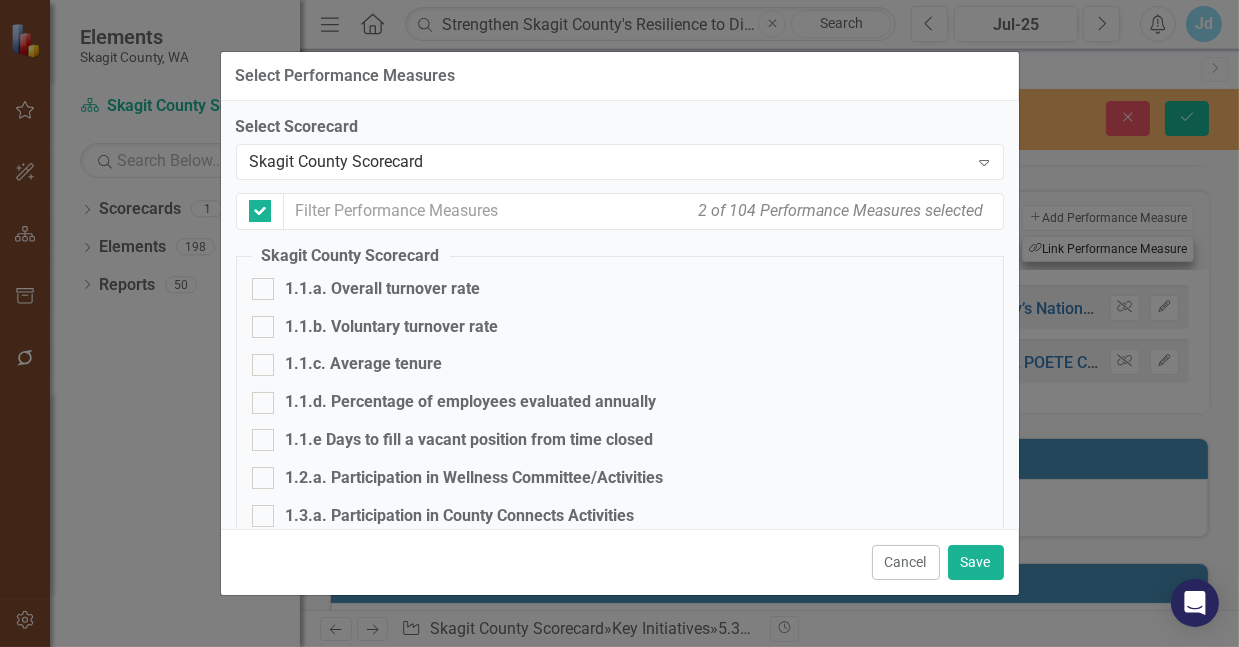 checkbox on "false" 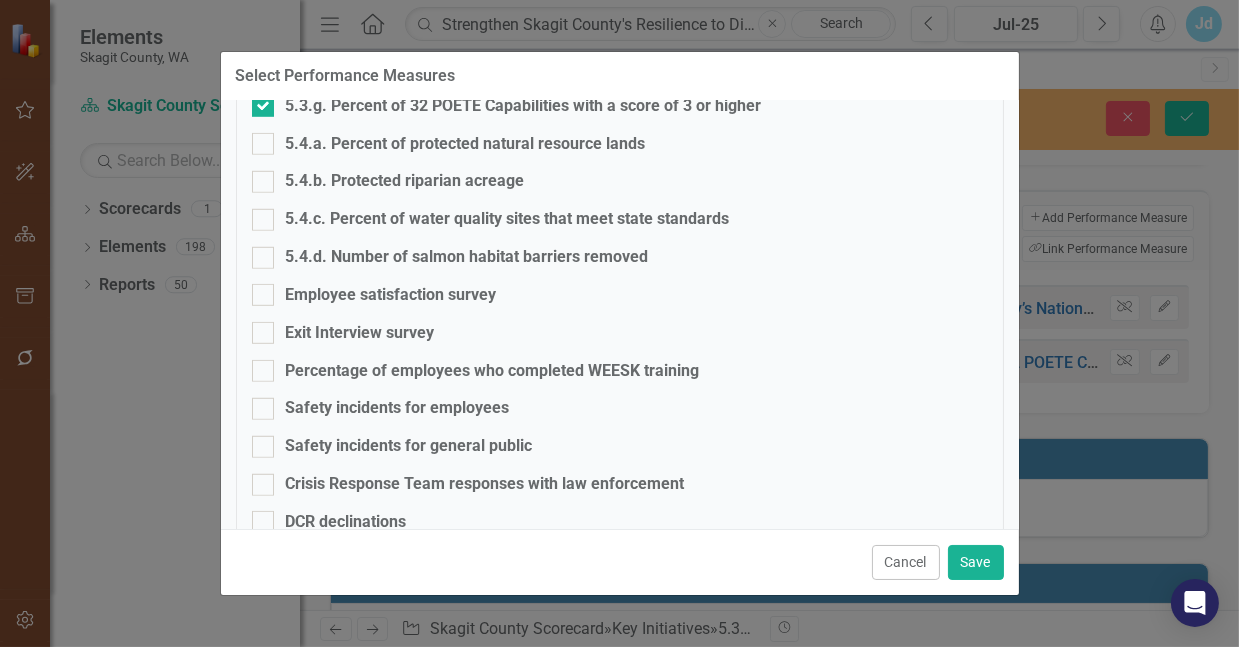 scroll, scrollTop: 2119, scrollLeft: 0, axis: vertical 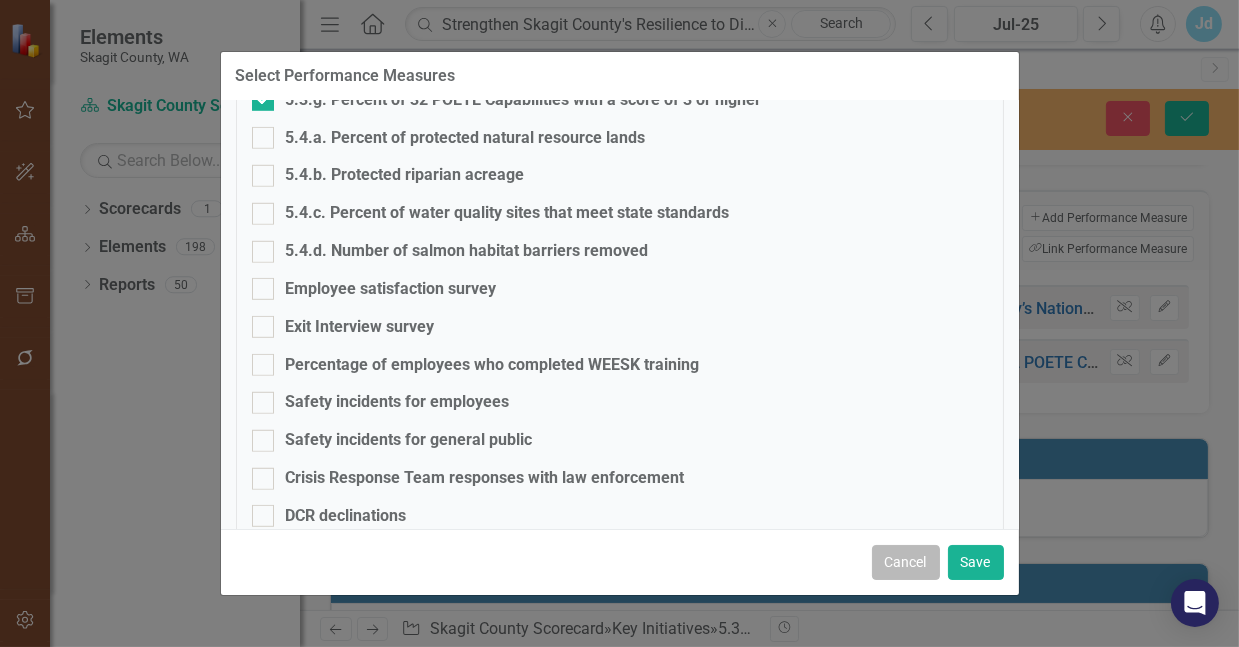 click on "Cancel" at bounding box center [906, 562] 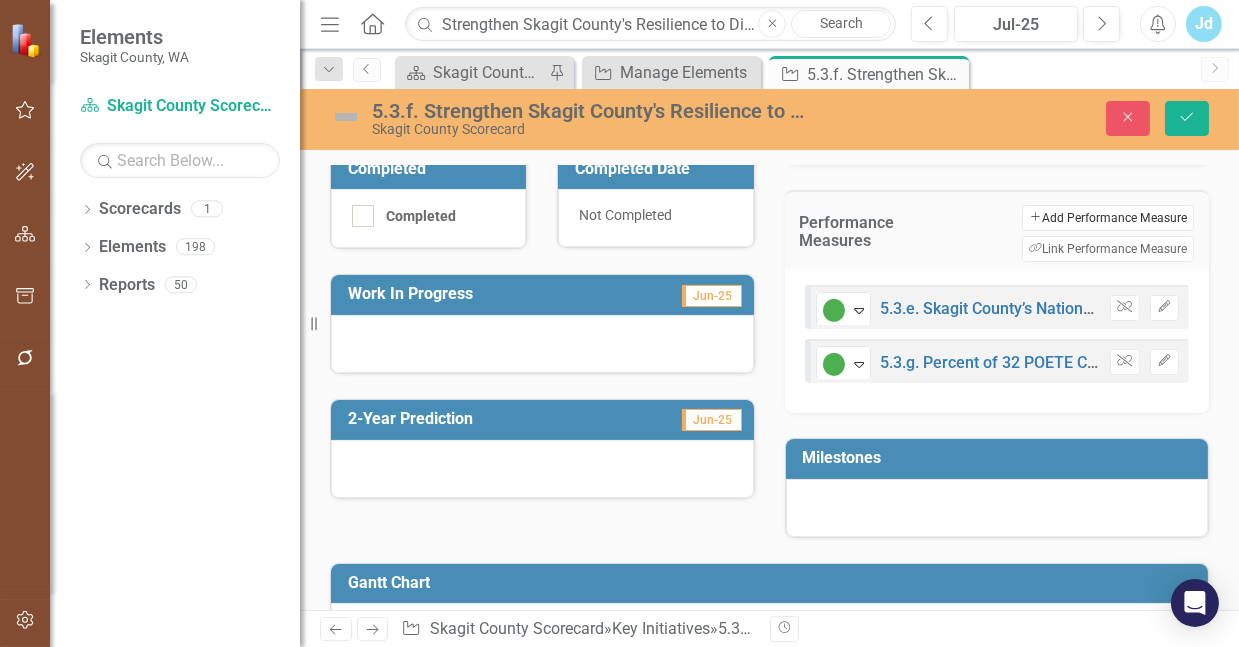 click on "Add  Add Performance Measure" at bounding box center (1108, 218) 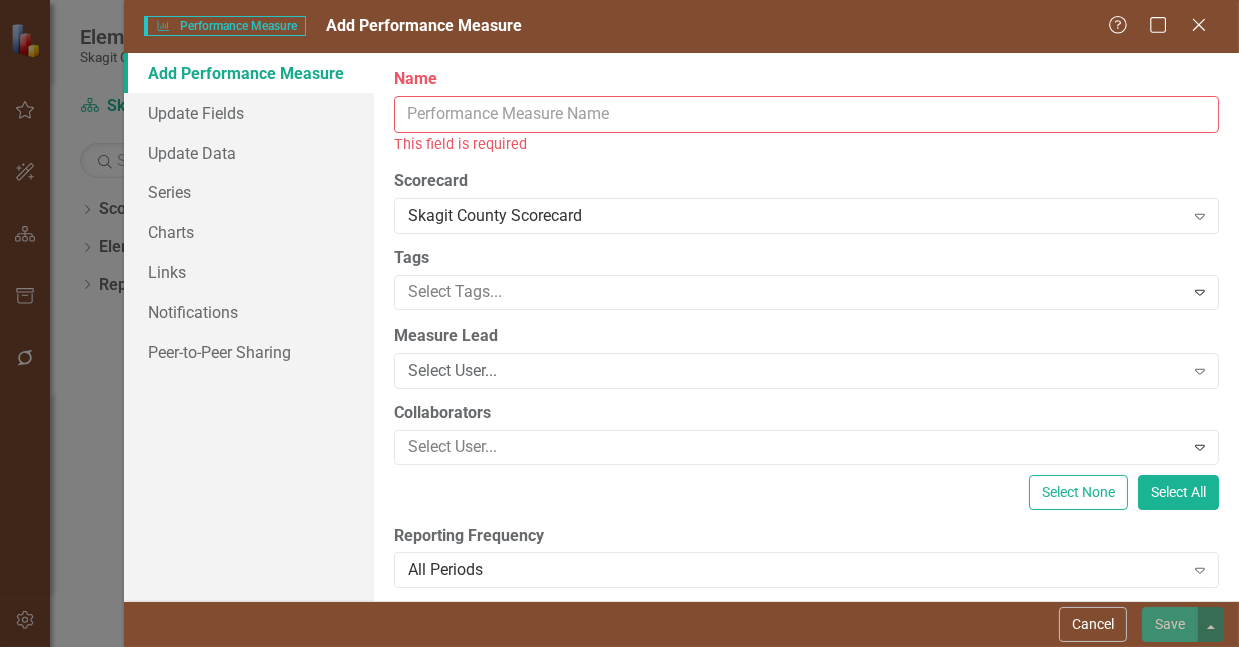 click on "Name" at bounding box center (806, 114) 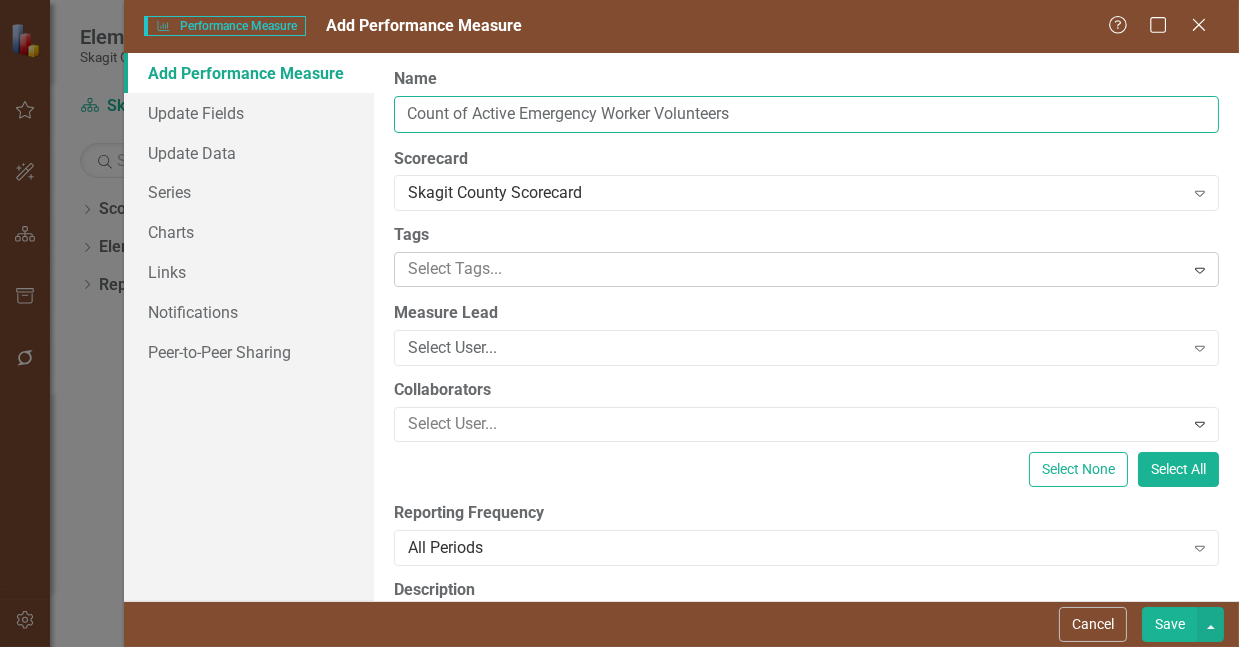 type on "Count of Active Emergency Worker Volunteers" 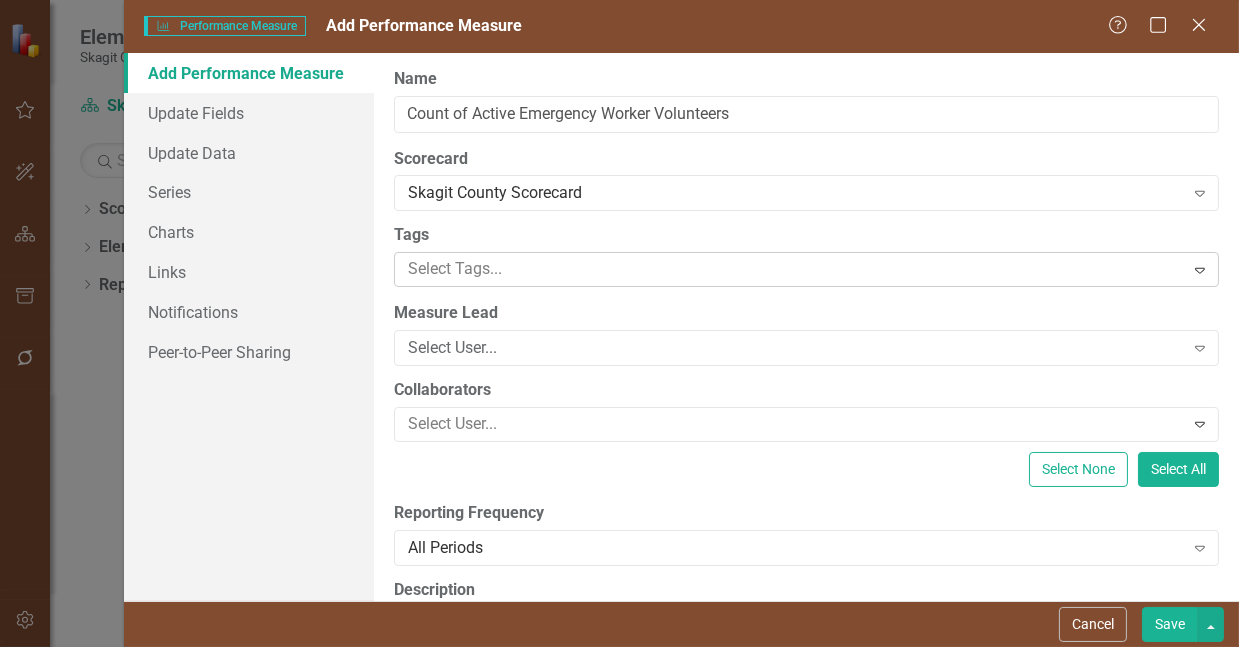 click at bounding box center (792, 269) 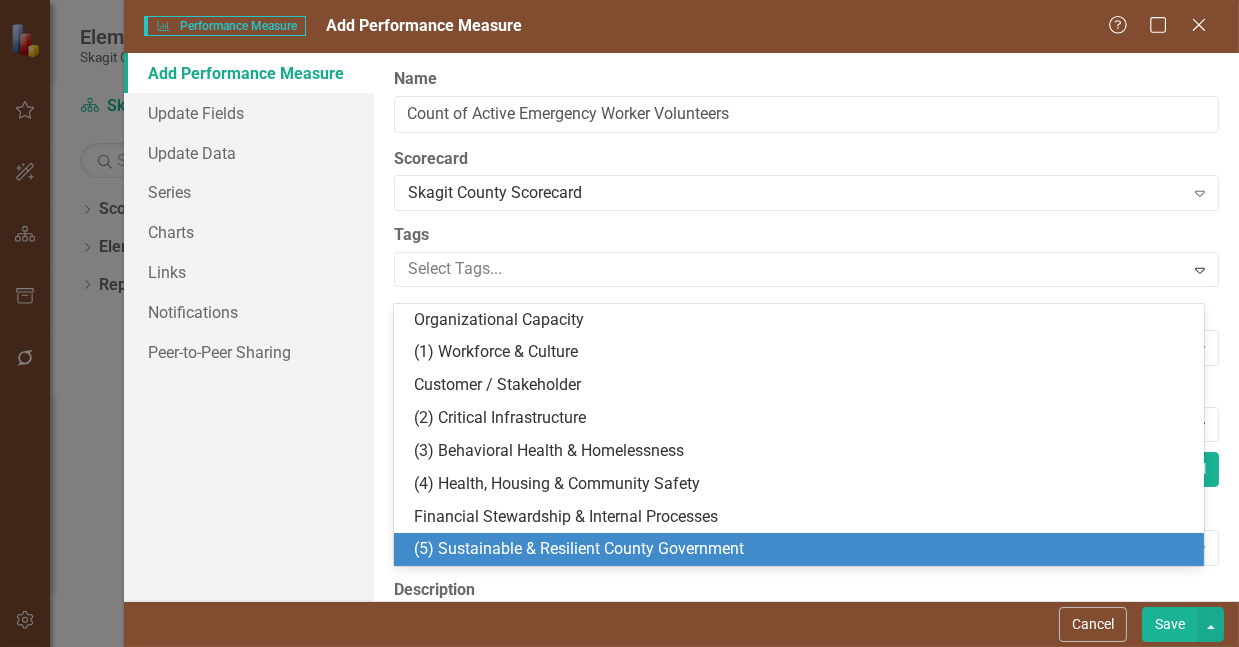 click on "(5) Sustainable & Resilient County Government" at bounding box center [579, 548] 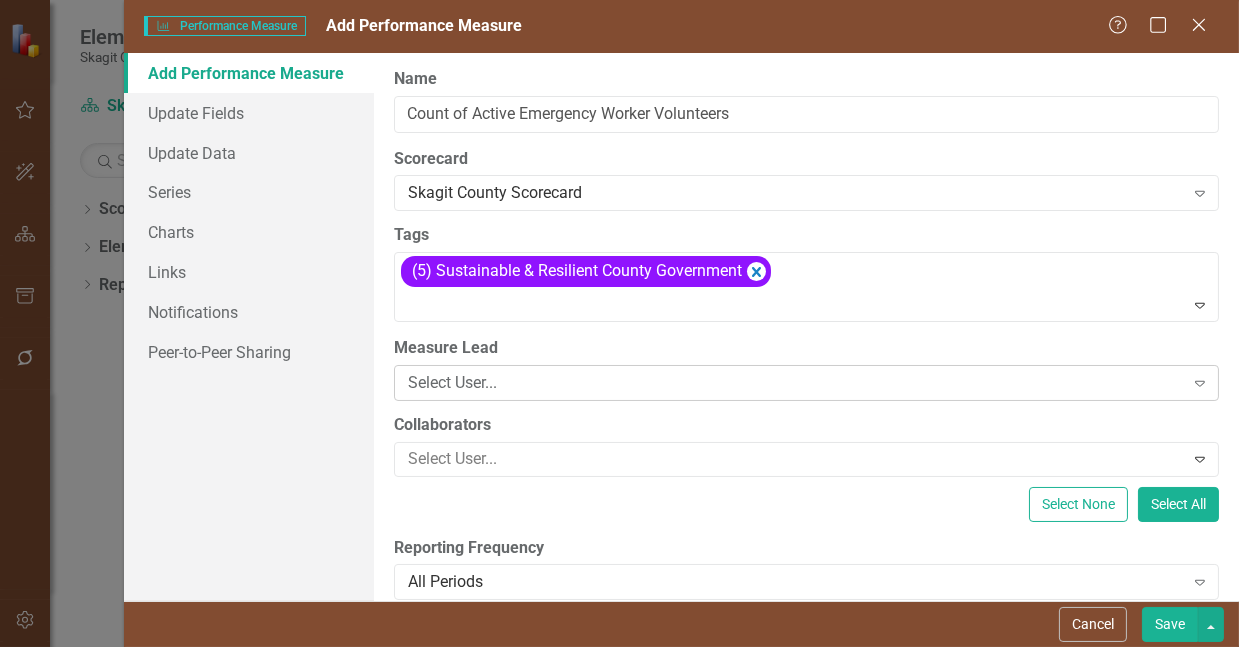 click on "Select User..." at bounding box center [796, 382] 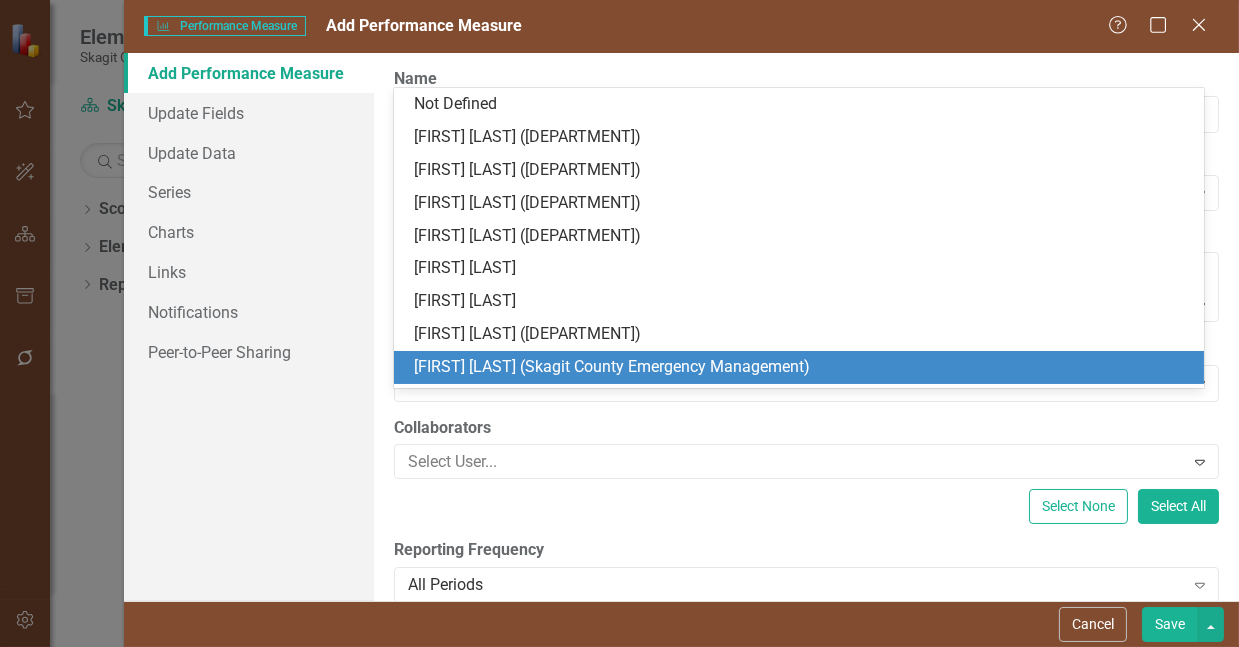 click on "Julie  de Losada (Skagit County Emergency Management)" at bounding box center [803, 367] 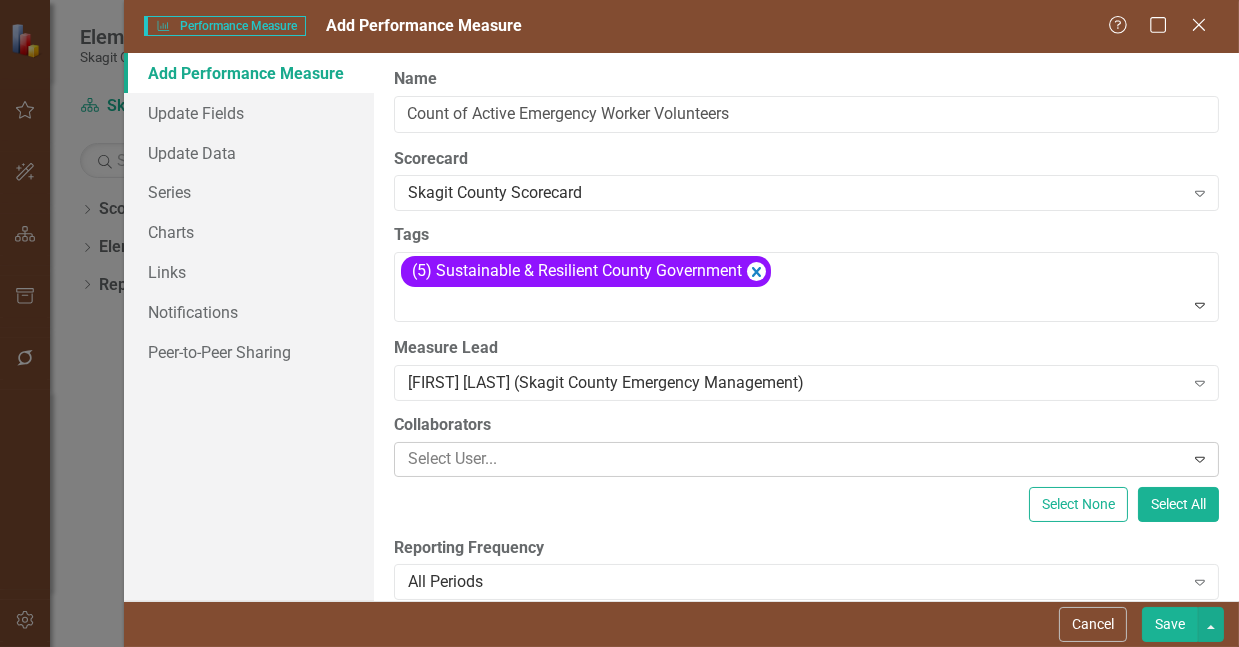 click at bounding box center [792, 459] 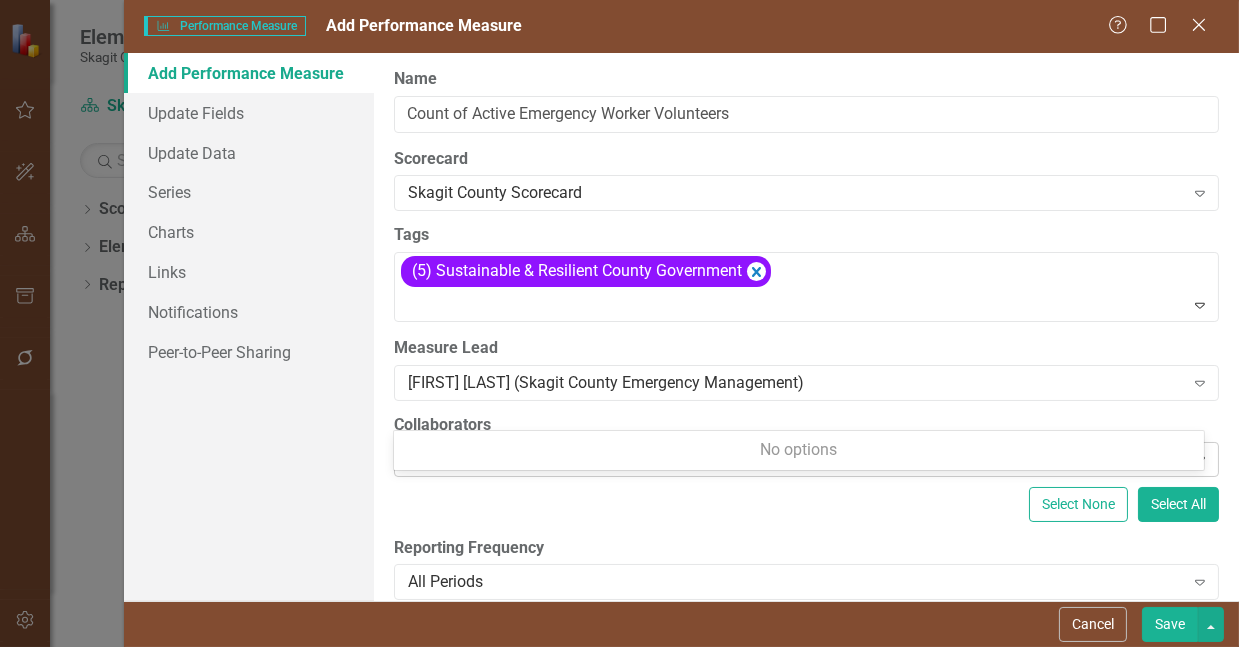 type on "v" 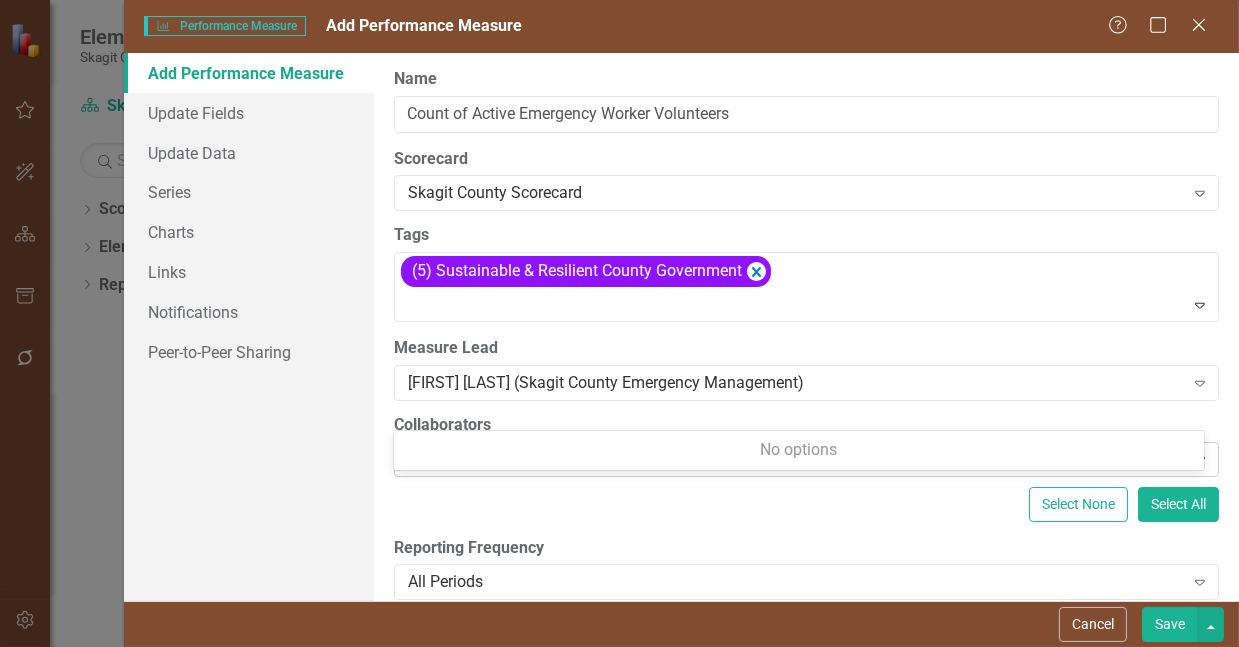 type 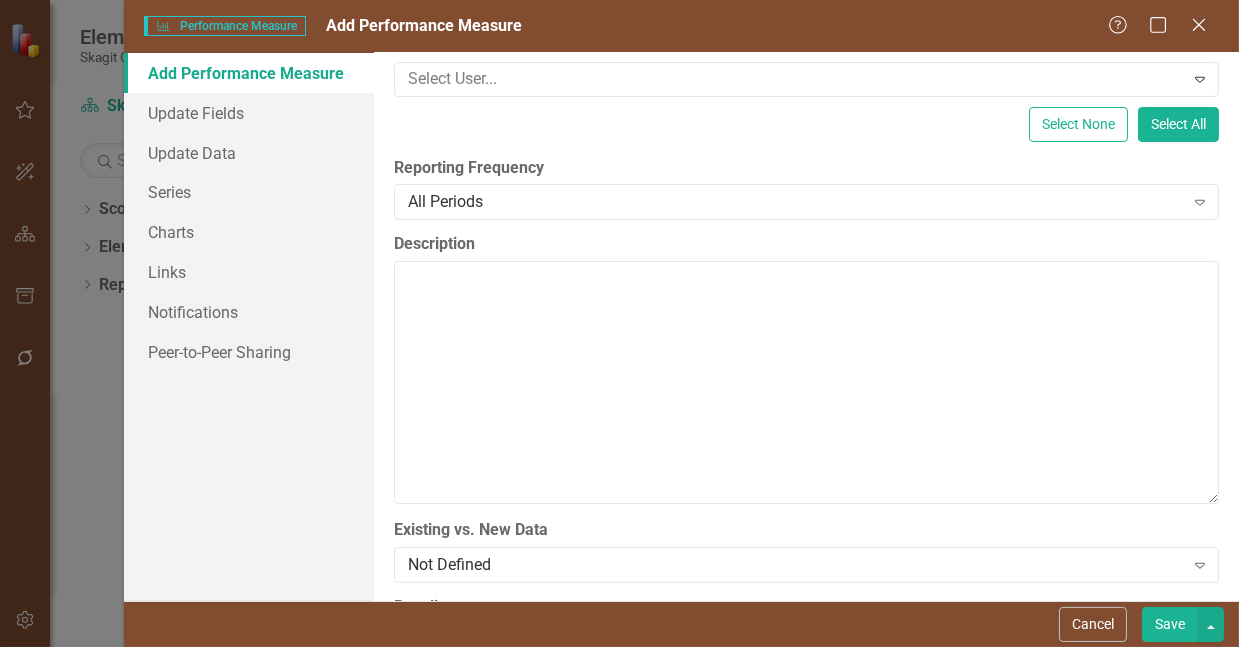 scroll, scrollTop: 391, scrollLeft: 0, axis: vertical 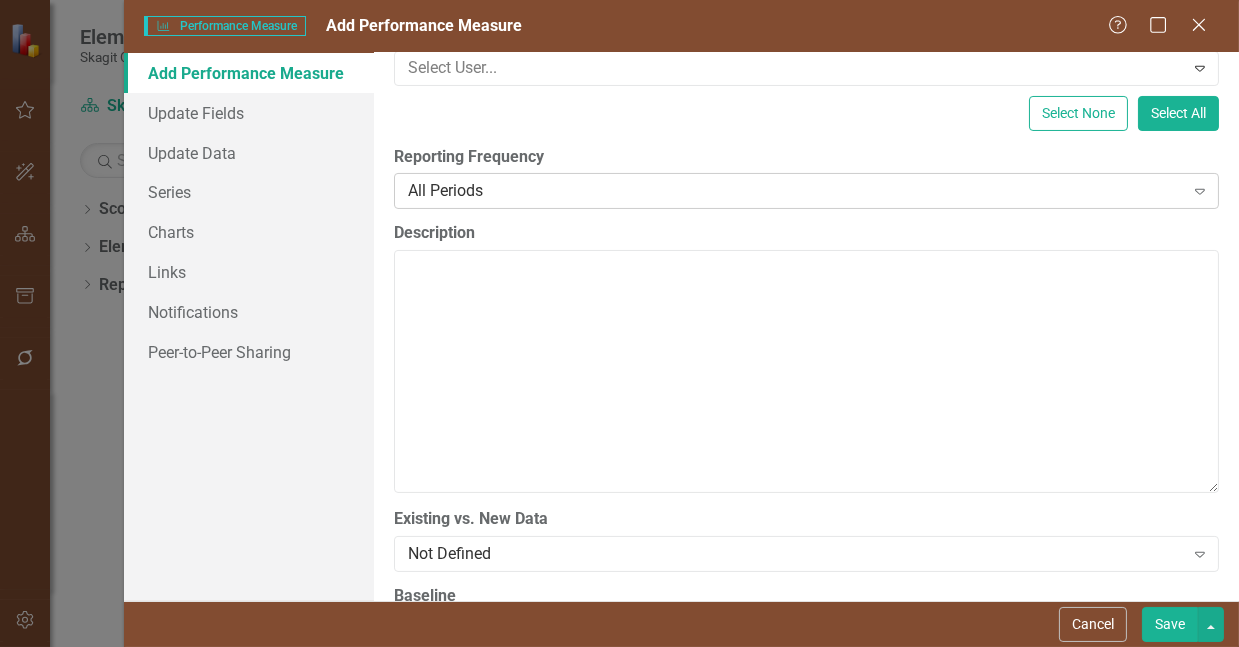 click on "All Periods" at bounding box center [796, 191] 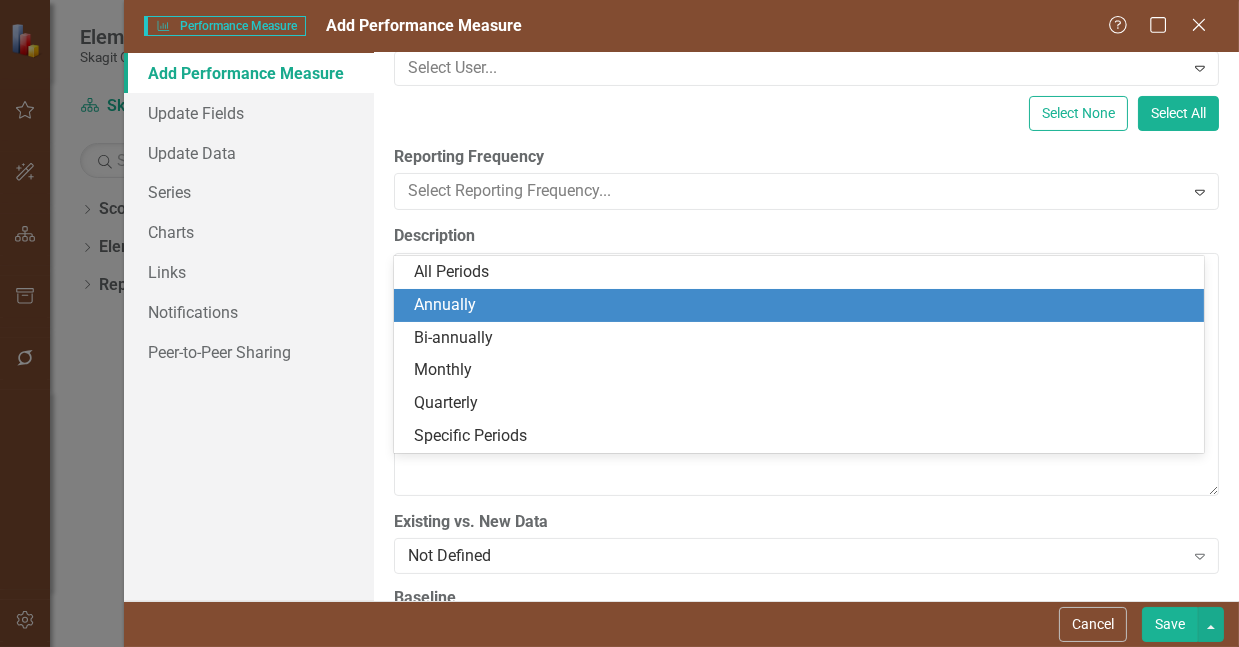 click on "Annually" at bounding box center (803, 305) 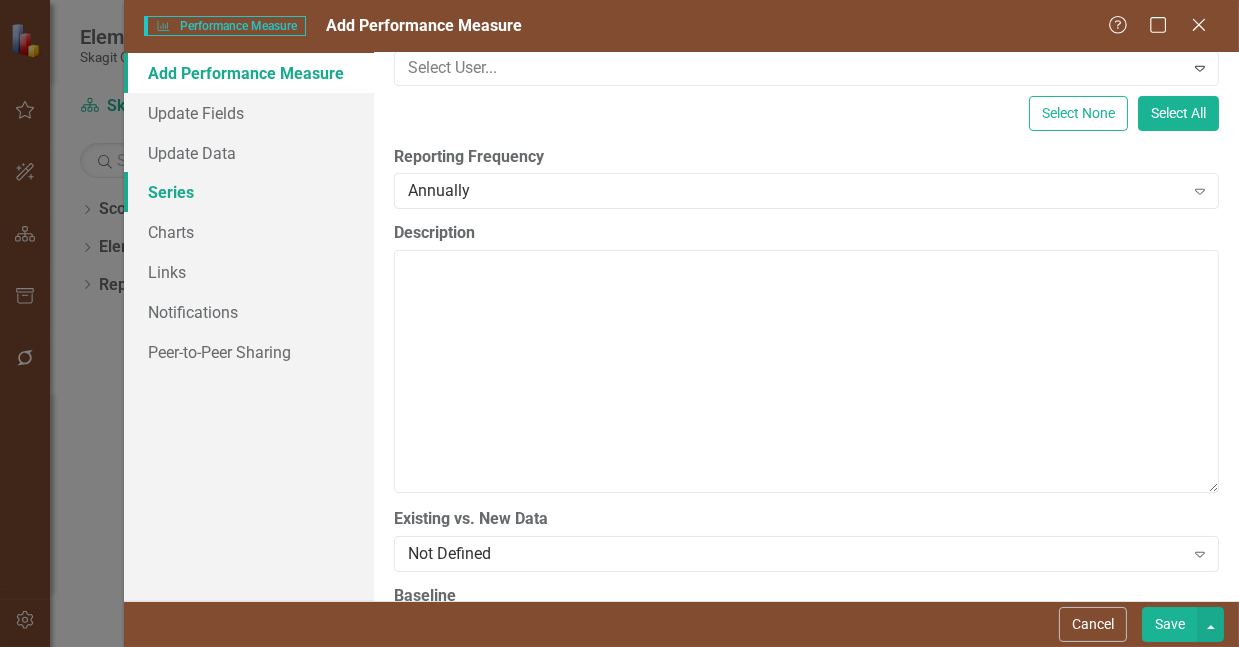 click on "Series" at bounding box center [249, 192] 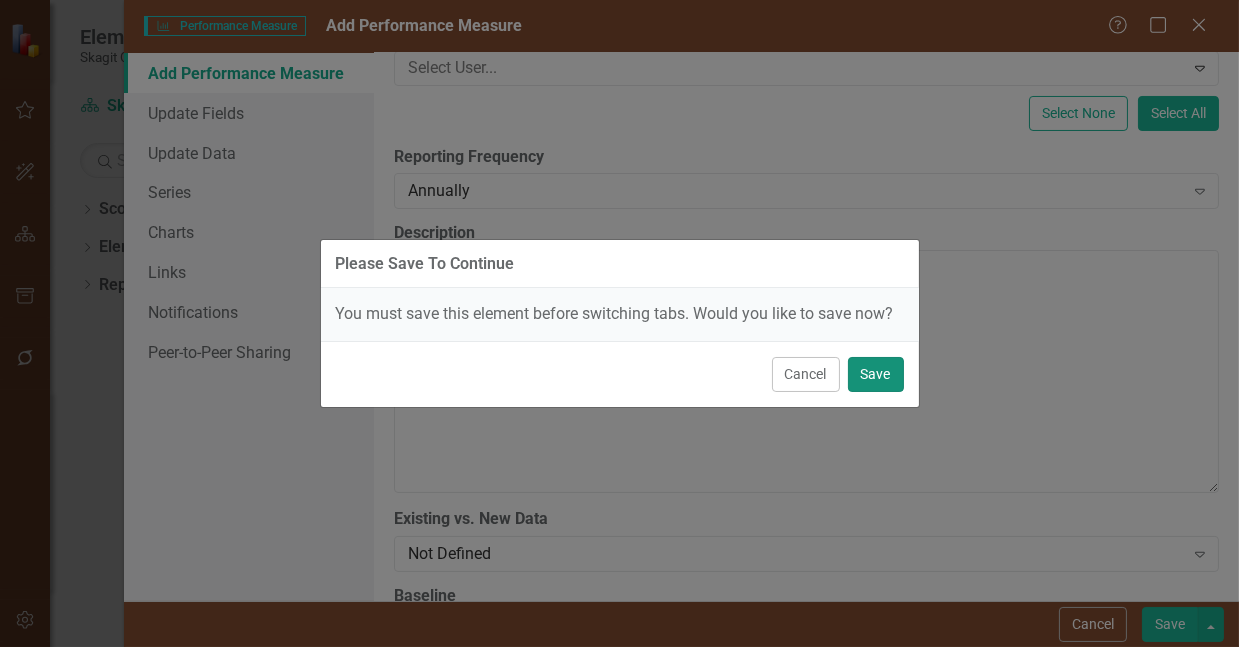 click on "Save" at bounding box center [876, 374] 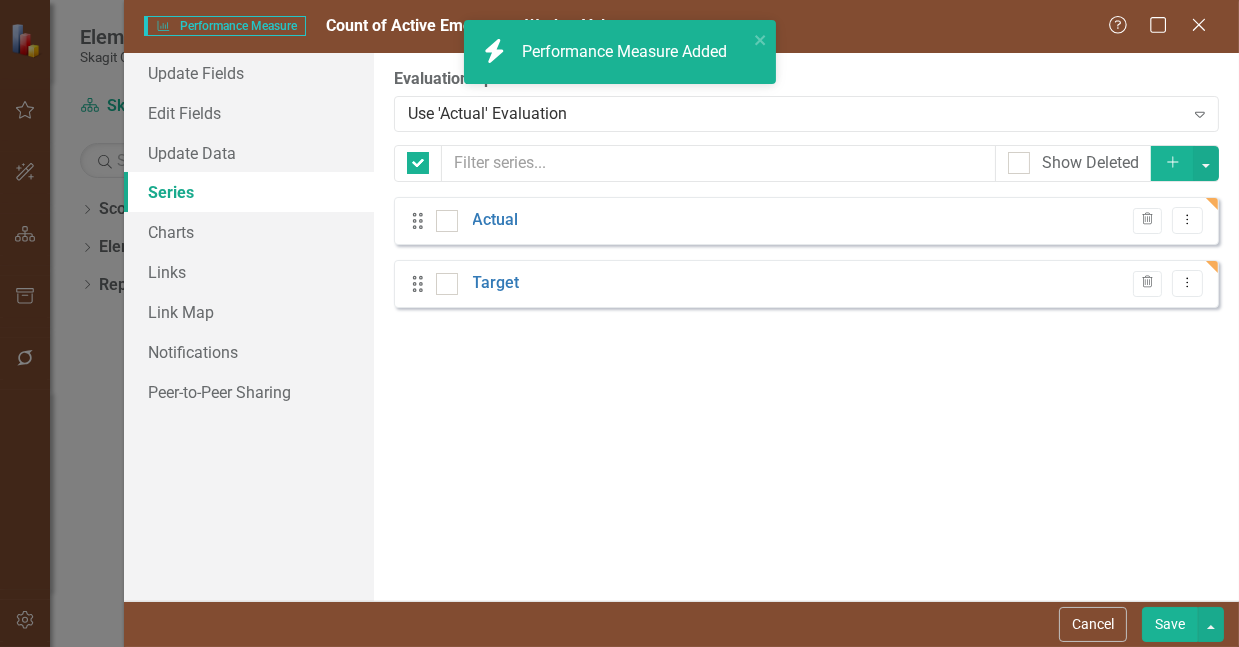 checkbox on "false" 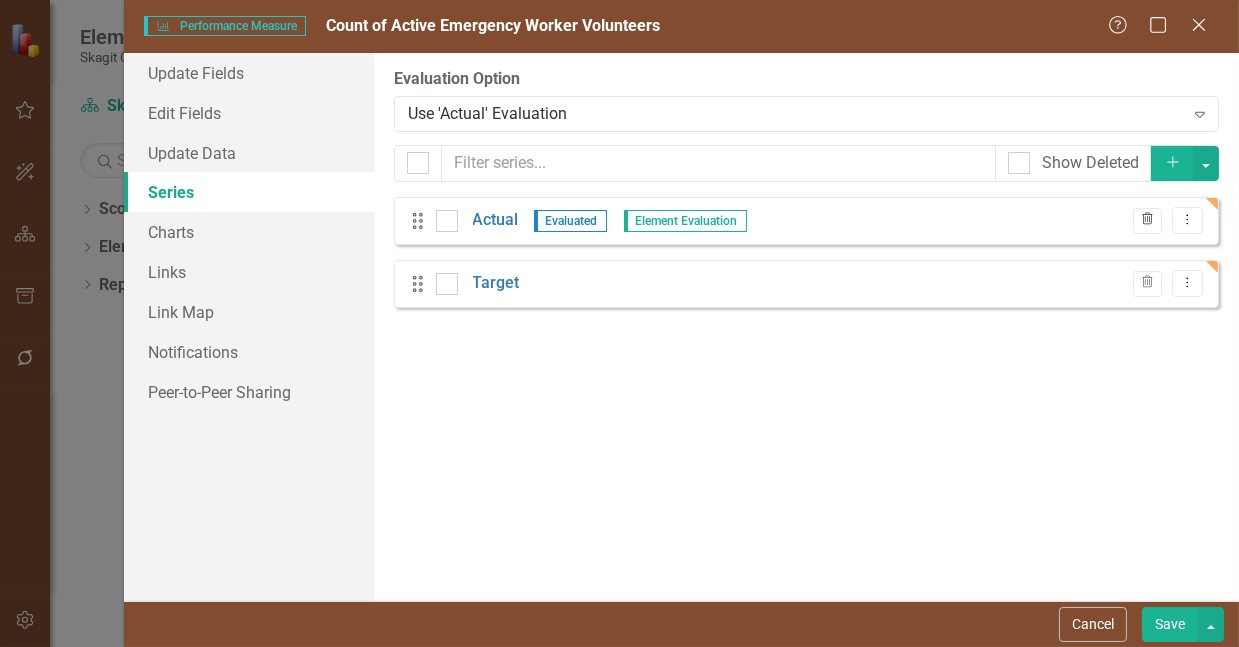 click on "Trash" 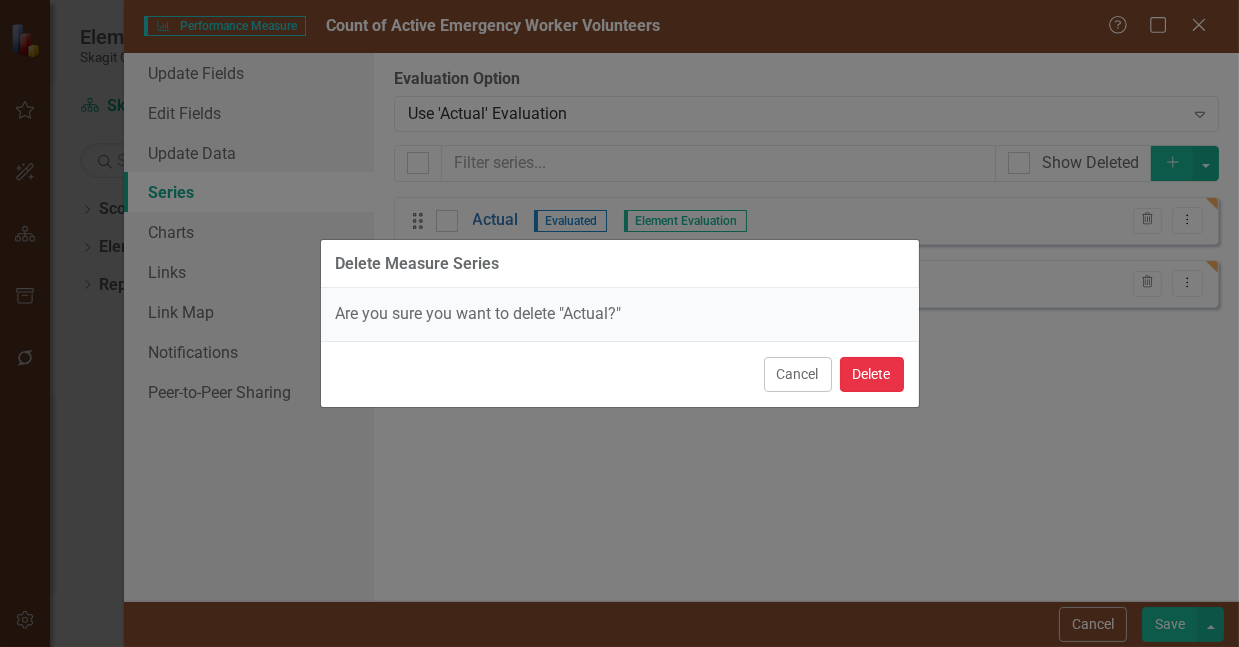 click on "Delete" at bounding box center [872, 374] 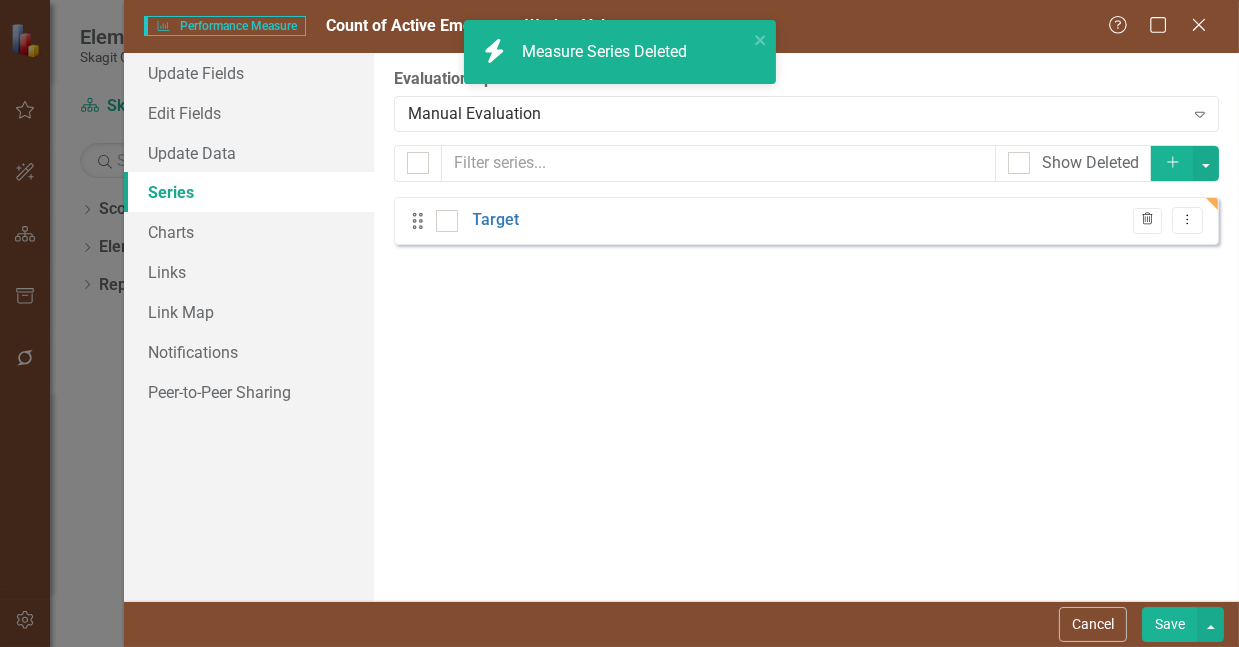 click on "Trash" 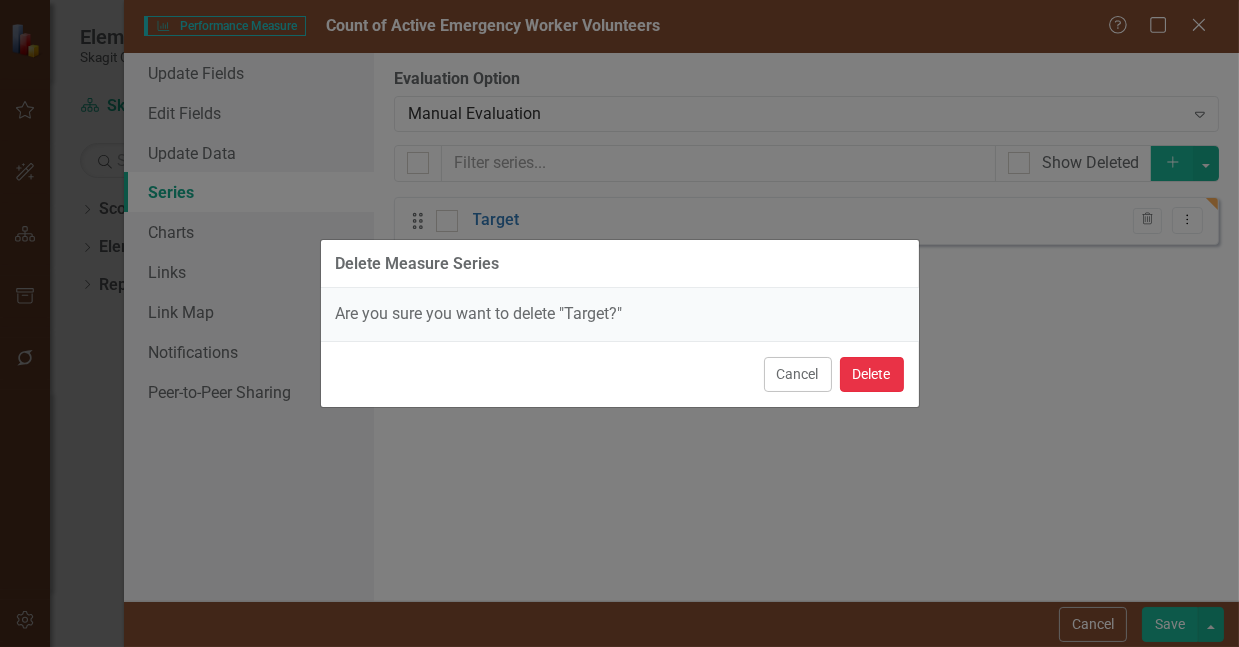 click on "Delete" at bounding box center [872, 374] 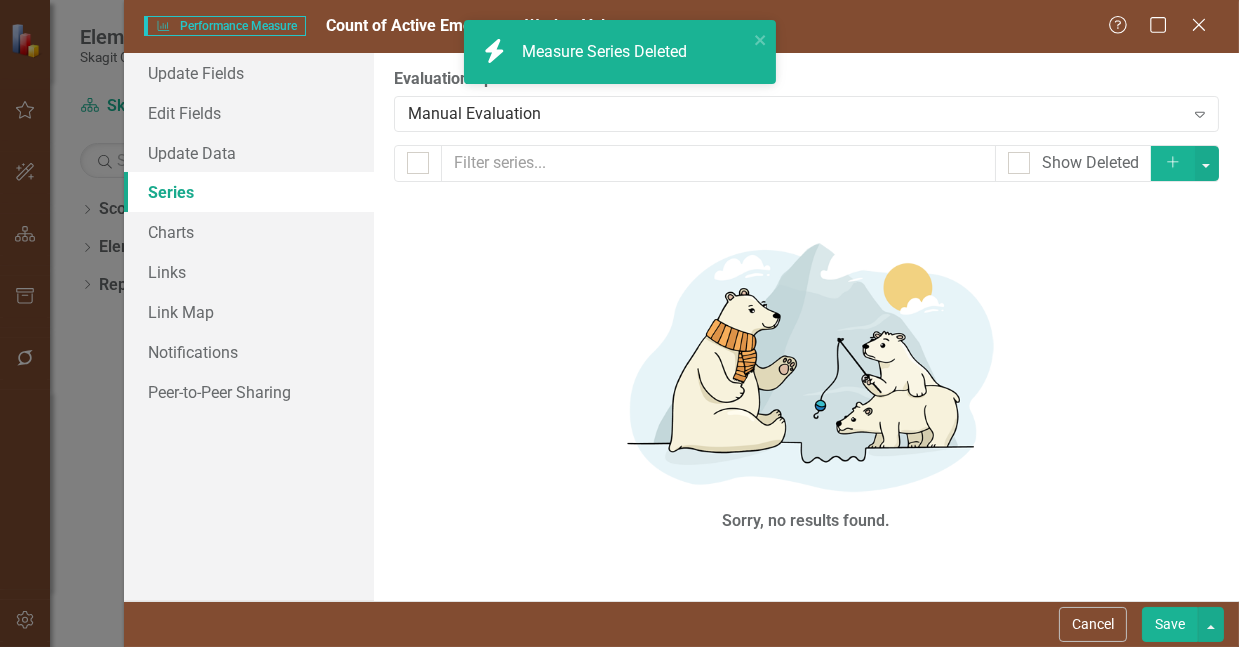 click on "Add" at bounding box center [1173, 163] 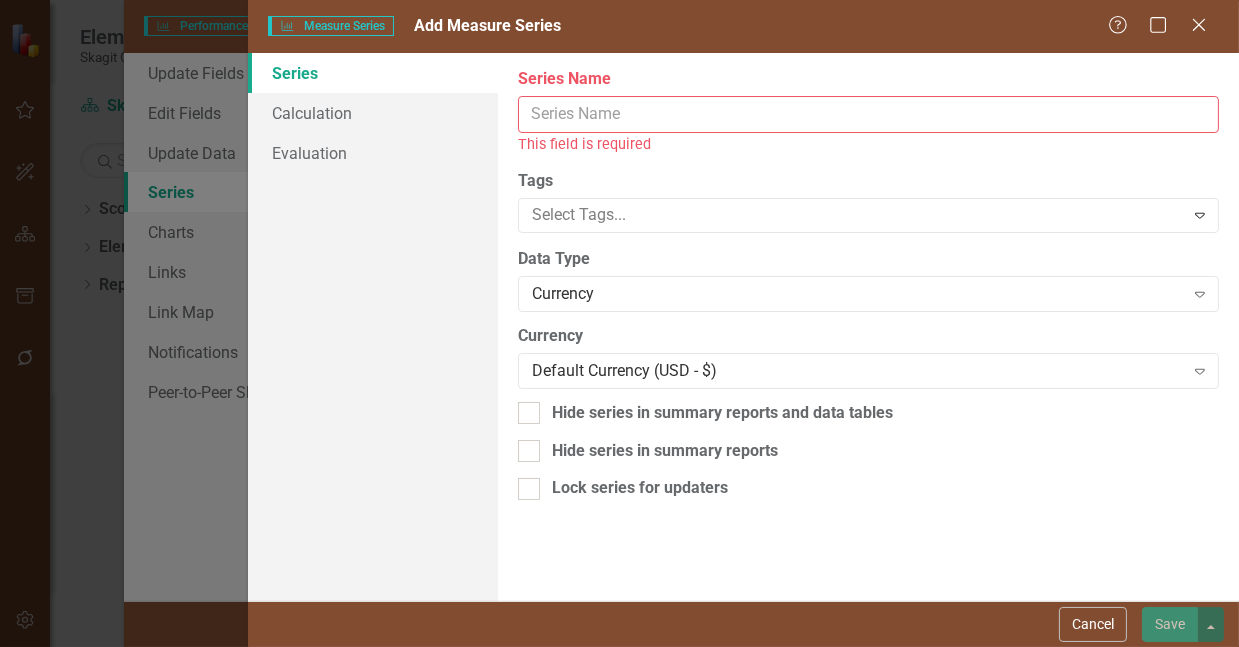 click on "Series Name" at bounding box center [868, 114] 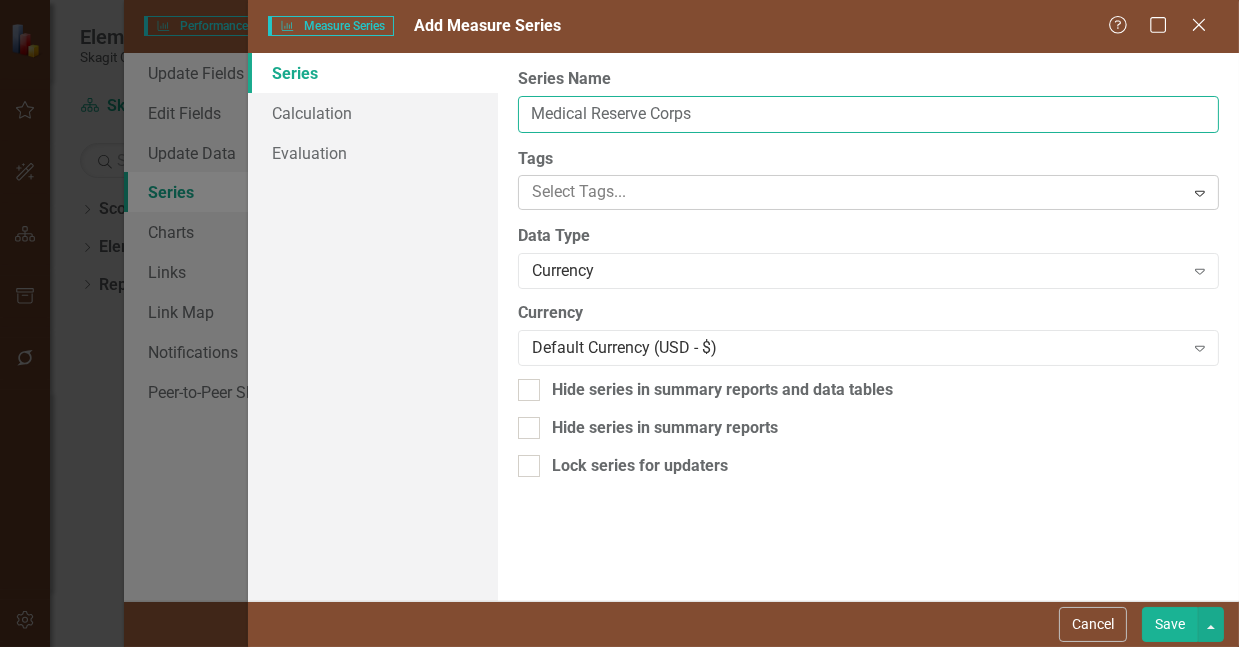 type on "Medical Reserve Corps" 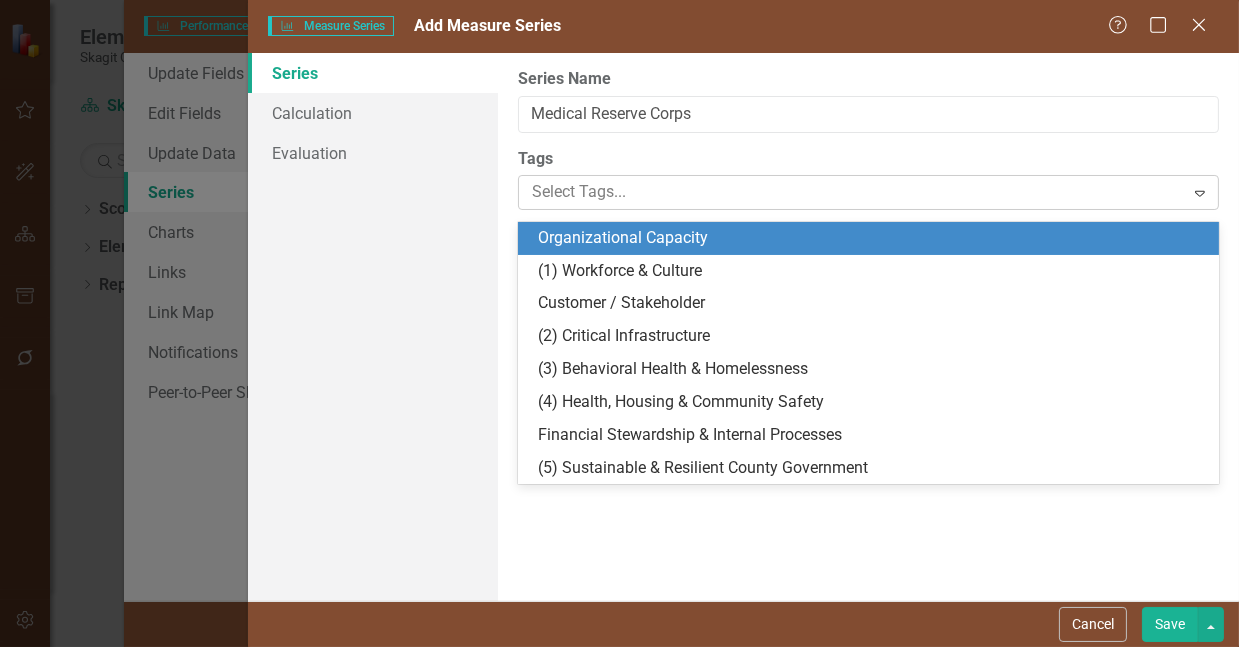 click at bounding box center [854, 192] 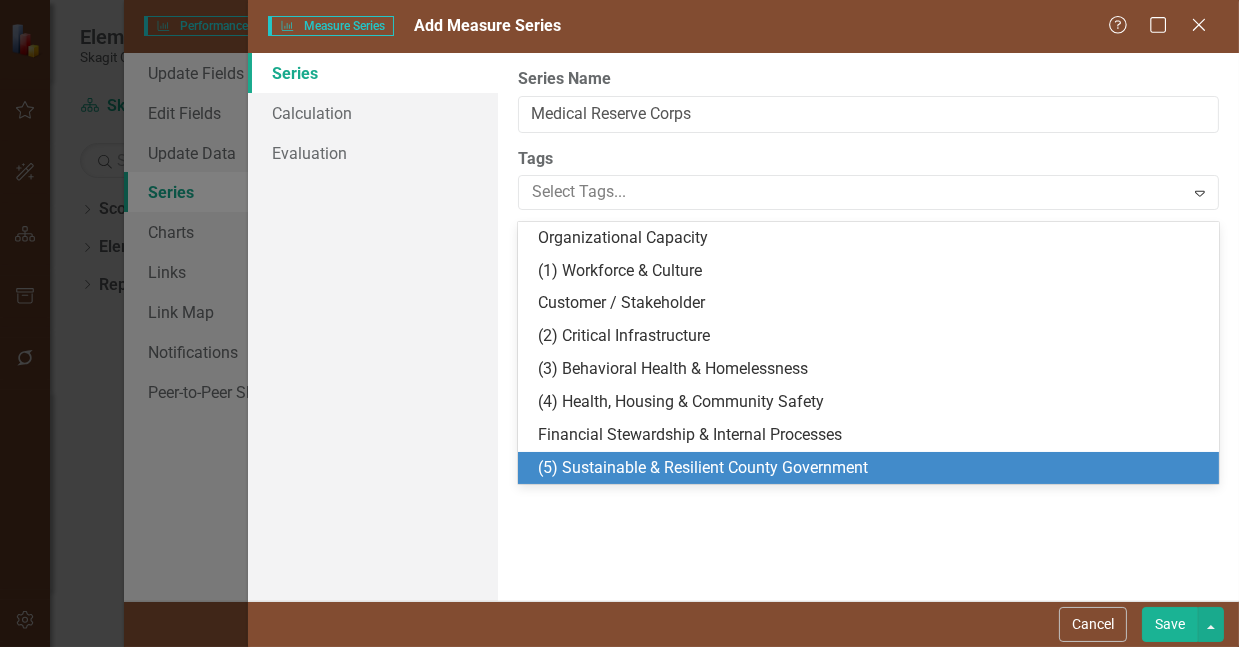 click on "(5) Sustainable & Resilient County Government" at bounding box center (703, 467) 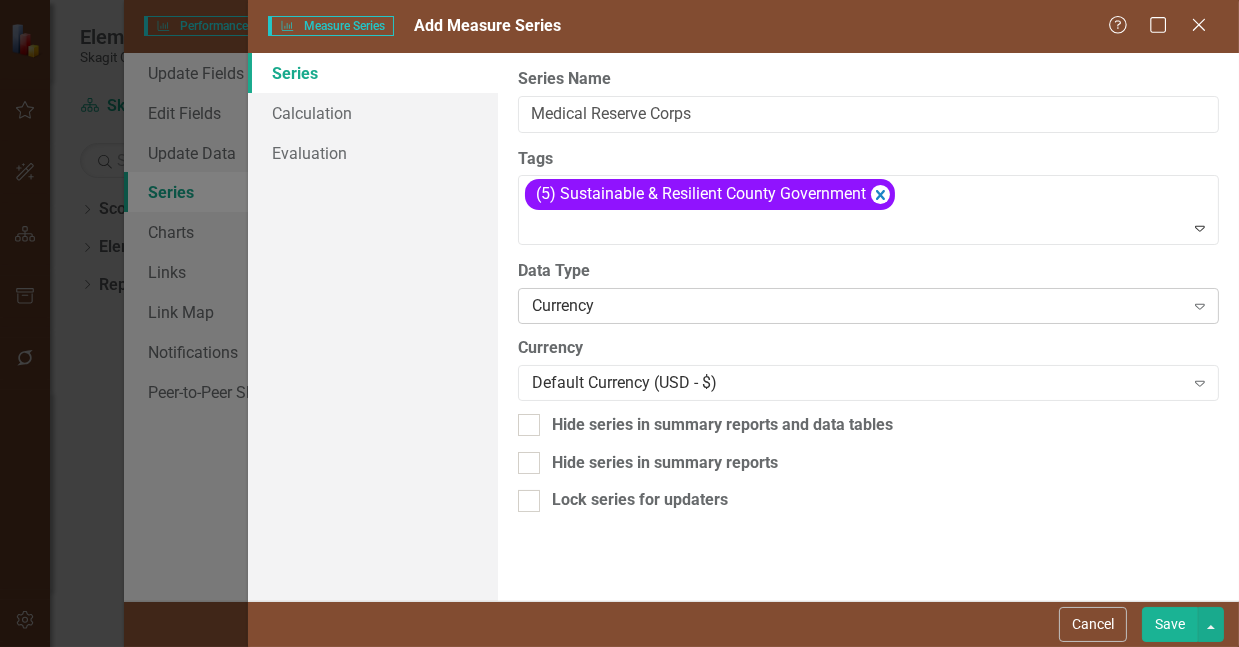 click on "Currency" at bounding box center [858, 306] 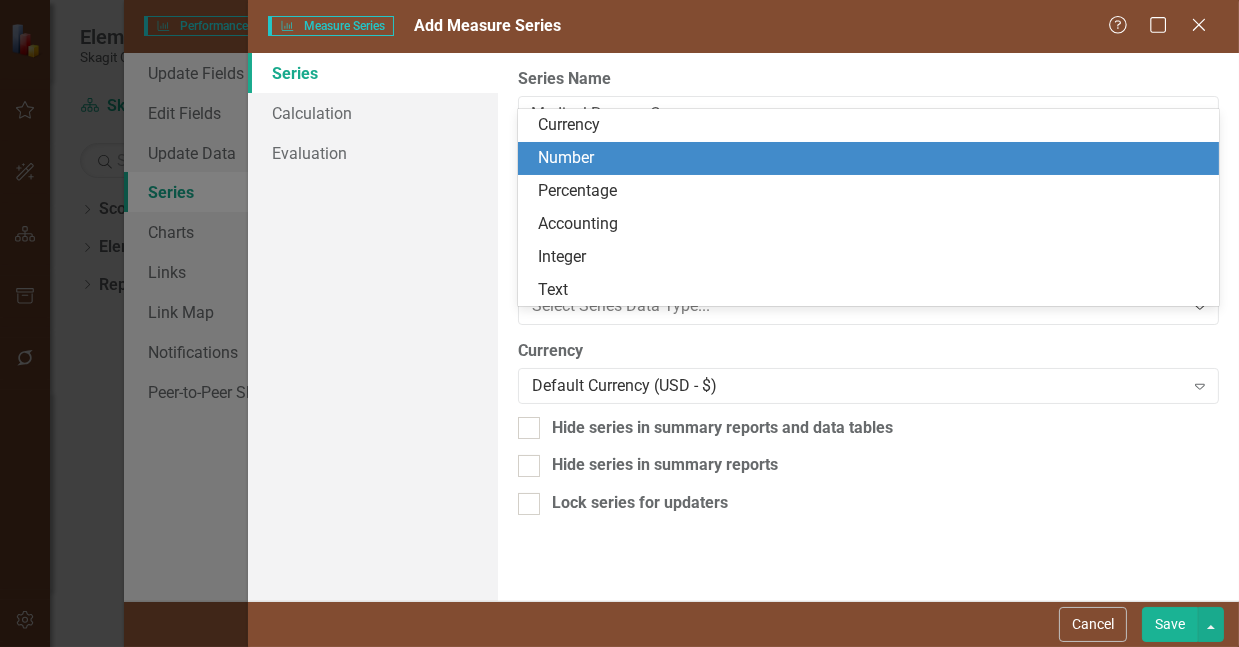 click on "Number" at bounding box center [872, 158] 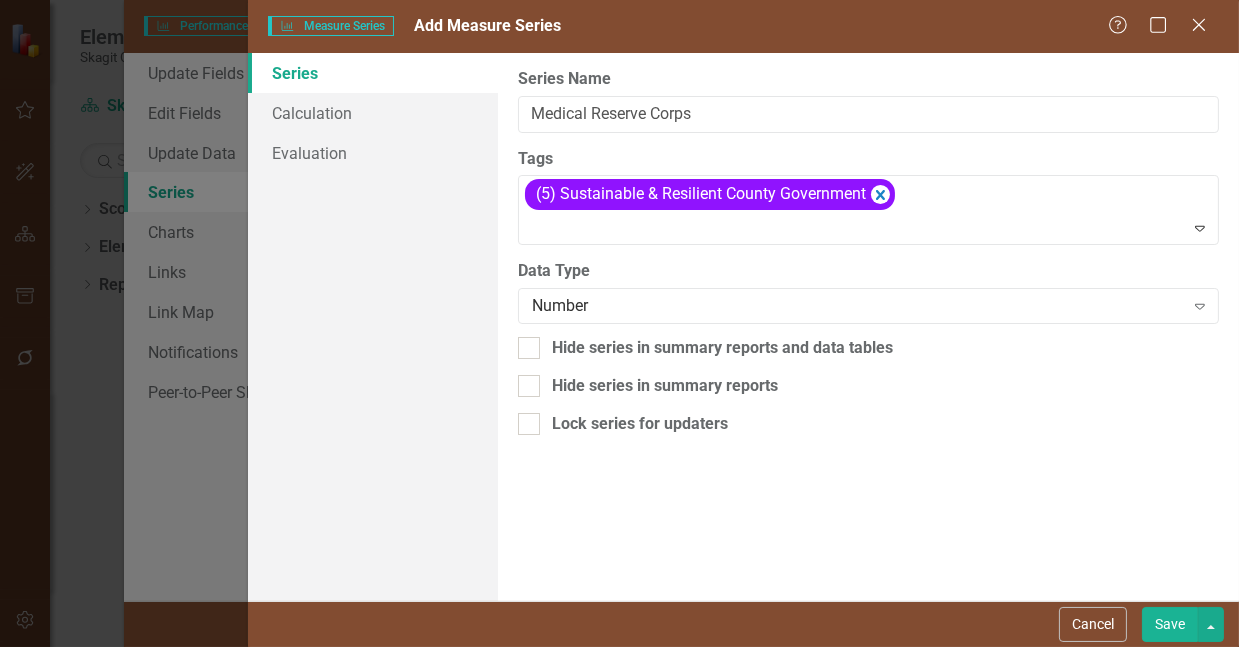 click on "Save" at bounding box center [1170, 624] 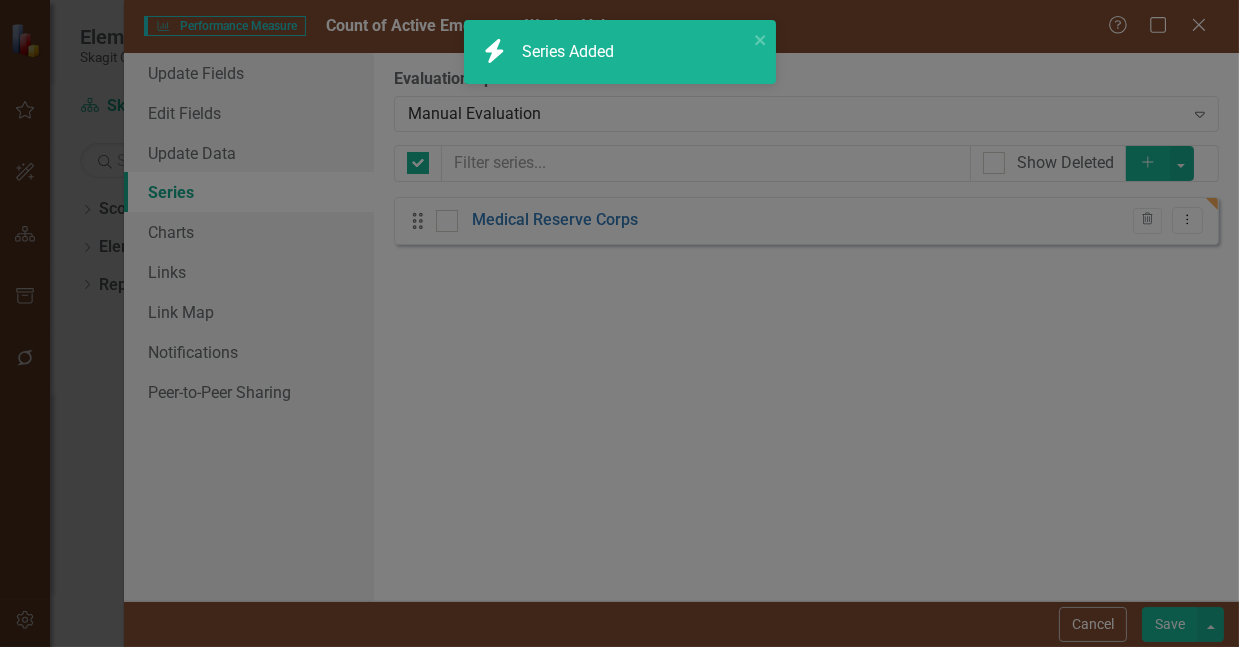 checkbox on "false" 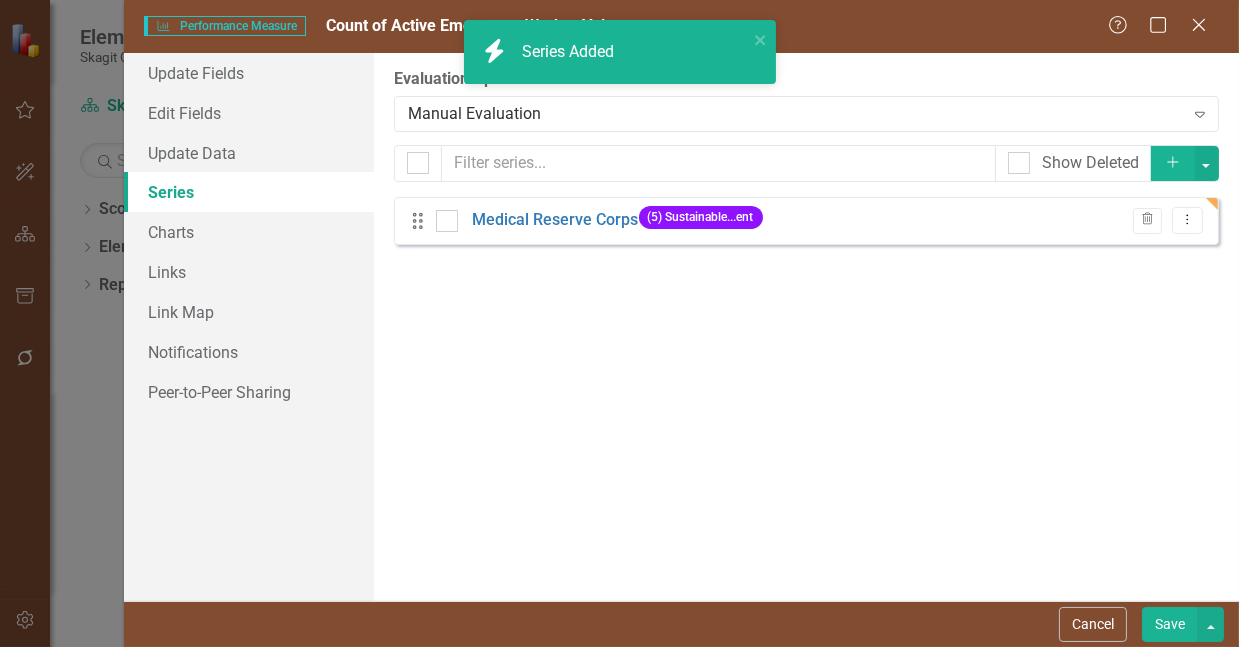 click on "Add" 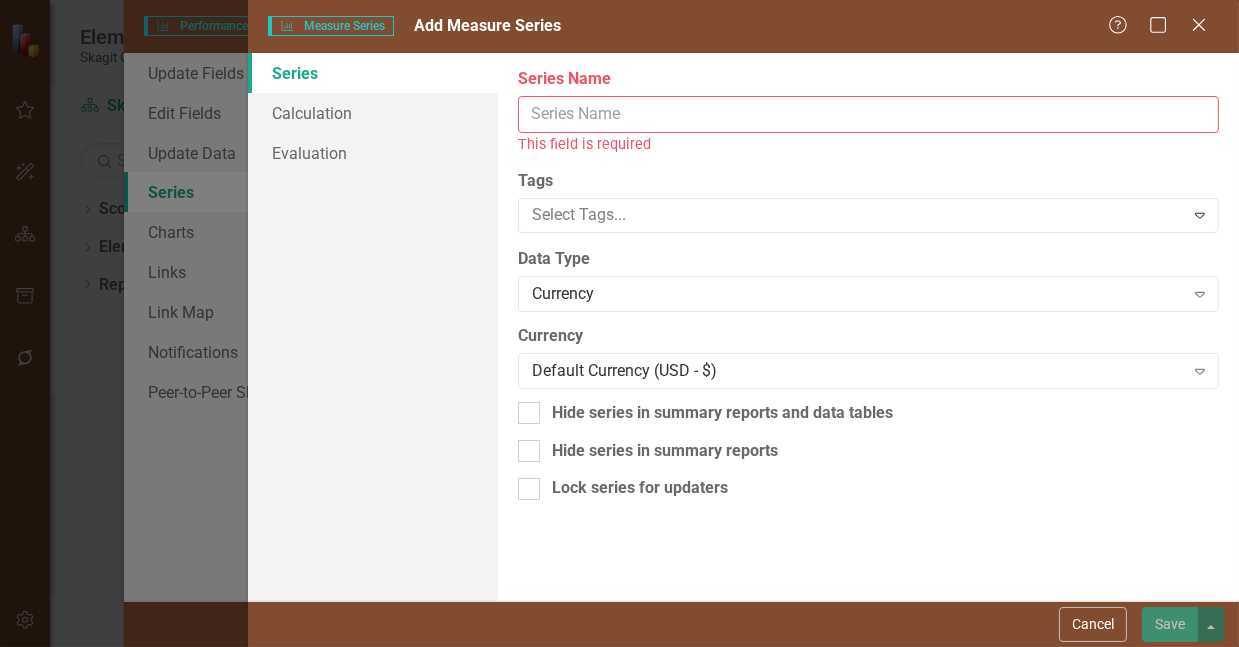 click on "Series Name" at bounding box center [868, 114] 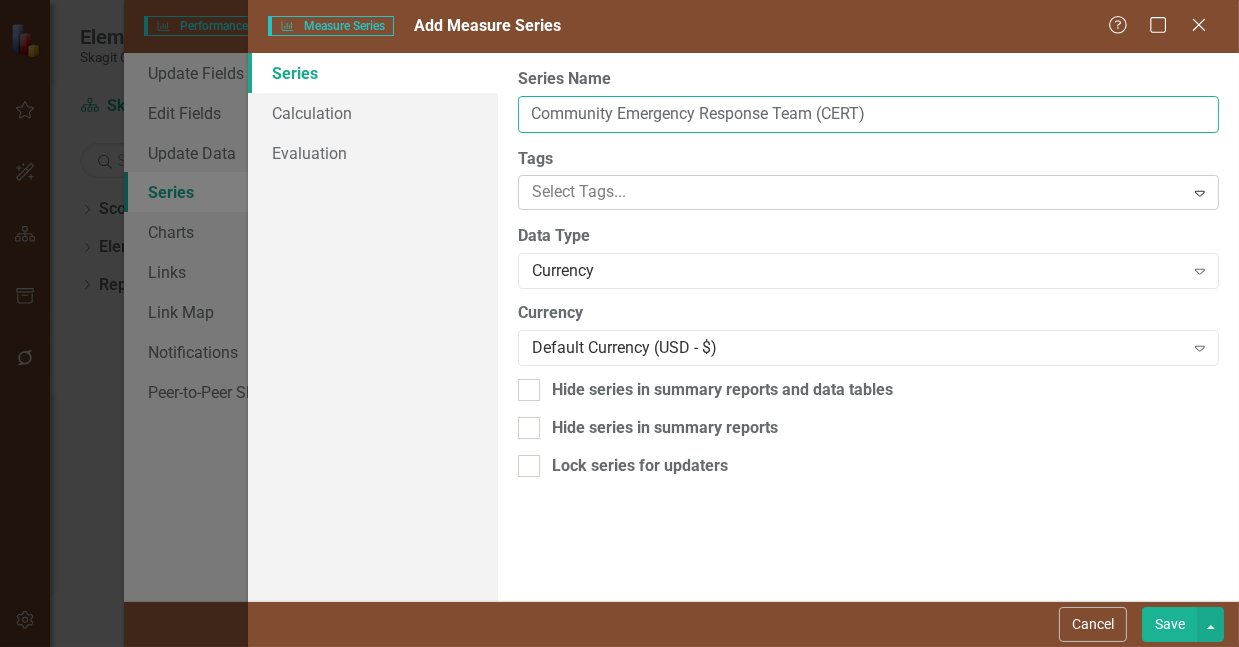 type on "Community Emergency Response Team (CERT)" 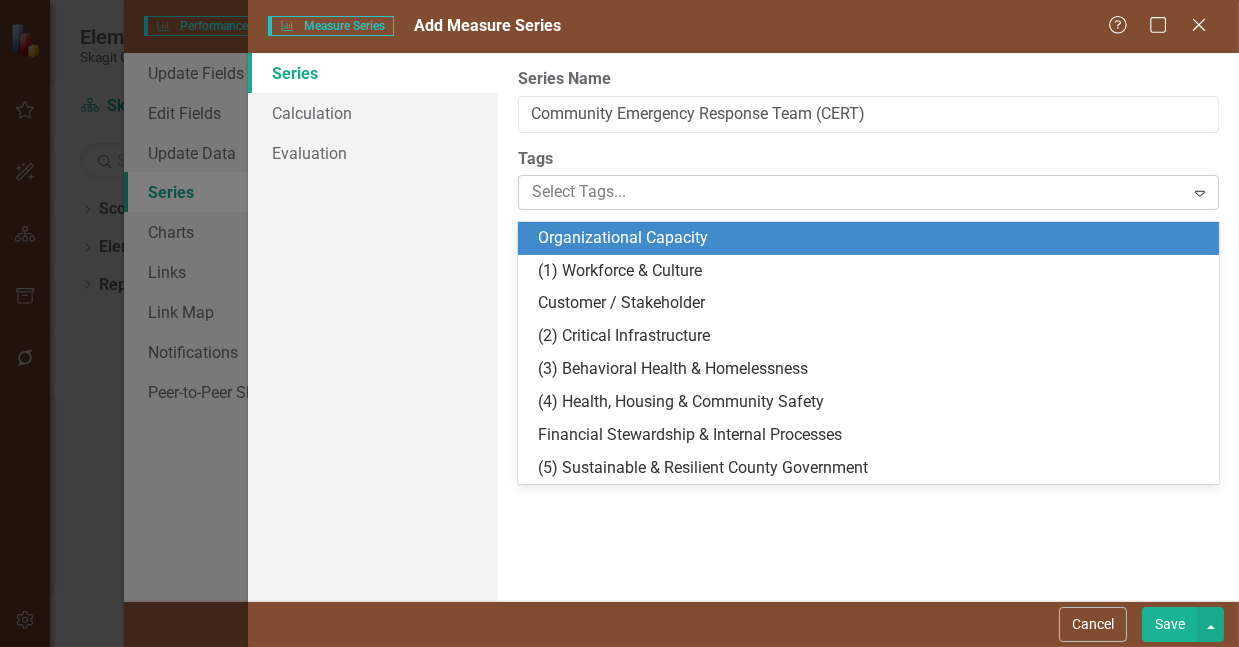 click at bounding box center [854, 192] 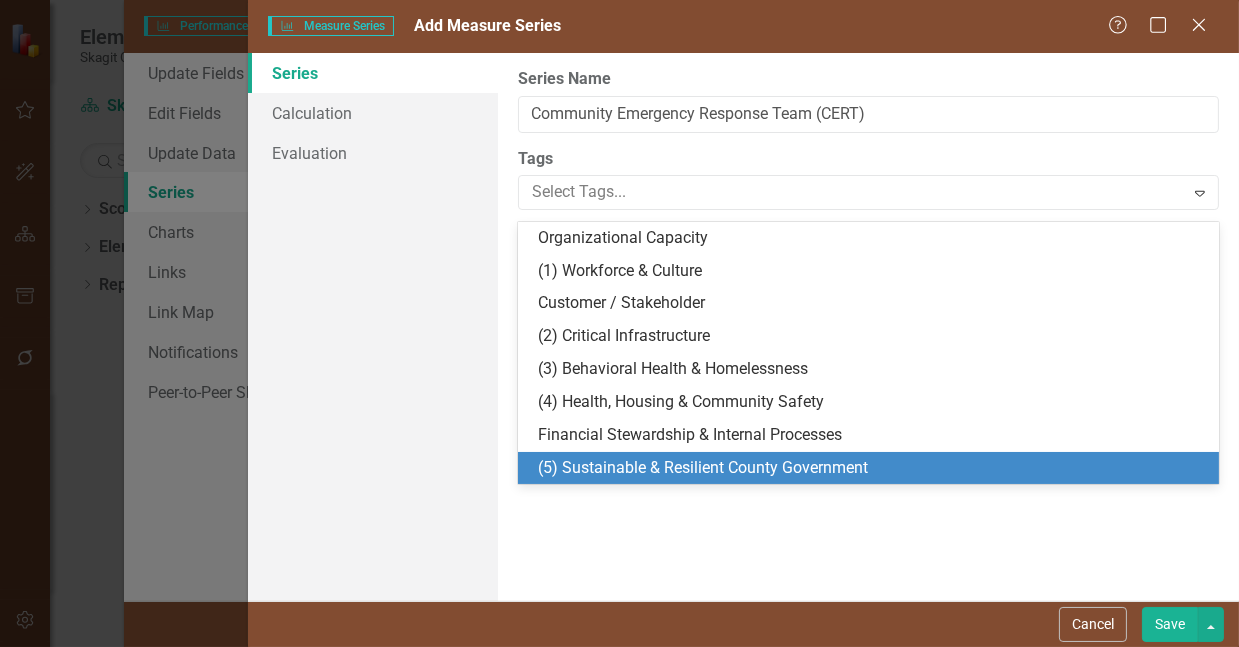 click on "(5) Sustainable & Resilient County Government" at bounding box center [703, 467] 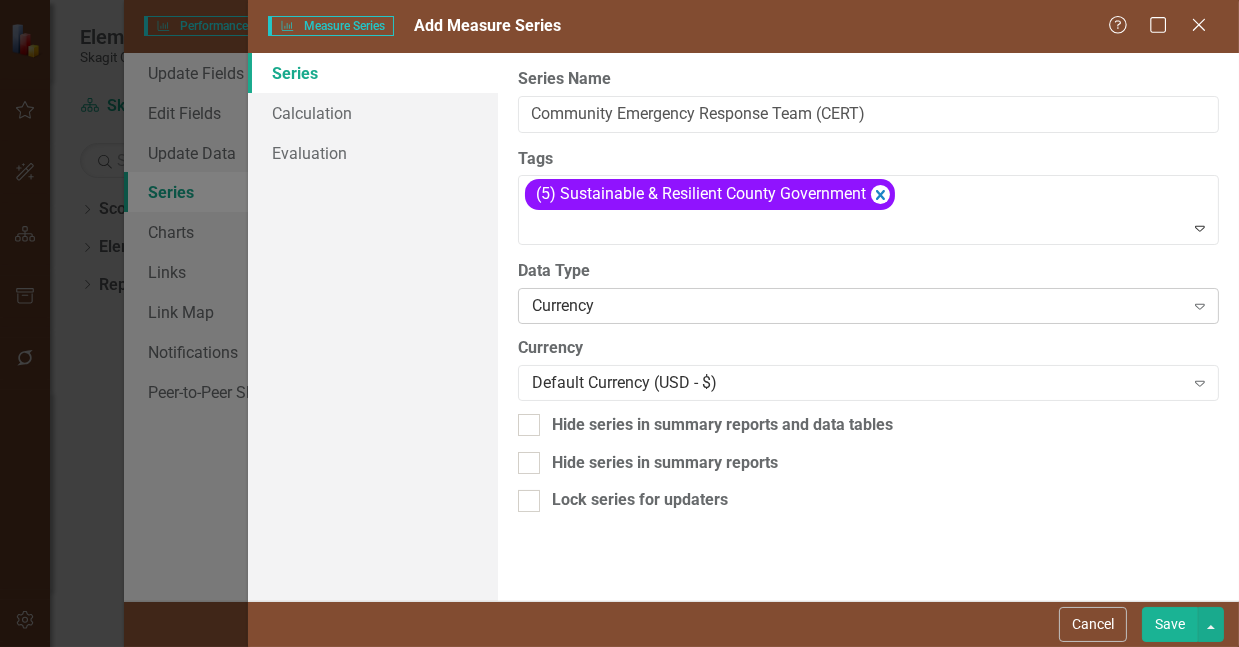click on "Currency" at bounding box center (858, 306) 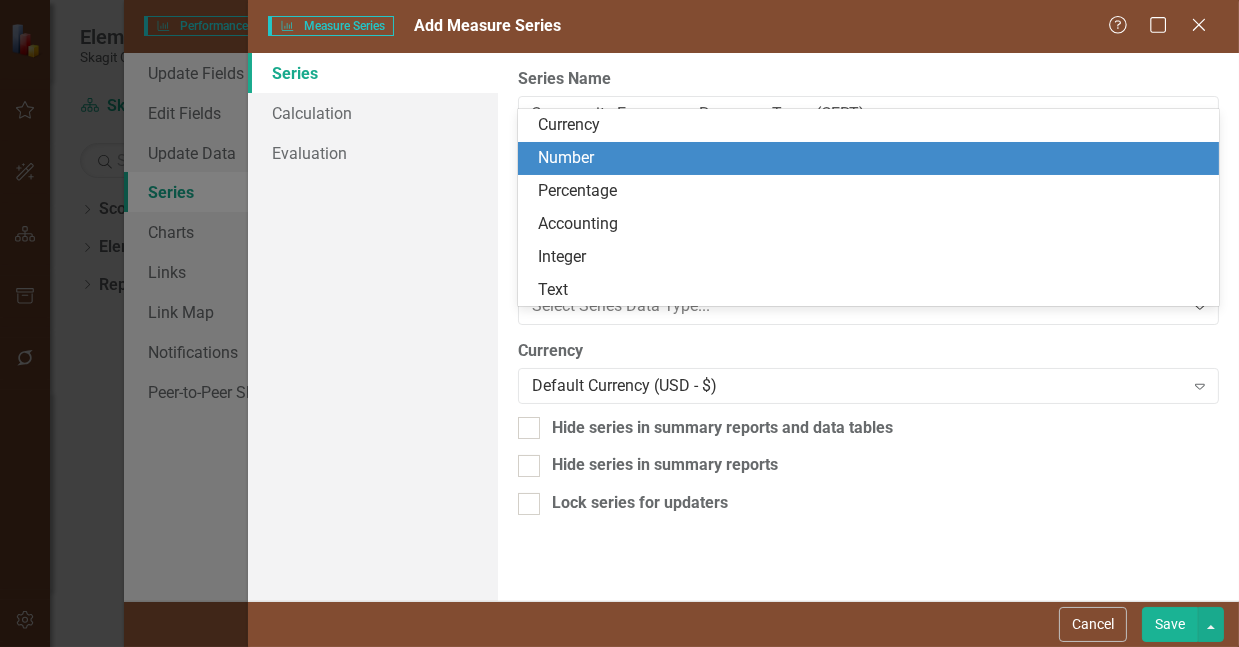 click on "Number" at bounding box center [872, 158] 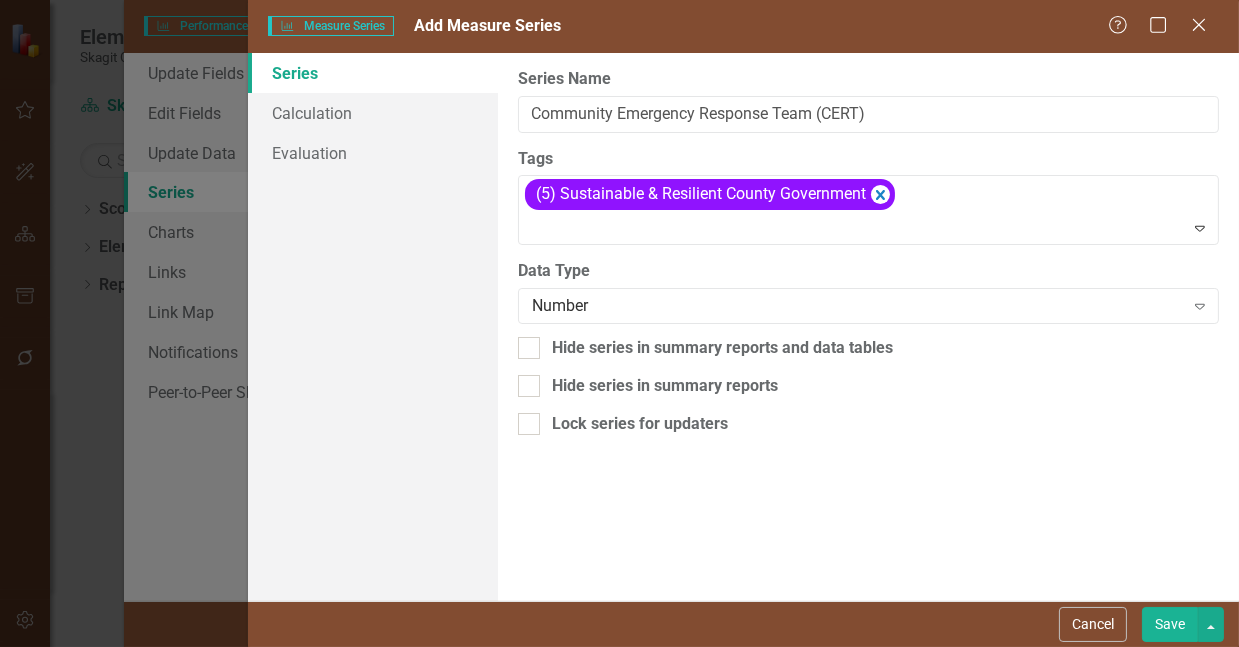 click on "Save" at bounding box center [1170, 624] 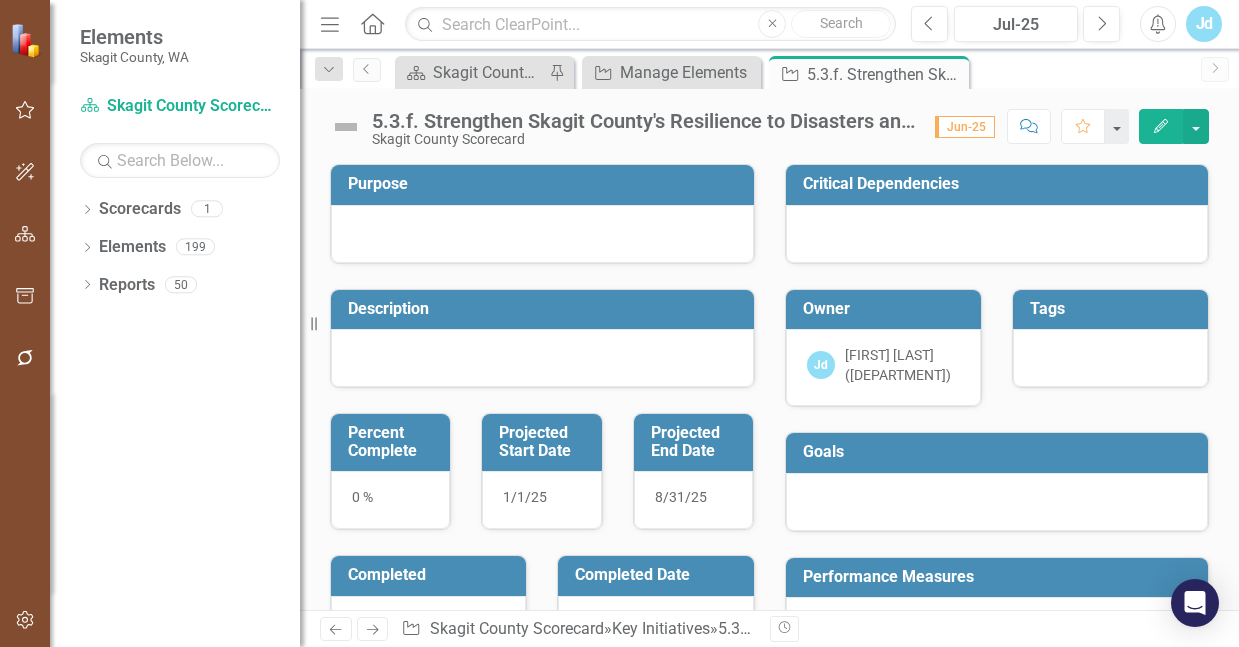 scroll, scrollTop: 0, scrollLeft: 0, axis: both 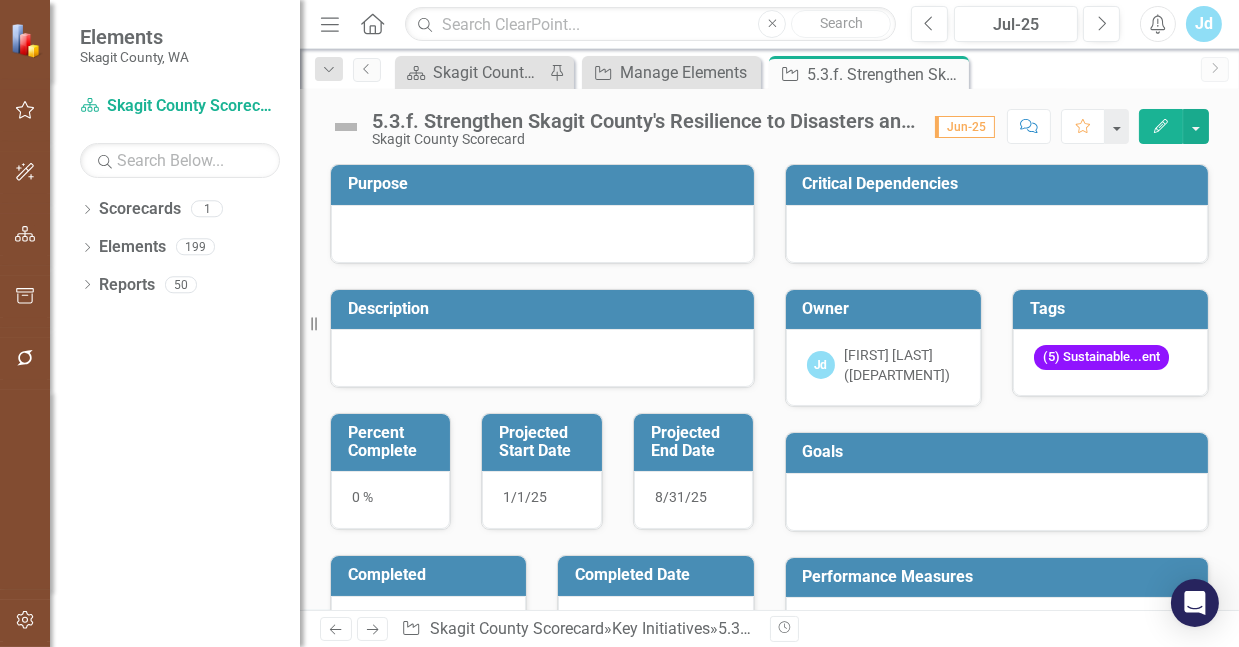 drag, startPoint x: 1222, startPoint y: 213, endPoint x: 1239, endPoint y: 259, distance: 49.0408 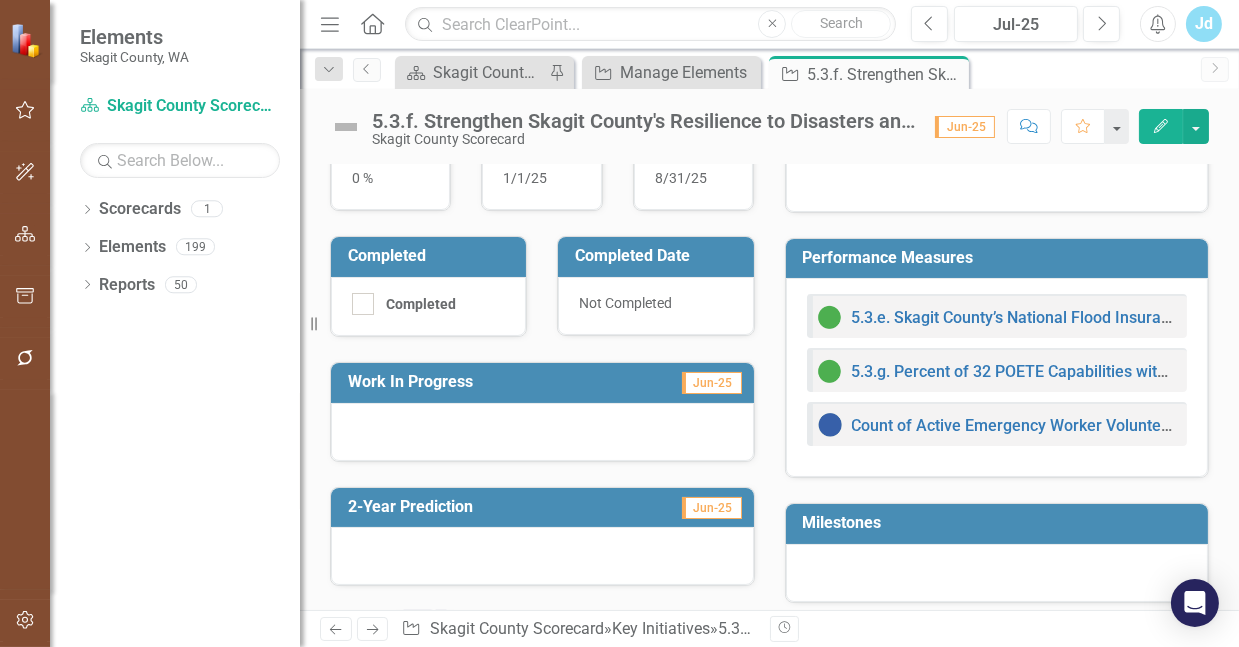 scroll, scrollTop: 325, scrollLeft: 0, axis: vertical 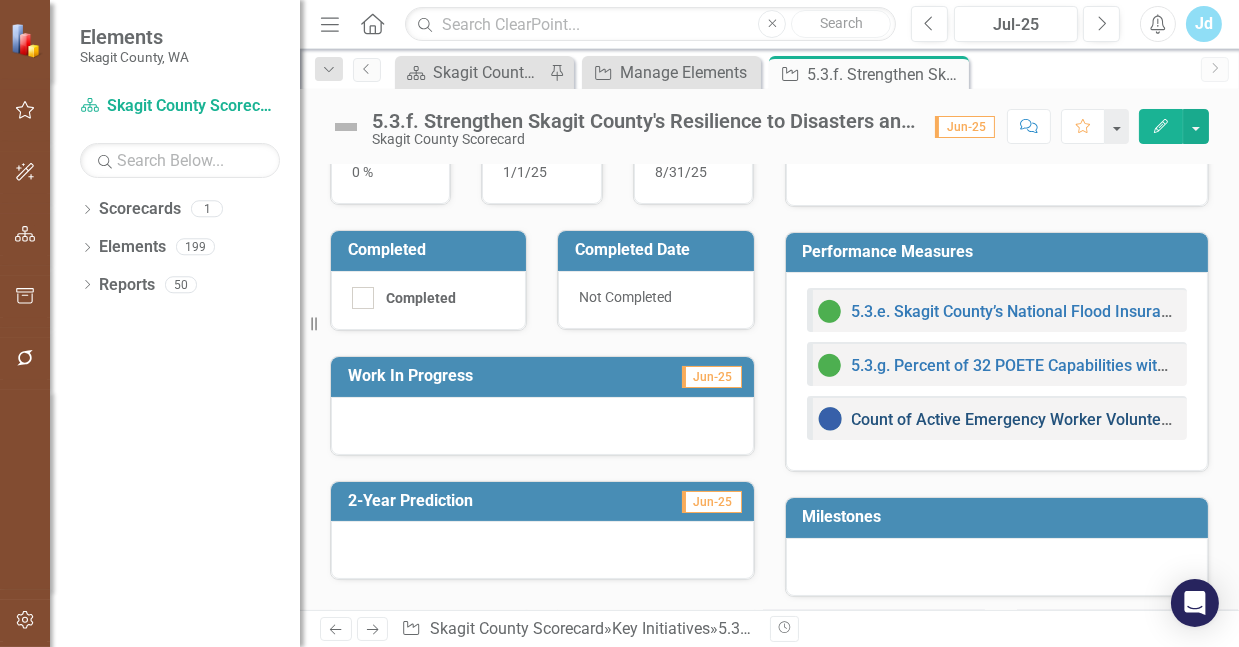 click on "Count of Active Emergency Worker Volunteers" at bounding box center [1018, 419] 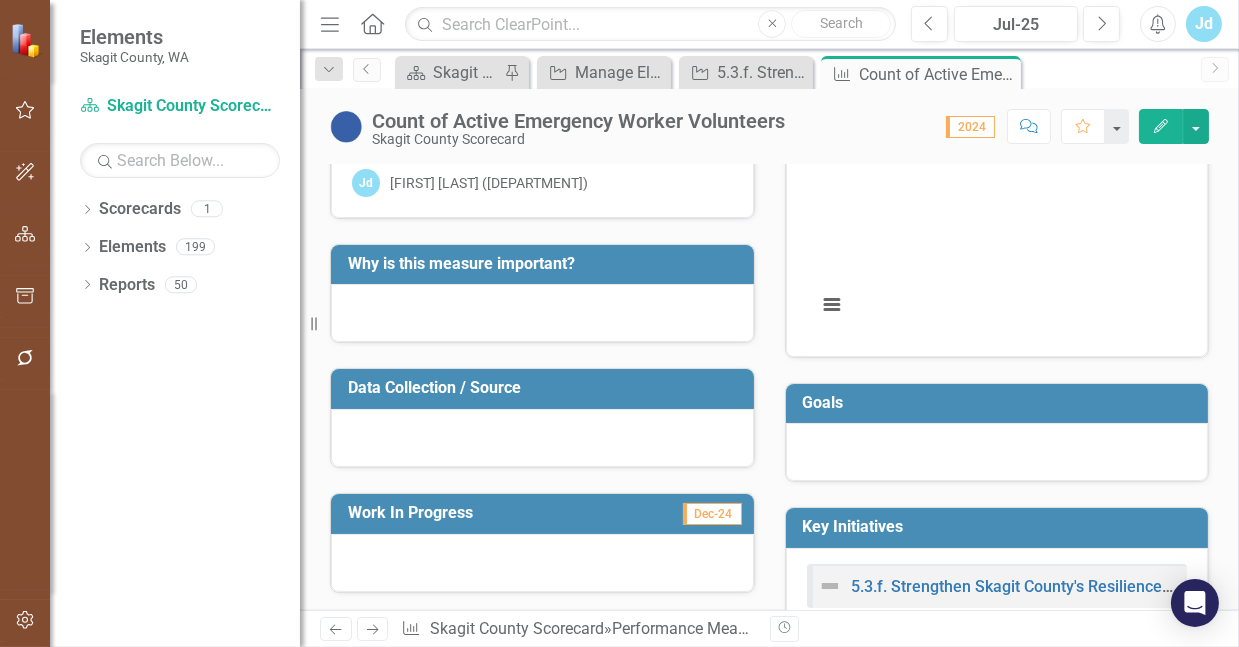scroll, scrollTop: 0, scrollLeft: 0, axis: both 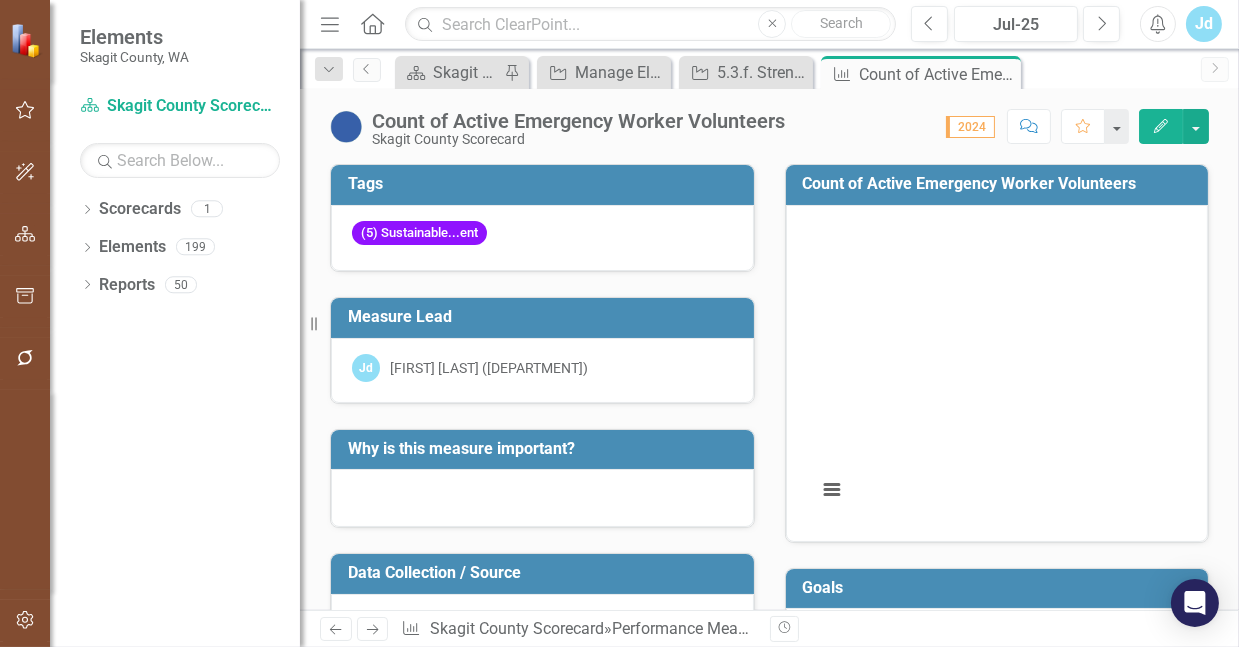 click on "Edit" 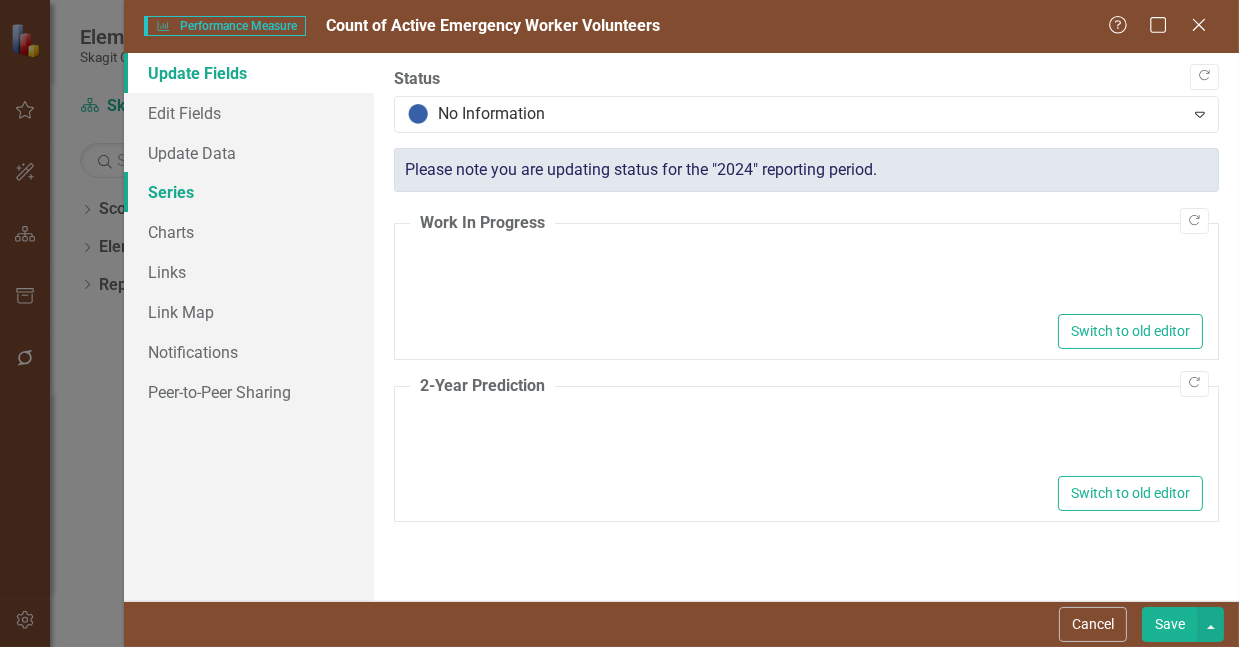 click on "Series" at bounding box center (249, 192) 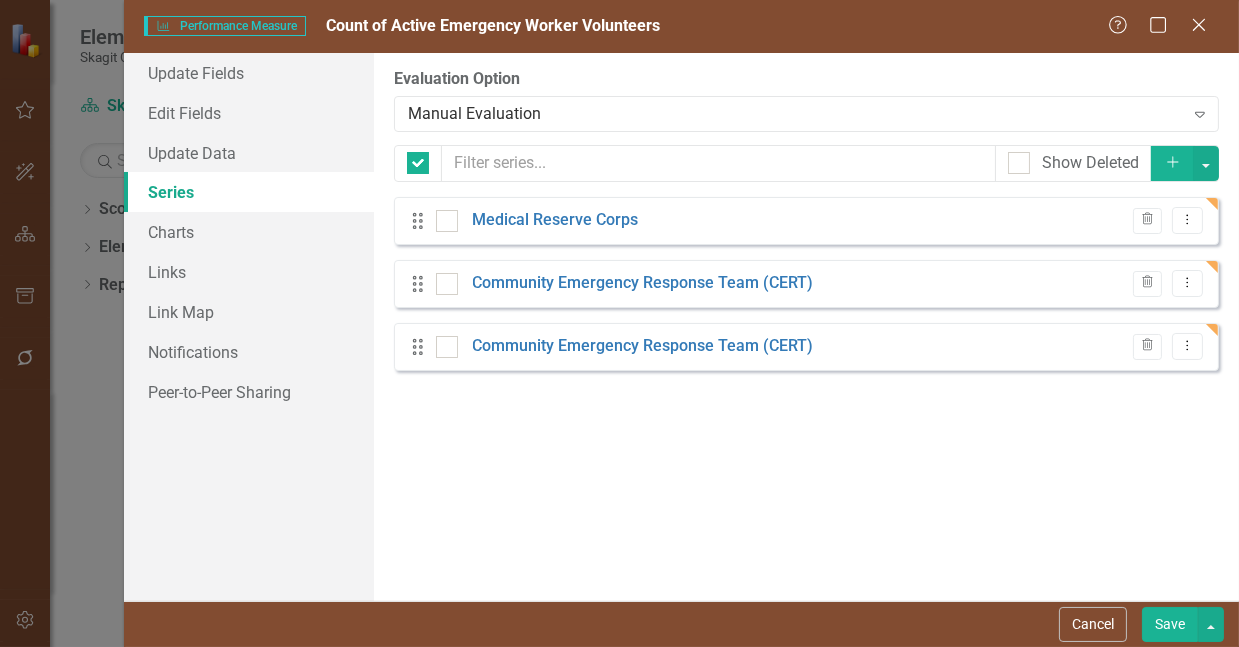 checkbox on "false" 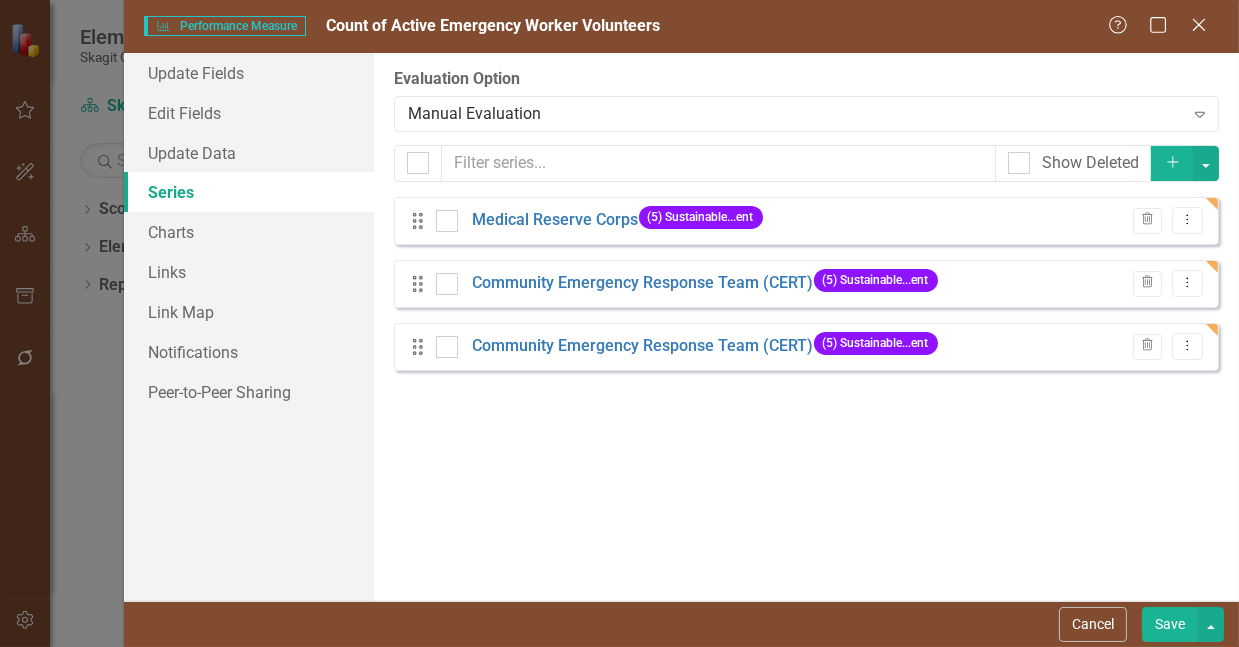 scroll, scrollTop: 0, scrollLeft: 0, axis: both 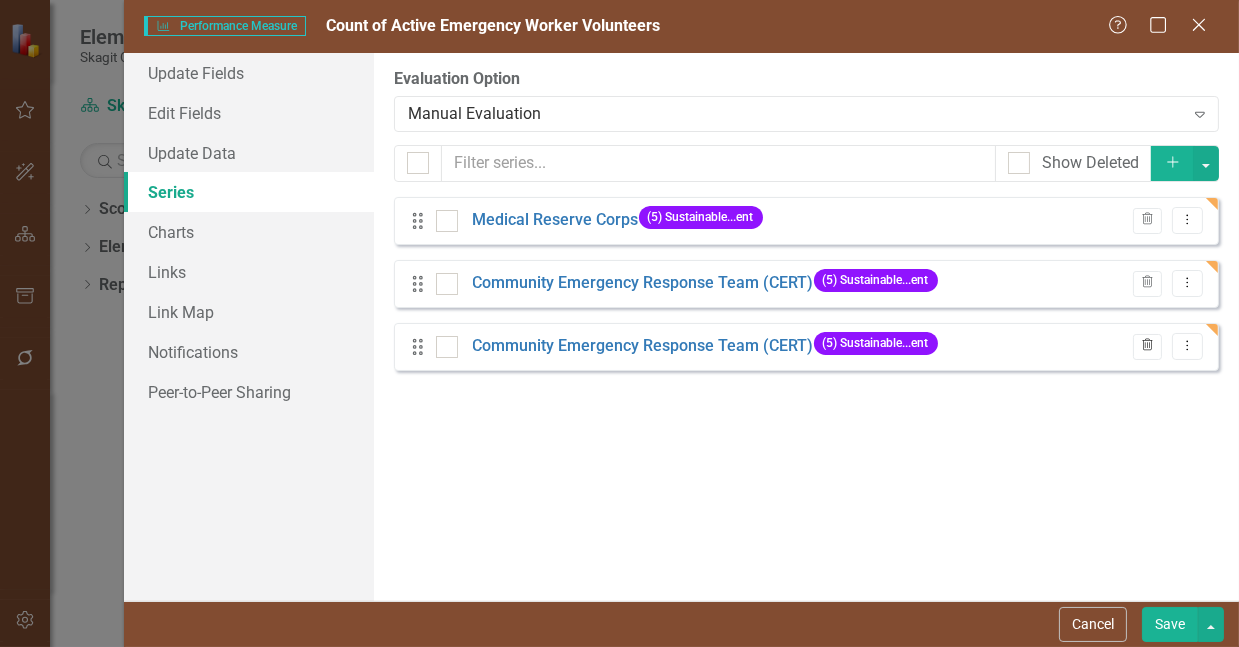 click on "Trash" 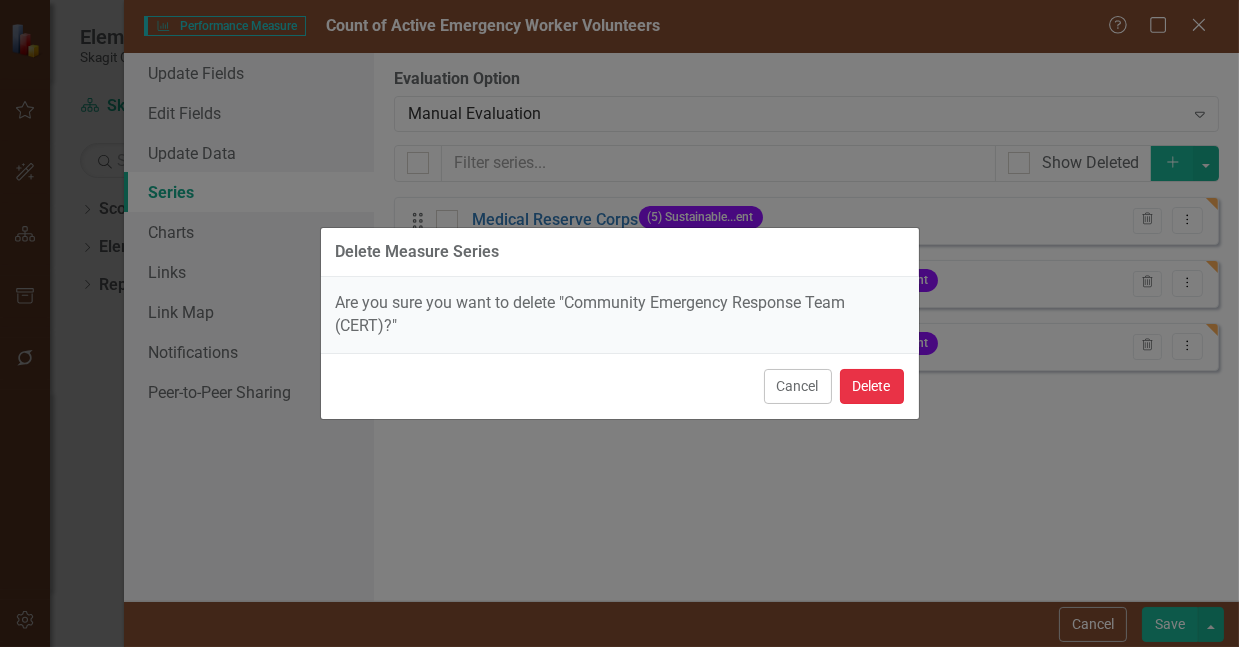 click on "Delete" at bounding box center (872, 386) 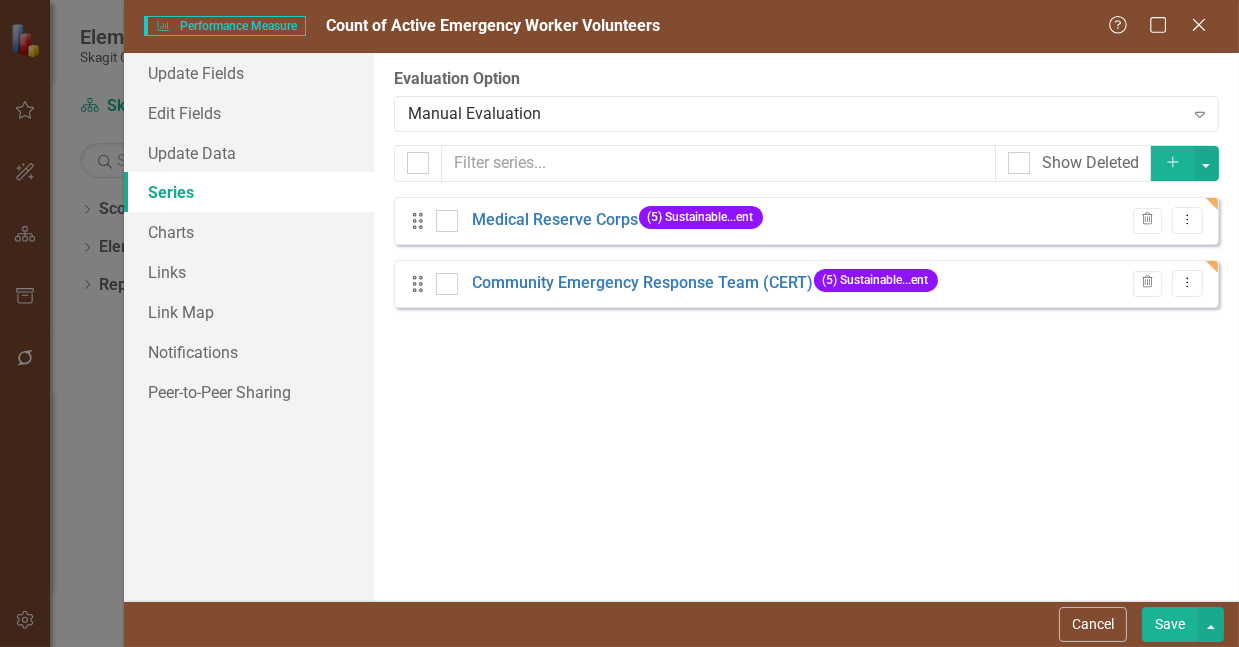 click 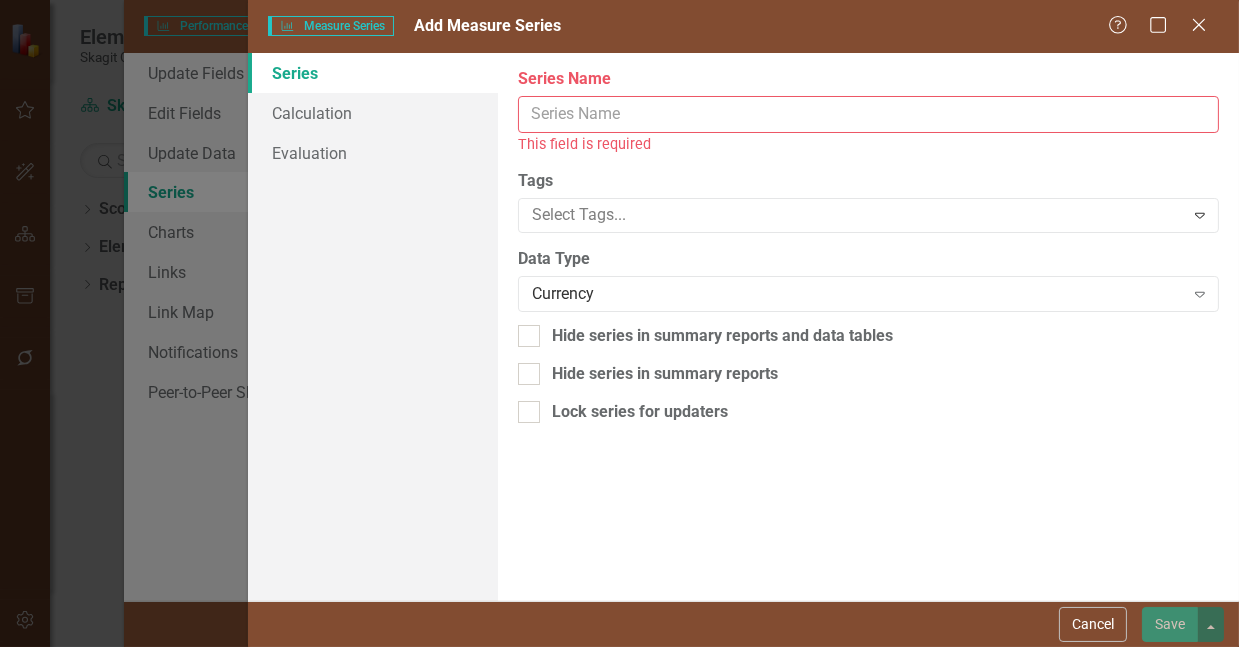 click on "Series Name" at bounding box center (868, 114) 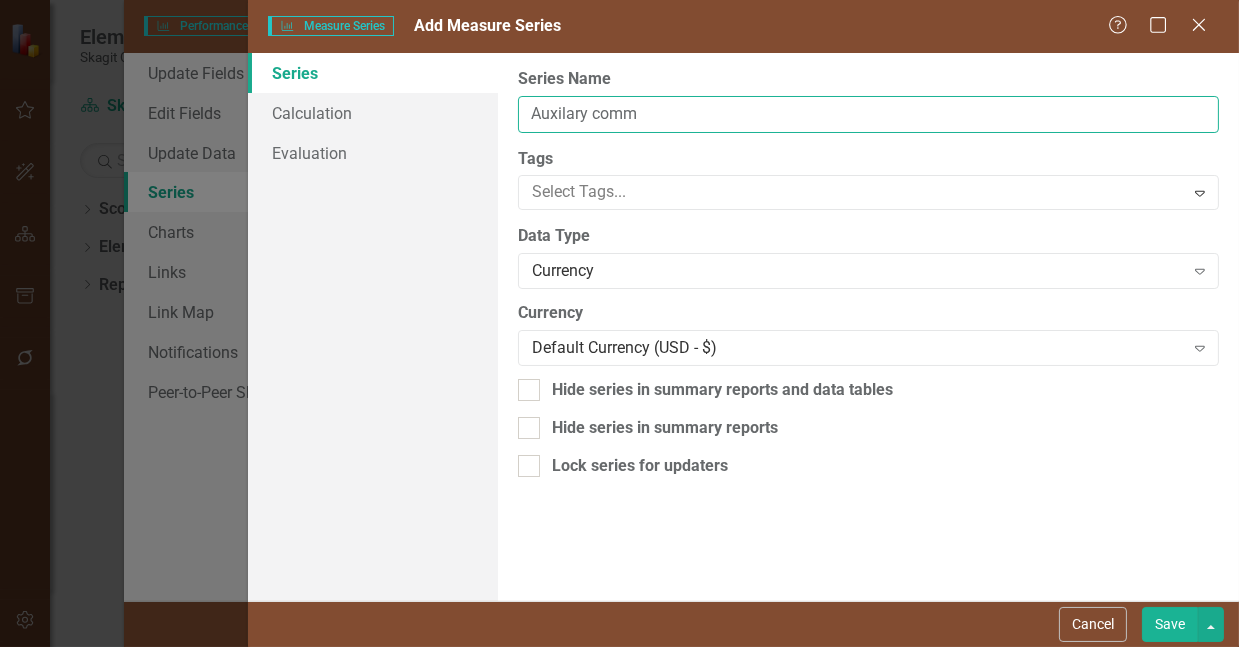 click on "Auxilary comm" at bounding box center (868, 114) 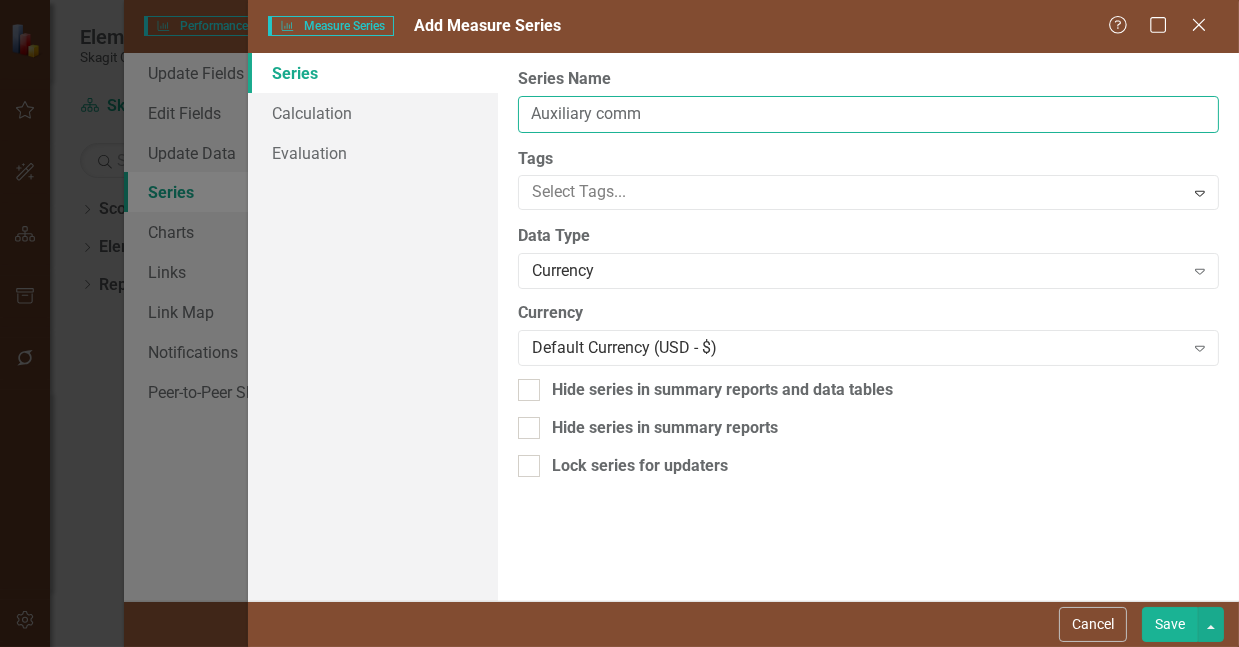 drag, startPoint x: 650, startPoint y: 119, endPoint x: 599, endPoint y: 121, distance: 51.0392 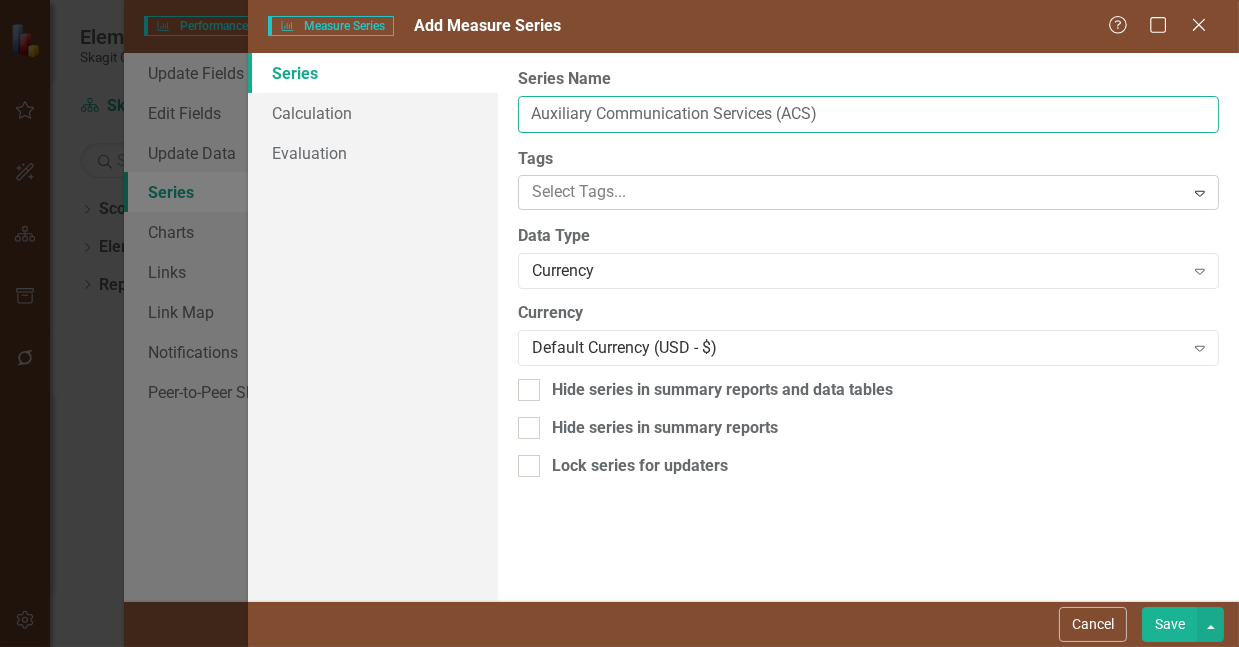 type on "Auxiliary Communication Services (ACS)" 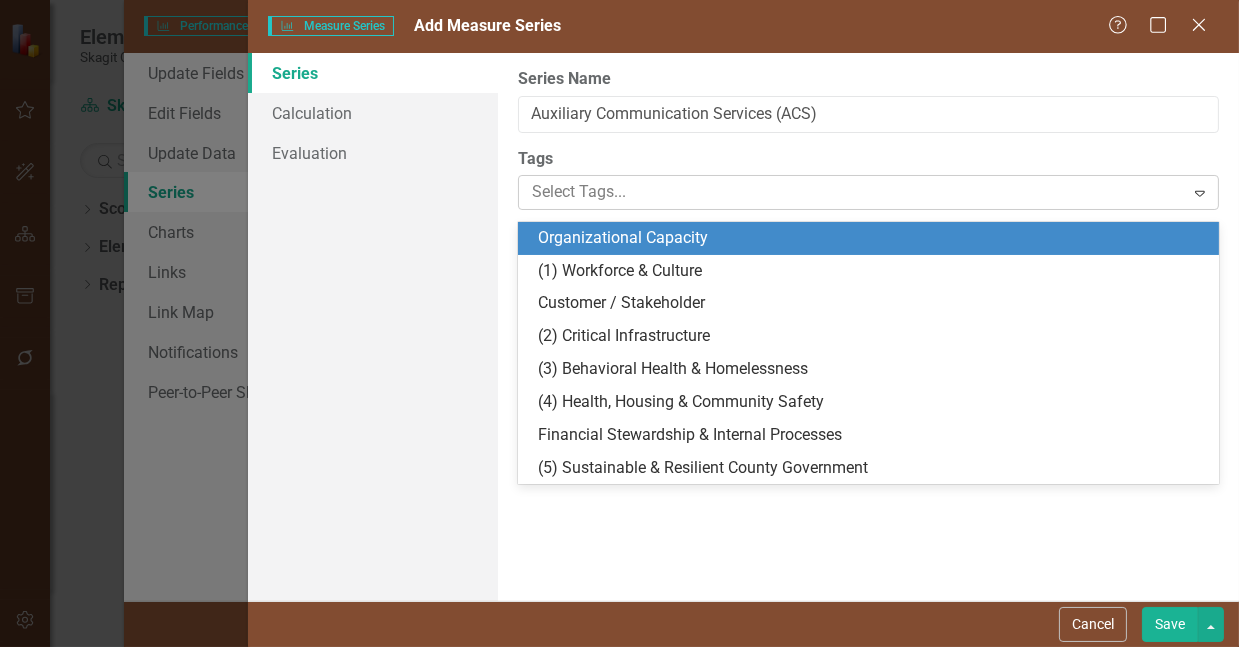 click at bounding box center [854, 192] 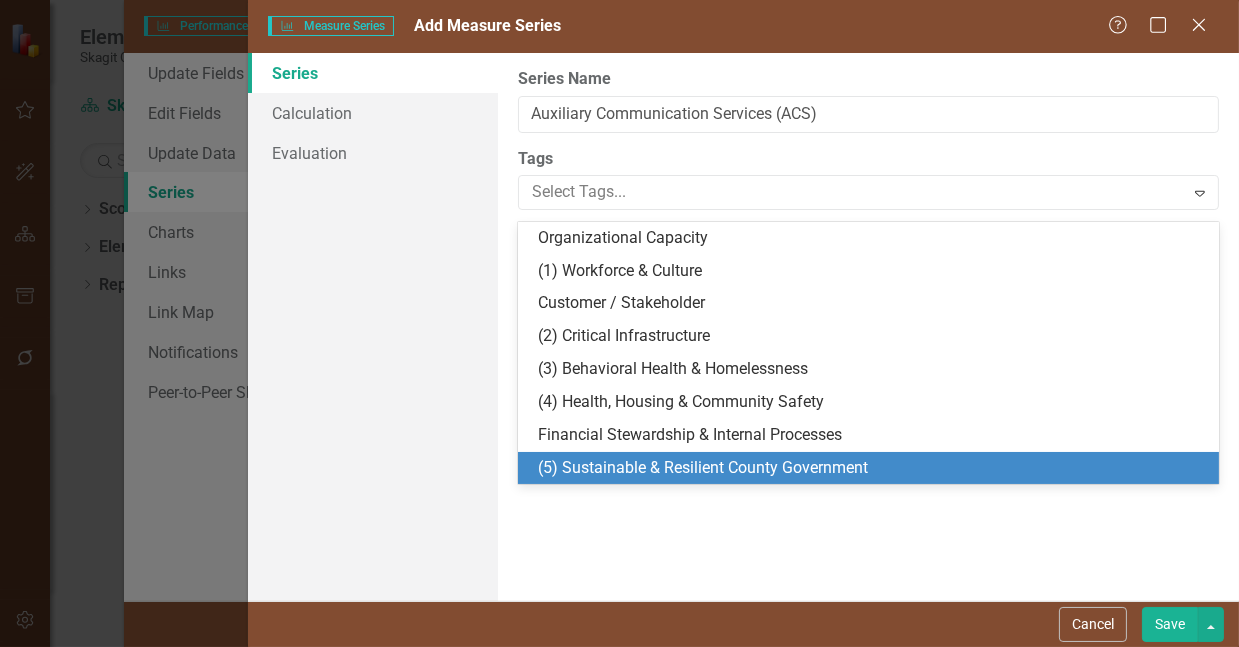 click on "(5) Sustainable & Resilient County Government" at bounding box center [703, 467] 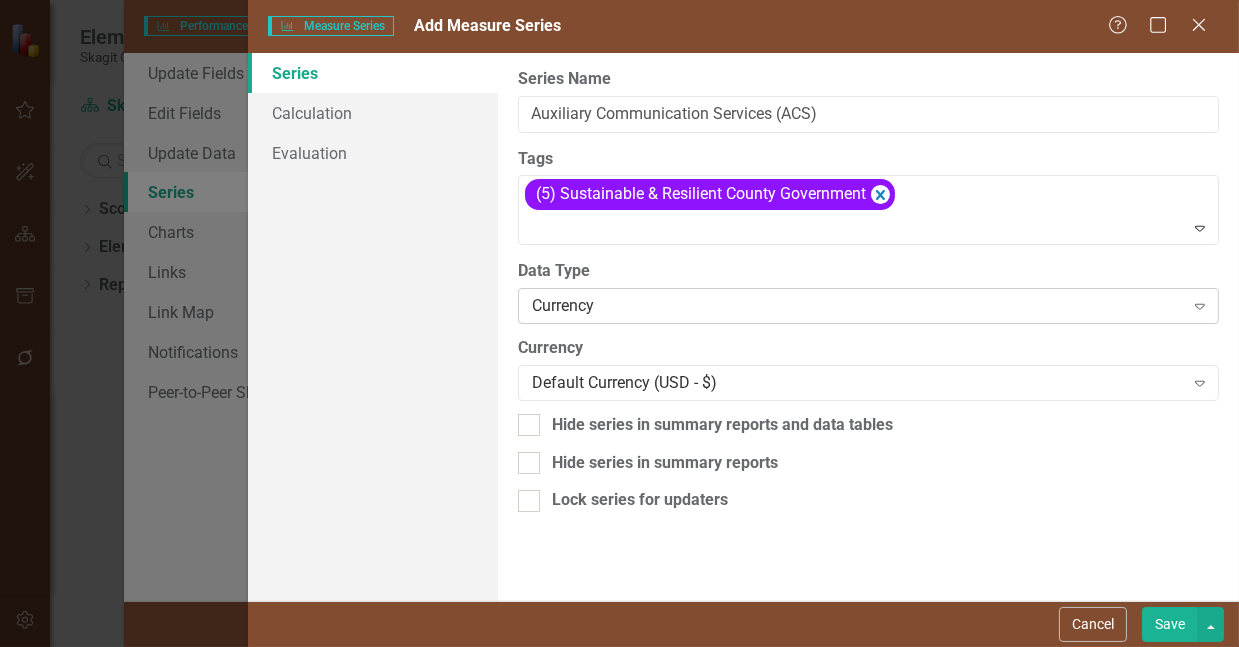 click on "Currency" at bounding box center (858, 306) 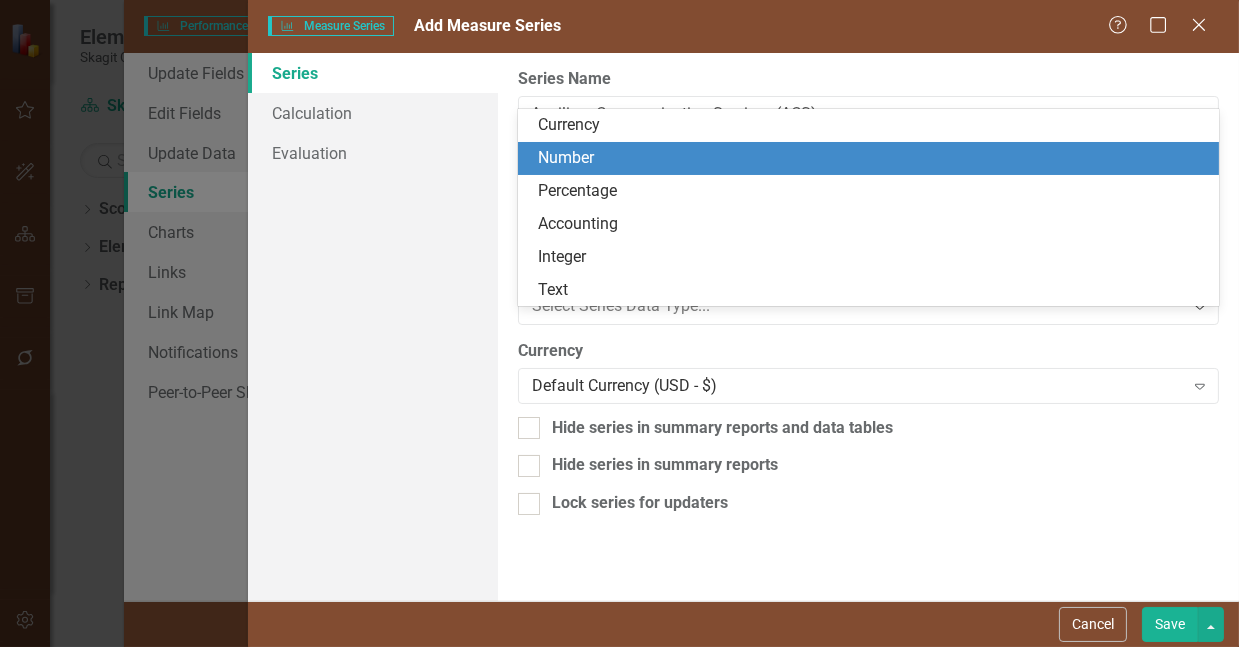 click on "Number" at bounding box center (872, 158) 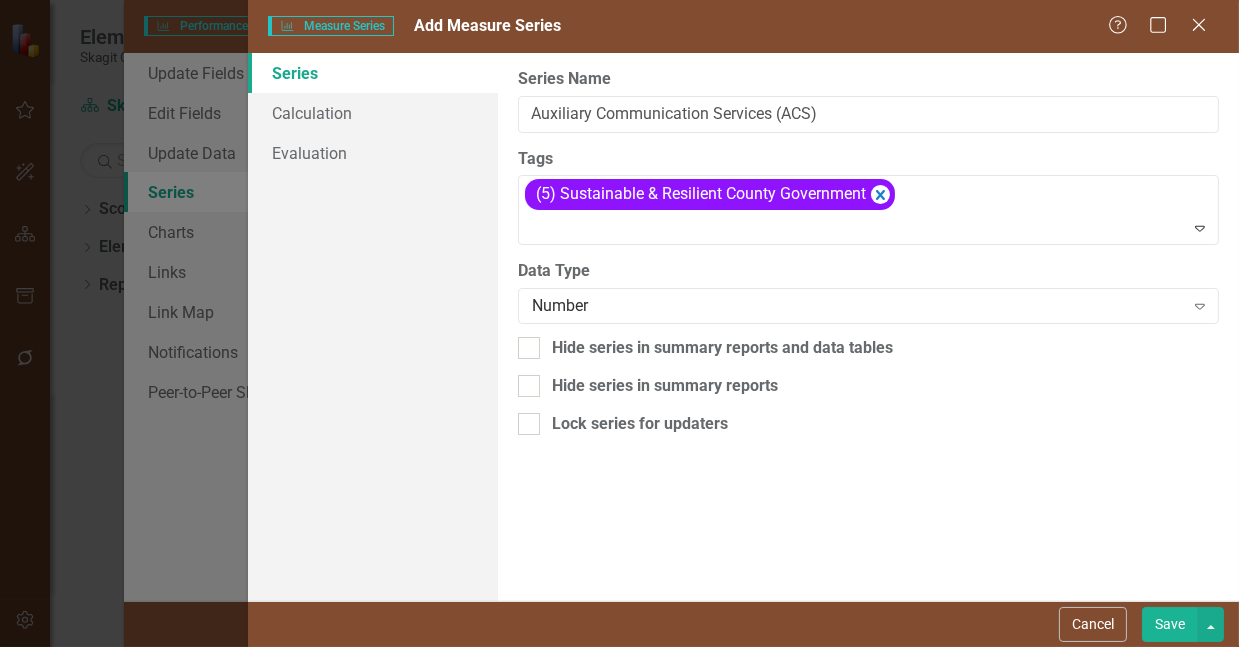 click on "Save" at bounding box center (1170, 624) 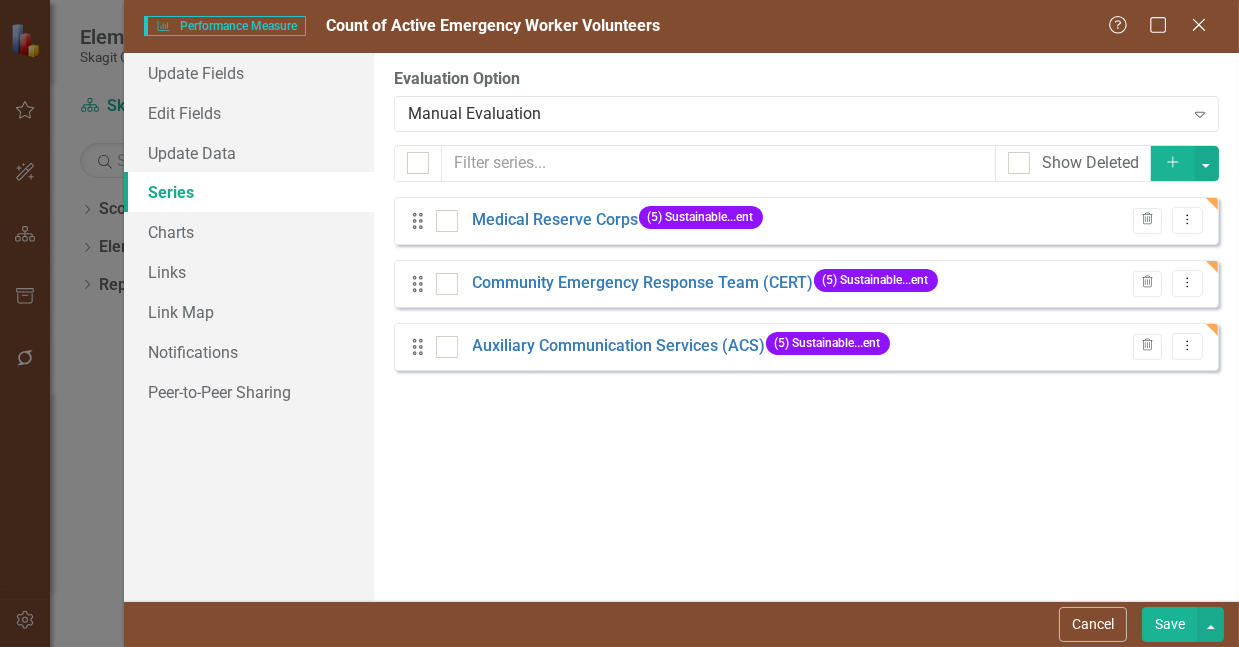 click on "Add" 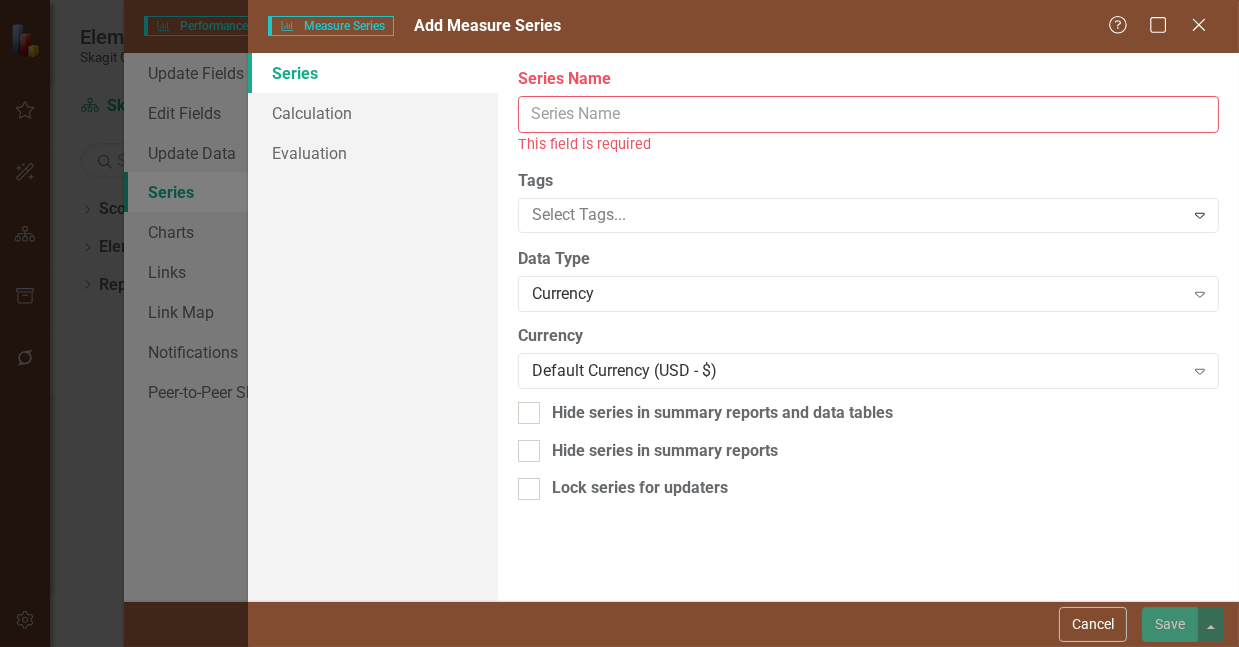 click on "Series Name" at bounding box center (868, 114) 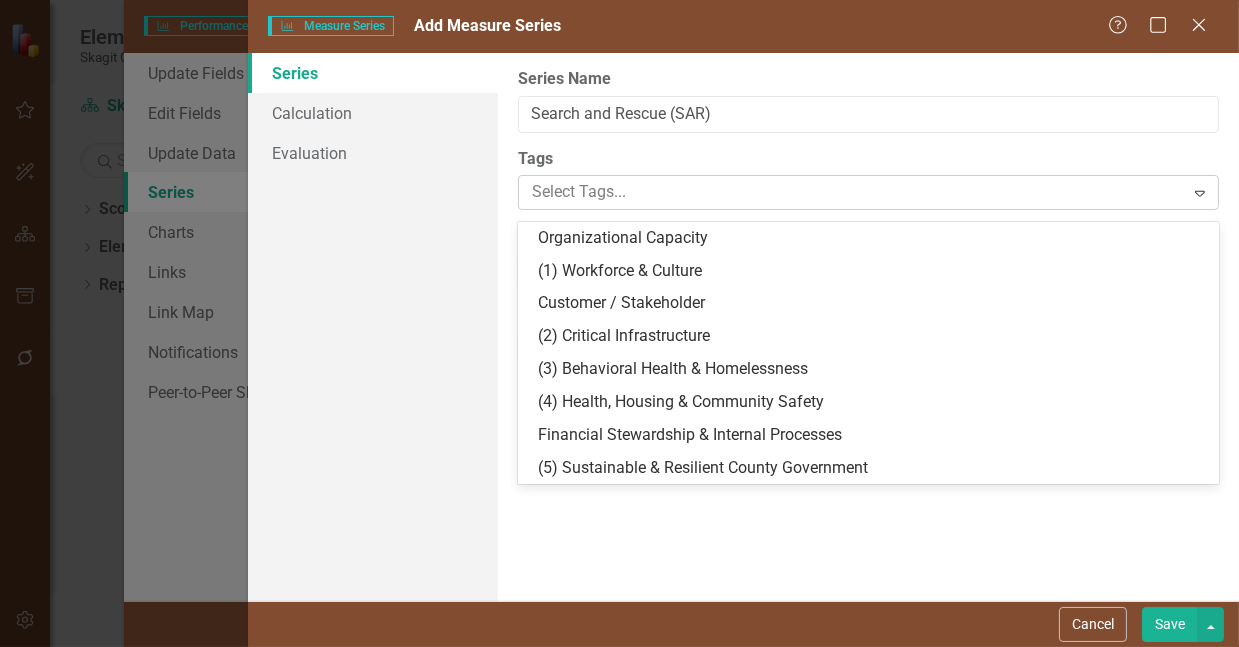 click at bounding box center [854, 192] 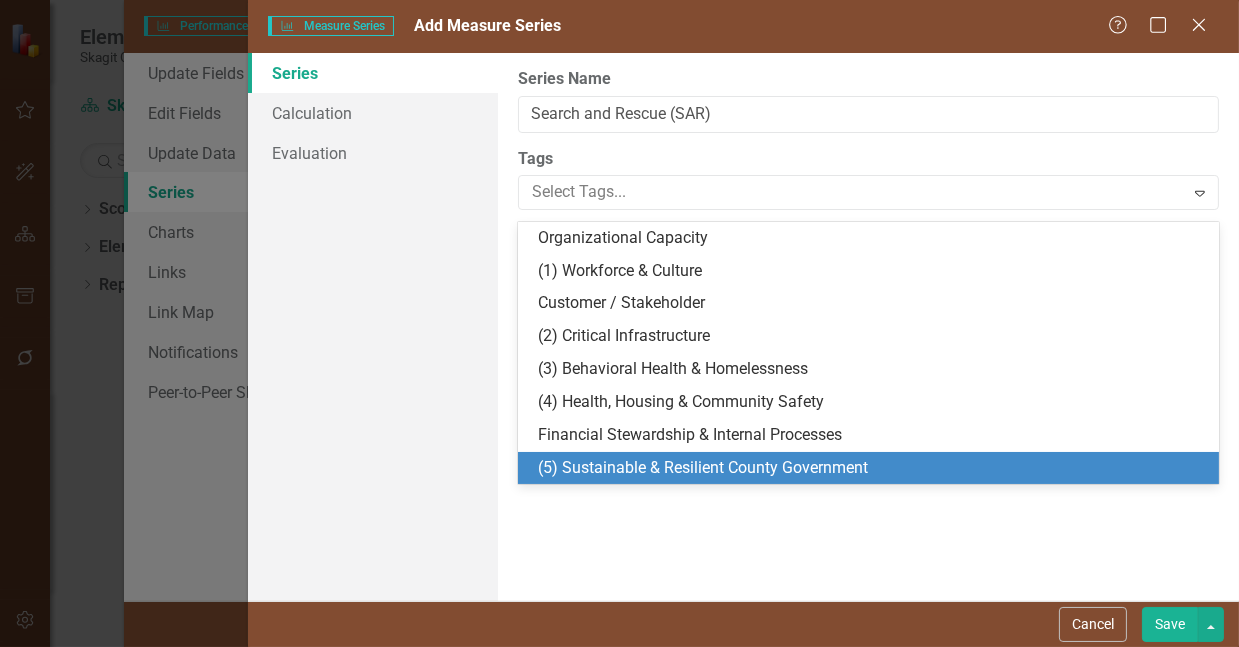 click on "(5) Sustainable & Resilient County Government" at bounding box center [703, 467] 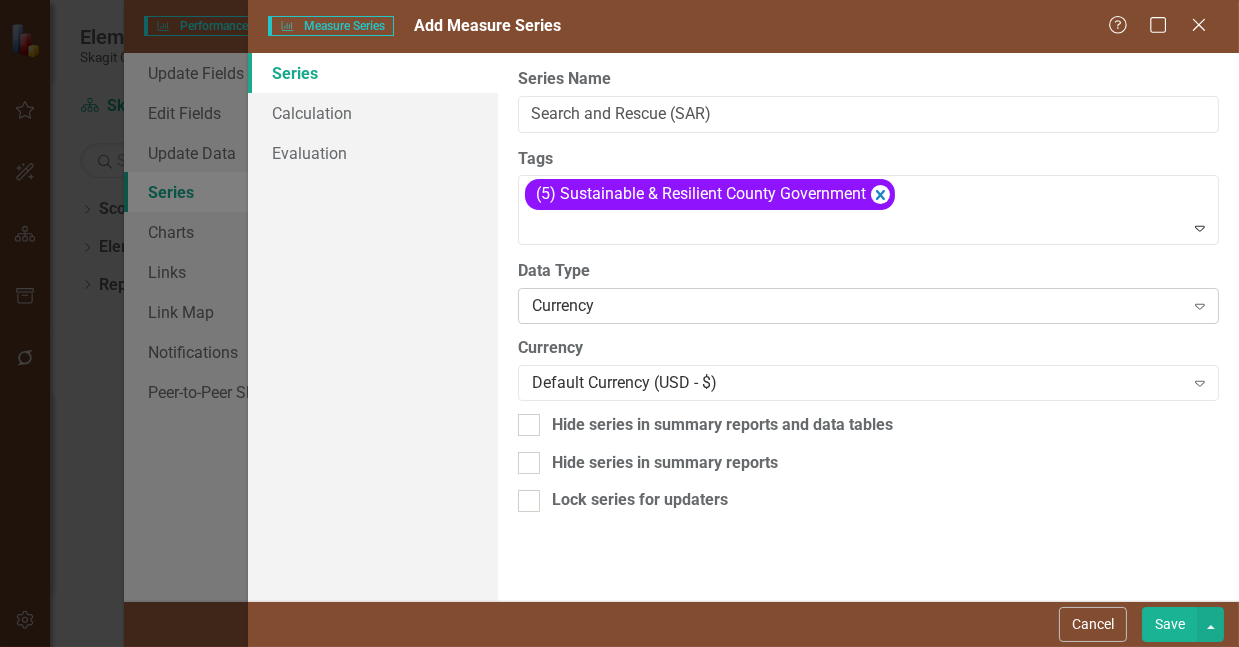 click on "Currency Expand" at bounding box center (868, 306) 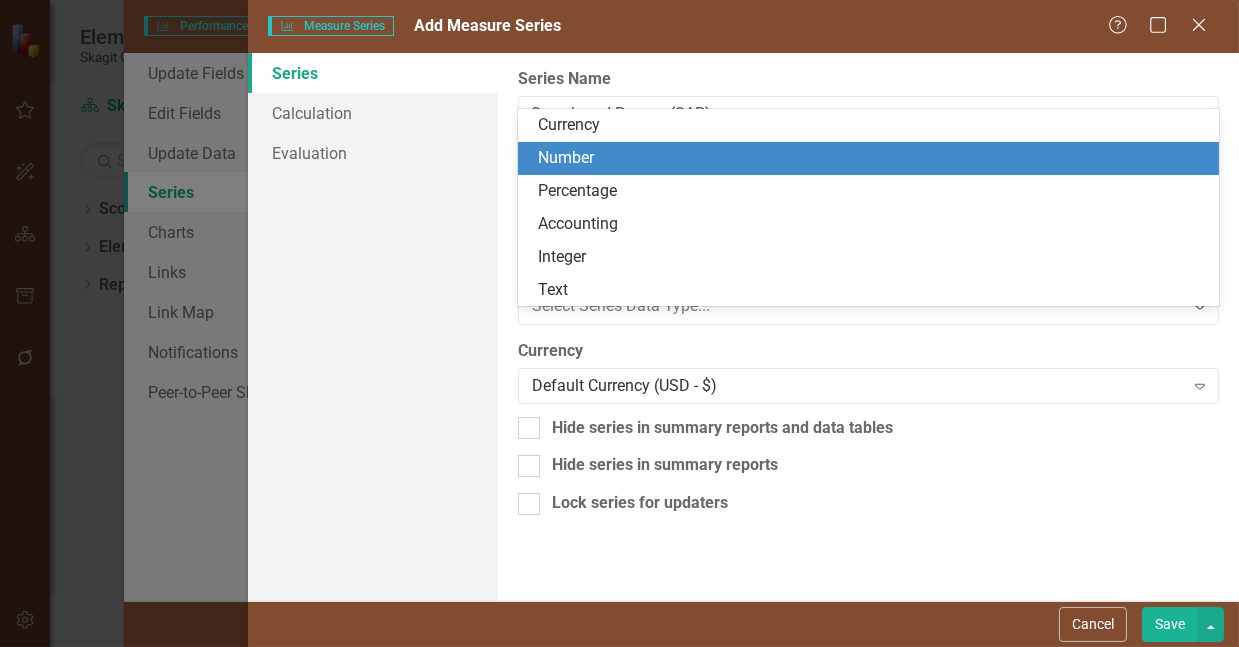click on "Number" at bounding box center [872, 158] 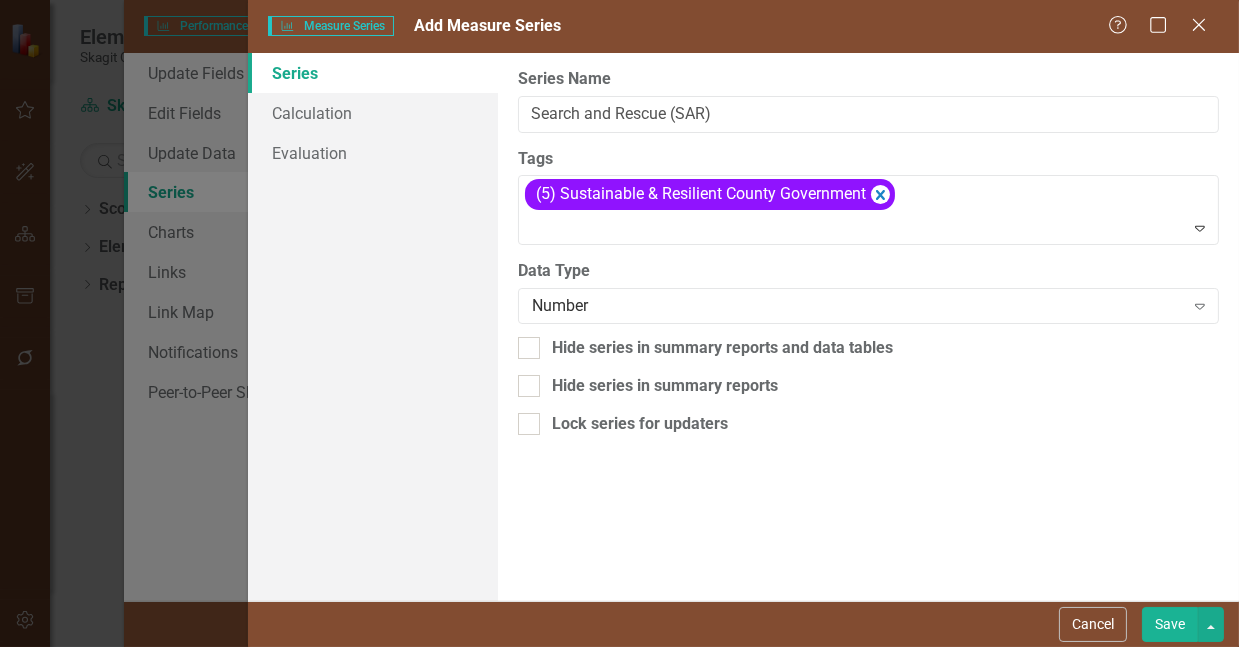 click on "Save" at bounding box center (1170, 624) 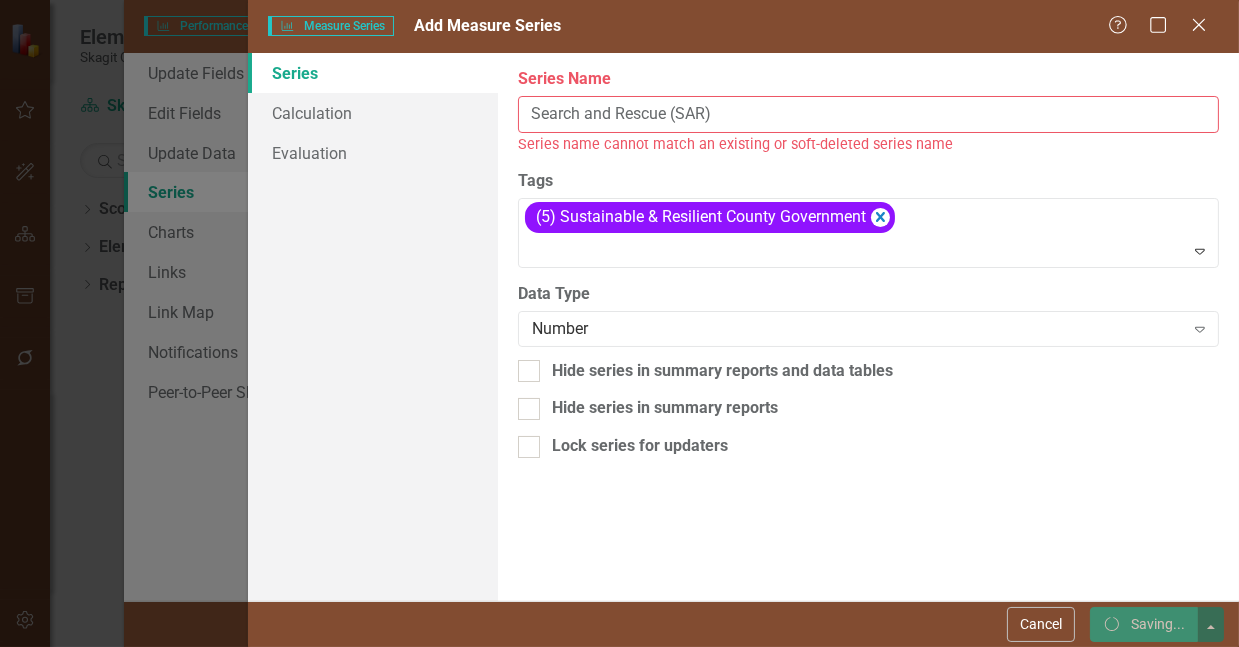 drag, startPoint x: 611, startPoint y: 114, endPoint x: 578, endPoint y: 114, distance: 33 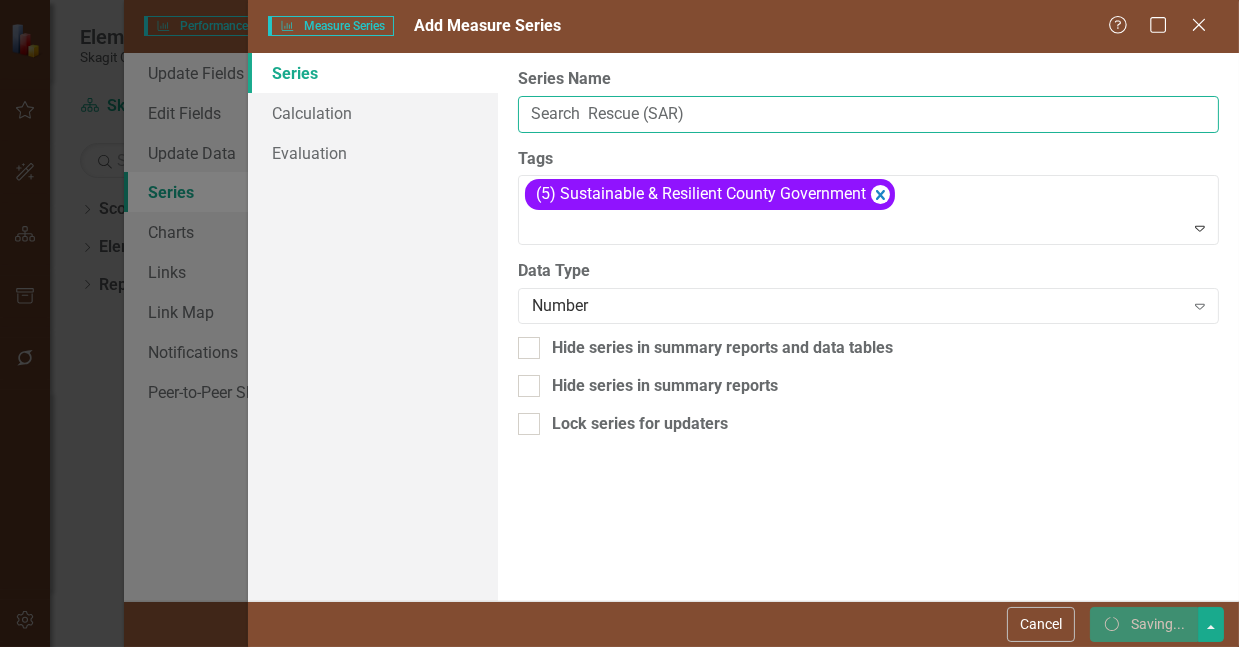 type on "Search & Rescue (SAR)" 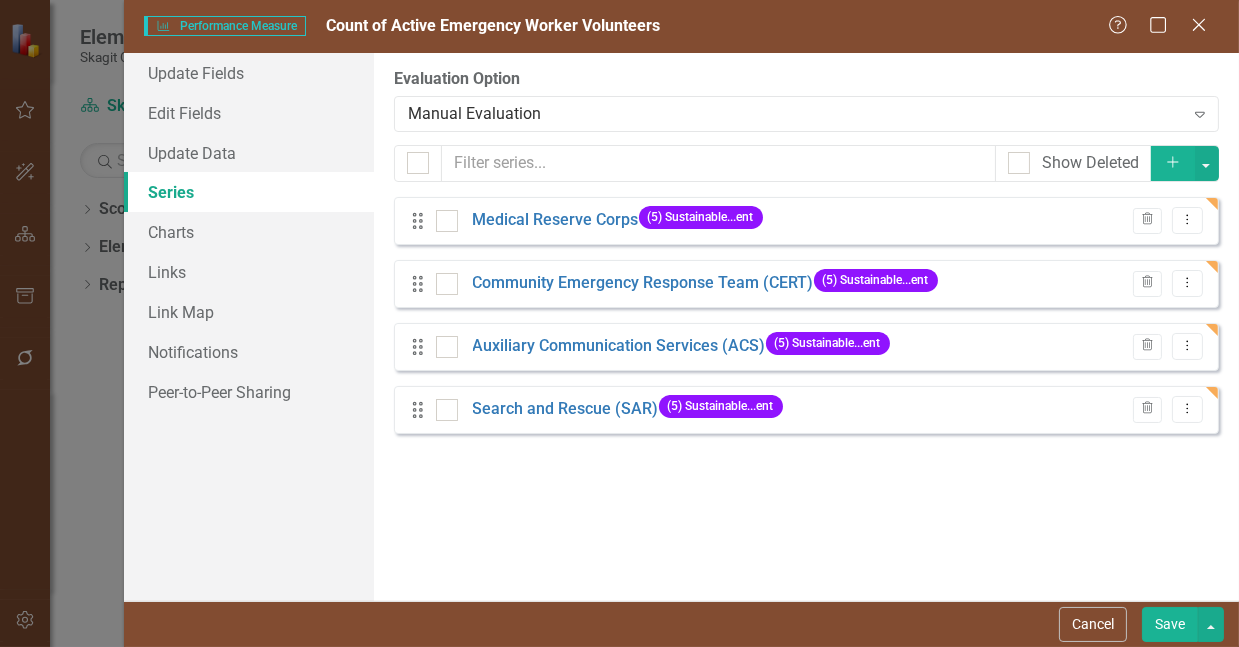 click on "Add" 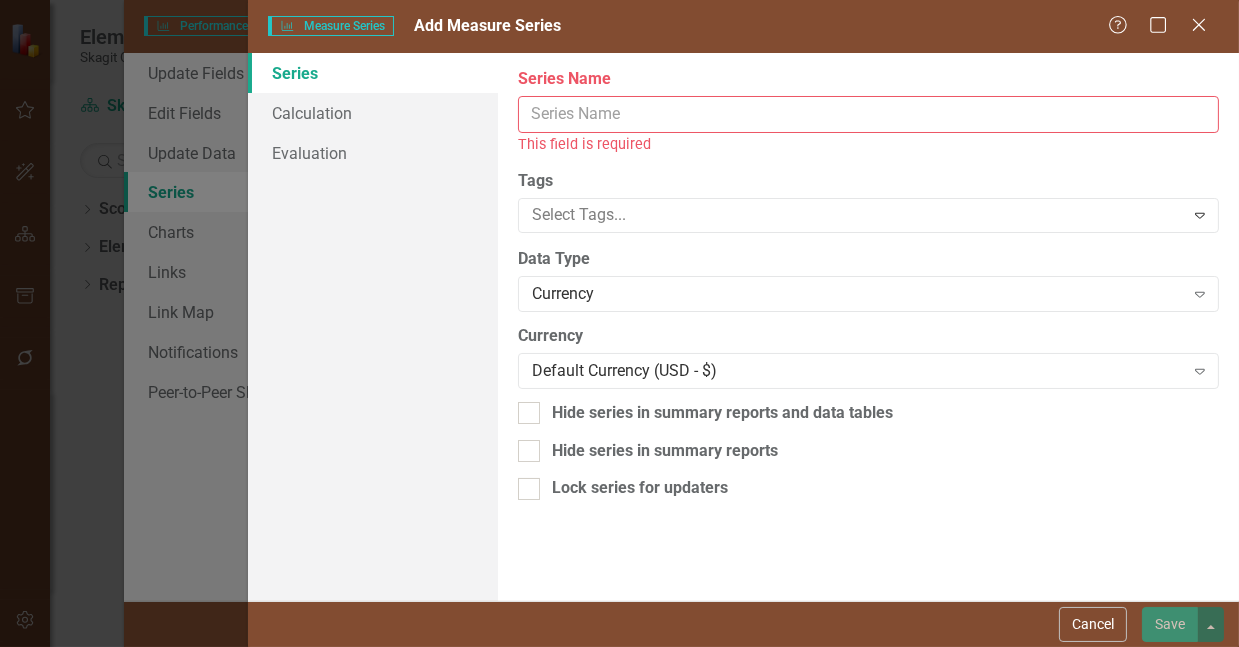 click on "Series Name" at bounding box center [868, 114] 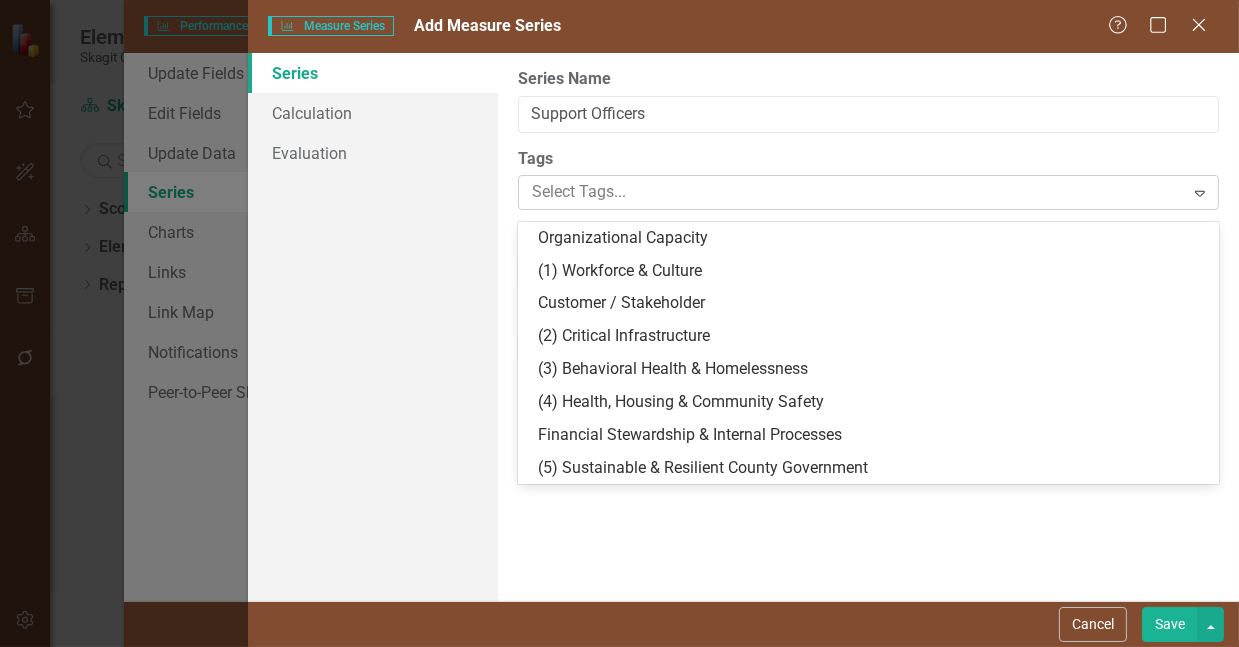 click at bounding box center (854, 192) 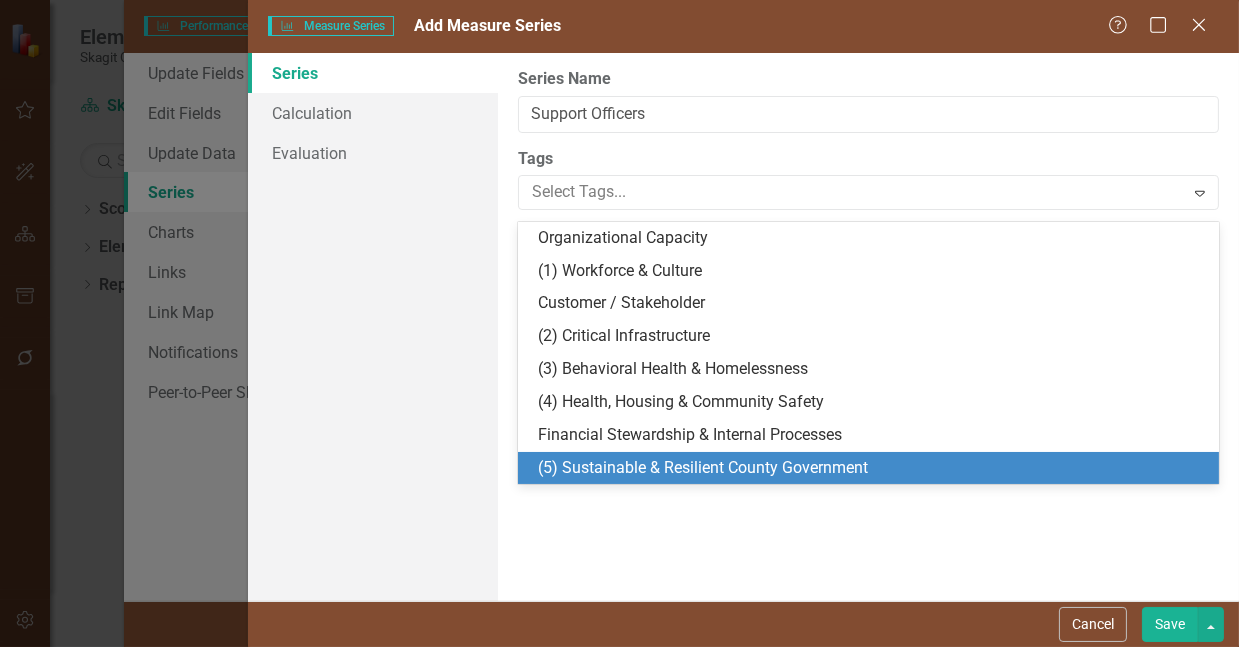 click on "(5) Sustainable & Resilient County Government" at bounding box center [703, 467] 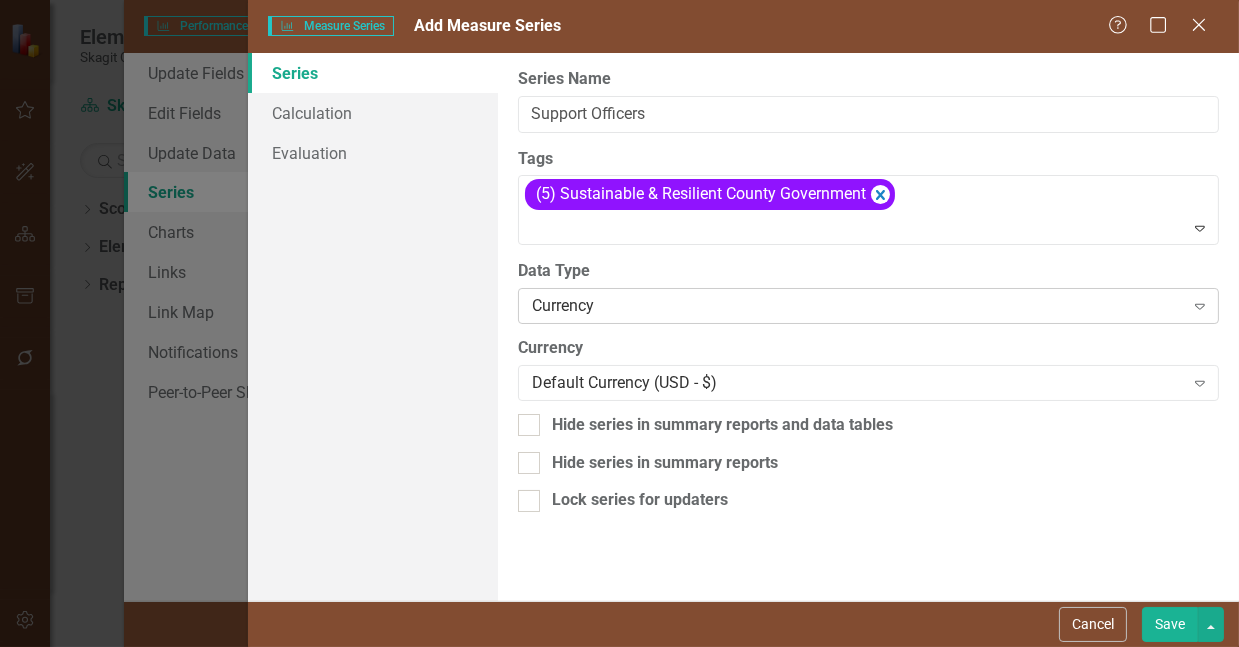 click on "Currency" at bounding box center (858, 306) 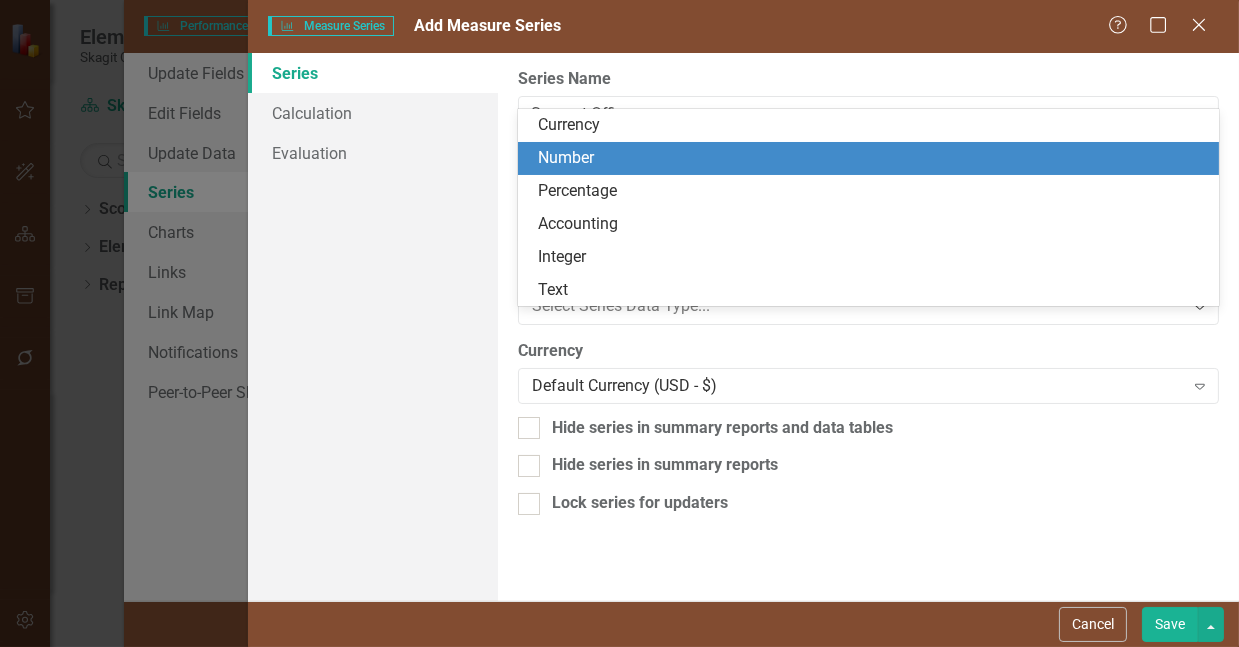 click on "Number" at bounding box center [872, 158] 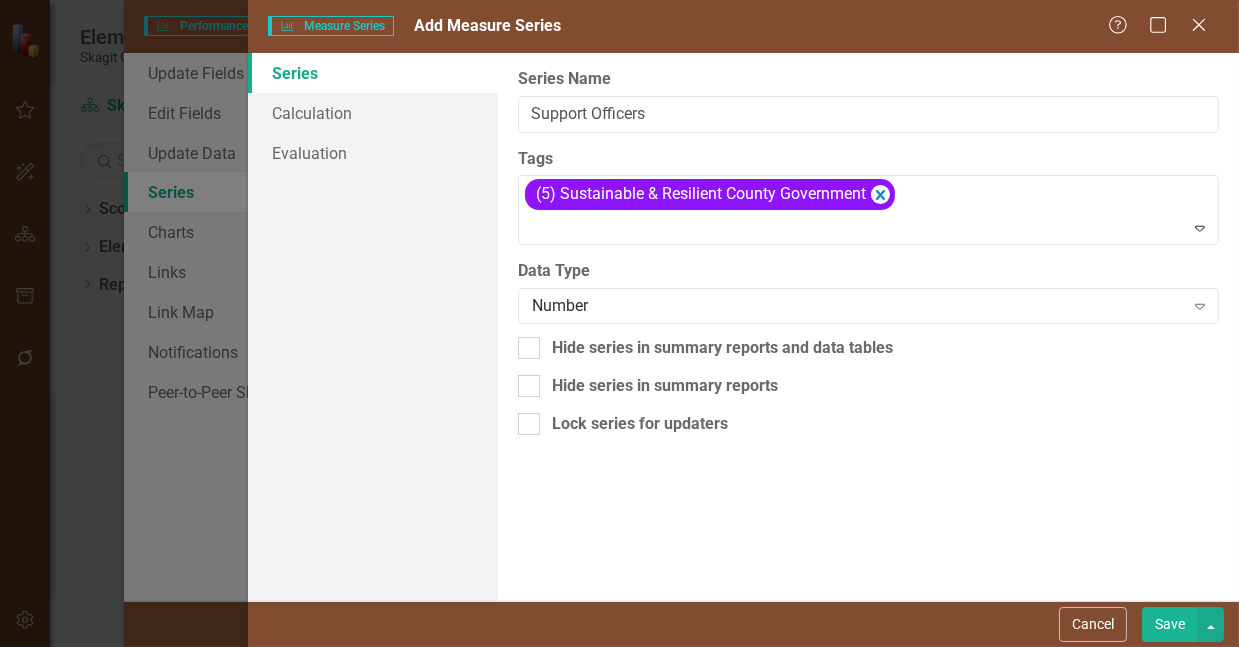 click on "Save" at bounding box center (1170, 624) 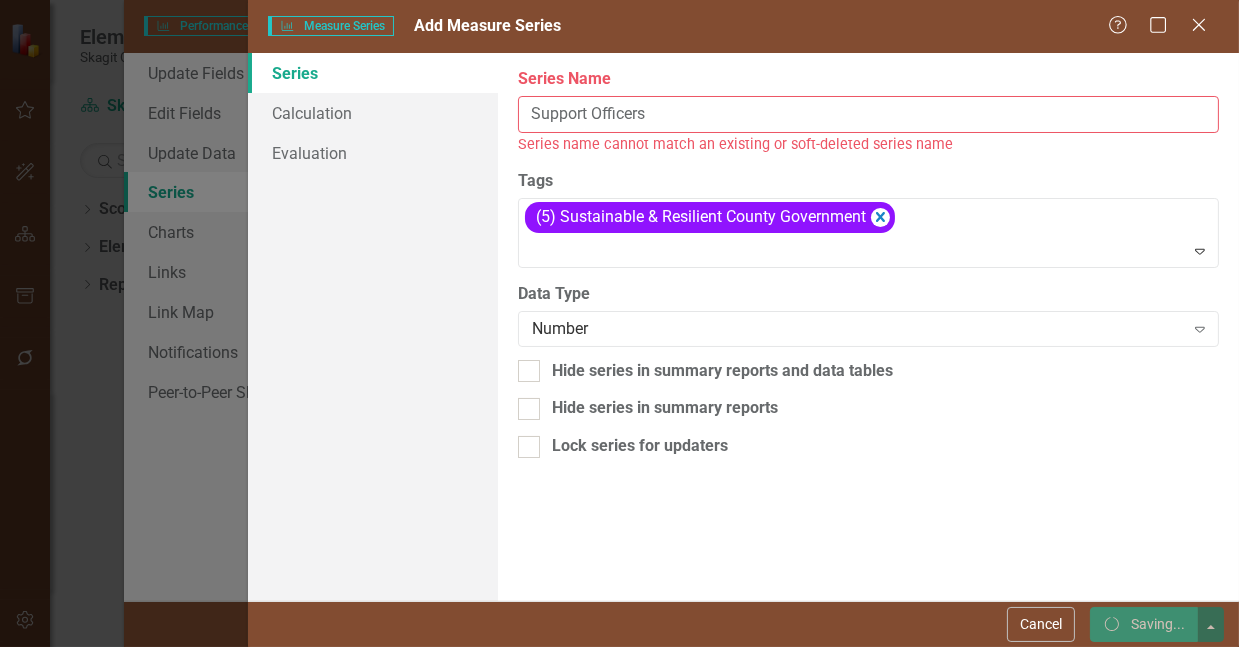 click on "Support Officers" at bounding box center [868, 114] 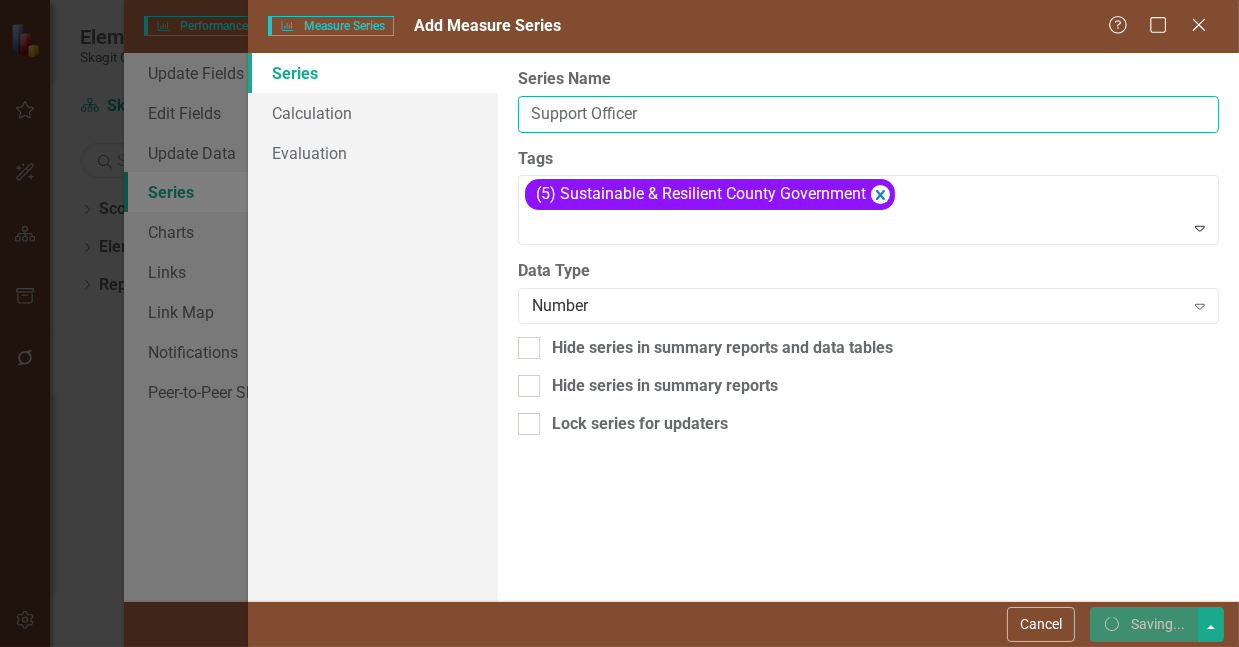 type on "Support Officers" 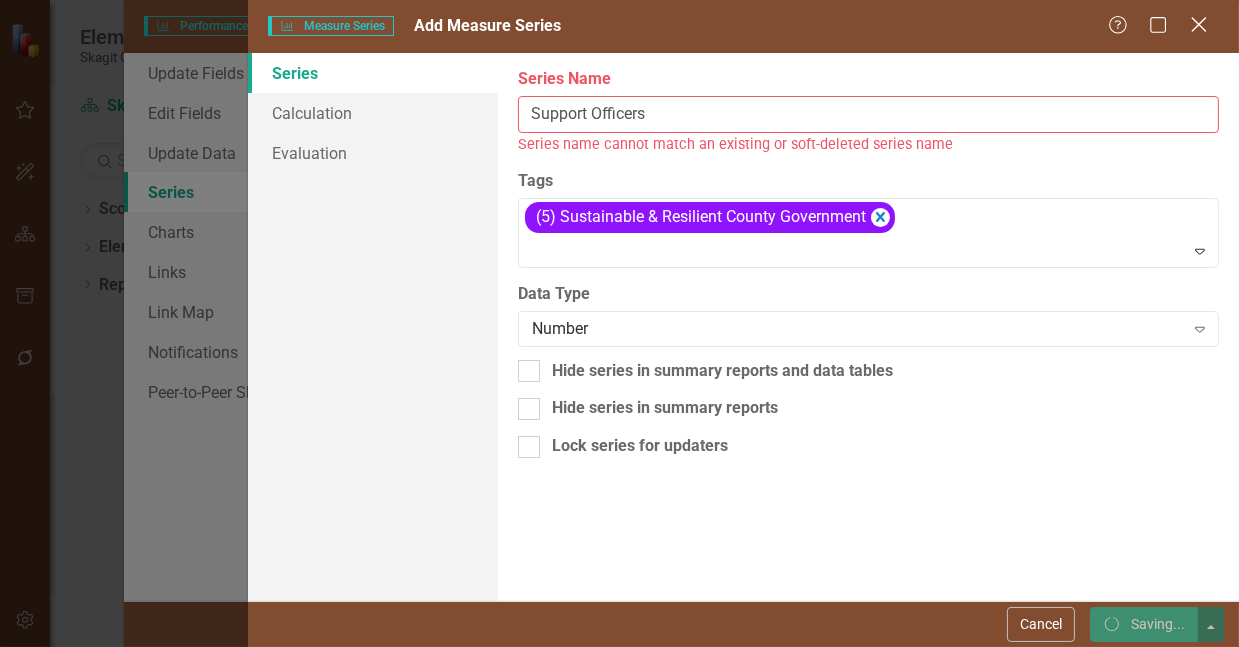 click on "Close" 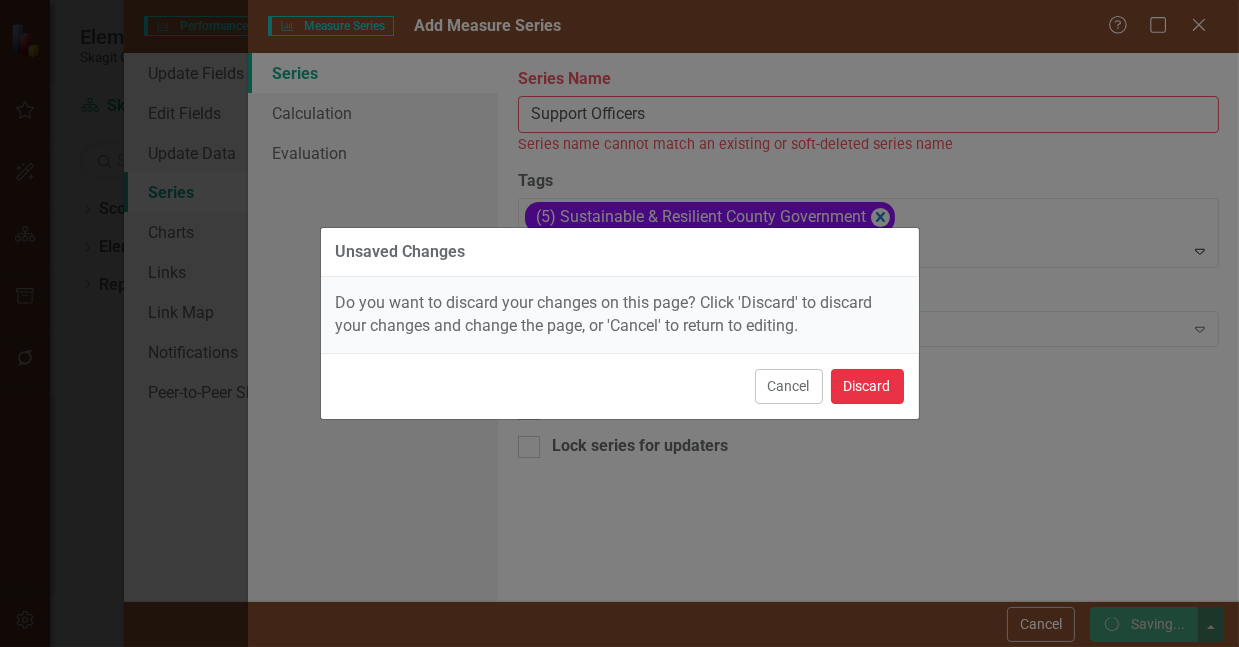 click on "Discard" at bounding box center (867, 386) 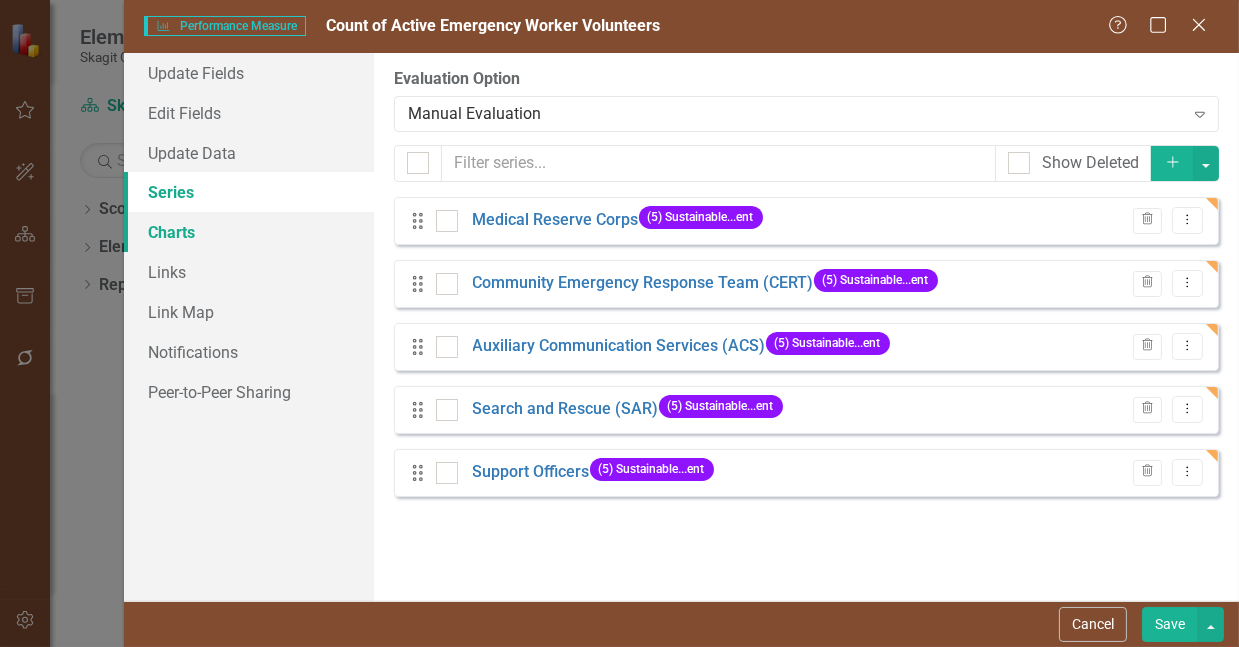 click on "Charts" at bounding box center [249, 232] 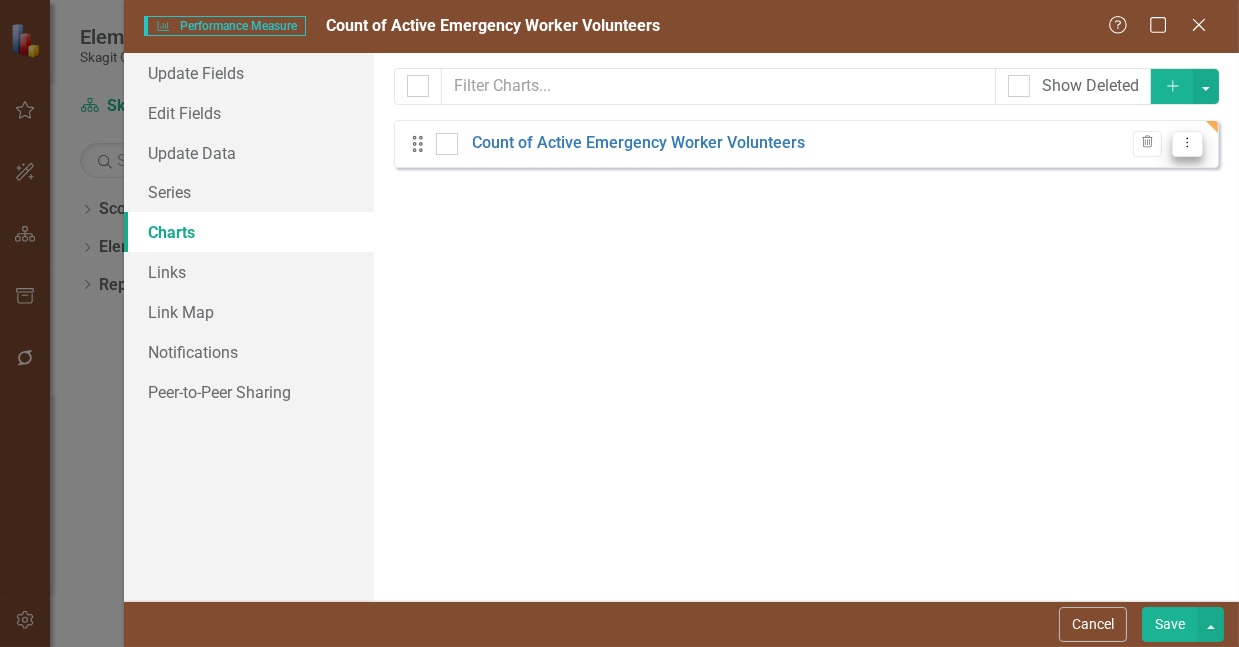 click on "Dropdown Menu" 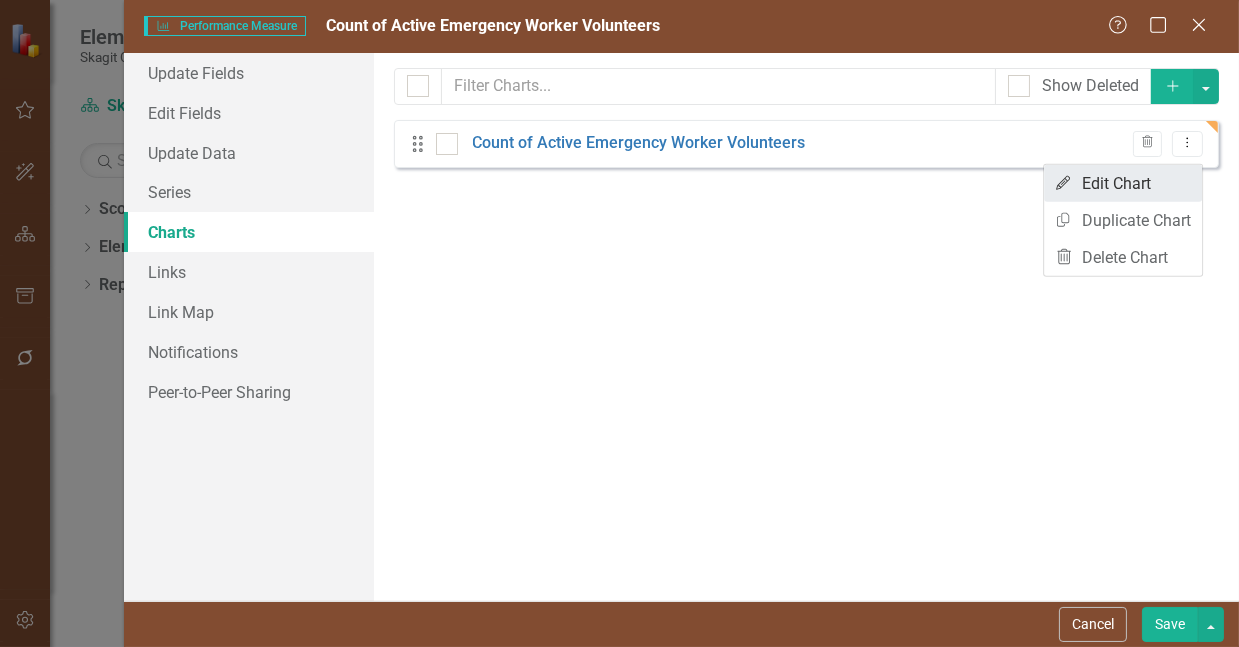 click on "Edit Edit Chart" at bounding box center [1123, 183] 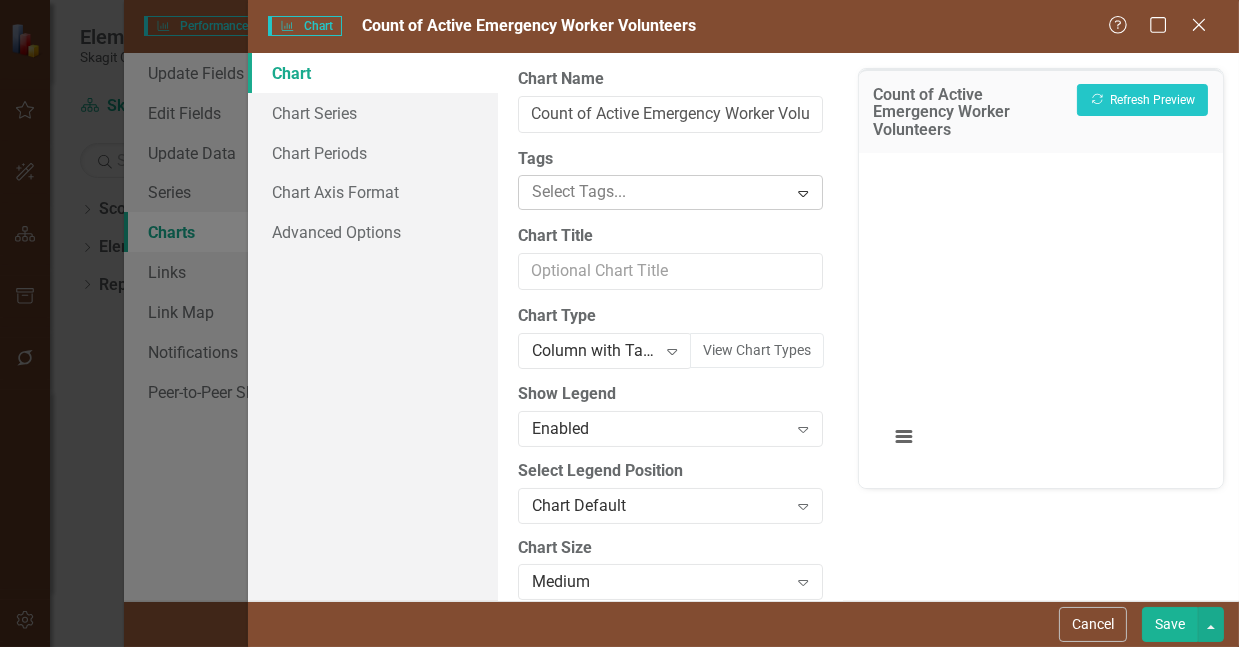 click at bounding box center [655, 192] 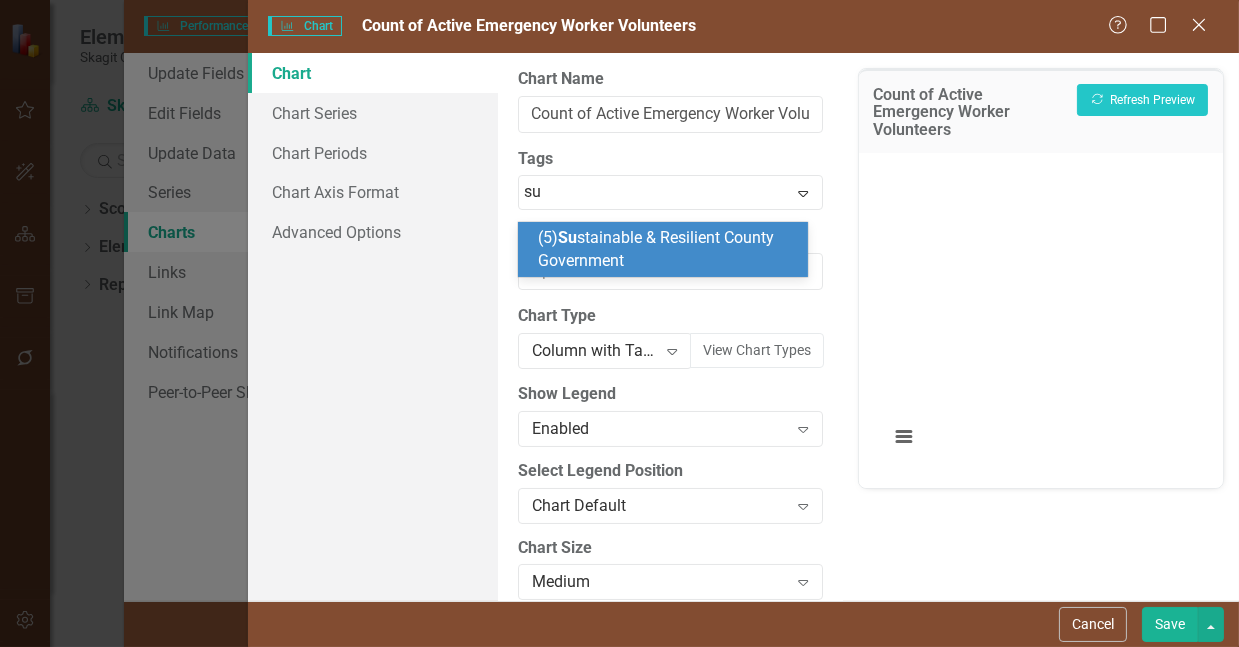type on "sus" 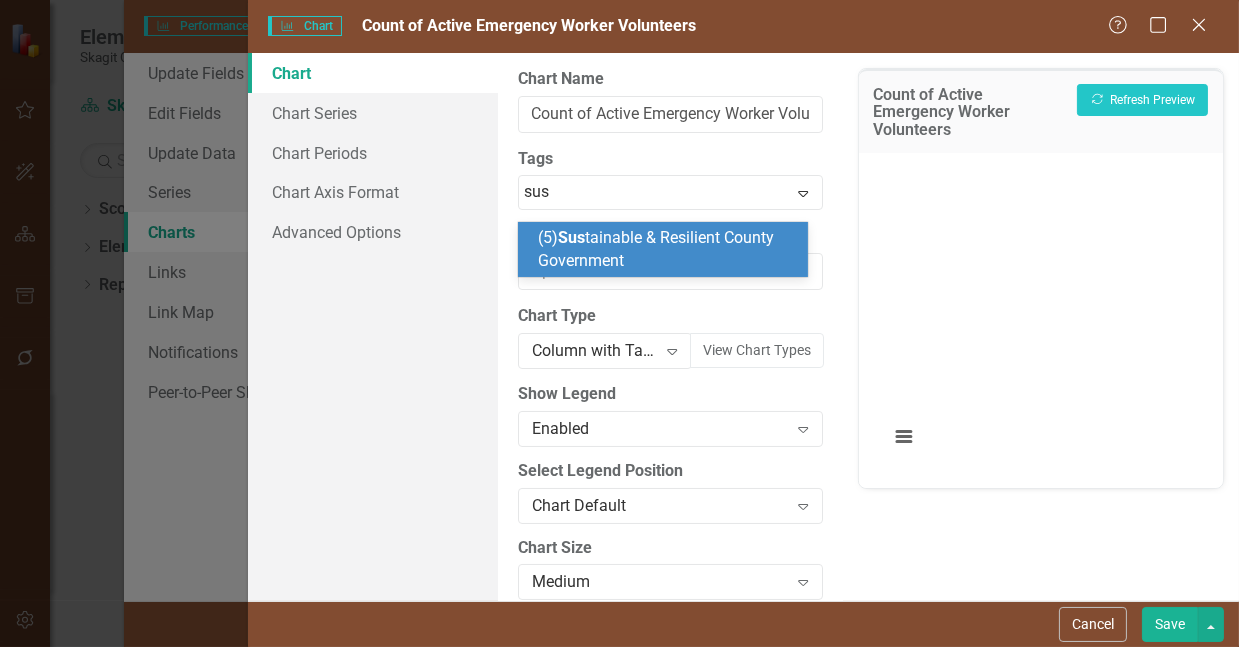 click on "(5)  Sus tainable & Resilient County Government" at bounding box center [656, 249] 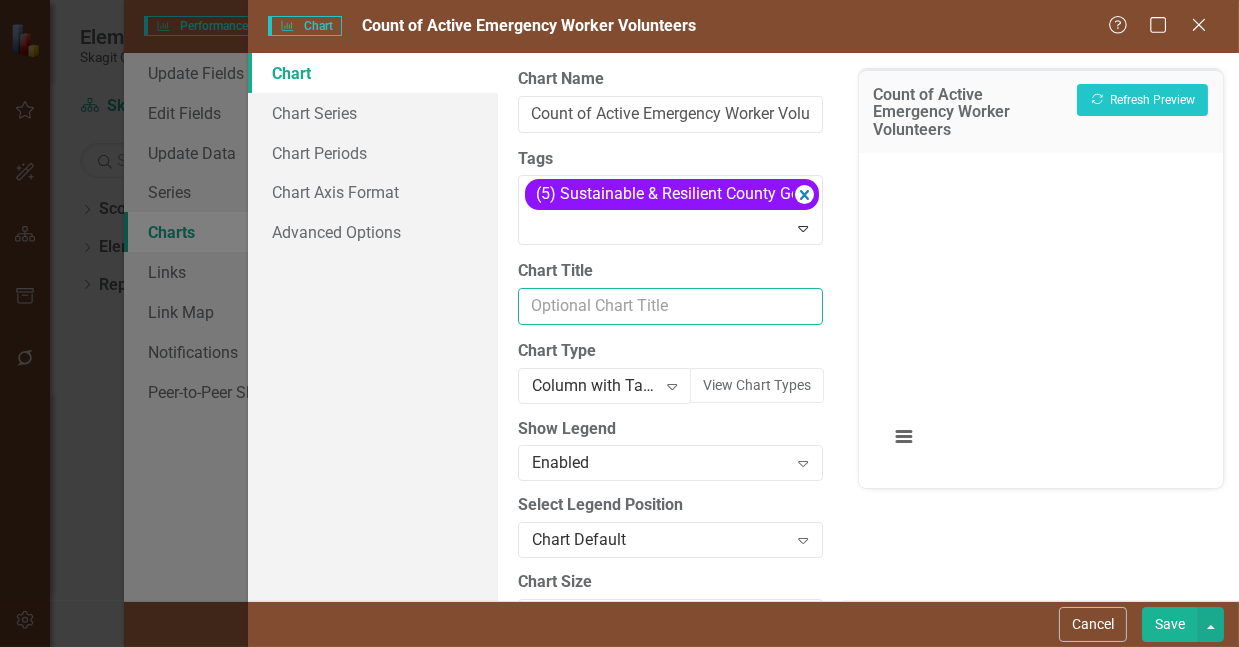 click on "Chart Title" at bounding box center (670, 306) 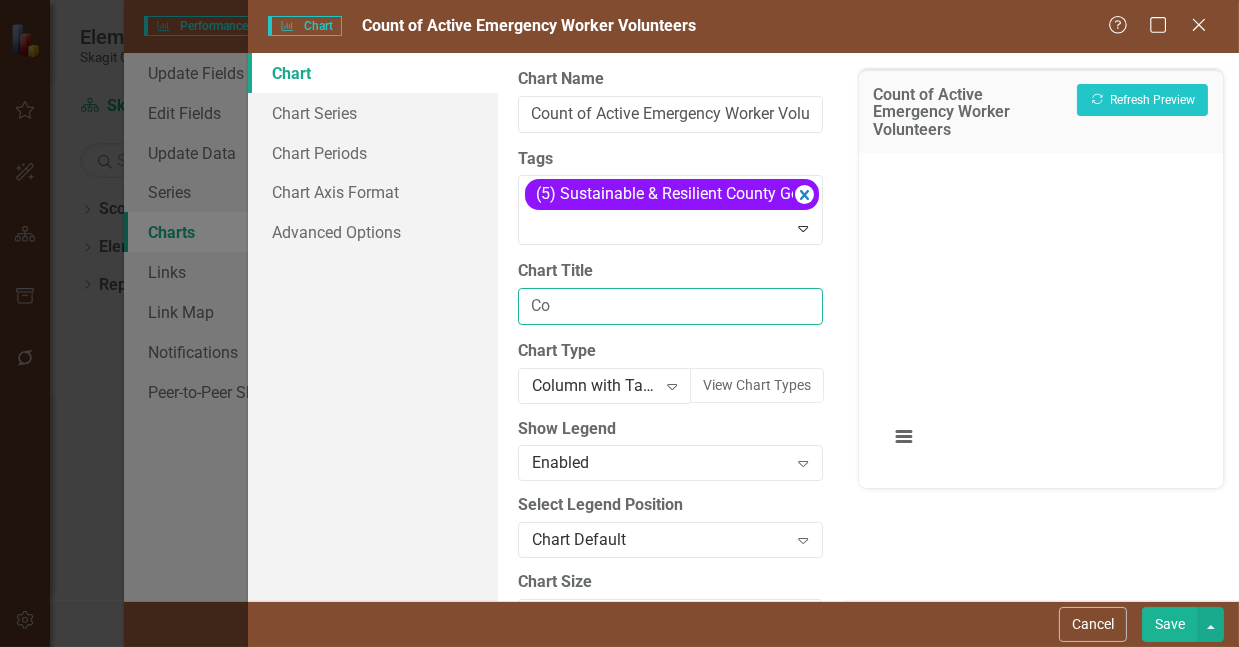 type on "C" 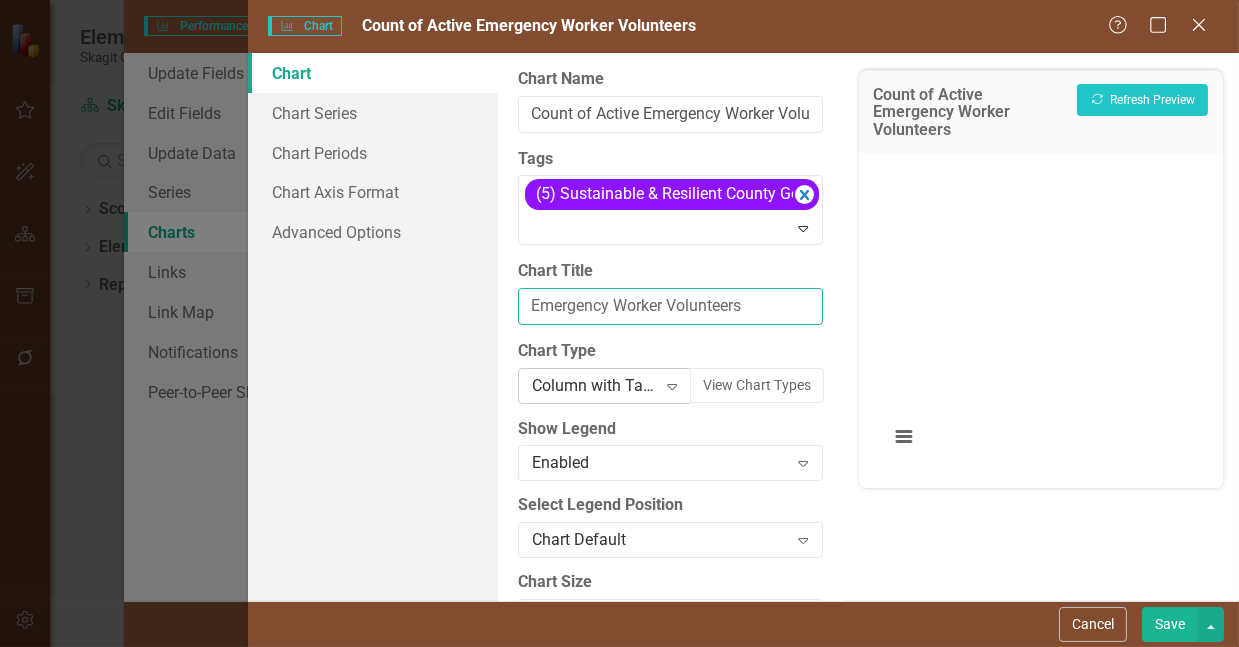 type on "Emergency Worker Volunteers" 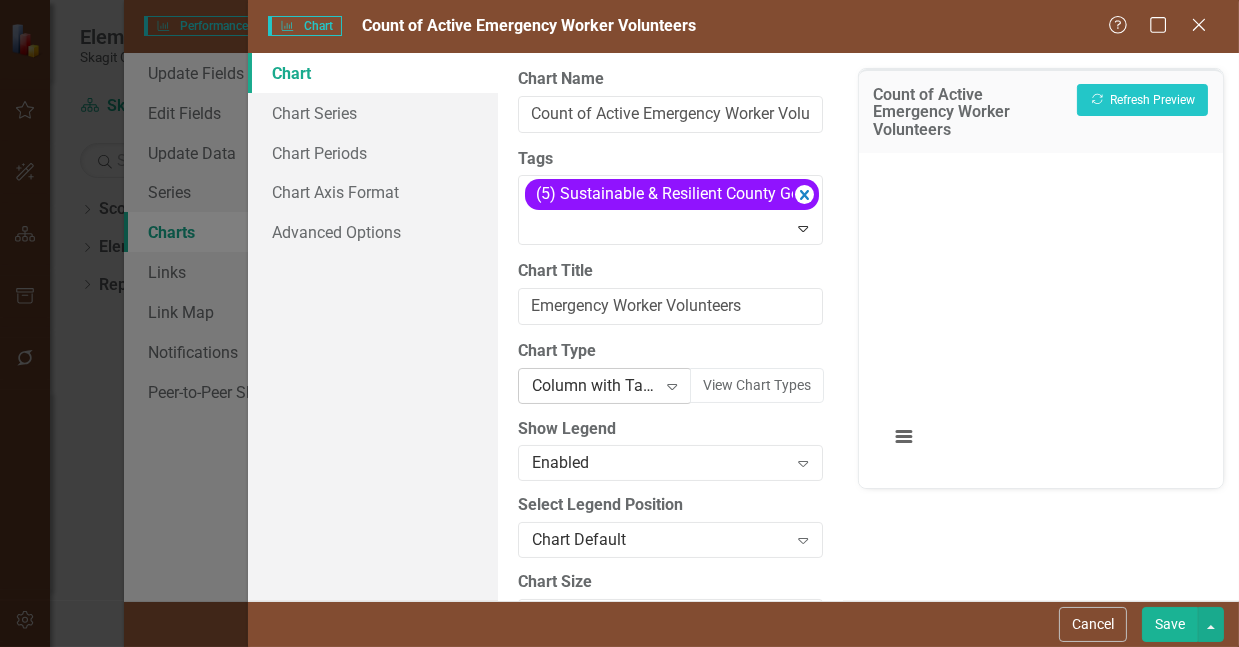 click on "Column with Target Line" at bounding box center (594, 385) 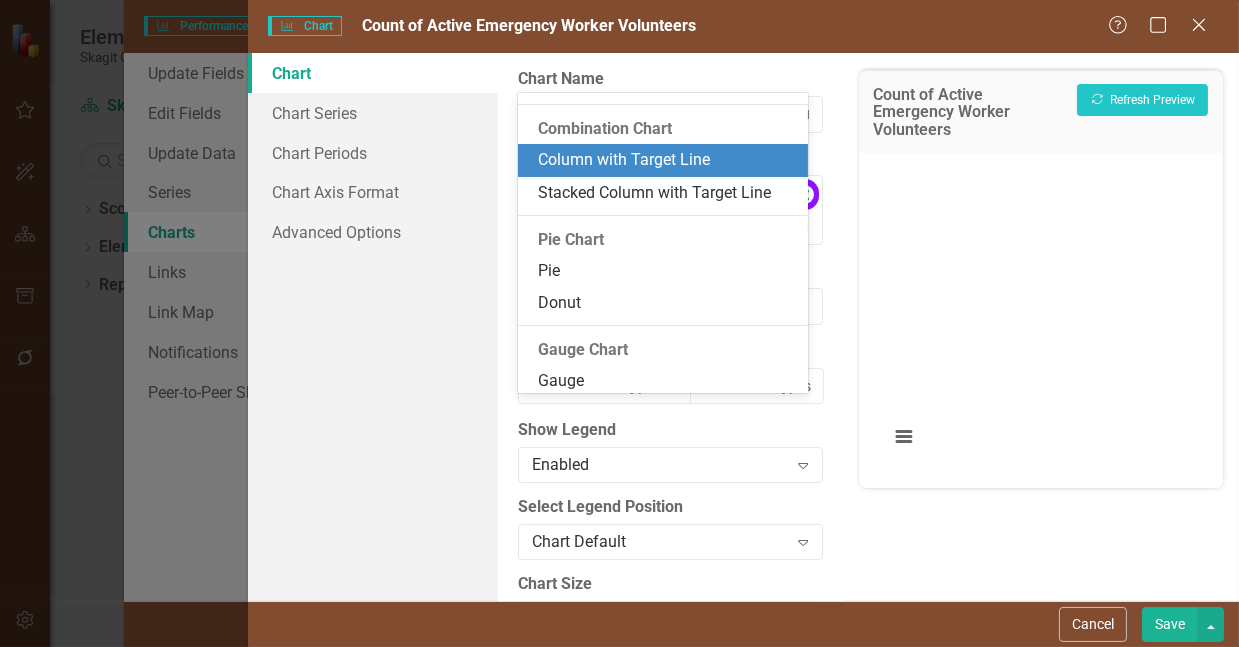 scroll, scrollTop: 1209, scrollLeft: 0, axis: vertical 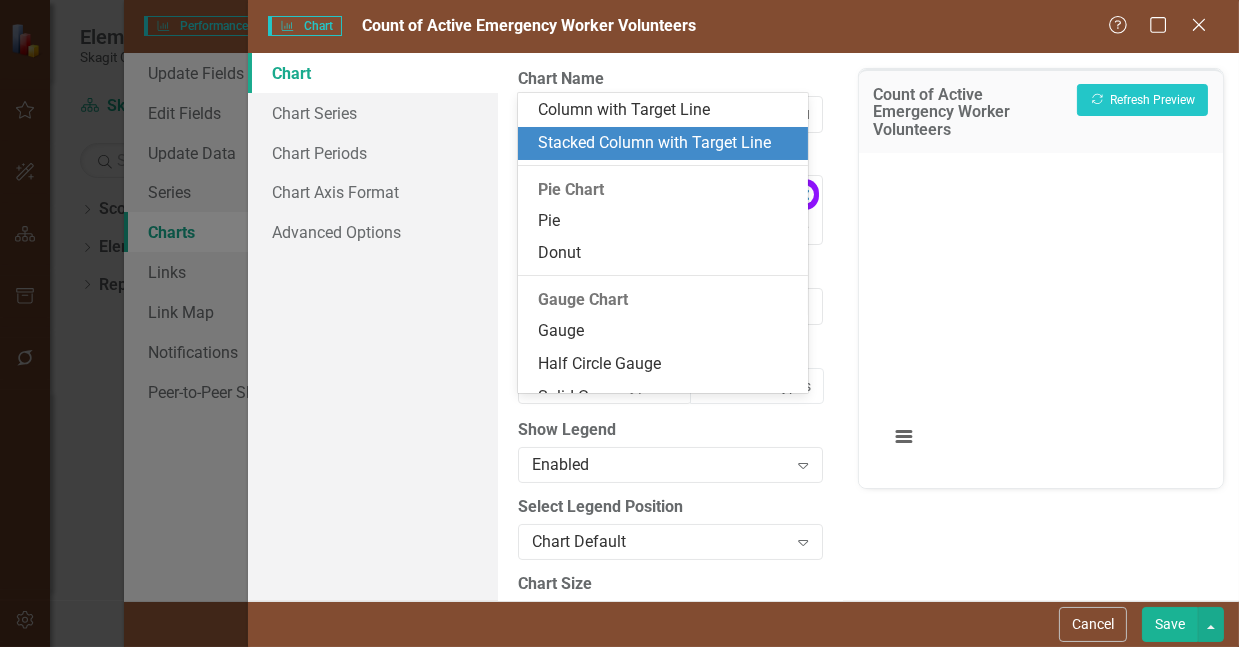 click on "Stacked Column with Target Line" at bounding box center (667, 143) 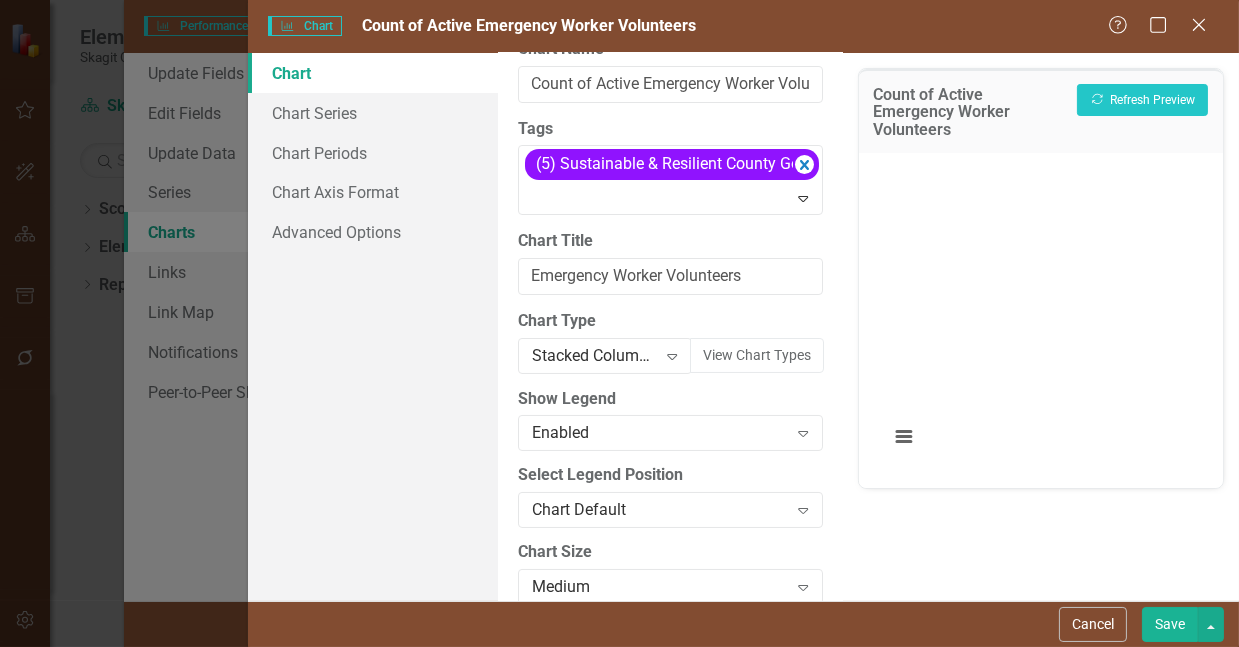 scroll, scrollTop: 0, scrollLeft: 0, axis: both 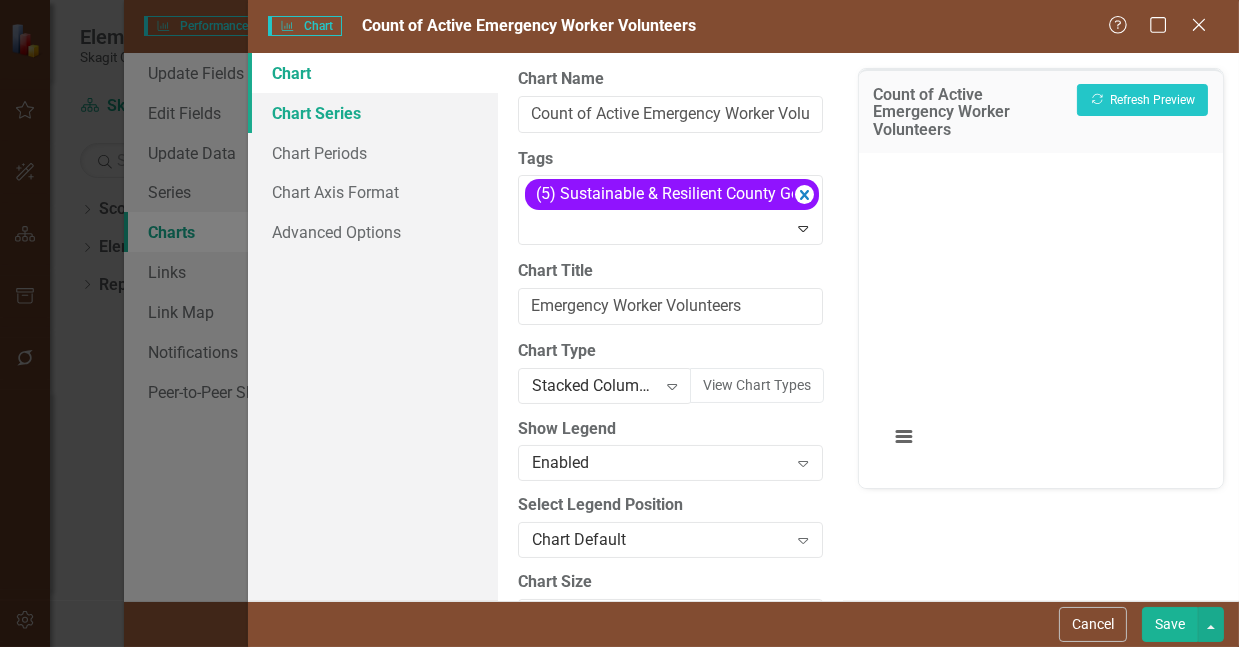 click on "Chart Series" at bounding box center [373, 113] 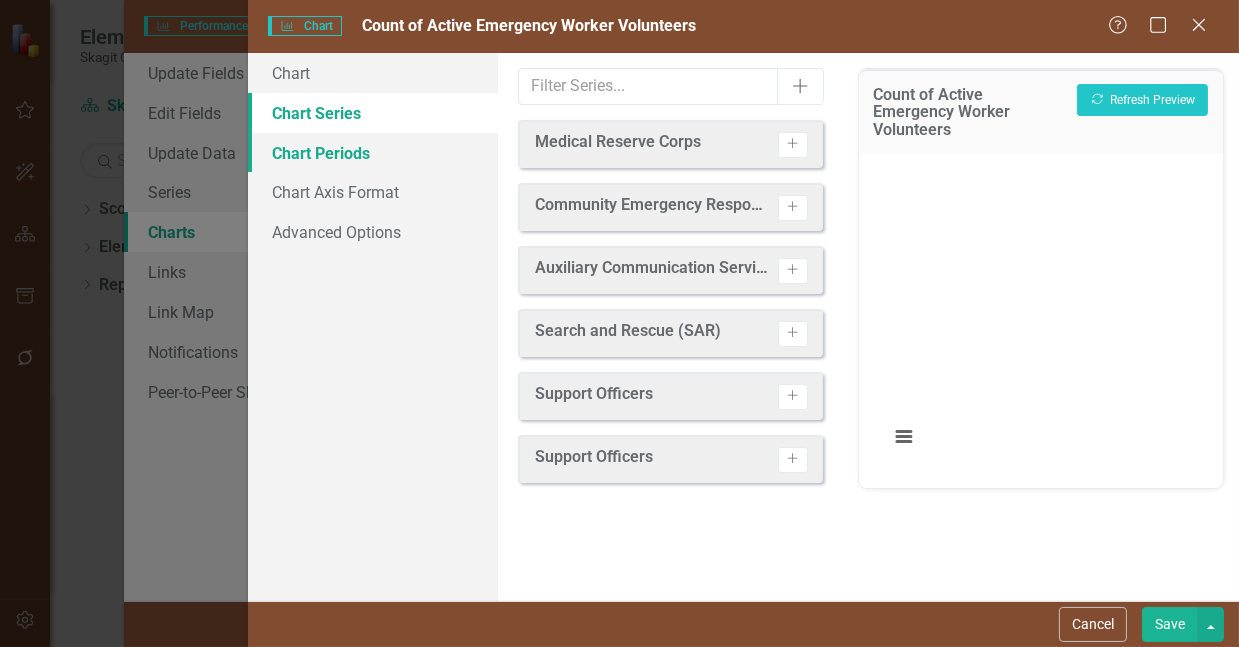 click on "Chart Periods" at bounding box center (373, 153) 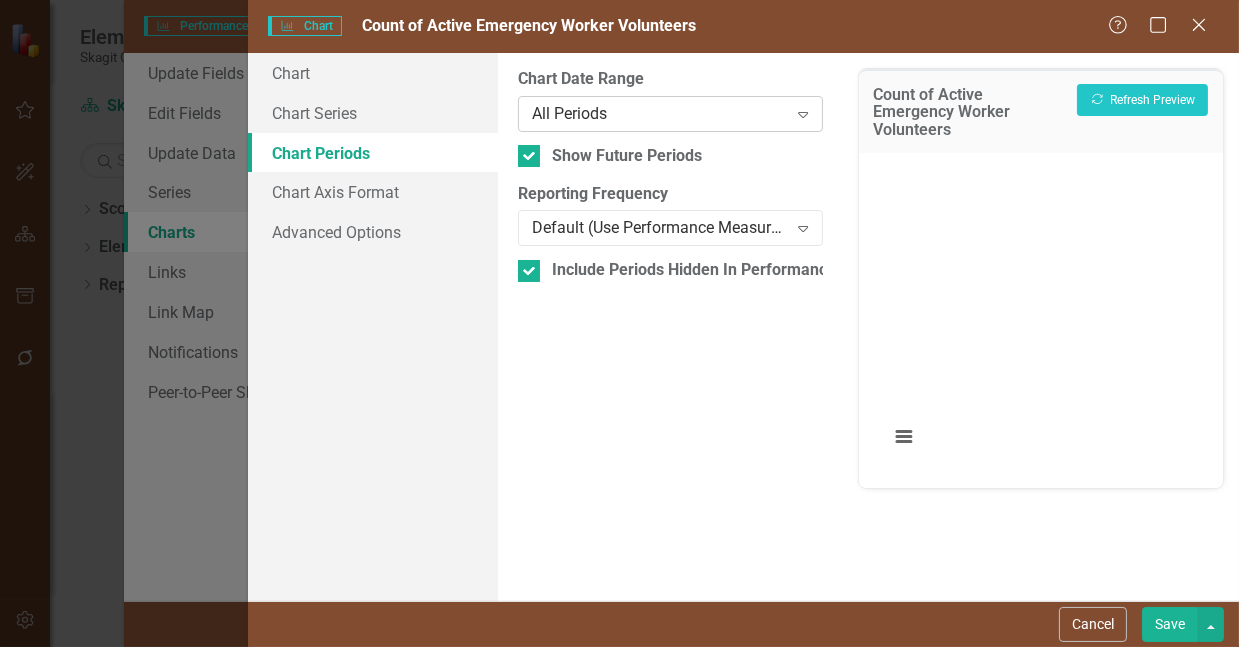 click on "All Periods" at bounding box center [659, 113] 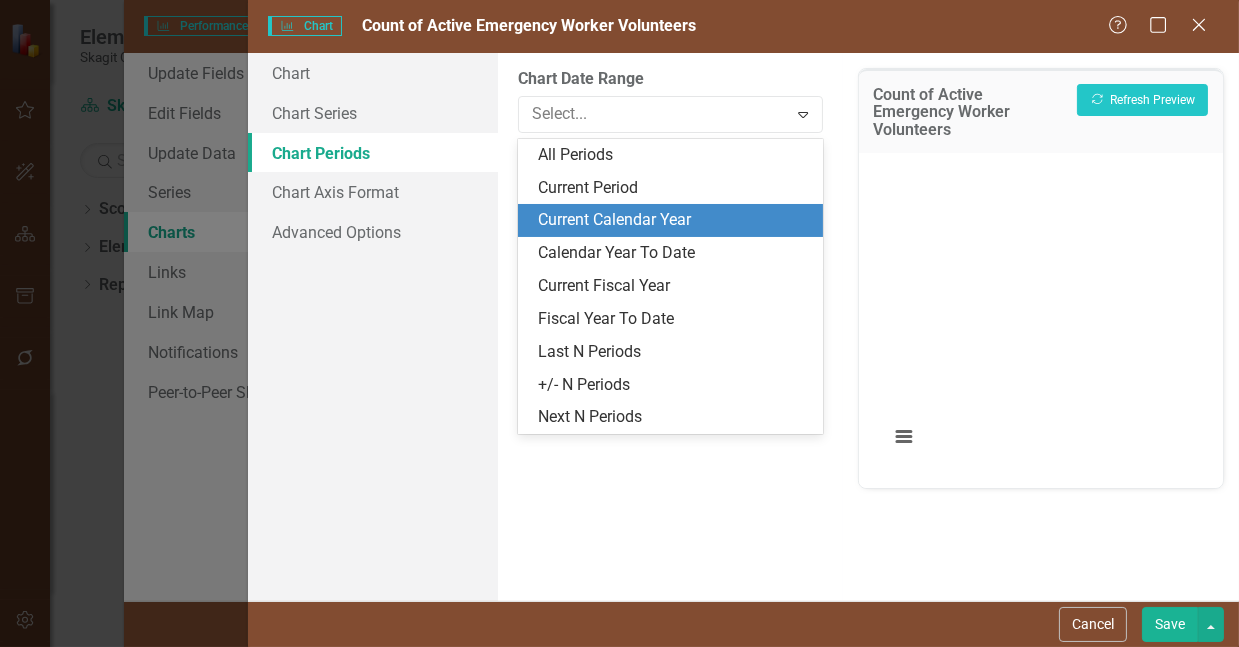 click on "Current Calendar Year" at bounding box center [674, 220] 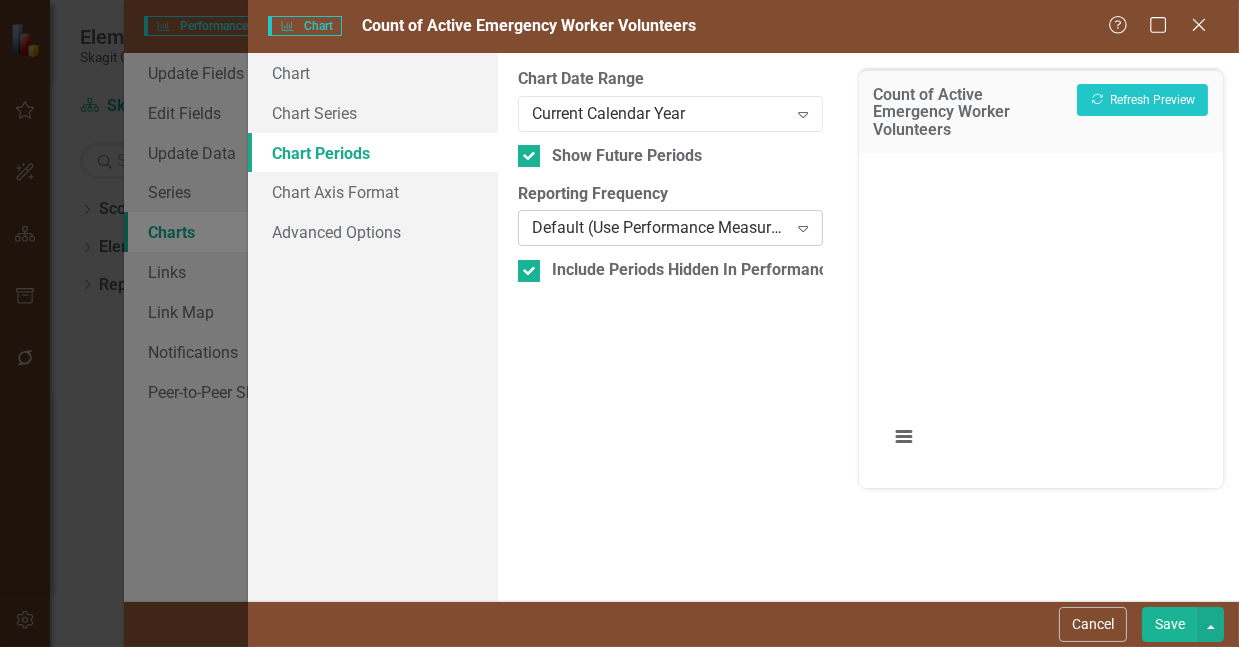 click on "Default (Use Performance Measure Reporting Frequency)" at bounding box center [659, 228] 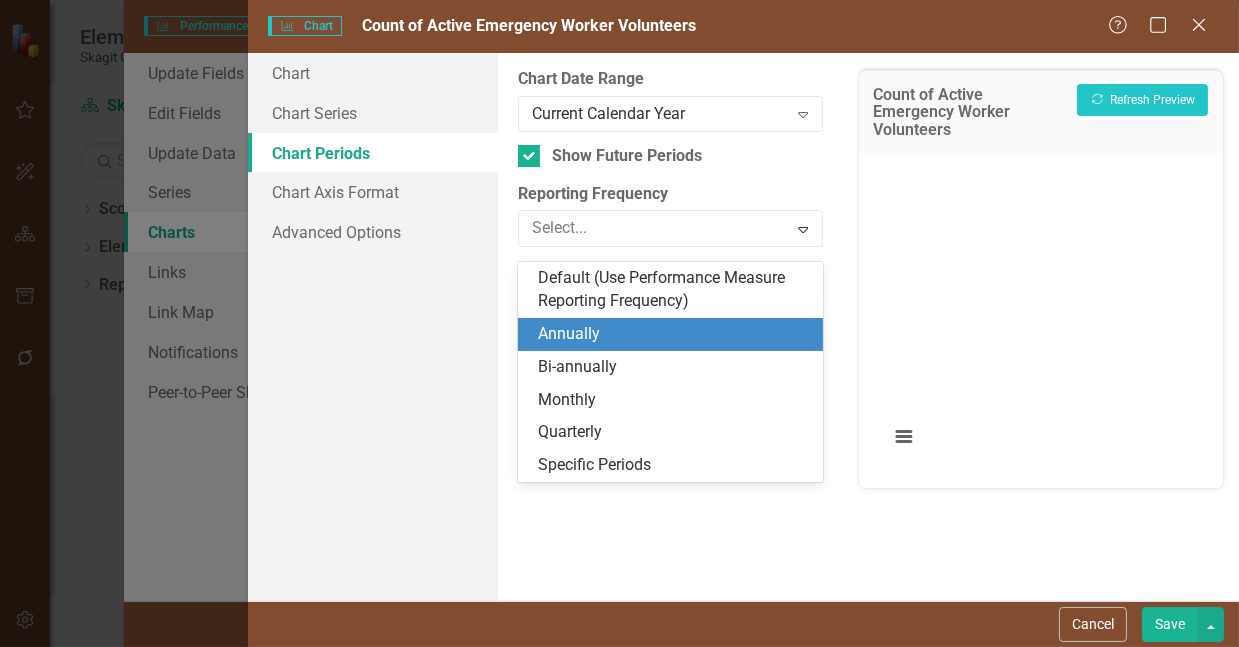 click on "Annually" at bounding box center [674, 334] 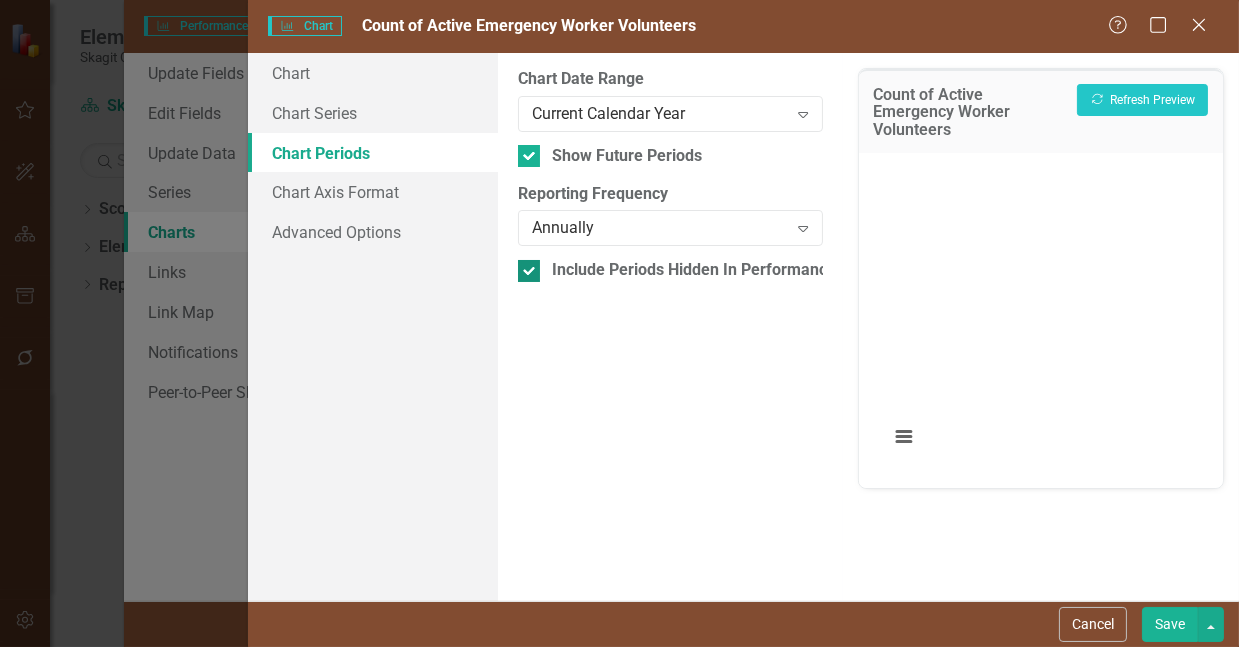 click on "Include Periods Hidden In Performance Measure Data Grid" at bounding box center (524, 266) 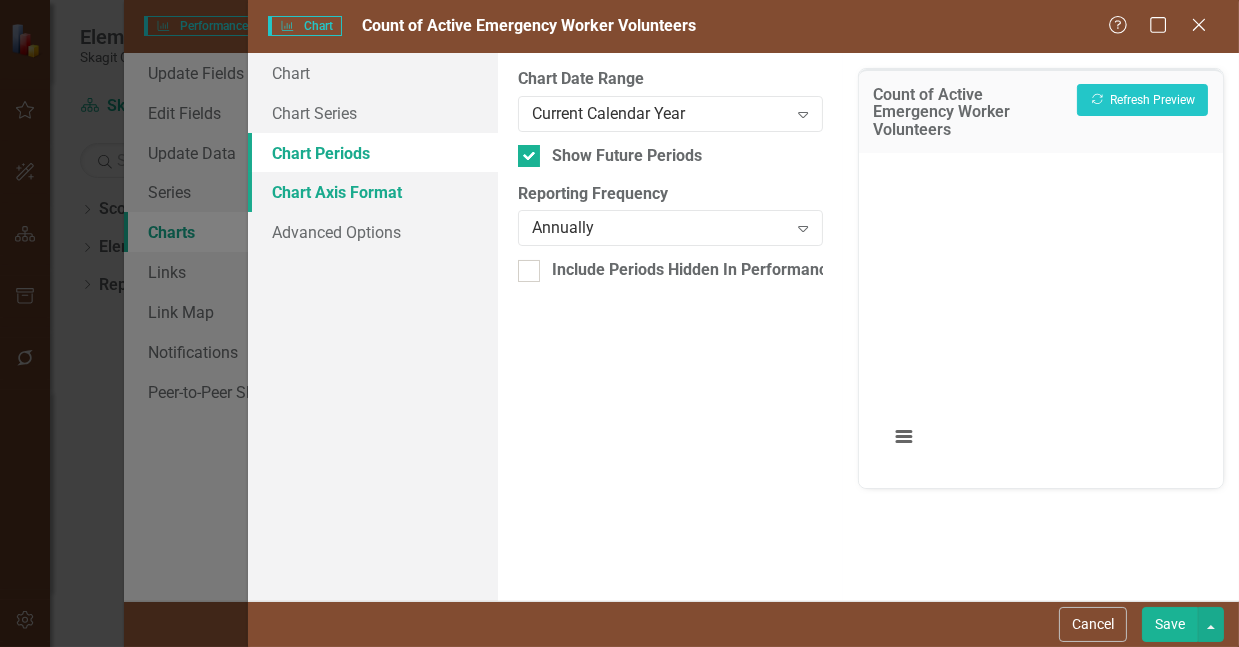 click on "Chart Axis Format" at bounding box center (373, 192) 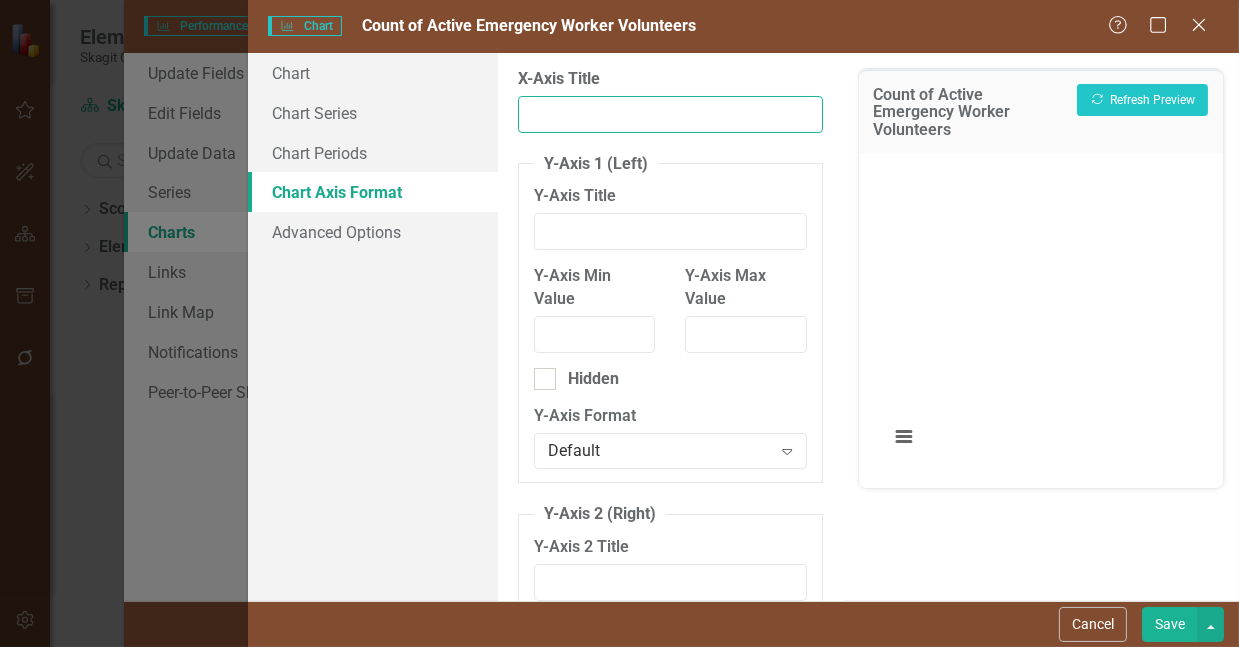 click on "X-Axis Title" at bounding box center (670, 114) 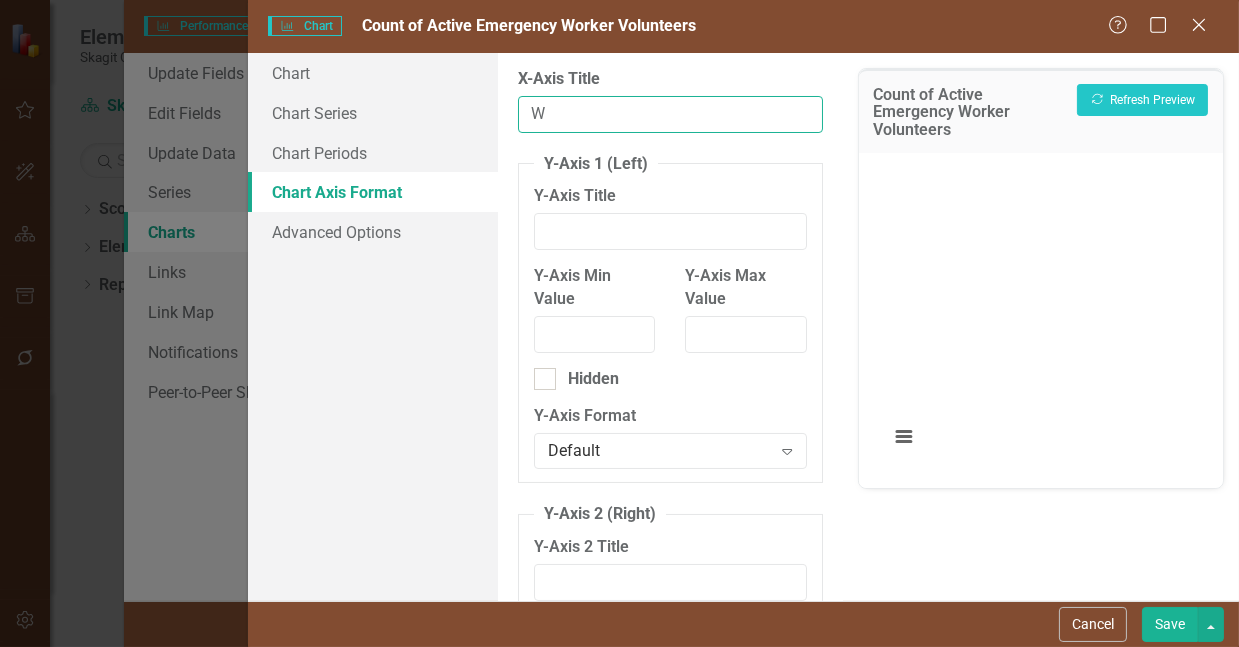 type on "W" 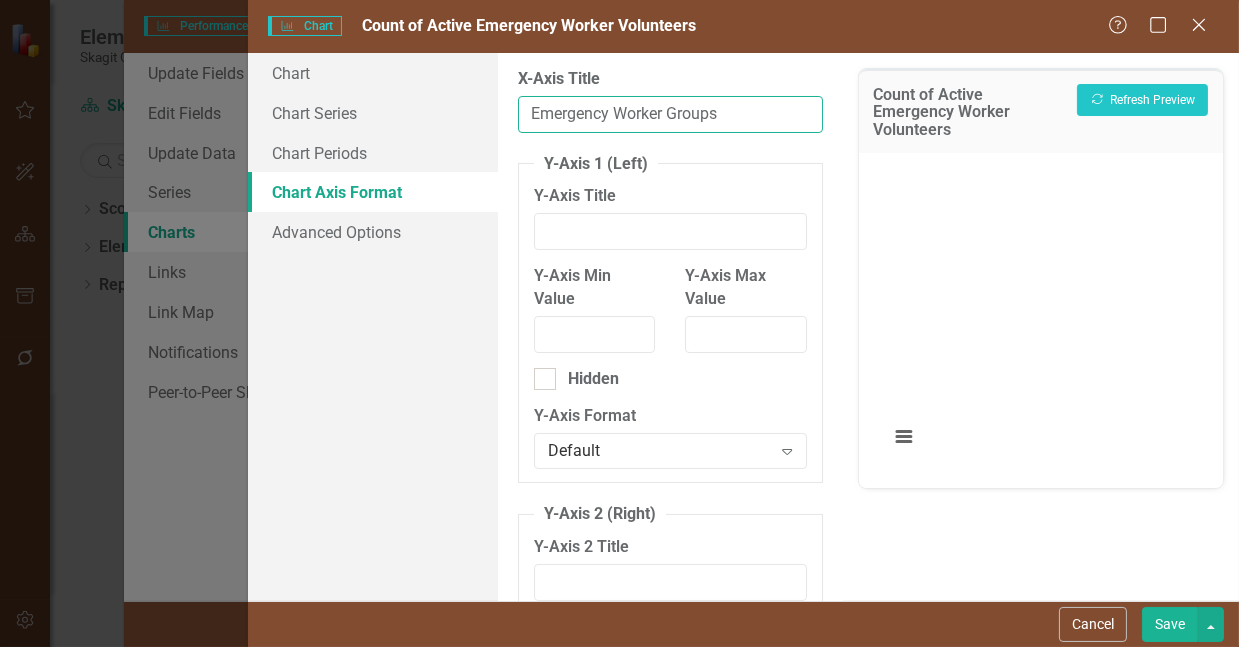 type on "Emergency Worker Groups" 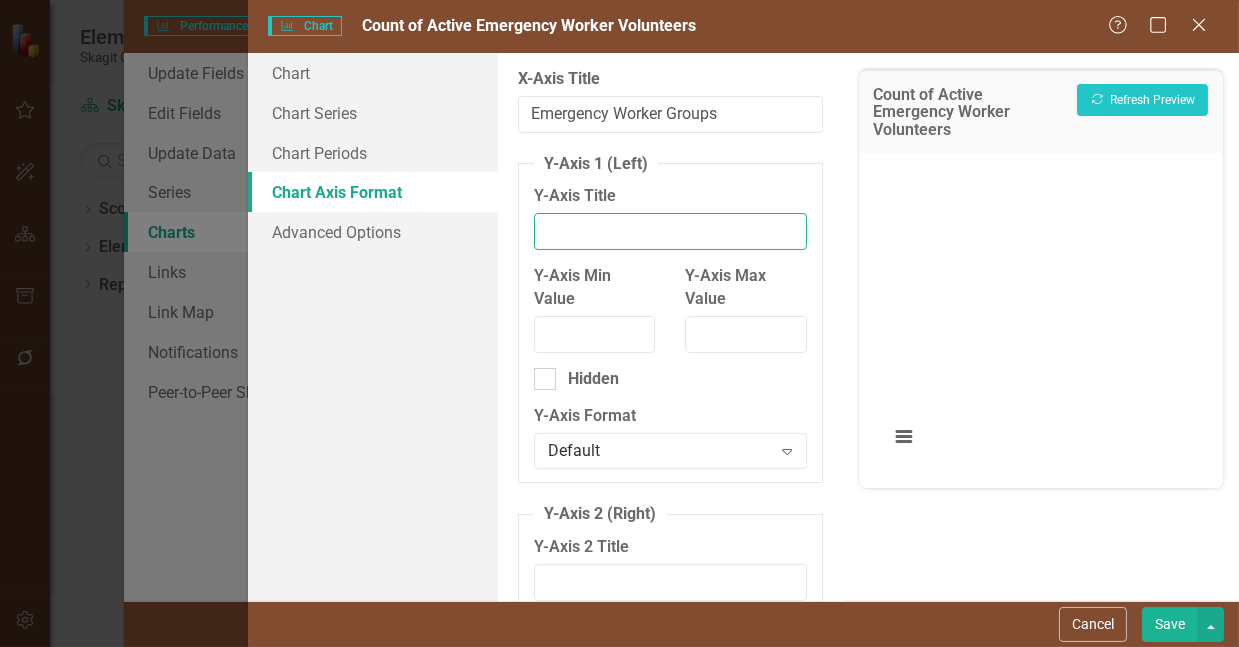 click on "Y-Axis Title" at bounding box center [670, 231] 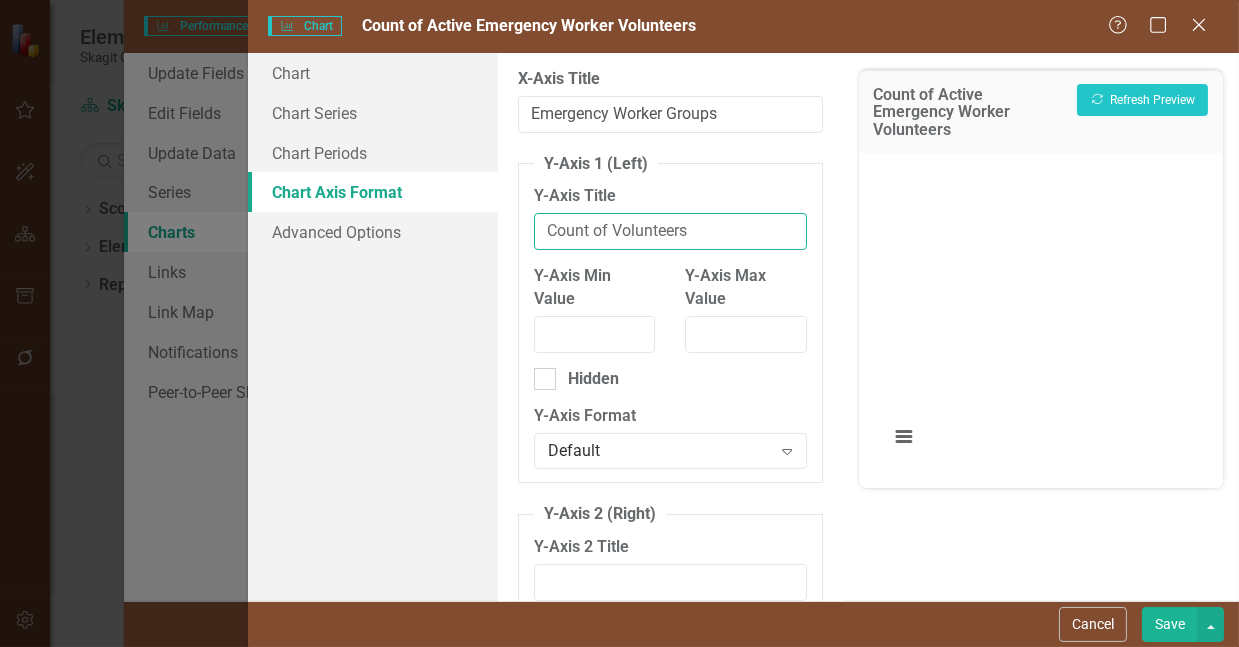 type on "Count of Volunteers" 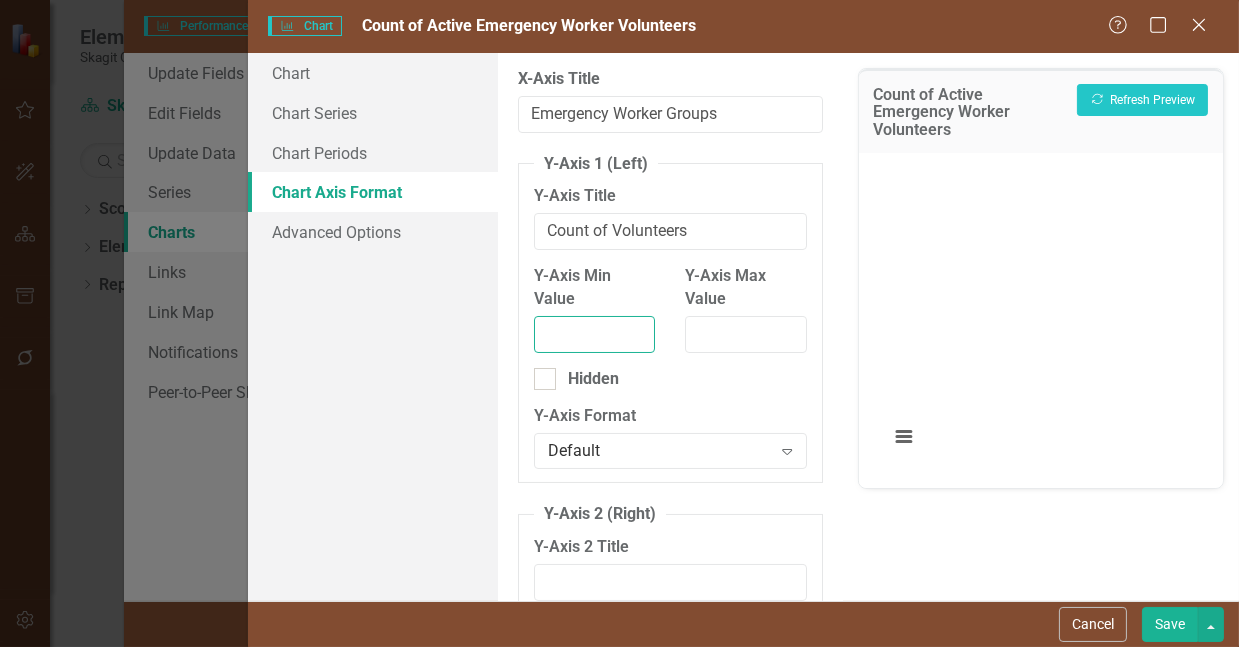 click on "Y-Axis Min Value" at bounding box center (594, 334) 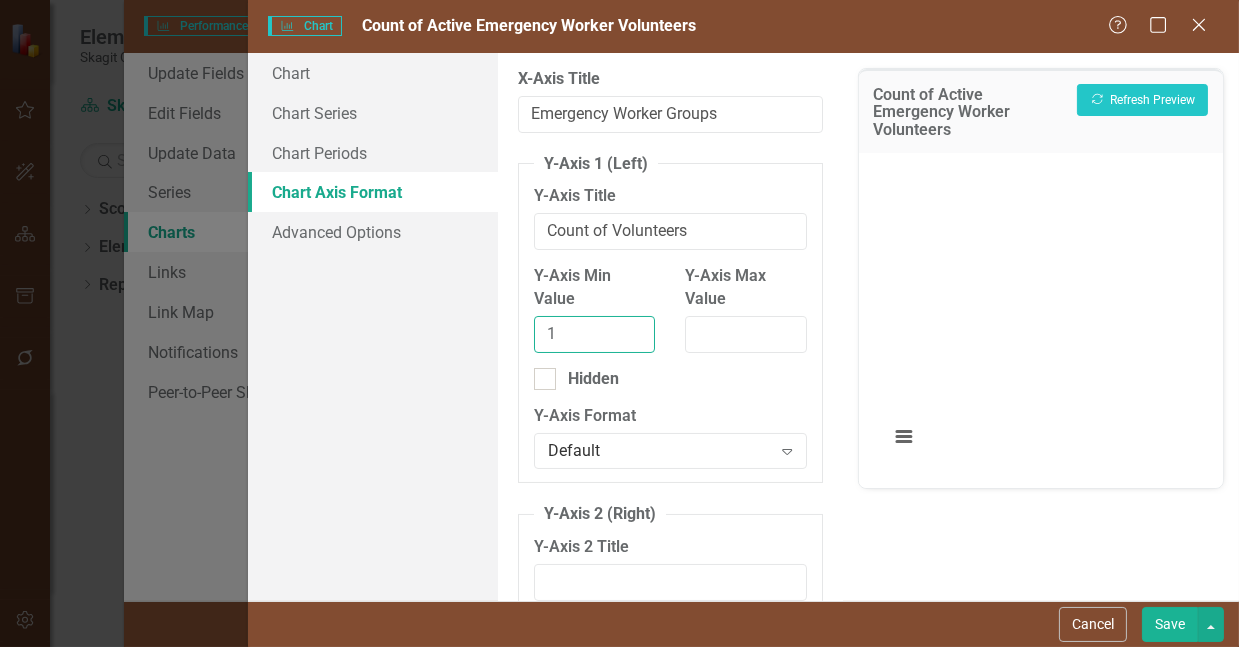 type on "1" 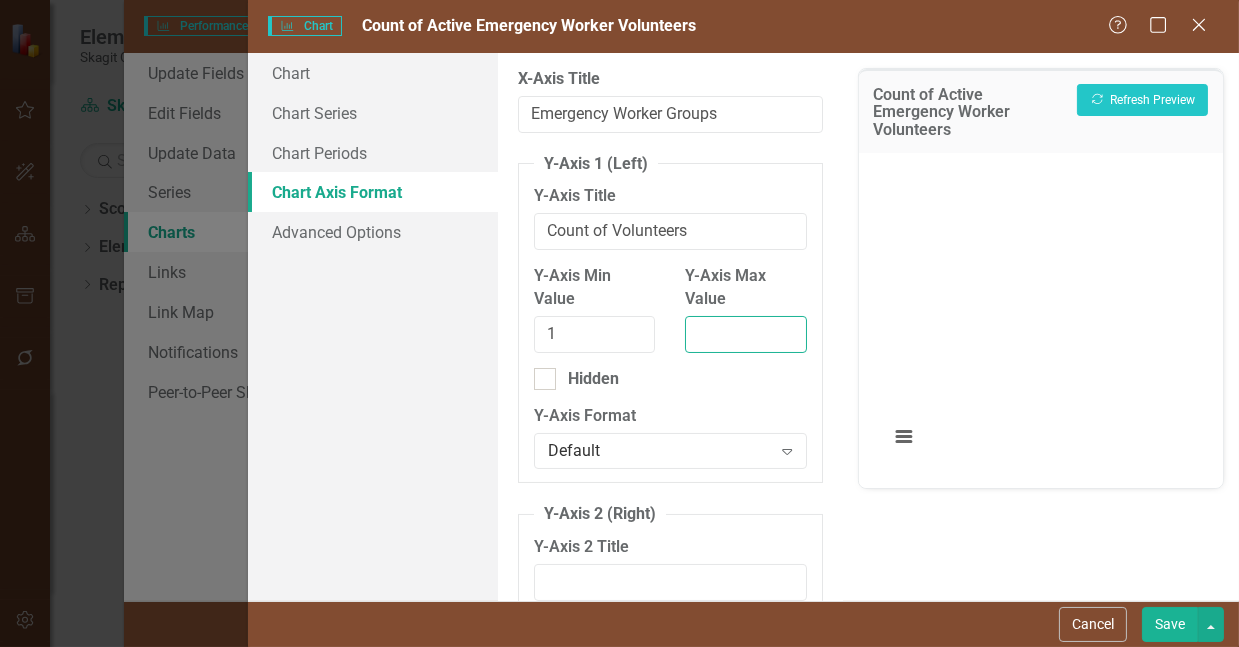 click on "Y-Axis Max Value" at bounding box center [745, 334] 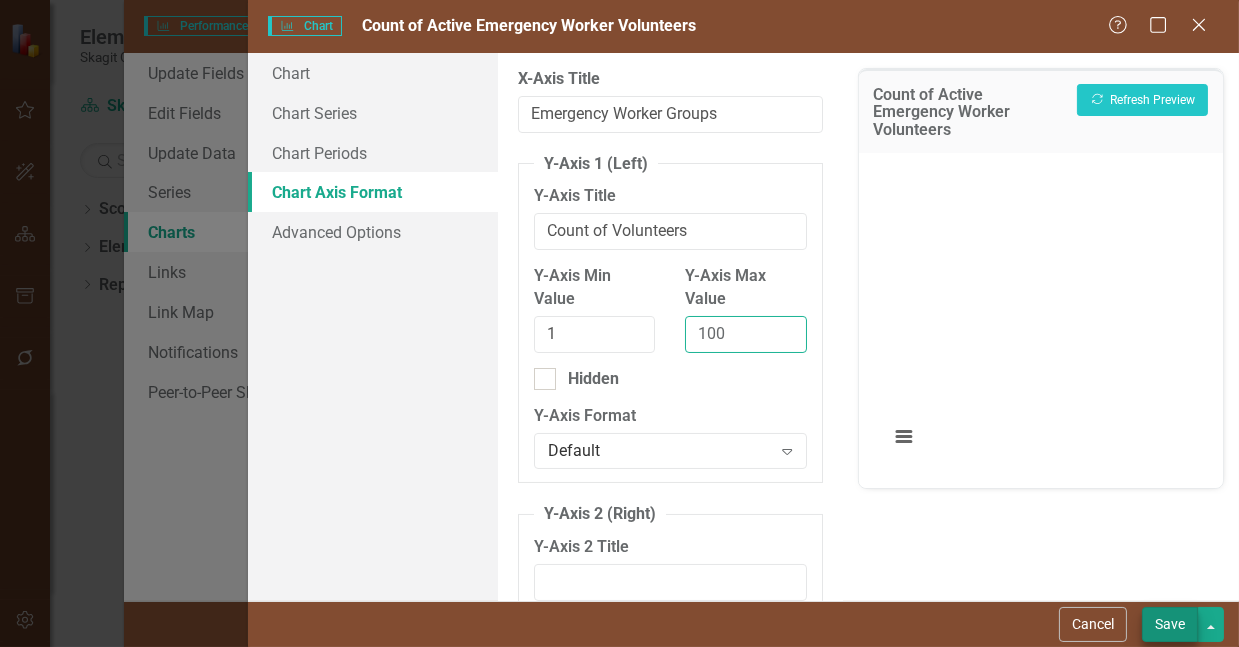type on "100" 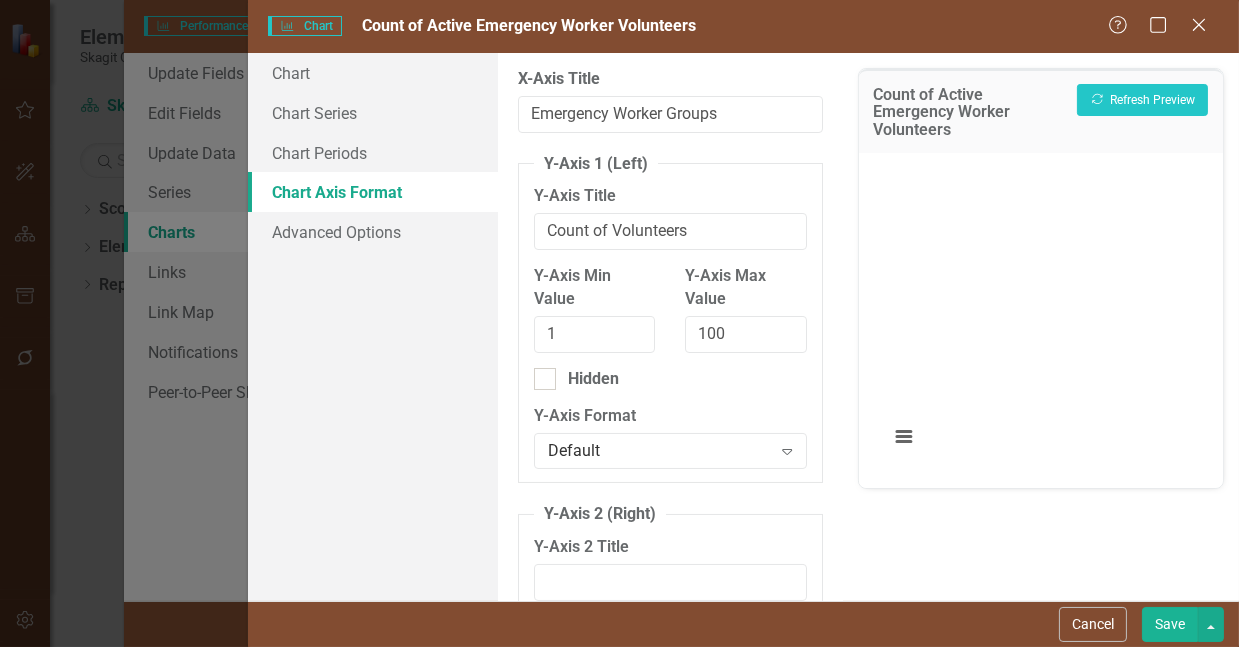 click on "Save" at bounding box center [1170, 624] 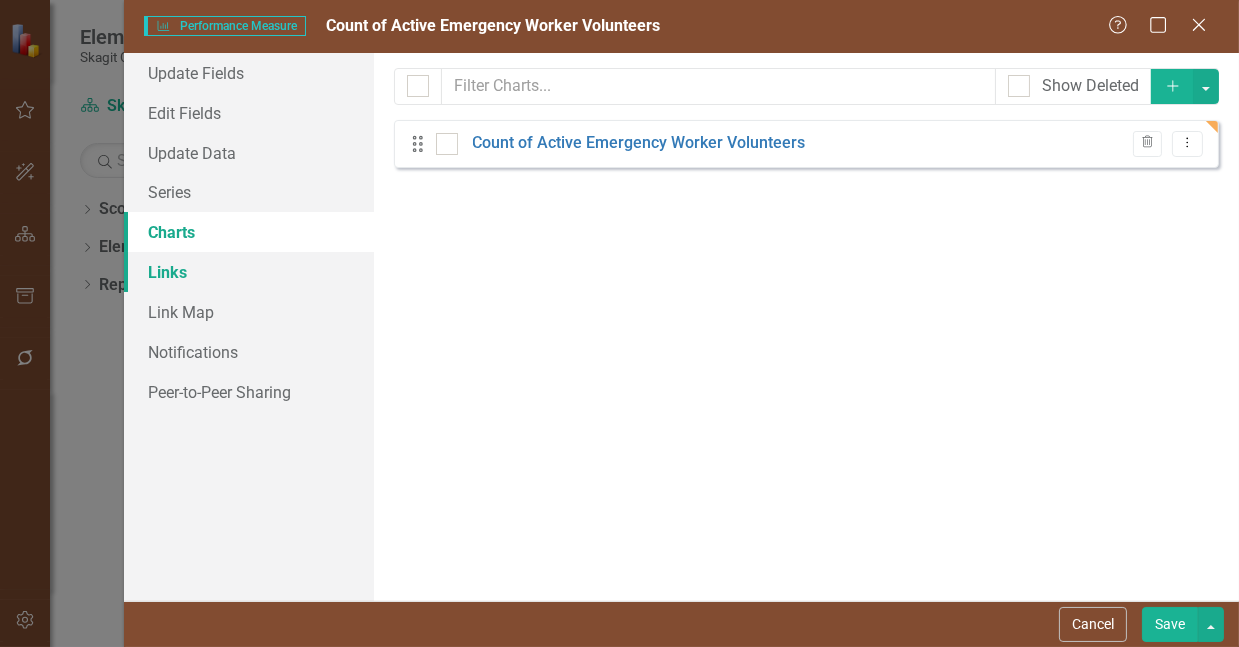 click on "Links" at bounding box center [249, 272] 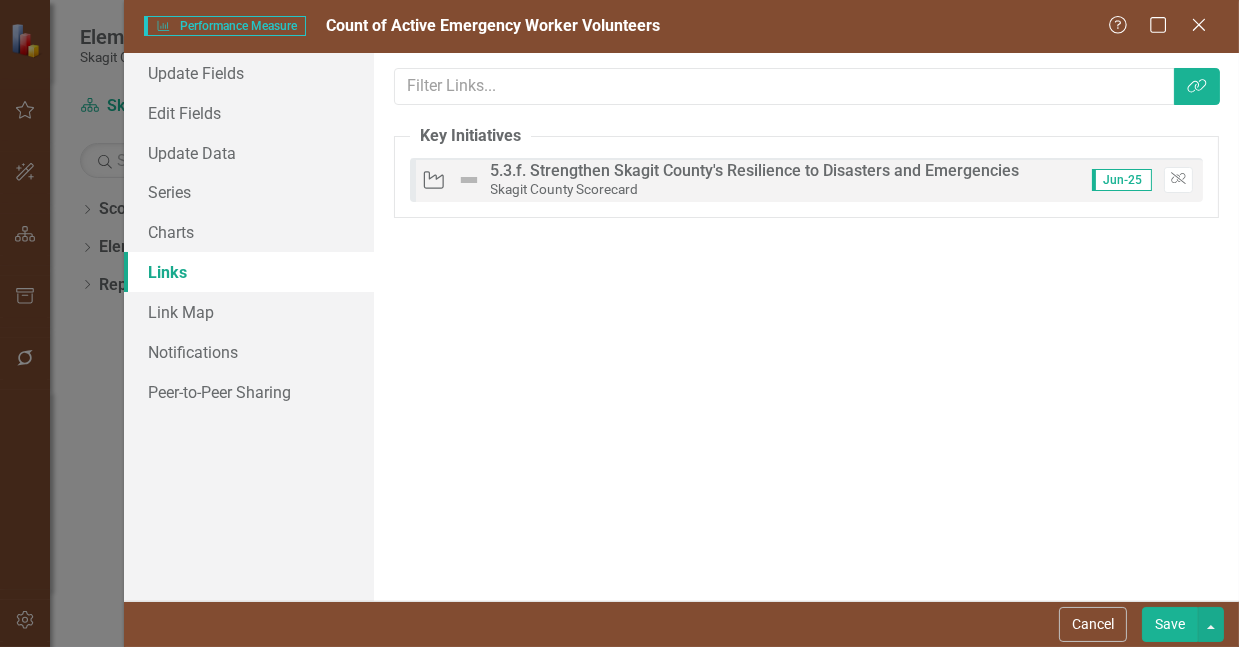 click on "Save" at bounding box center [1170, 624] 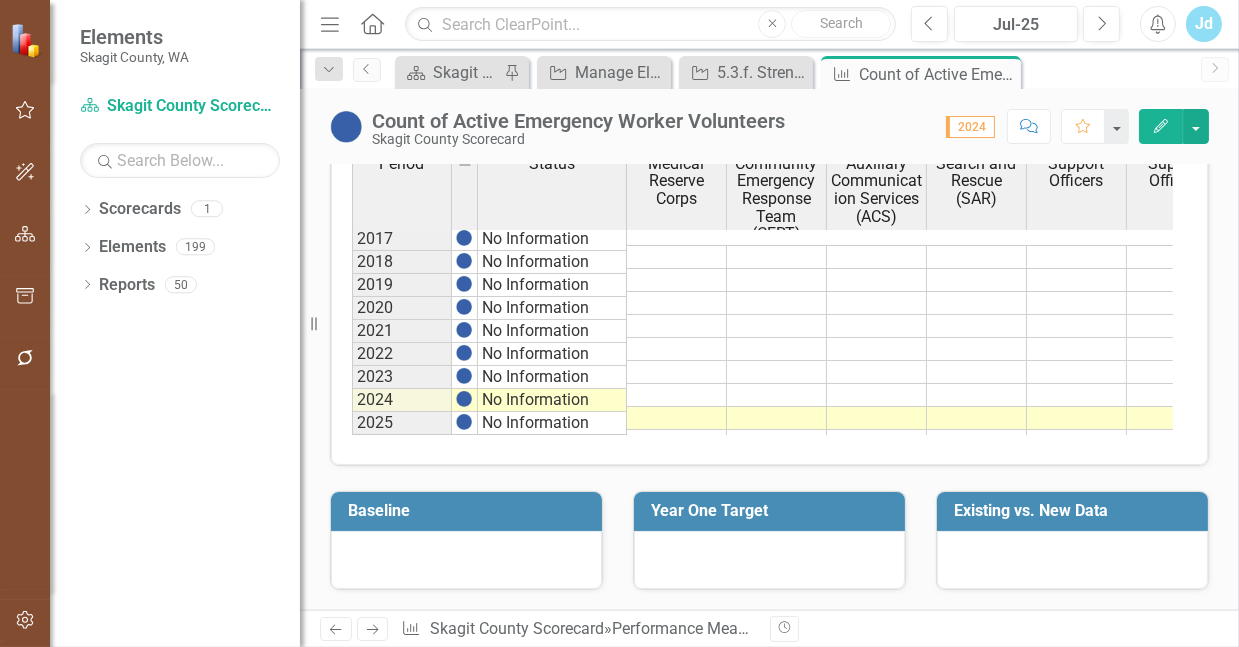 scroll, scrollTop: 855, scrollLeft: 0, axis: vertical 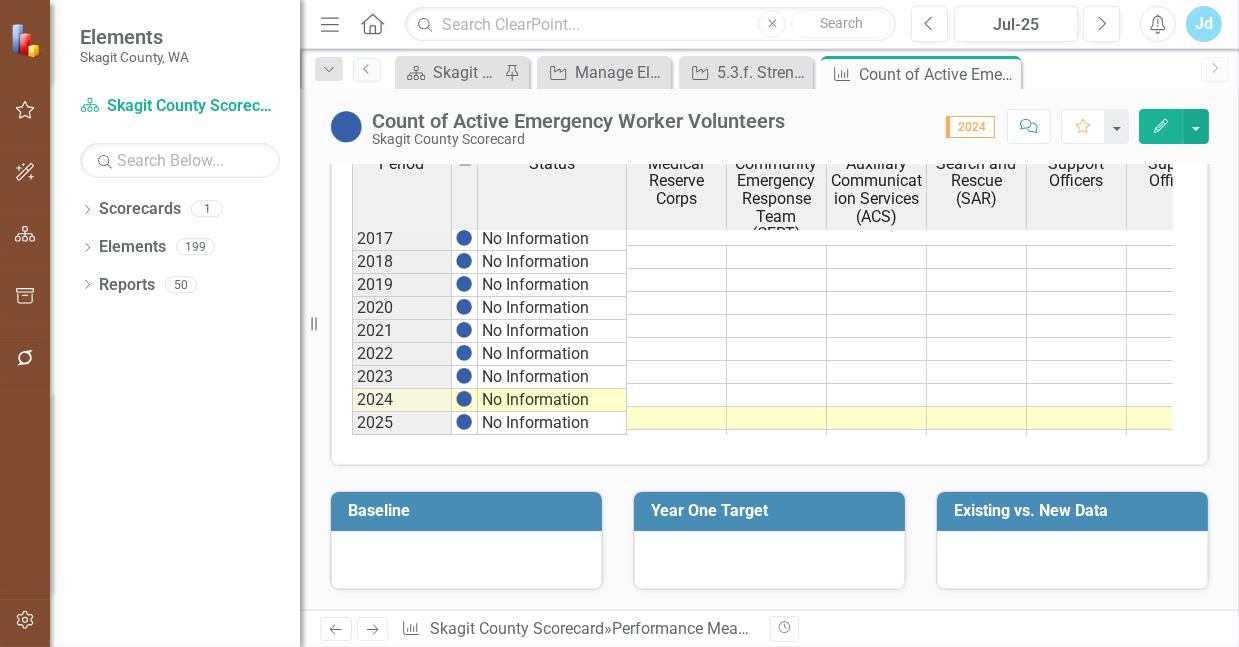 click on "2024" at bounding box center [970, 127] 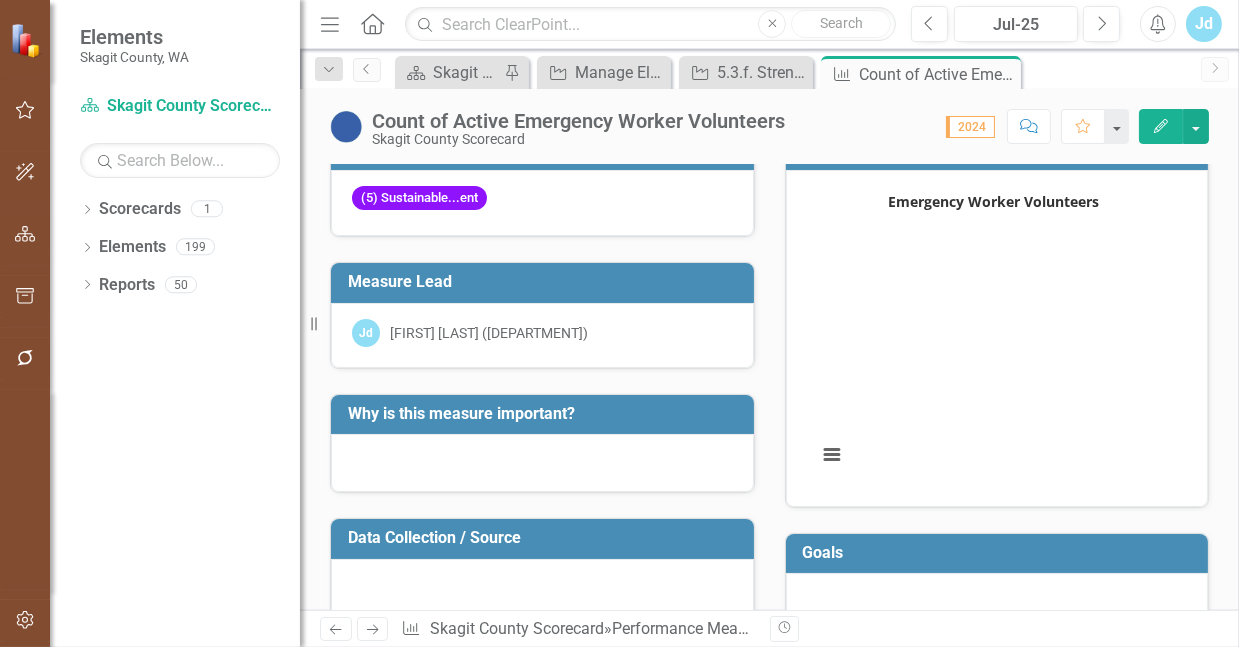 scroll, scrollTop: 0, scrollLeft: 0, axis: both 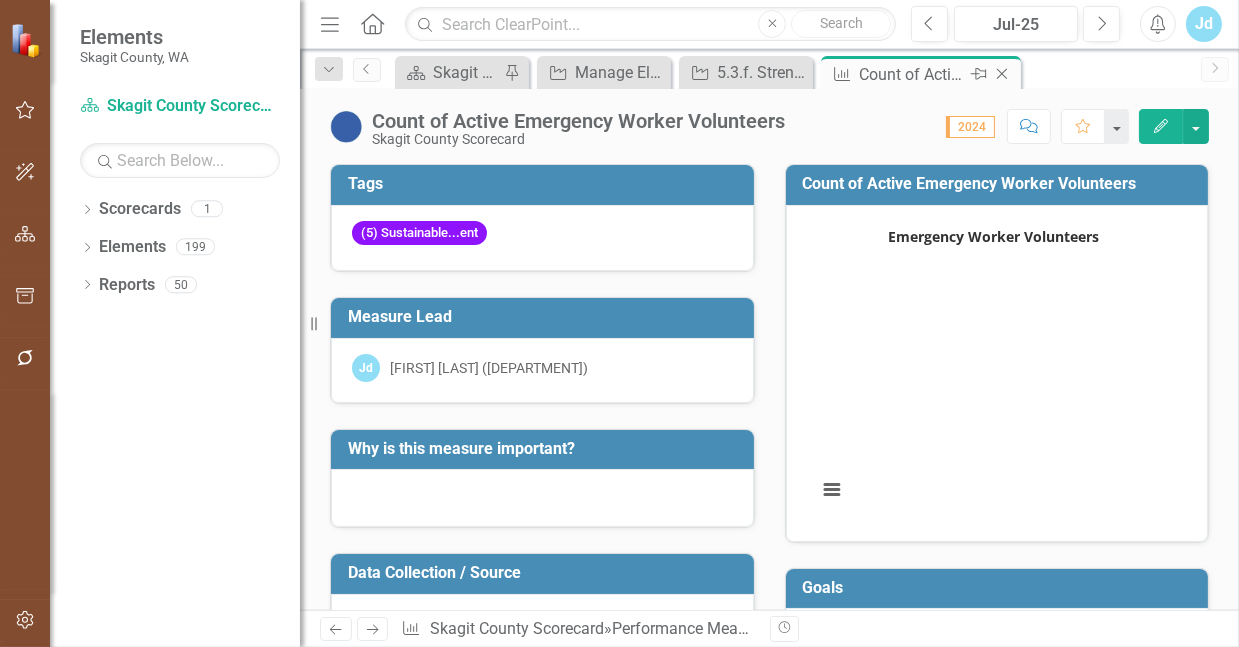 click on "Close" 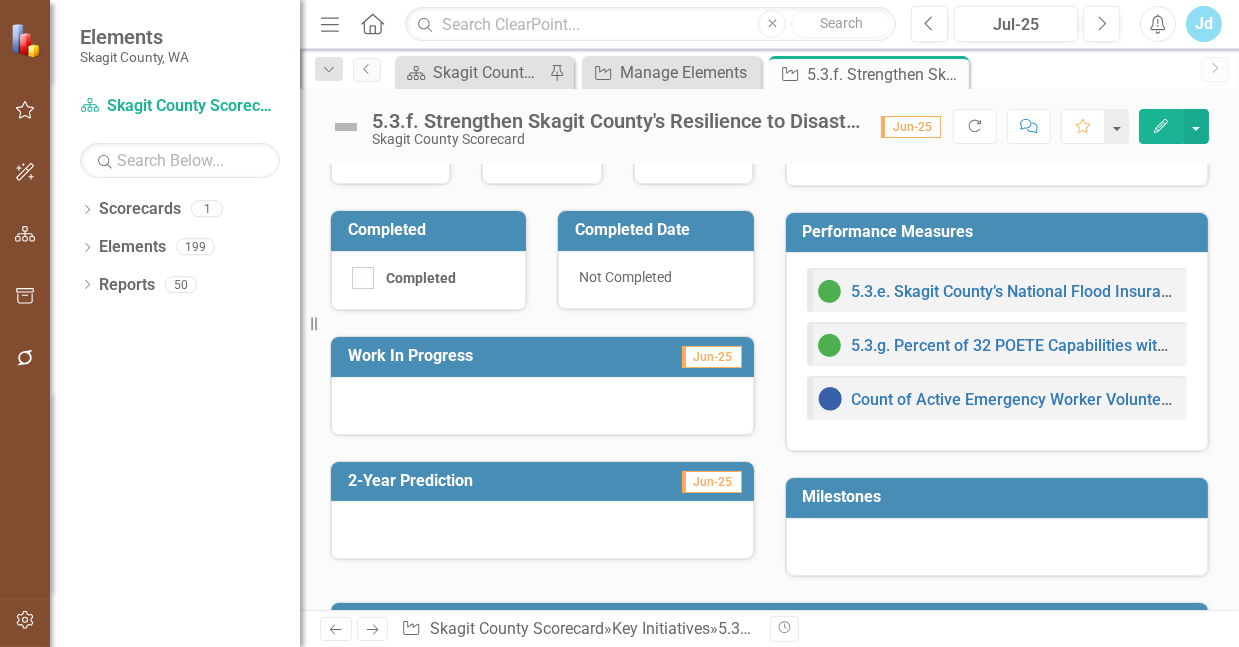 scroll, scrollTop: 349, scrollLeft: 0, axis: vertical 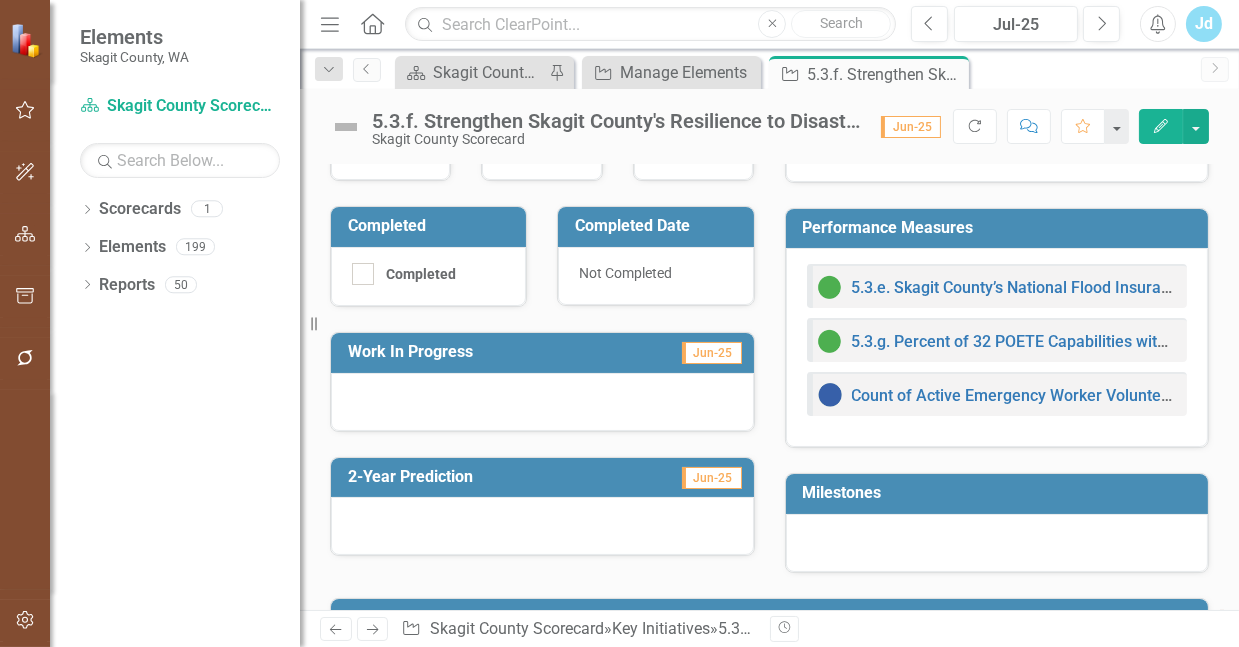 click on "5.3.e. Skagit County’s National Flood Insurance Program (NFIP) Community Rating System (CRS) score is a 4 or higher" at bounding box center [998, 287] 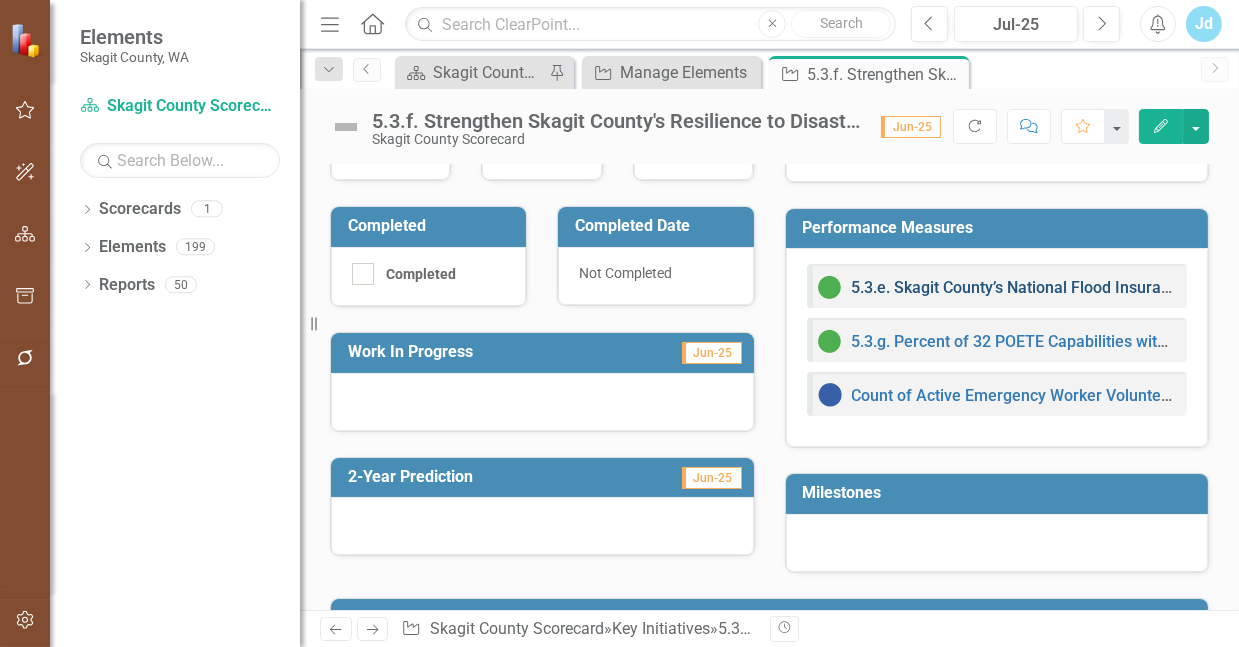 click on "5.3.e. Skagit County’s National Flood Insurance Program (NFIP) Community Rating System (CRS) score is a 4 or higher" at bounding box center [1276, 287] 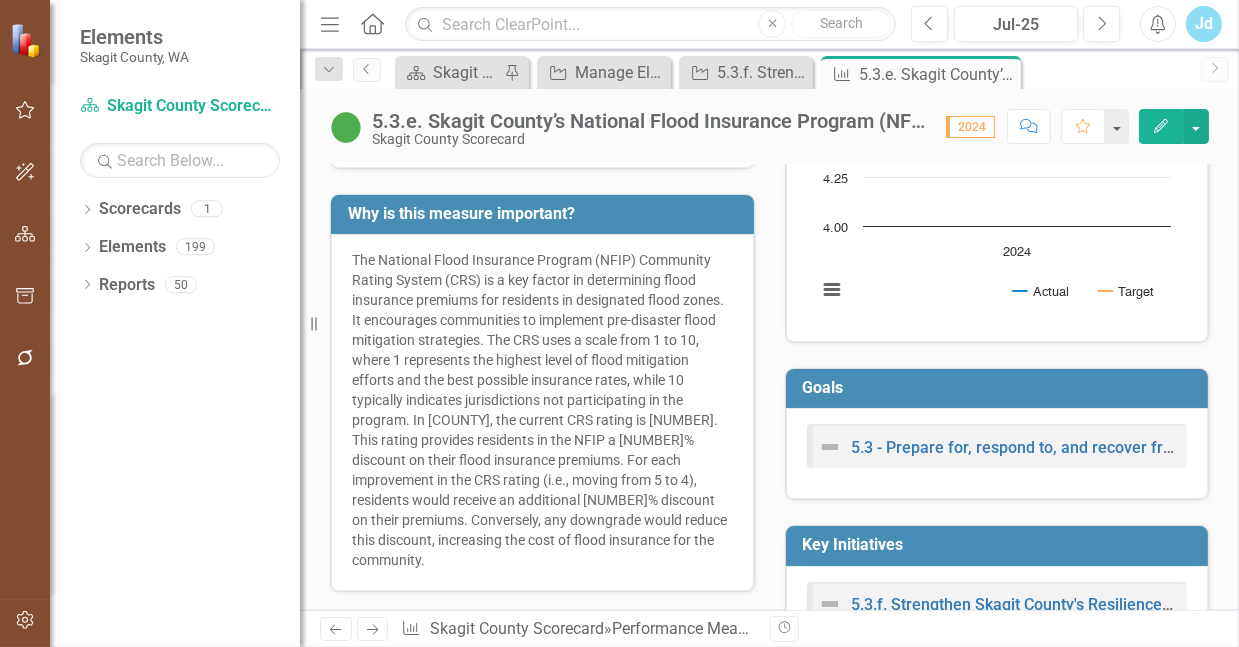 scroll, scrollTop: 0, scrollLeft: 0, axis: both 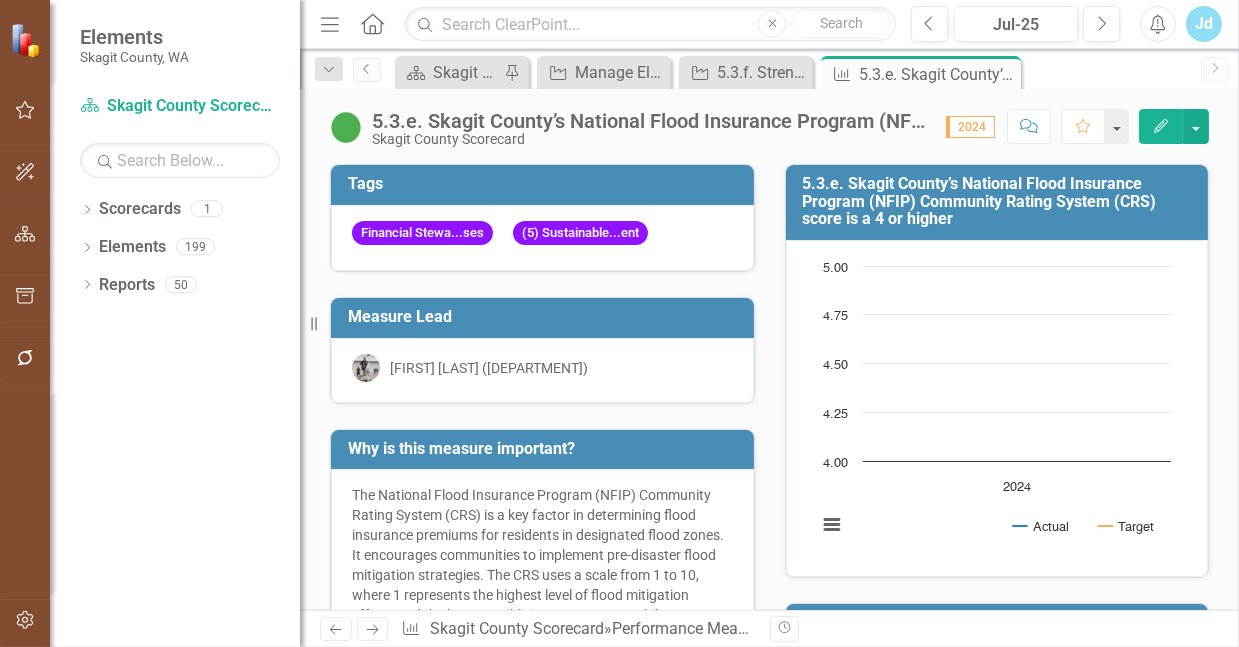 click on "2024" at bounding box center [970, 127] 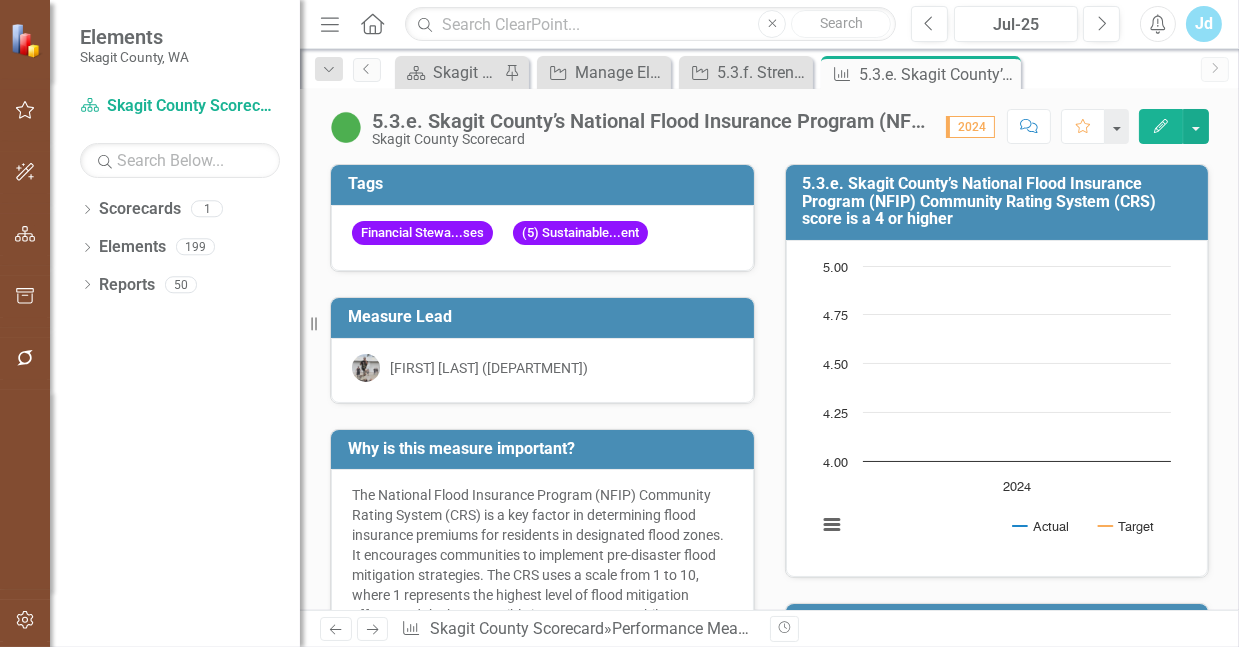 click on "5.3.e. Skagit County’s National Flood Insurance Program (NFIP) Community Rating System (CRS) score is a 4 or higher" at bounding box center (1001, 201) 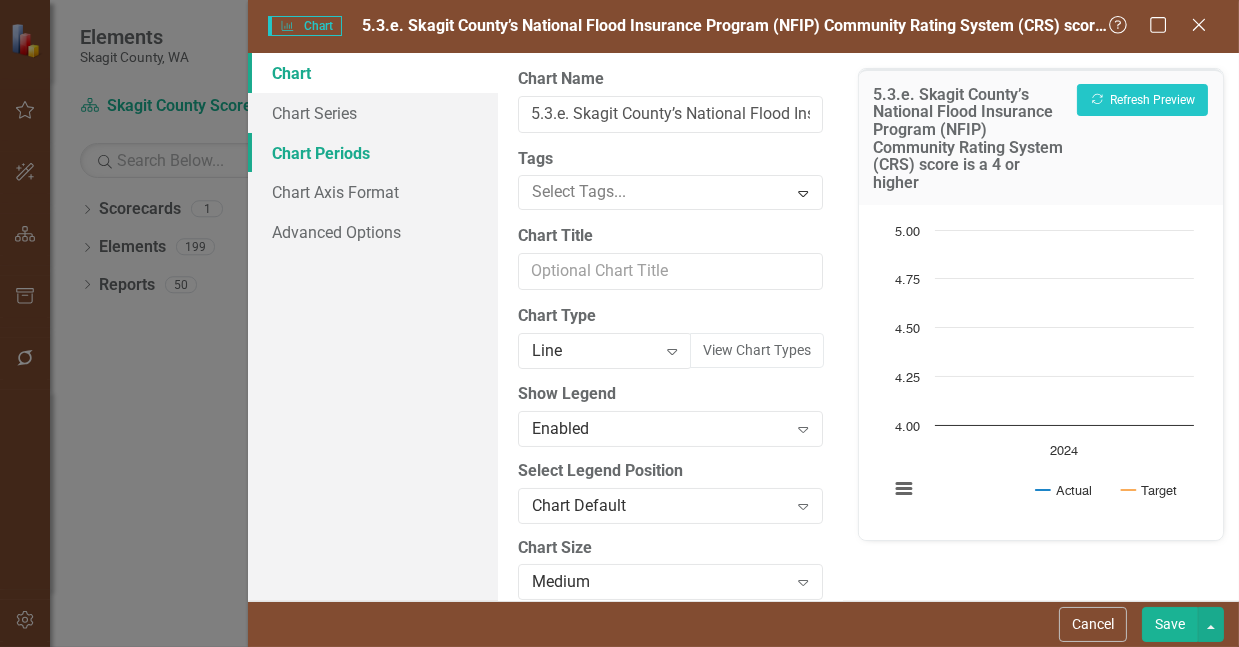 click on "Chart Periods" at bounding box center (373, 153) 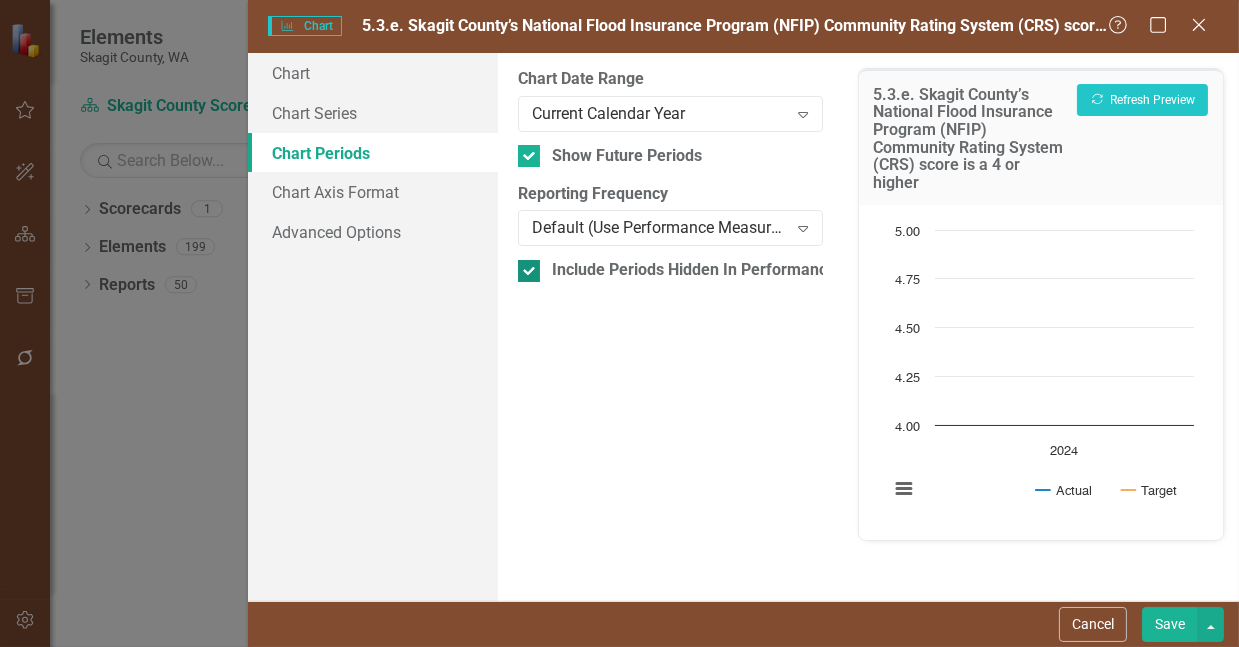 click at bounding box center (529, 271) 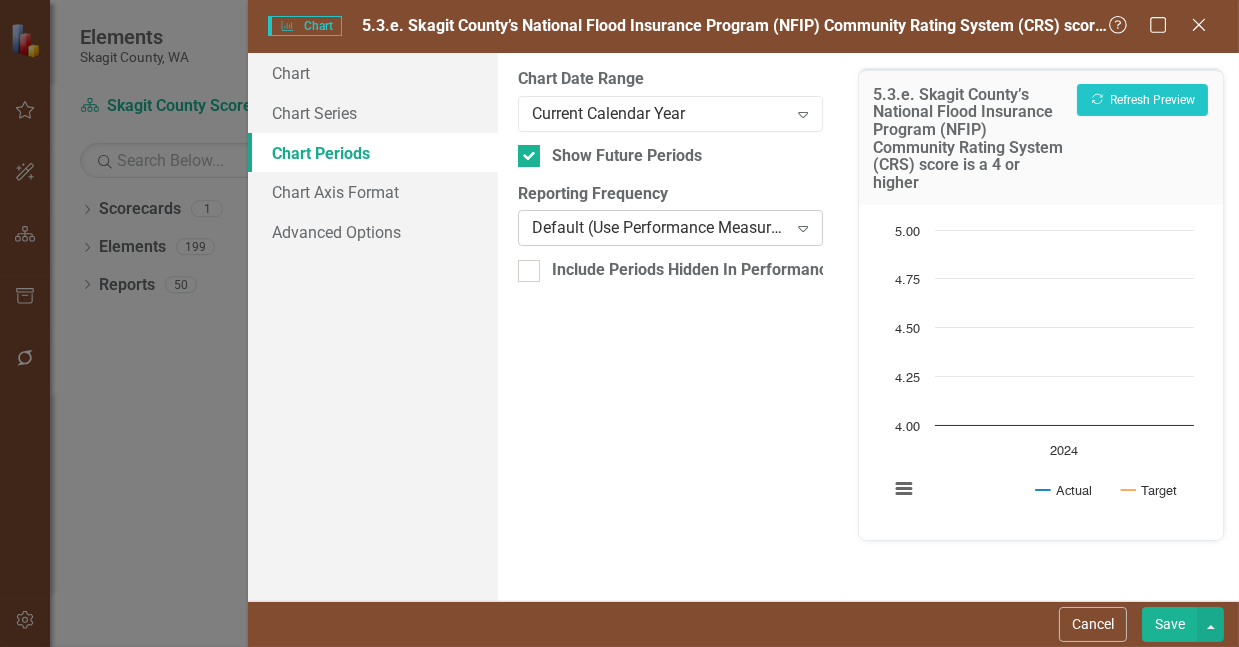 click on "Default (Use Performance Measure Reporting Frequency)" at bounding box center (659, 228) 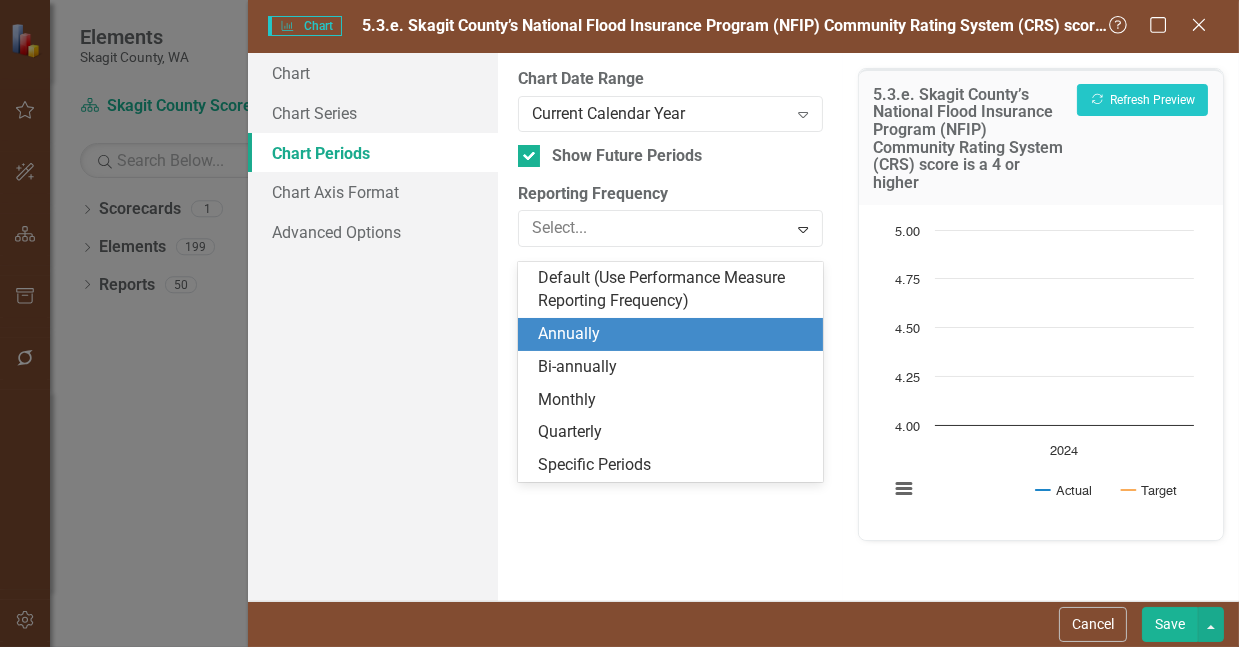 click on "Annually" at bounding box center (674, 334) 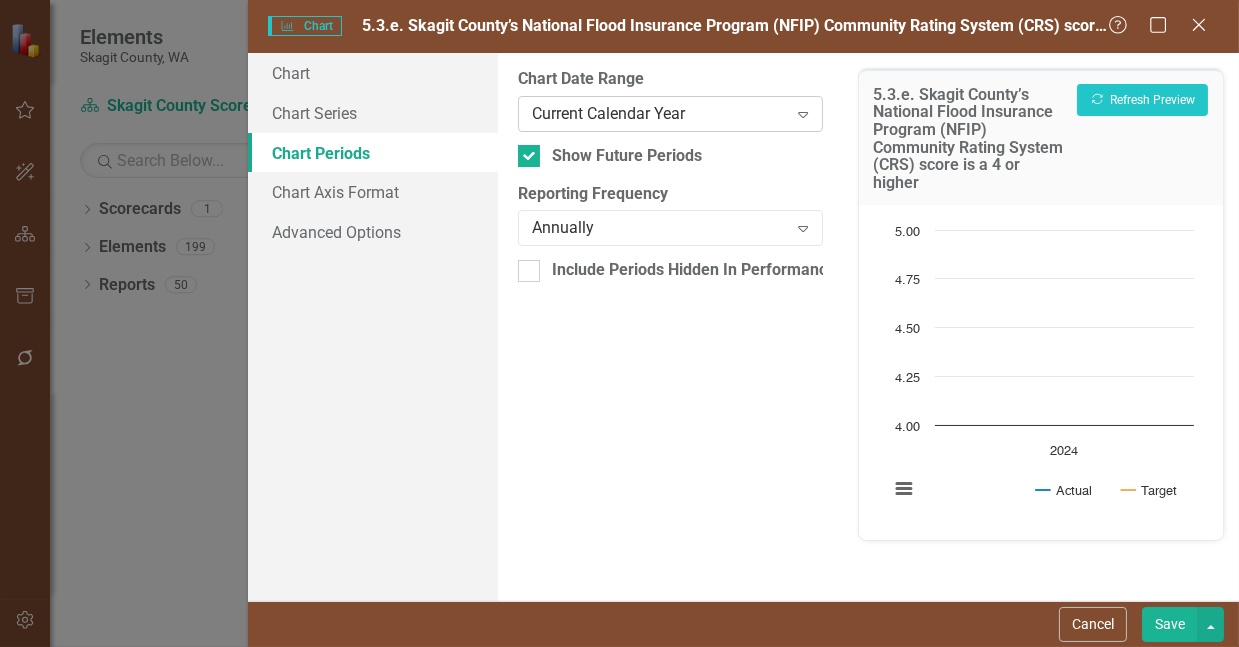 click on "Current Calendar Year" at bounding box center (659, 113) 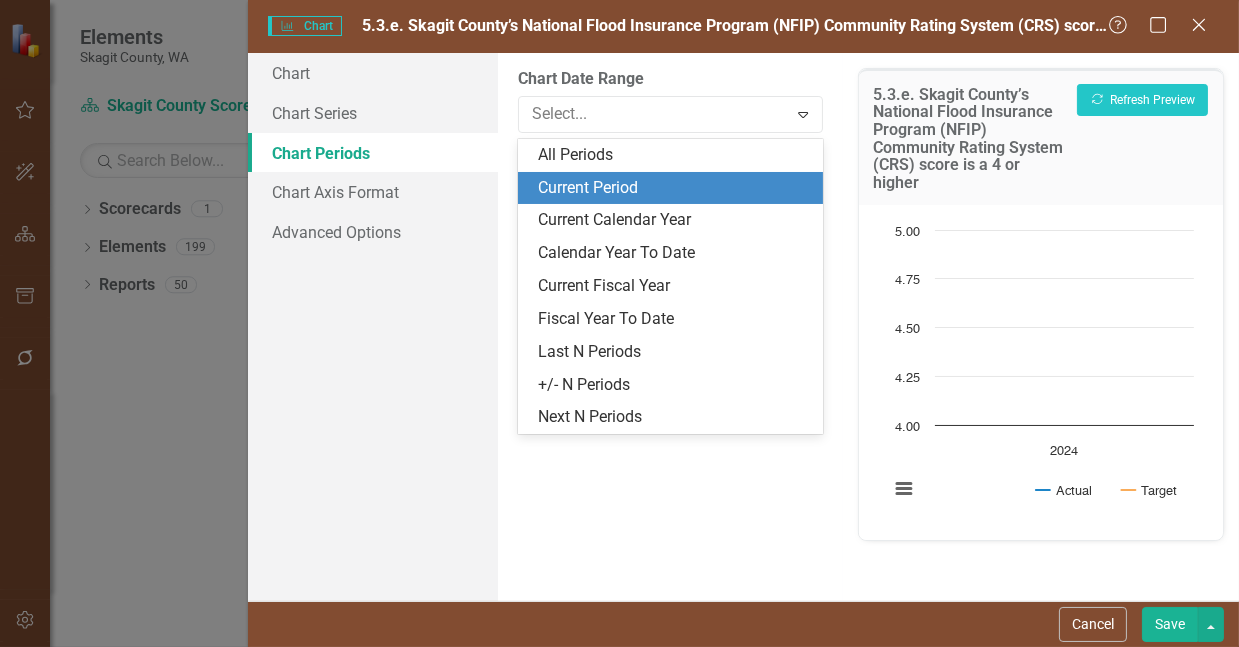 click on "Current Period" at bounding box center (674, 188) 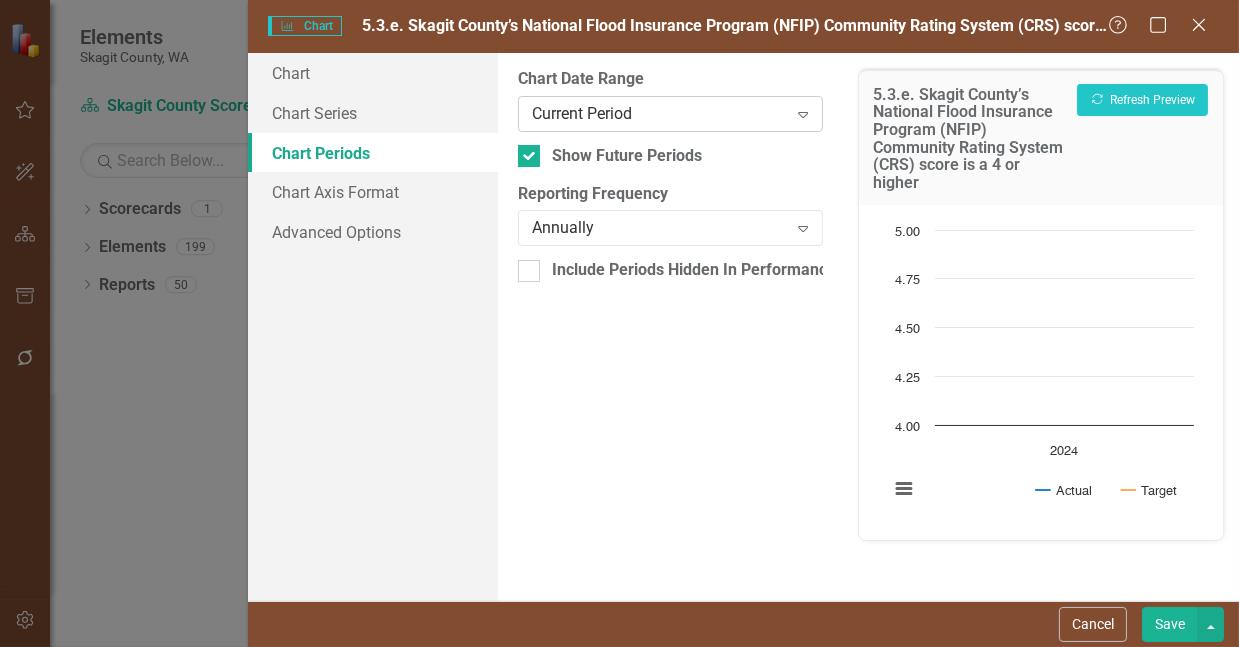 click on "Current Period" at bounding box center [659, 113] 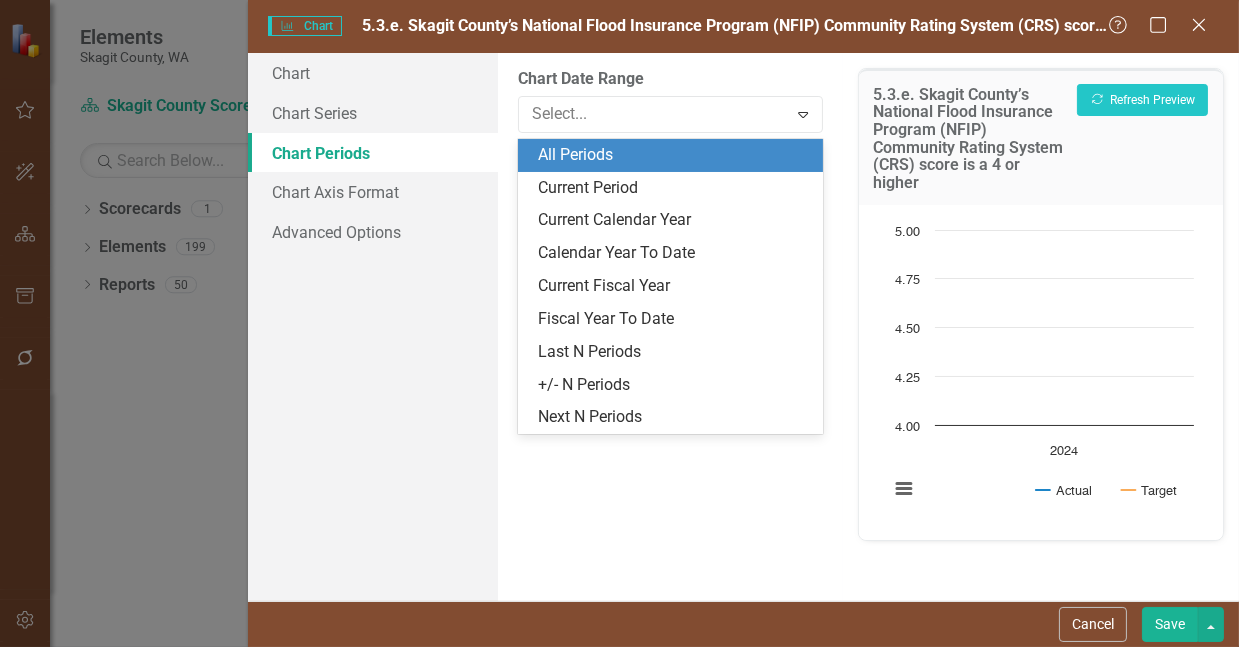 click on "All Periods" at bounding box center [674, 155] 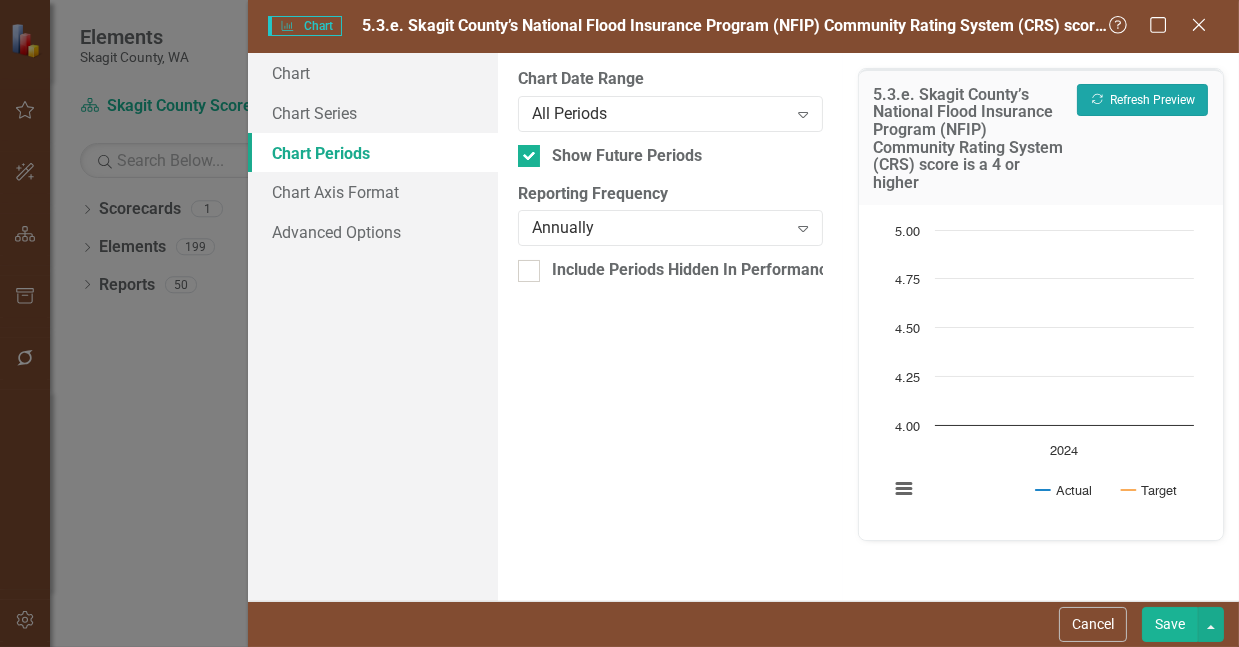 click on "Recalculate Refresh Preview" at bounding box center (1142, 100) 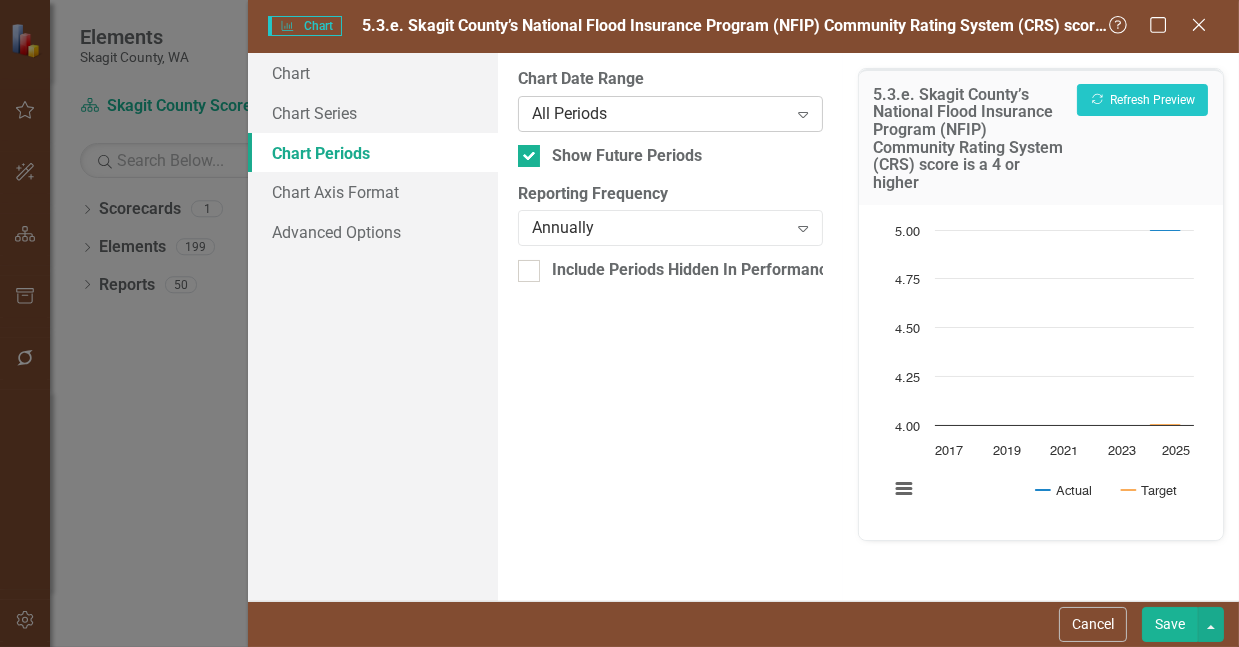 click on "All Periods" at bounding box center (659, 113) 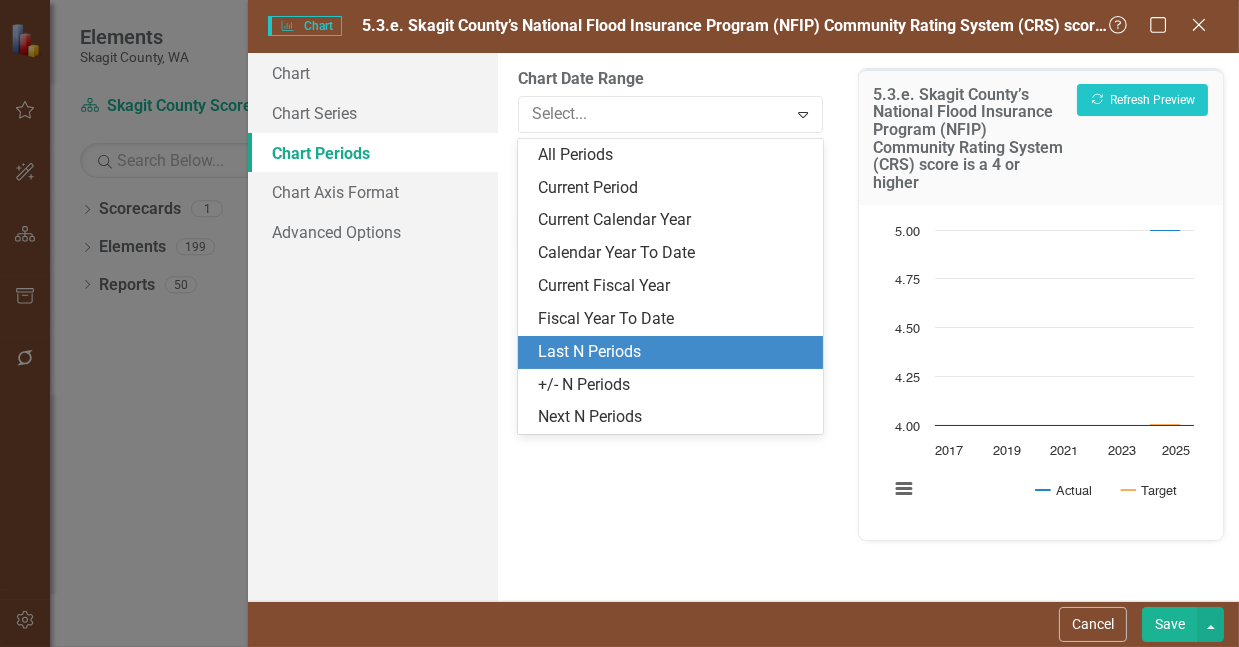 click on "Last N Periods" at bounding box center [670, 352] 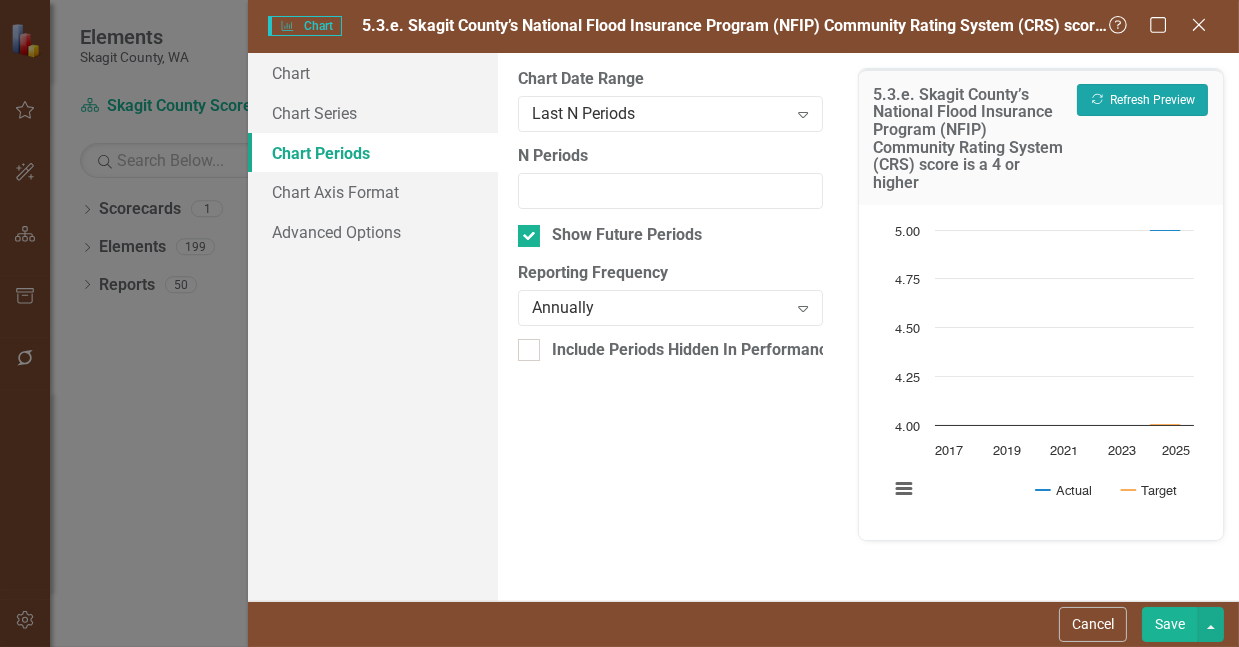 drag, startPoint x: 1133, startPoint y: 106, endPoint x: 1173, endPoint y: 87, distance: 44.28318 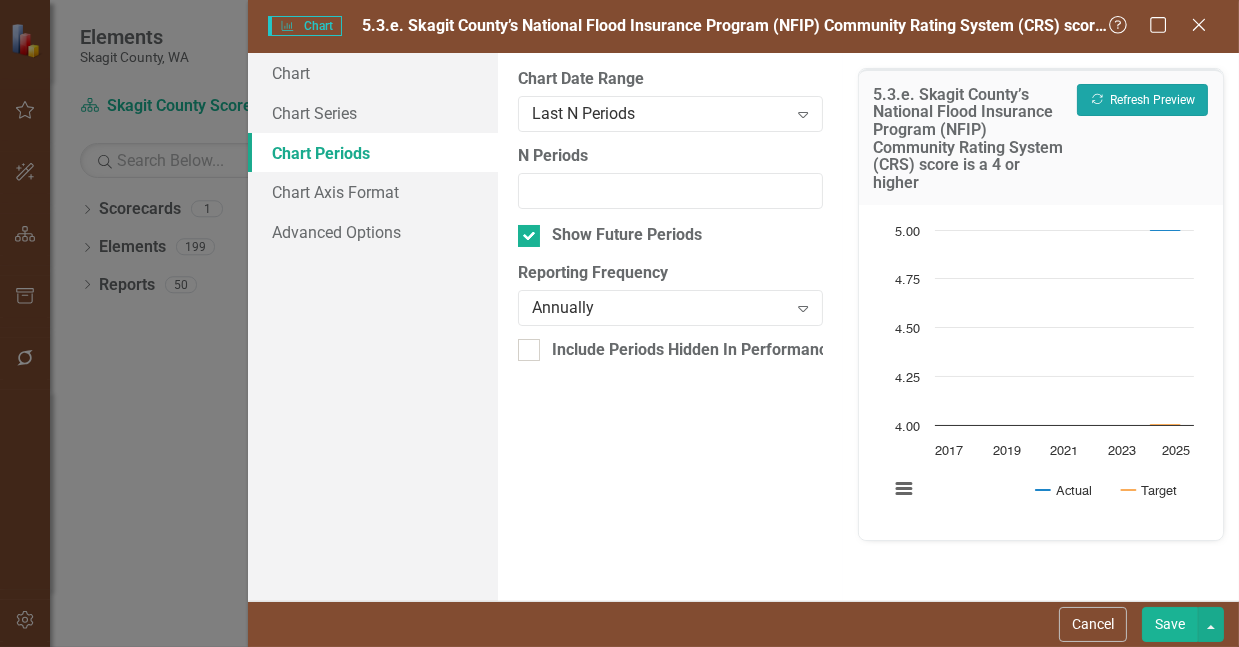click on "Recalculate Refresh Preview" at bounding box center [1142, 100] 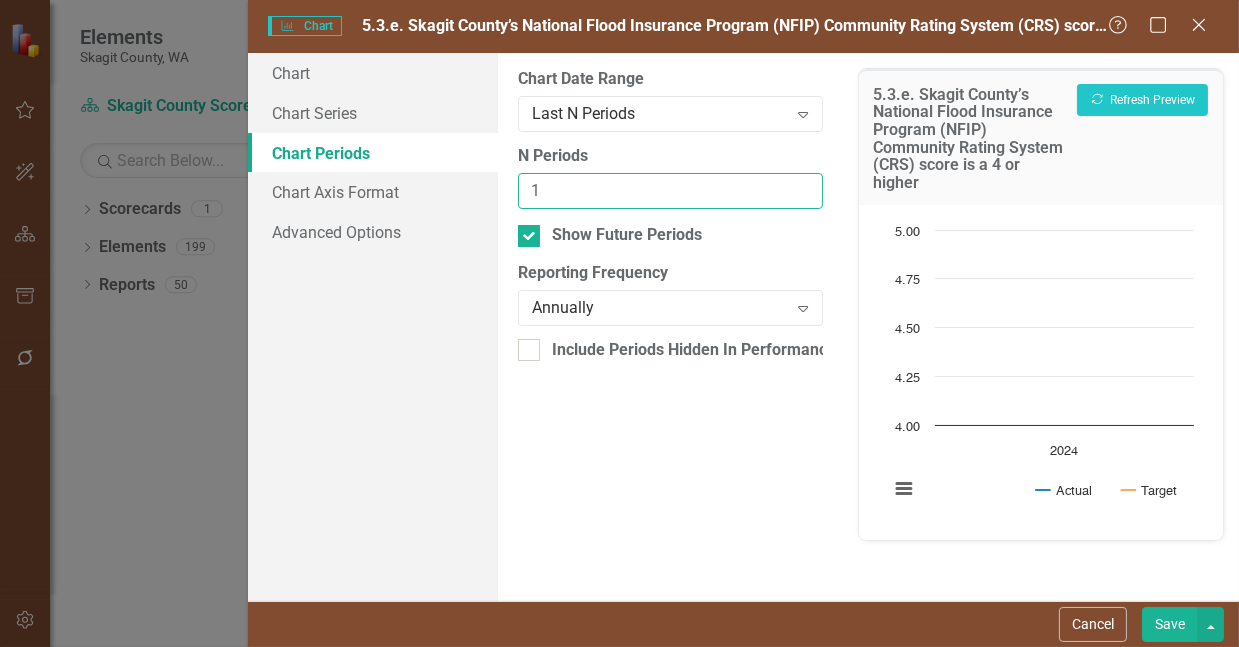 click on "1" at bounding box center [670, 191] 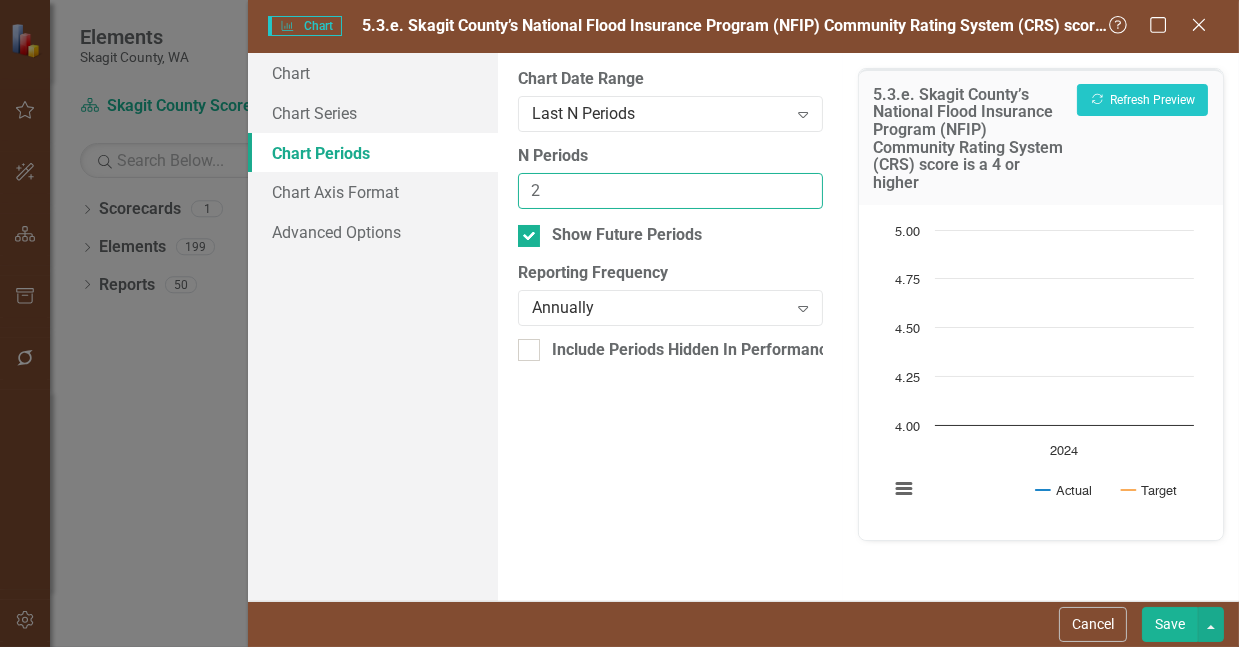 click on "2" at bounding box center [670, 191] 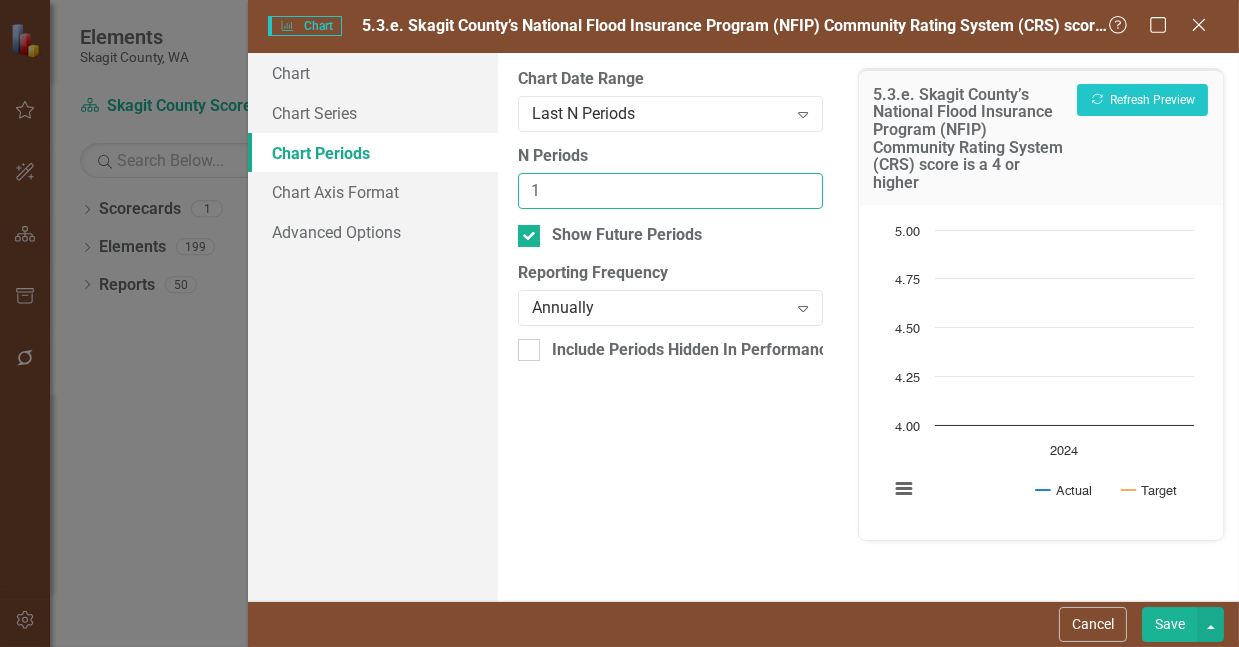 click on "1" at bounding box center (670, 191) 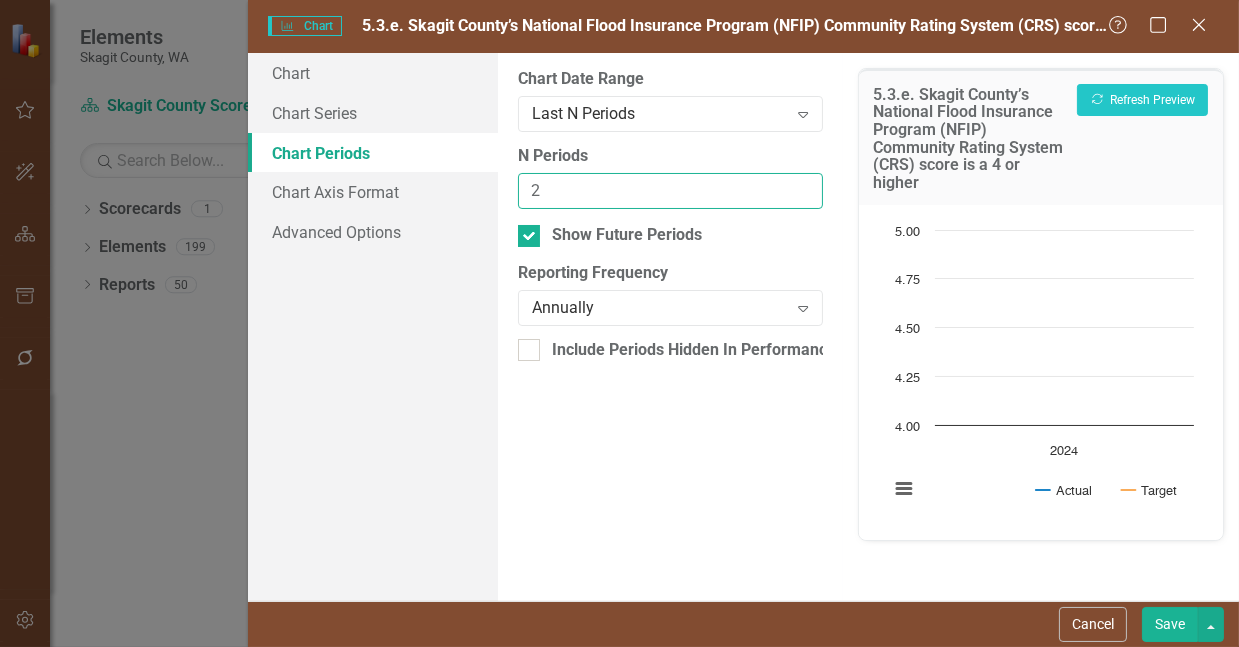 type on "2" 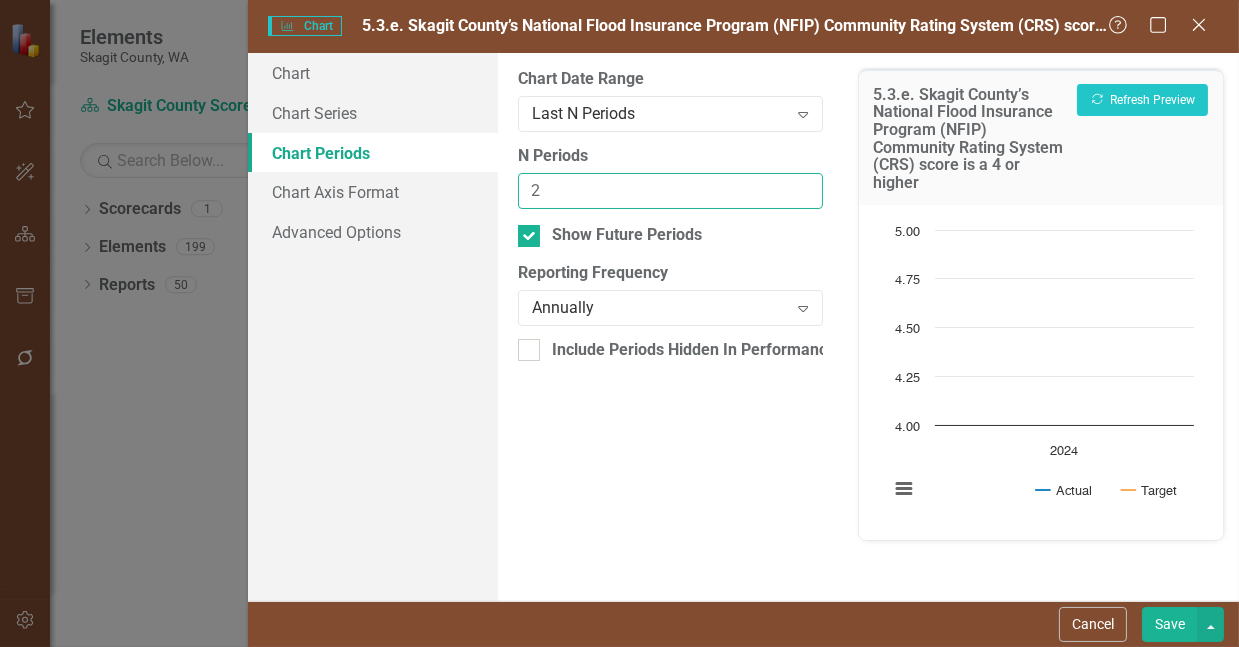 click on "2" at bounding box center [670, 191] 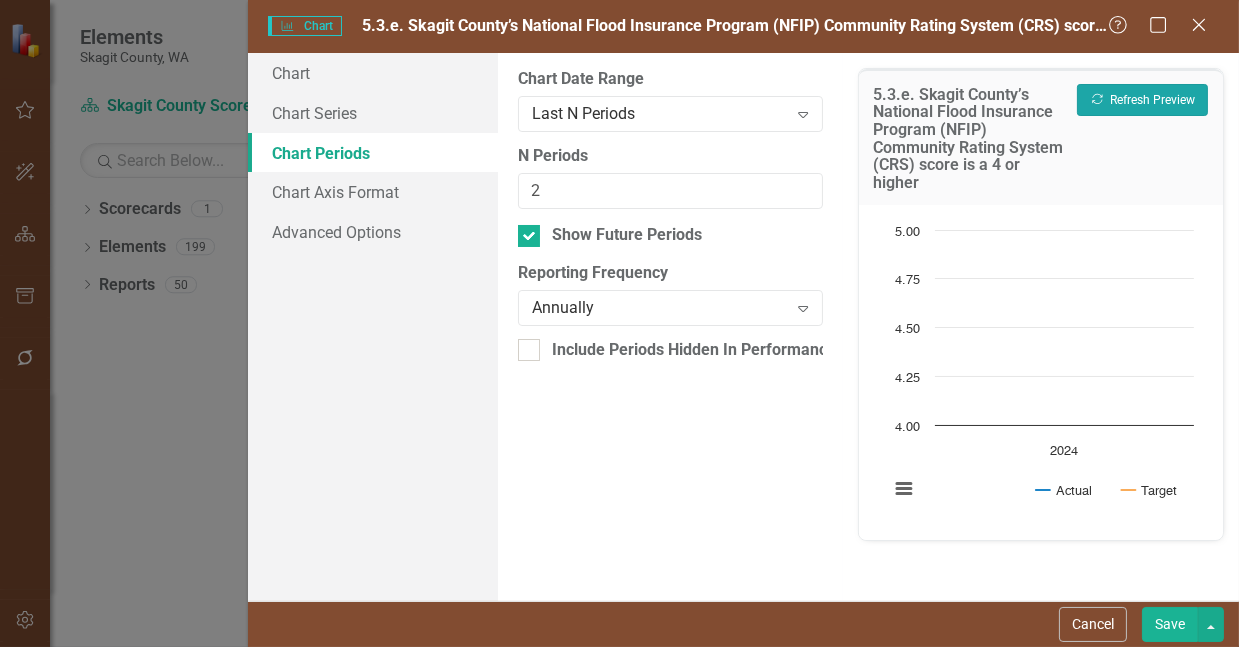 click on "Recalculate Refresh Preview" at bounding box center [1142, 100] 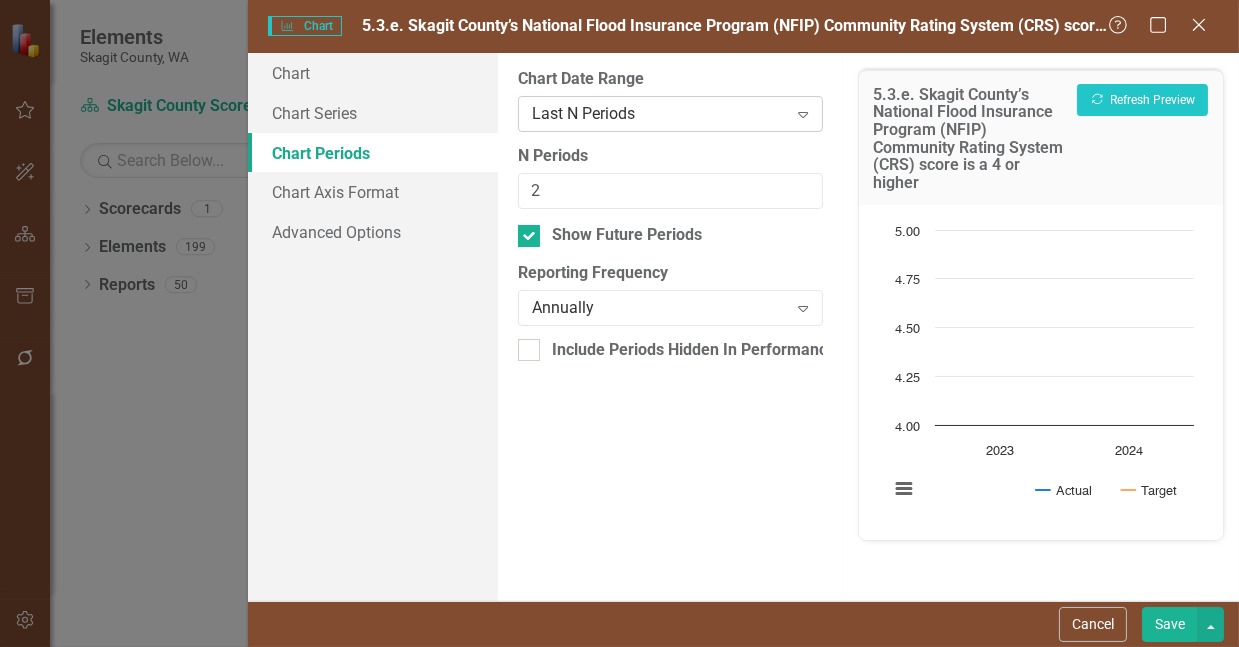 click on "Expand" at bounding box center (803, 114) 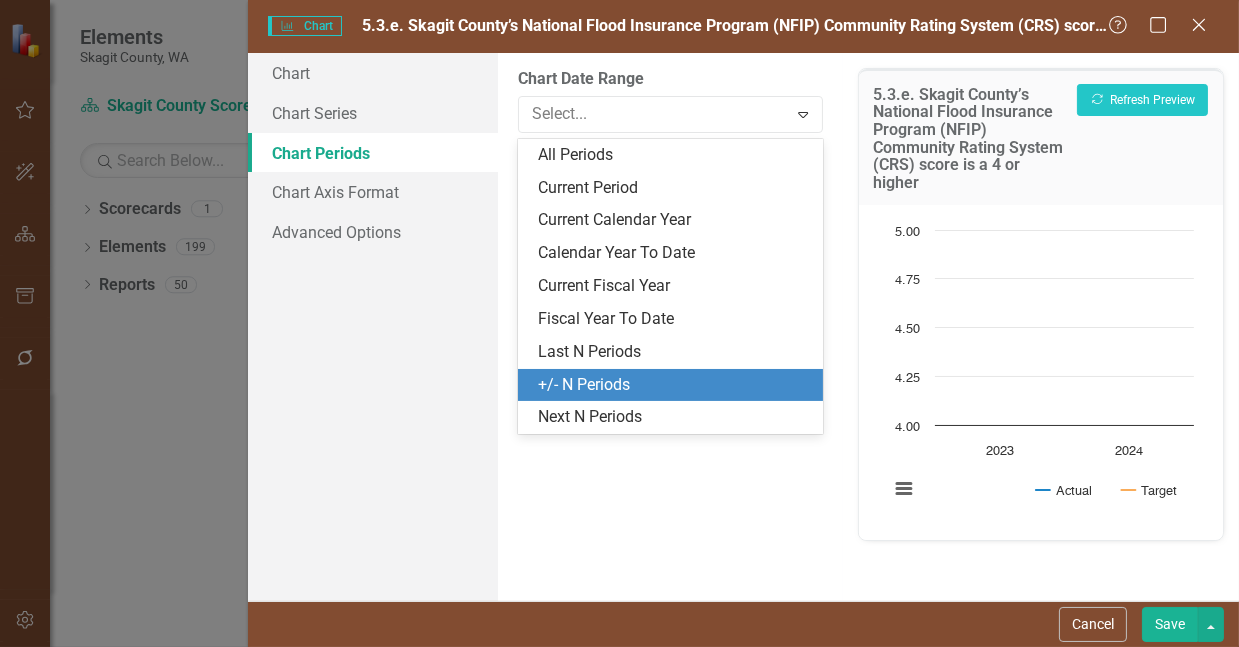 click on "+/- N Periods" at bounding box center (674, 385) 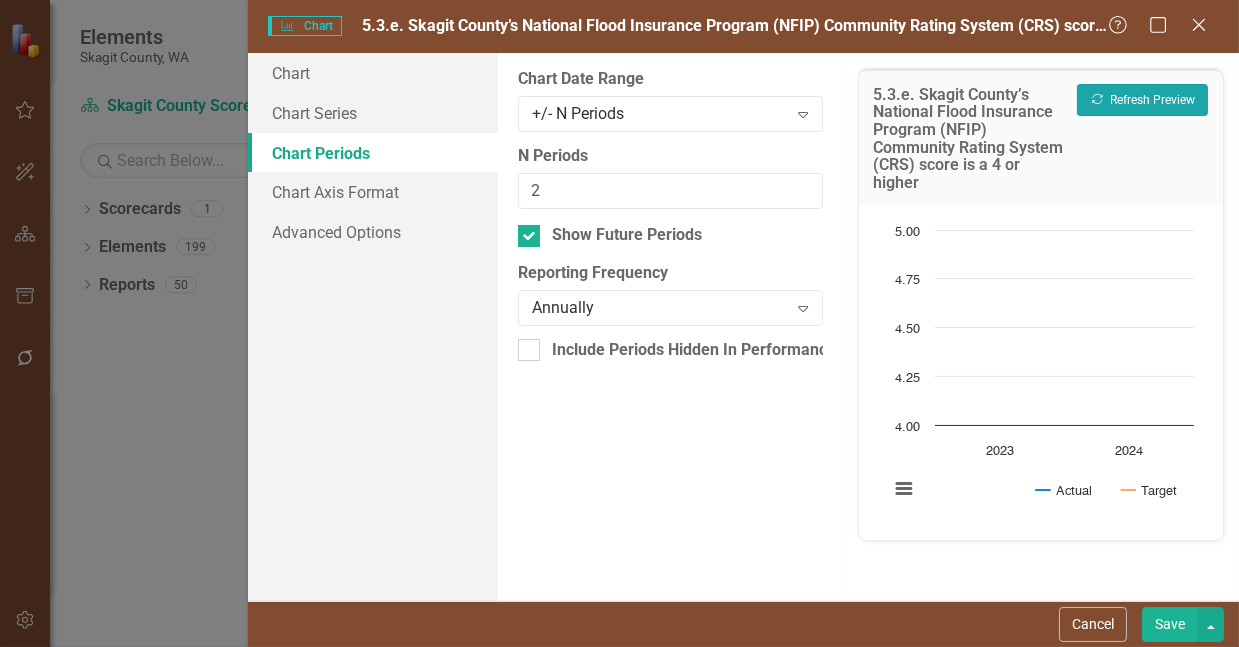 click on "Recalculate Refresh Preview" at bounding box center [1142, 100] 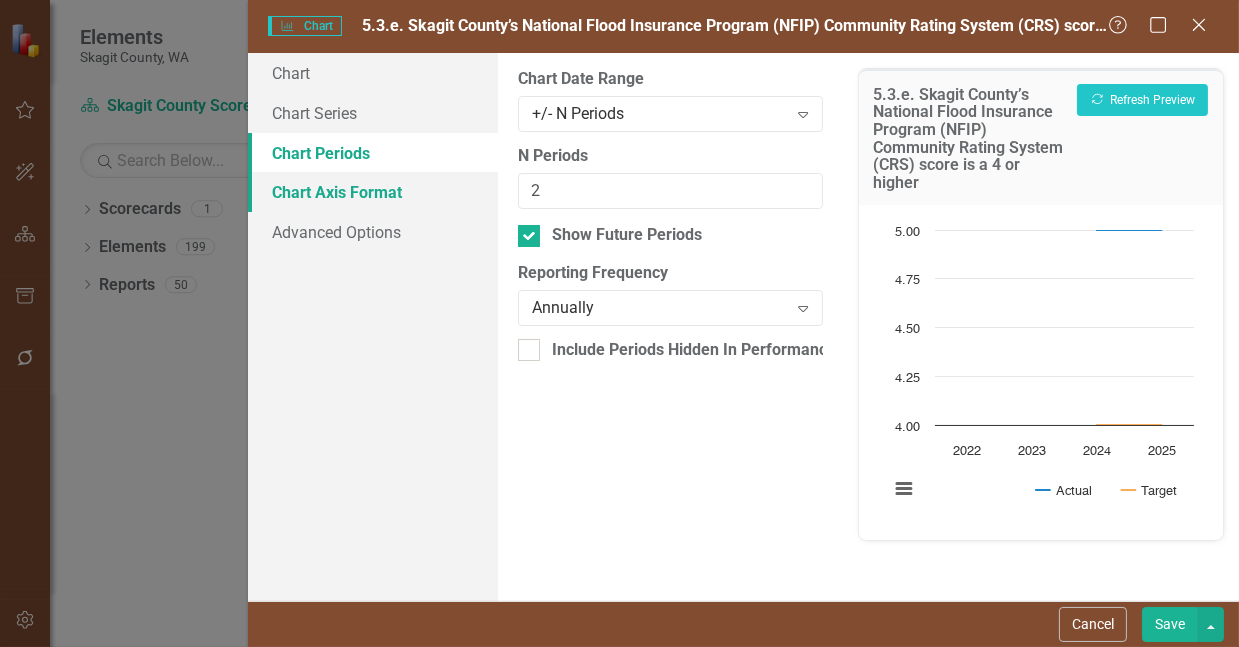 click on "Chart Axis Format" at bounding box center [373, 192] 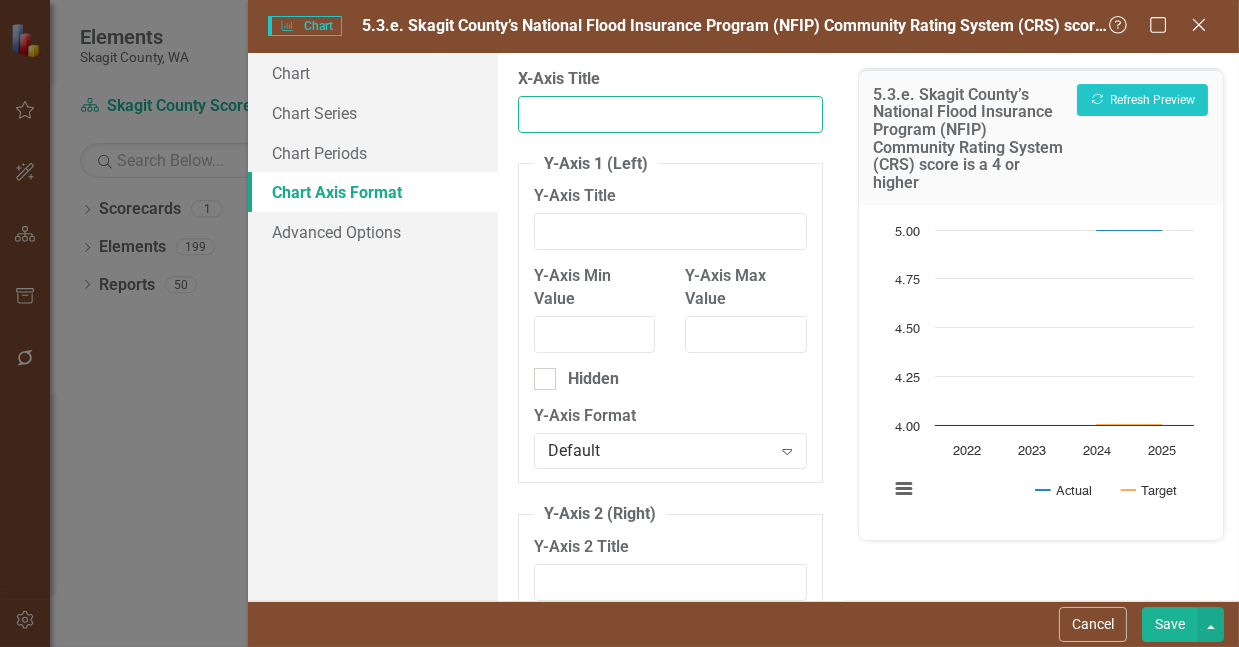 click on "X-Axis Title" at bounding box center [670, 114] 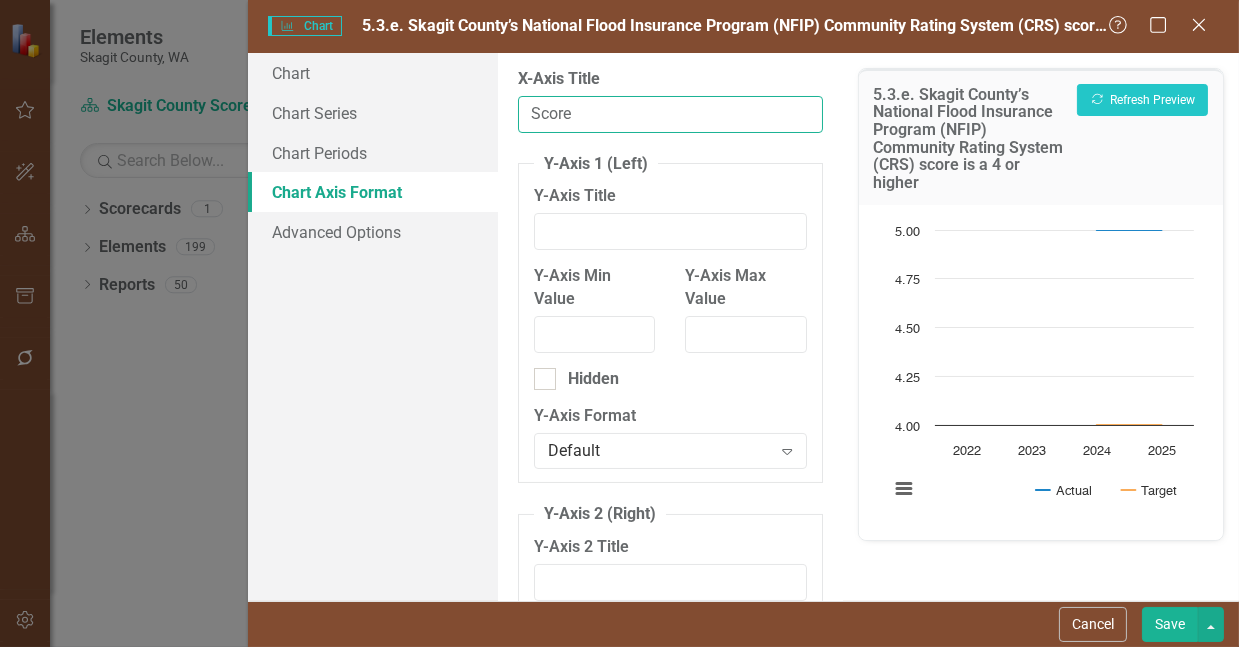 type on "Score" 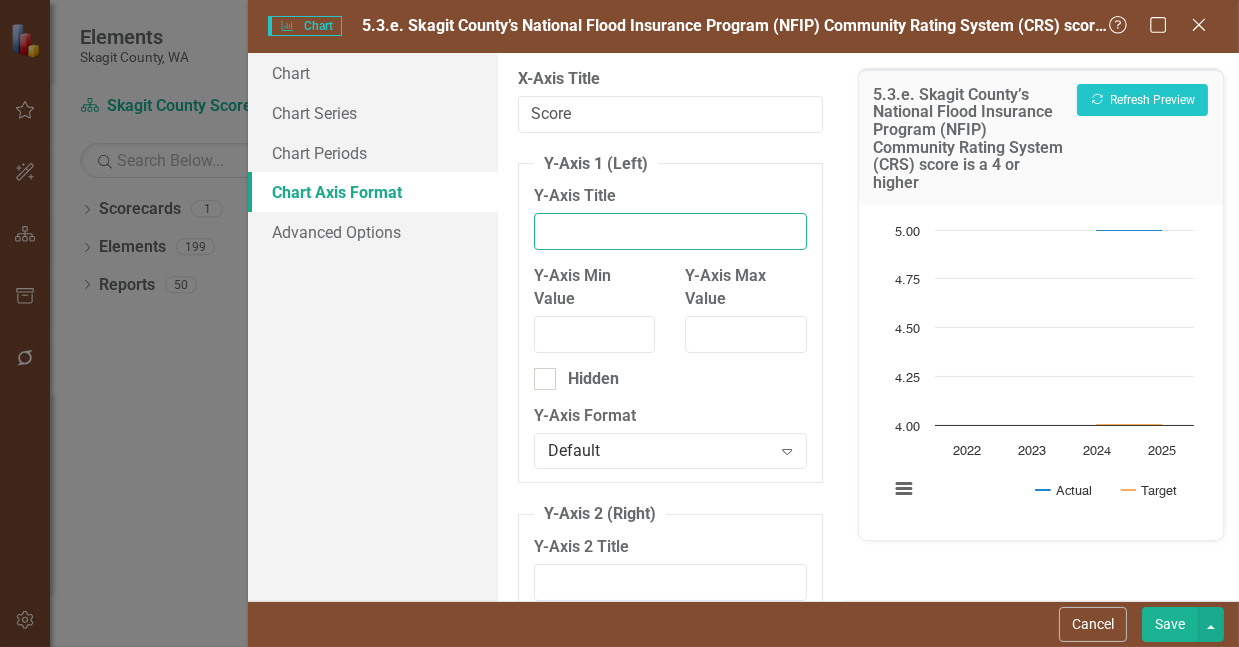 click on "Y-Axis Title" at bounding box center [670, 231] 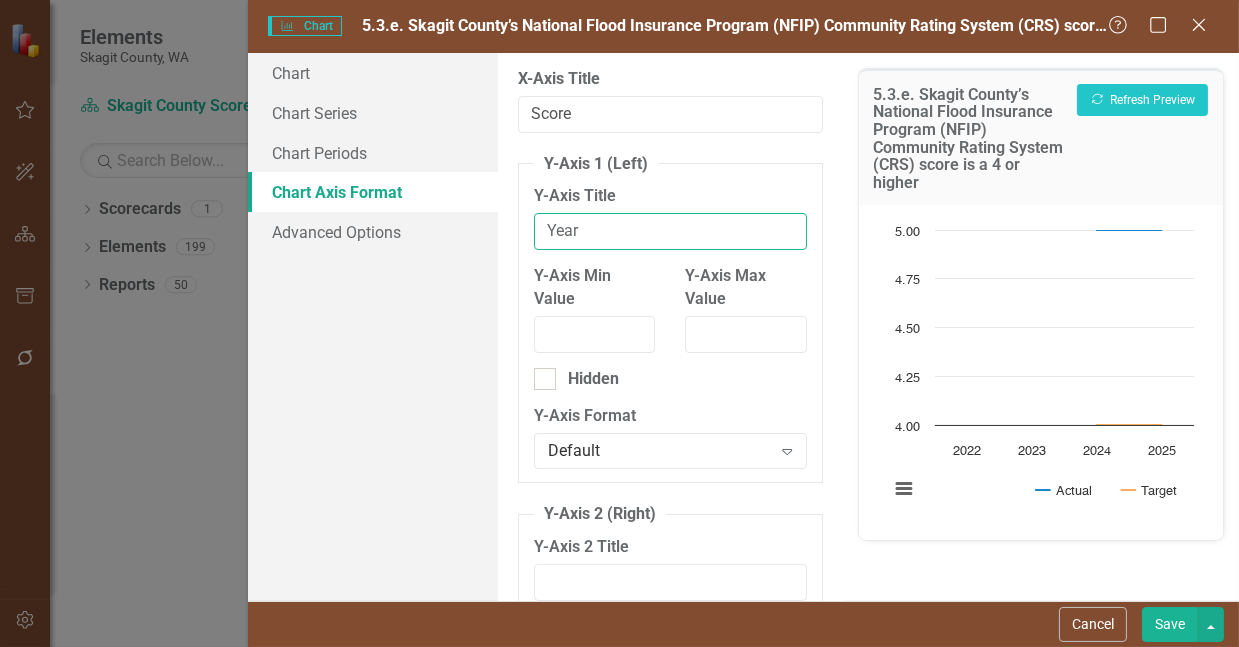 type on "Year" 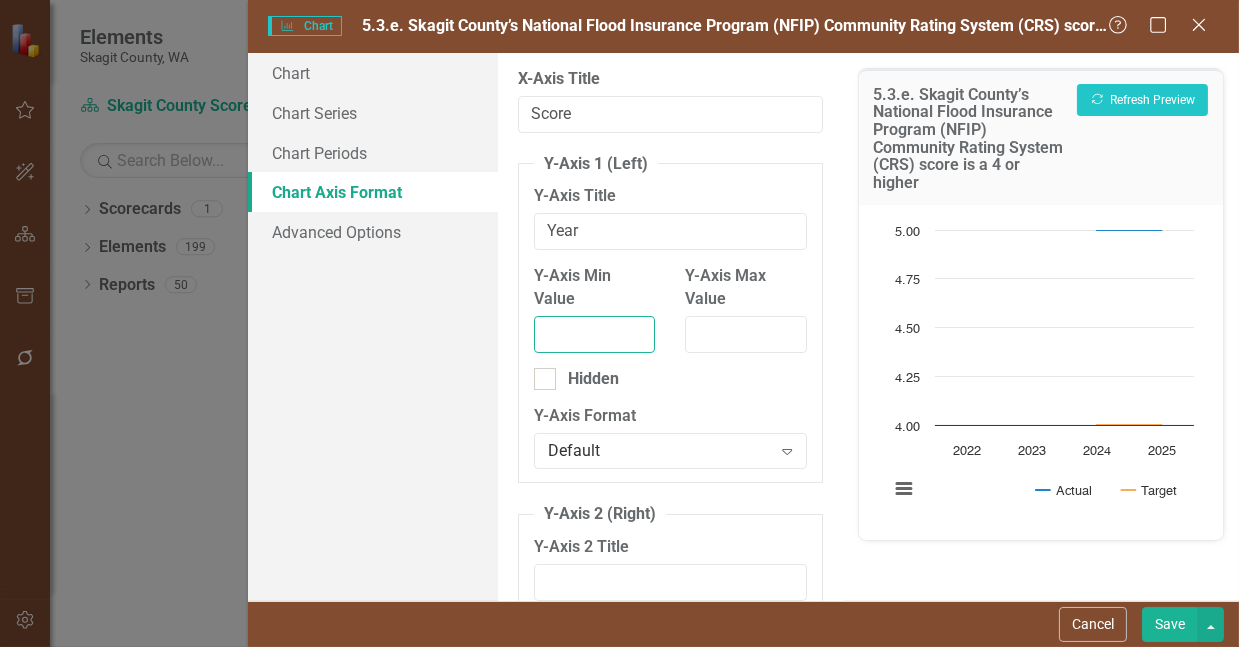 click on "Y-Axis Min Value" at bounding box center [594, 334] 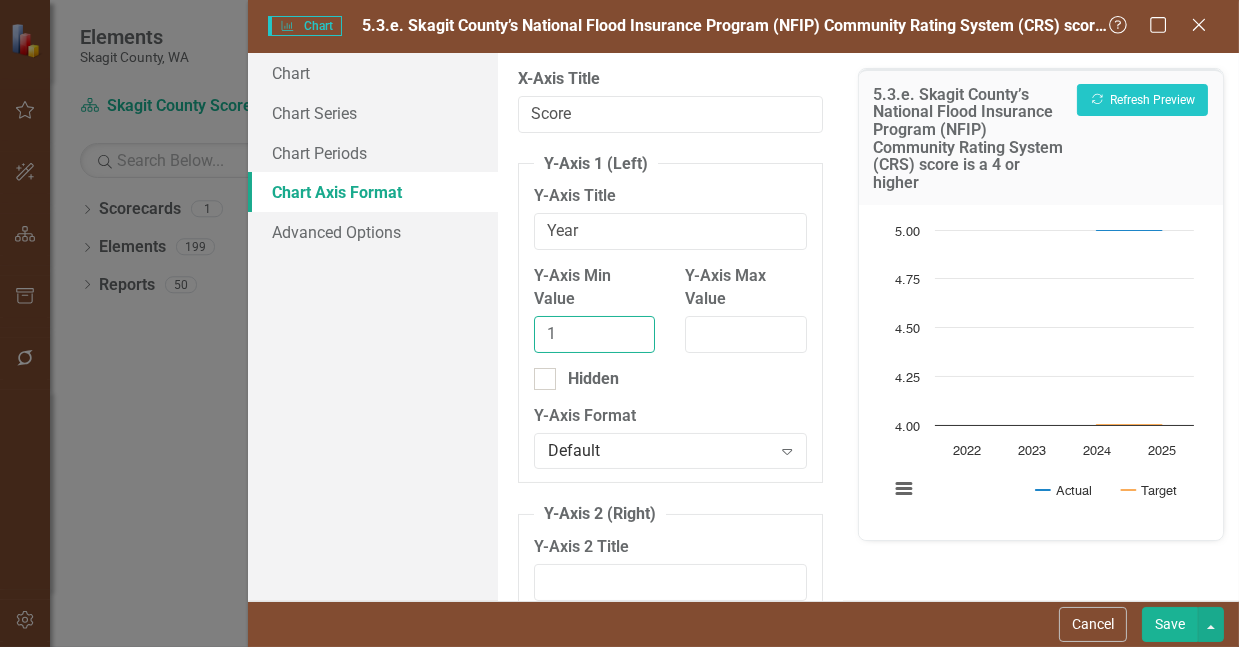 type on "1" 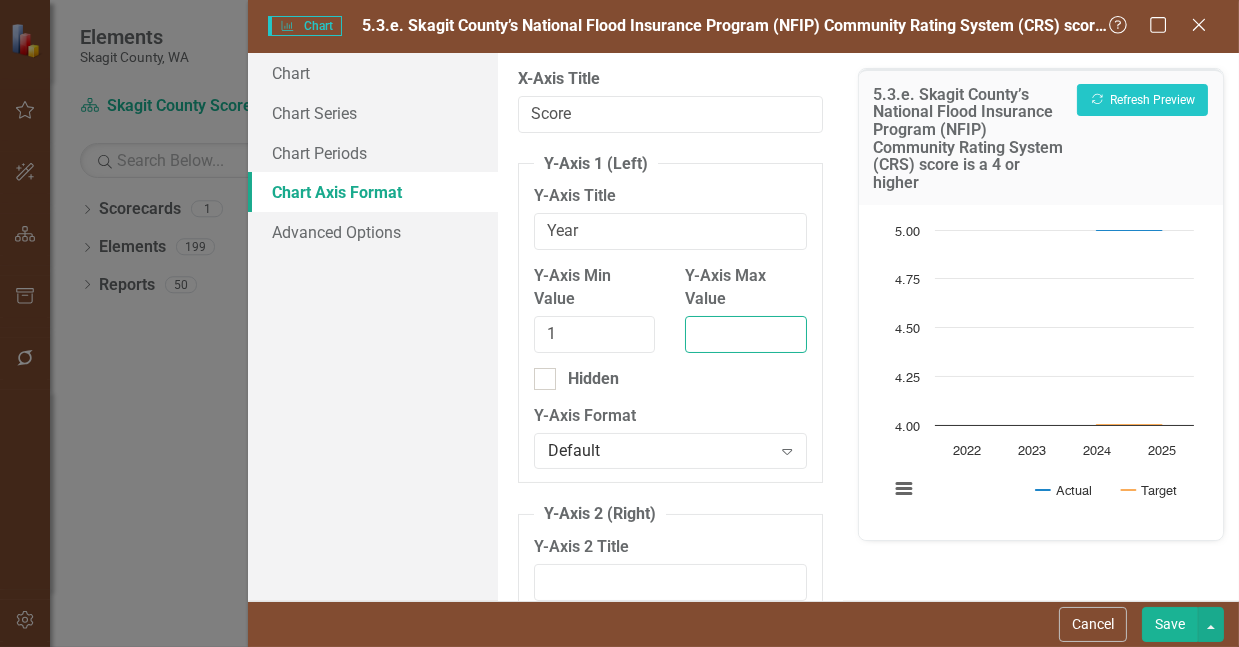 click on "Y-Axis Max Value" at bounding box center [745, 334] 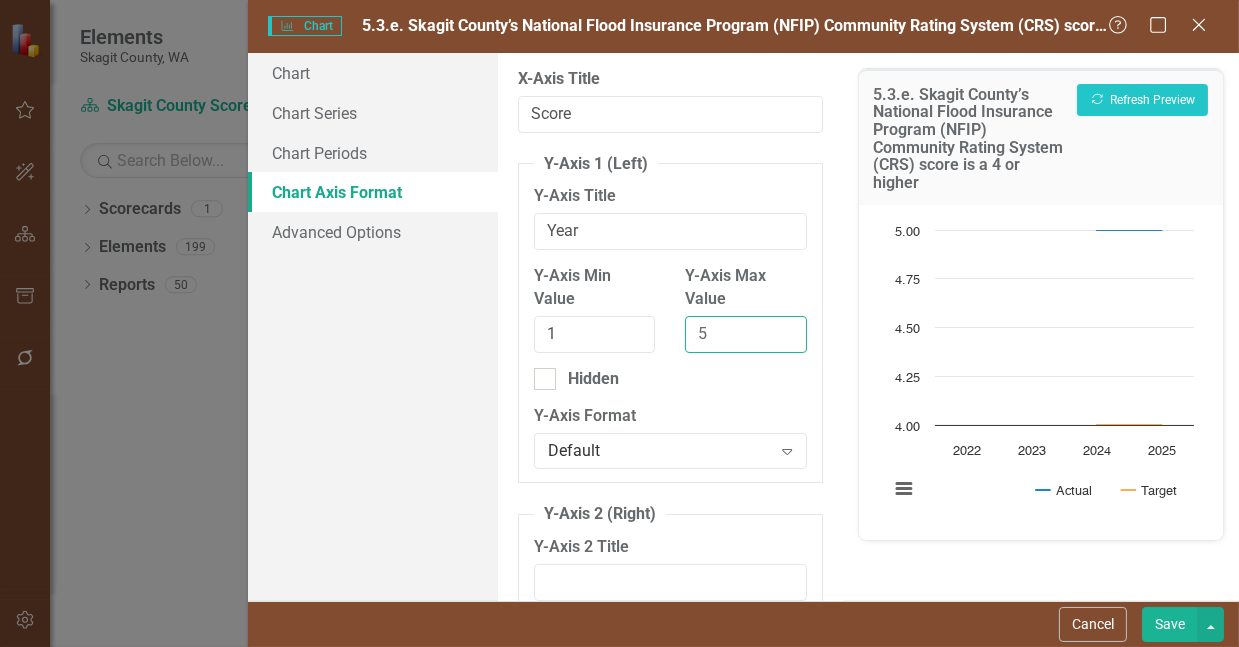 type on "5" 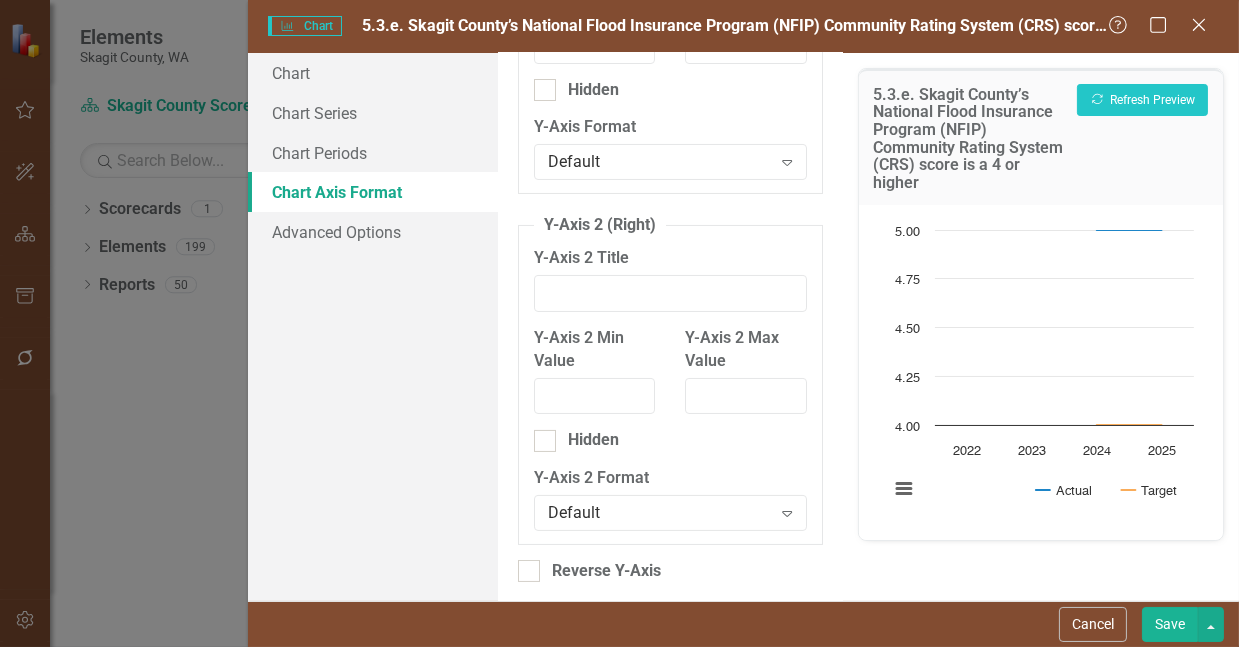 scroll, scrollTop: 354, scrollLeft: 0, axis: vertical 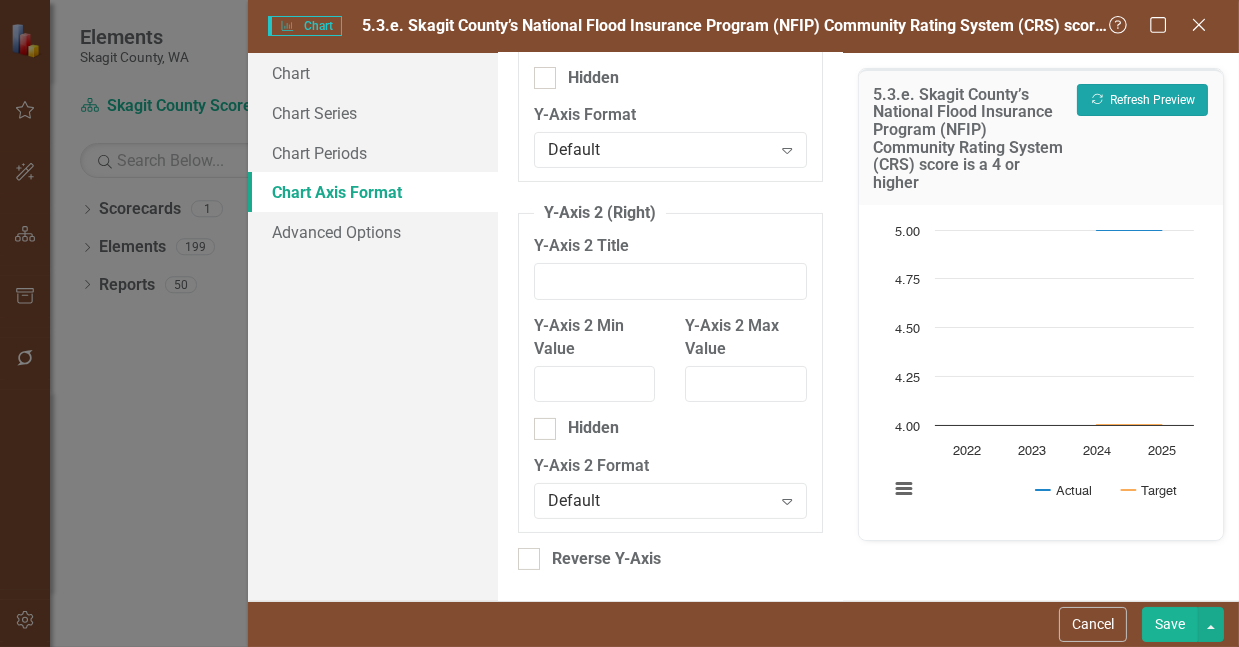 click on "Recalculate Refresh Preview" at bounding box center (1142, 100) 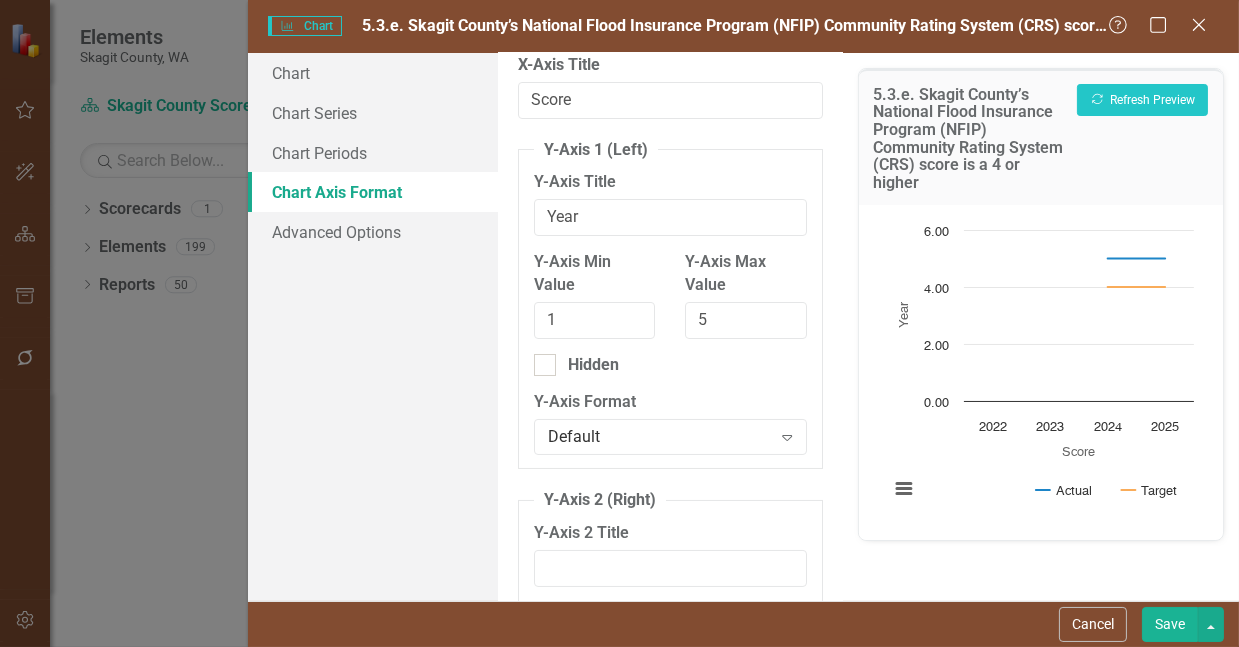scroll, scrollTop: 0, scrollLeft: 0, axis: both 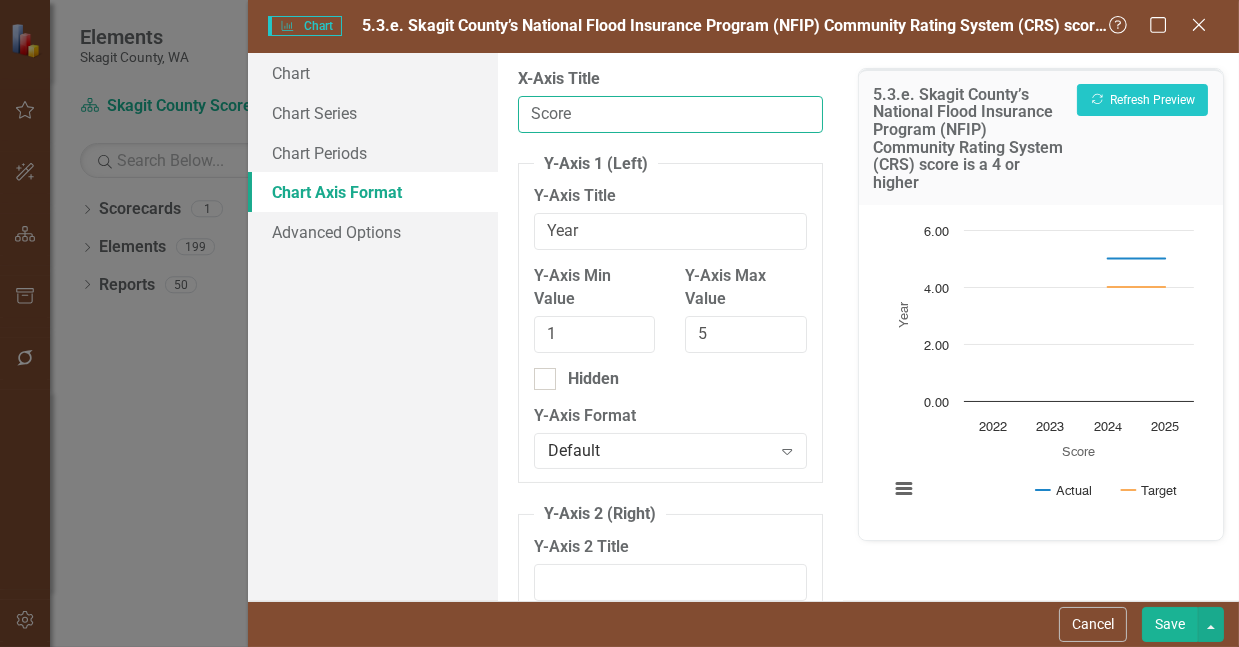 drag, startPoint x: 590, startPoint y: 123, endPoint x: 520, endPoint y: 123, distance: 70 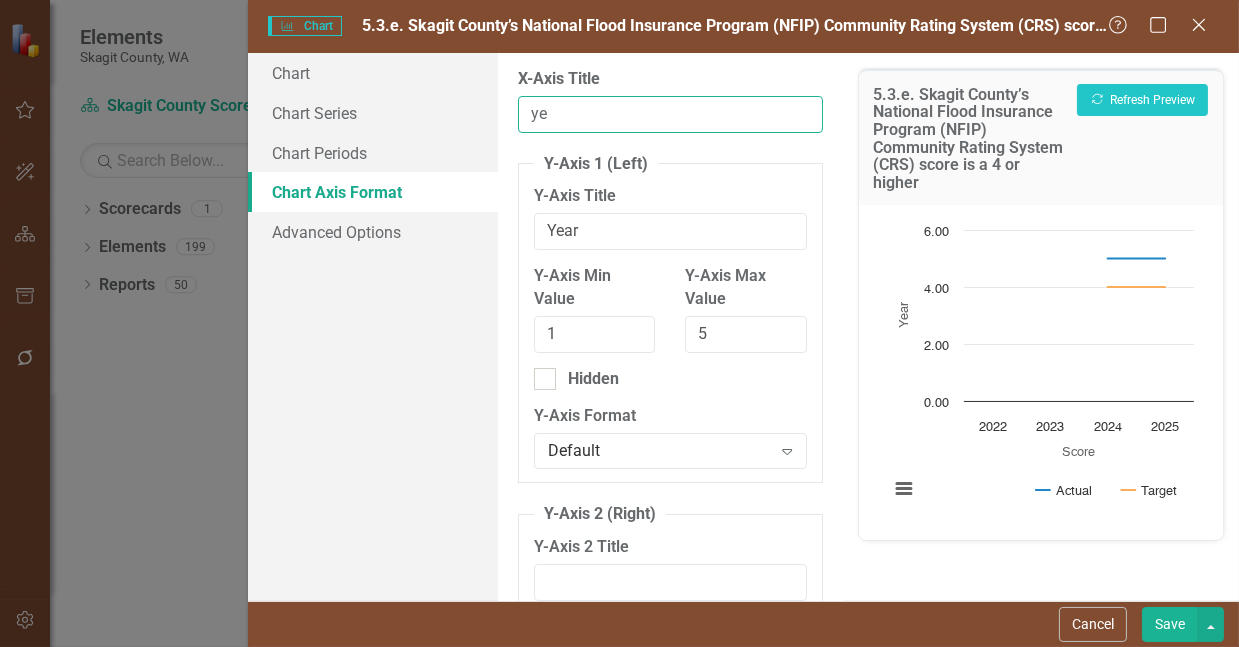 type on "y" 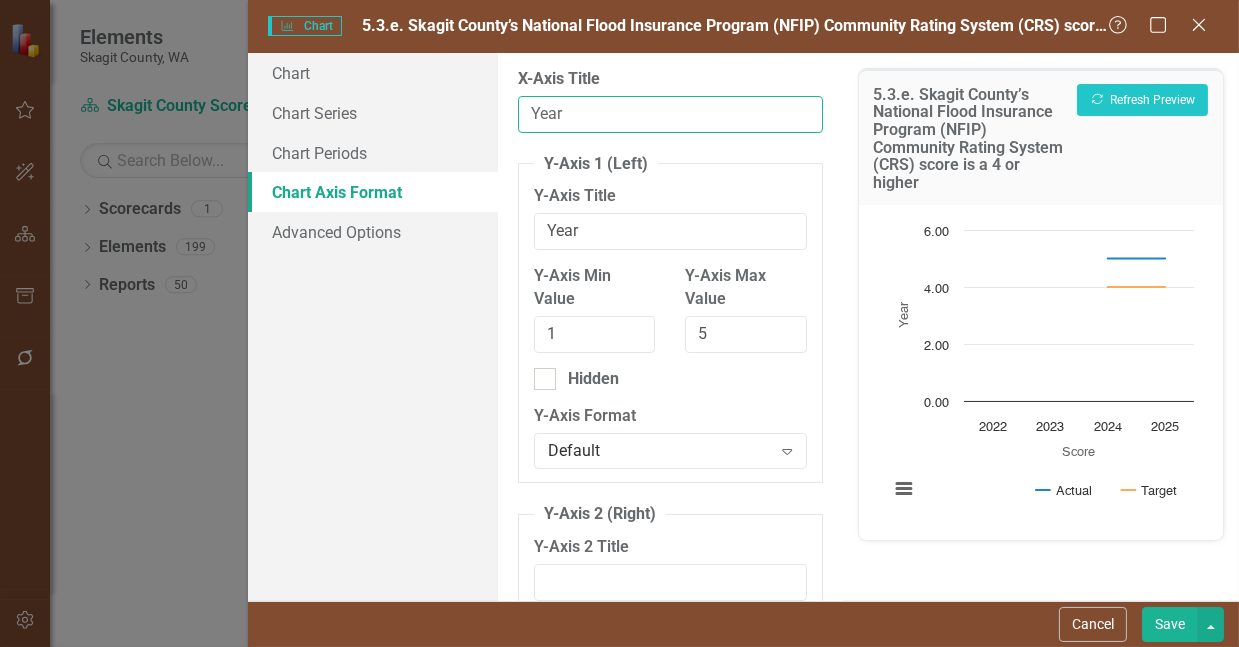 type on "Year" 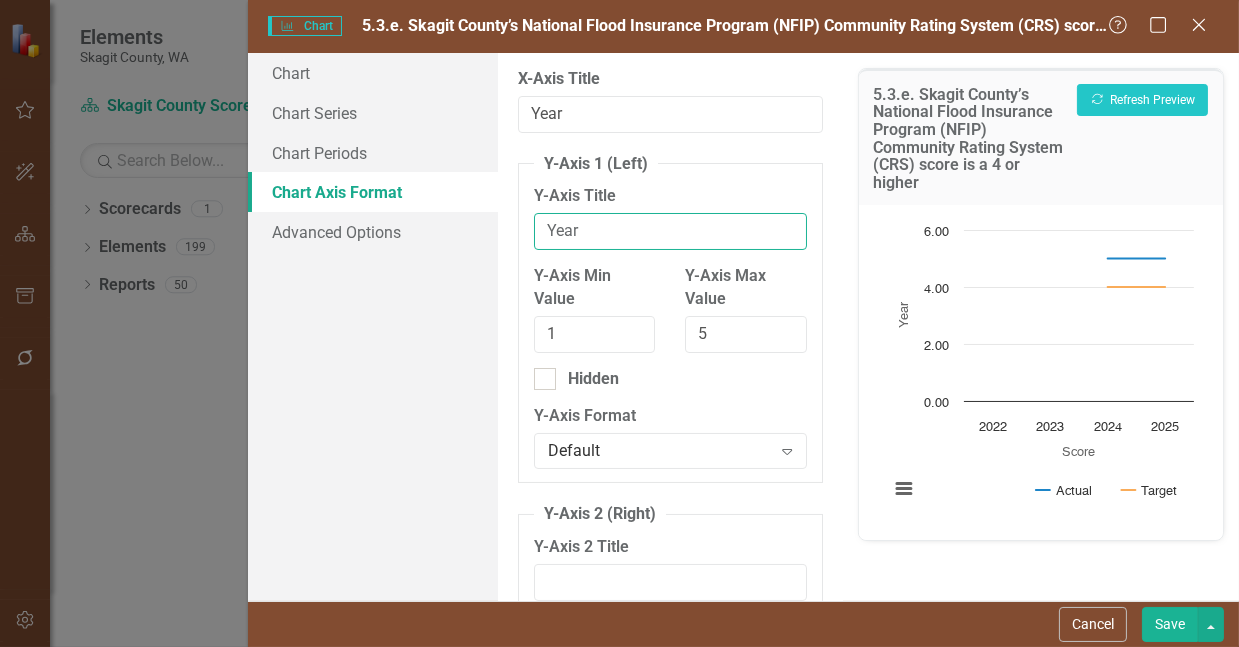 drag, startPoint x: 598, startPoint y: 253, endPoint x: 510, endPoint y: 243, distance: 88.56636 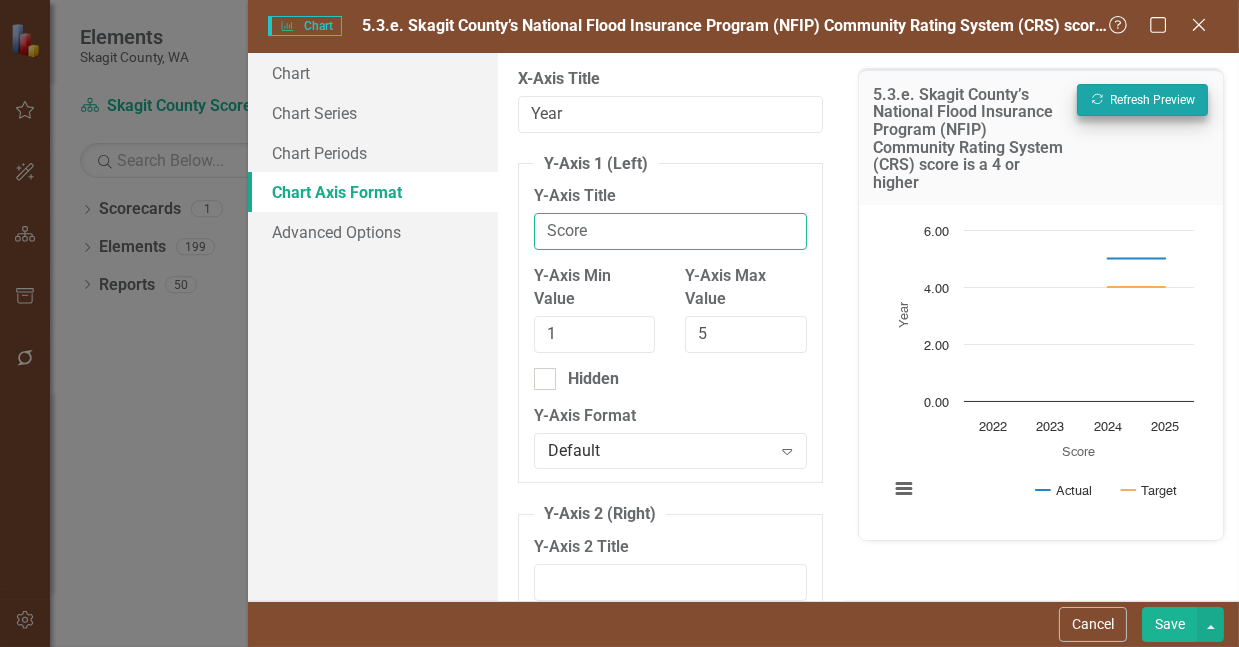 type on "Score" 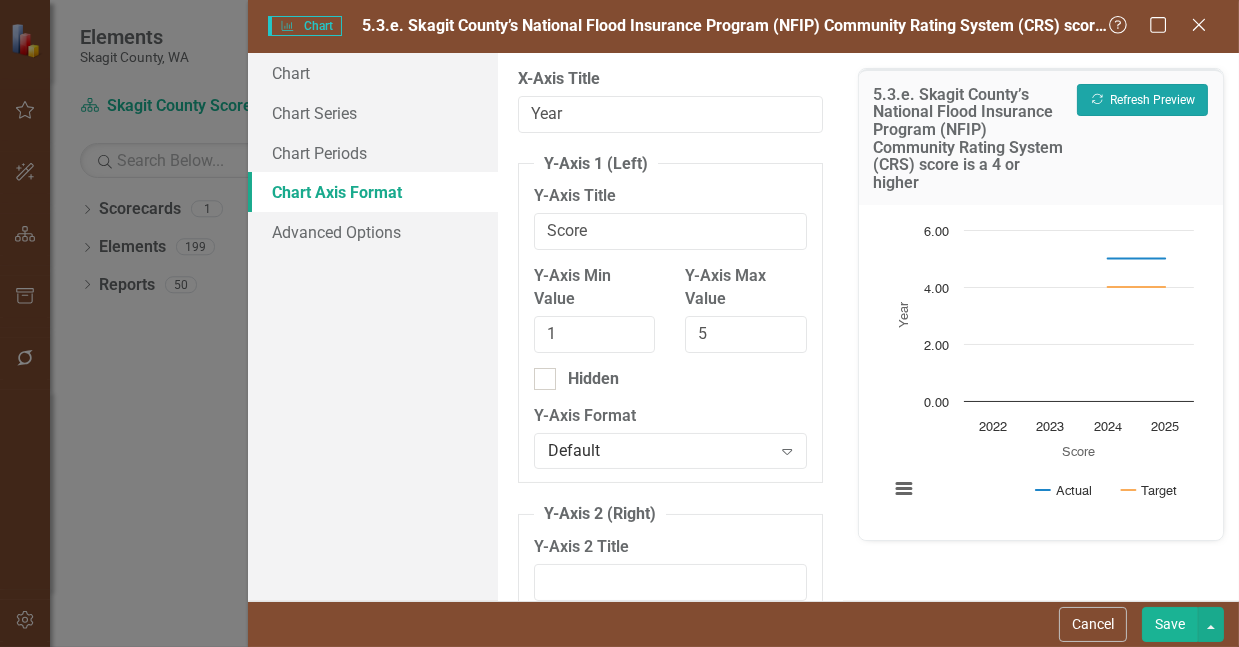 drag, startPoint x: 1114, startPoint y: 109, endPoint x: 1148, endPoint y: 108, distance: 34.0147 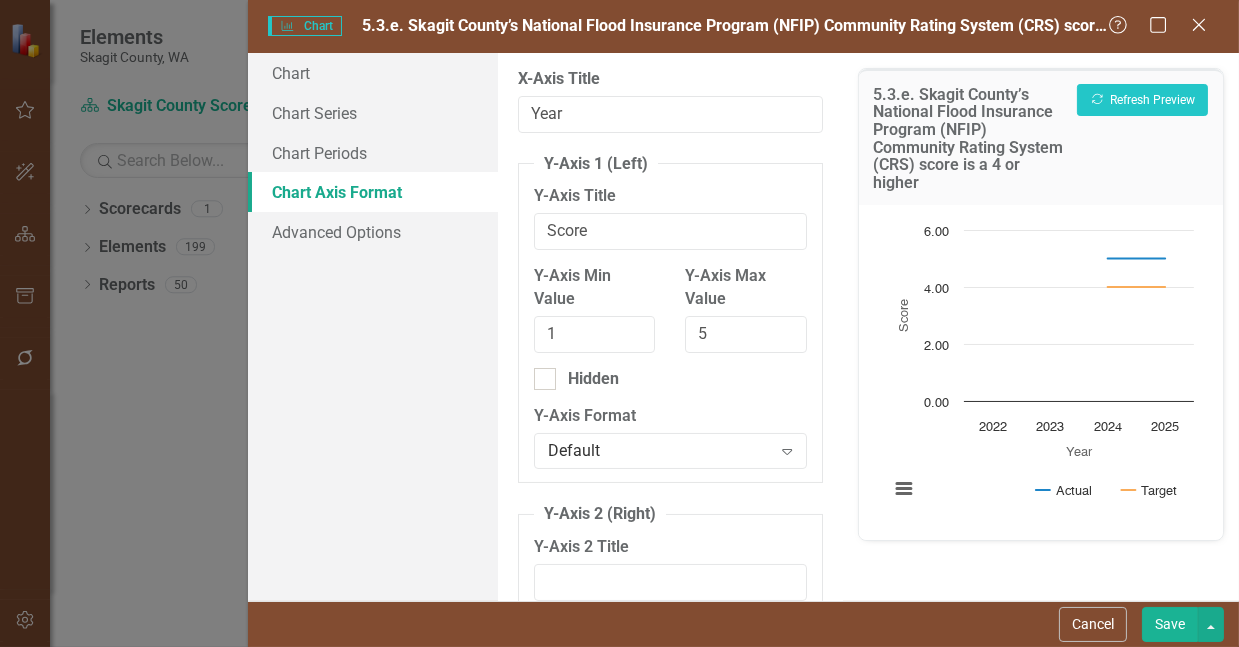 click on "Save" at bounding box center [1170, 624] 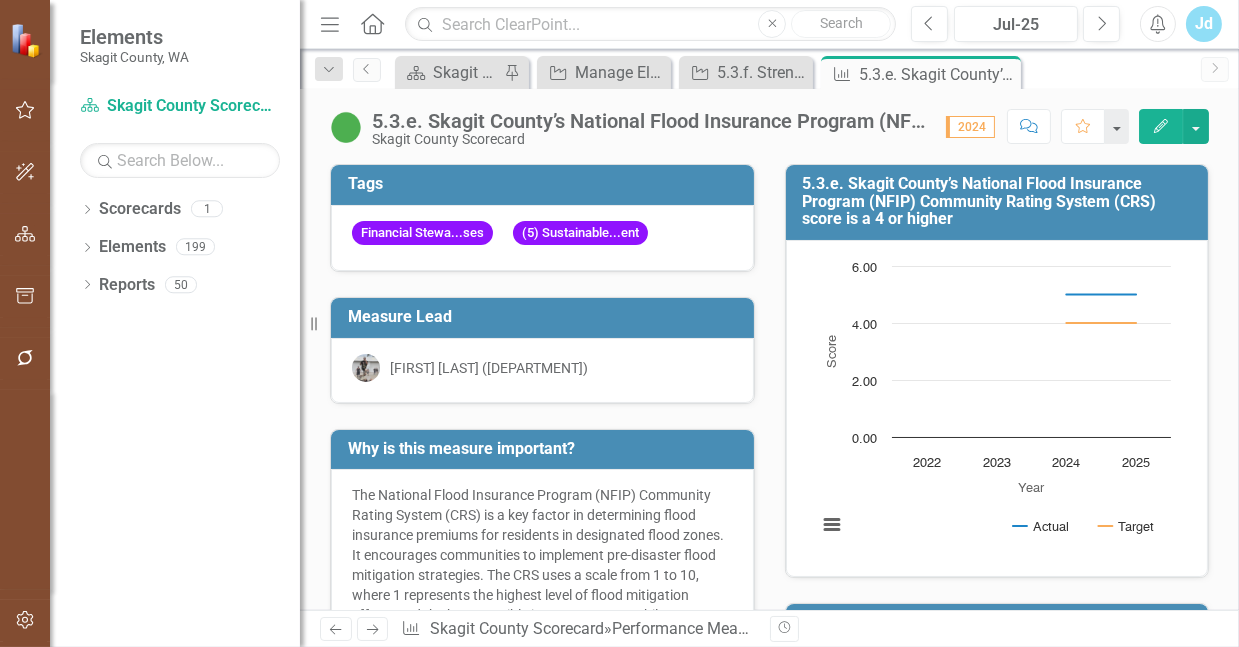 click on "Edit" 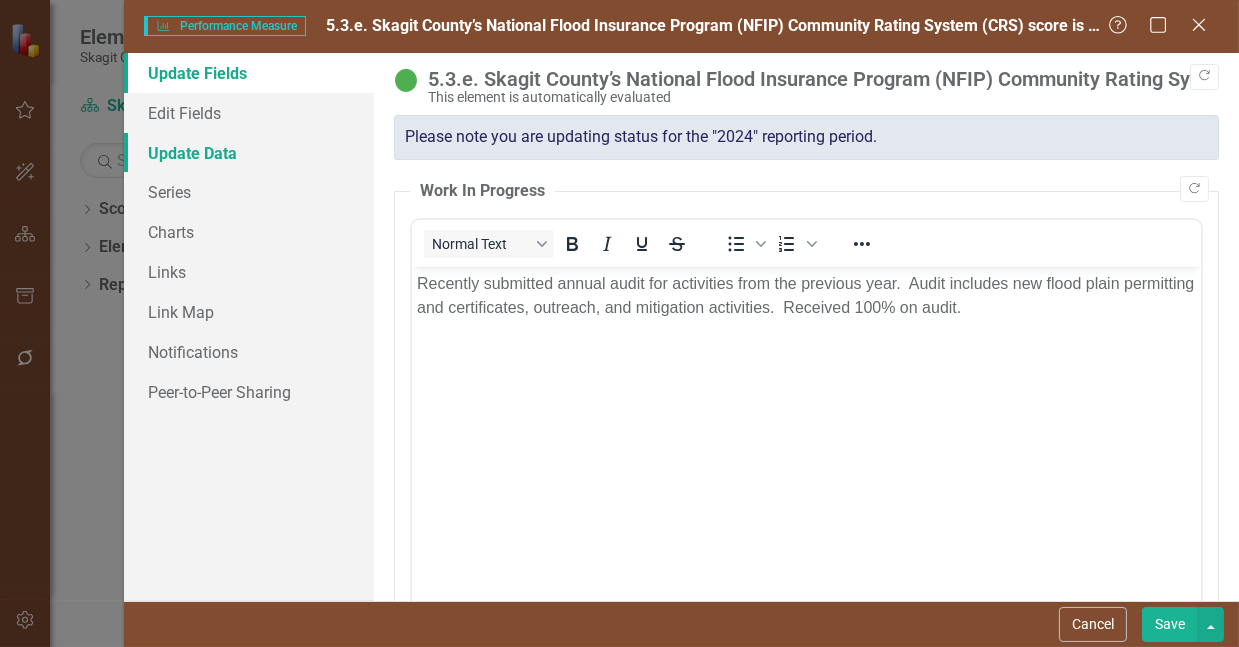 scroll, scrollTop: 0, scrollLeft: 0, axis: both 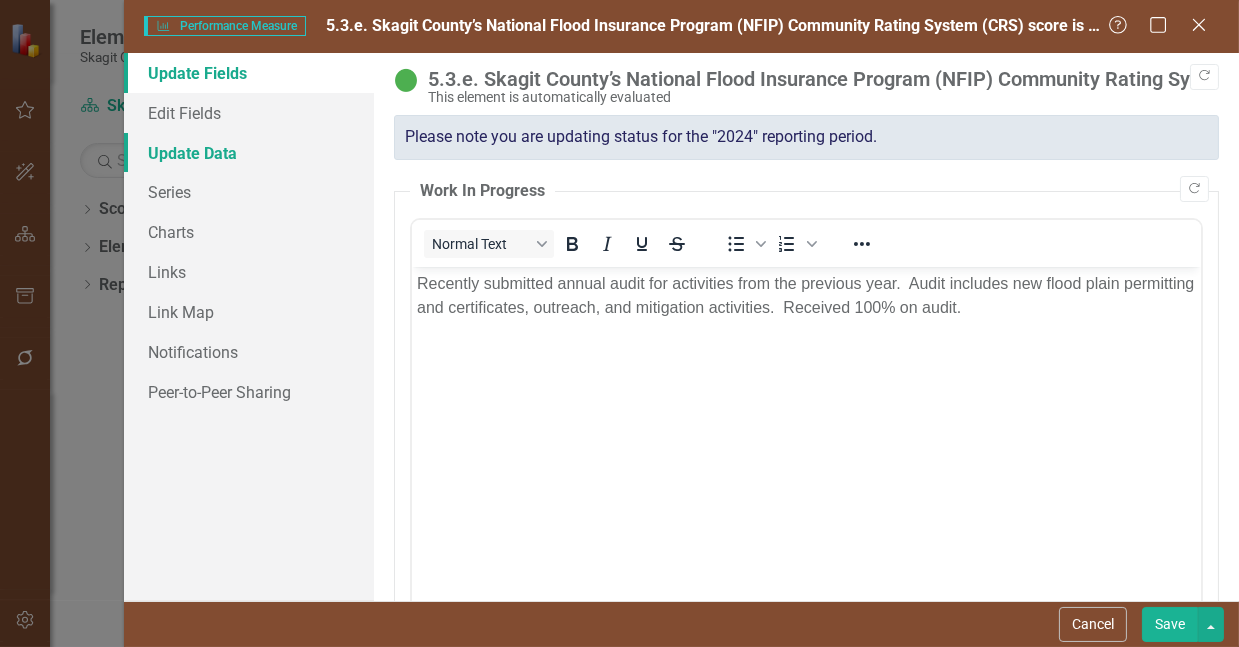 click on "Update  Data" at bounding box center [249, 153] 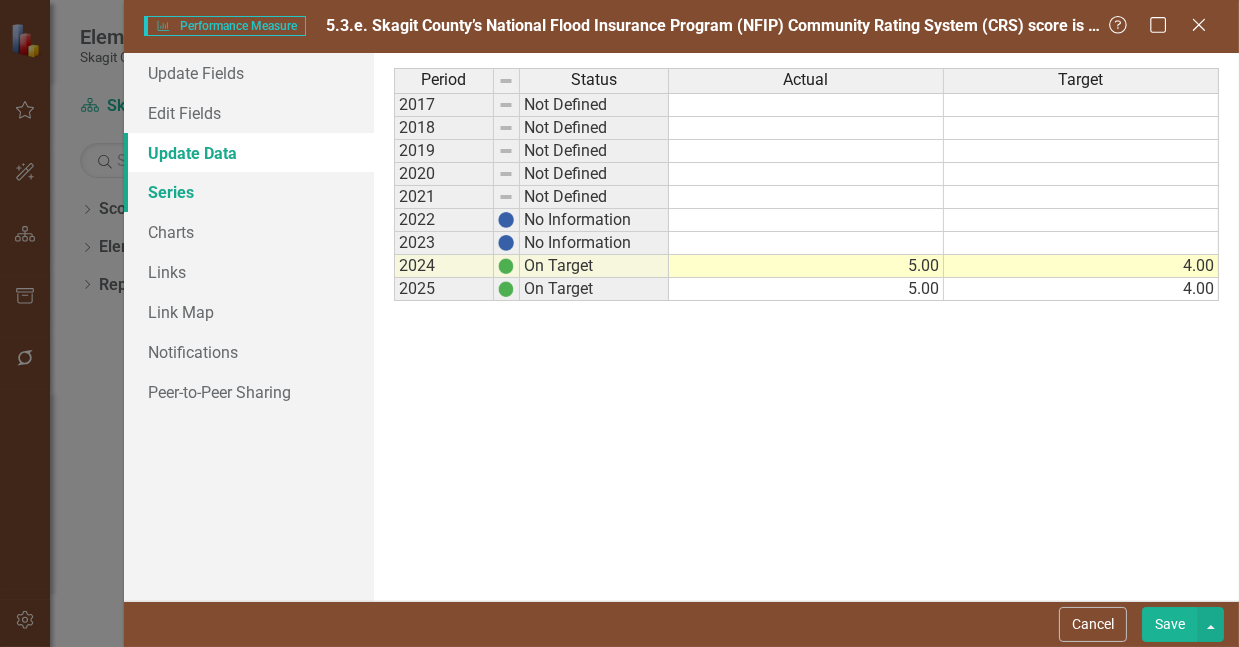click on "Series" at bounding box center (249, 192) 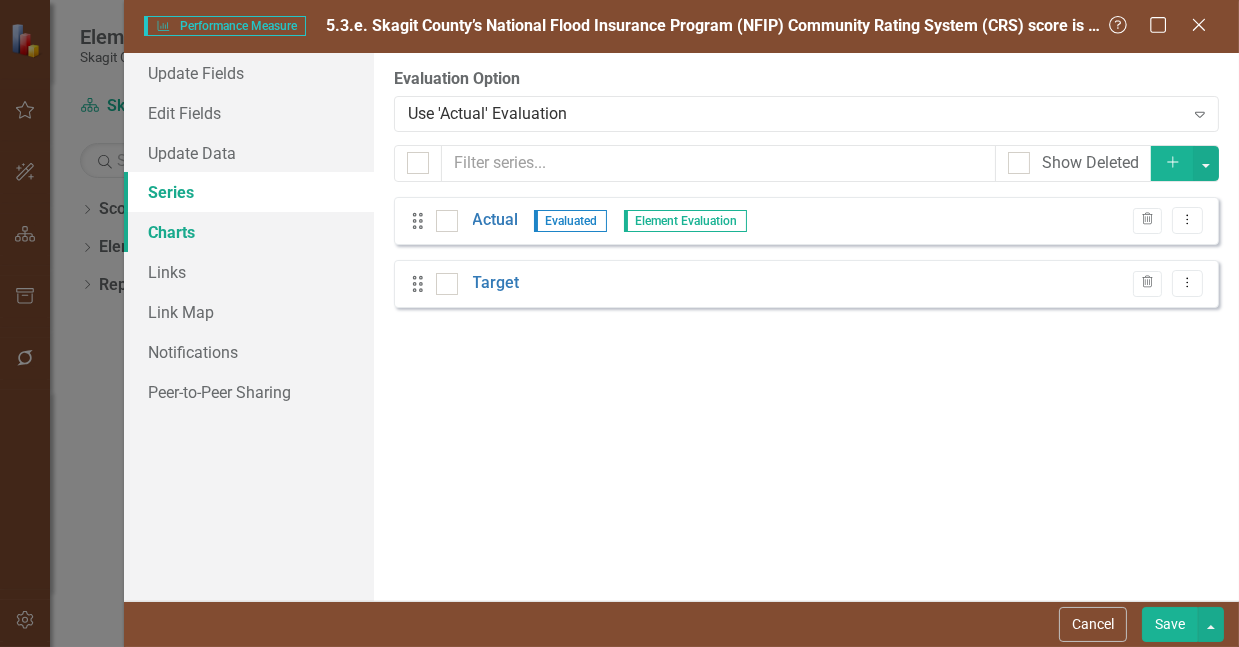 click on "Charts" at bounding box center [249, 232] 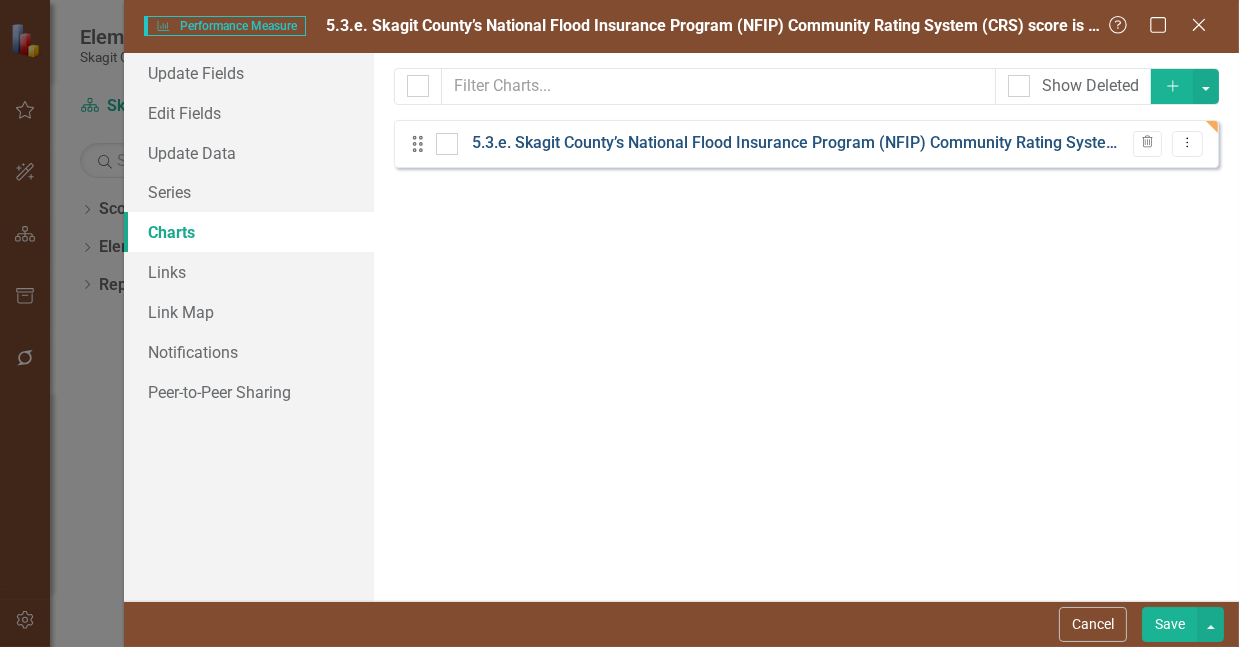 click on "5.3.e. Skagit County’s National Flood Insurance Program (NFIP) Community Rating System (CRS) score is a 4 or higher" at bounding box center (798, 143) 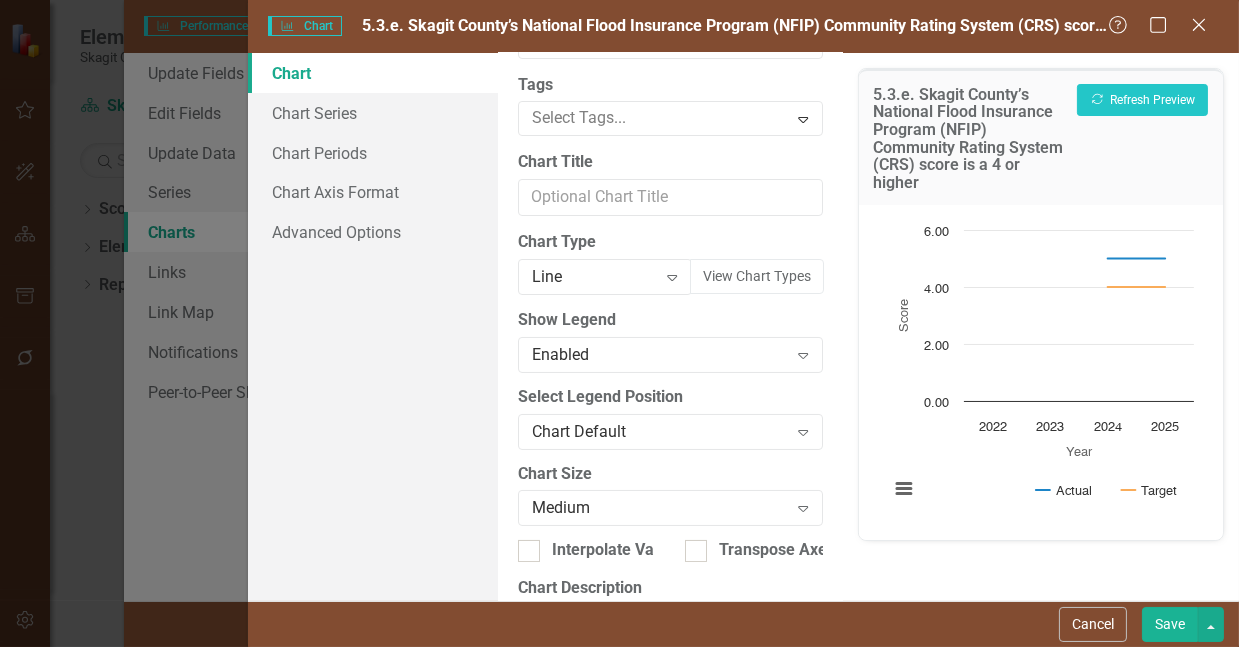 scroll, scrollTop: 0, scrollLeft: 0, axis: both 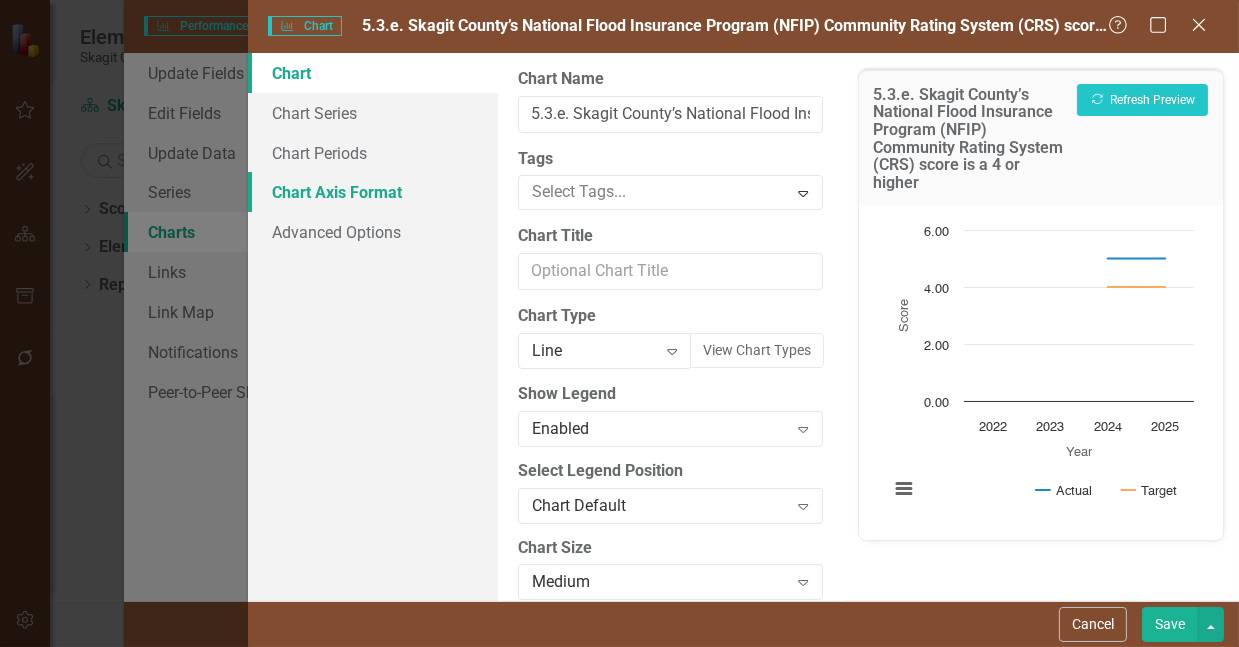 click on "Chart Axis Format" at bounding box center [373, 192] 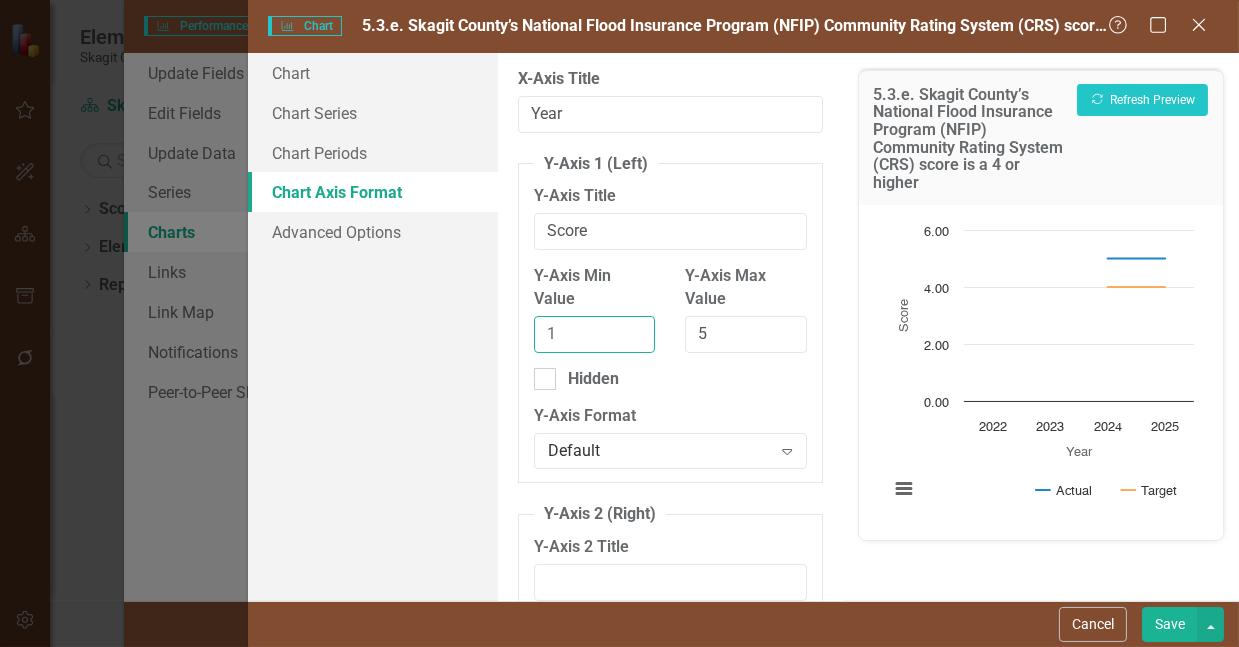 drag, startPoint x: 573, startPoint y: 342, endPoint x: 534, endPoint y: 346, distance: 39.20459 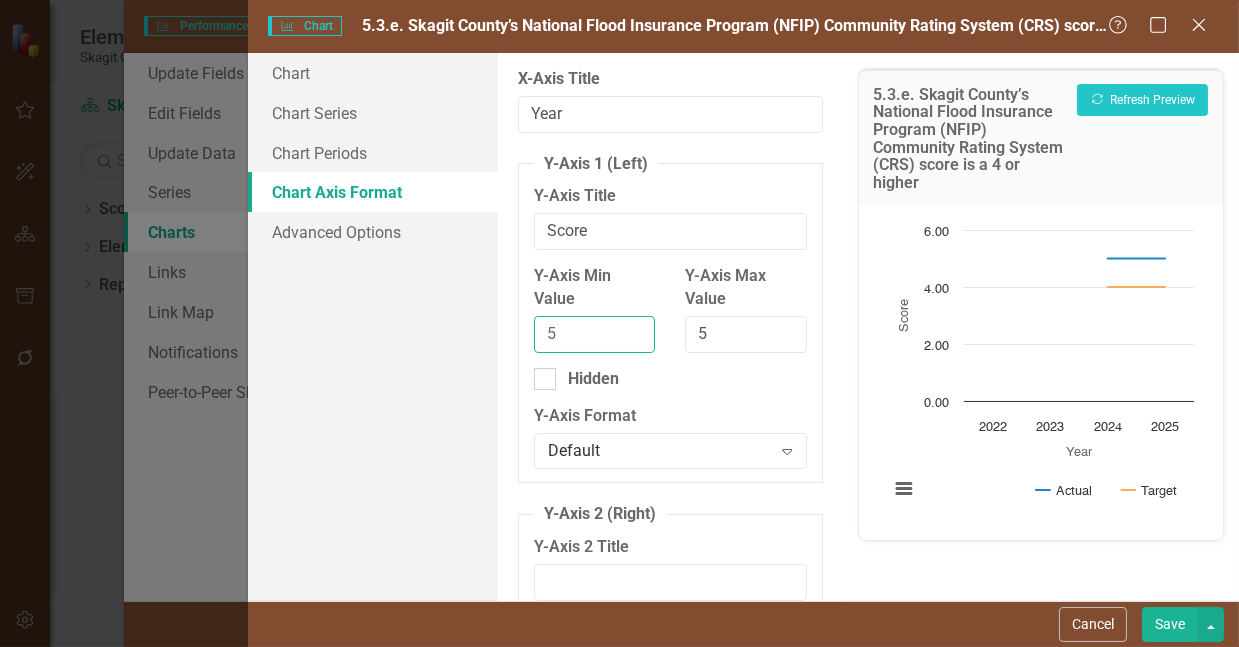 type on "5" 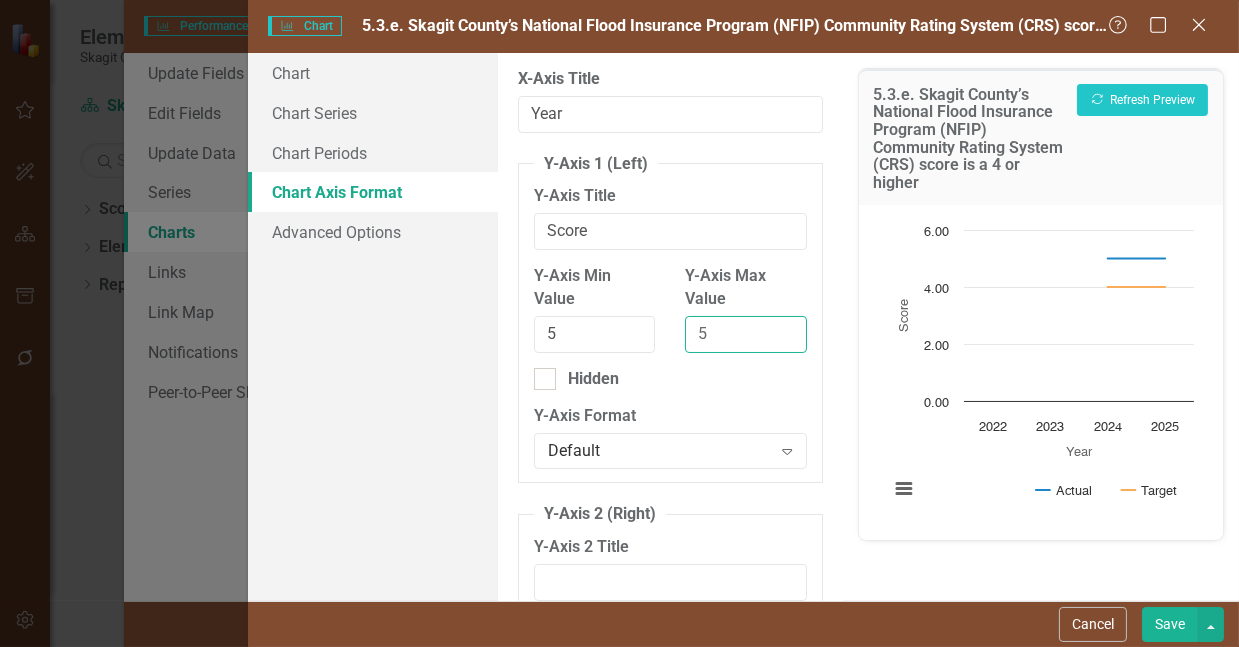 drag, startPoint x: 714, startPoint y: 353, endPoint x: 683, endPoint y: 350, distance: 31.144823 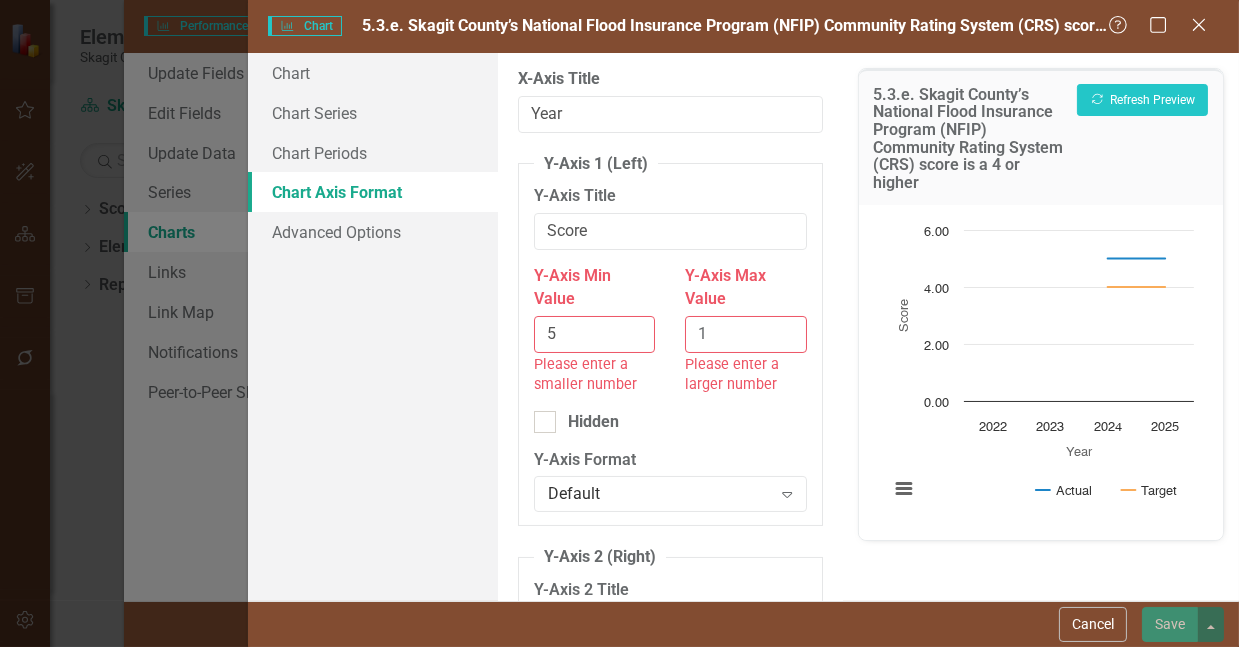 type on "1" 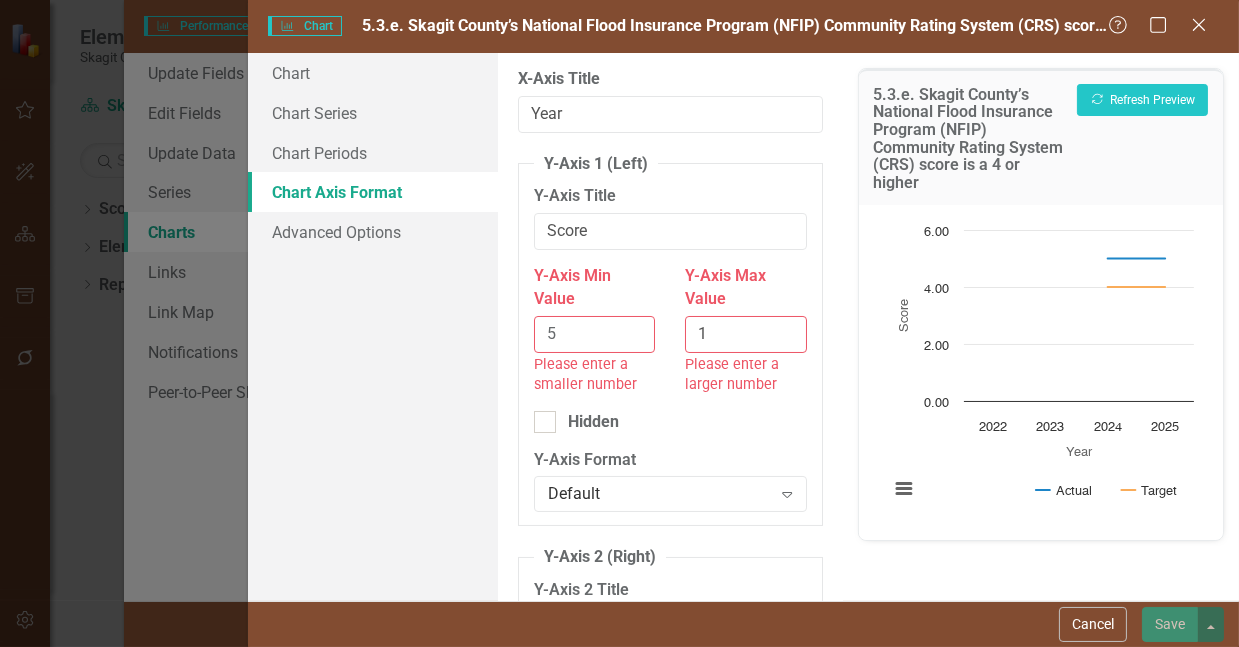 drag, startPoint x: 579, startPoint y: 351, endPoint x: 541, endPoint y: 353, distance: 38.052597 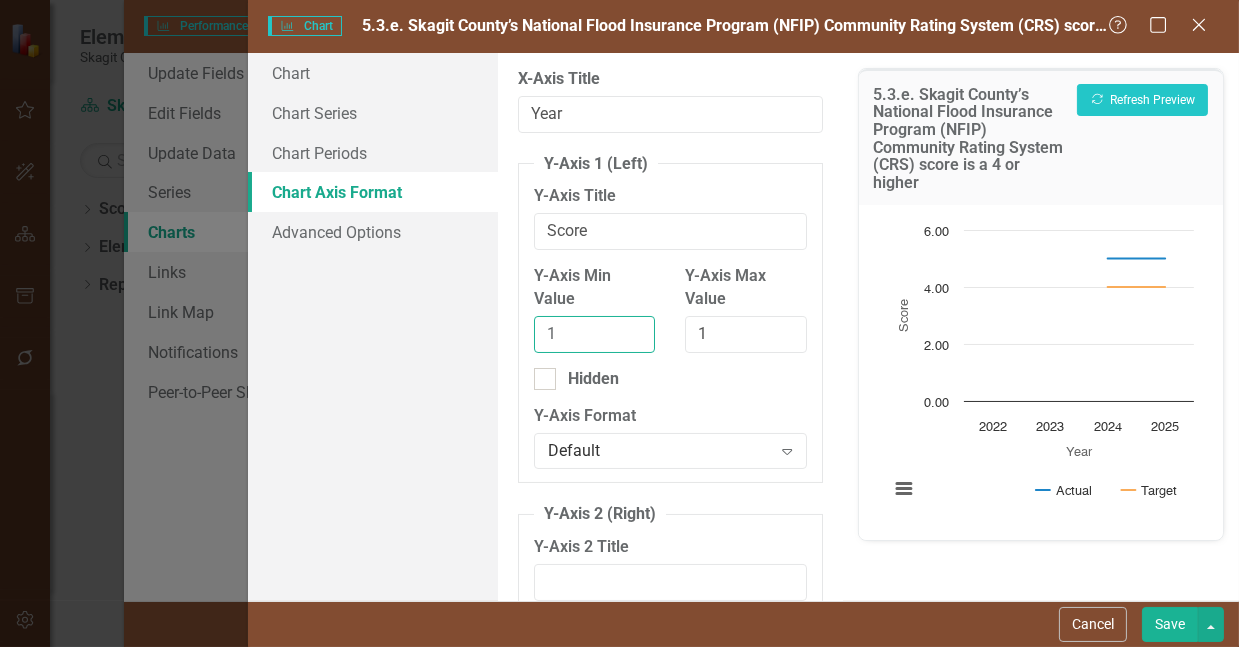 type on "1" 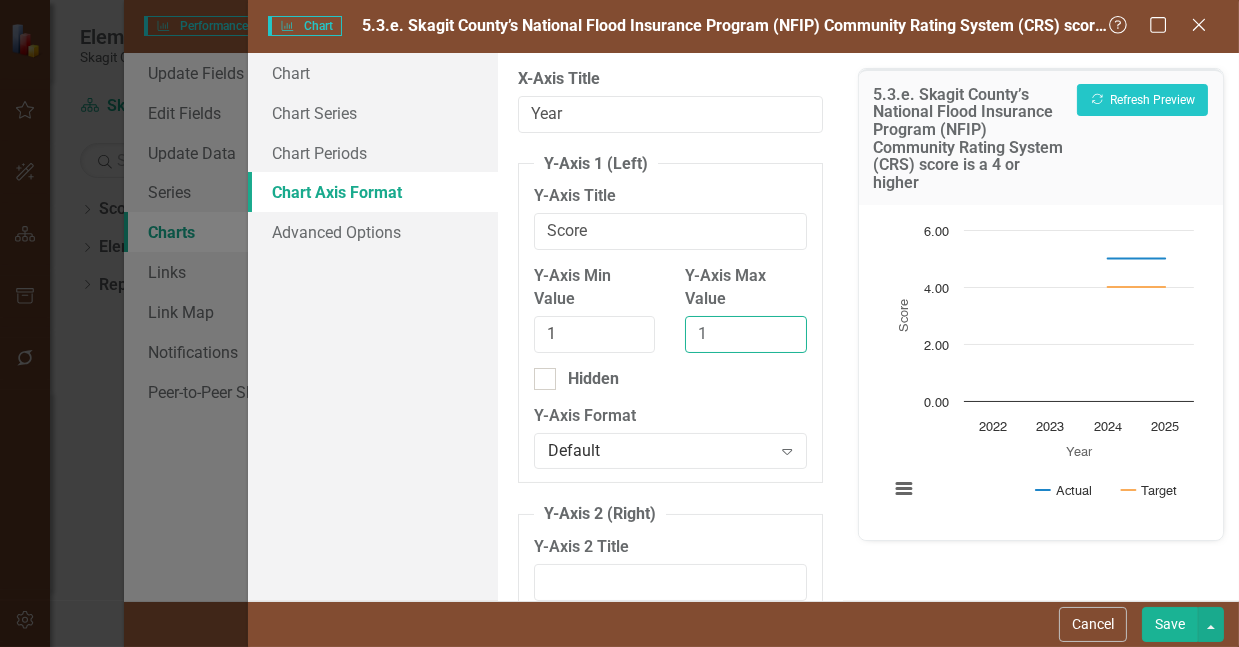 drag, startPoint x: 722, startPoint y: 351, endPoint x: 692, endPoint y: 351, distance: 30 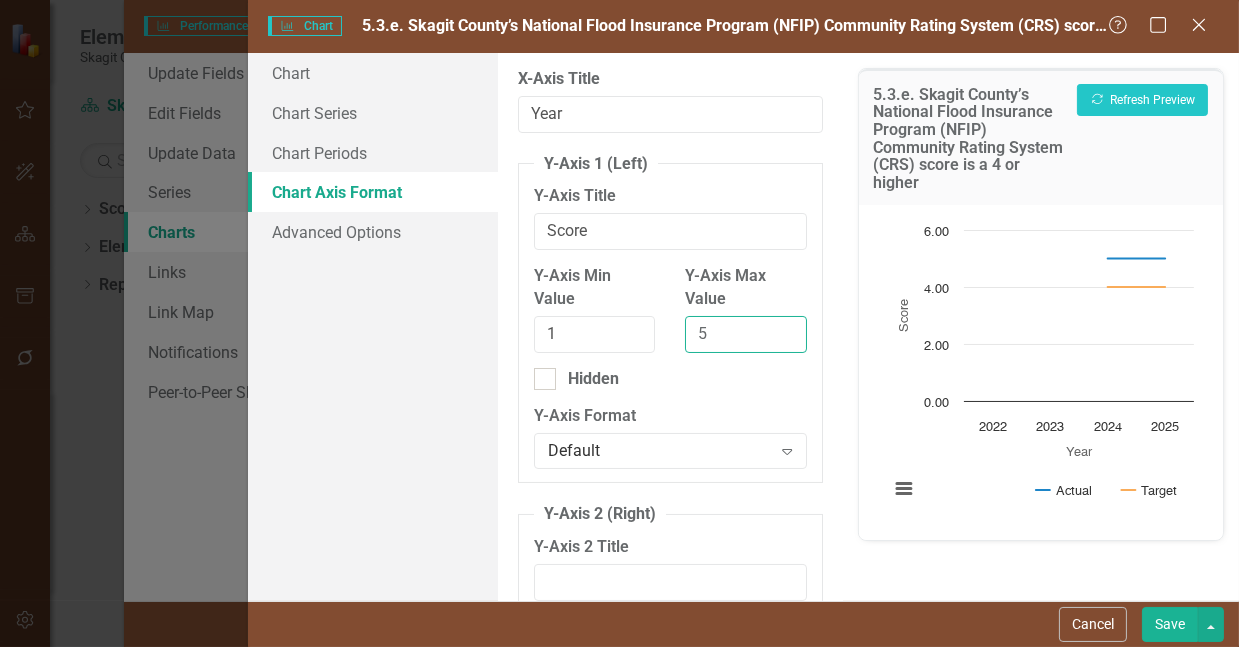 type on "5" 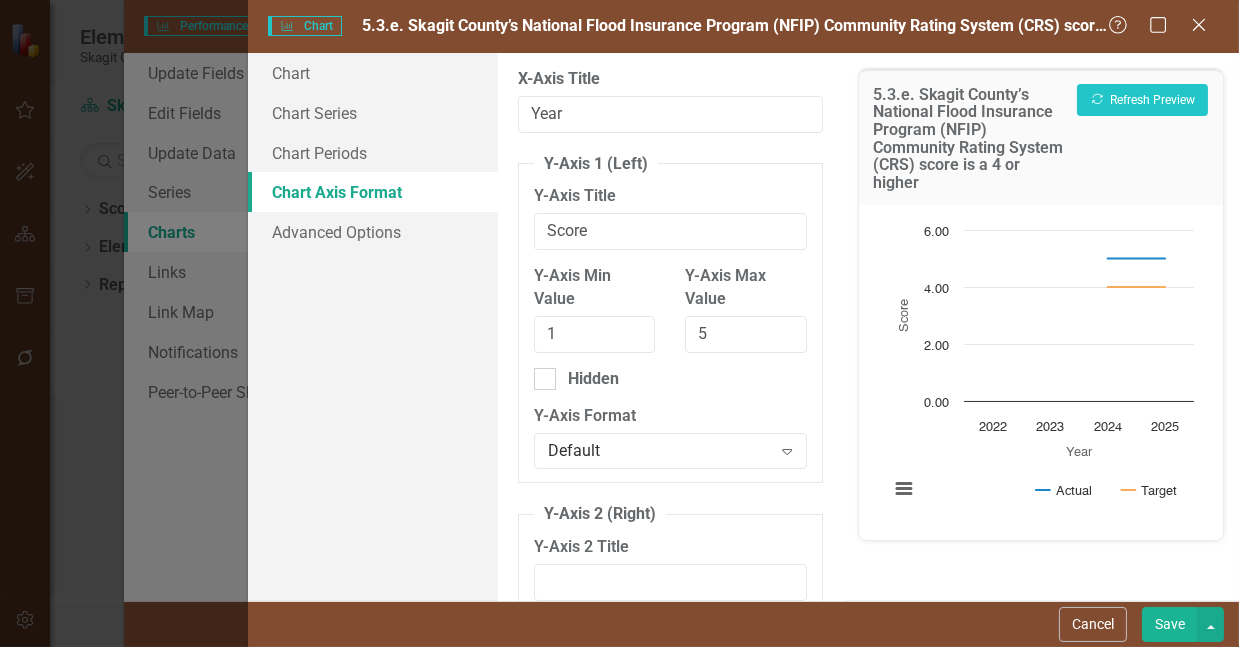 click on "Chart Chart Series Chart Periods Chart Axis Format Advanced Options" at bounding box center [373, 327] 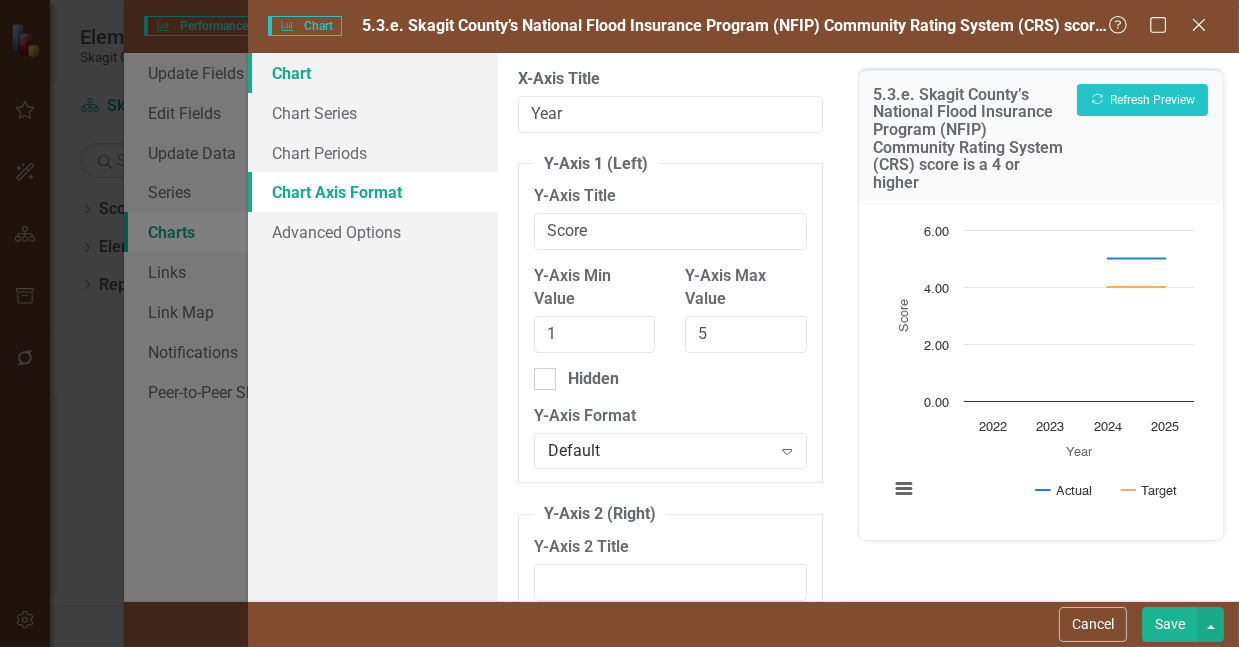click on "Chart" at bounding box center (373, 73) 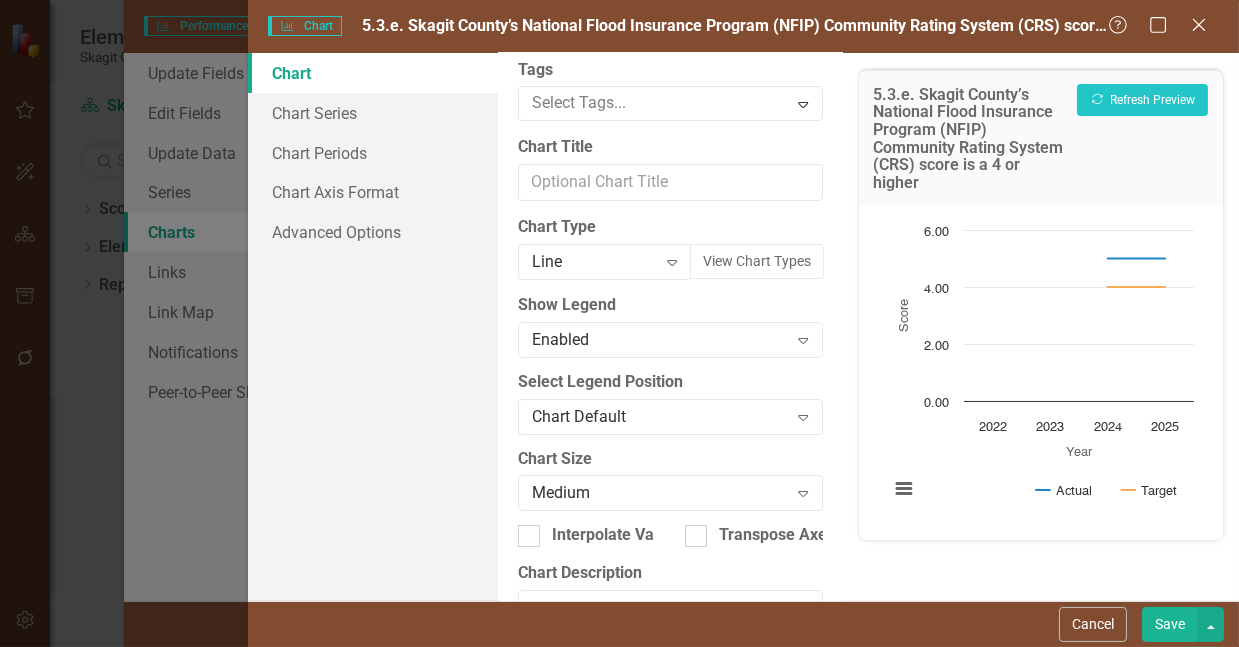 scroll, scrollTop: 93, scrollLeft: 0, axis: vertical 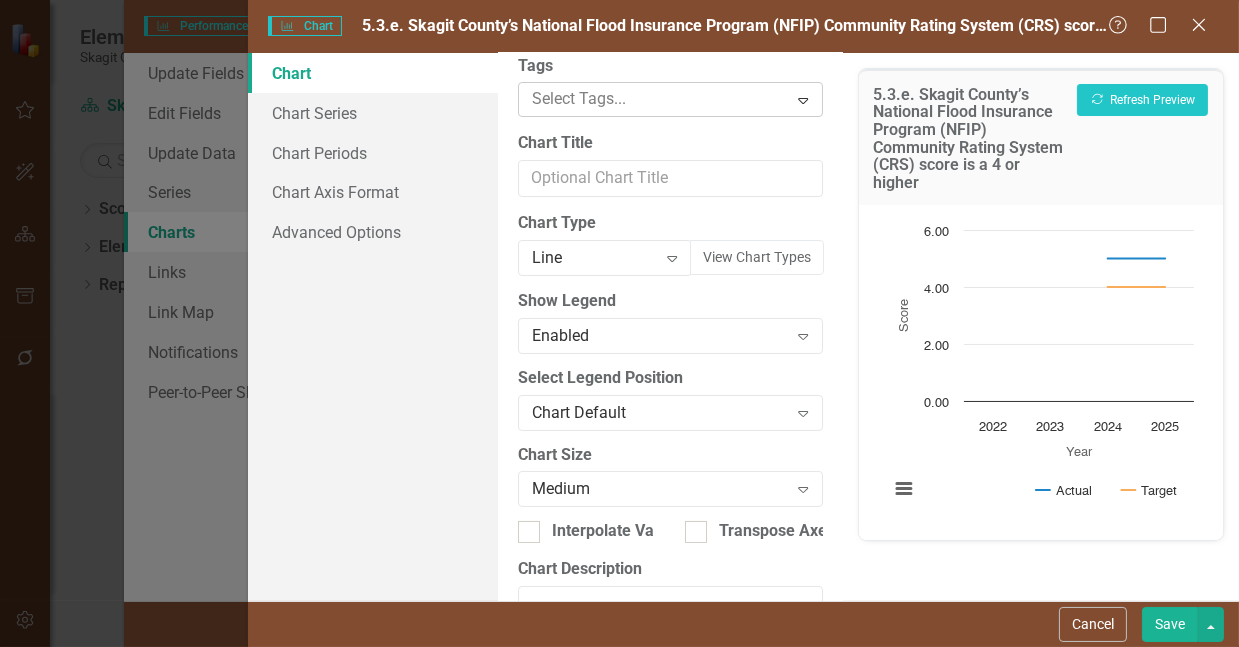 click at bounding box center [655, 99] 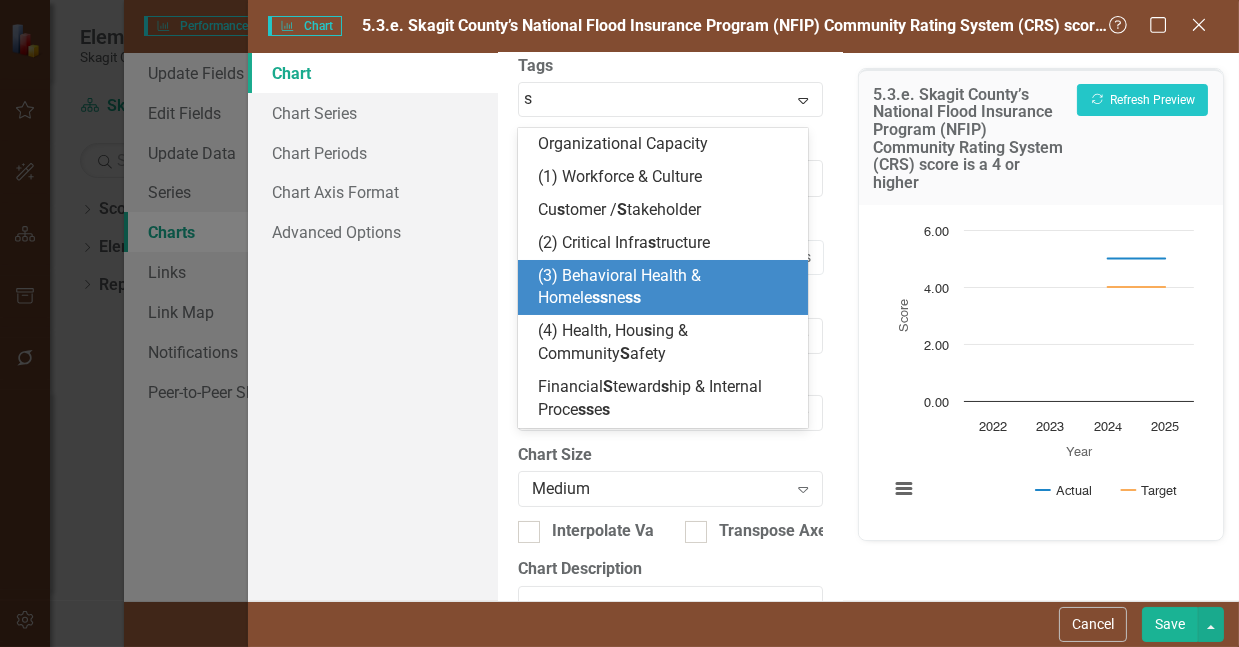 type on "su" 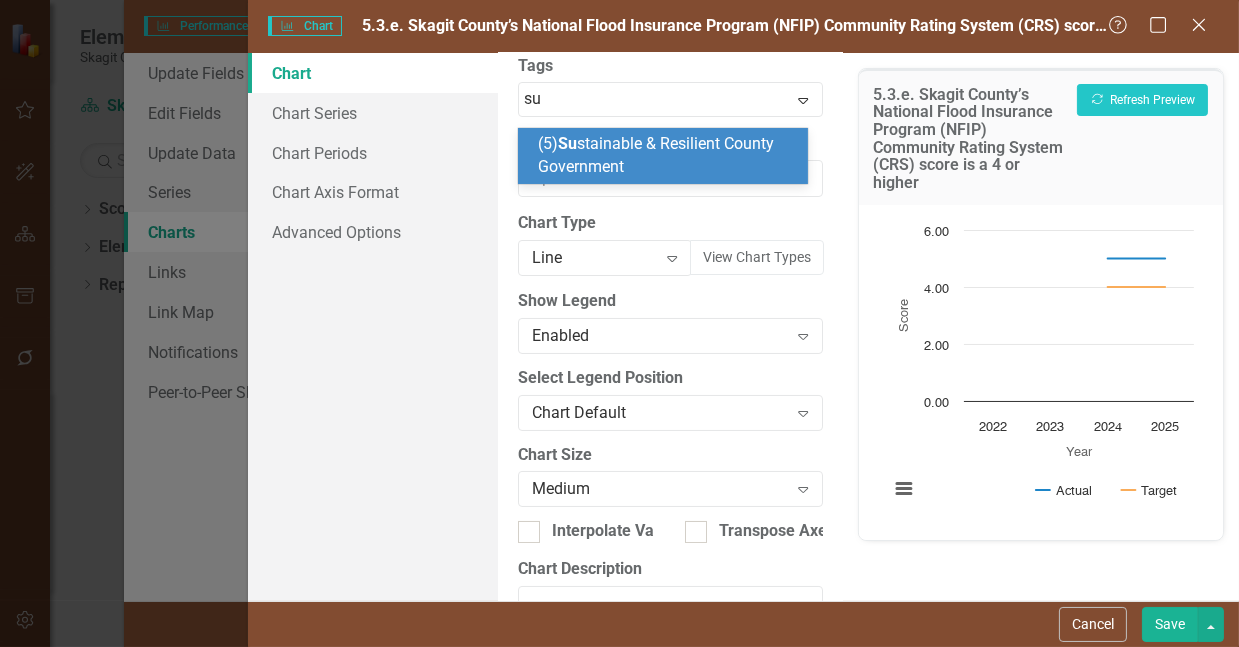 click on "(5)  Su stainable & Resilient County Government" at bounding box center (667, 156) 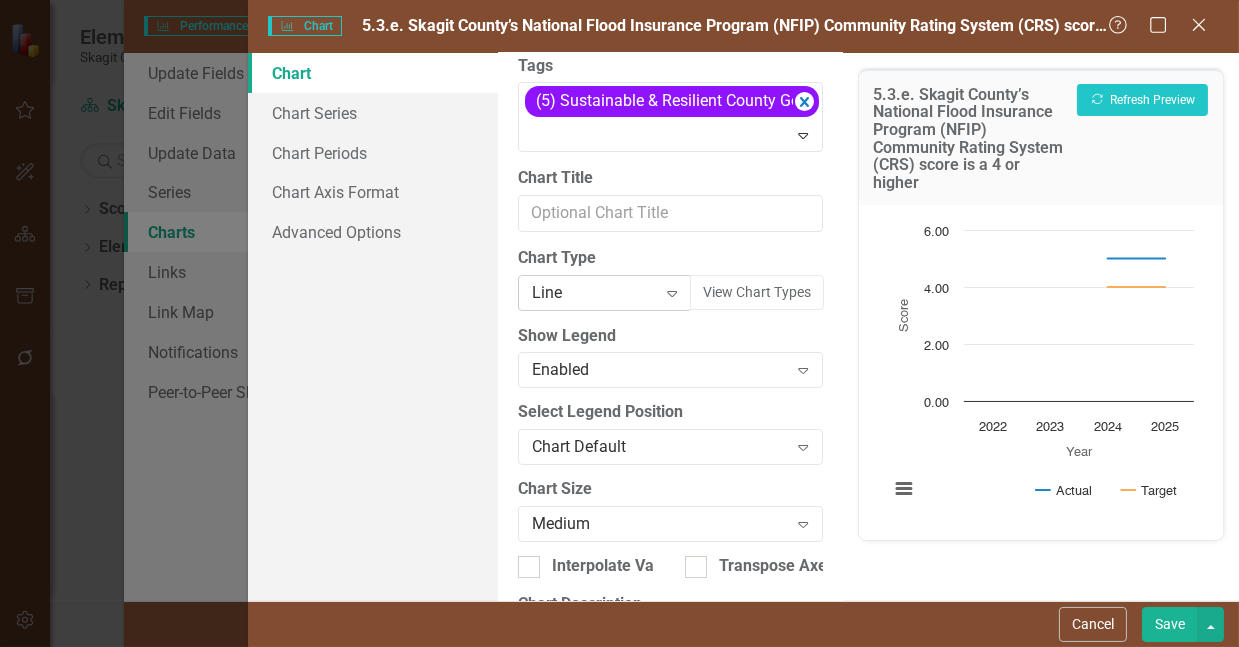 click on "Expand" 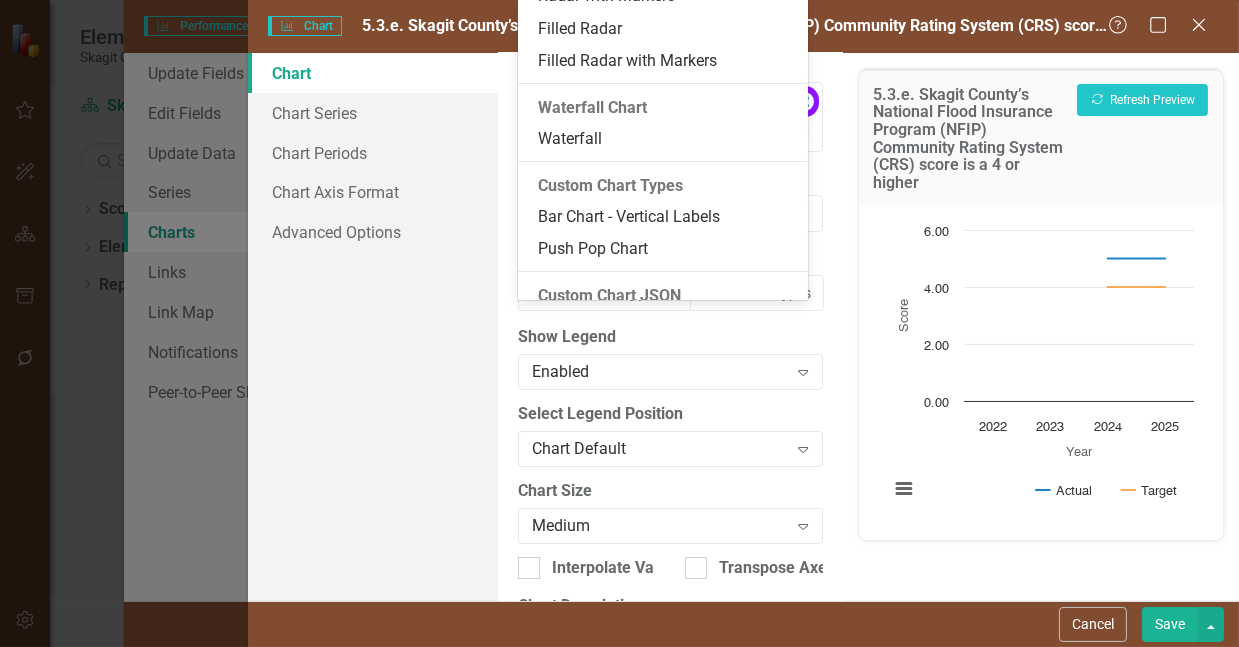 scroll, scrollTop: 1653, scrollLeft: 0, axis: vertical 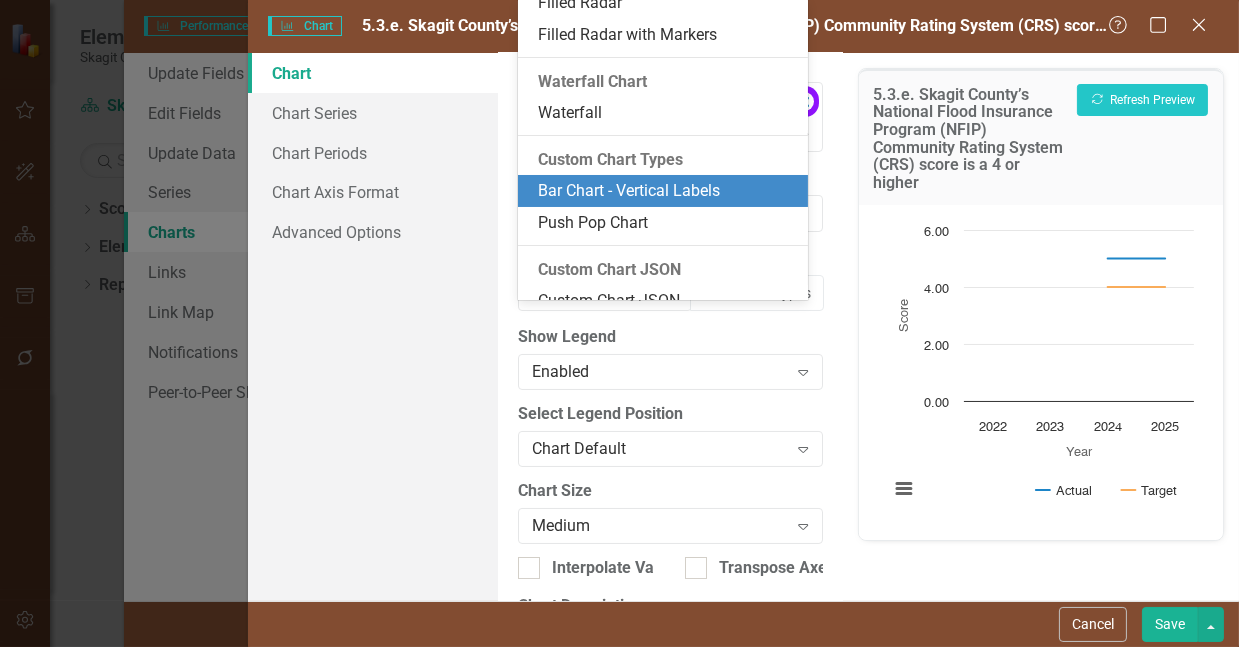 click on "Bar Chart - Vertical Labels" at bounding box center [667, 191] 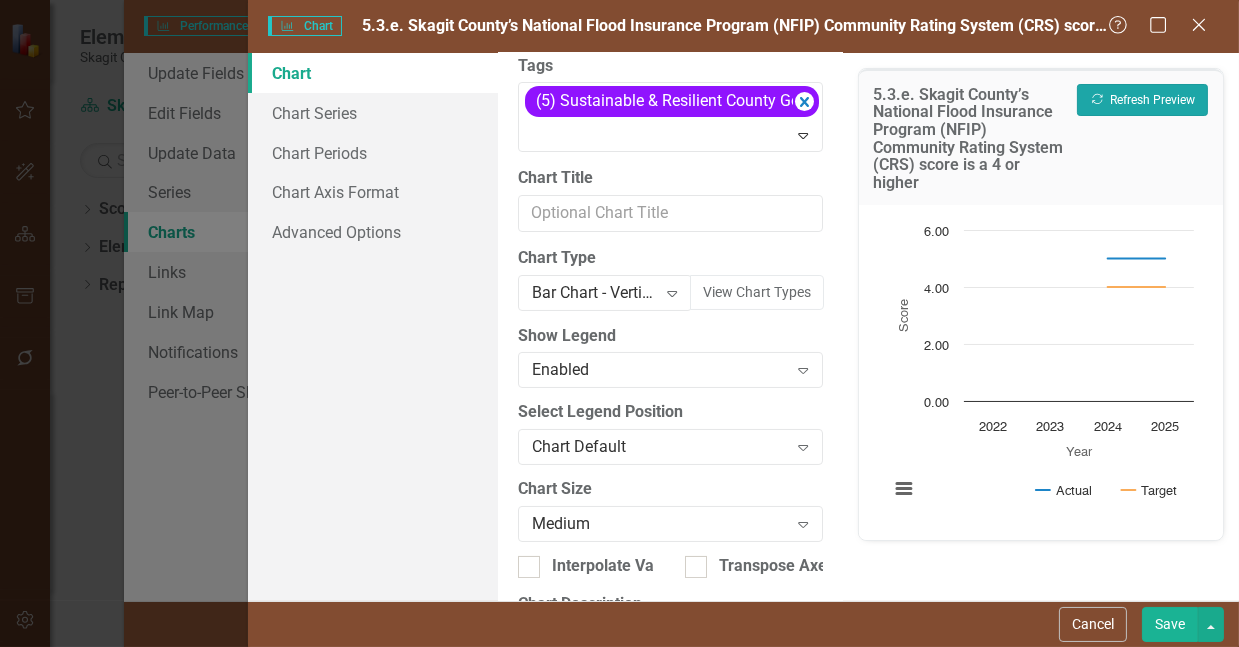 click on "Recalculate Refresh Preview" at bounding box center (1142, 100) 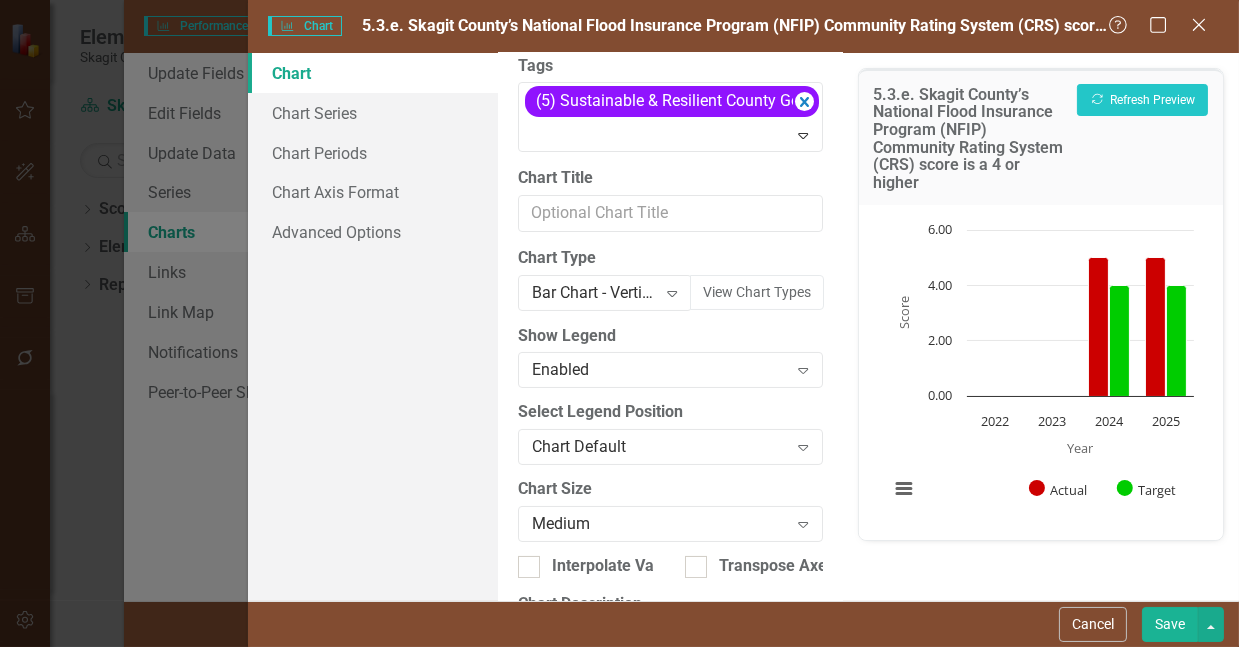 click on "Save" at bounding box center (1170, 624) 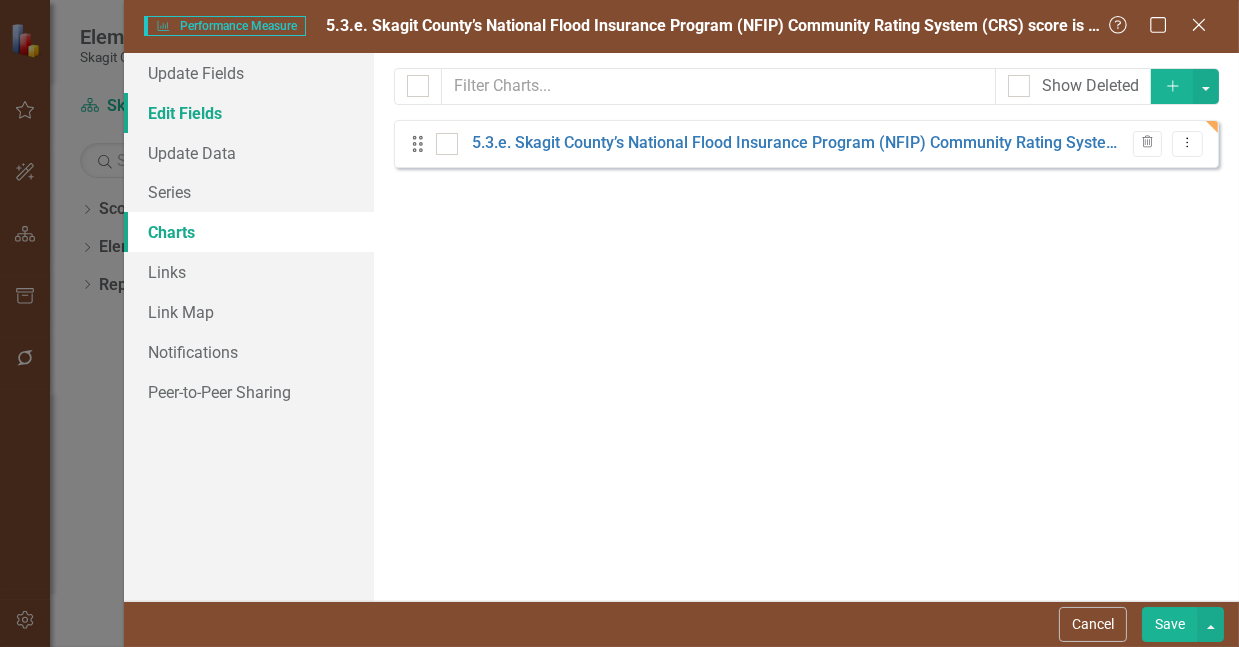 click on "Edit Fields" at bounding box center (249, 113) 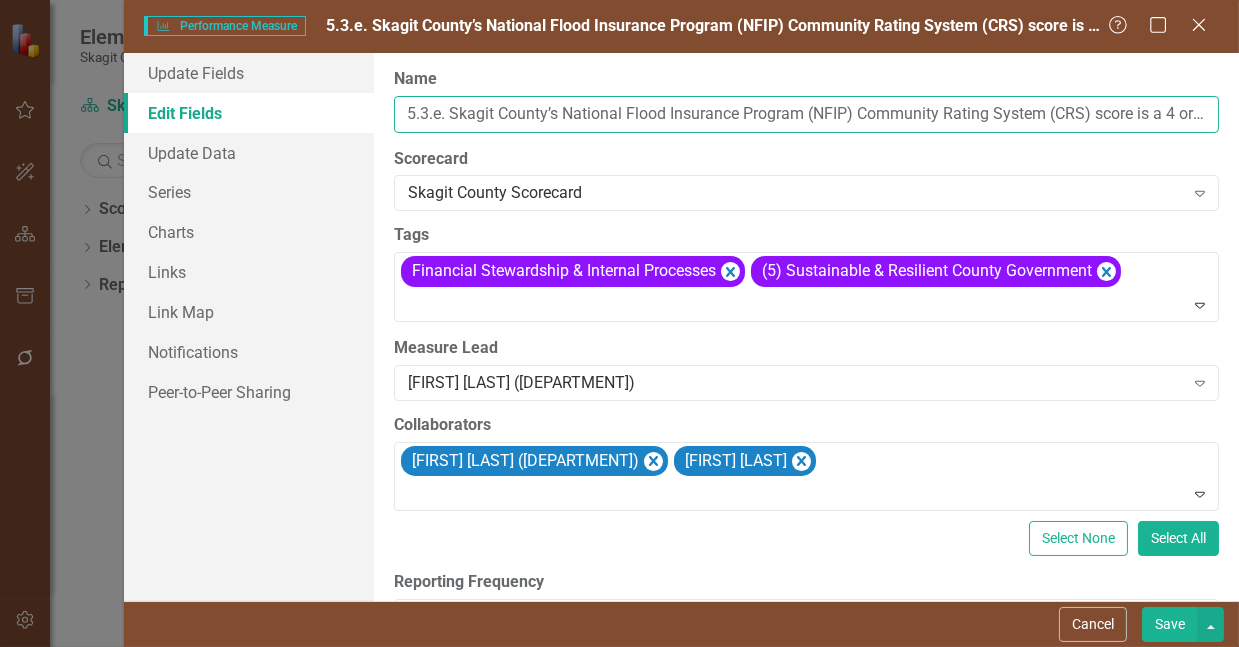 click on "5.3.e. Skagit County’s National Flood Insurance Program (NFIP) Community Rating System (CRS) score is a 4 or higher" at bounding box center [806, 114] 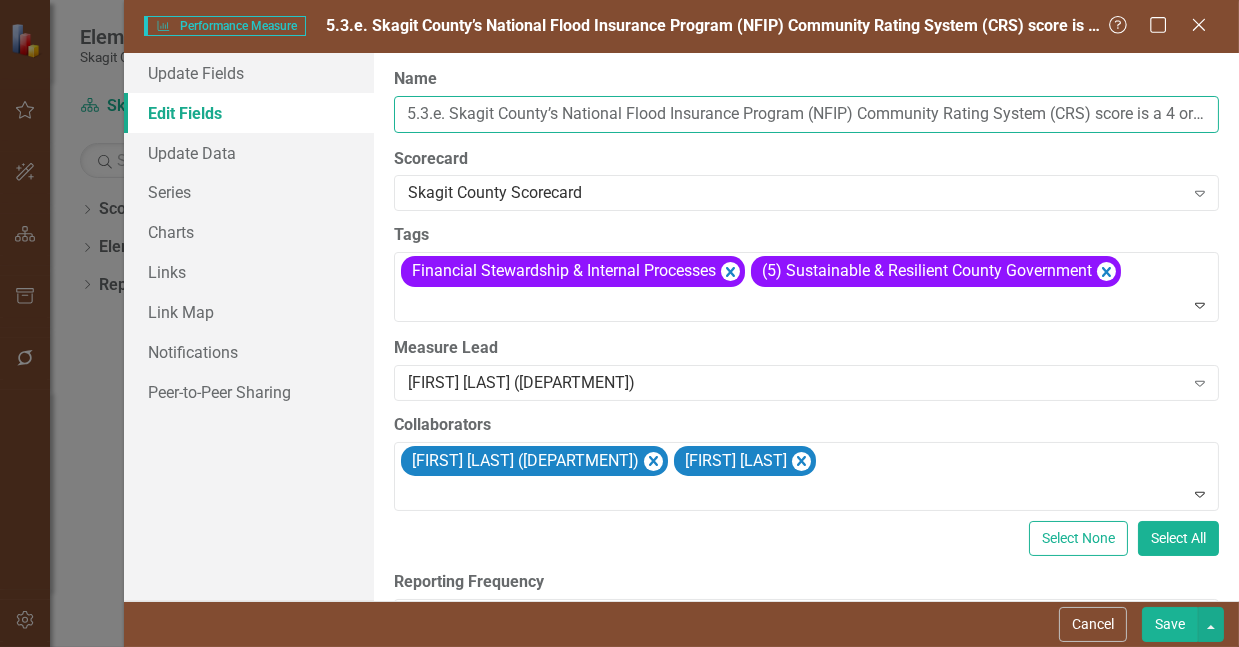 click on "5.3.e. Skagit County’s National Flood Insurance Program (NFIP) Community Rating System (CRS) score is a 4 or higher" at bounding box center (806, 114) 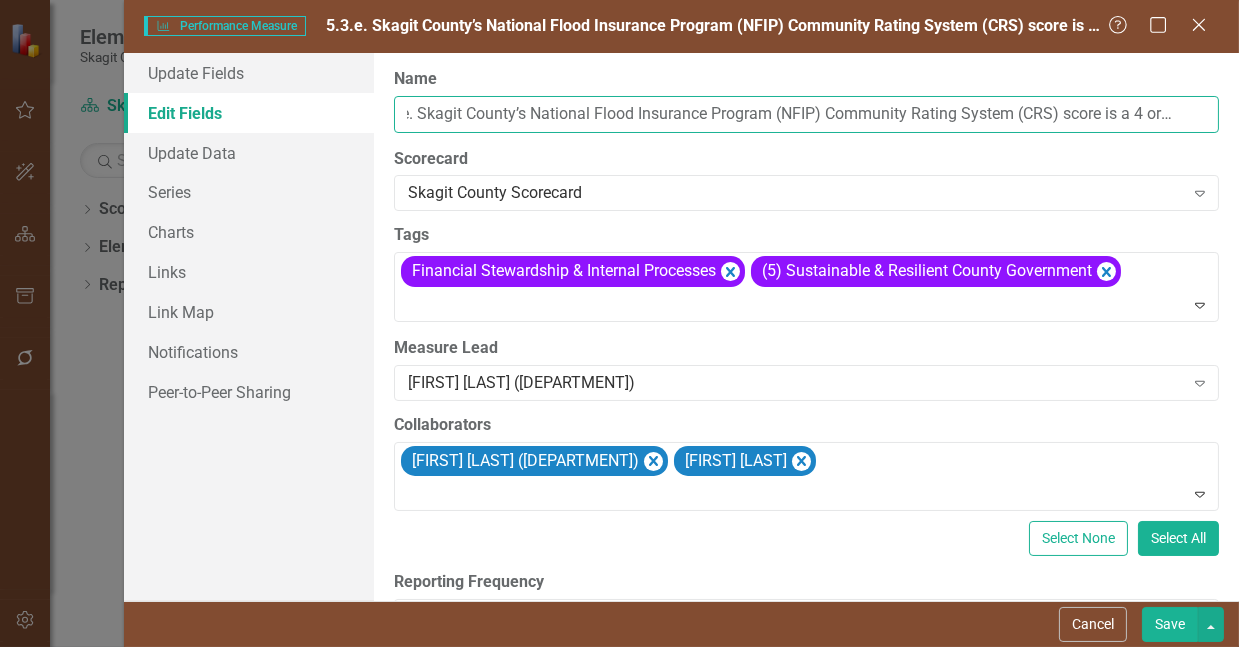 scroll, scrollTop: 0, scrollLeft: 56, axis: horizontal 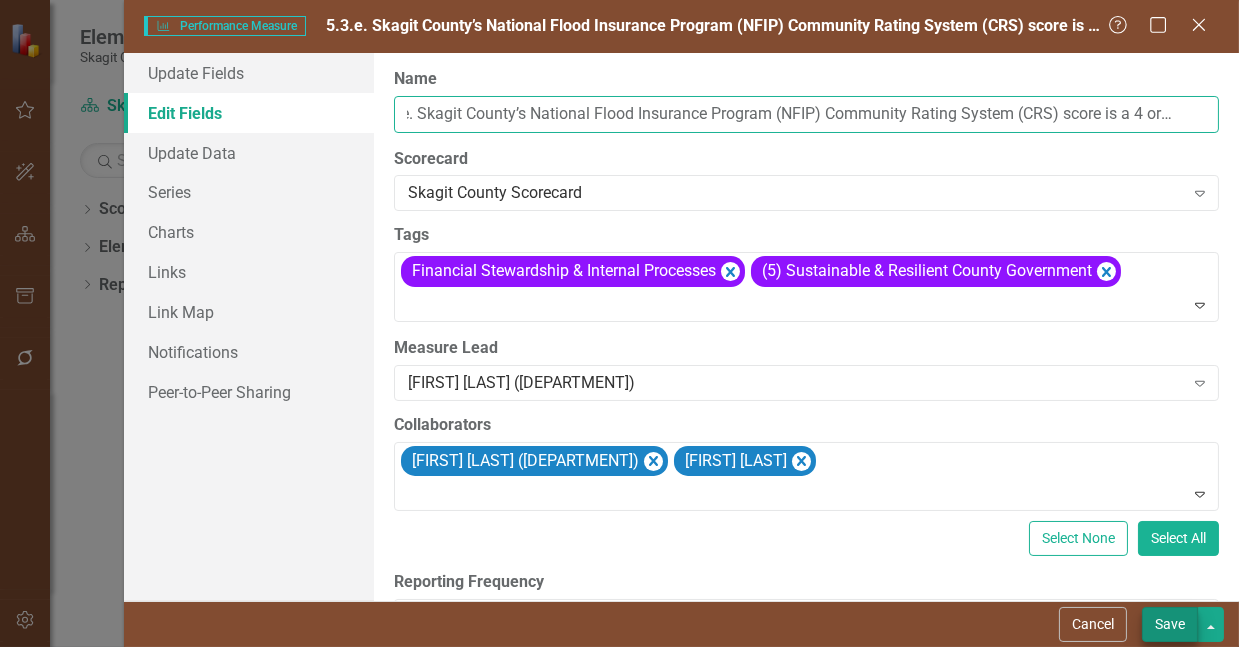type on "5.3.e. Skagit County’s National Flood Insurance Program (NFIP) Community Rating System (CRS) score is a 4 or lower." 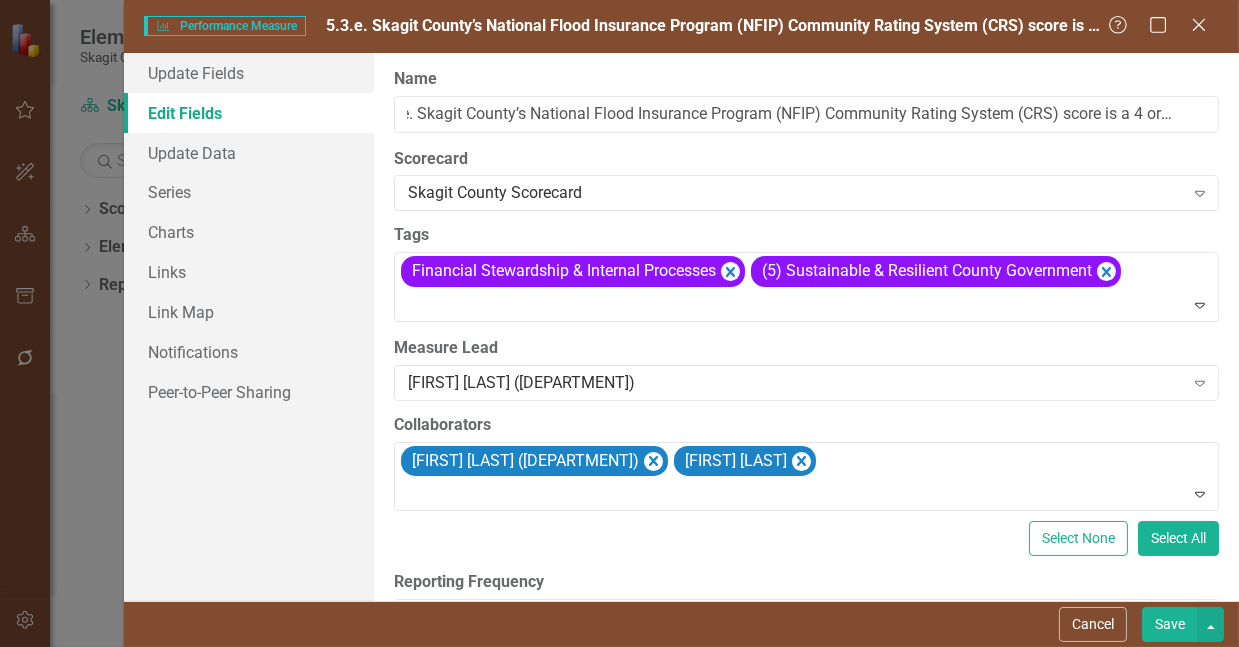 scroll, scrollTop: 0, scrollLeft: 0, axis: both 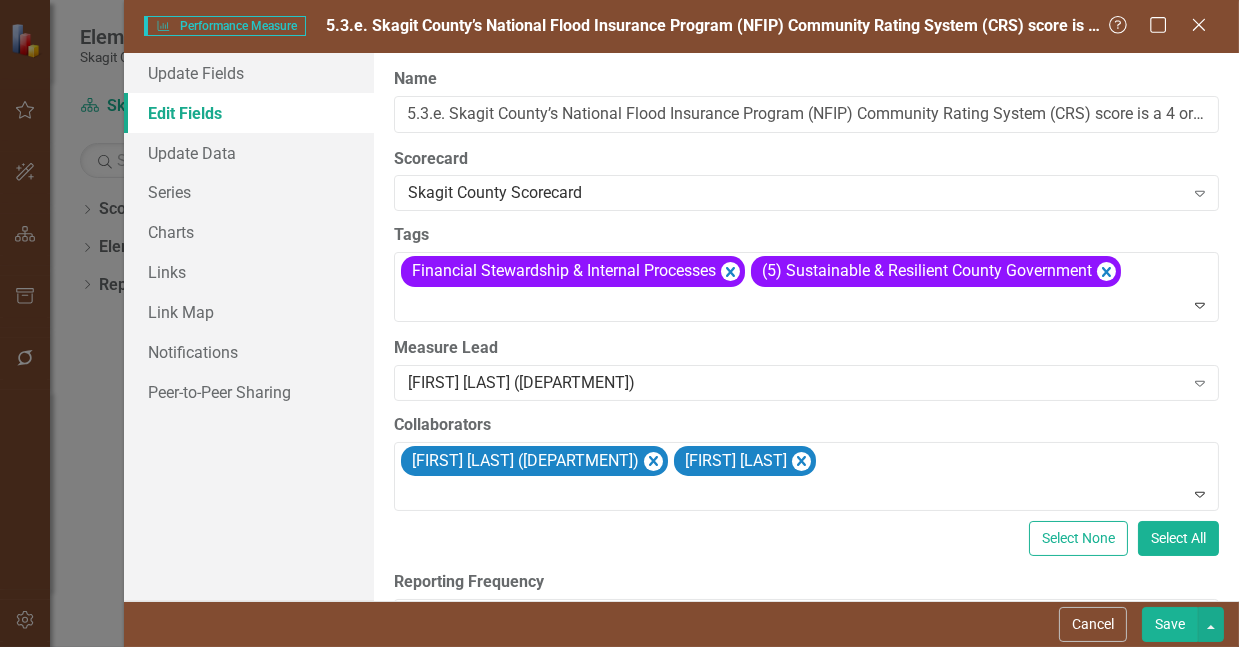 click on "Save" at bounding box center (1170, 624) 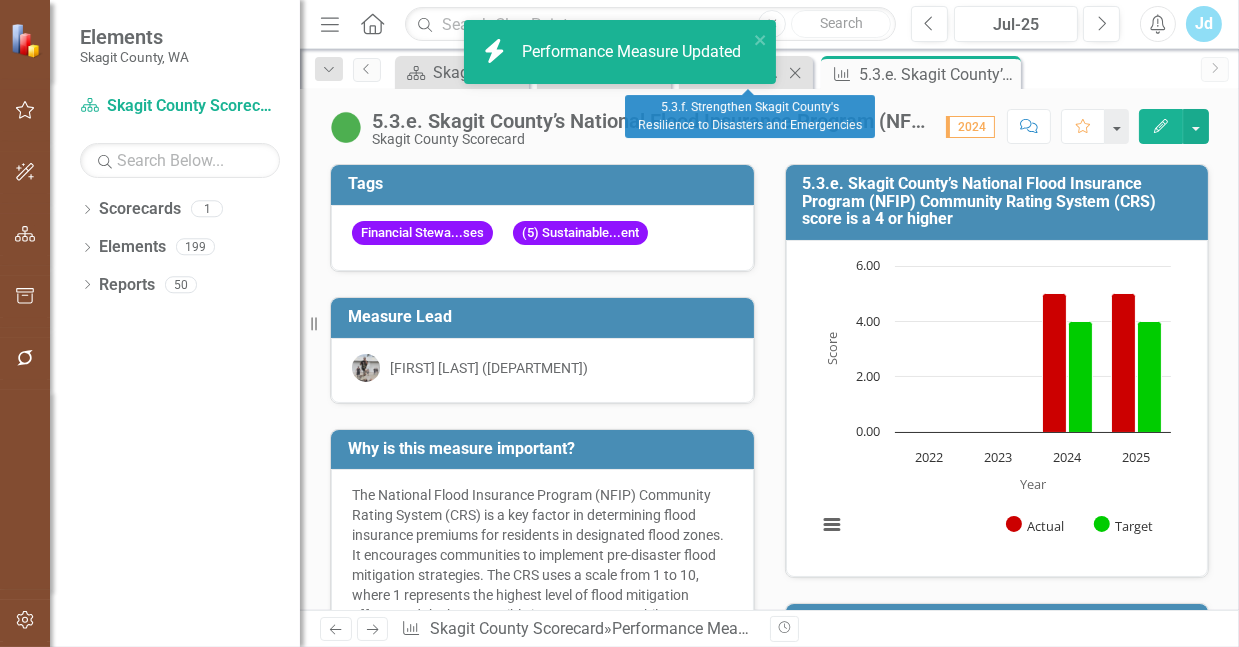 click on "5.3.f. Strengthen Skagit County's Resilience to Disasters and Emergencies" at bounding box center [750, 72] 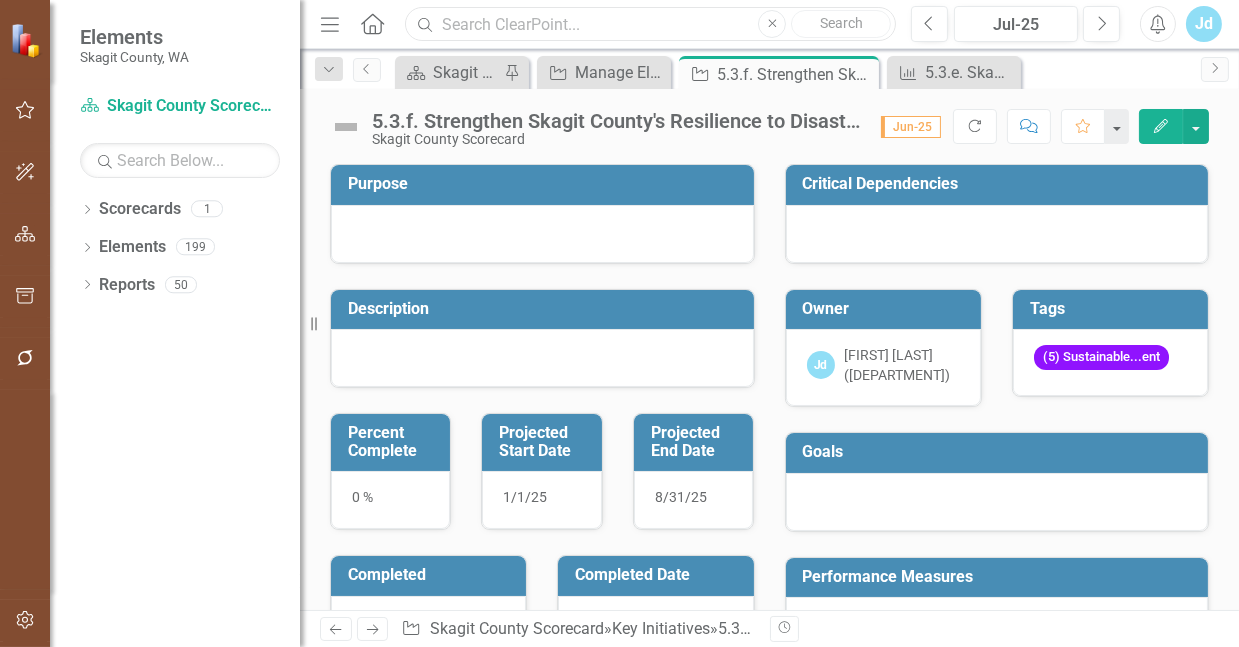 click at bounding box center [650, 24] 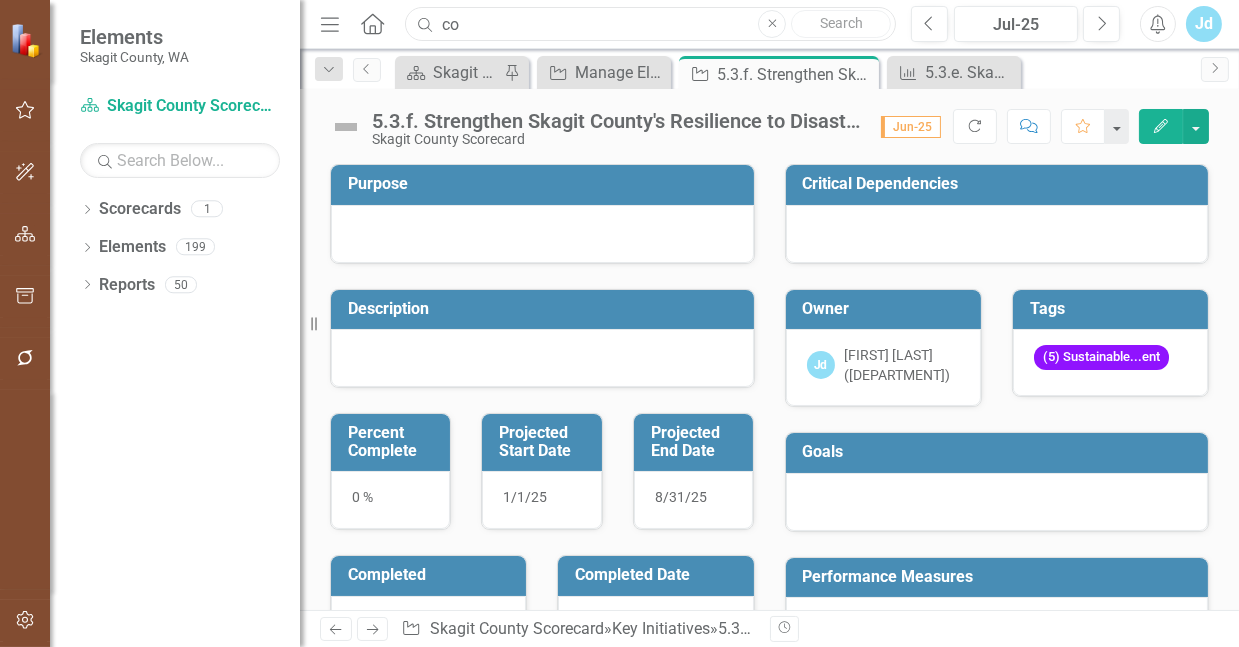 type on "c" 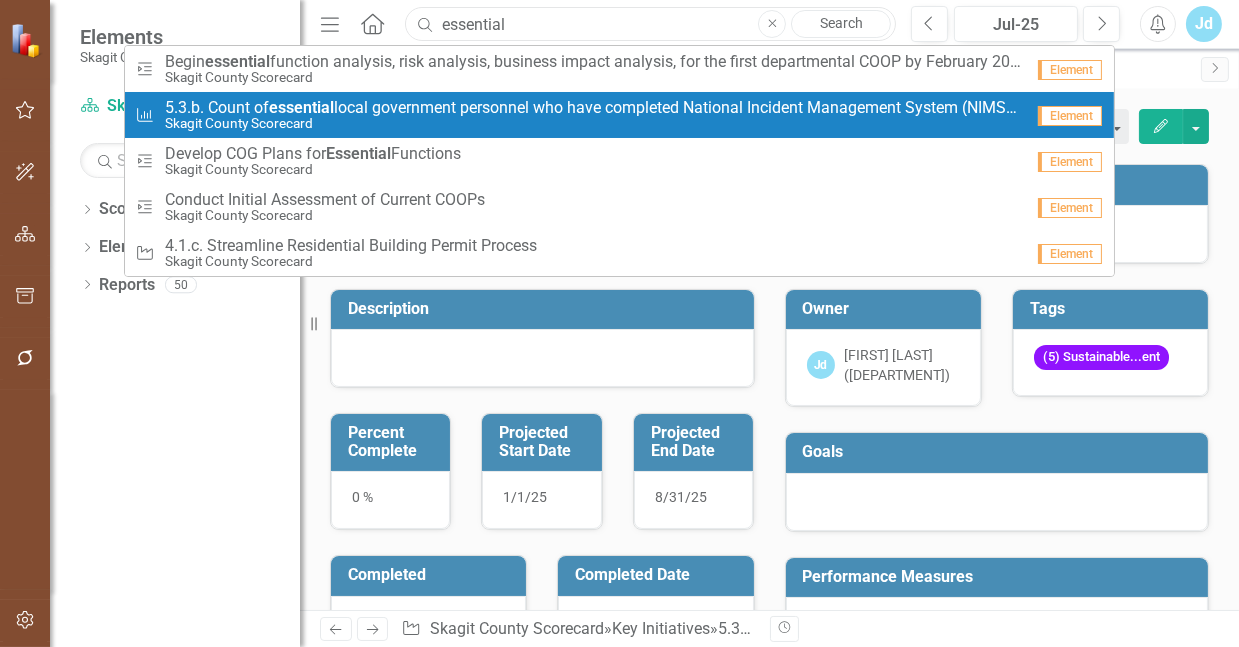 type on "essential" 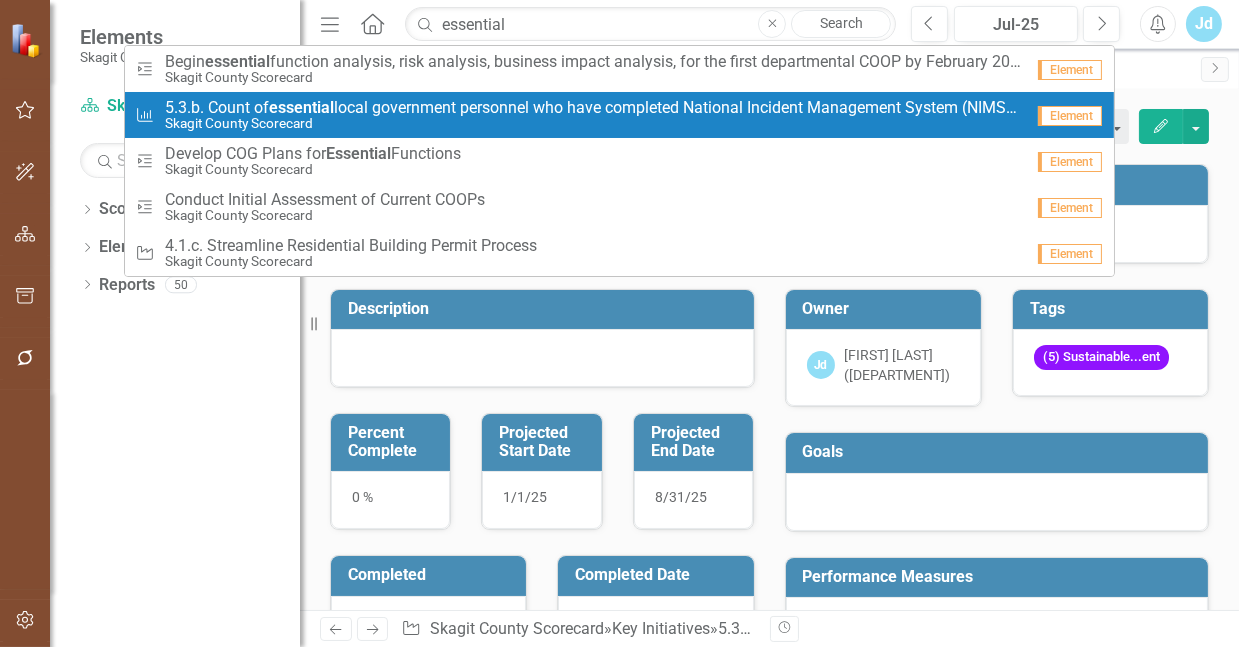 click on "5.3.b. Count of  essential  local government personnel who have completed National Incident Management System (NIMS) training relevant to their roles." at bounding box center [594, 108] 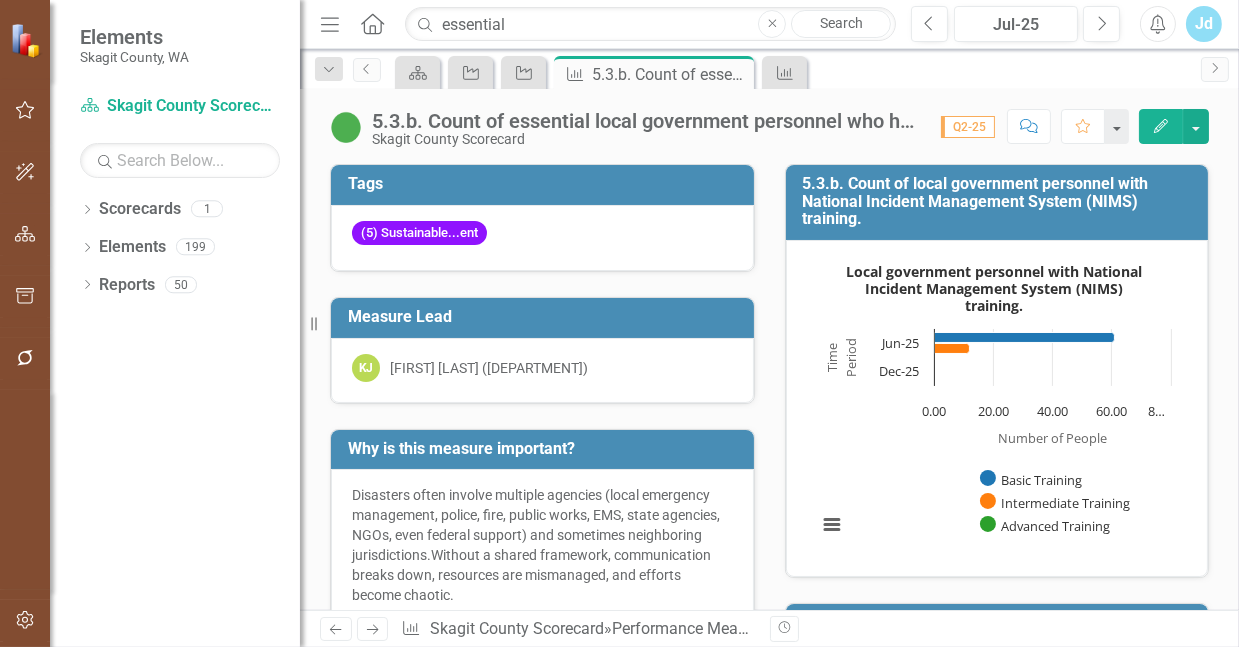 click on "5.3.b. Count of local government personnel with National Incident Management System (NIMS) training." at bounding box center [1001, 201] 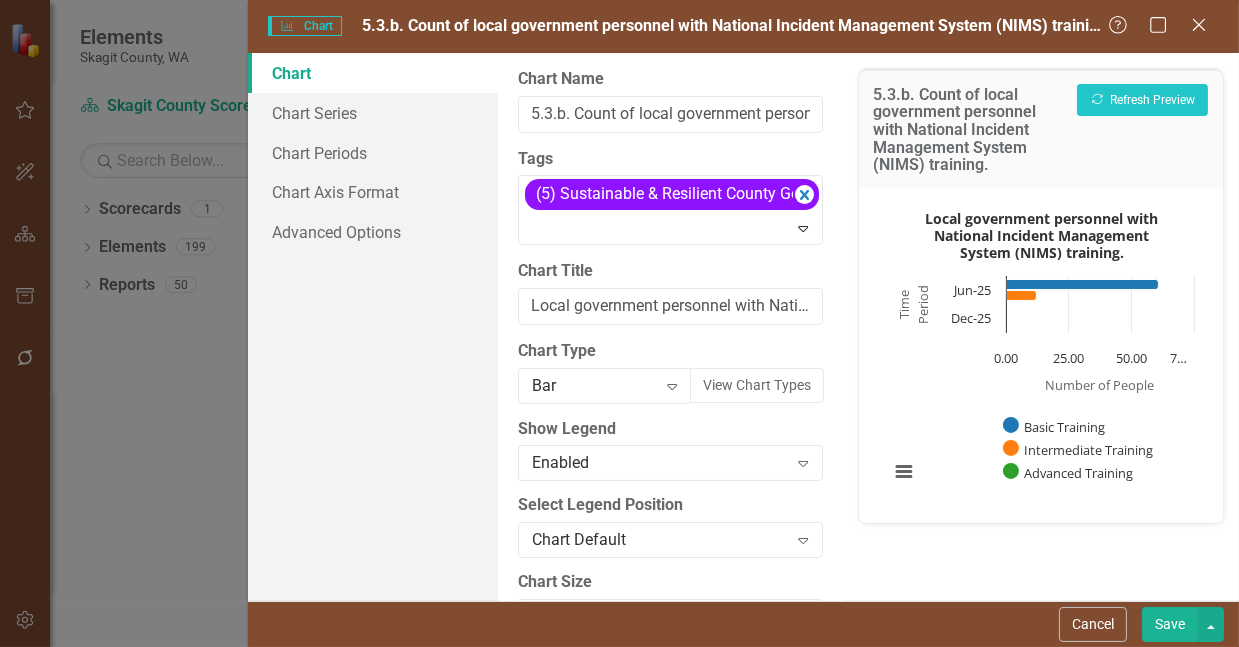 click on "Chart" at bounding box center (373, 73) 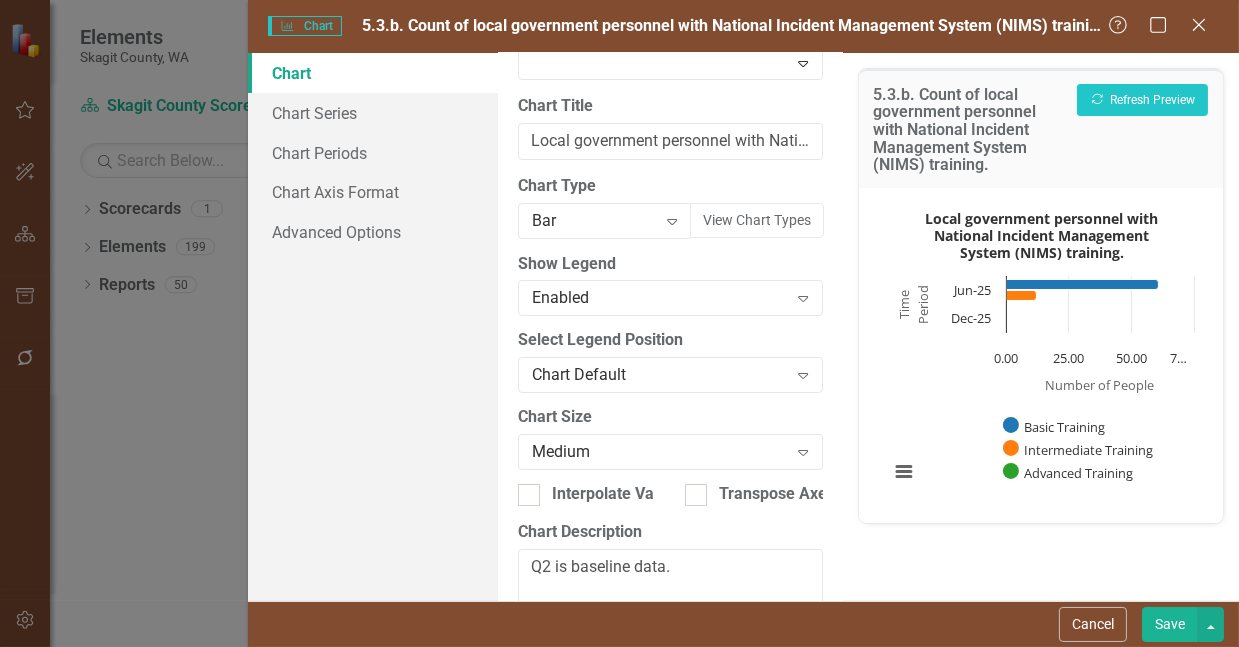 scroll, scrollTop: 159, scrollLeft: 0, axis: vertical 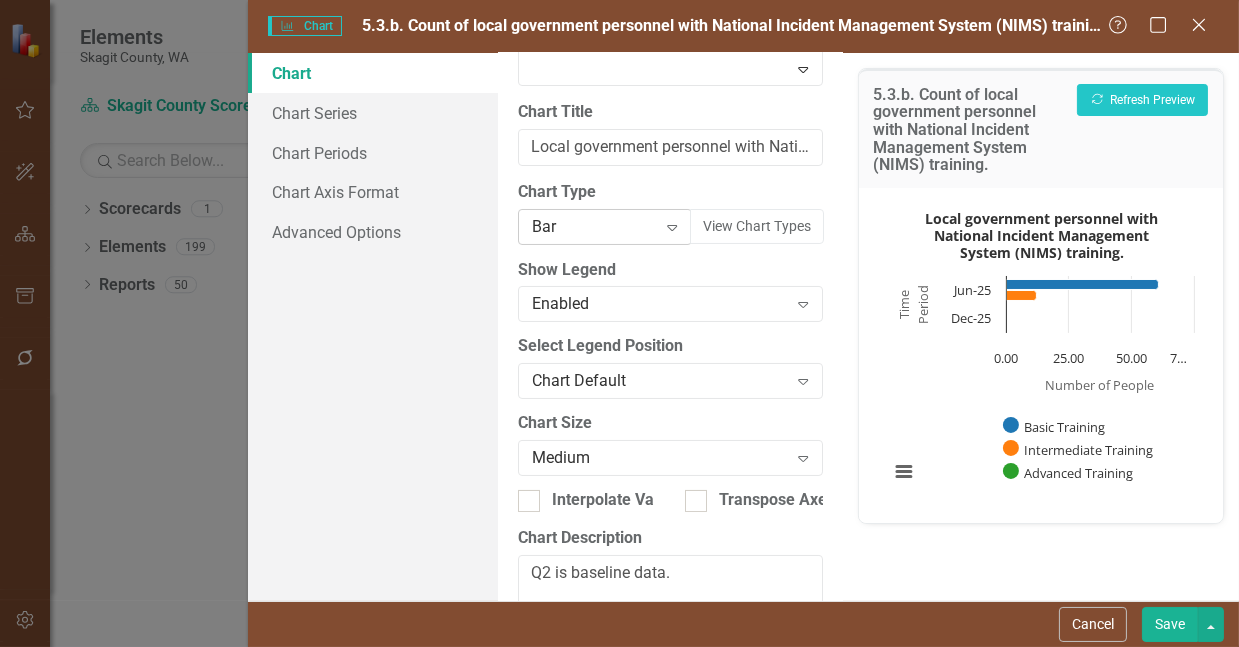 click on "Expand" 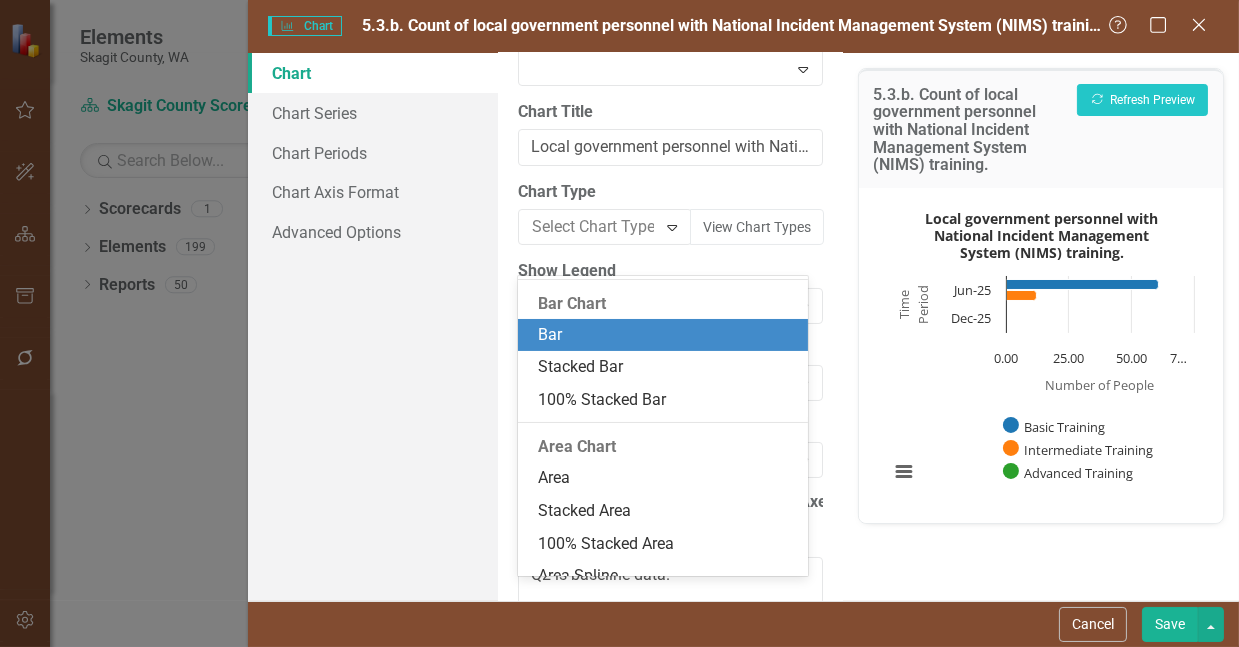 scroll, scrollTop: 648, scrollLeft: 0, axis: vertical 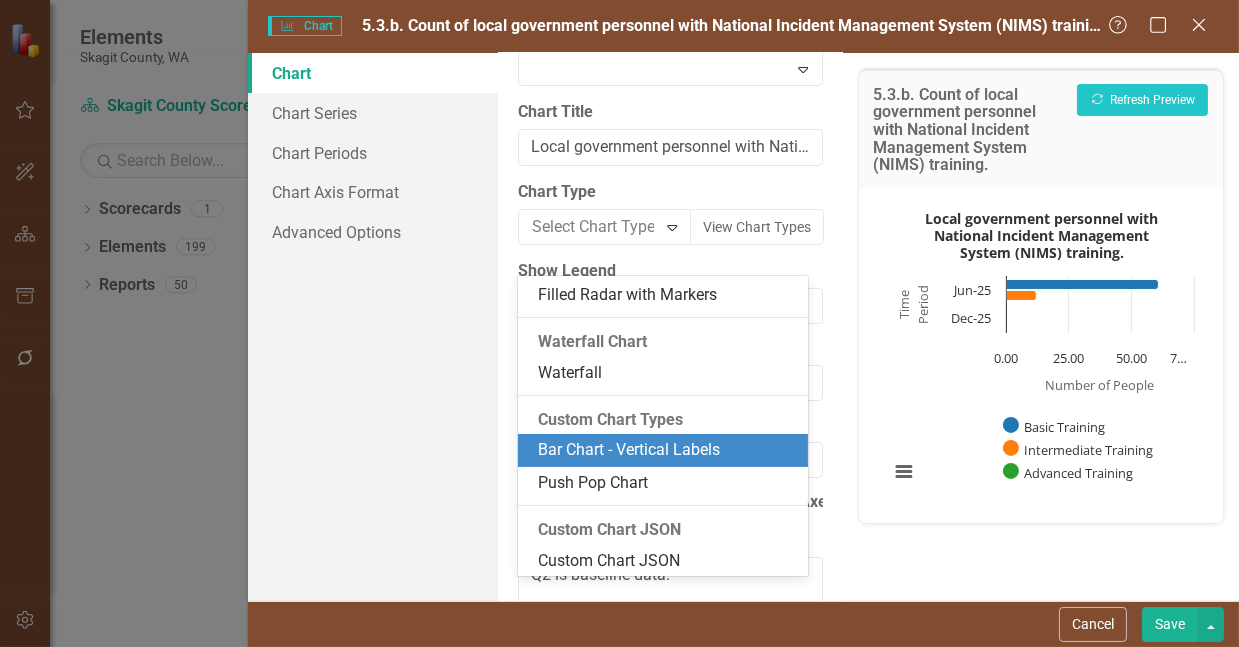 click on "Bar Chart - Vertical Labels" at bounding box center (667, 450) 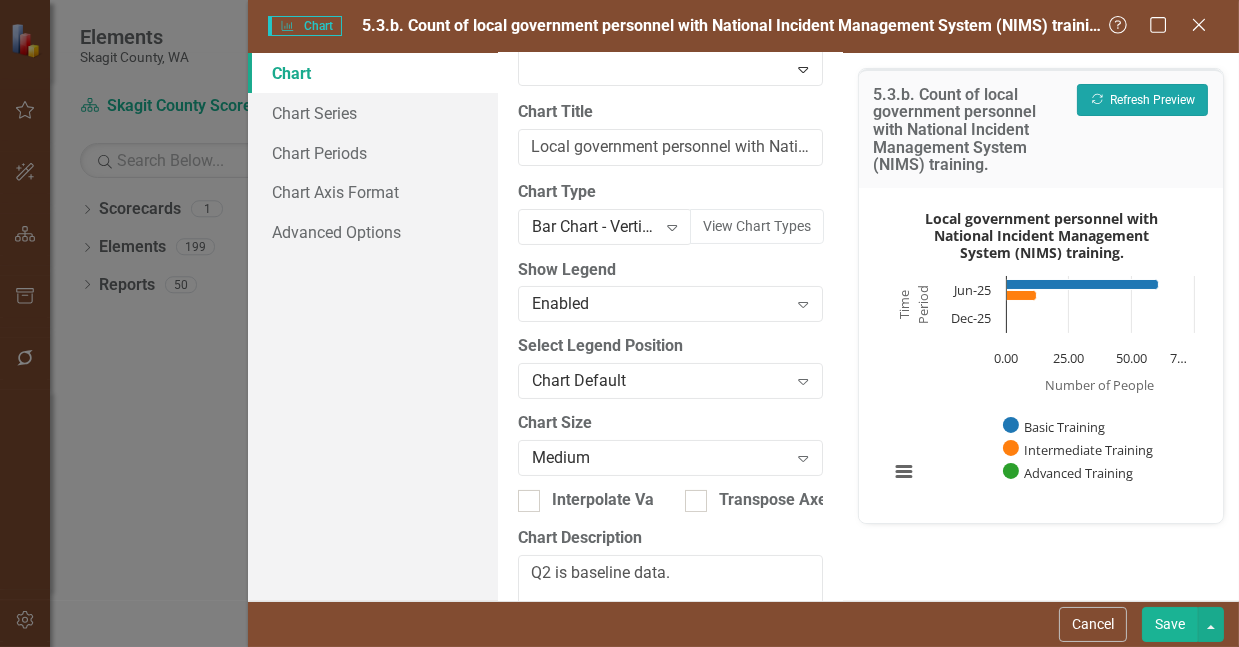 drag, startPoint x: 1113, startPoint y: 109, endPoint x: 1145, endPoint y: 100, distance: 33.24154 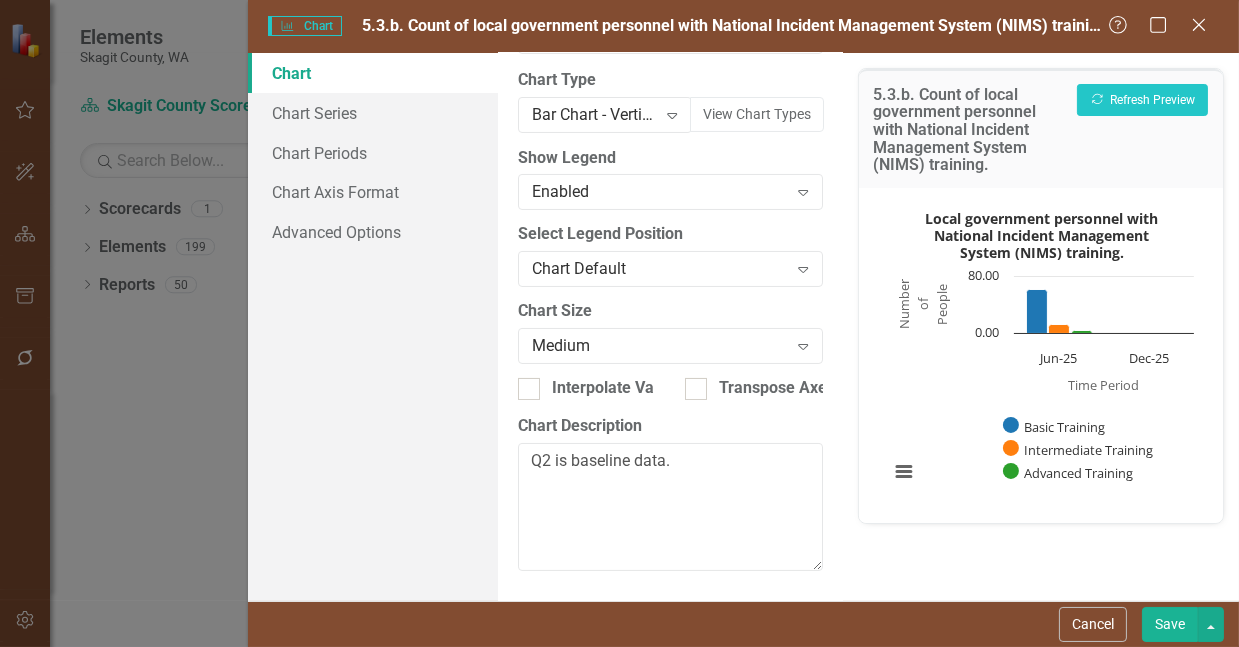 scroll, scrollTop: 324, scrollLeft: 0, axis: vertical 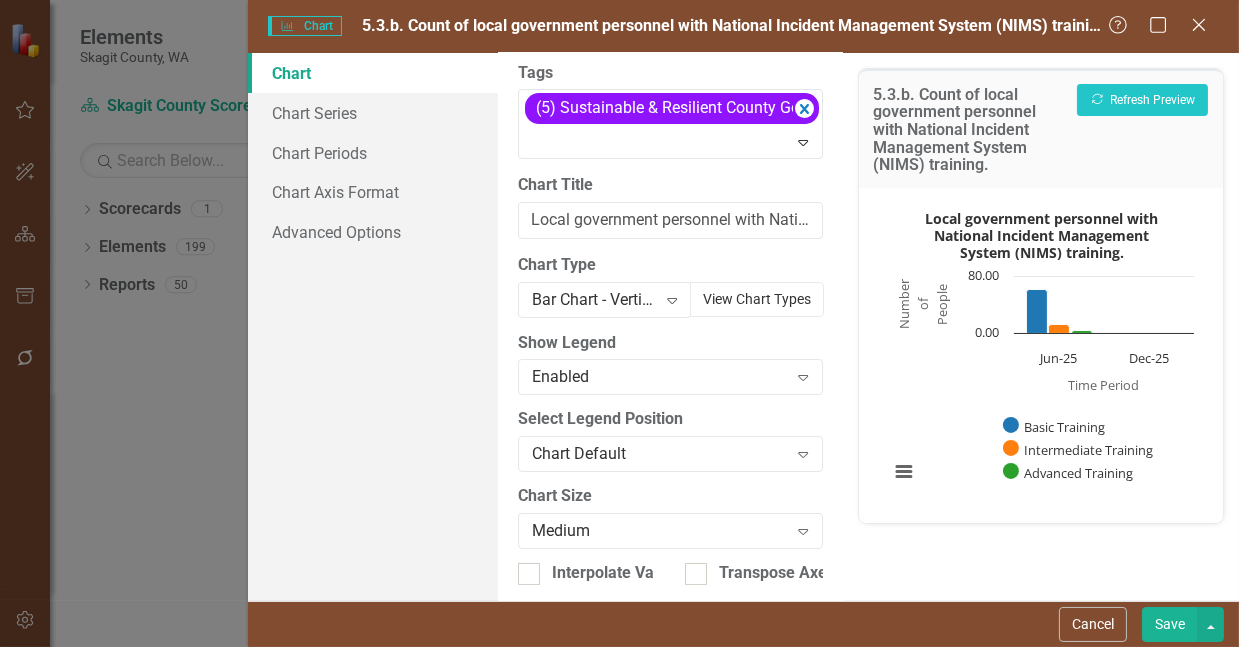 click on "View Chart Types" at bounding box center [757, 299] 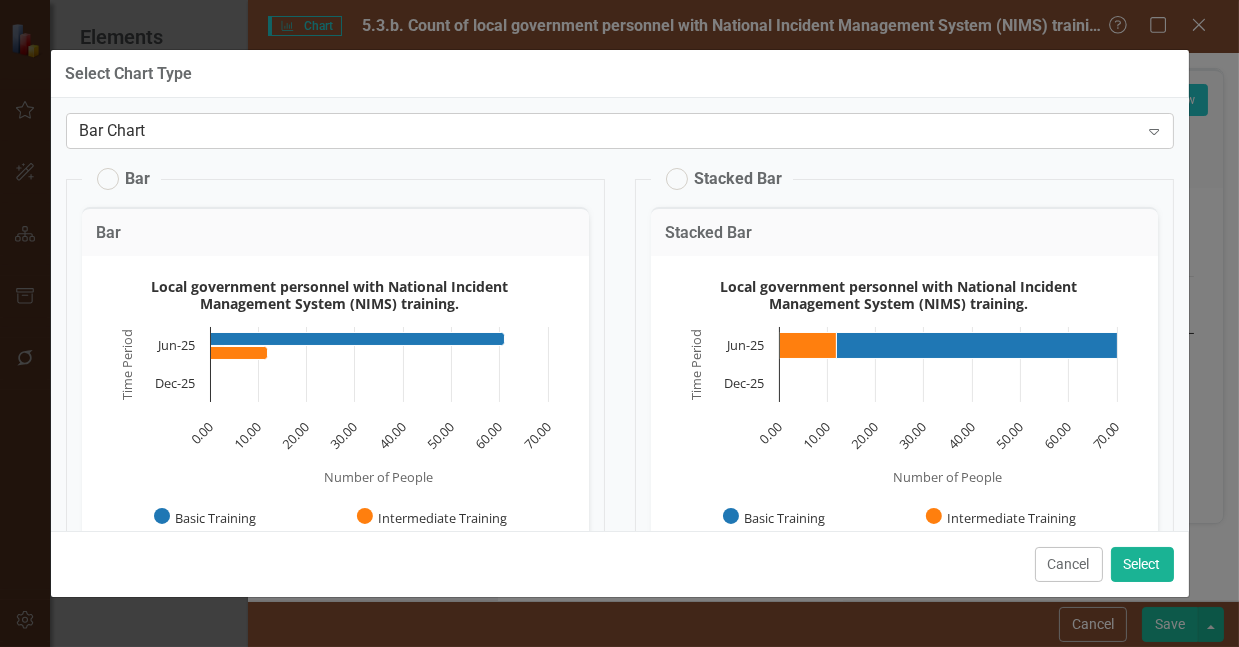 drag, startPoint x: 1160, startPoint y: 340, endPoint x: 721, endPoint y: 131, distance: 486.21188 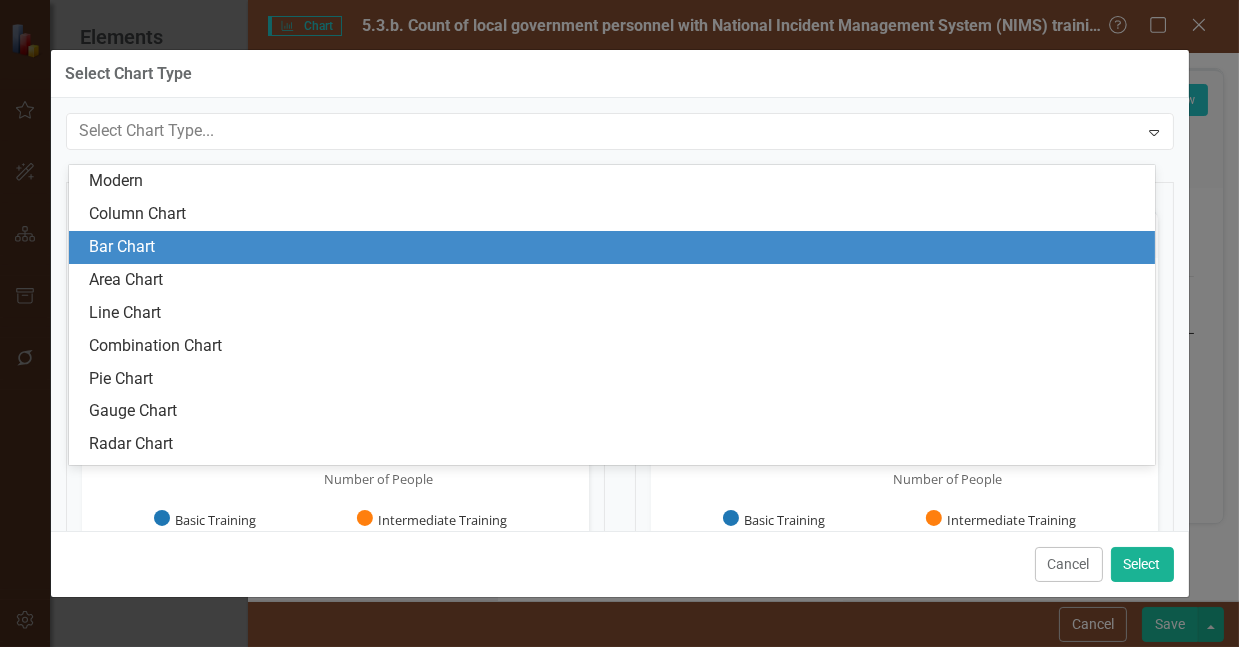 scroll, scrollTop: 61, scrollLeft: 0, axis: vertical 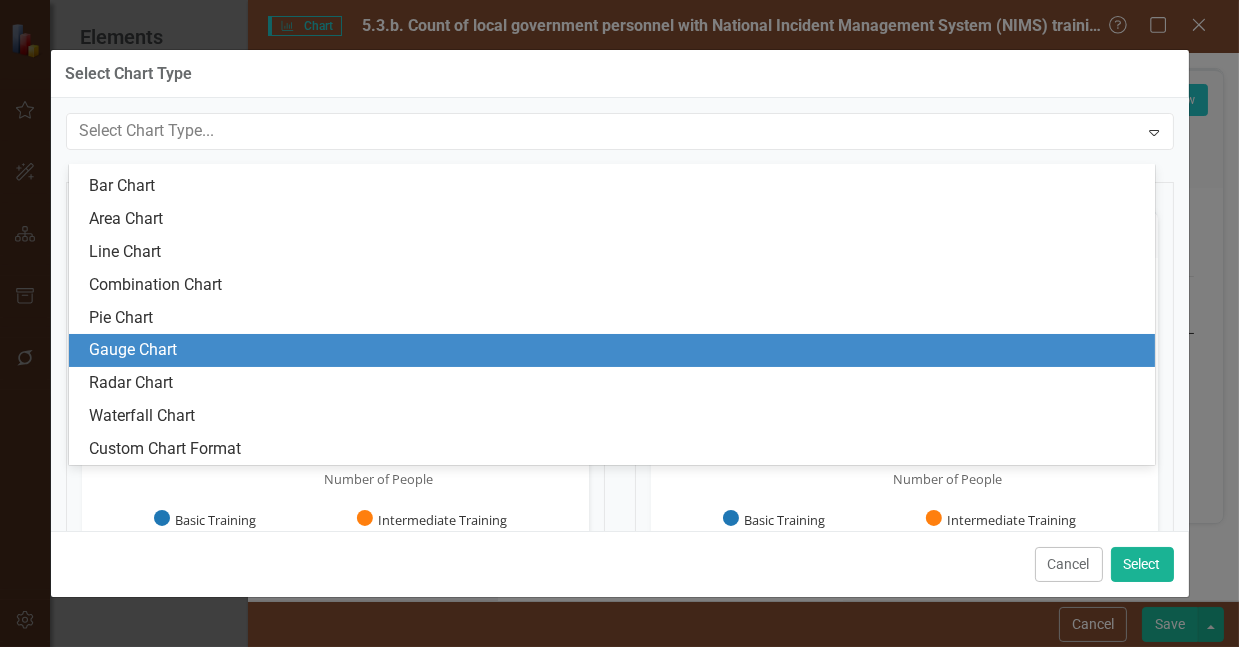 click on "Gauge Chart" at bounding box center (616, 350) 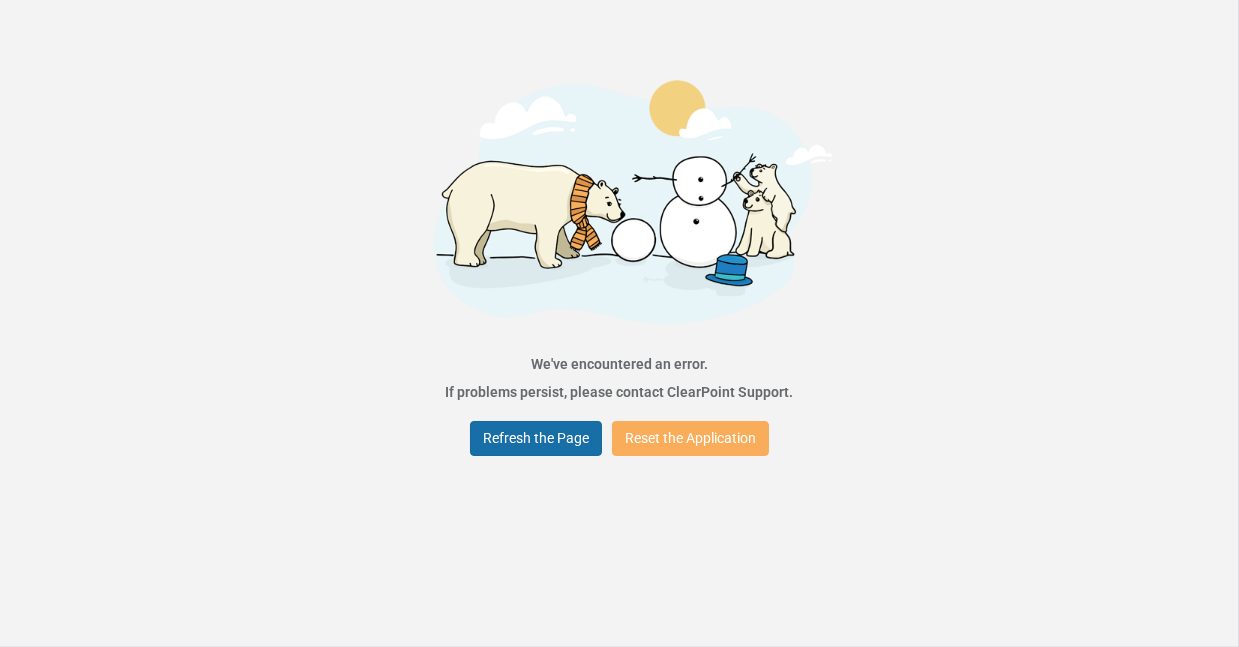 click on "Refresh the Page" at bounding box center (536, 438) 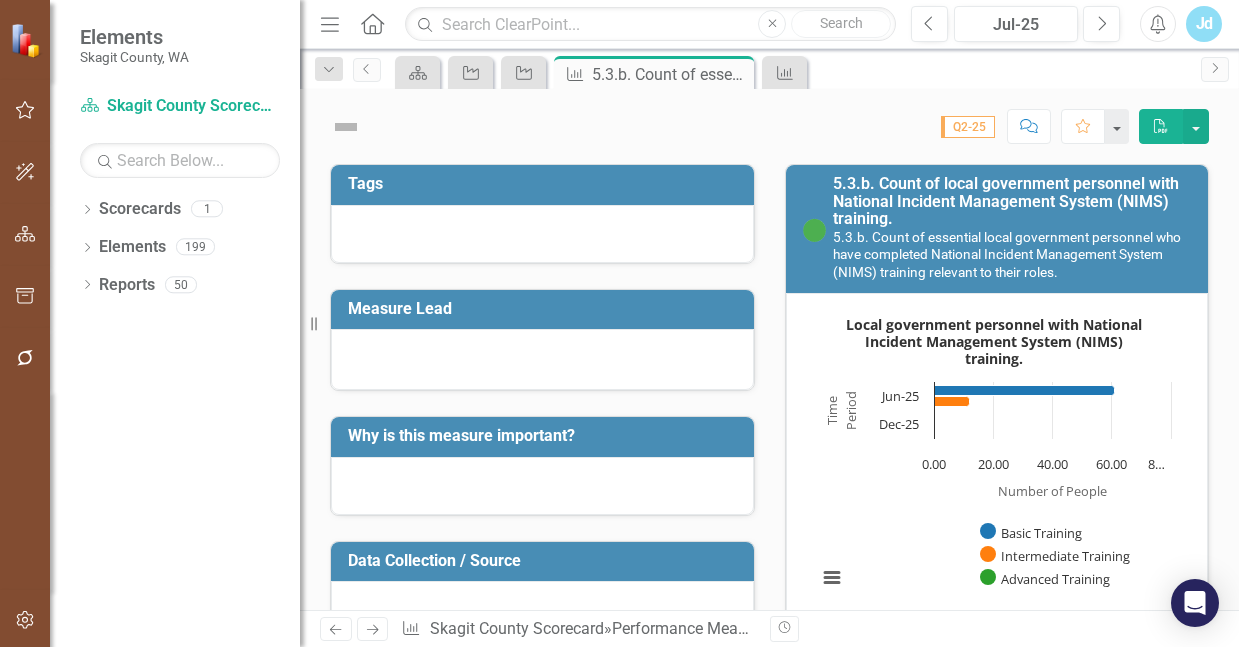 scroll, scrollTop: 0, scrollLeft: 0, axis: both 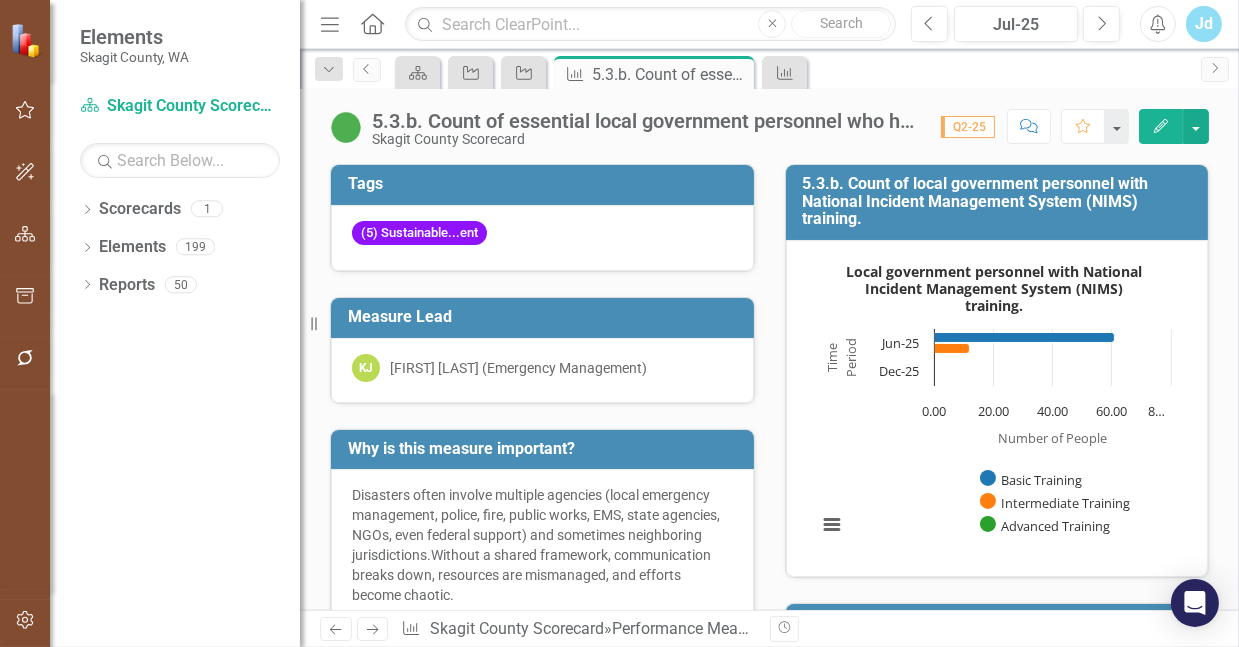 click on "Edit" 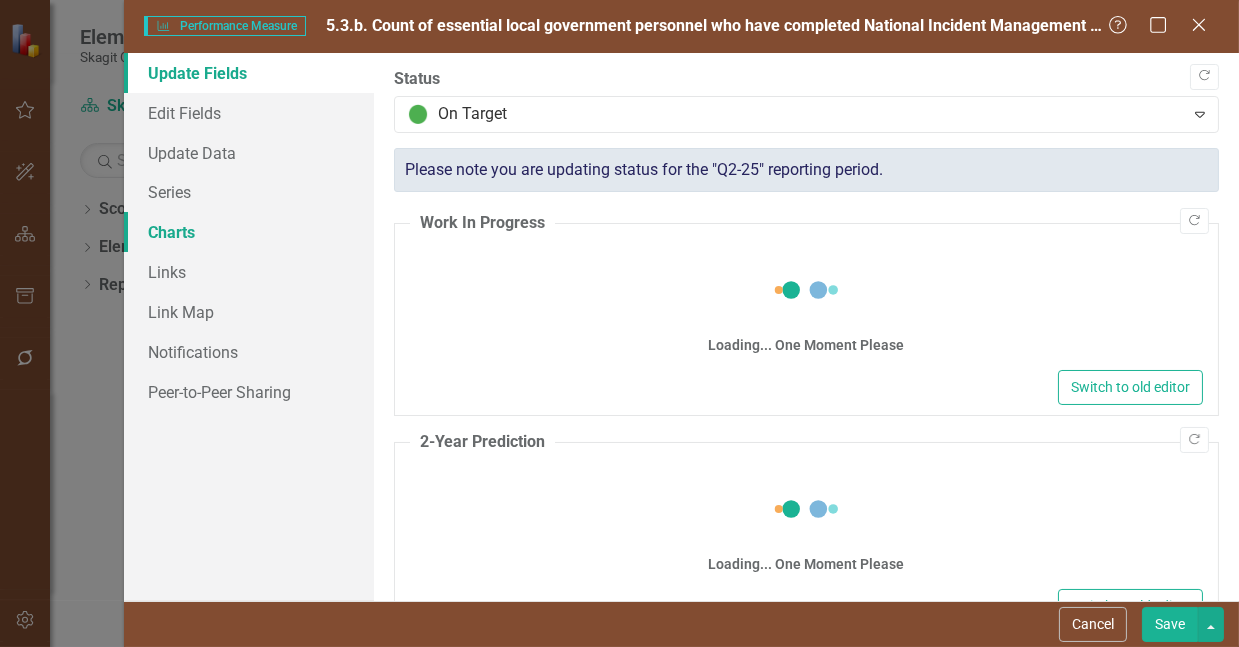 click on "Charts" at bounding box center (249, 232) 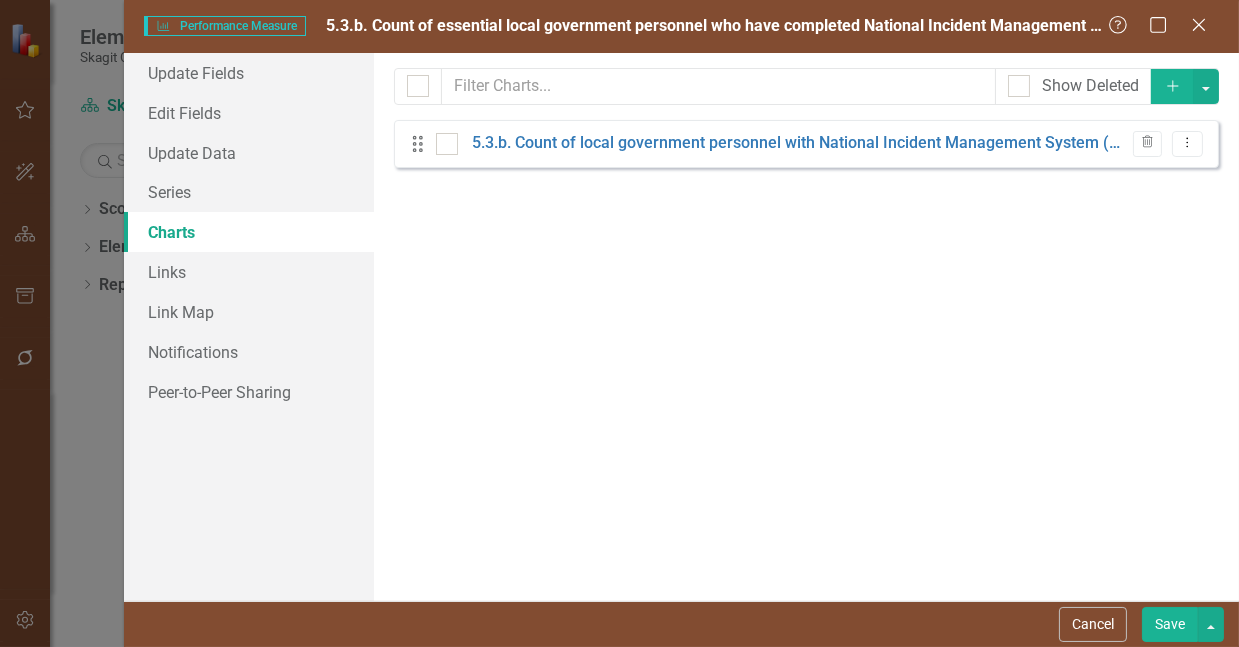 checkbox on "false" 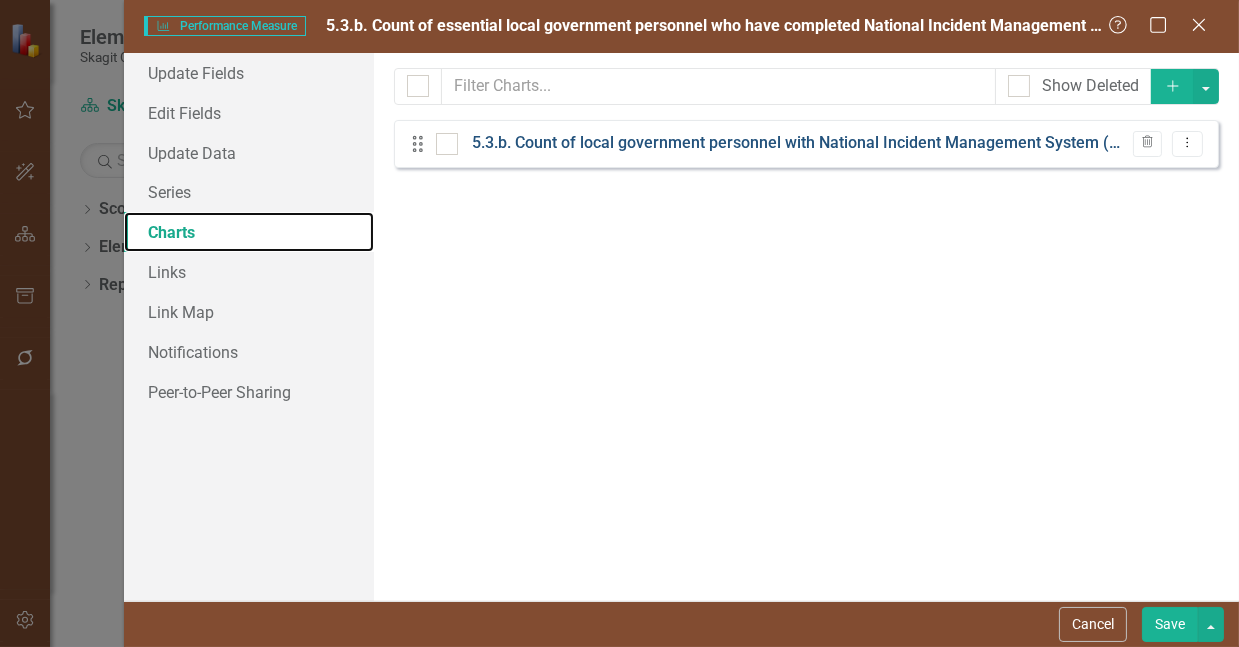 scroll, scrollTop: 0, scrollLeft: 0, axis: both 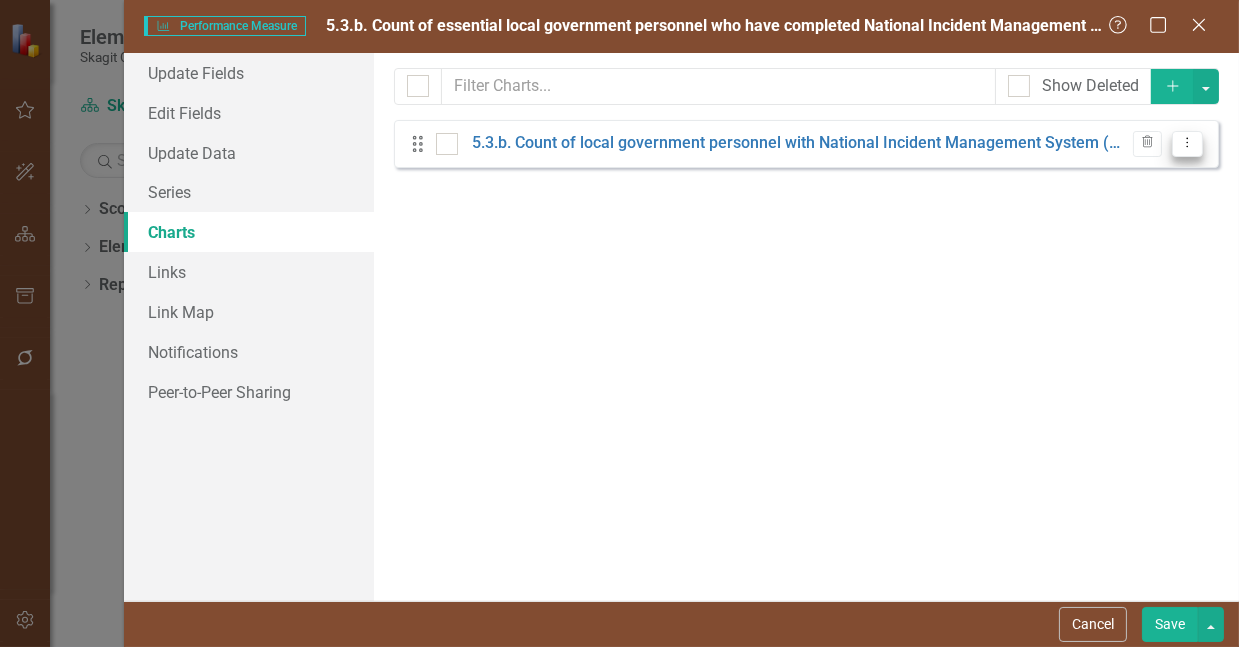 click on "Dropdown Menu" 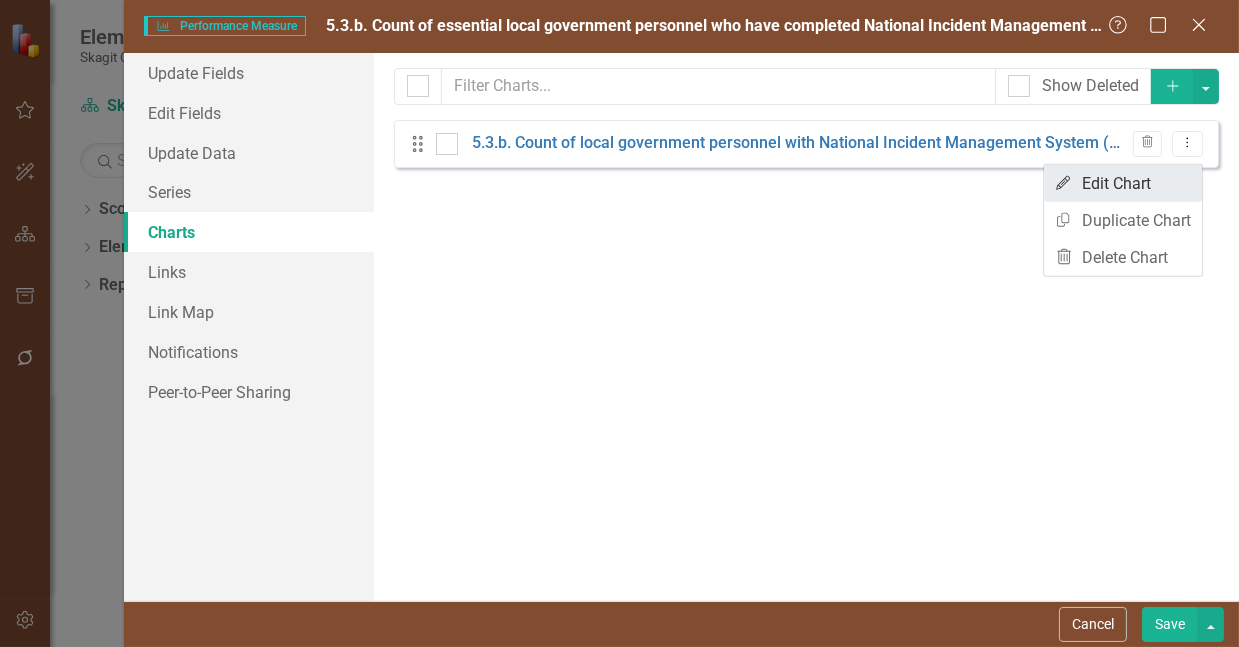 click on "Edit Edit Chart" at bounding box center [1123, 183] 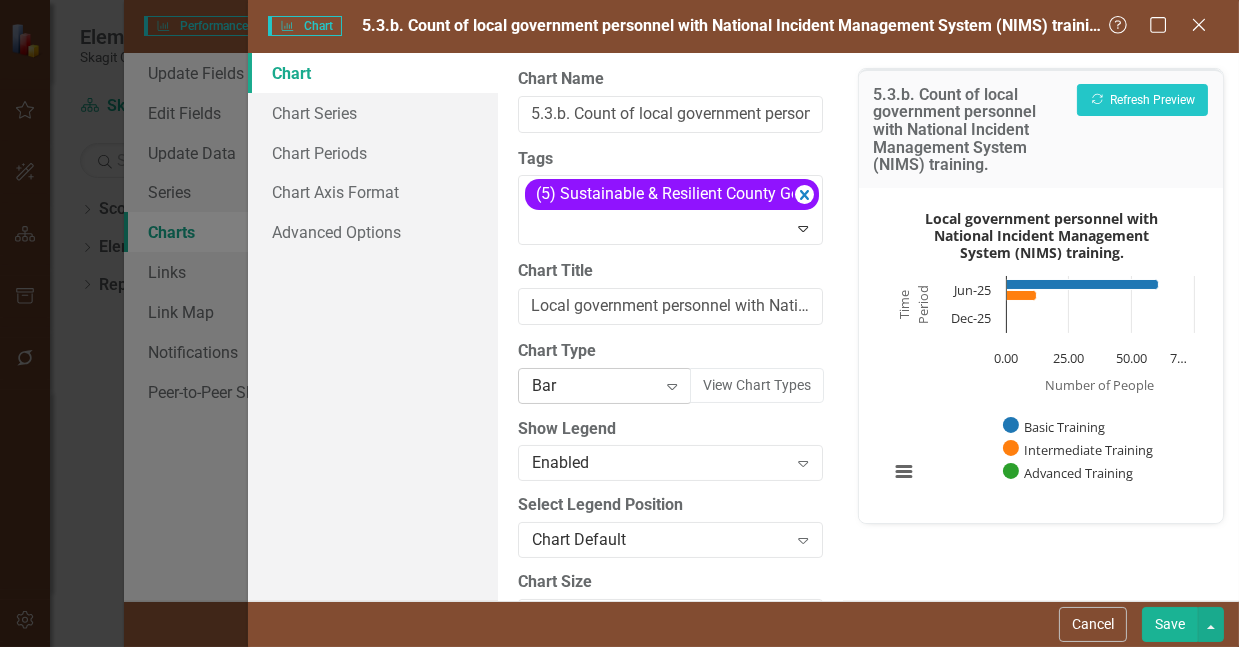 click 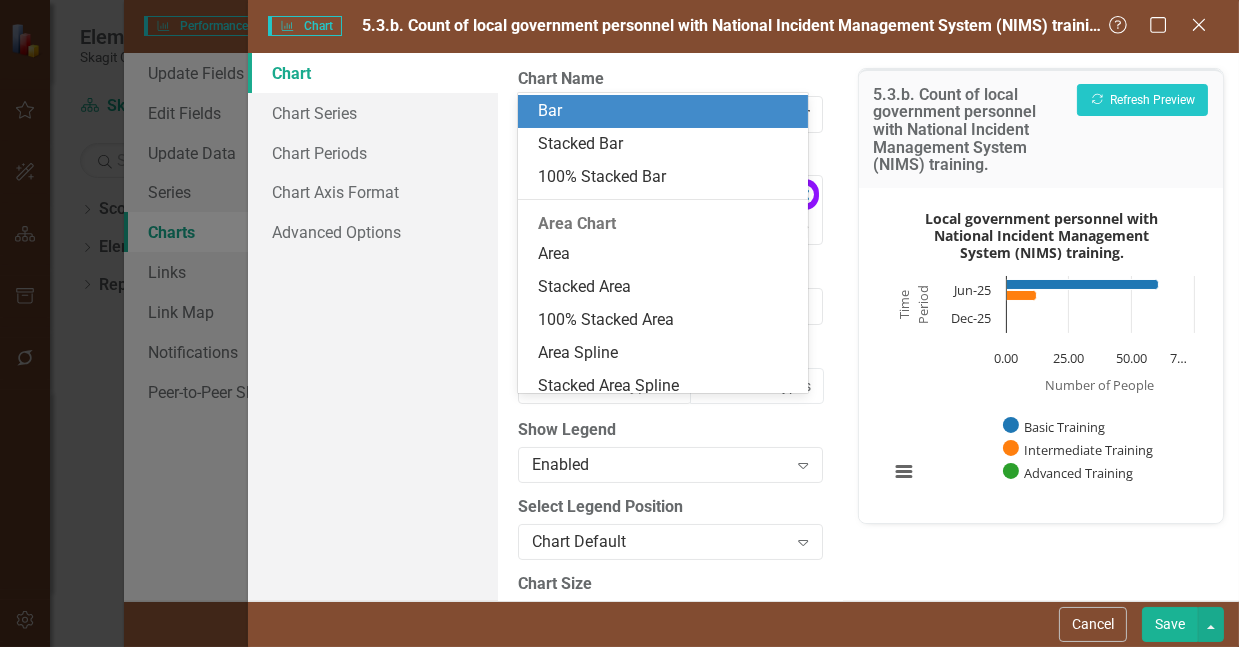 scroll, scrollTop: 648, scrollLeft: 0, axis: vertical 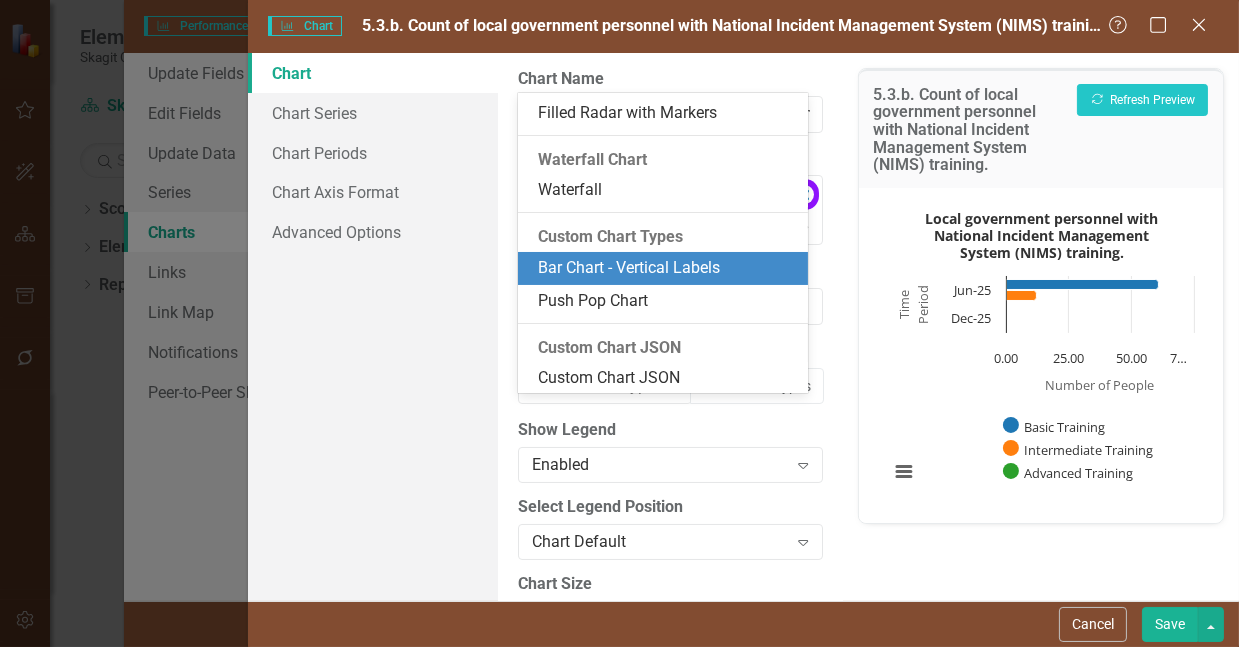 click on "Bar Chart - Vertical Labels" at bounding box center [663, 268] 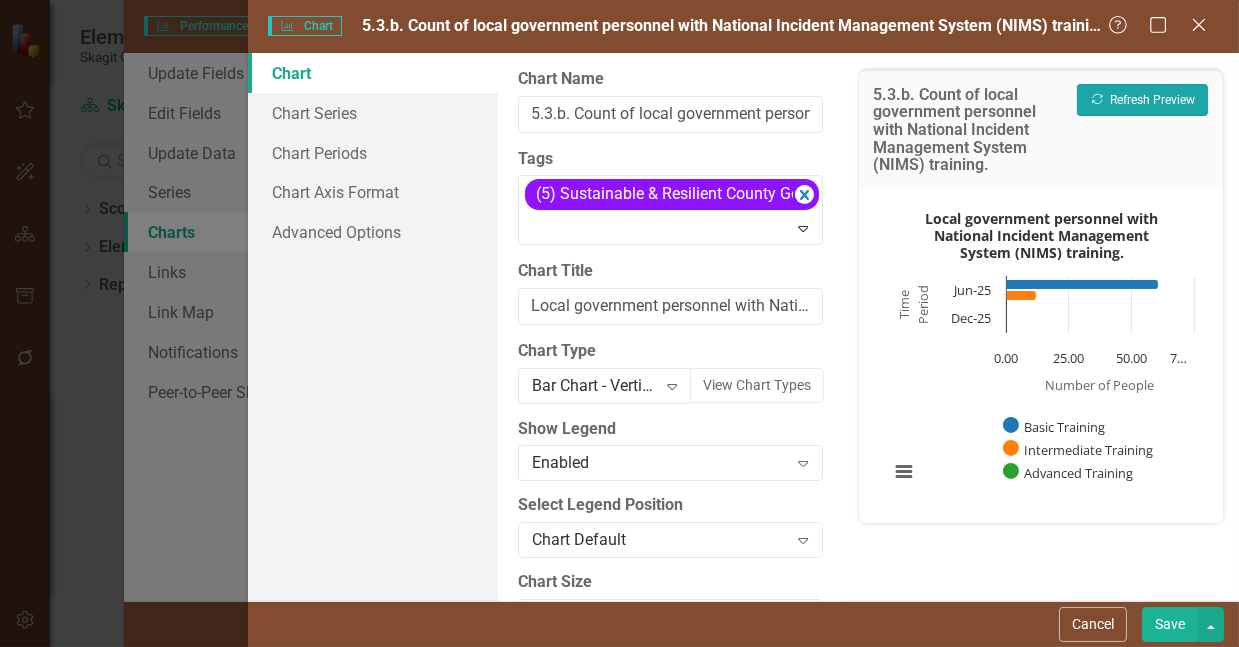 click on "Recalculate Refresh Preview" at bounding box center [1142, 100] 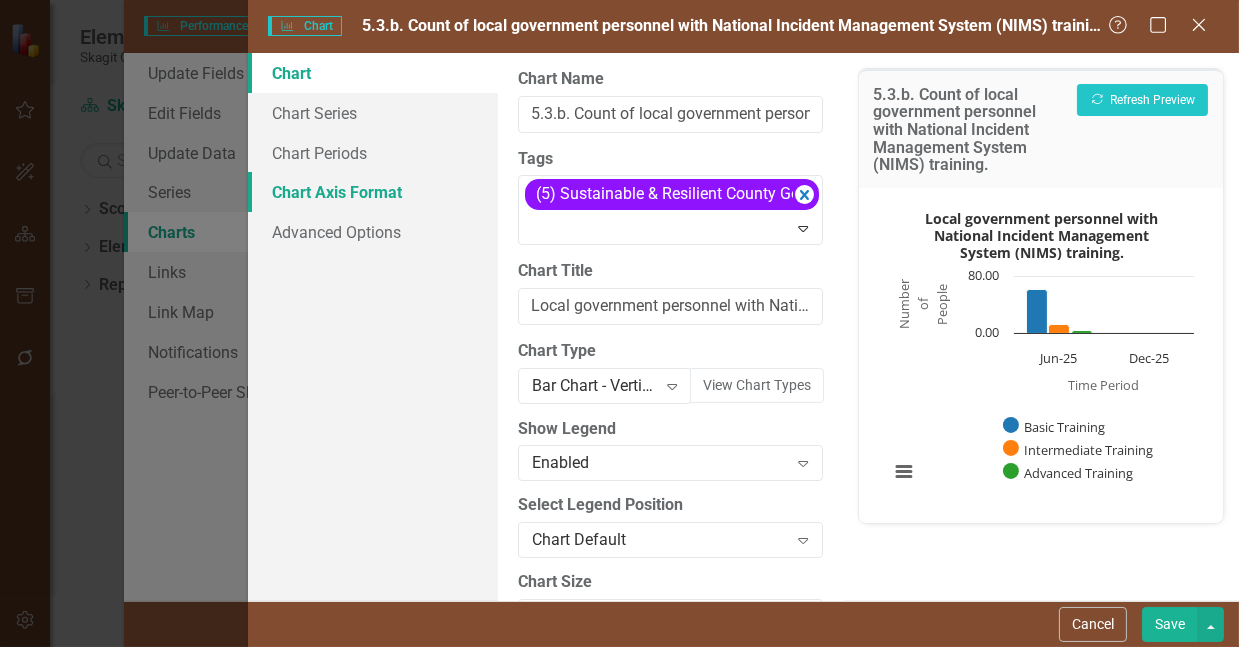 click on "Chart Axis Format" at bounding box center (373, 192) 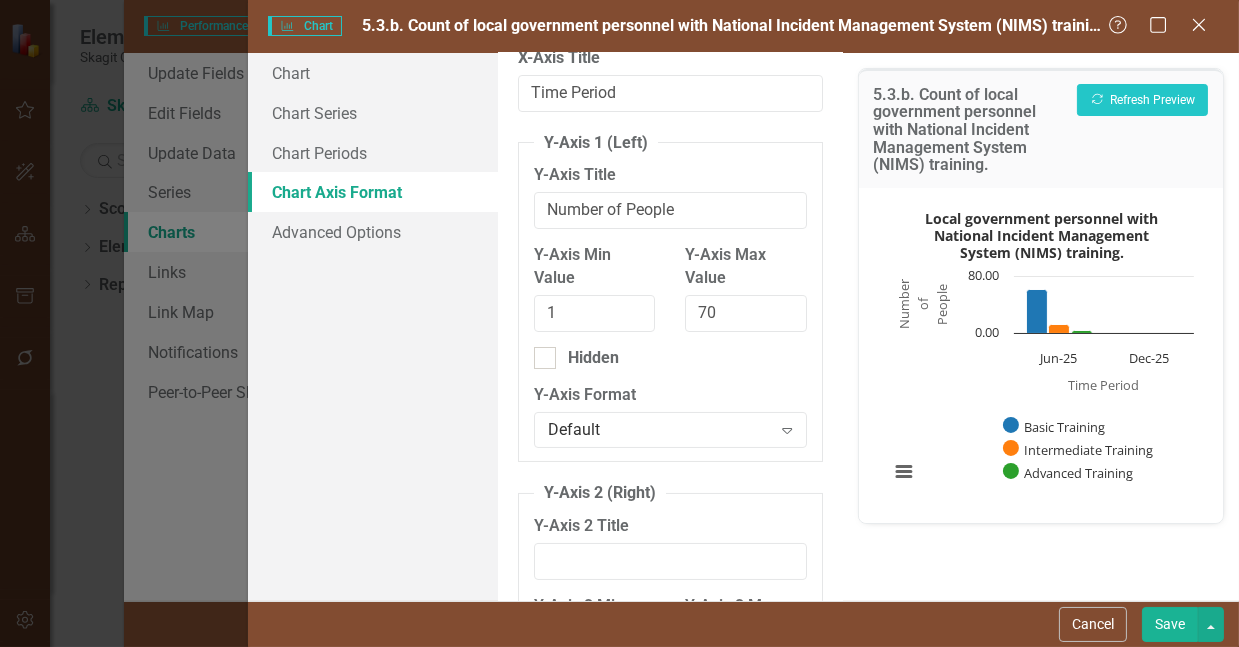 scroll, scrollTop: 0, scrollLeft: 0, axis: both 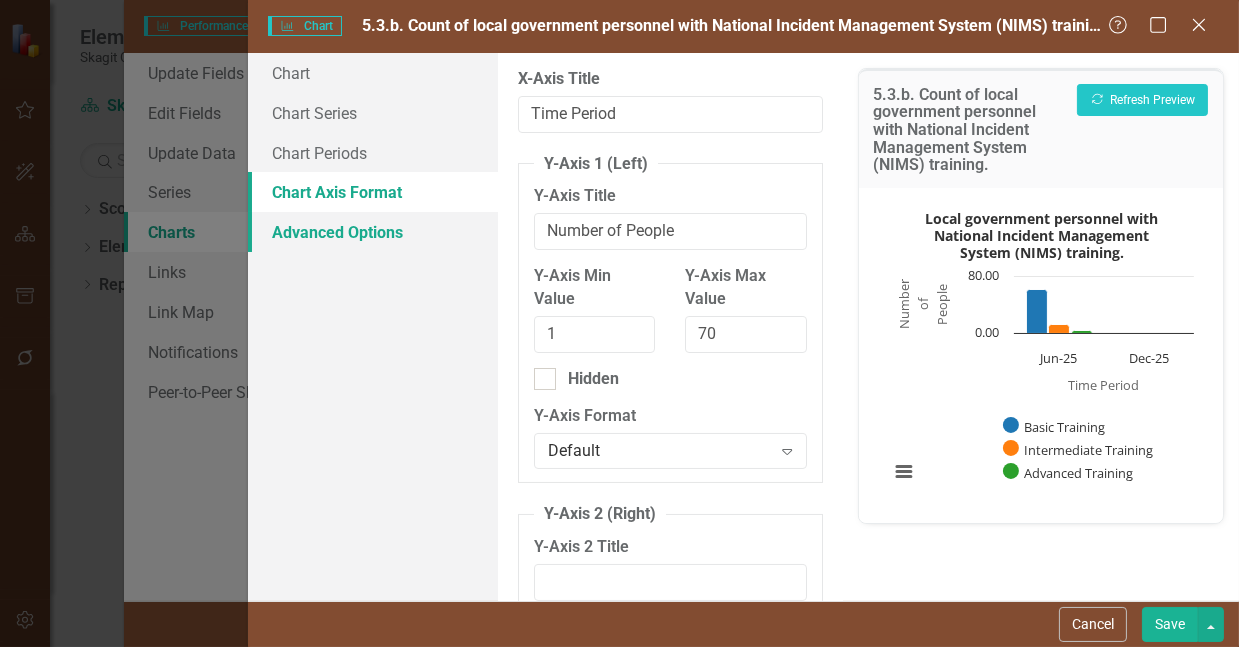 click on "Advanced Options" at bounding box center (373, 232) 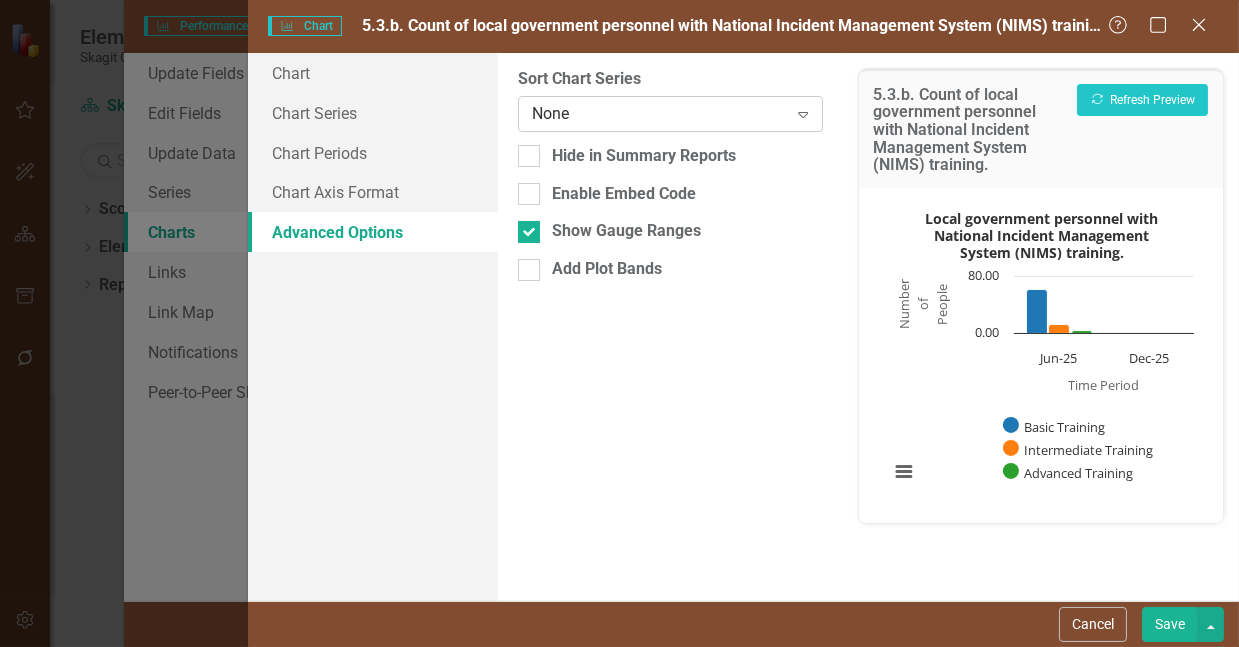 click on "None" at bounding box center (659, 113) 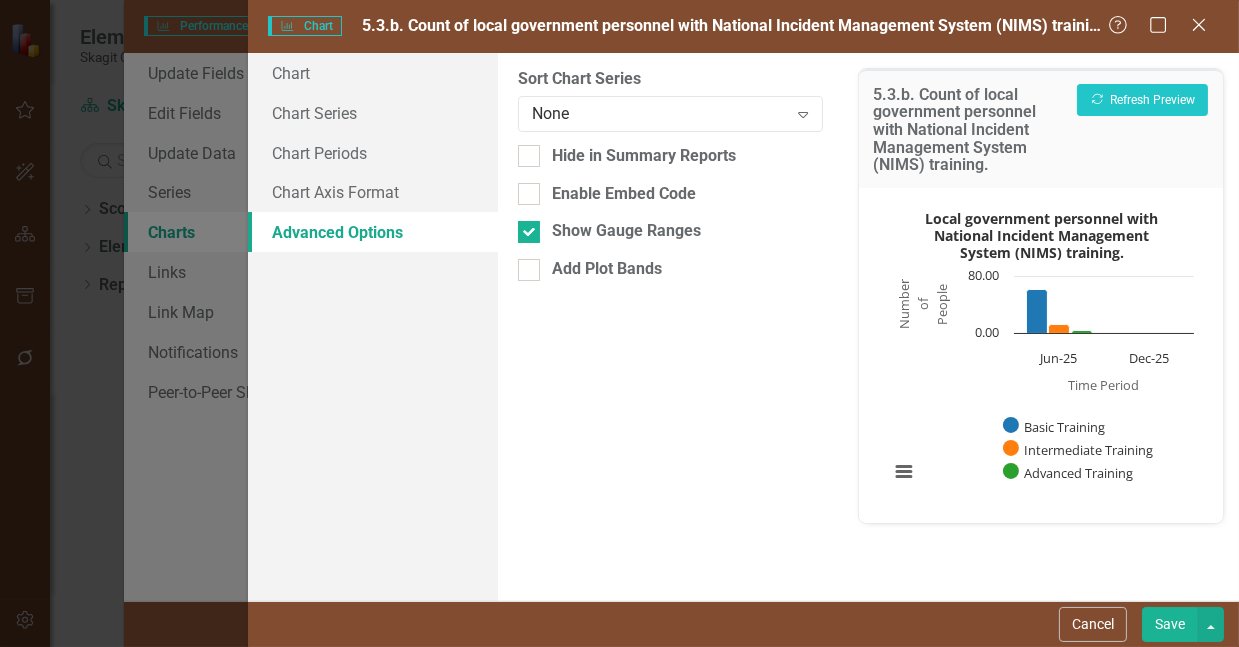 click on "Save" at bounding box center [1170, 624] 